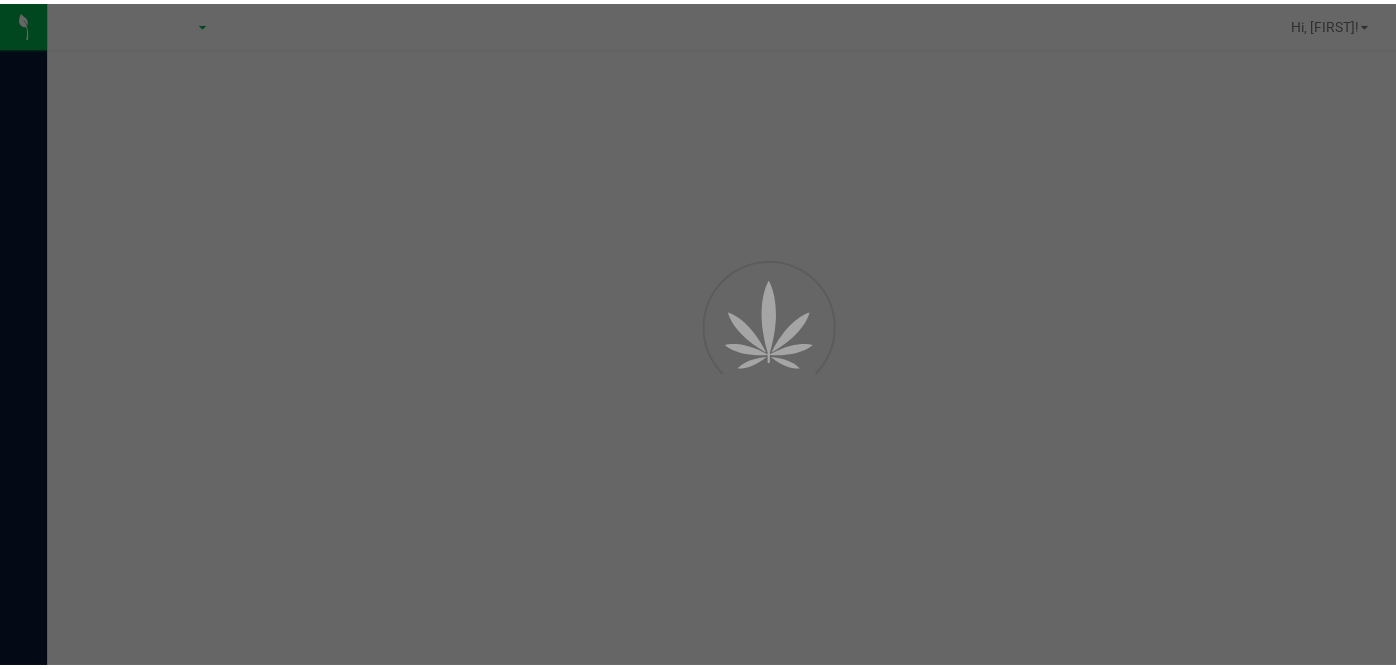 scroll, scrollTop: 0, scrollLeft: 0, axis: both 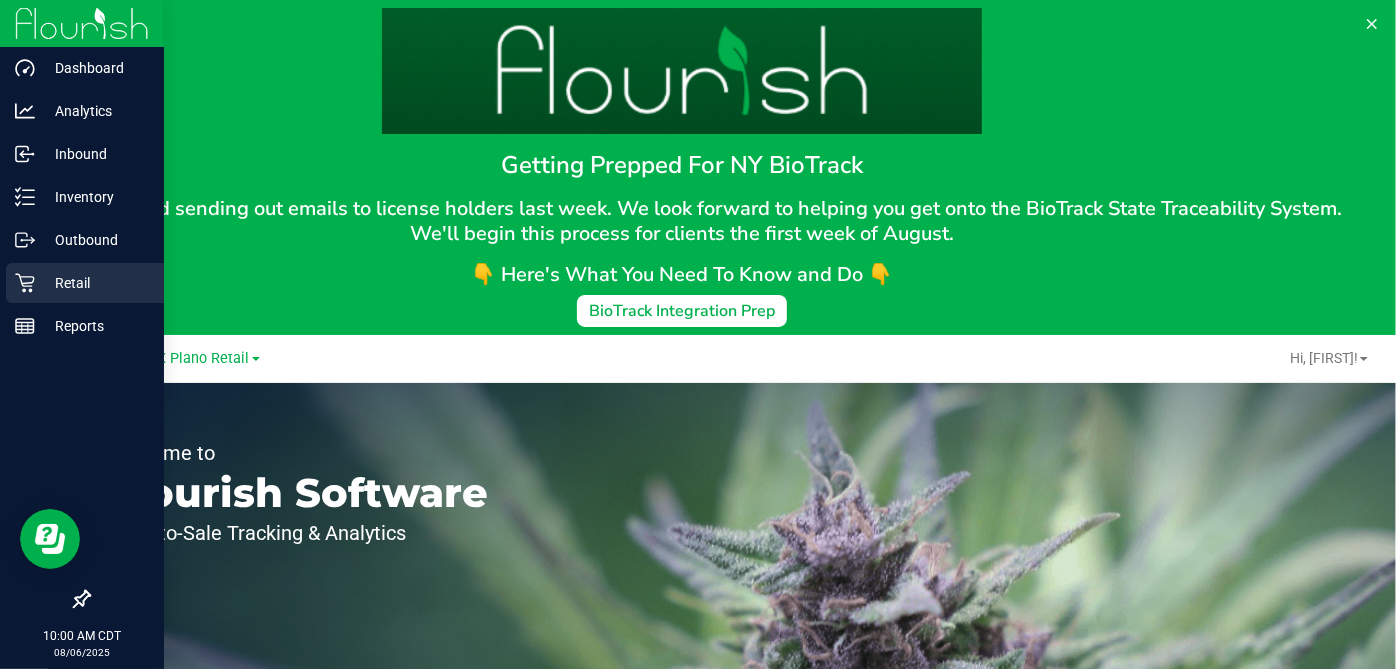 click on "Retail" at bounding box center [95, 283] 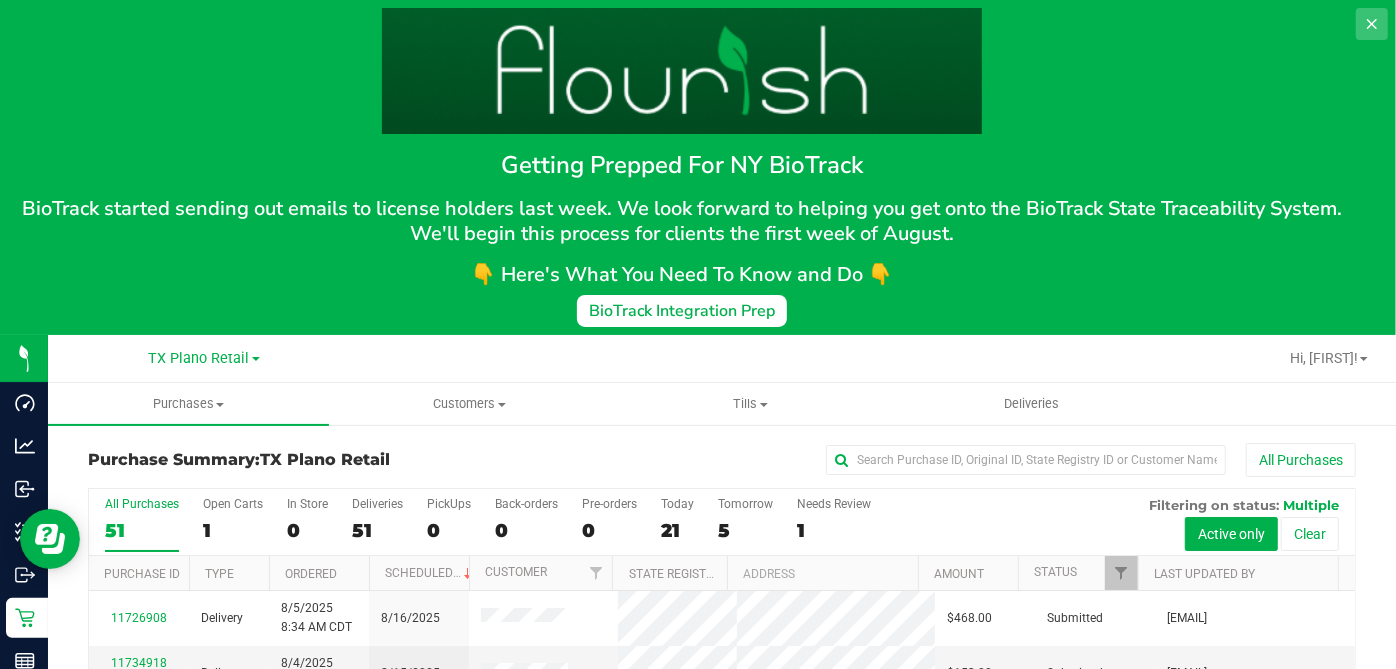 click 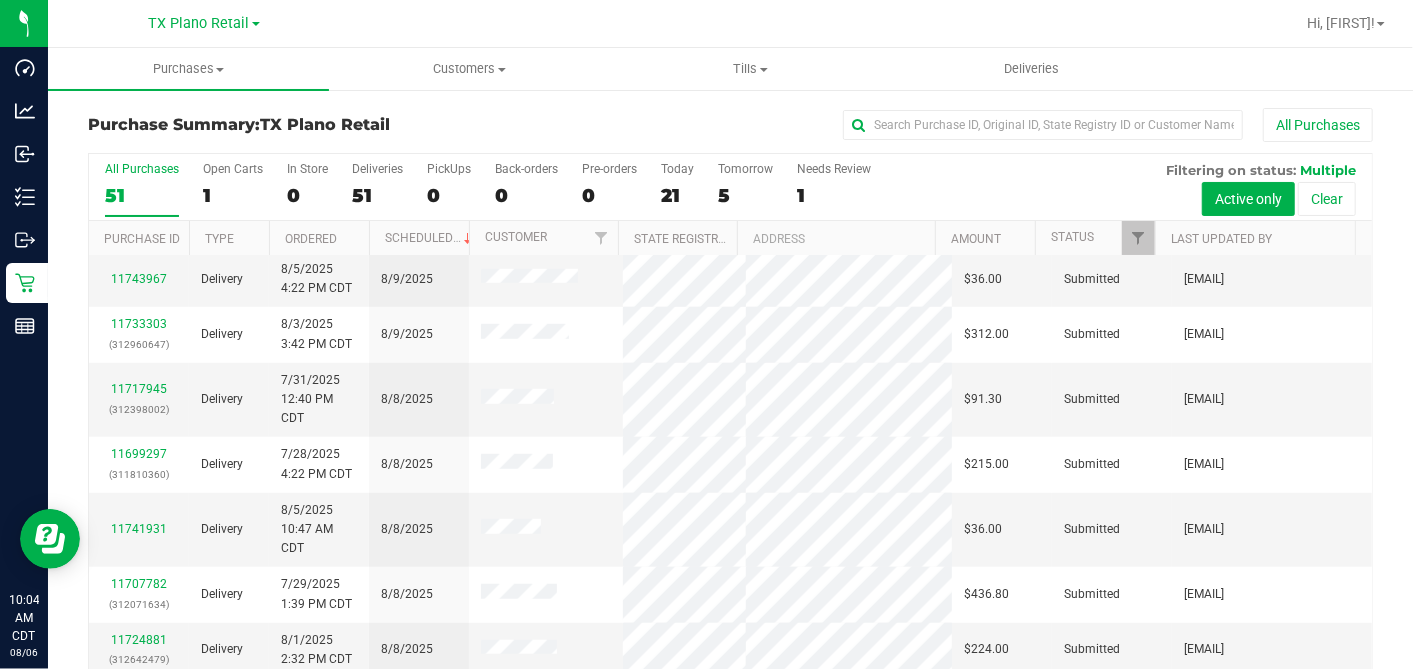 scroll, scrollTop: 834, scrollLeft: 0, axis: vertical 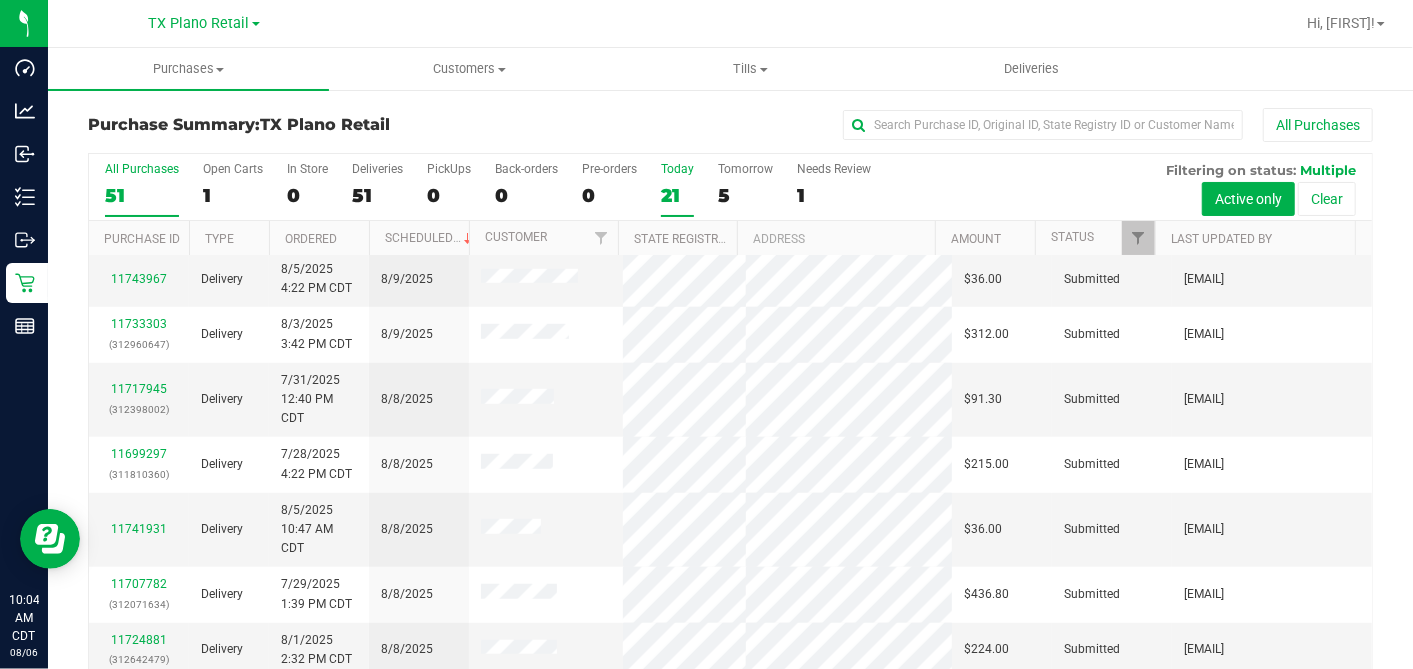 click on "Today
21" at bounding box center [677, 189] 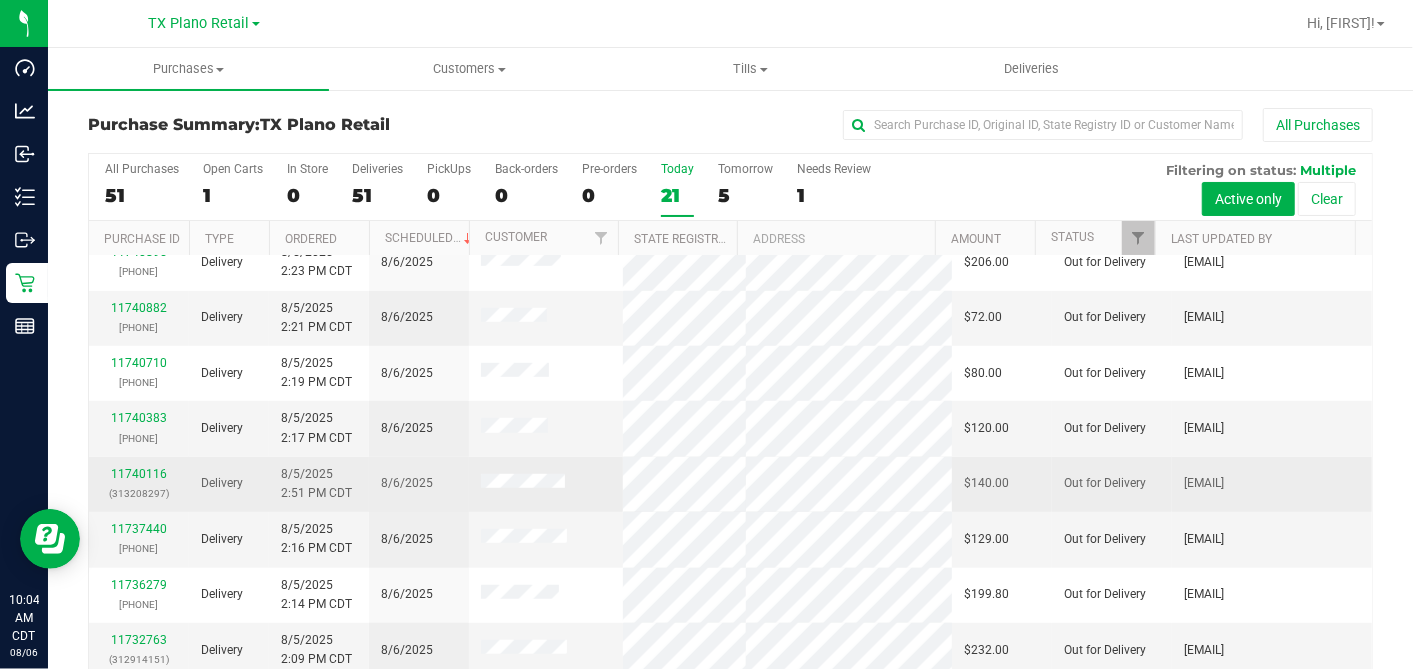 scroll, scrollTop: 834, scrollLeft: 0, axis: vertical 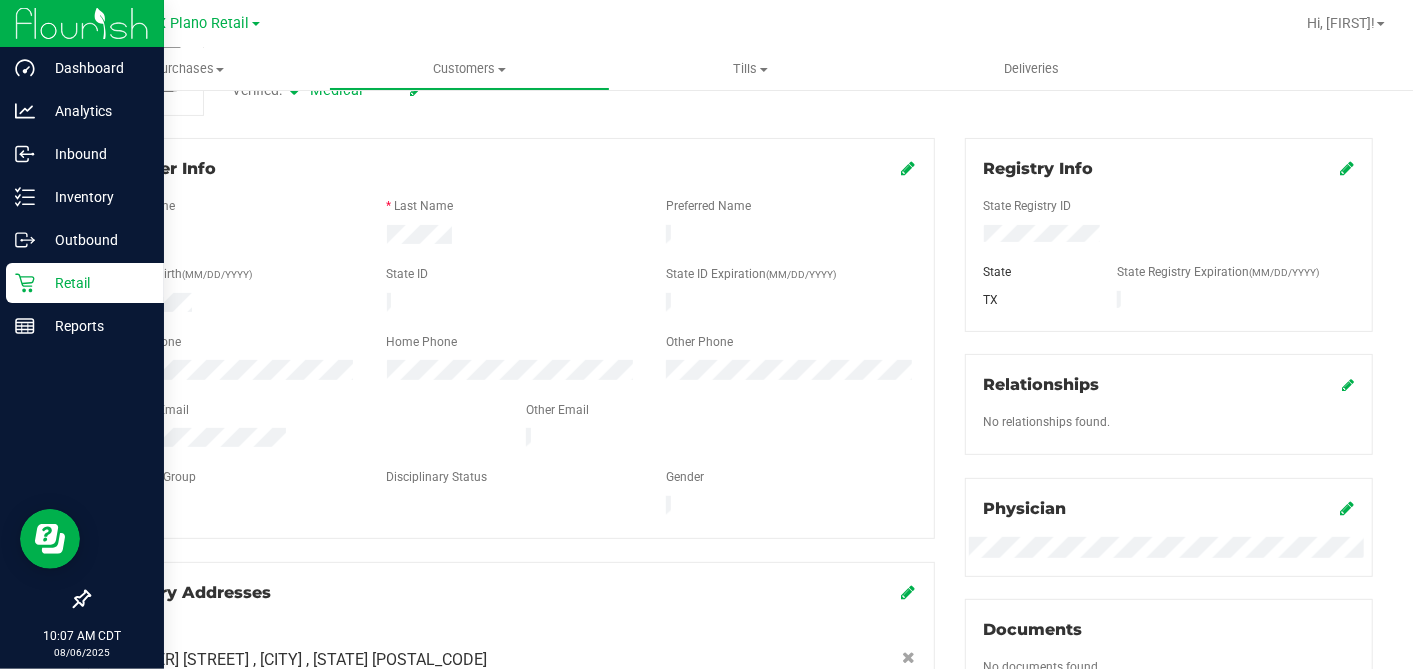 click 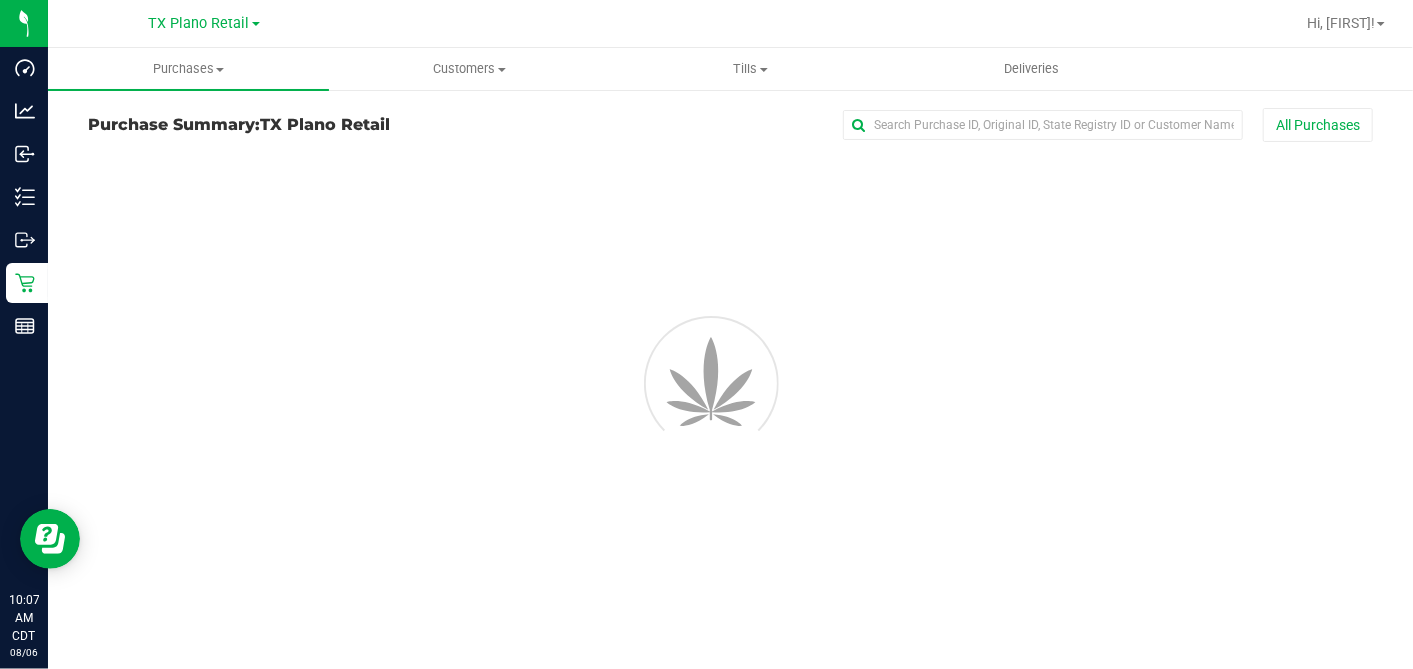 scroll, scrollTop: 0, scrollLeft: 0, axis: both 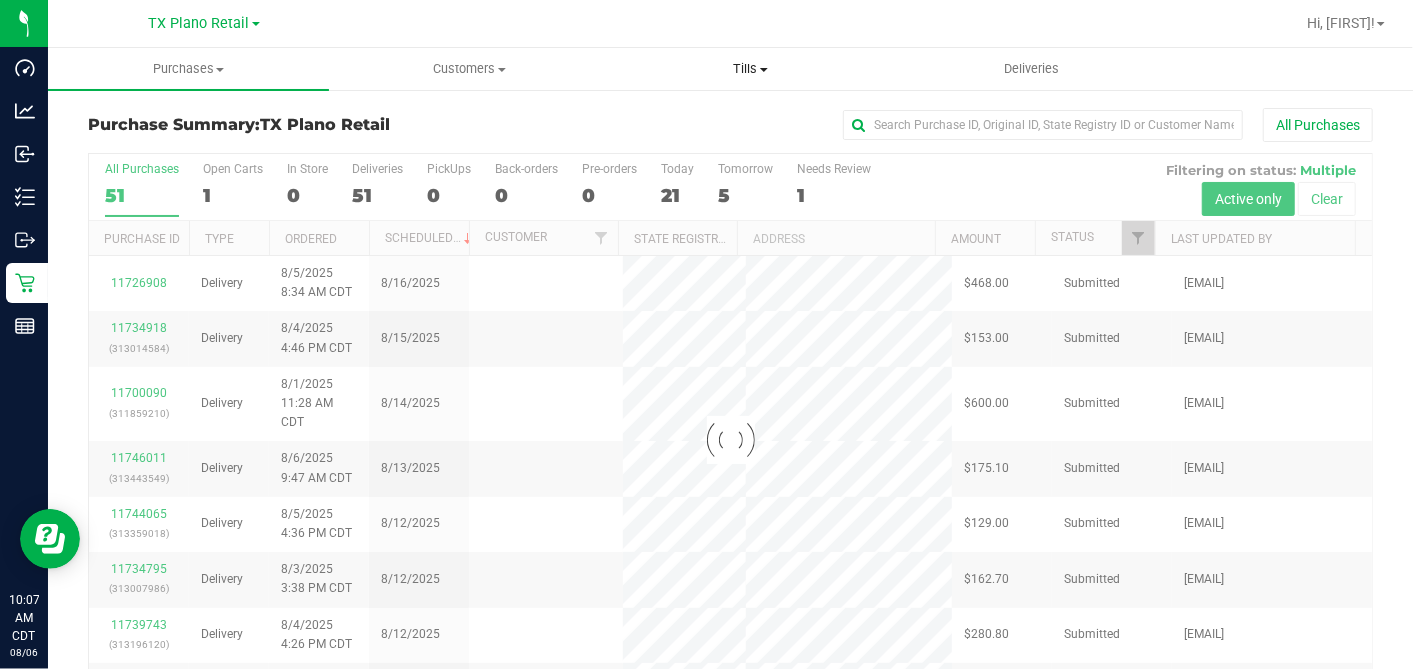 click on "Tills" at bounding box center [750, 69] 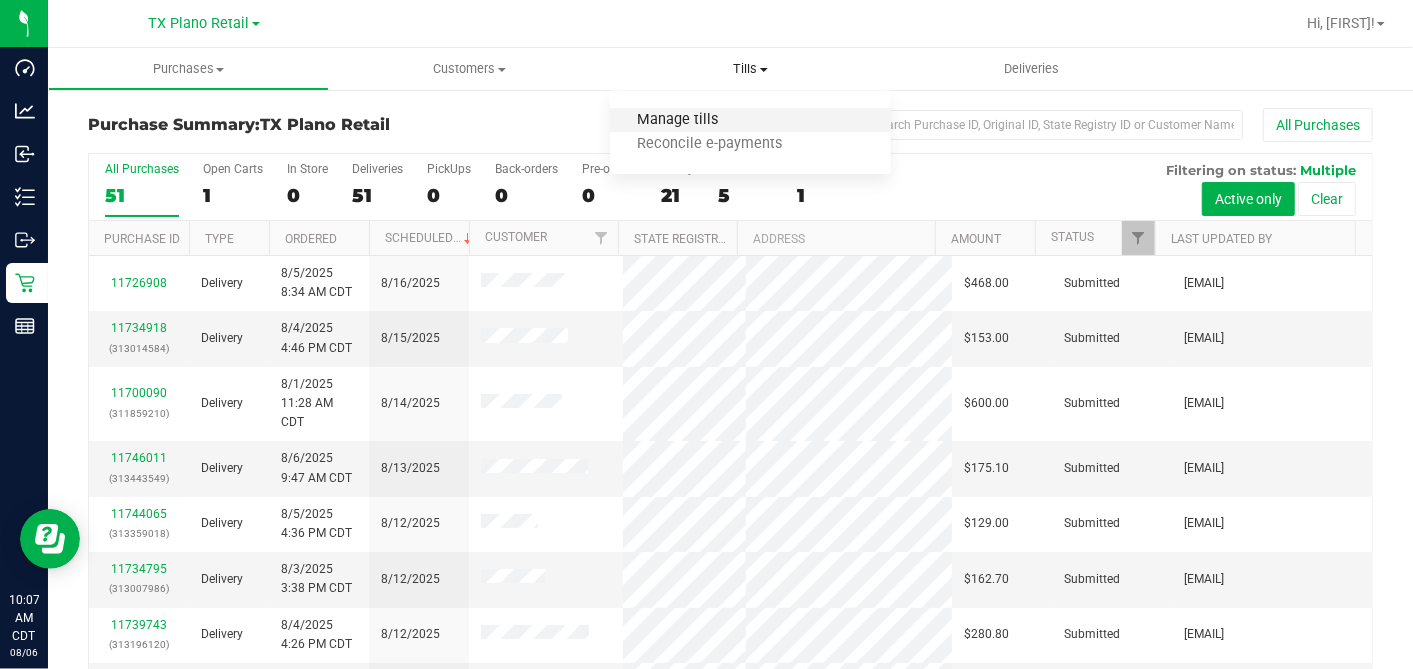 click on "Manage tills" at bounding box center (677, 120) 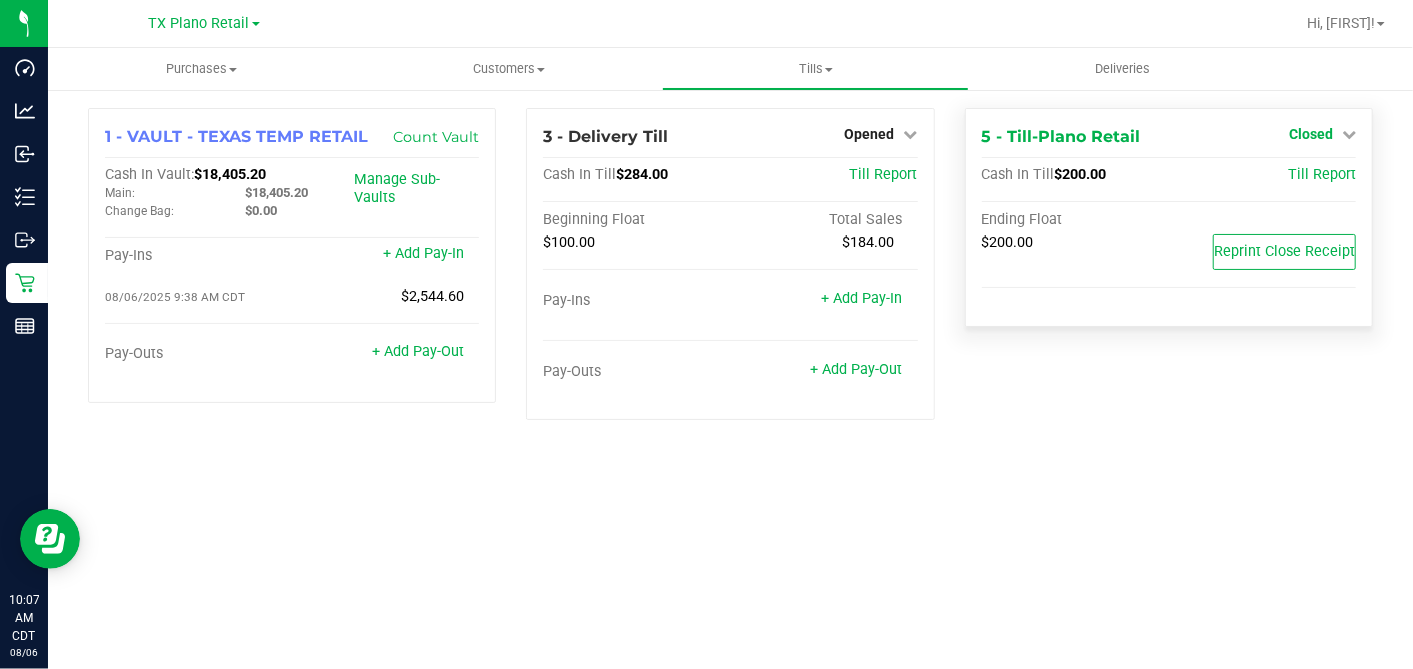 click on "Closed" at bounding box center [1311, 134] 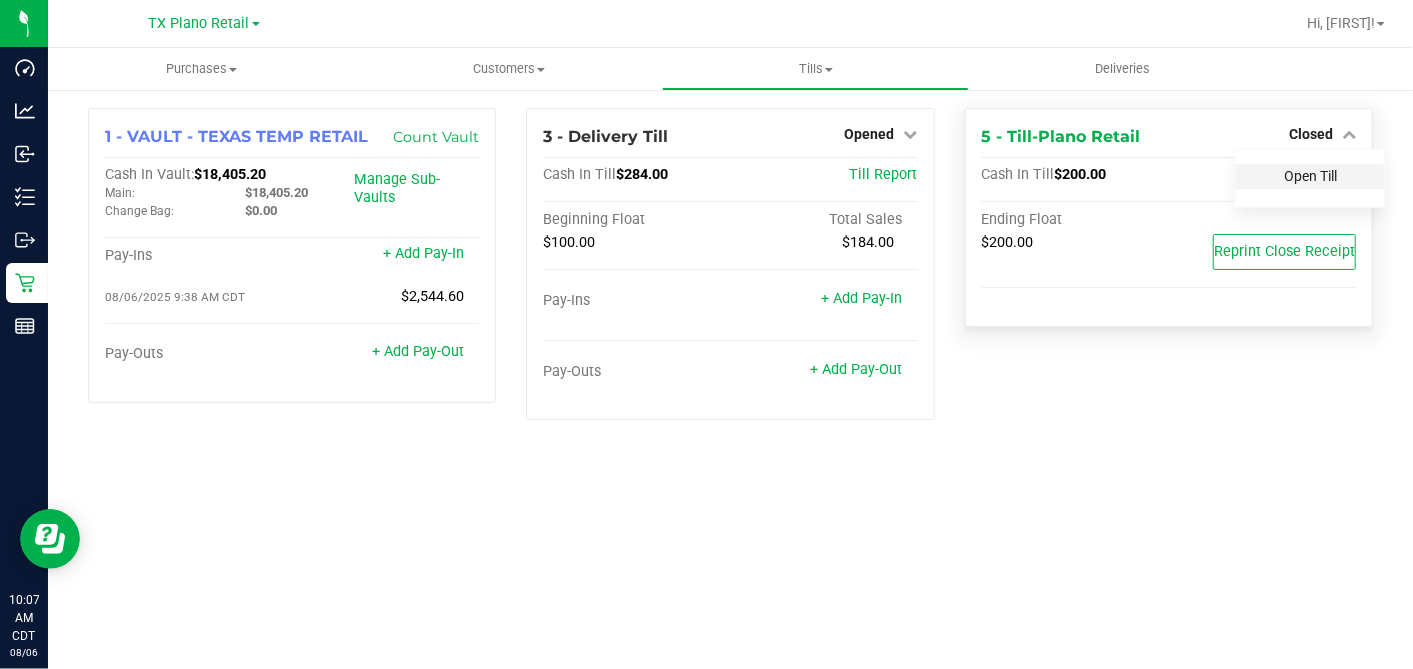 click on "Open Till" at bounding box center [1310, 176] 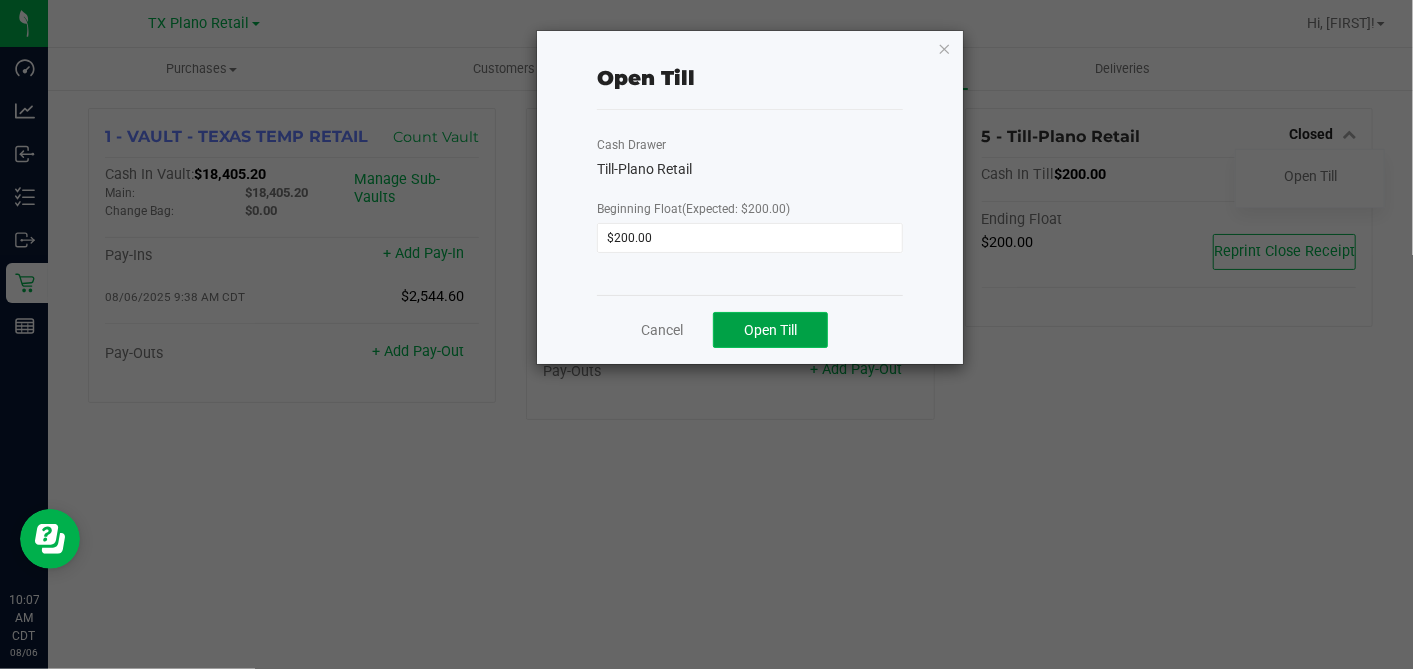 click on "Open Till" 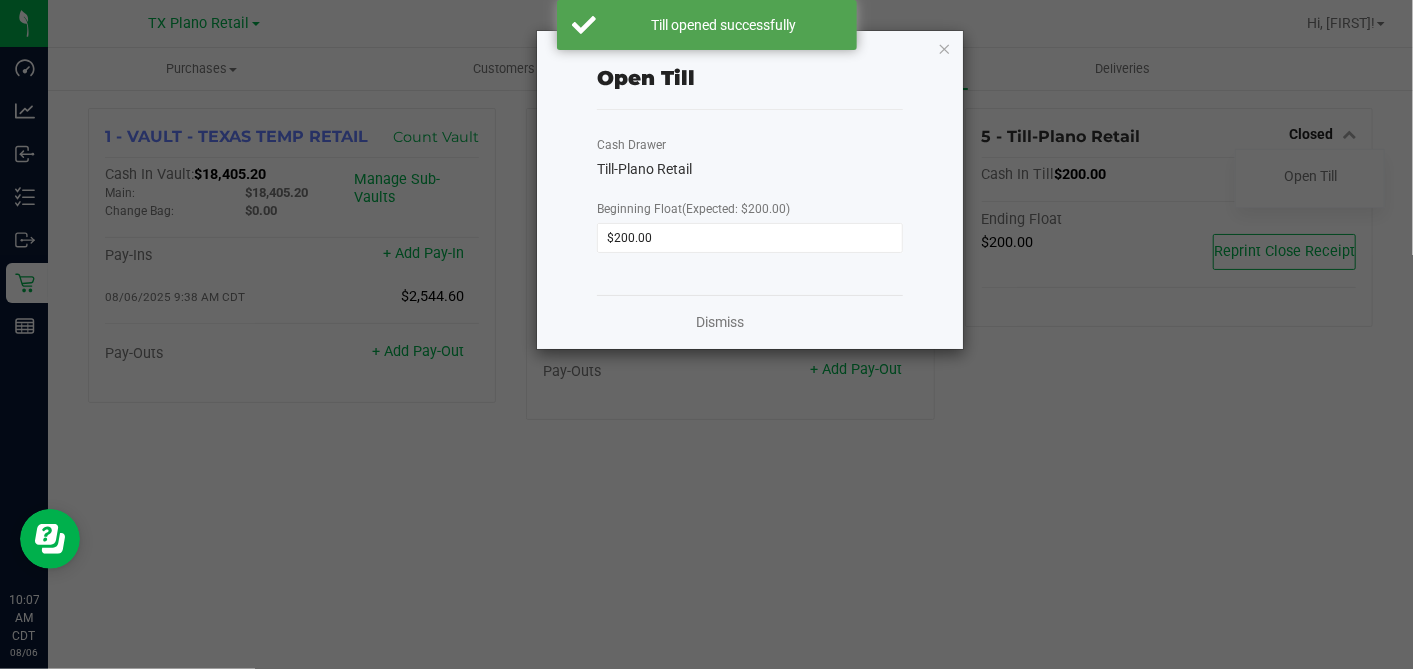 drag, startPoint x: 945, startPoint y: 47, endPoint x: 1389, endPoint y: 165, distance: 459.41266 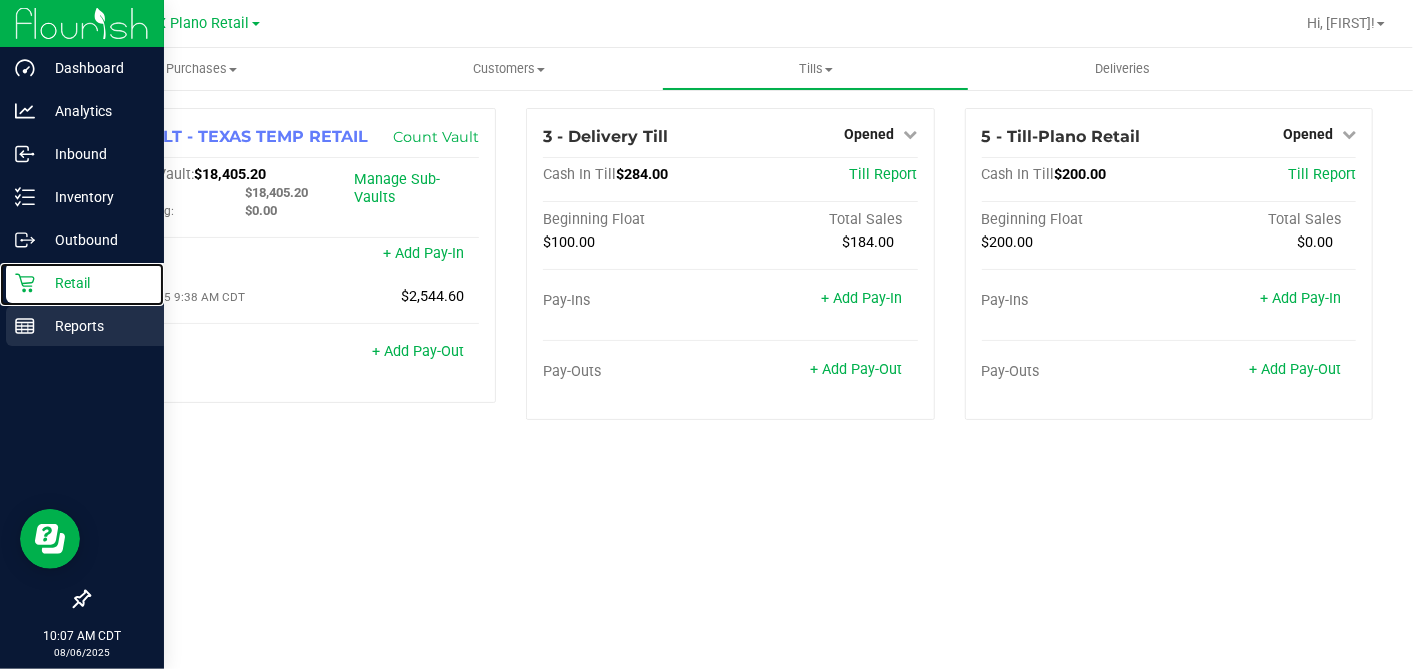 drag, startPoint x: 54, startPoint y: 275, endPoint x: 83, endPoint y: 305, distance: 41.725292 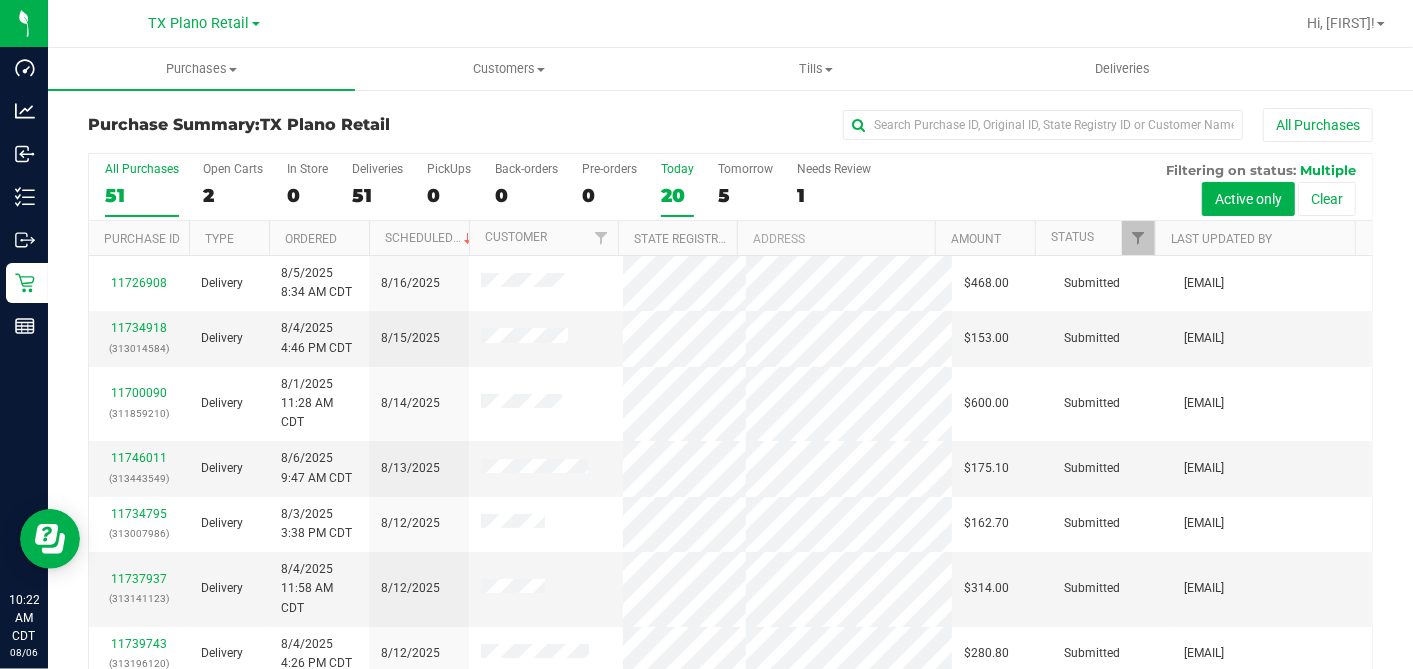 click on "20" at bounding box center [677, 195] 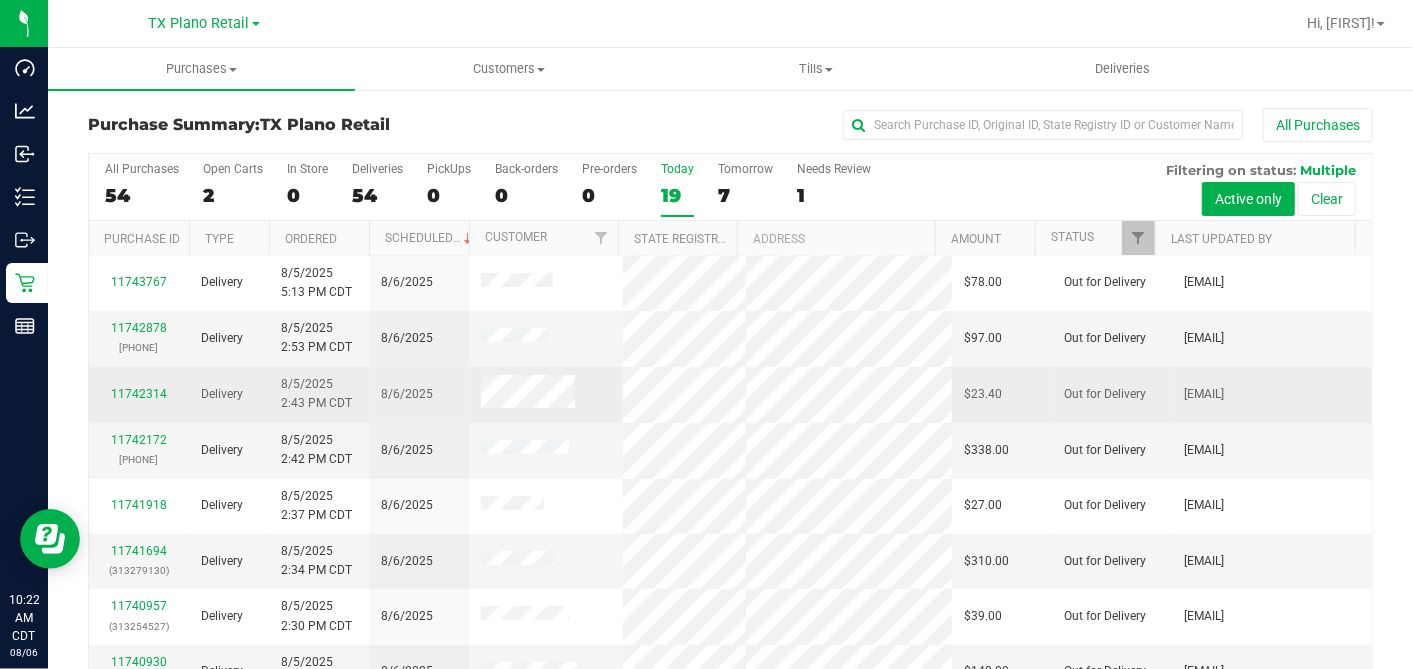 scroll, scrollTop: 702, scrollLeft: 0, axis: vertical 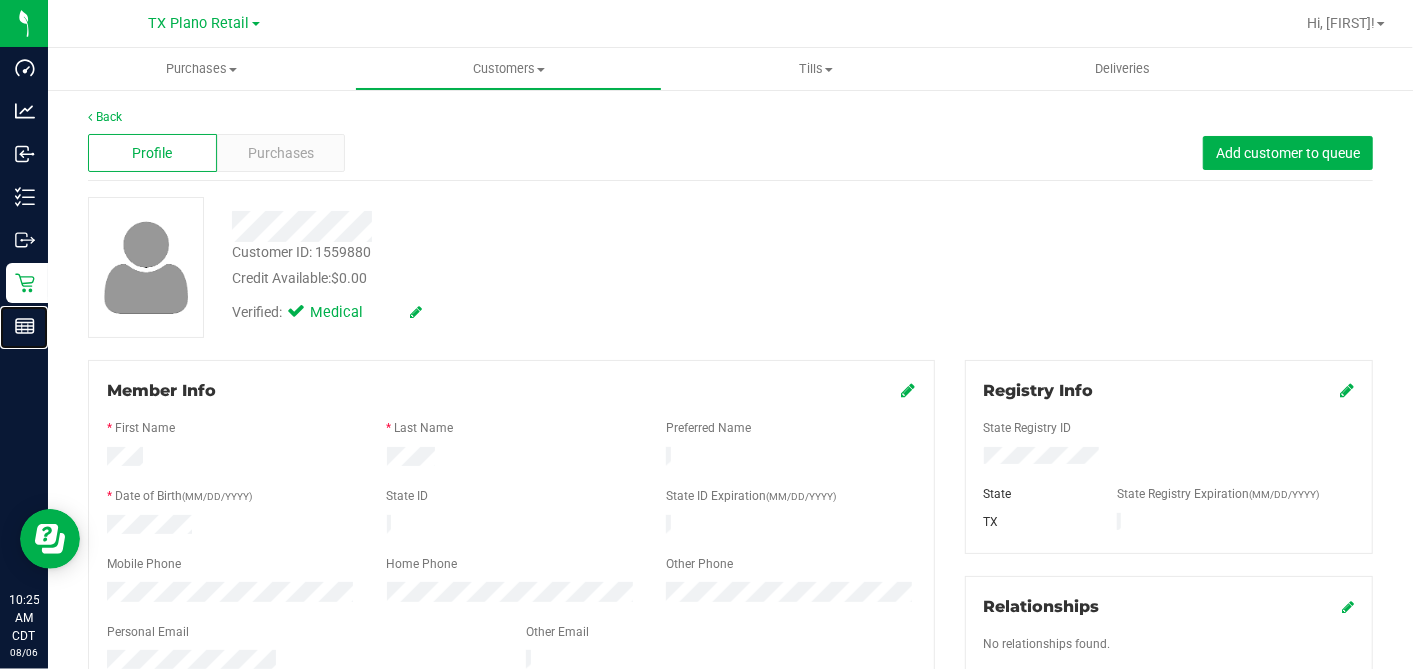 drag, startPoint x: 50, startPoint y: 315, endPoint x: 240, endPoint y: 354, distance: 193.96133 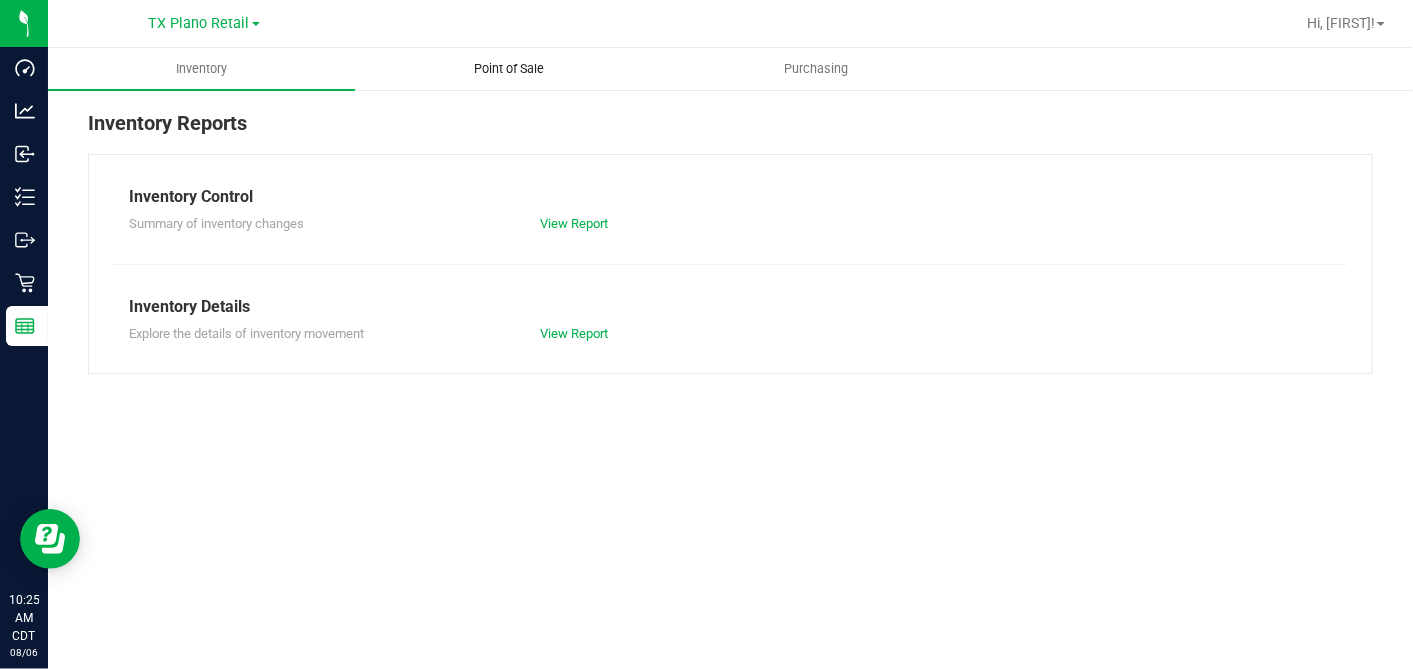 drag, startPoint x: 497, startPoint y: 56, endPoint x: 497, endPoint y: 77, distance: 21 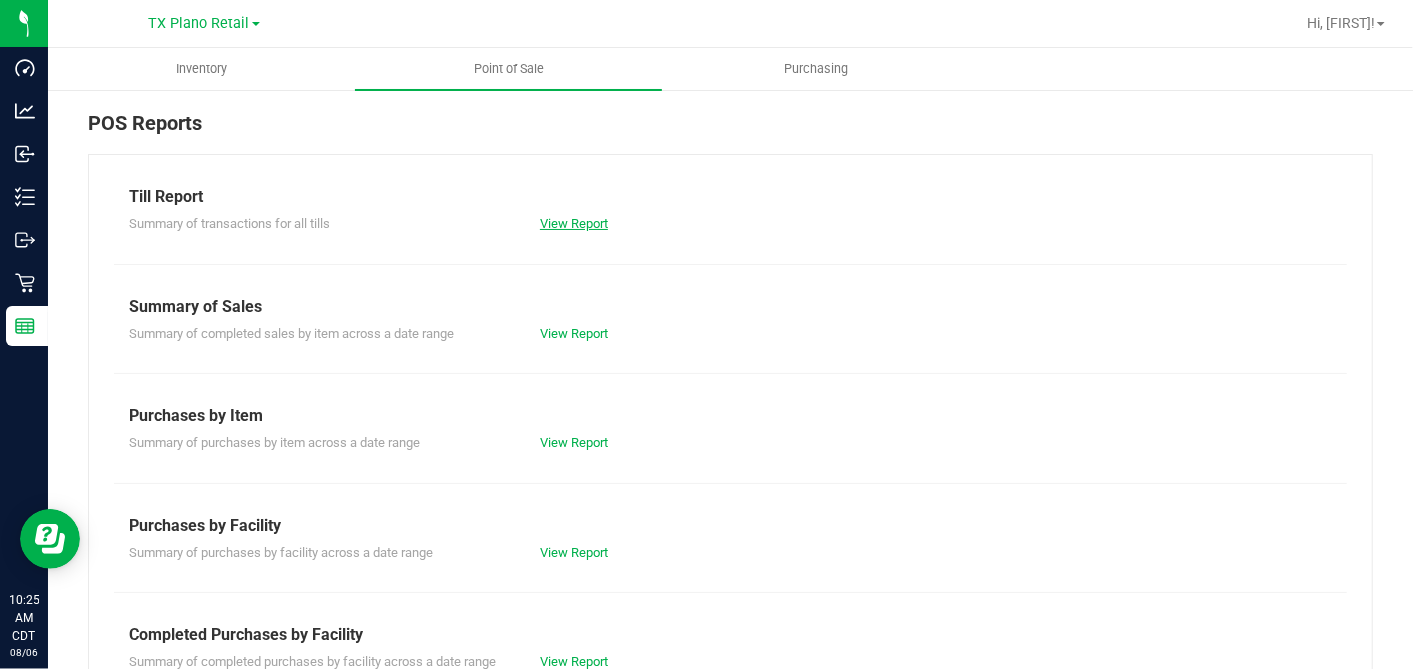 click on "View Report" at bounding box center [574, 223] 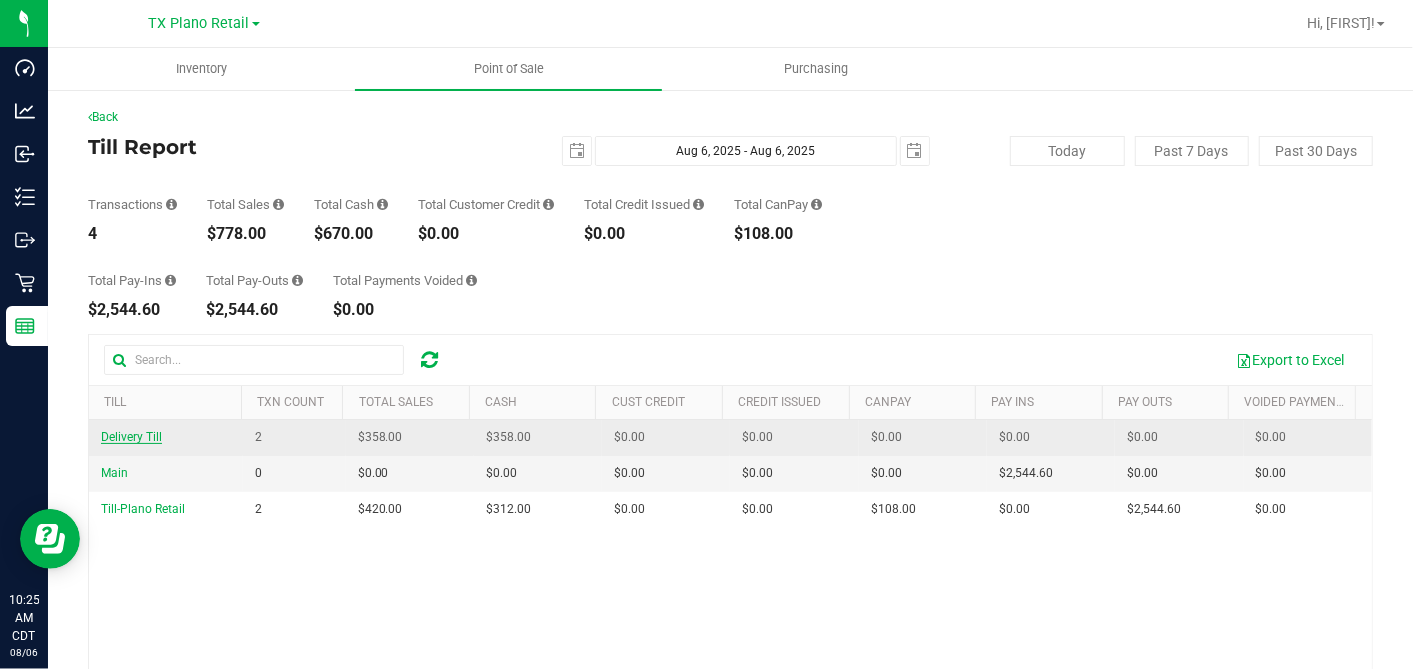 click on "Delivery Till" at bounding box center (131, 437) 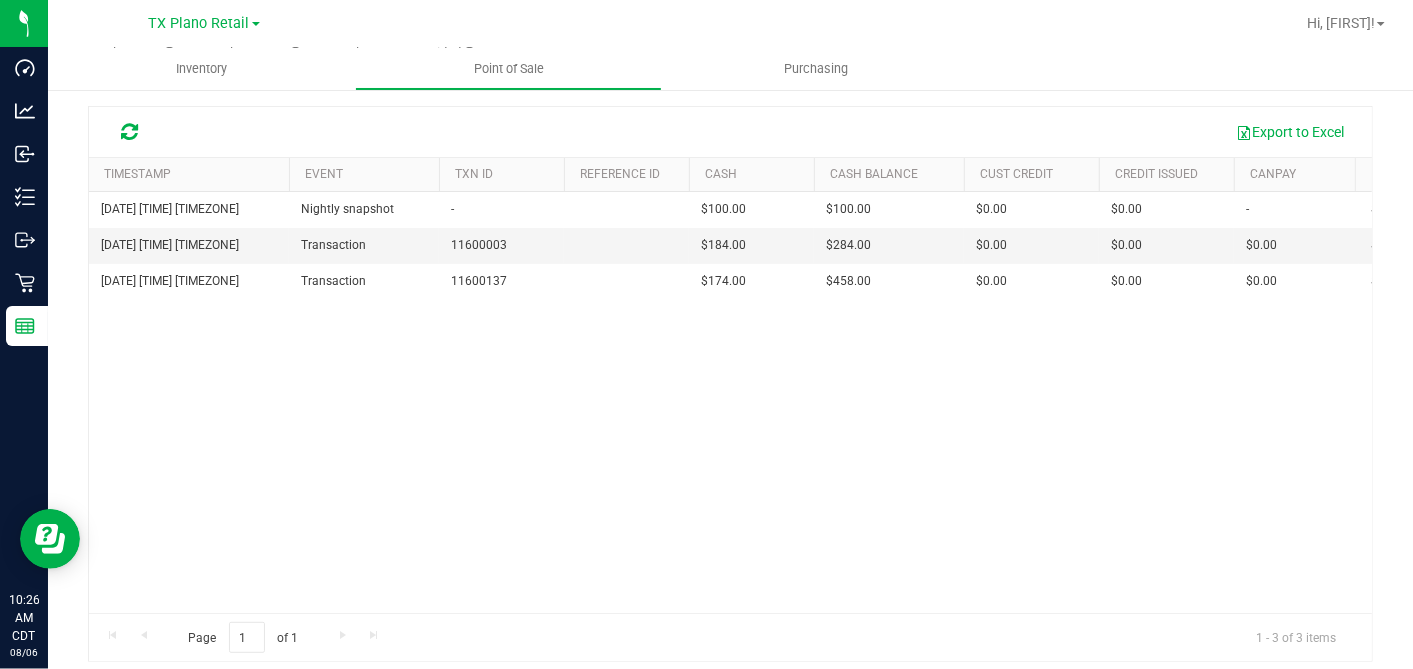 scroll, scrollTop: 240, scrollLeft: 0, axis: vertical 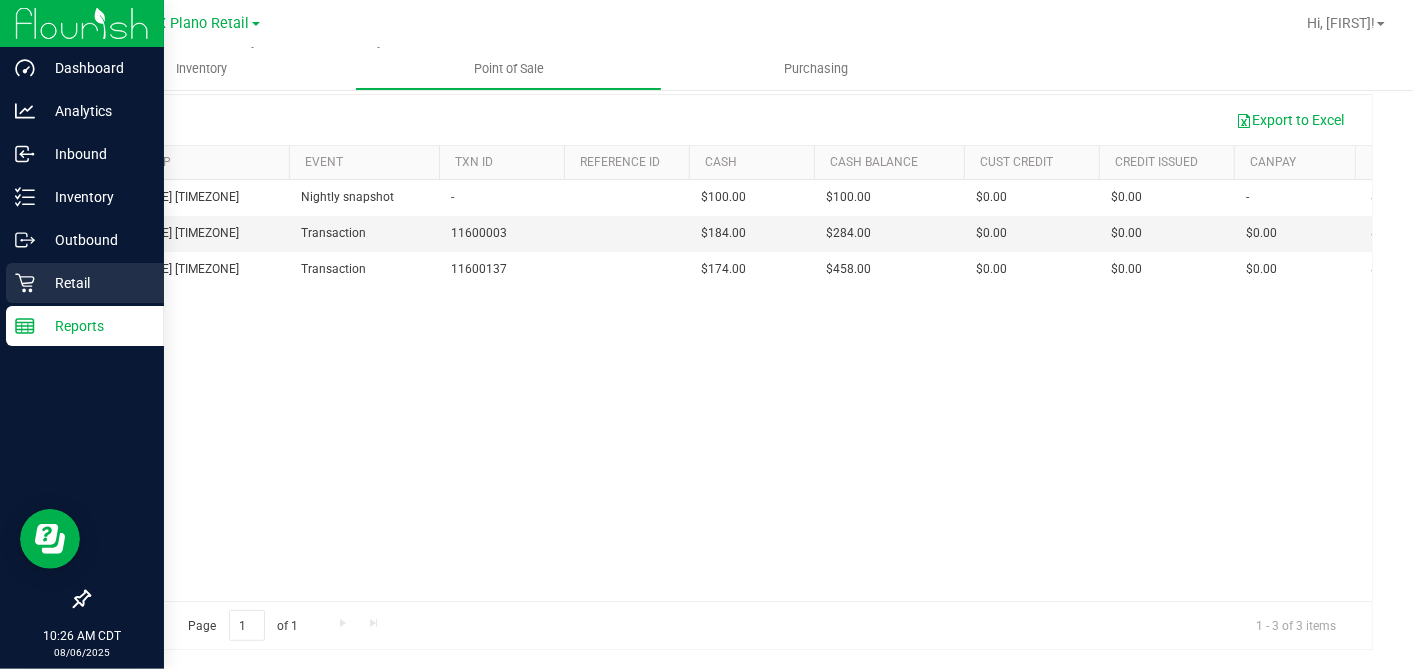 drag, startPoint x: 15, startPoint y: 271, endPoint x: 157, endPoint y: 274, distance: 142.0317 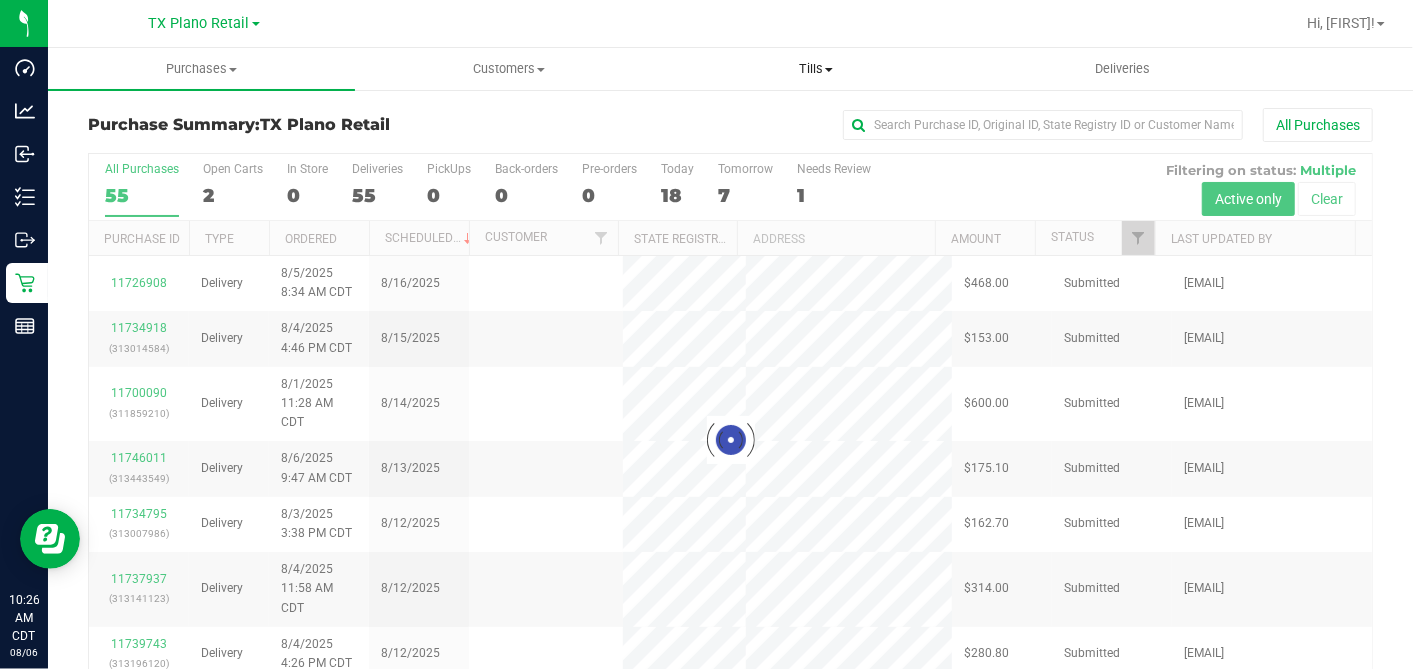 click on "Tills
Manage tills
Reconcile e-payments" at bounding box center (815, 69) 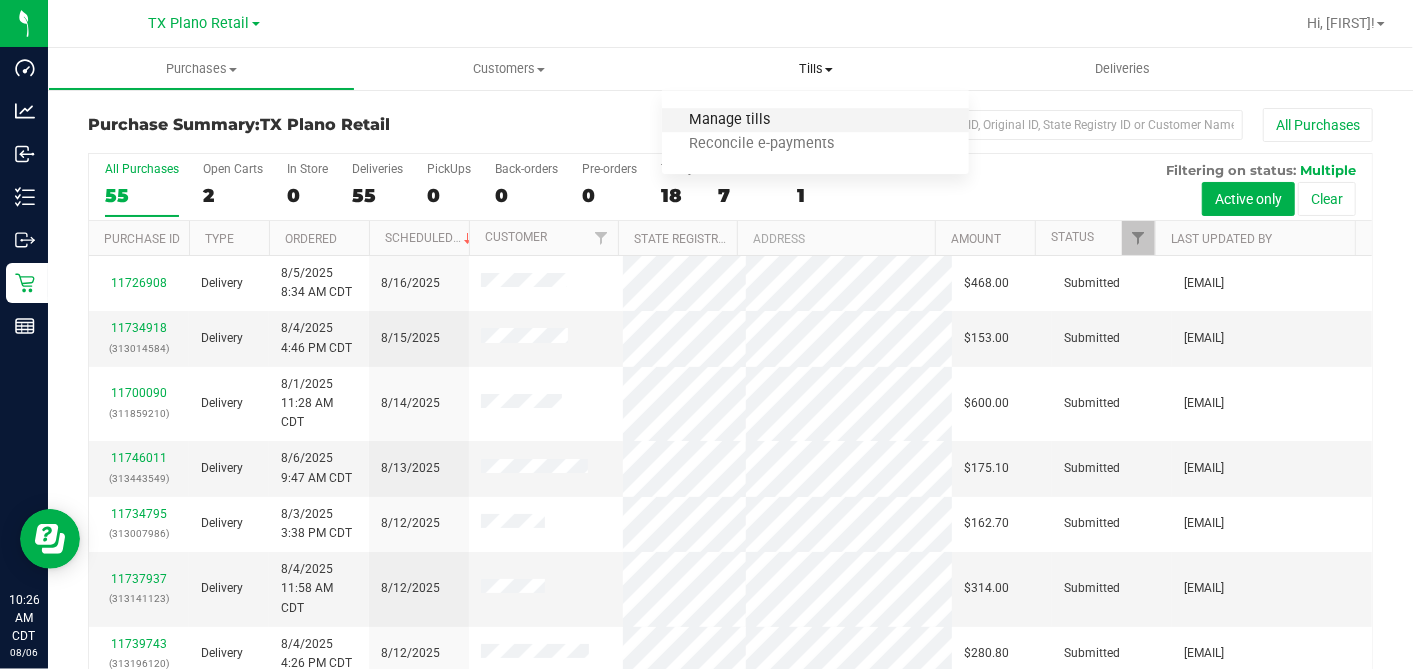 click on "Manage tills" at bounding box center [729, 120] 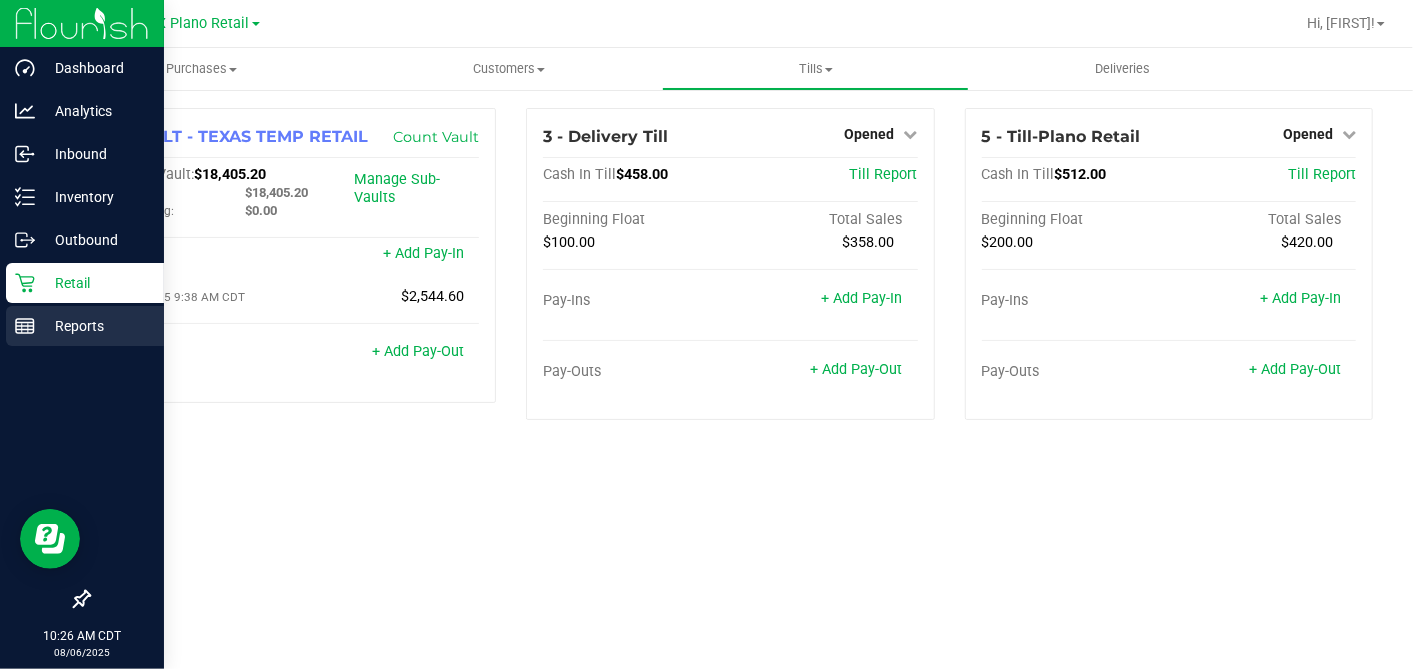 click 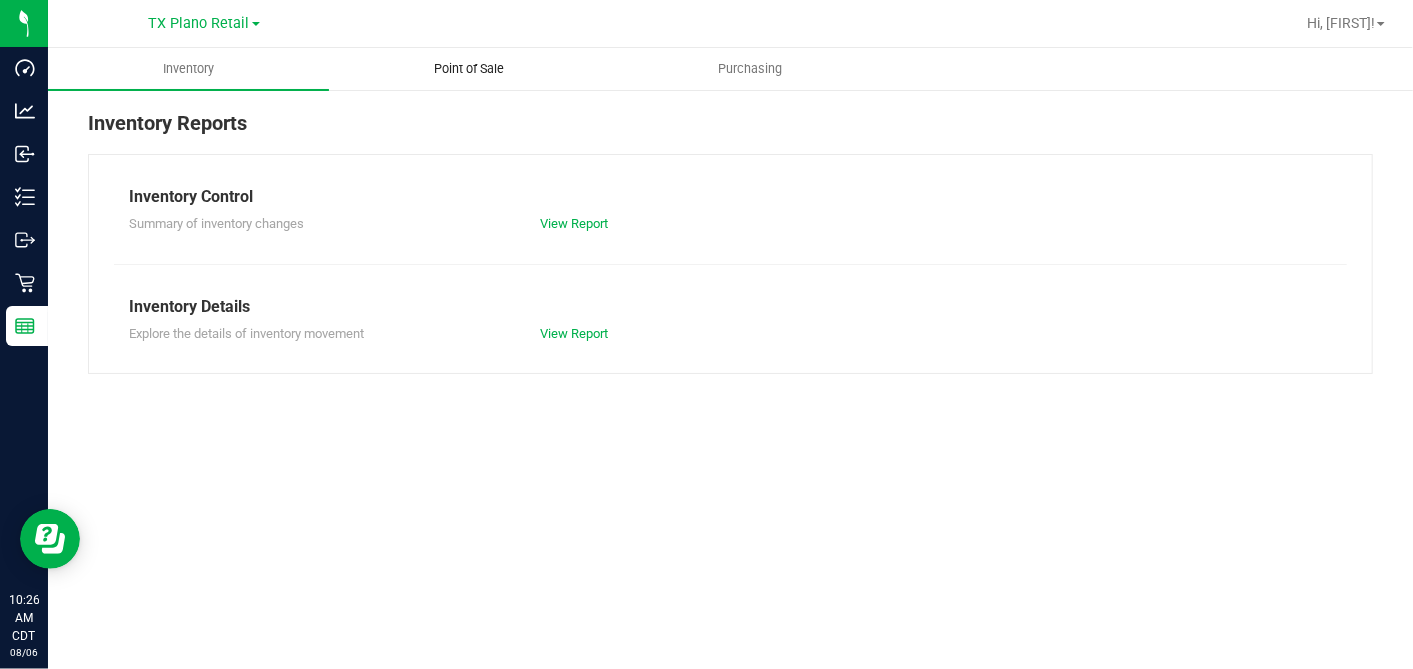 click on "Point of Sale" at bounding box center [470, 69] 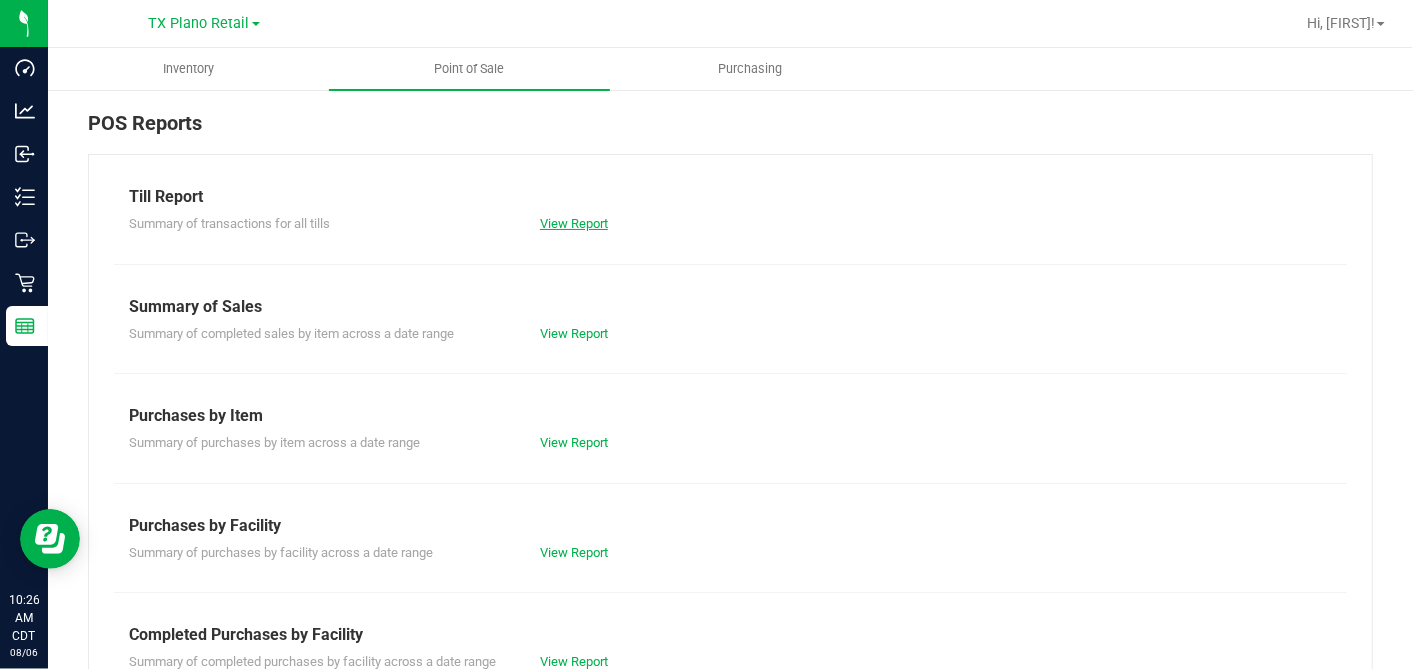 click on "View Report" at bounding box center (574, 223) 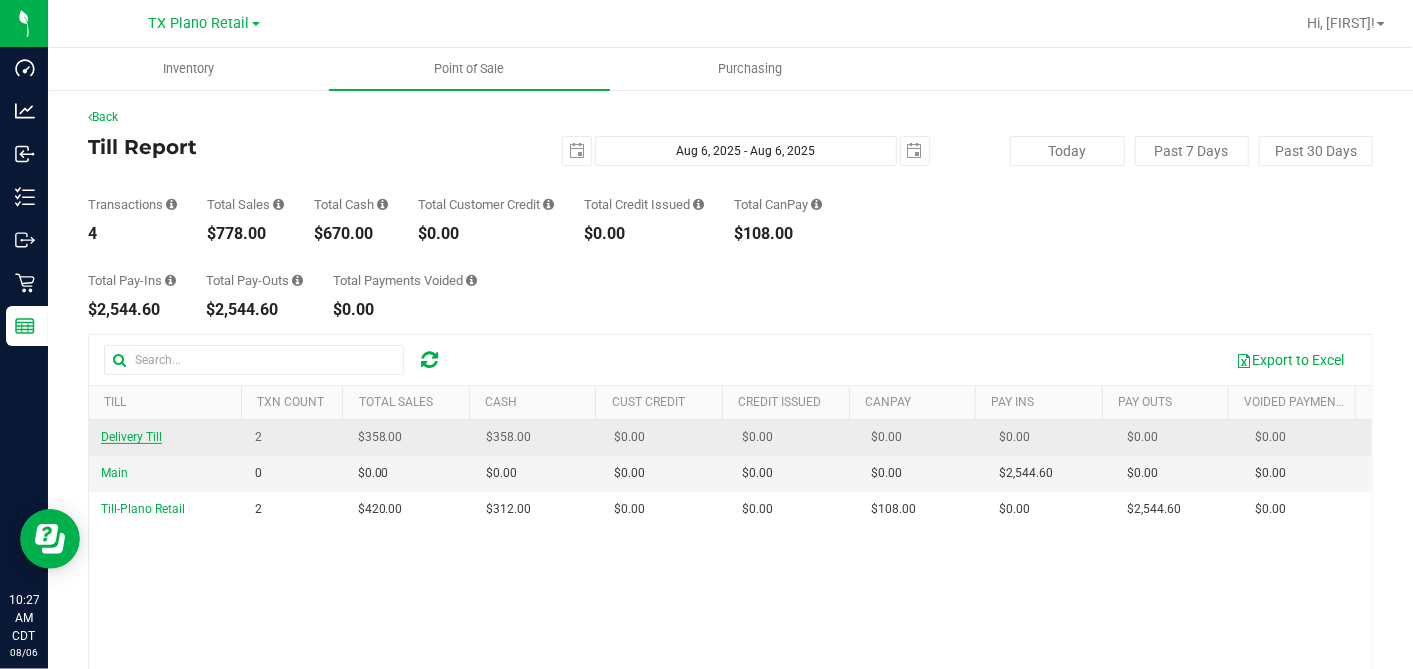 click on "Delivery Till" at bounding box center (131, 437) 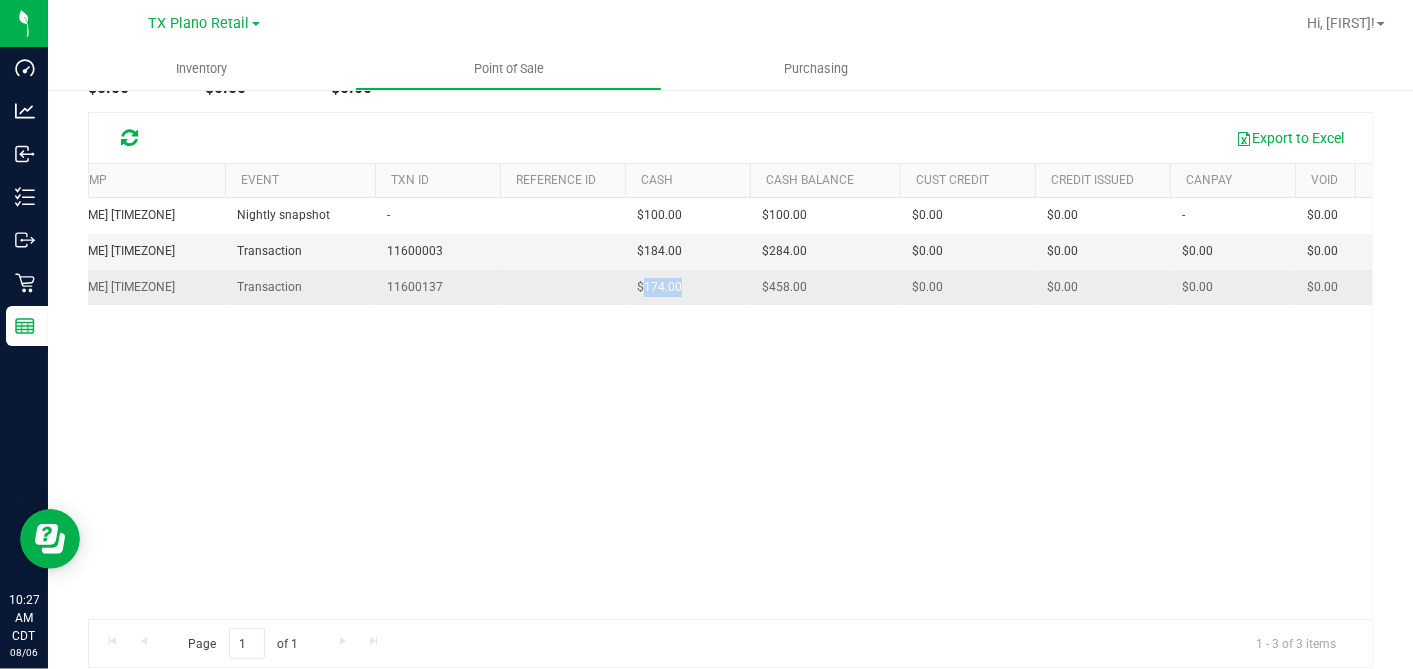 drag, startPoint x: 712, startPoint y: 287, endPoint x: 642, endPoint y: 283, distance: 70.11419 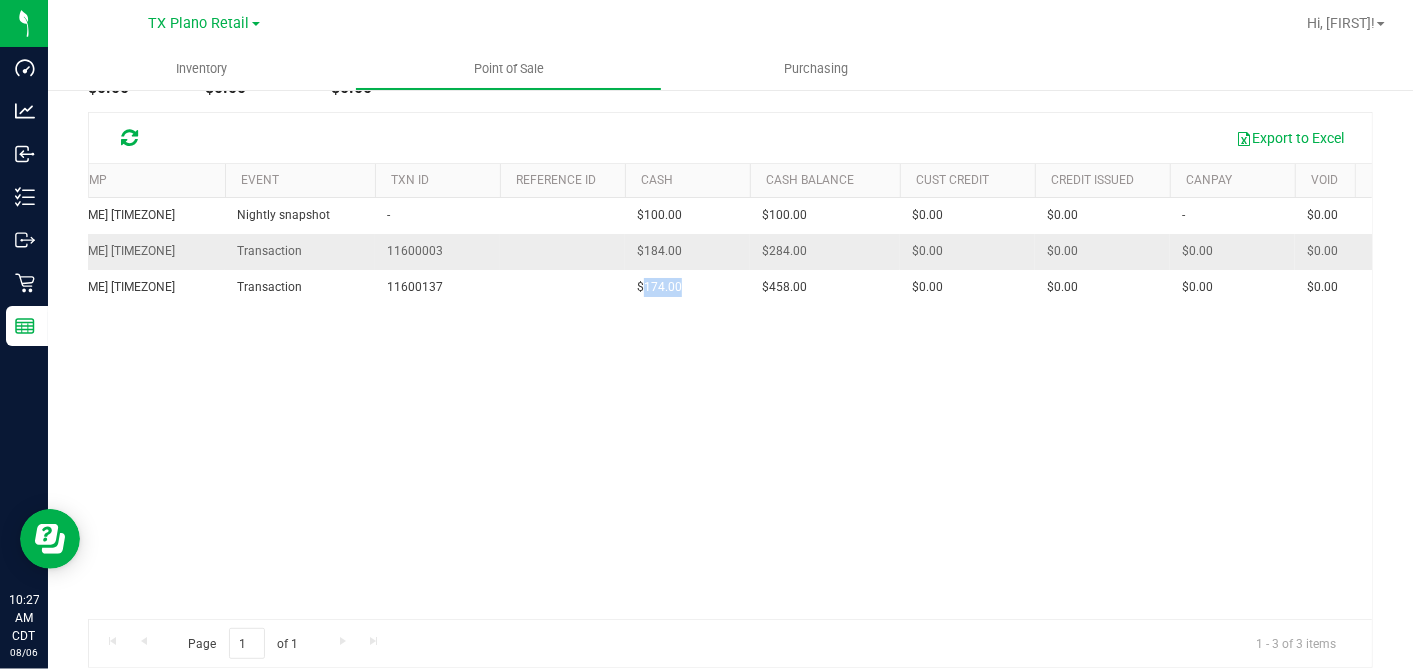 copy on "174.00" 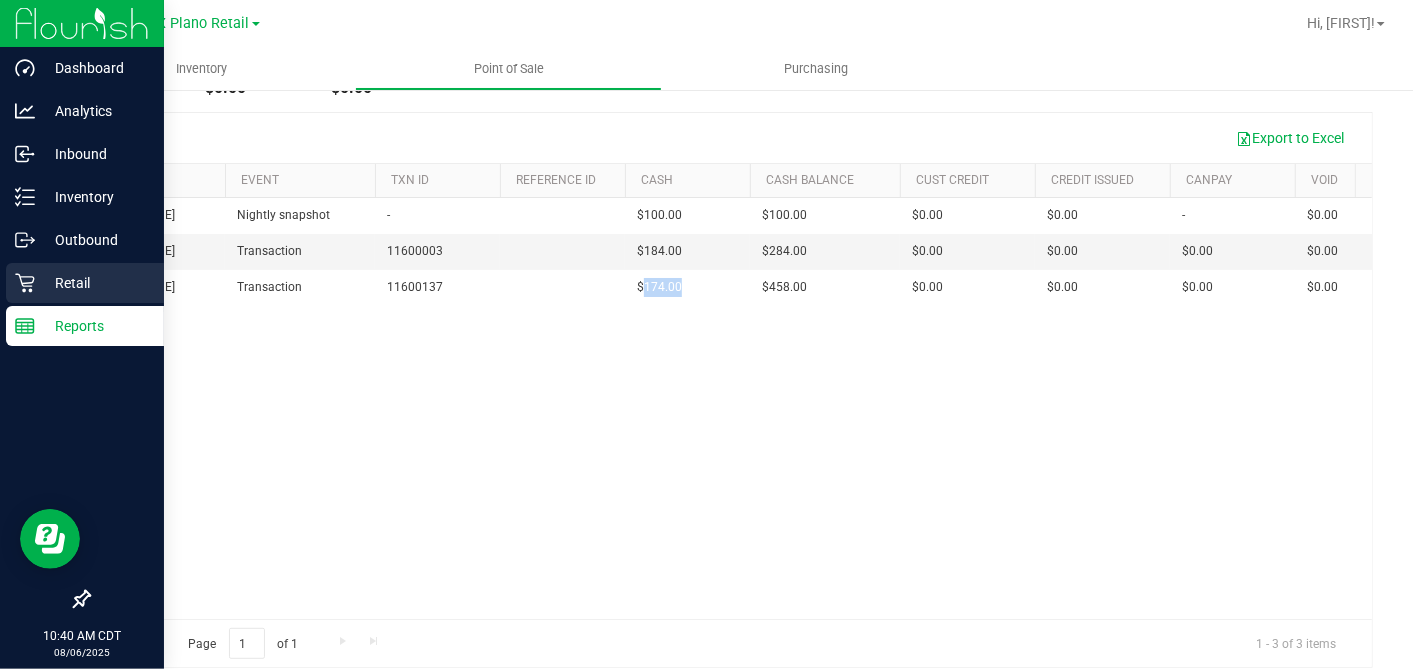 click on "Retail" at bounding box center [85, 283] 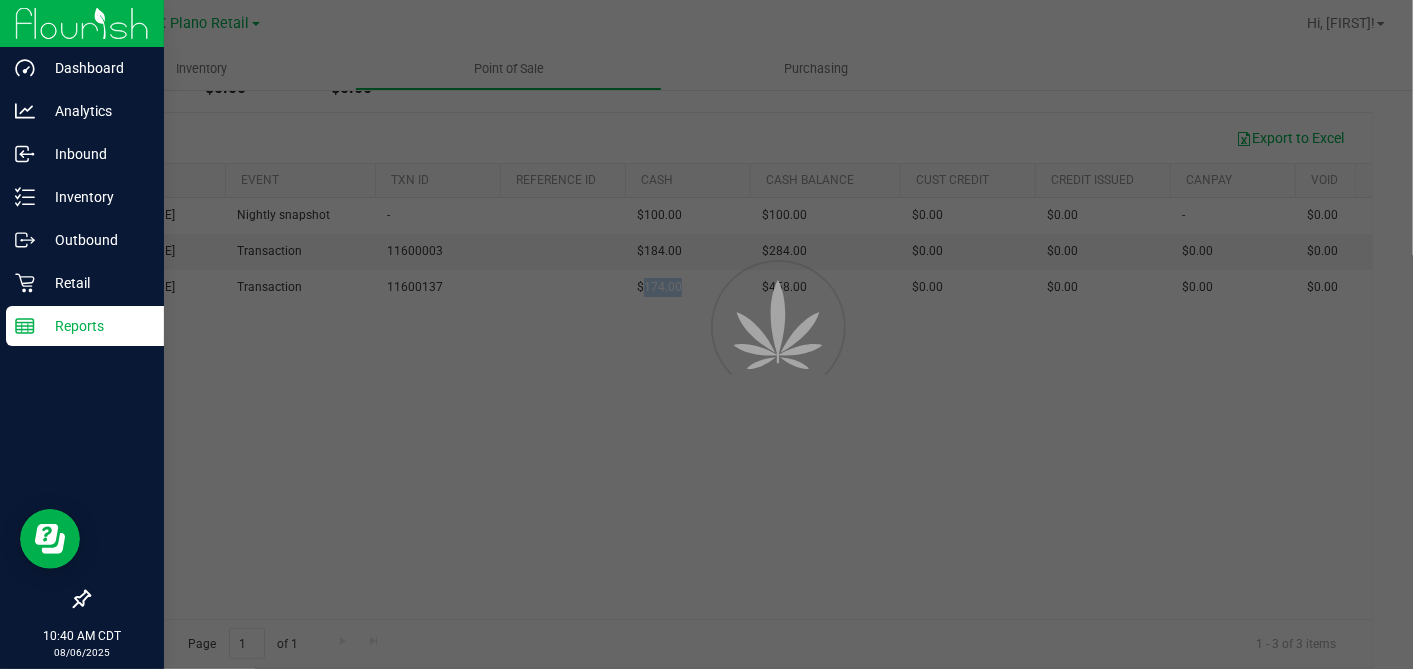scroll, scrollTop: 0, scrollLeft: 0, axis: both 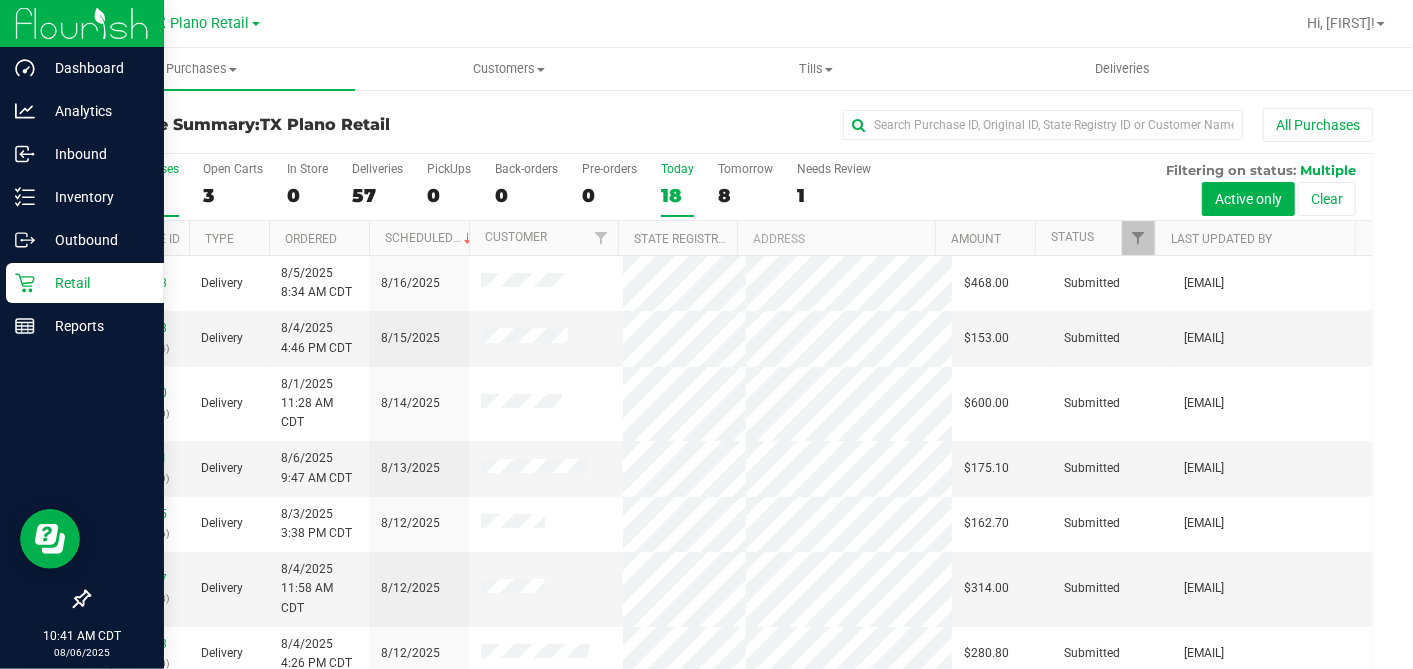 click on "18" at bounding box center (677, 195) 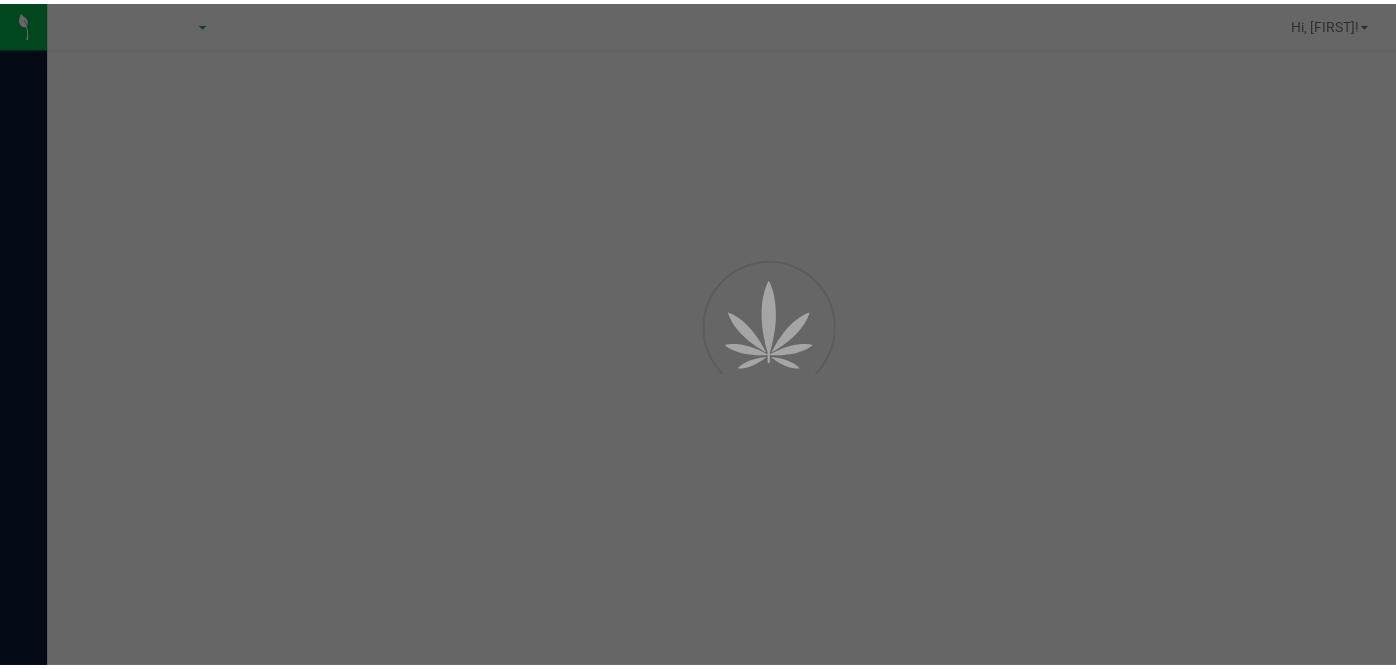 scroll, scrollTop: 0, scrollLeft: 0, axis: both 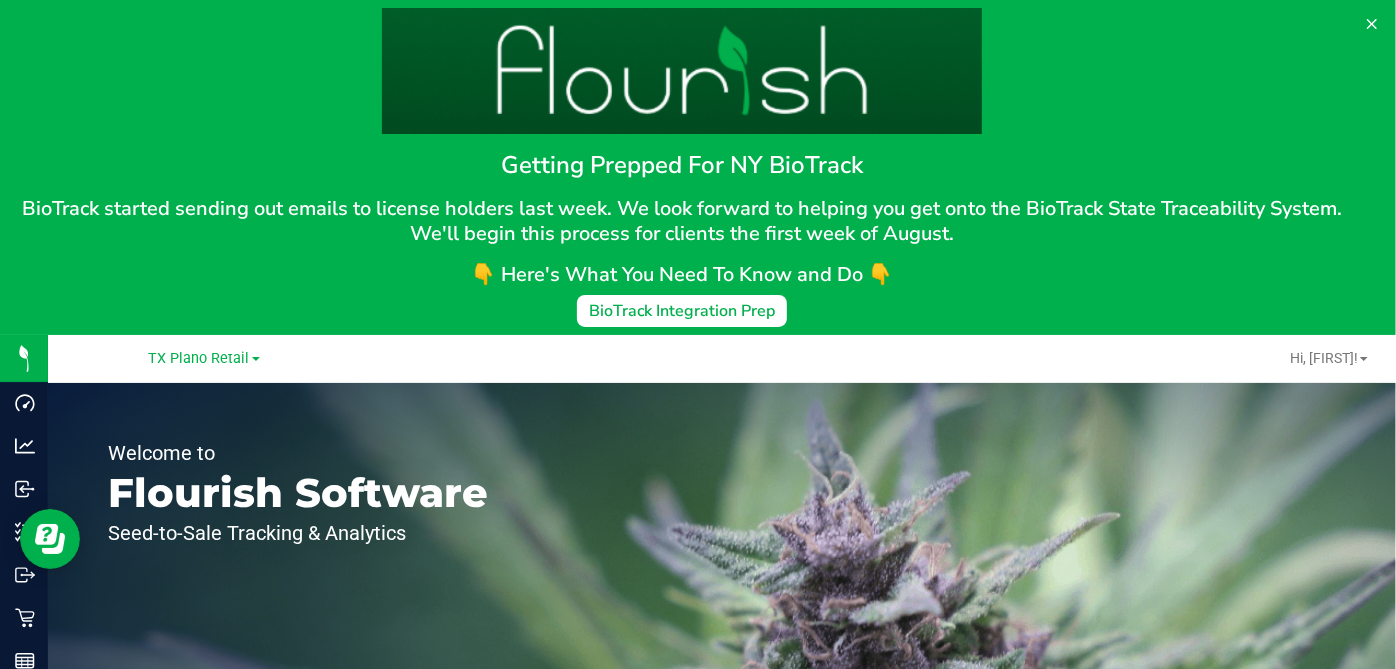 click on "TX Plano Retail" at bounding box center (208, 358) 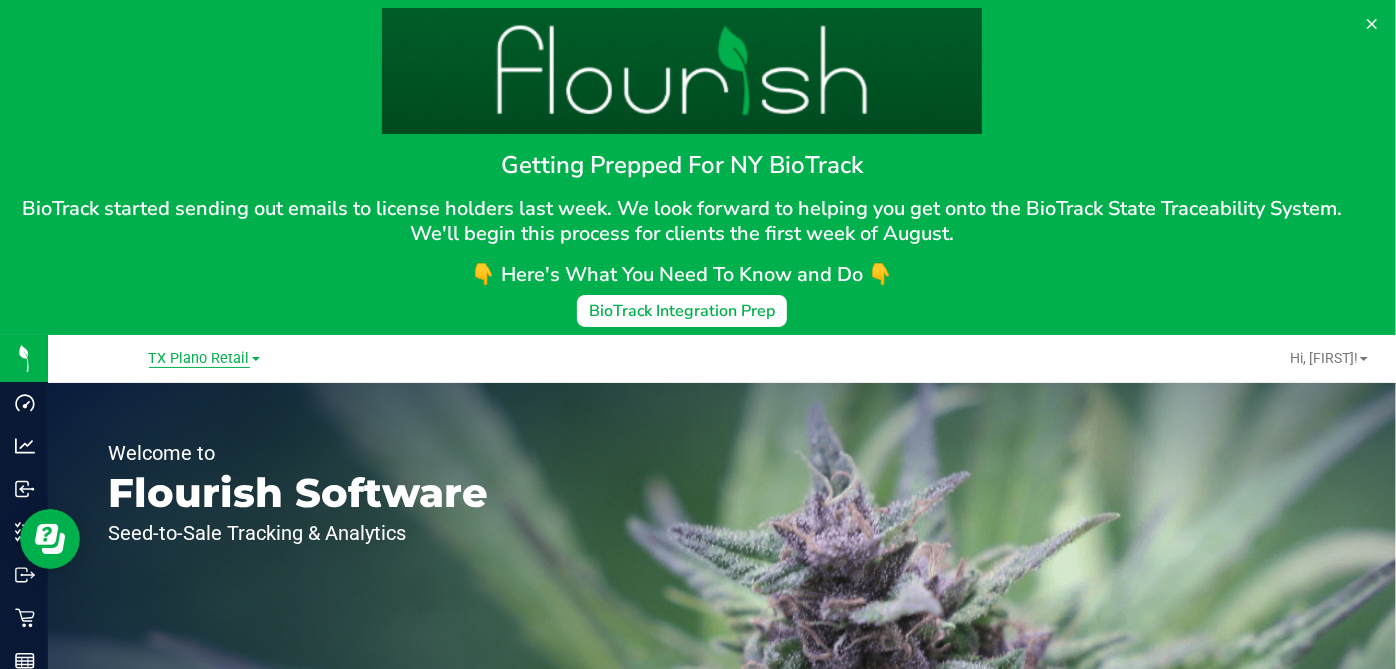 click on "TX Plano Retail" at bounding box center [199, 359] 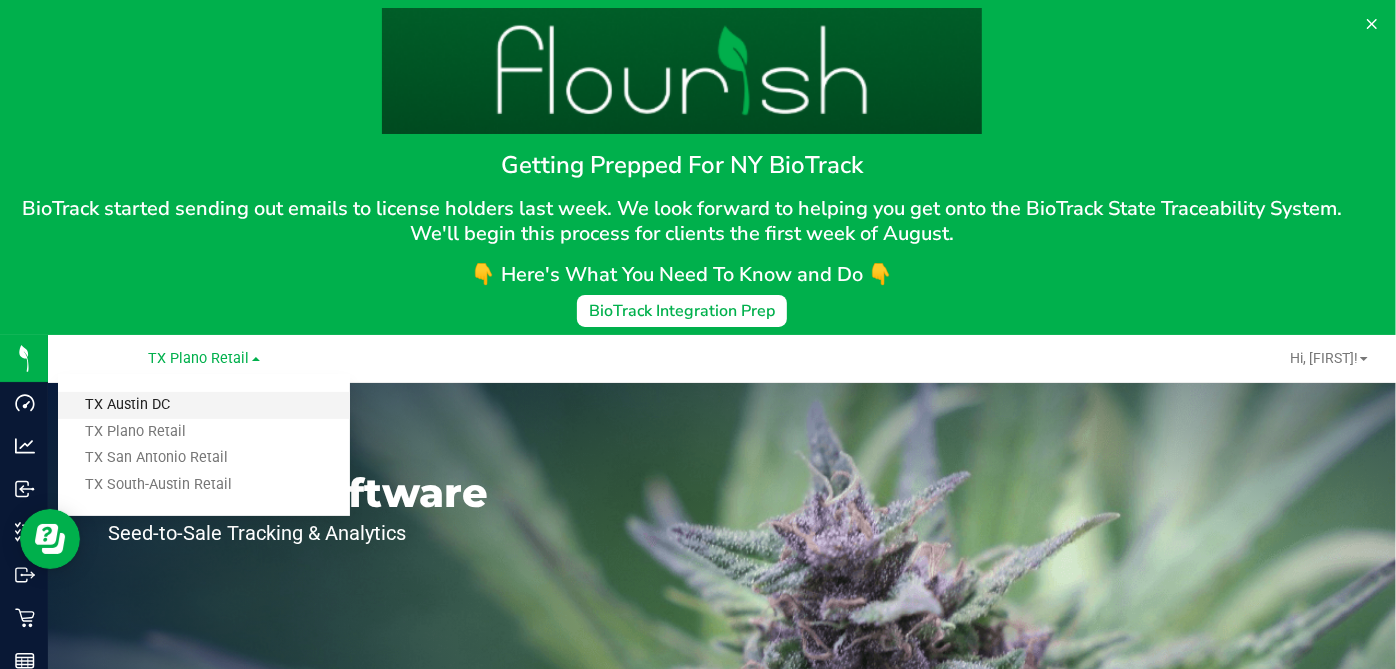 click on "TX Austin DC" at bounding box center [204, 405] 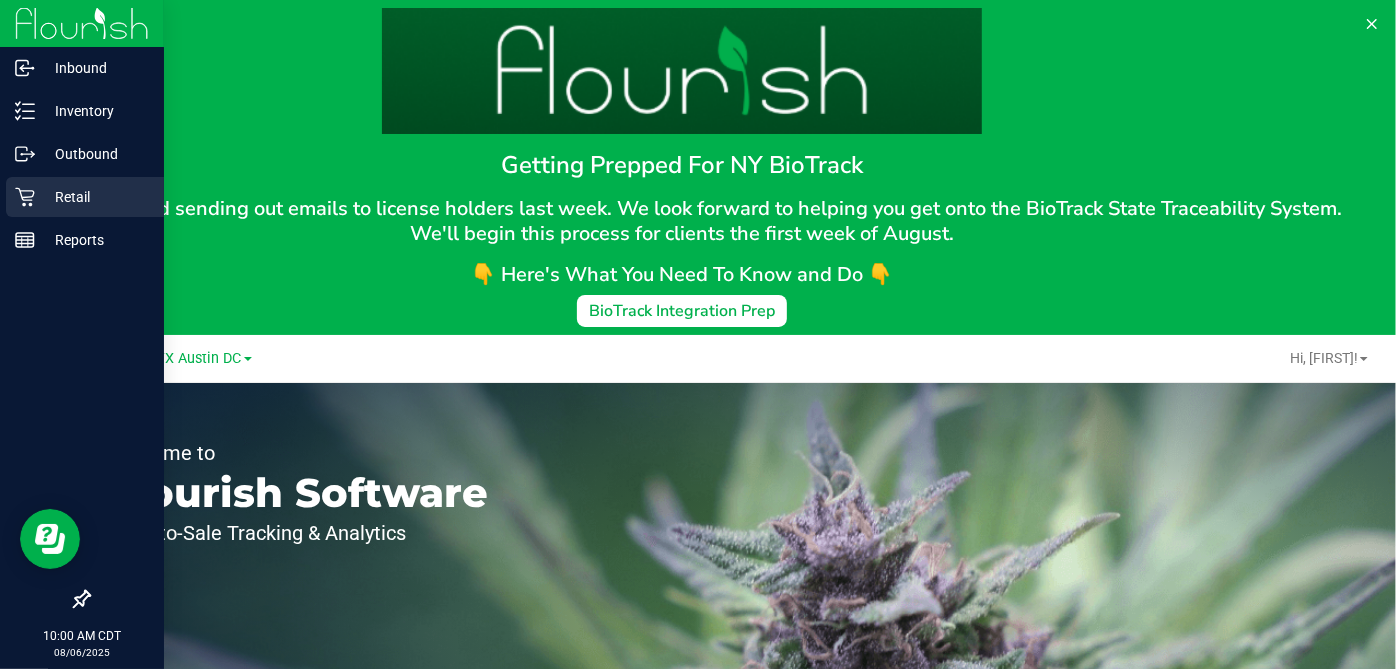 drag, startPoint x: 60, startPoint y: 190, endPoint x: 105, endPoint y: 188, distance: 45.044422 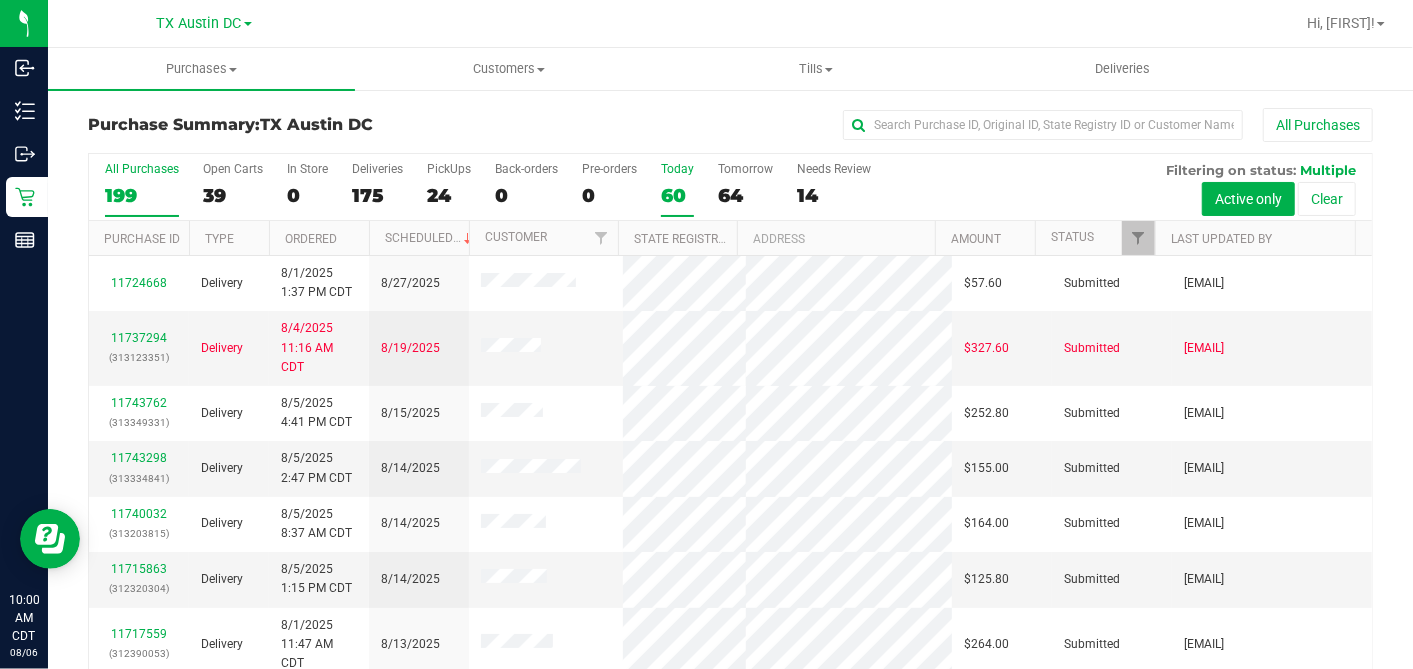 click on "60" at bounding box center (677, 195) 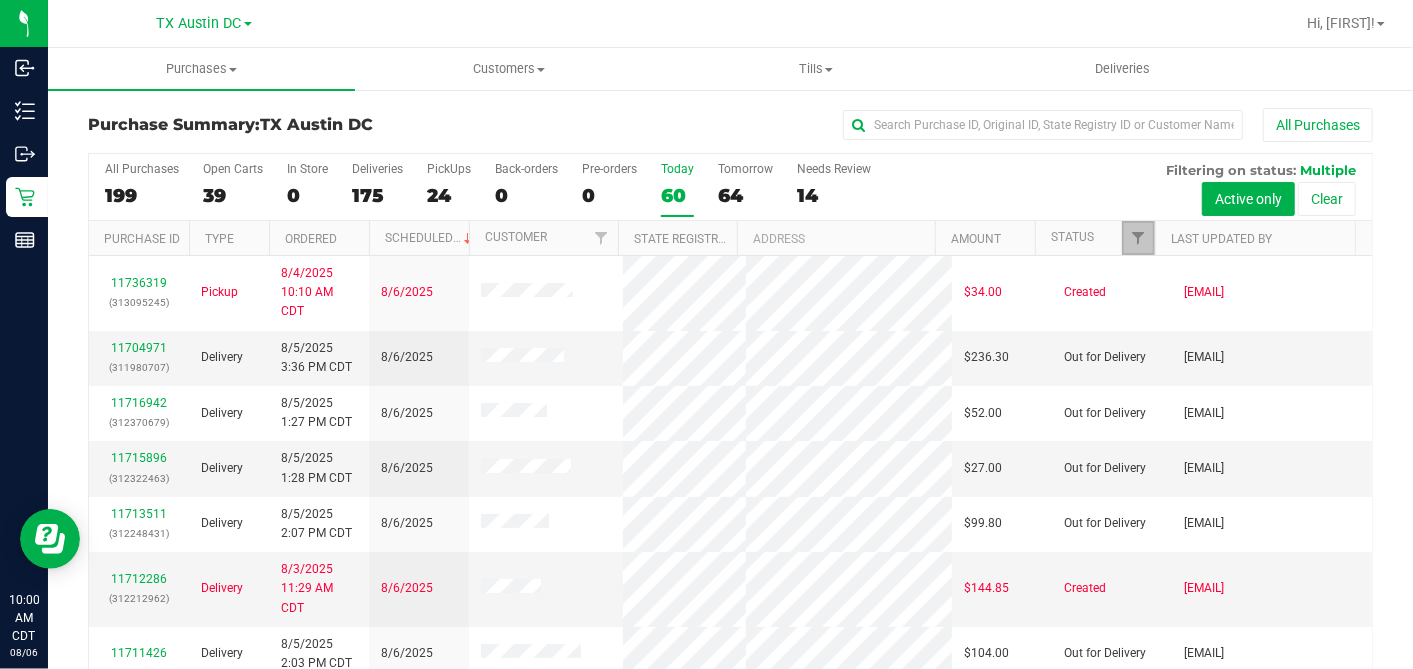 click at bounding box center (1138, 238) 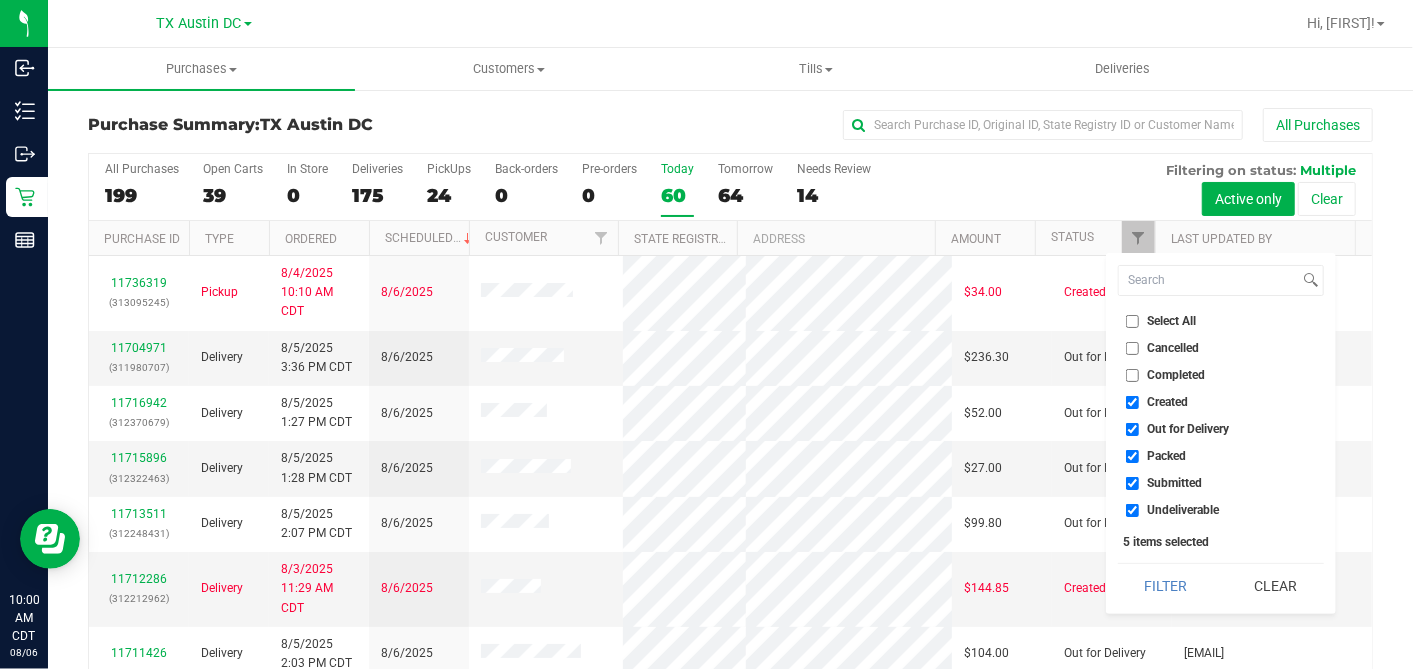click on "Select All" at bounding box center (1132, 321) 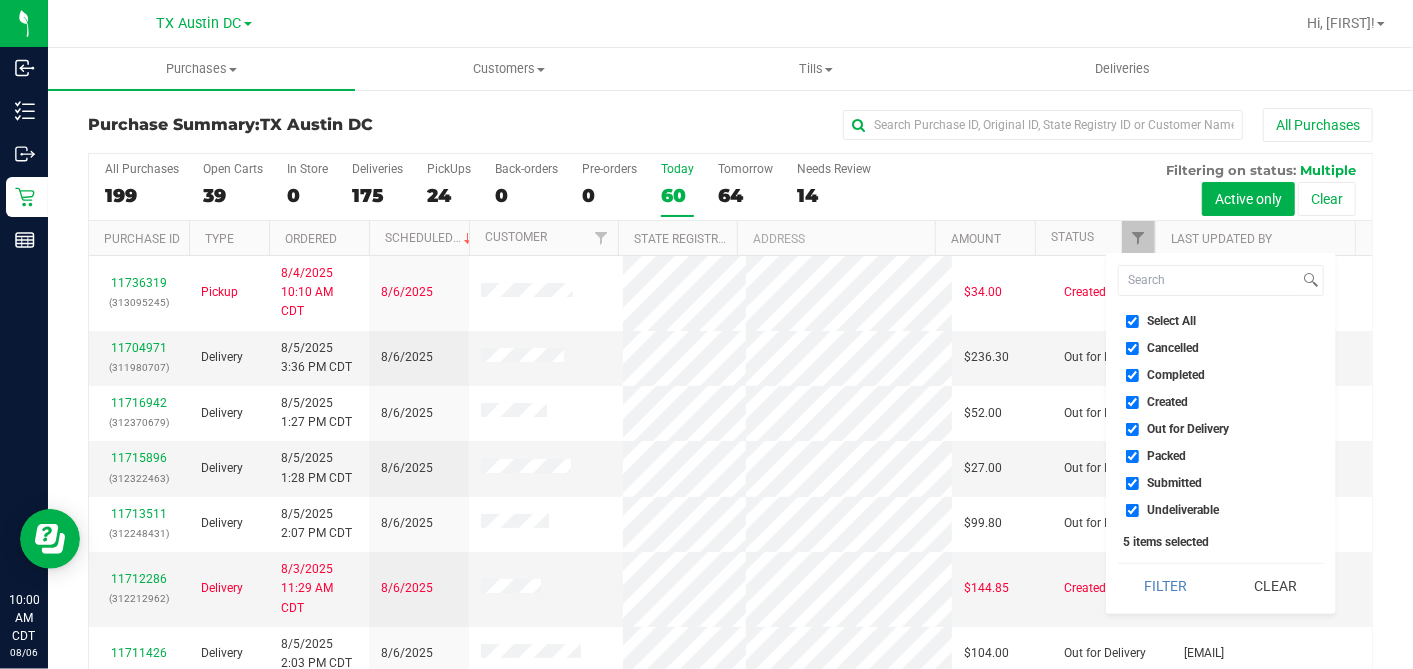 checkbox on "true" 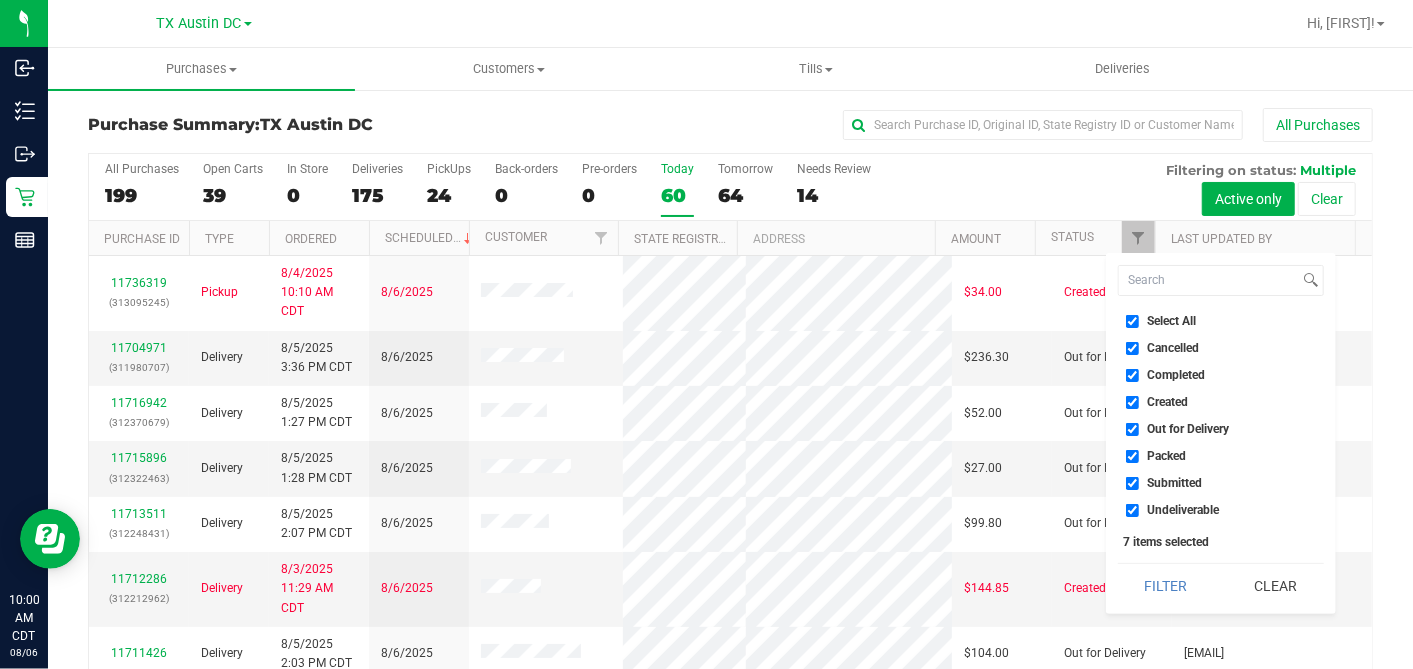 click on "Select All" at bounding box center (1132, 321) 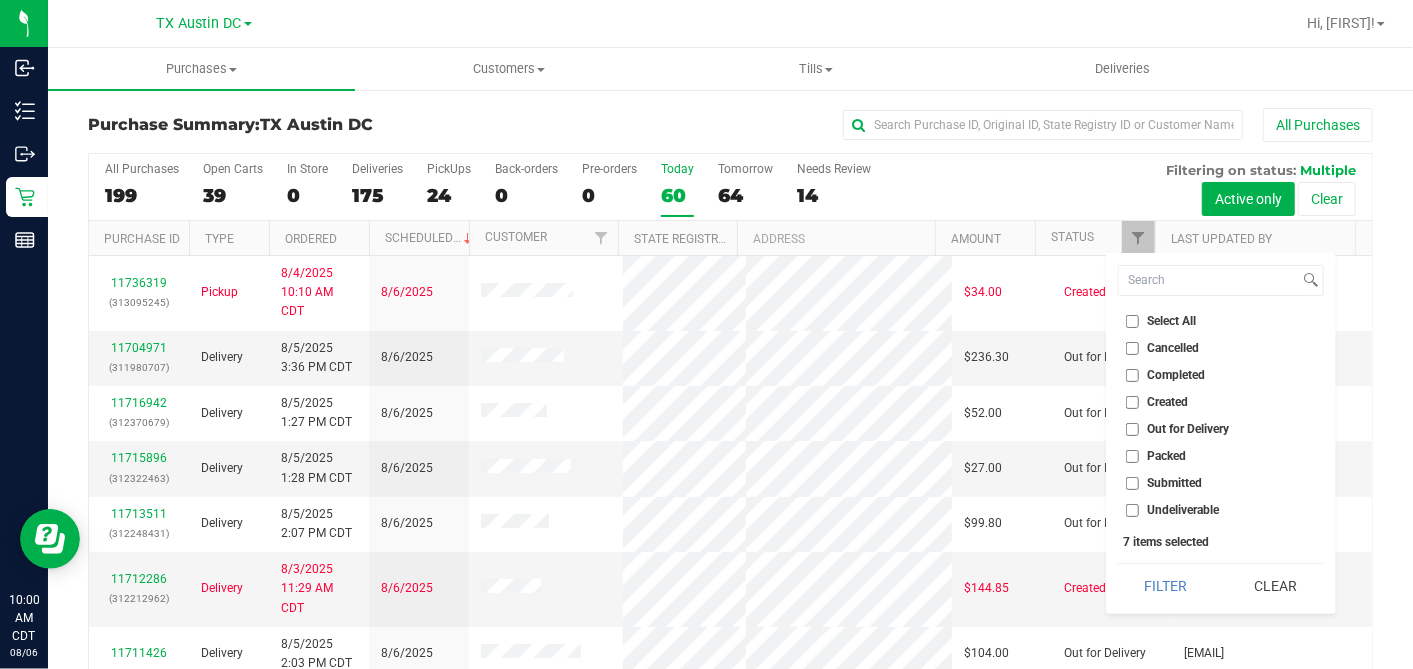checkbox on "false" 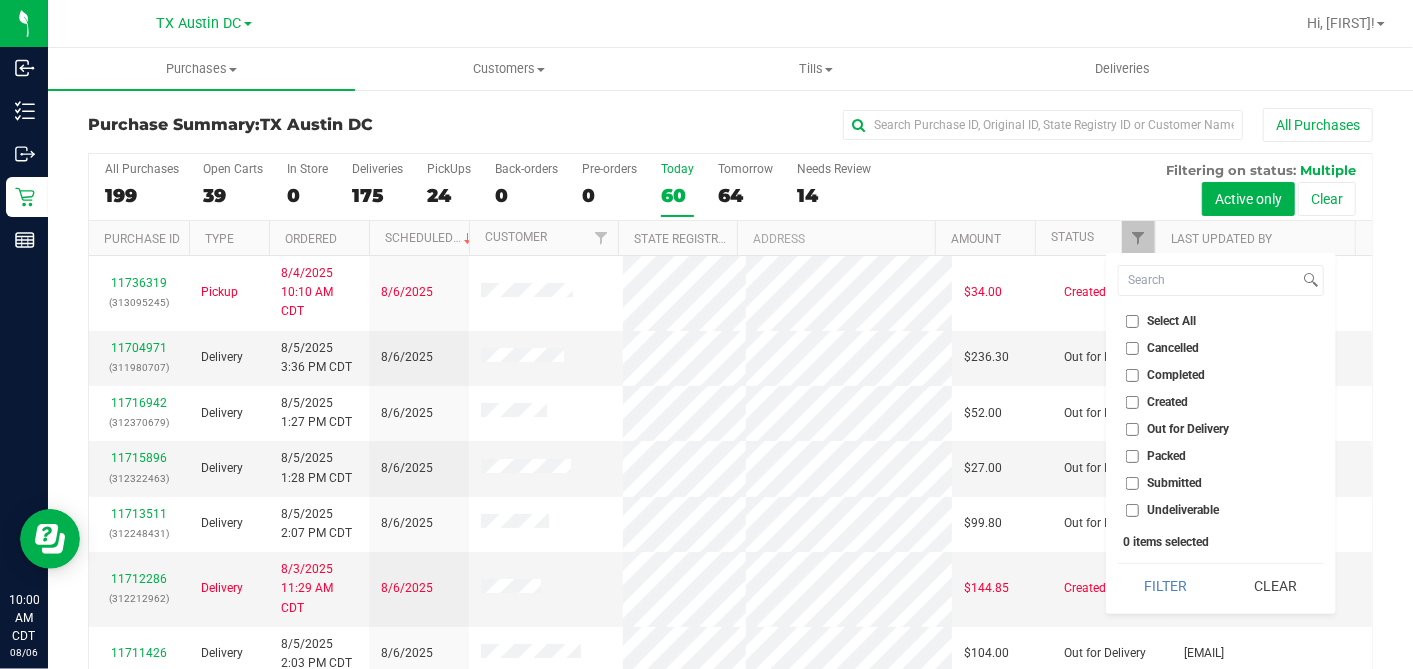 drag, startPoint x: 1130, startPoint y: 395, endPoint x: 1137, endPoint y: 416, distance: 22.135944 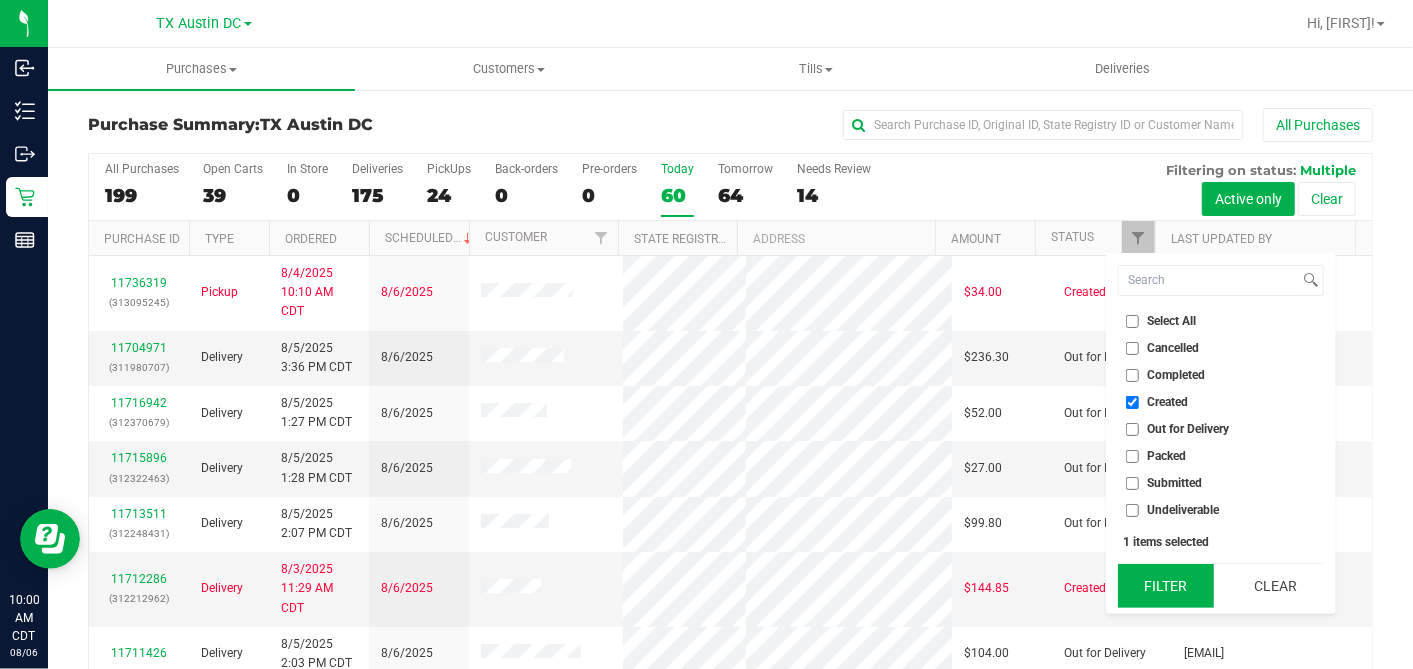 click on "Filter" at bounding box center [1166, 586] 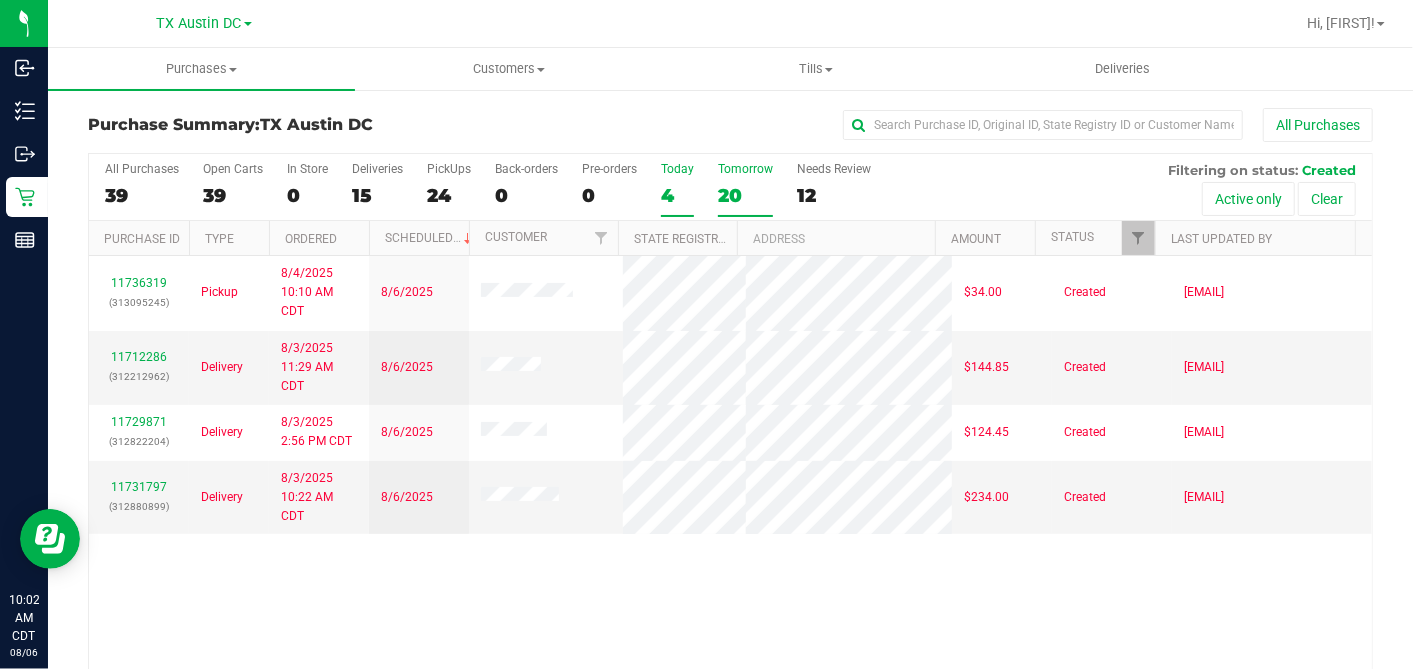 click on "20" at bounding box center [745, 195] 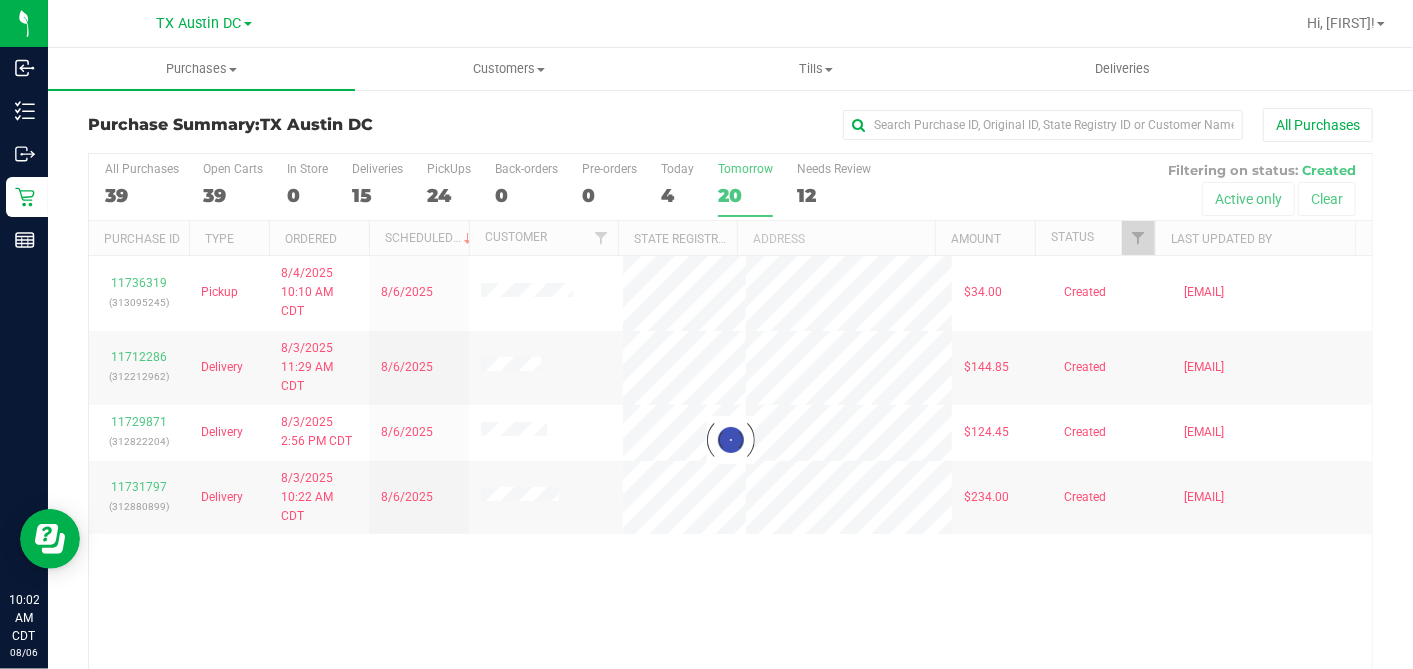 checkbox on "true" 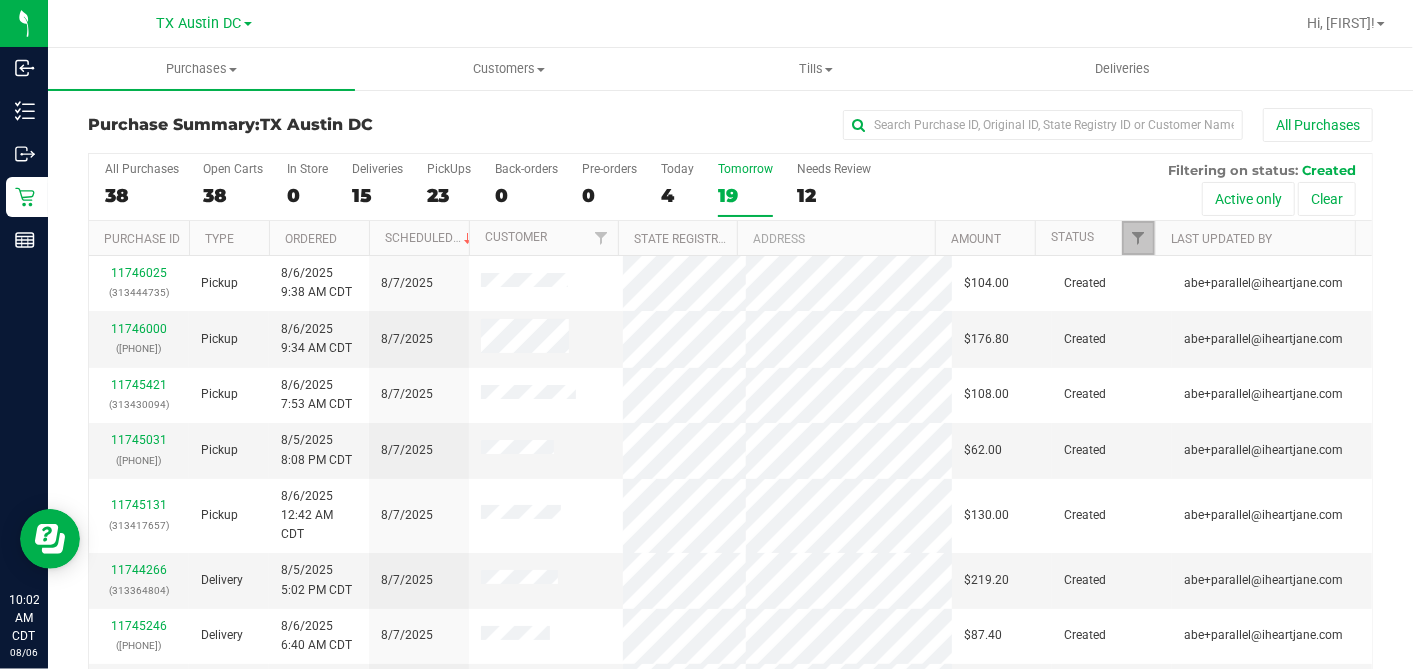 click at bounding box center [1138, 238] 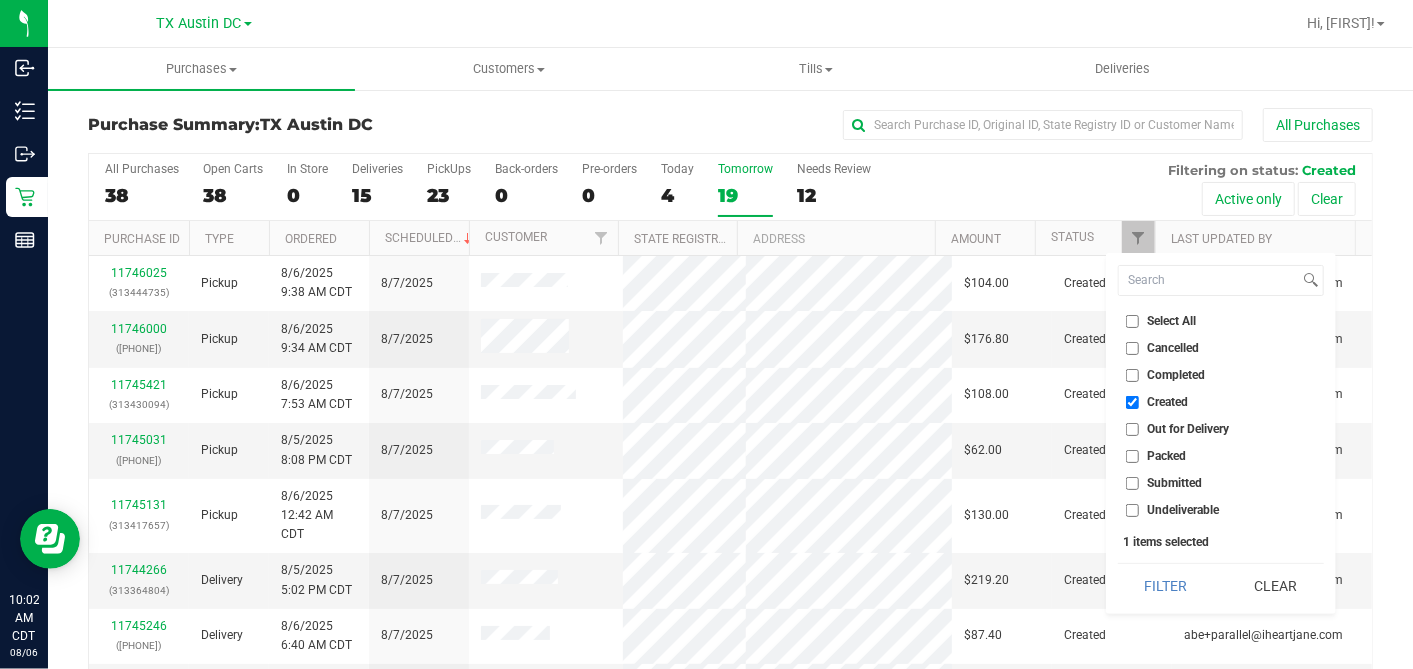 click on "All Purchases
38
Open Carts
38
In Store
0
Deliveries
15
PickUps
23
Back-orders
0
Pre-orders
0
Today
4
Tomorrow
19" at bounding box center (730, 162) 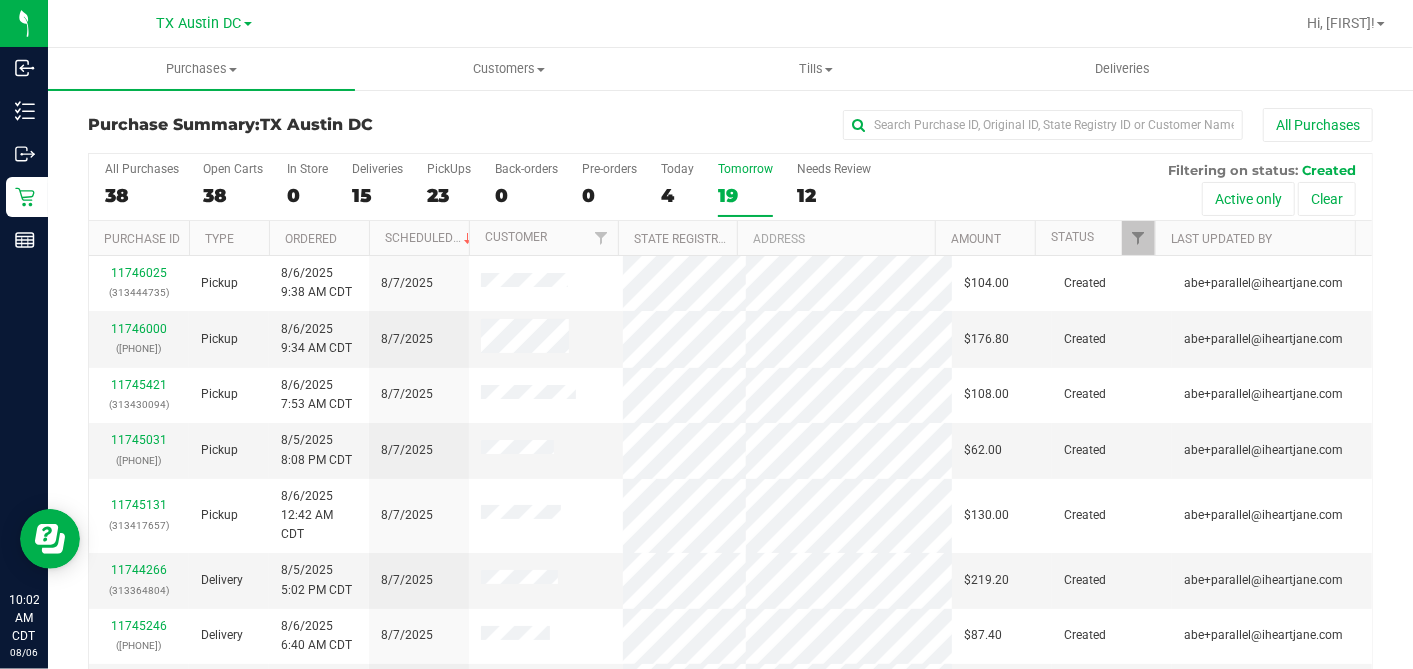 click on "Ordered" at bounding box center (319, 238) 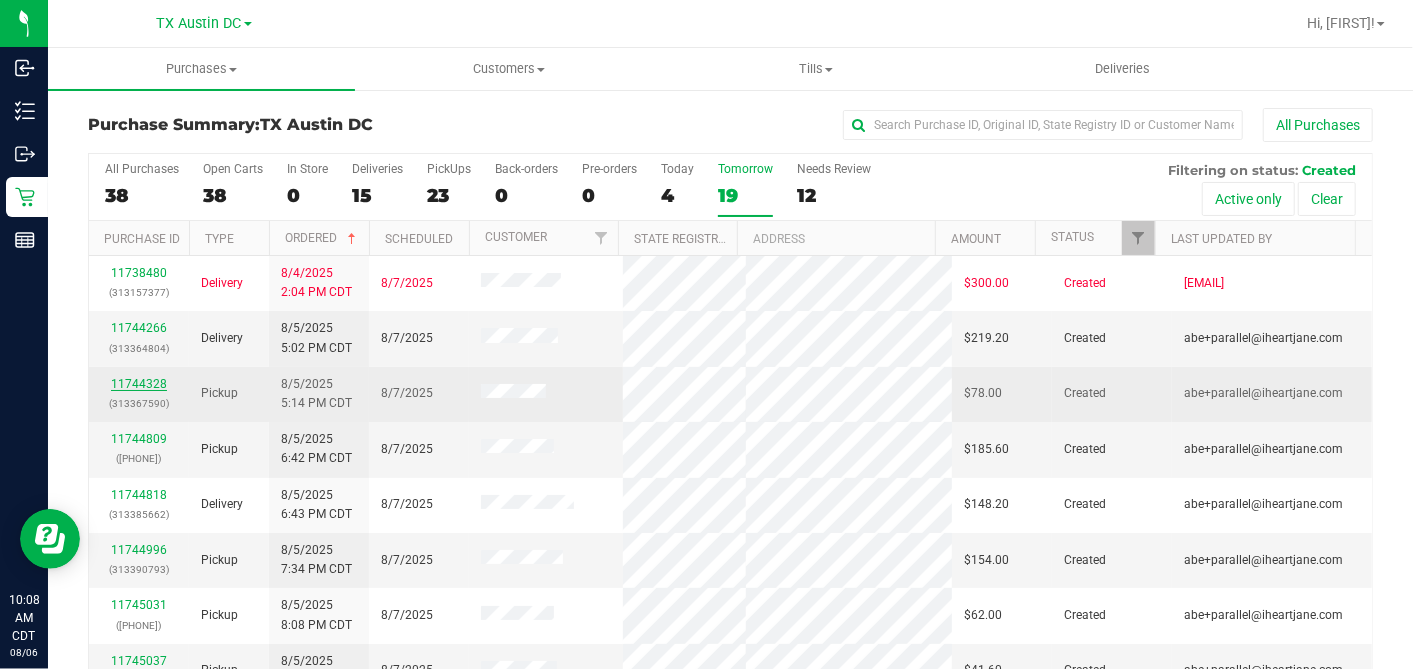 click on "11744328" at bounding box center [139, 384] 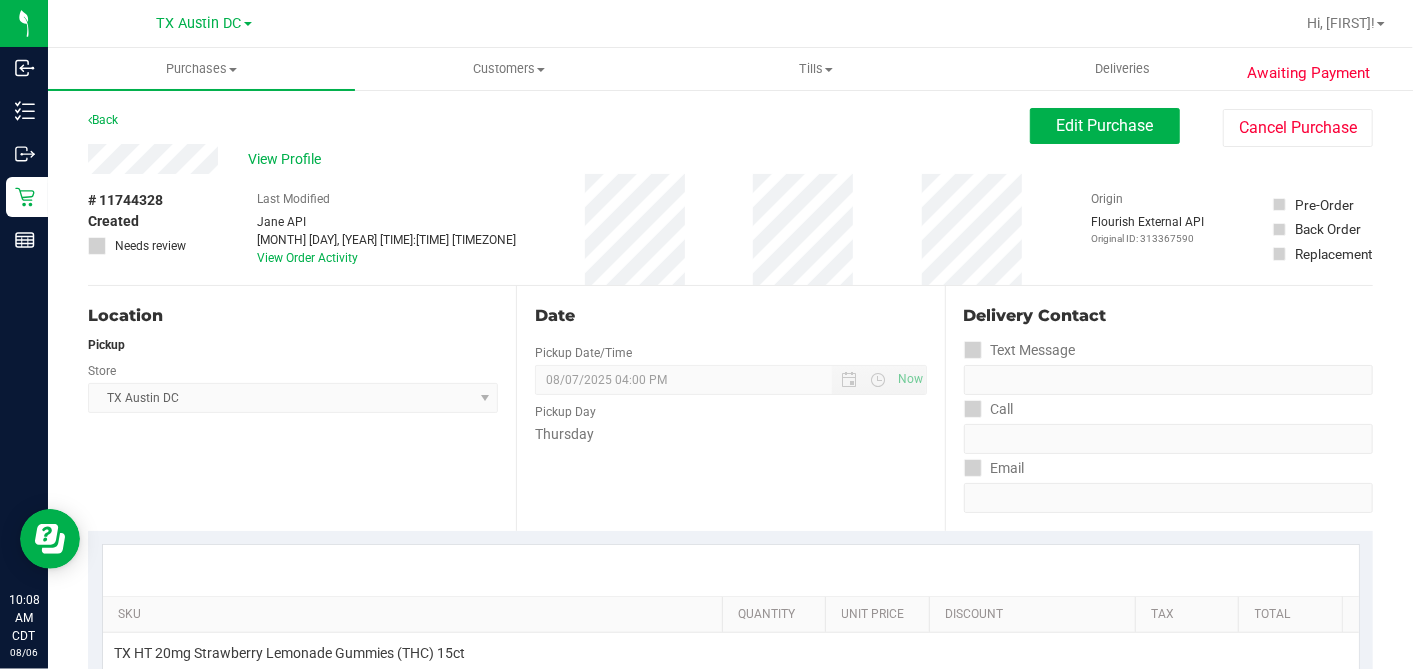 click on "# 11744328
Created
Needs review
Last Modified
Jane API
Aug 5, 2025 5:14:43 PM CDT
View Order Activity
Origin
Flourish External API
Original ID: 313367590
Pre-Order
Back Order" at bounding box center (730, 229) 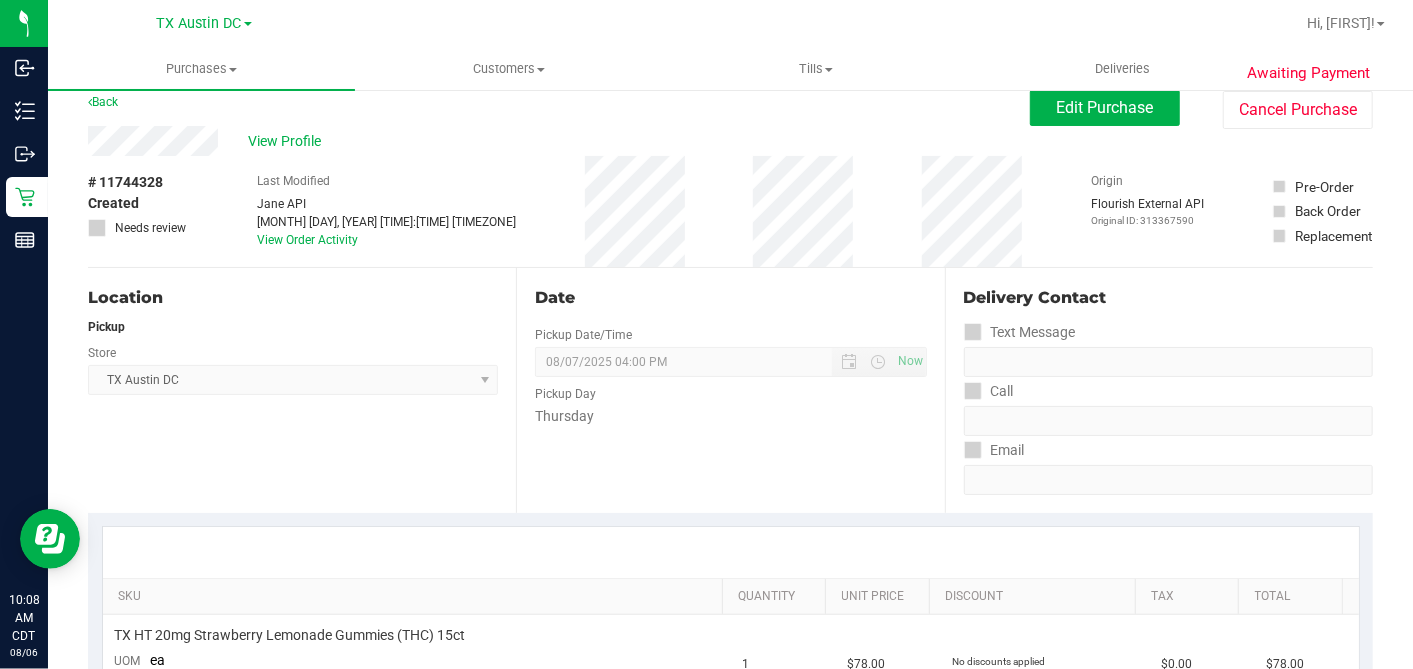 scroll, scrollTop: 0, scrollLeft: 0, axis: both 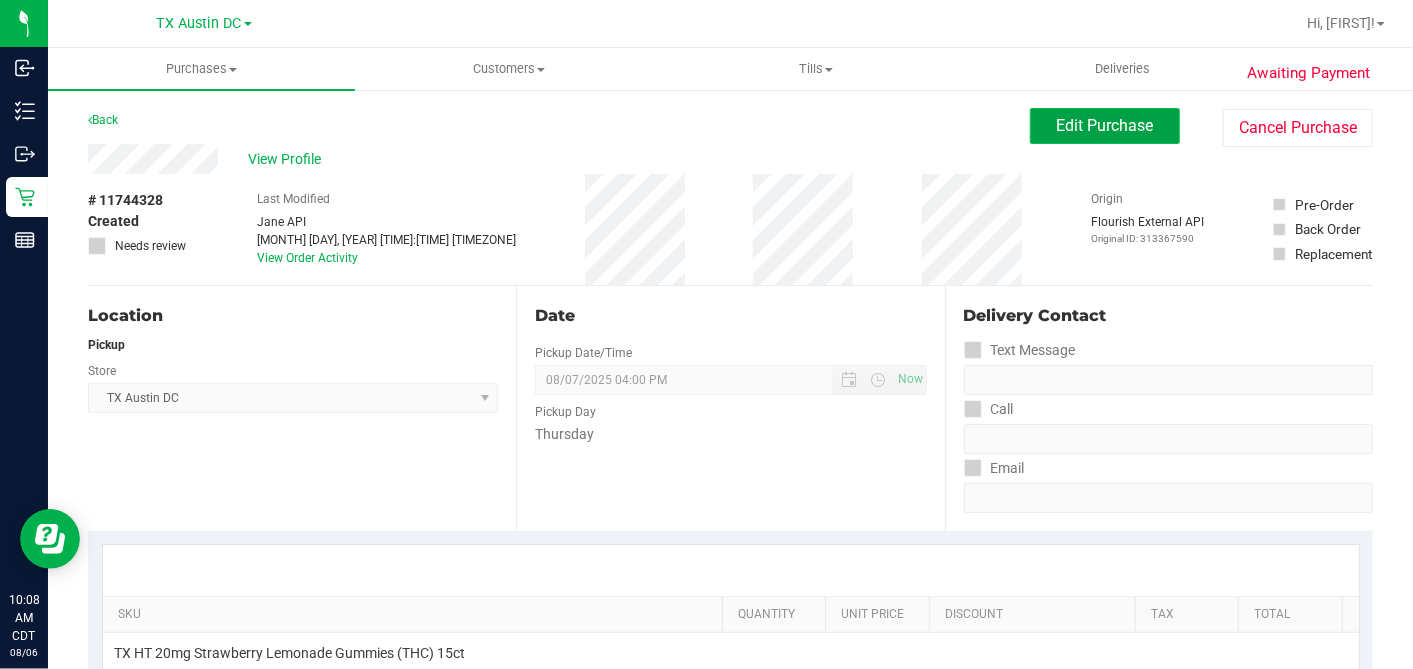 click on "Edit Purchase" at bounding box center [1105, 126] 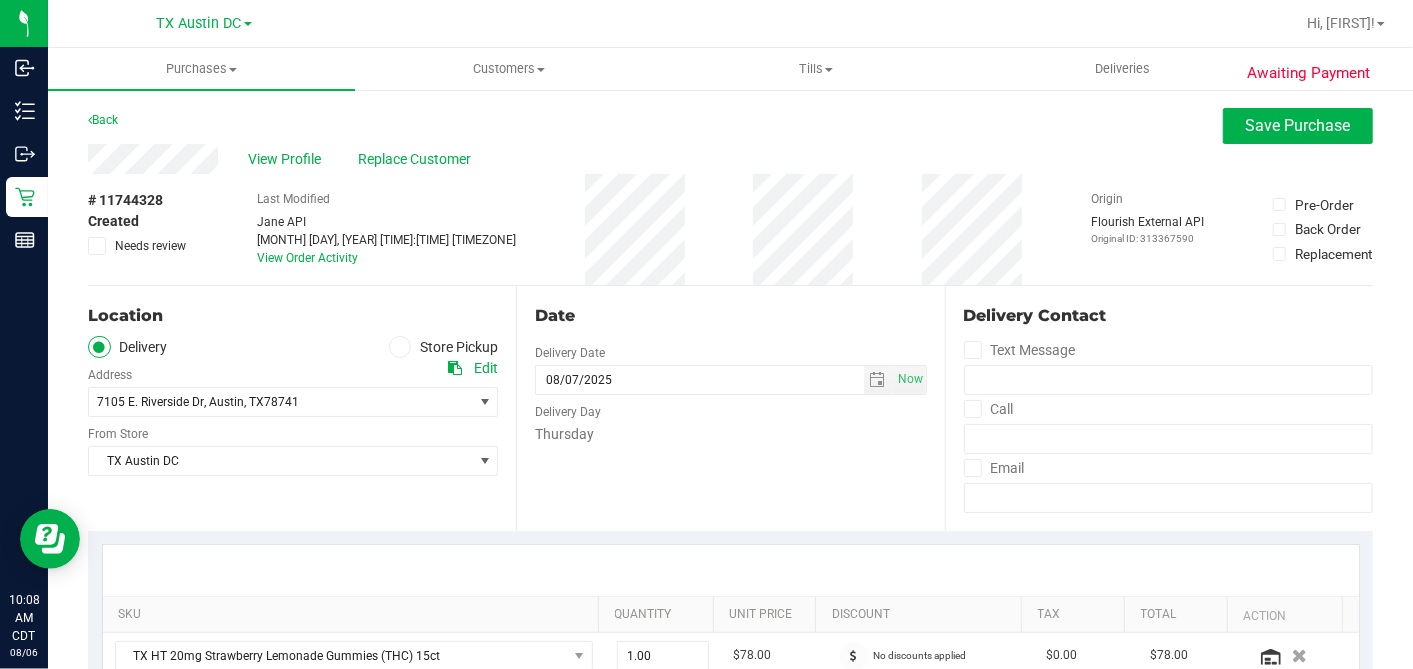 click on "TX Austin DC Select Store Bonita Springs WC Boynton Beach WC Bradenton WC Brandon WC Brooksville WC Call Center Clermont WC Crestview WC Deerfield Beach WC Delray Beach WC Deltona WC Ft Walton Beach WC Ft. Lauderdale WC Ft. Myers WC Gainesville WC Jax Atlantic WC JAX DC REP Jax WC Key West WC Lakeland WC Largo WC Lehigh Acres DC REP Merritt Island WC Miami 72nd WC Miami Beach WC Miami Dadeland WC Miramar DC REP New Port Richey WC North Palm Beach WC North Port WC Ocala WC Orange Park WC Orlando Colonial WC Orlando DC REP Orlando WC Oviedo WC Palm Bay WC Palm Coast WC Panama City WC Pensacola WC Port Orange WC Port St. Lucie WC Sebring WC South Tampa WC St. Pete WC Summerfield WC Tallahassee DC REP Tallahassee WC Tampa DC Testing Tampa Warehouse Tampa WC TX Austin DC TX Plano Retail TX San Antonio Retail TX South-Austin Retail TX Sugarland Retail Winter Haven WC WPB DC WPB WC" at bounding box center (293, 446) 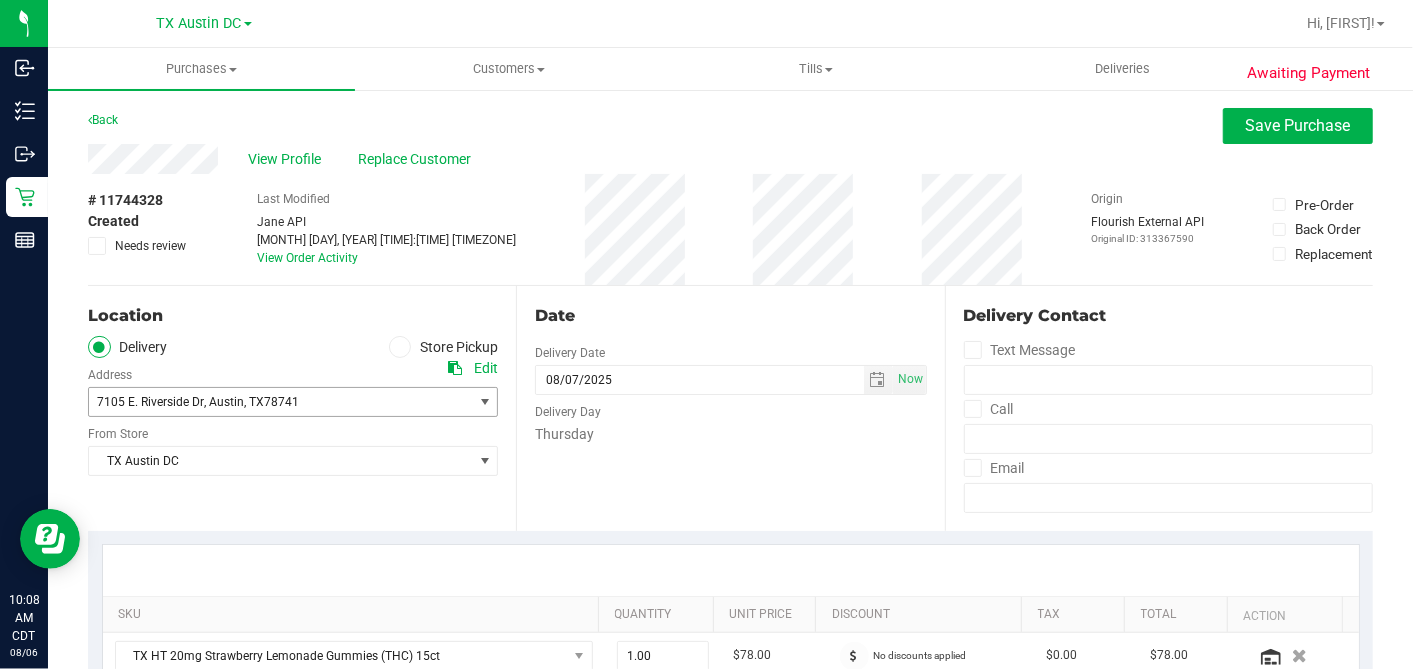 click on "7105 E. Riverside Dr
, Austin
, TX
78741" at bounding box center (271, 402) 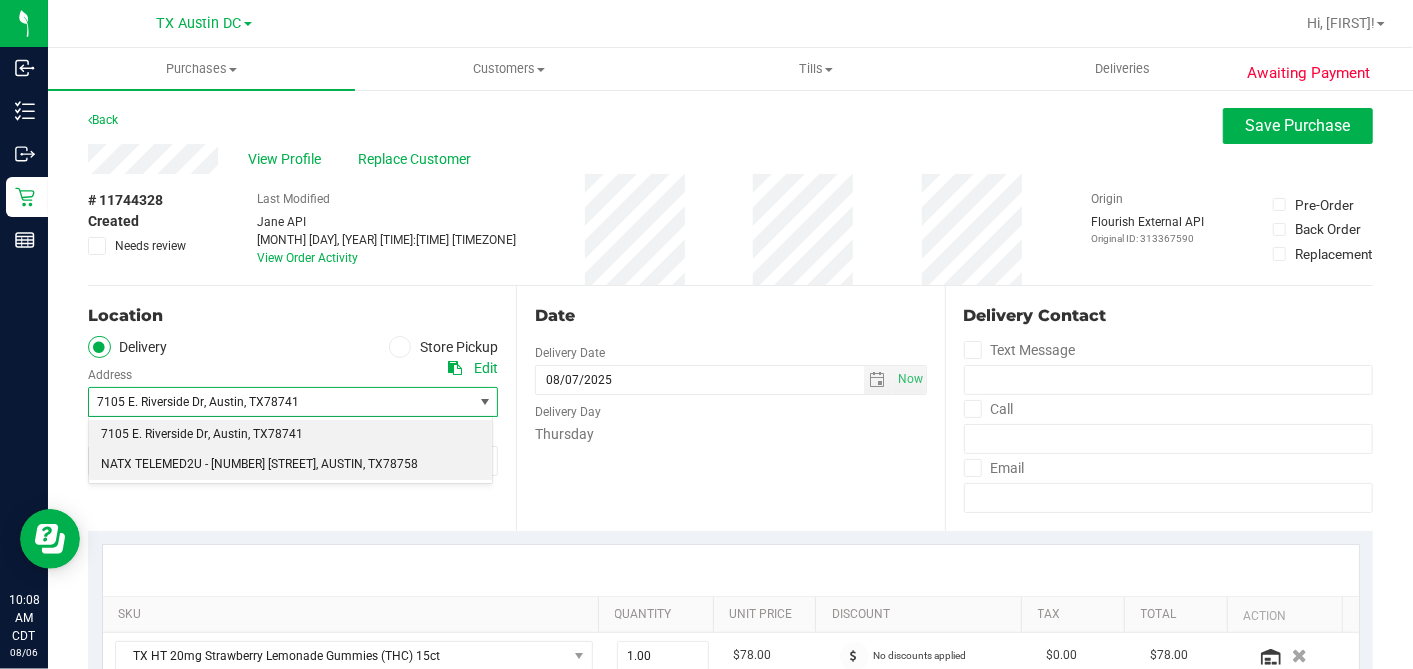 click on "NATX TELEMED2U - 2217 PARK BEND DRIVE #300" at bounding box center [208, 465] 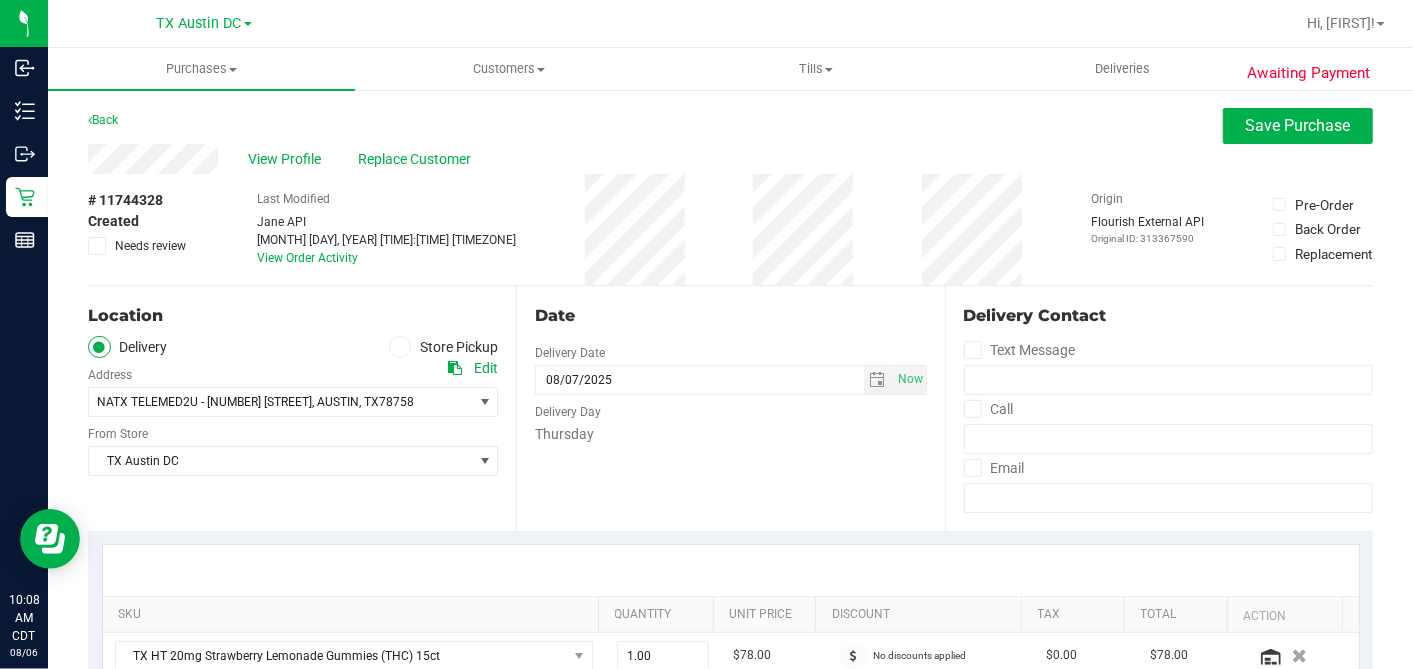 click on "Date
Delivery Date
08/07/2025
Now
08/07/2025 04:00 PM
Now
Delivery Day
Thursday" at bounding box center (730, 408) 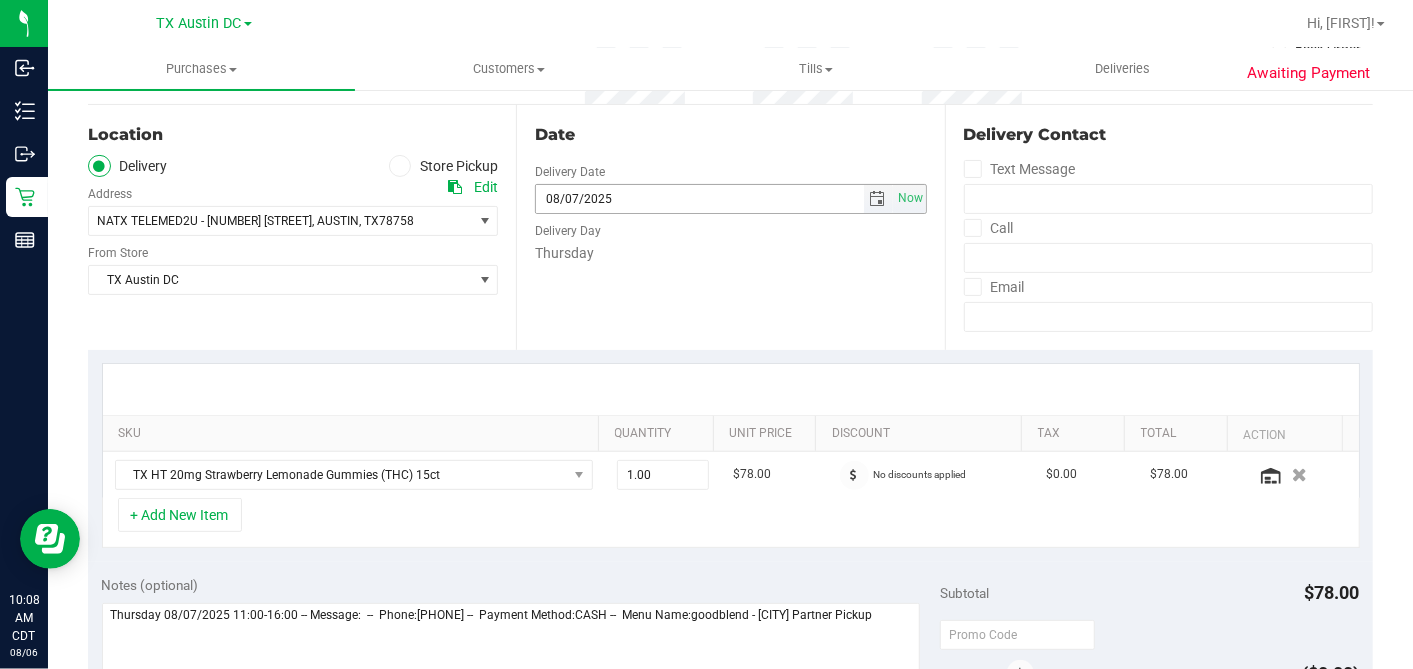 scroll, scrollTop: 444, scrollLeft: 0, axis: vertical 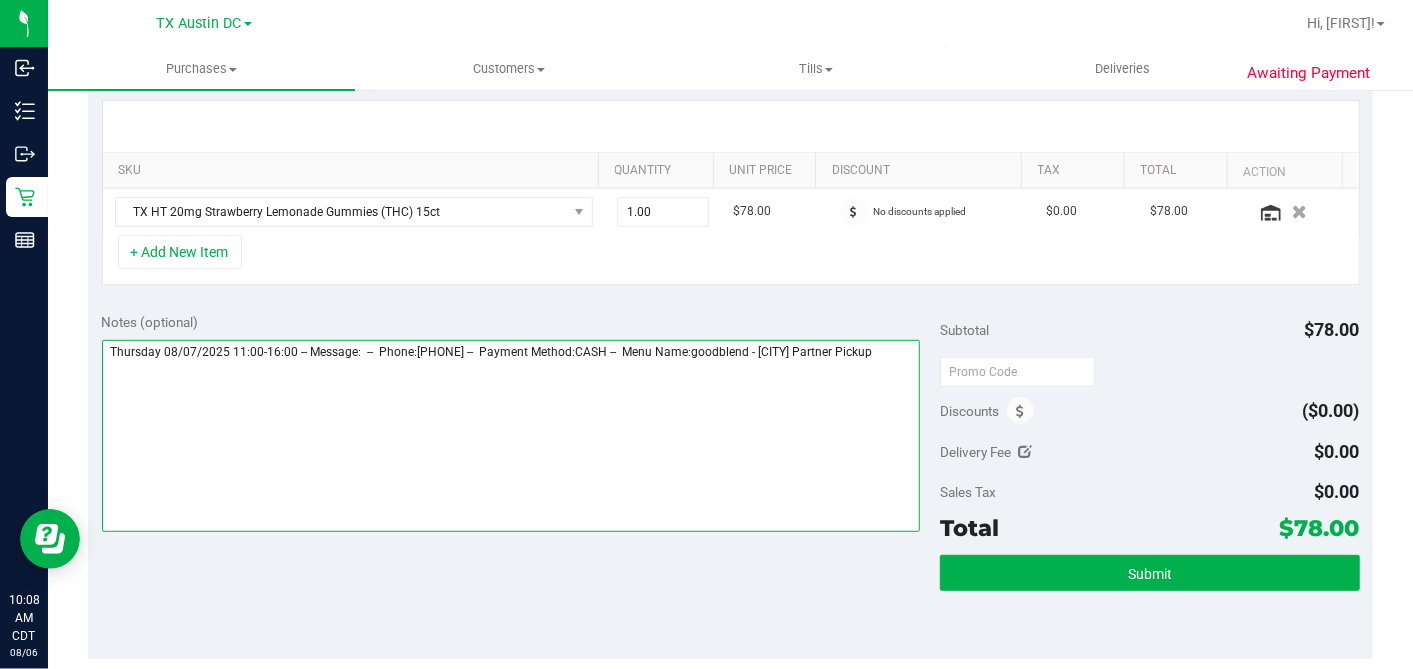 click at bounding box center [511, 436] 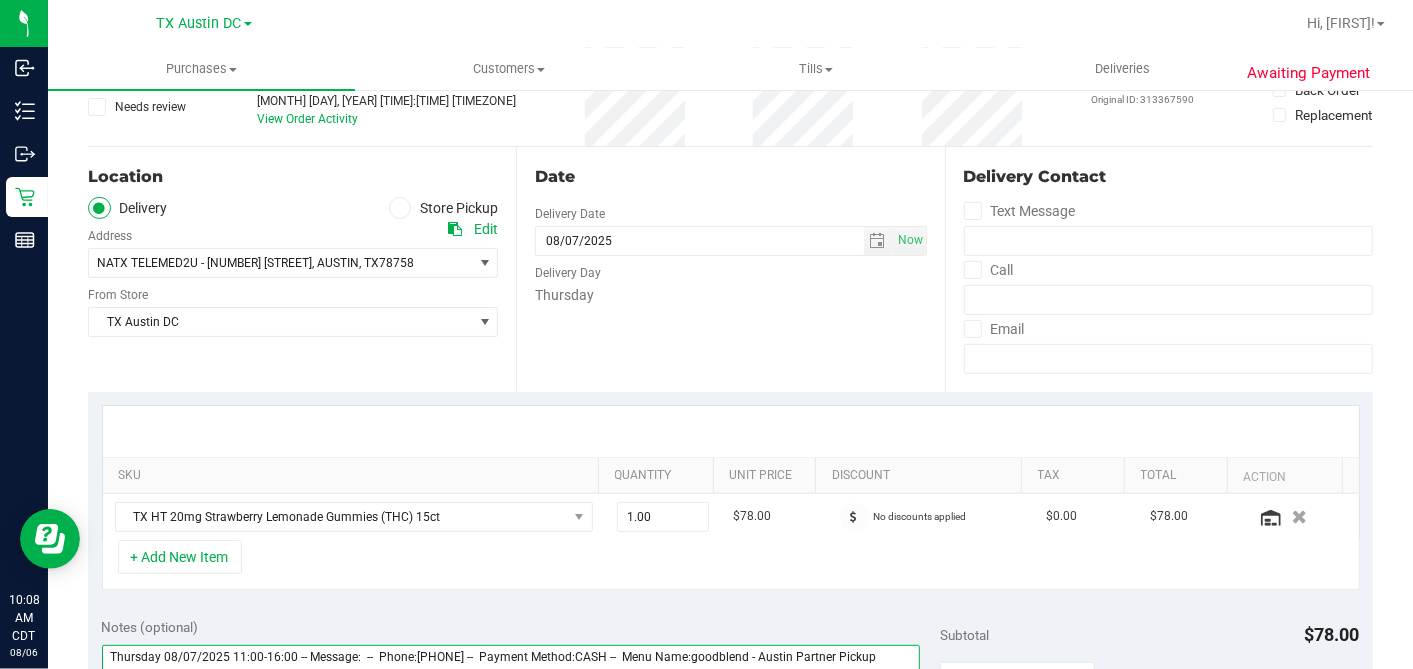 scroll, scrollTop: 444, scrollLeft: 0, axis: vertical 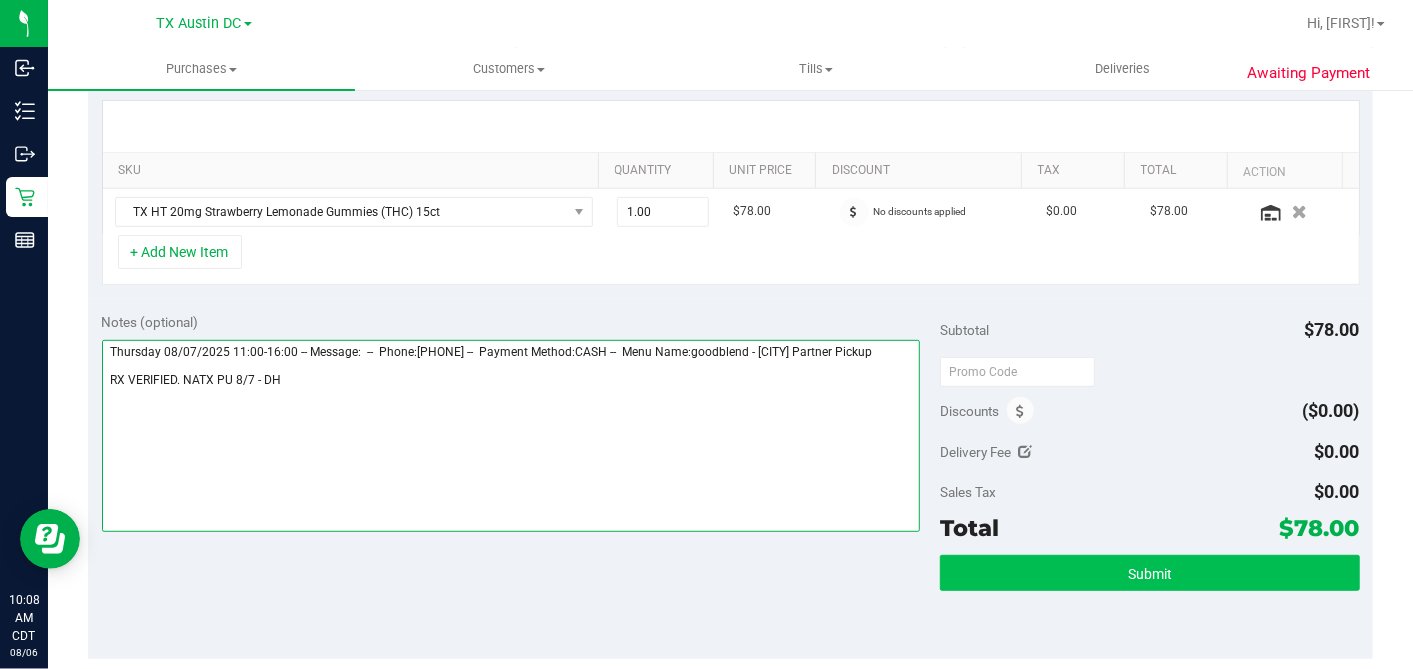 type on "Thursday 08/07/2025 11:00-16:00 -- Message:  --  Phone:5124667196 --  Payment Method:CASH --  Menu Name:goodblend - Austin Partner Pickup
RX VERIFIED. NATX PU 8/7 - DH" 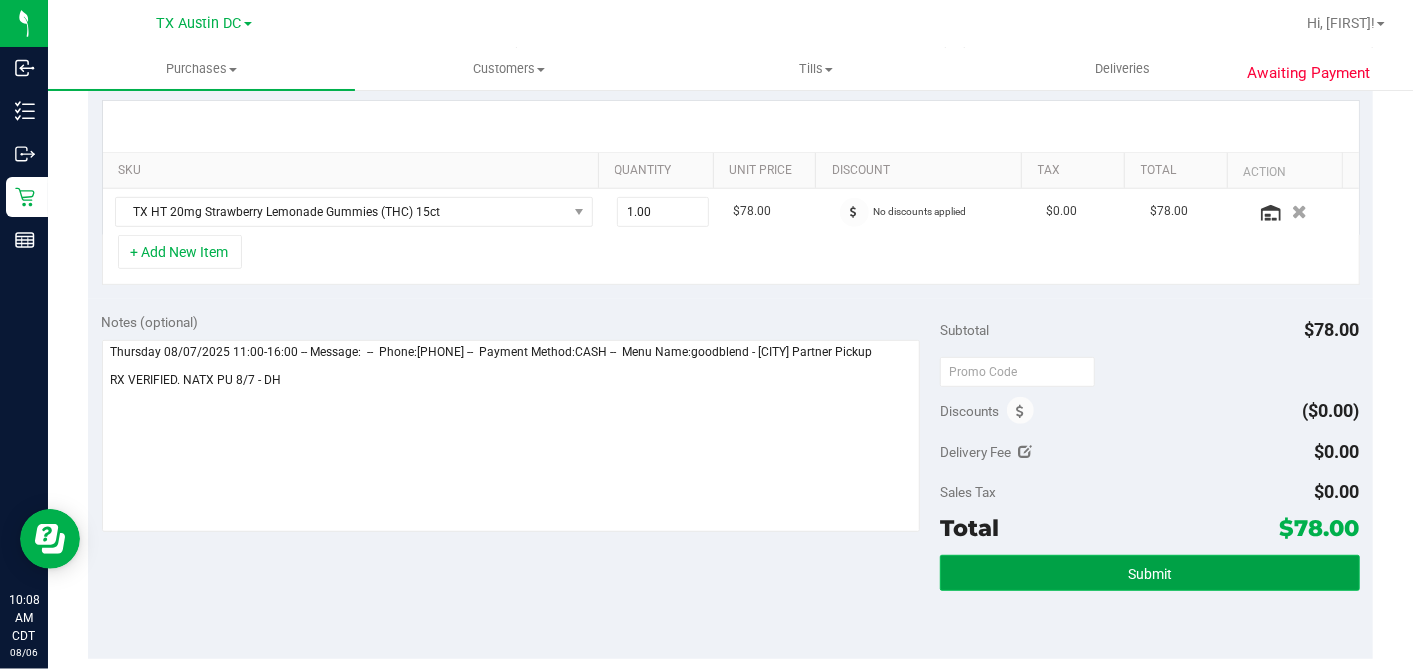 drag, startPoint x: 1139, startPoint y: 568, endPoint x: 945, endPoint y: 457, distance: 223.51062 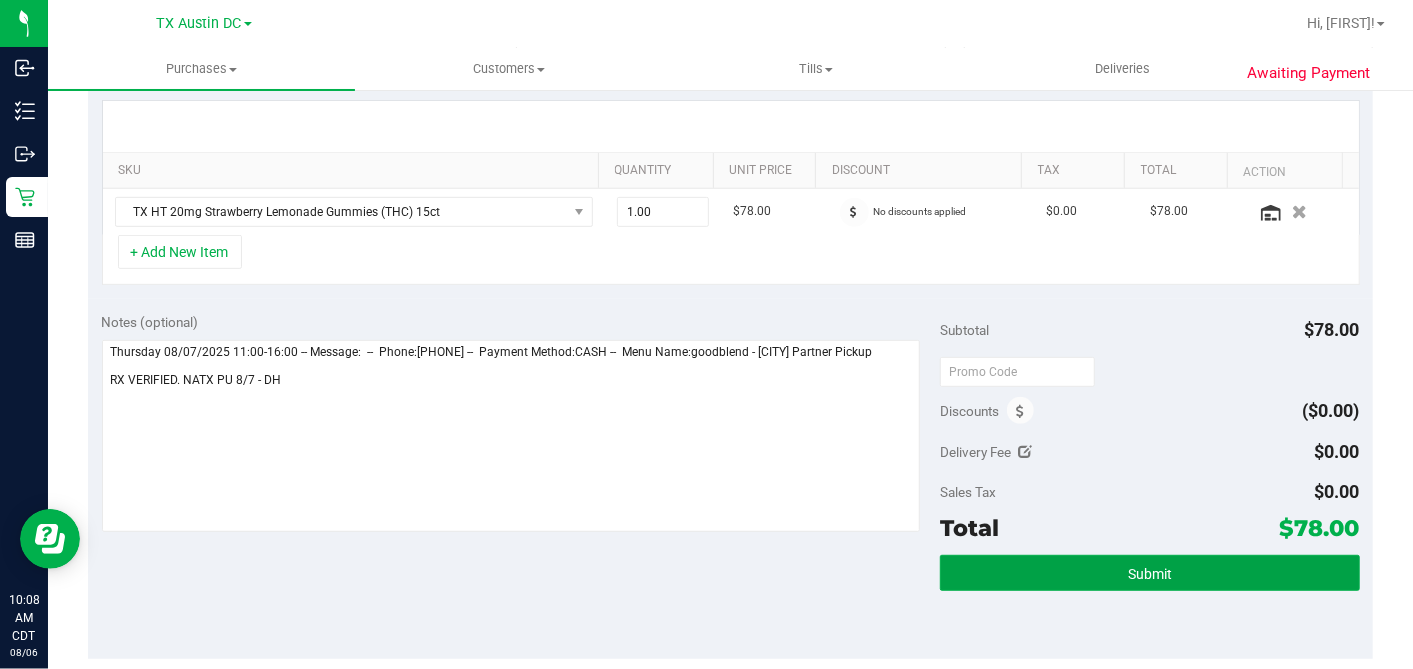click on "Submit" at bounding box center [1150, 574] 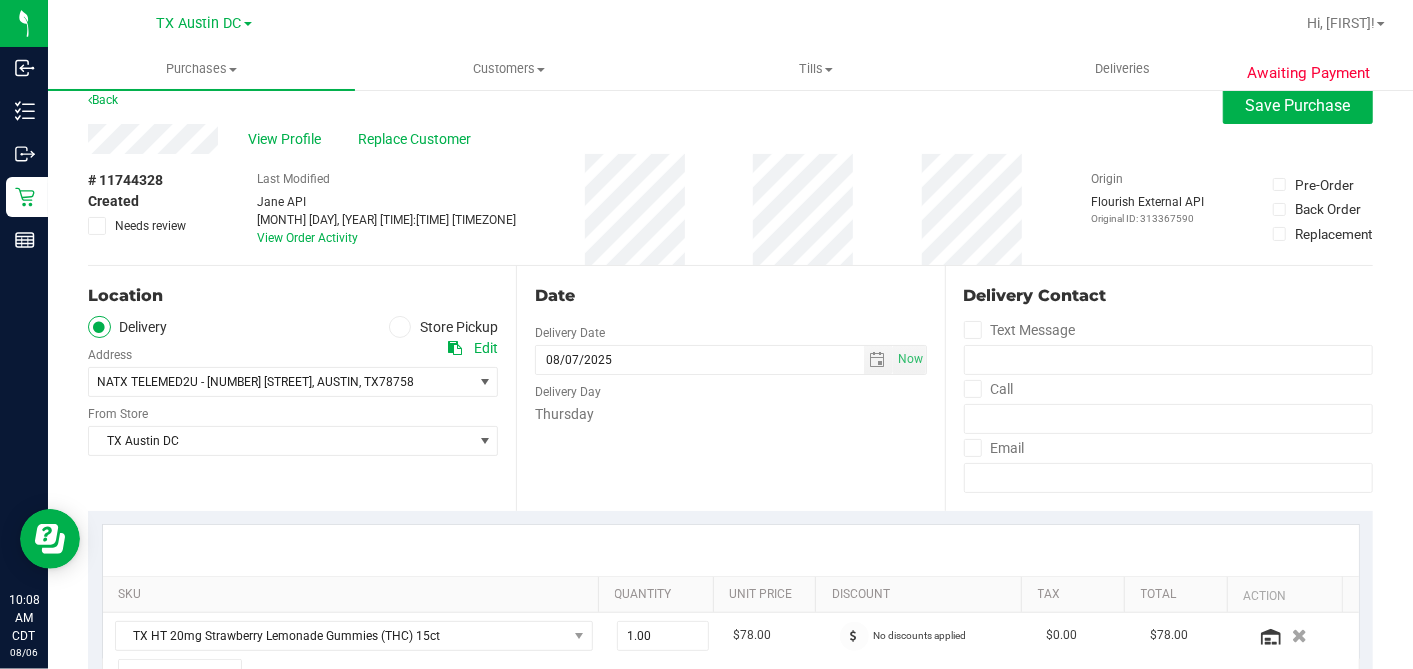 scroll, scrollTop: 0, scrollLeft: 0, axis: both 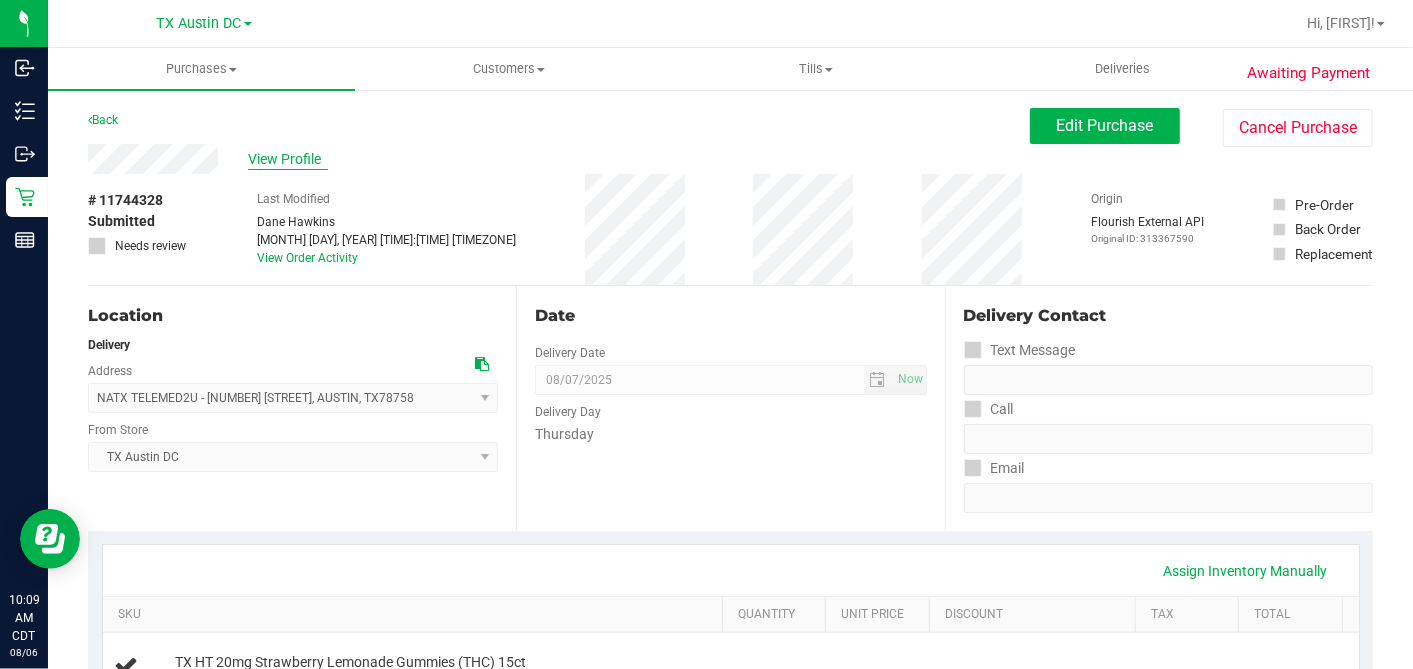 click on "View Profile" at bounding box center [288, 159] 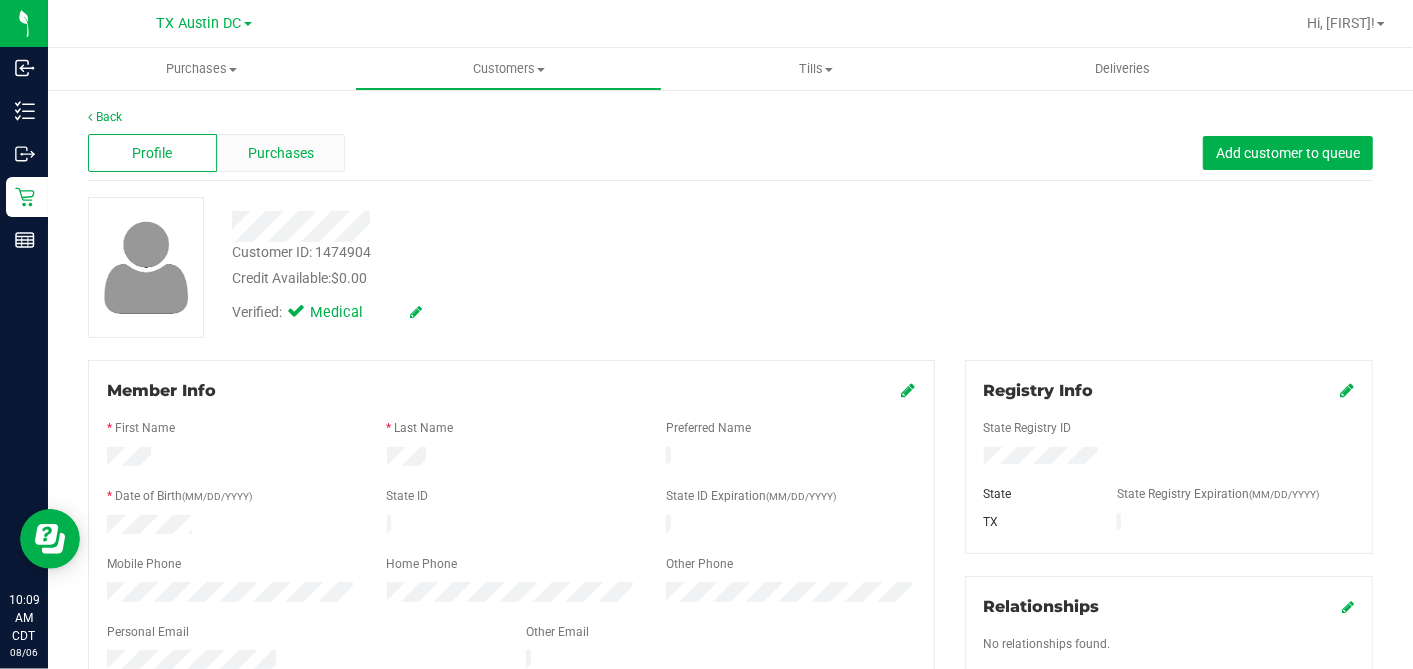 click on "Purchases" at bounding box center [281, 153] 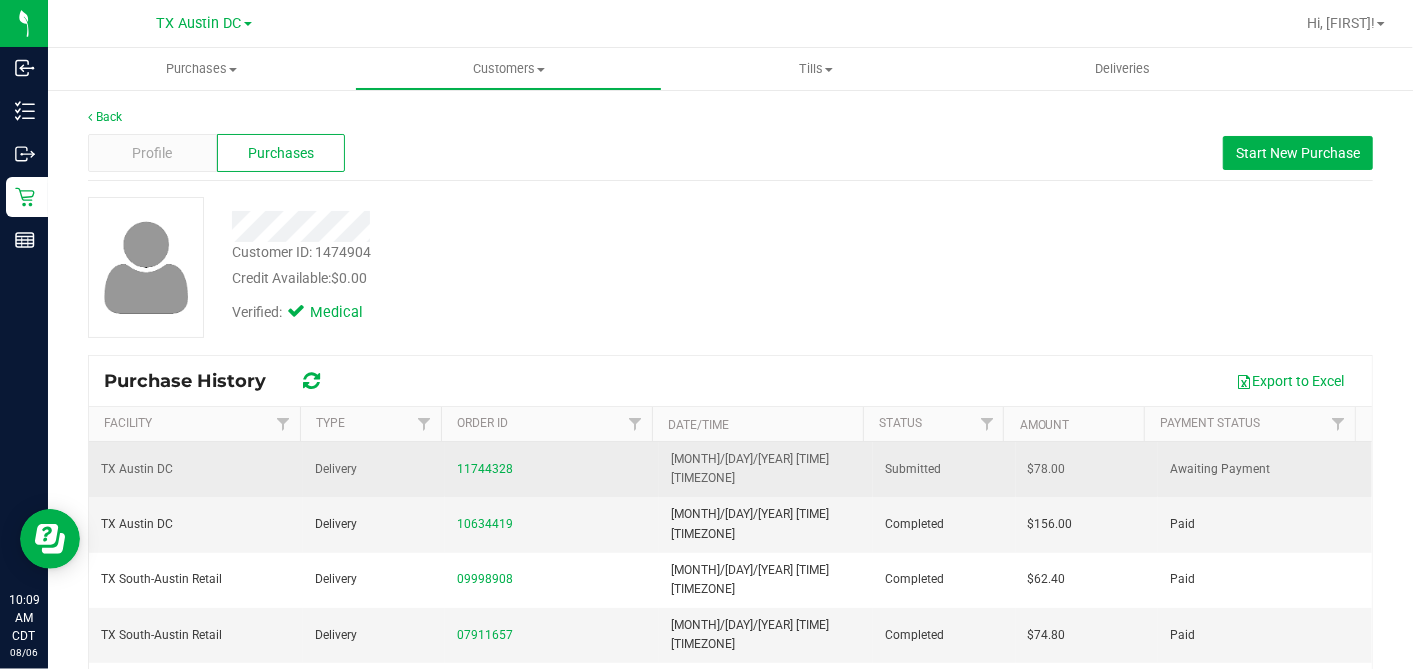 click on "$78.00" at bounding box center [1047, 469] 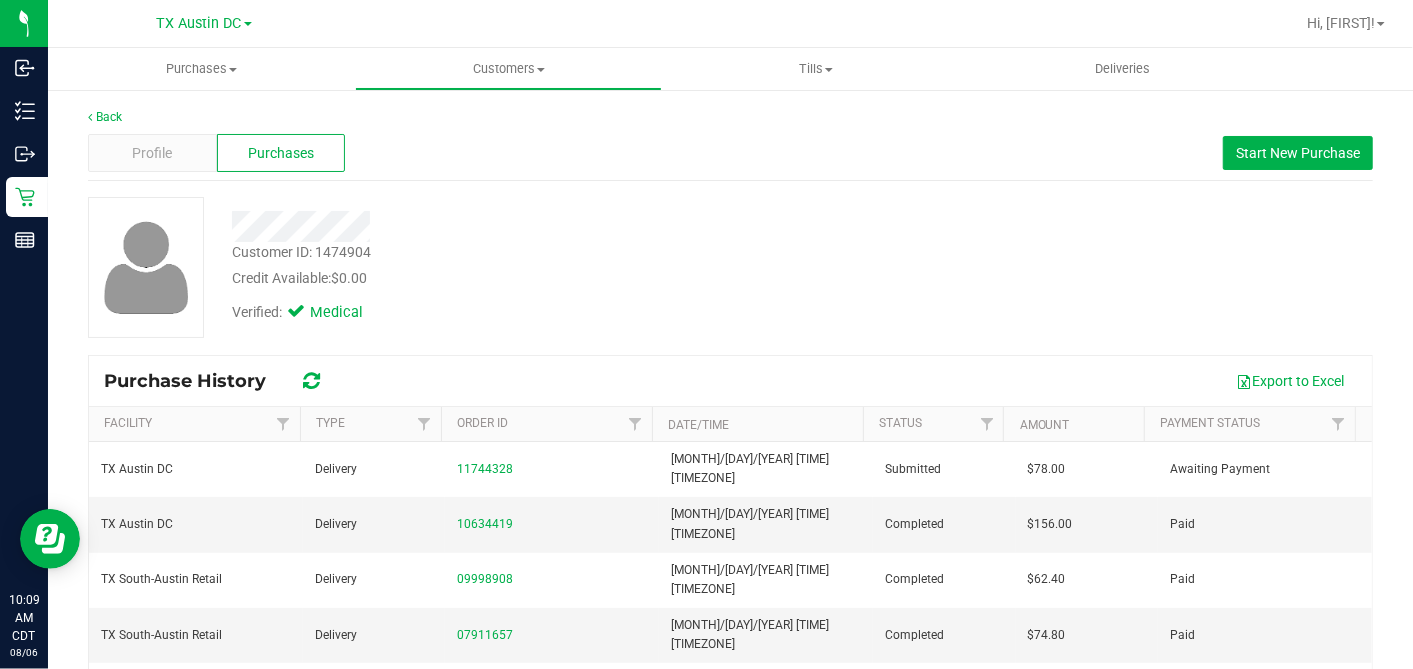 copy on "78.00" 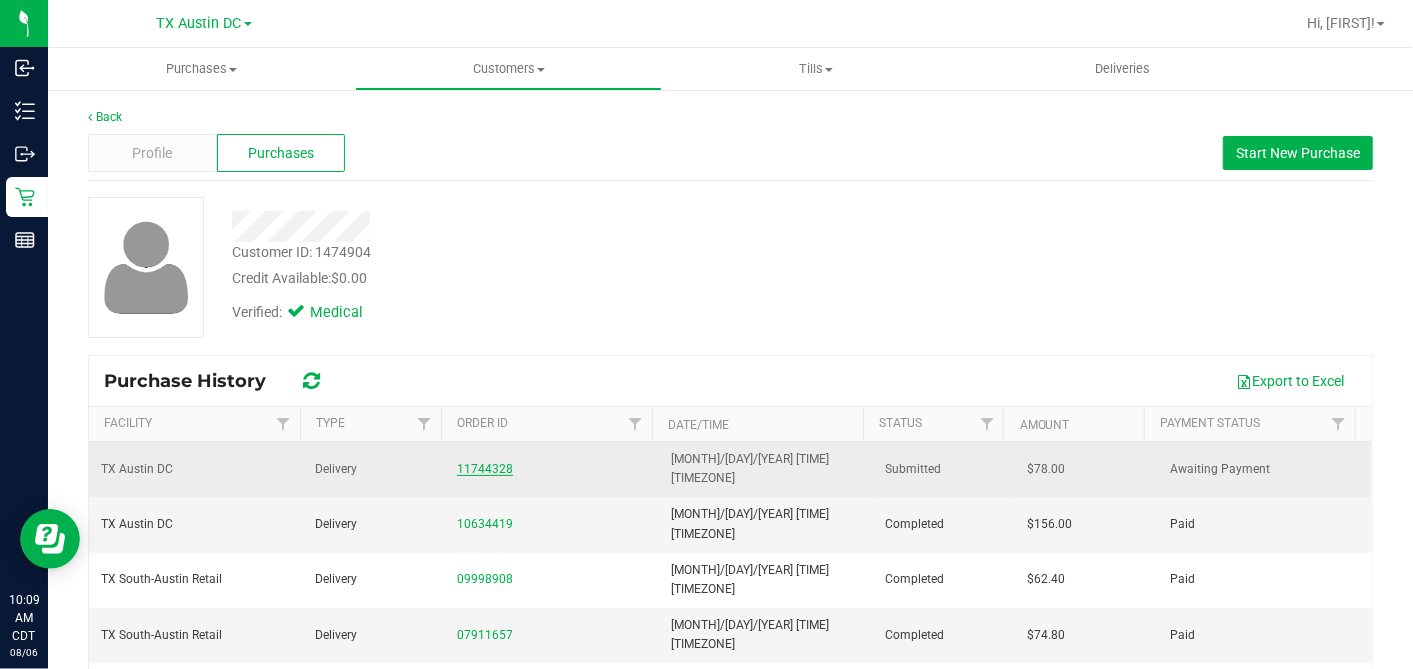 click on "11744328" at bounding box center [485, 469] 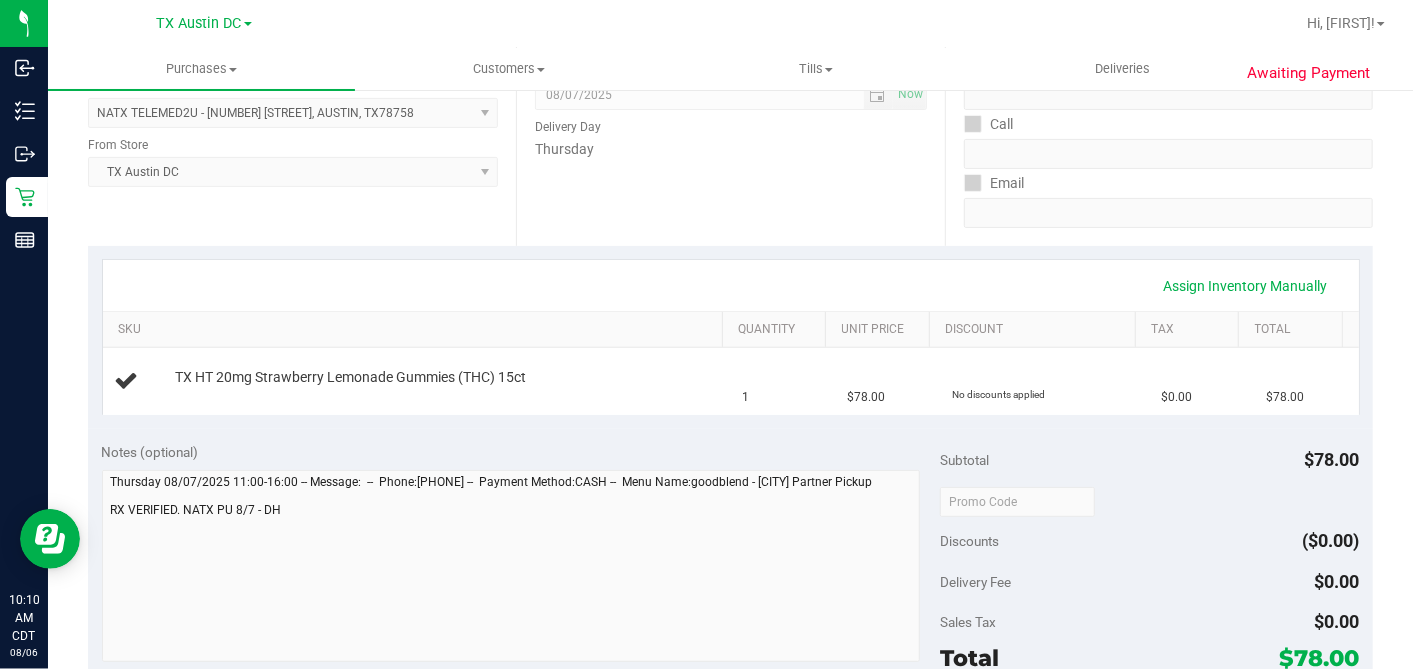 scroll, scrollTop: 444, scrollLeft: 0, axis: vertical 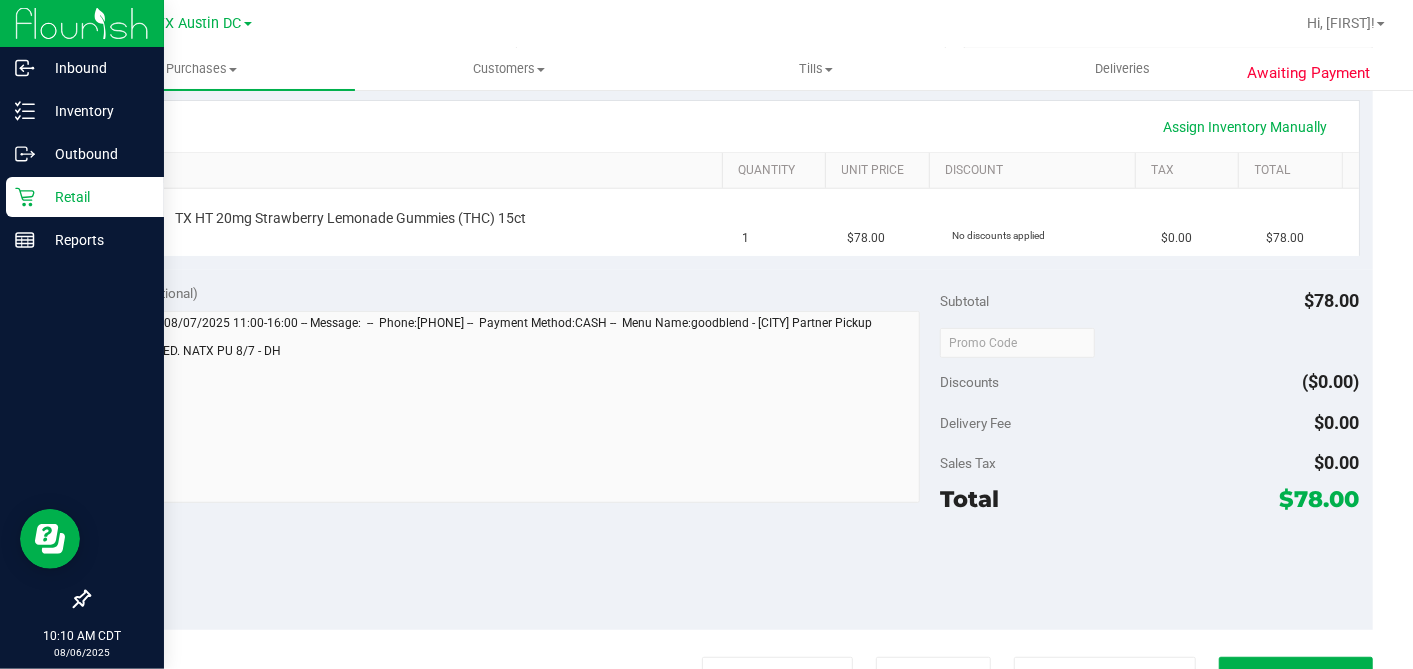 click on "Retail" at bounding box center (95, 197) 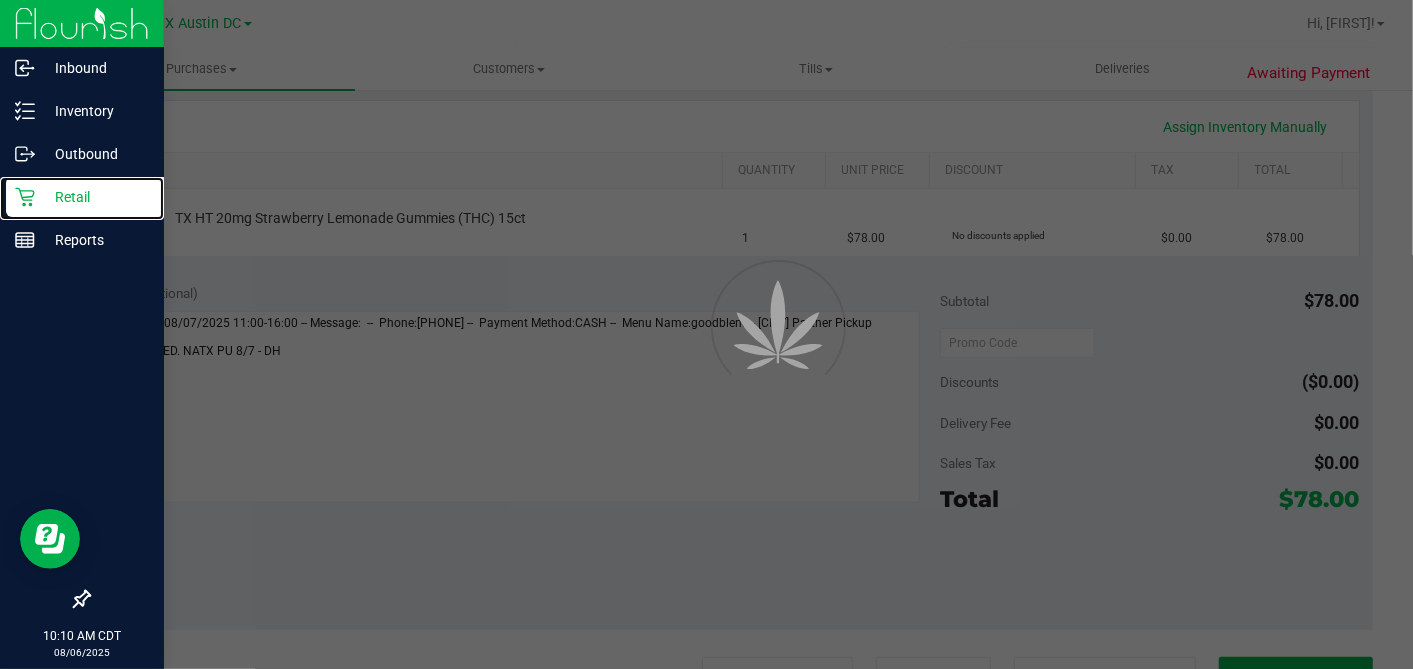 scroll, scrollTop: 0, scrollLeft: 0, axis: both 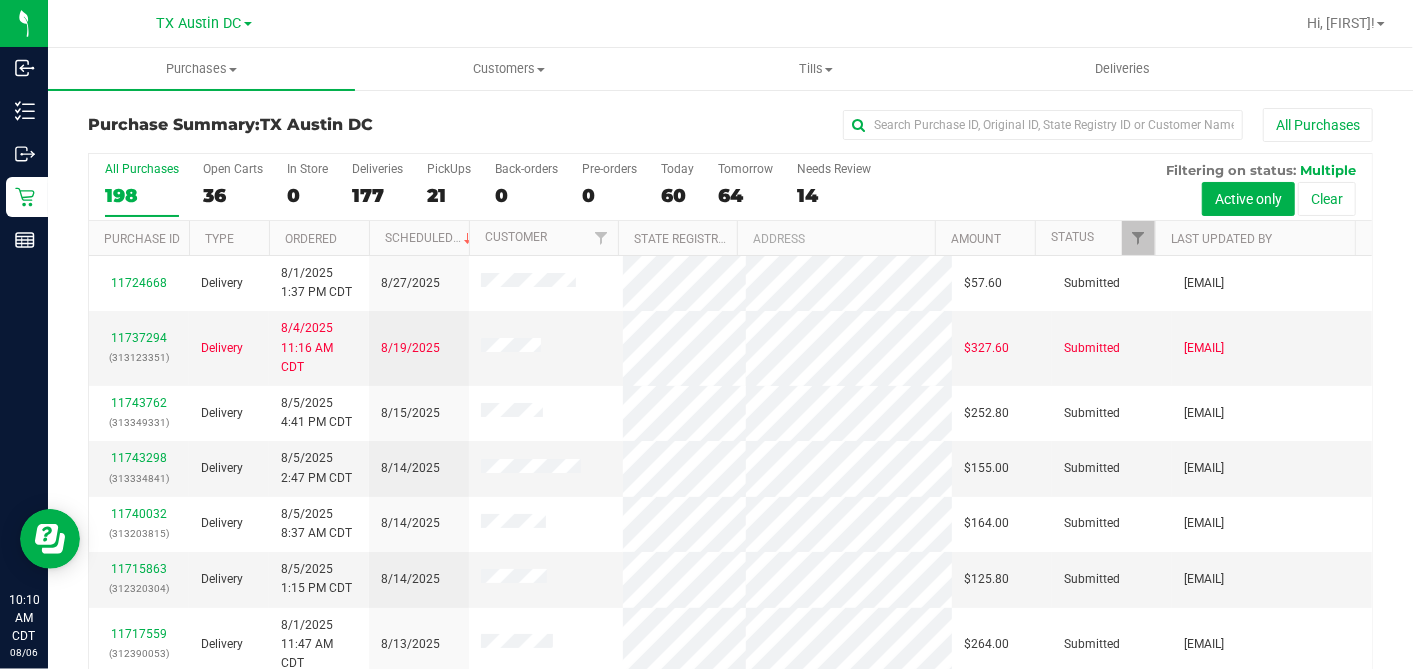 click on "60" at bounding box center (677, 195) 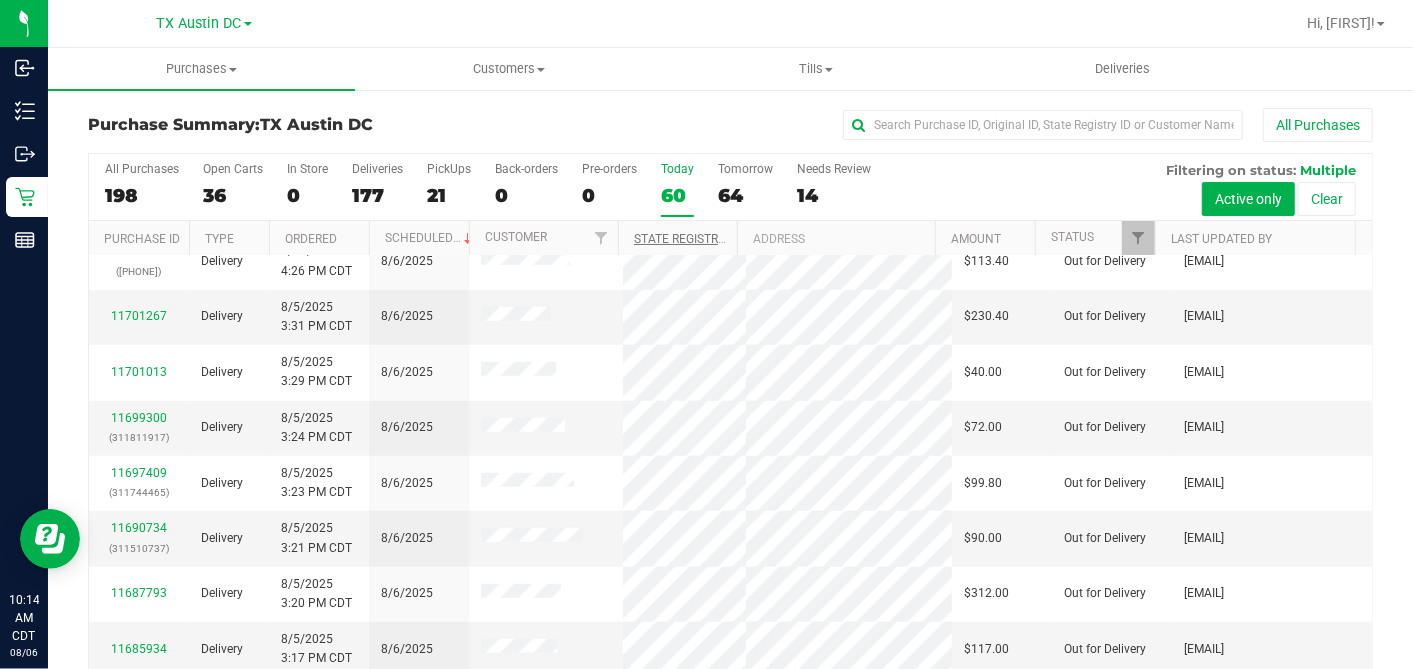 scroll, scrollTop: 795, scrollLeft: 0, axis: vertical 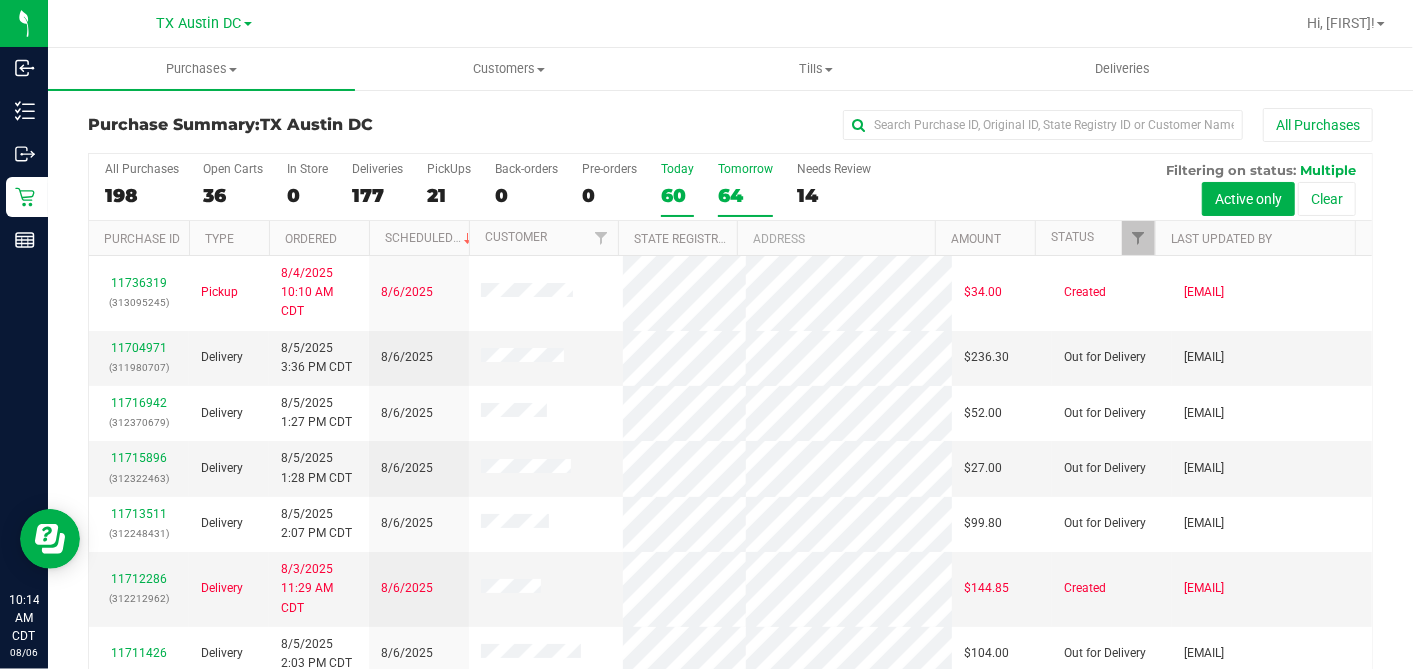 click on "64" at bounding box center (745, 195) 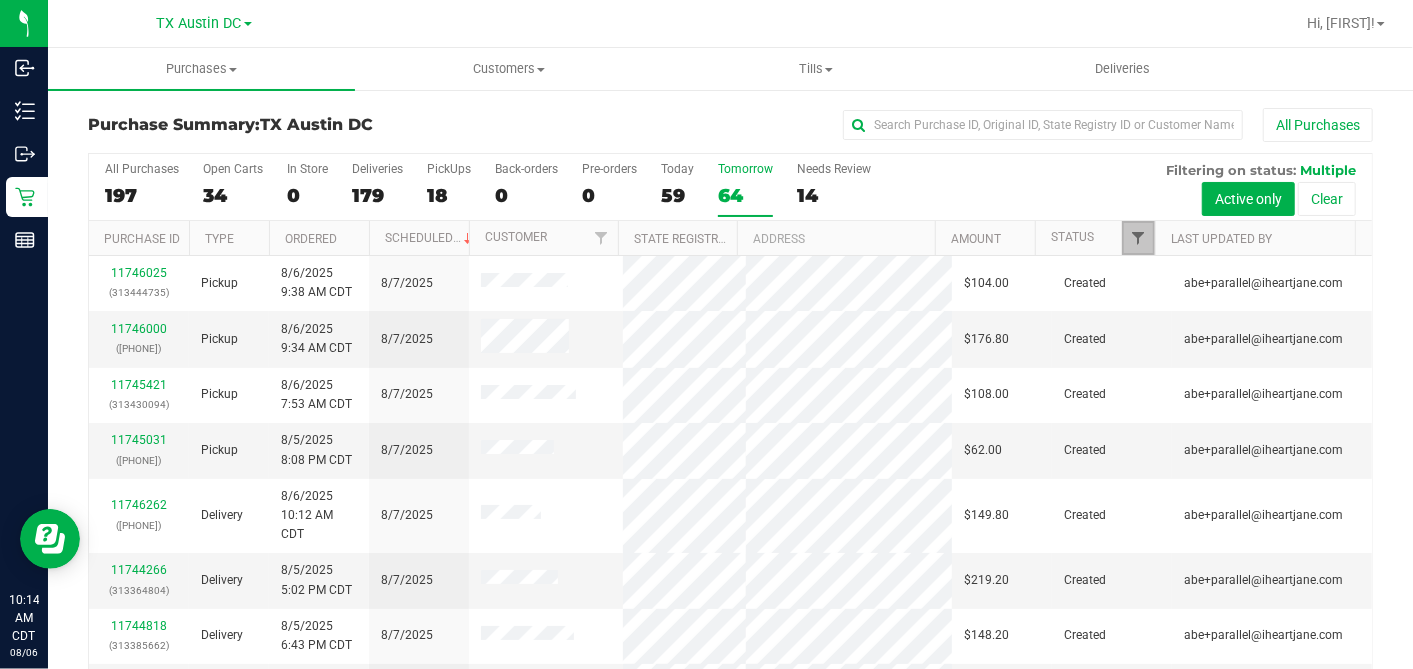 click at bounding box center [1138, 238] 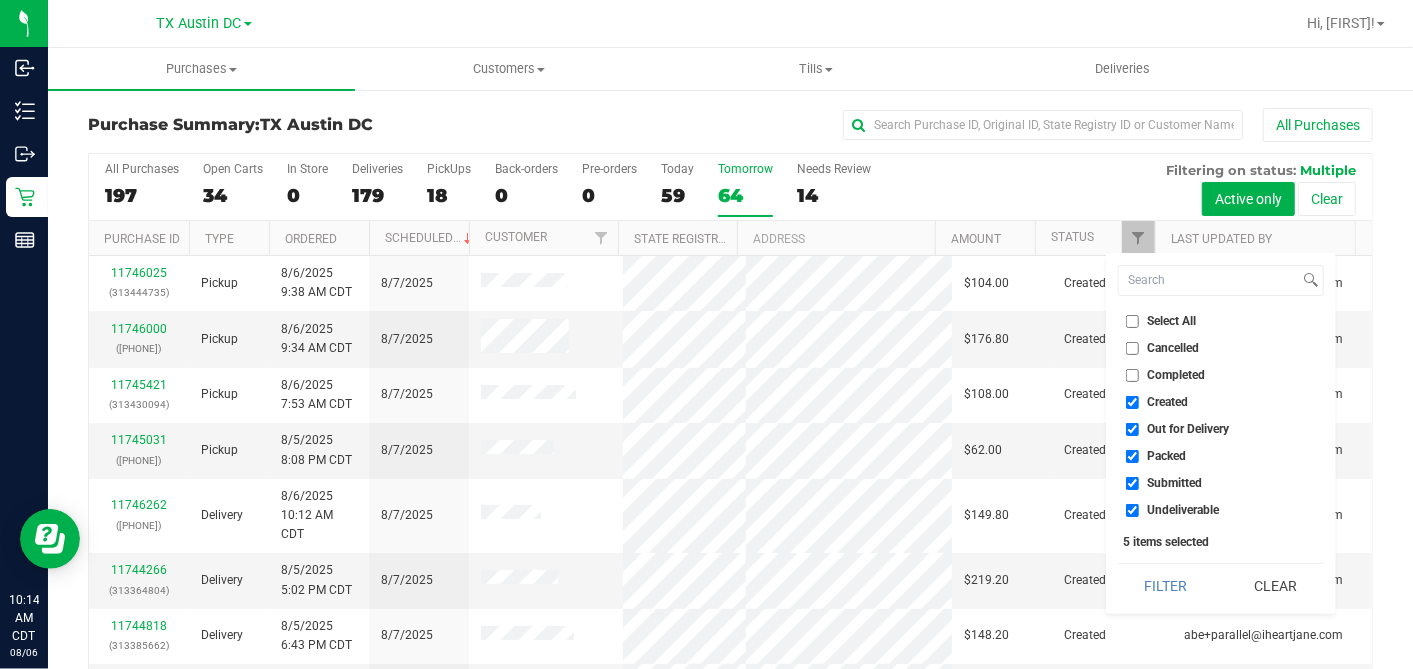 click on "Select All" at bounding box center [1132, 321] 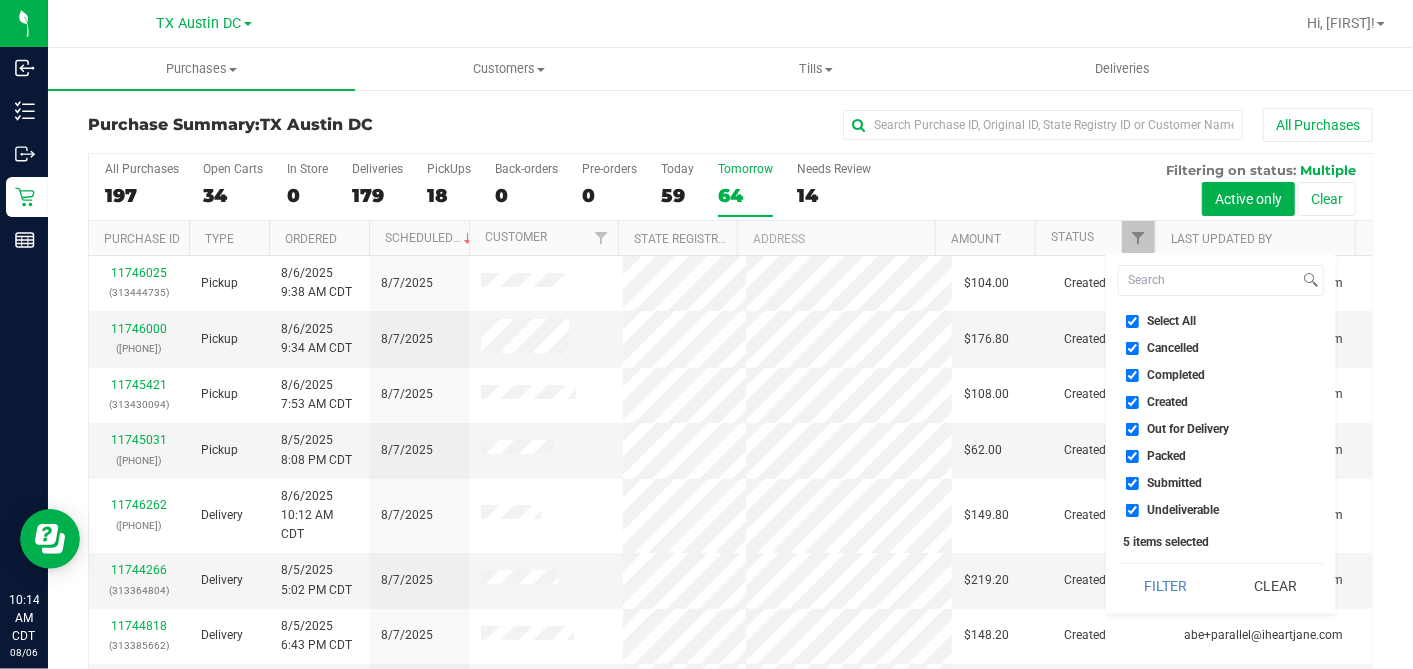 checkbox on "true" 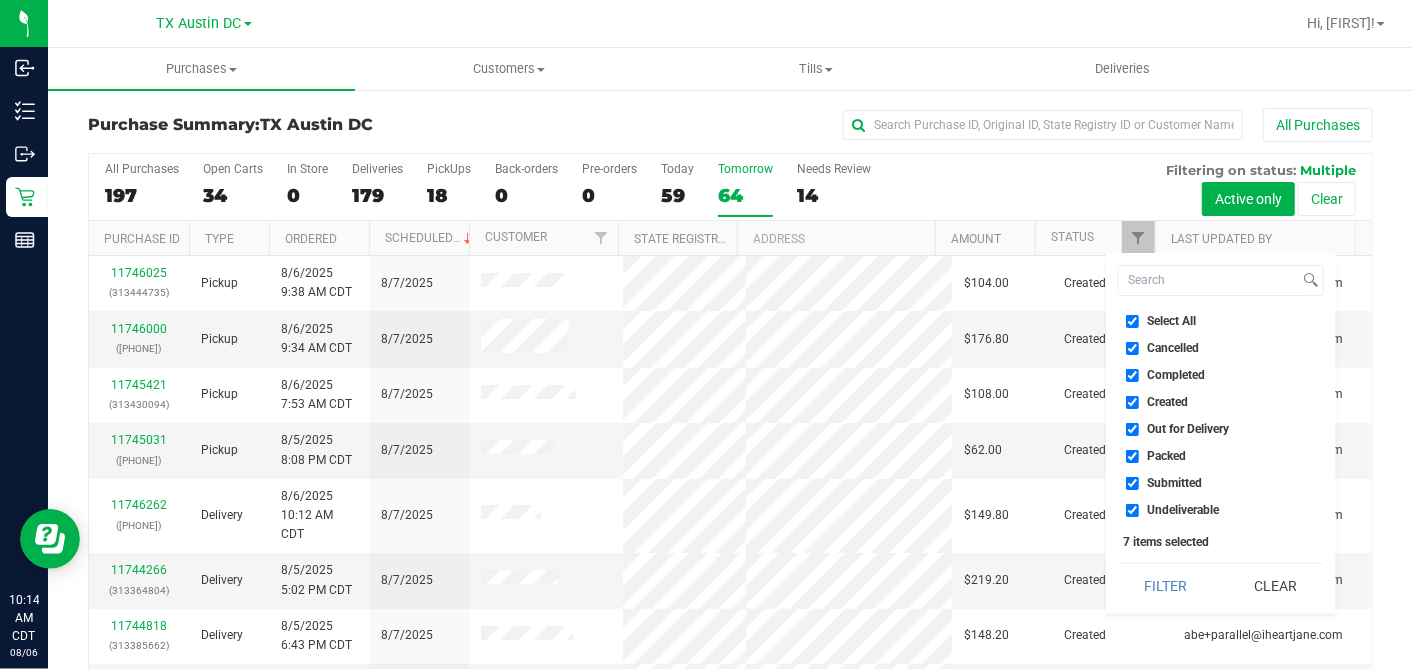 click on "Select All" at bounding box center (1132, 321) 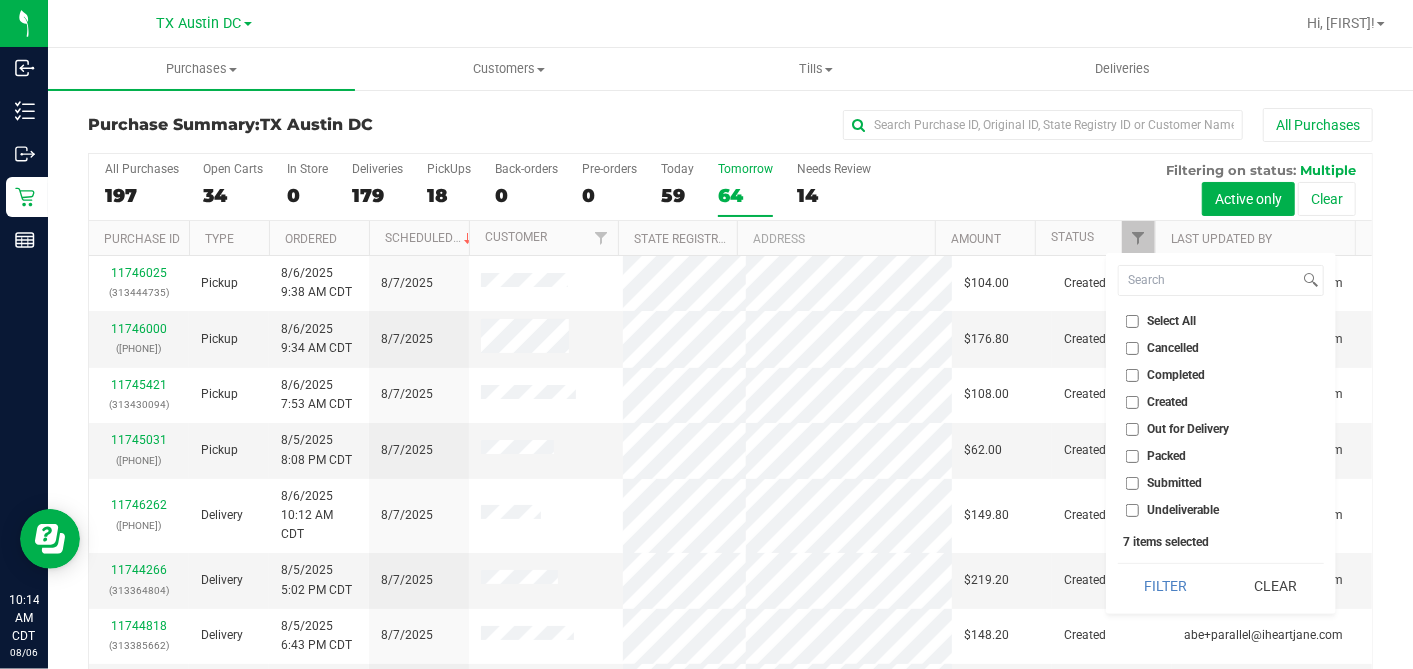 checkbox on "false" 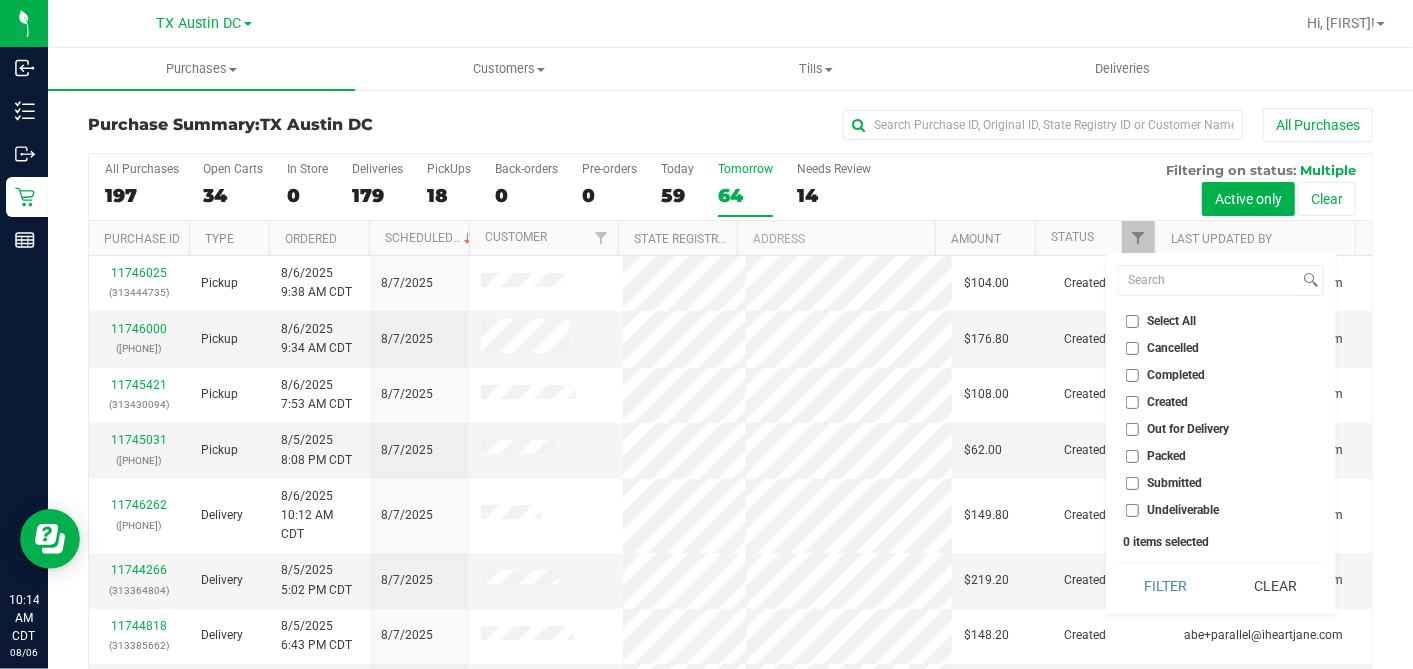 click on "Created" at bounding box center [1132, 402] 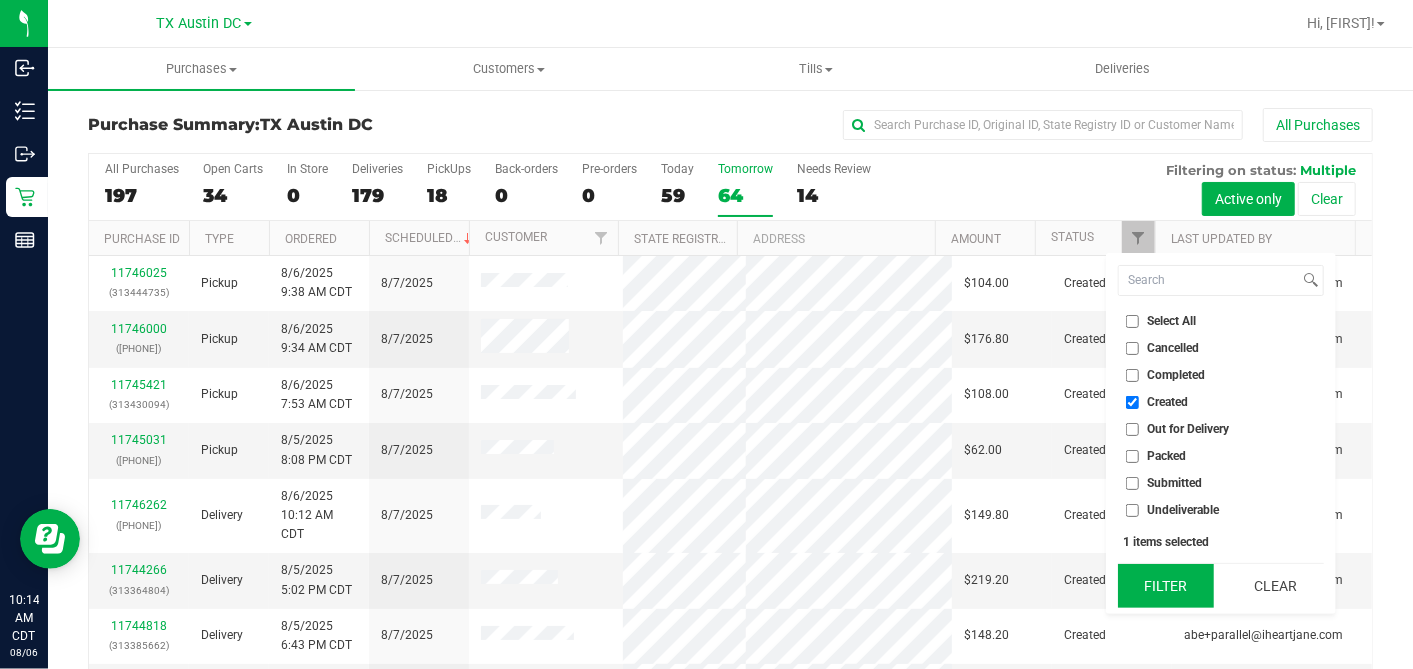 click on "Filter" at bounding box center [1166, 586] 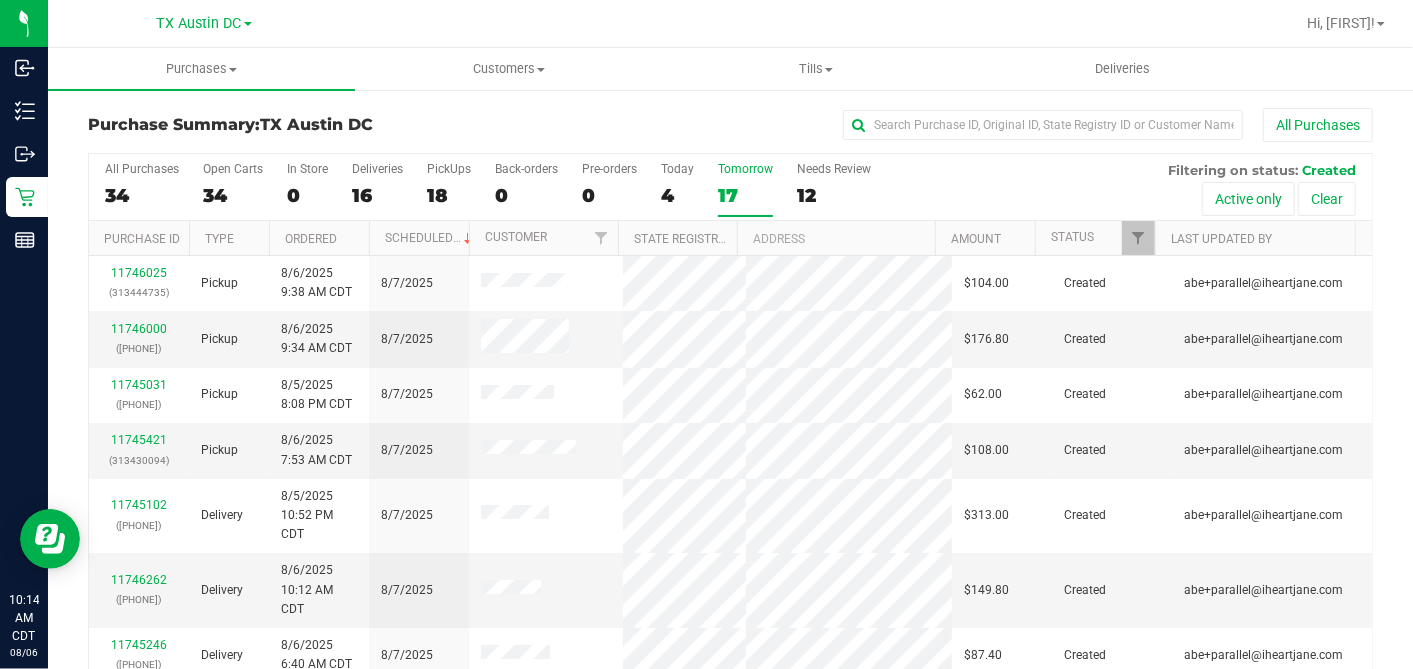 click on "Ordered" at bounding box center [319, 238] 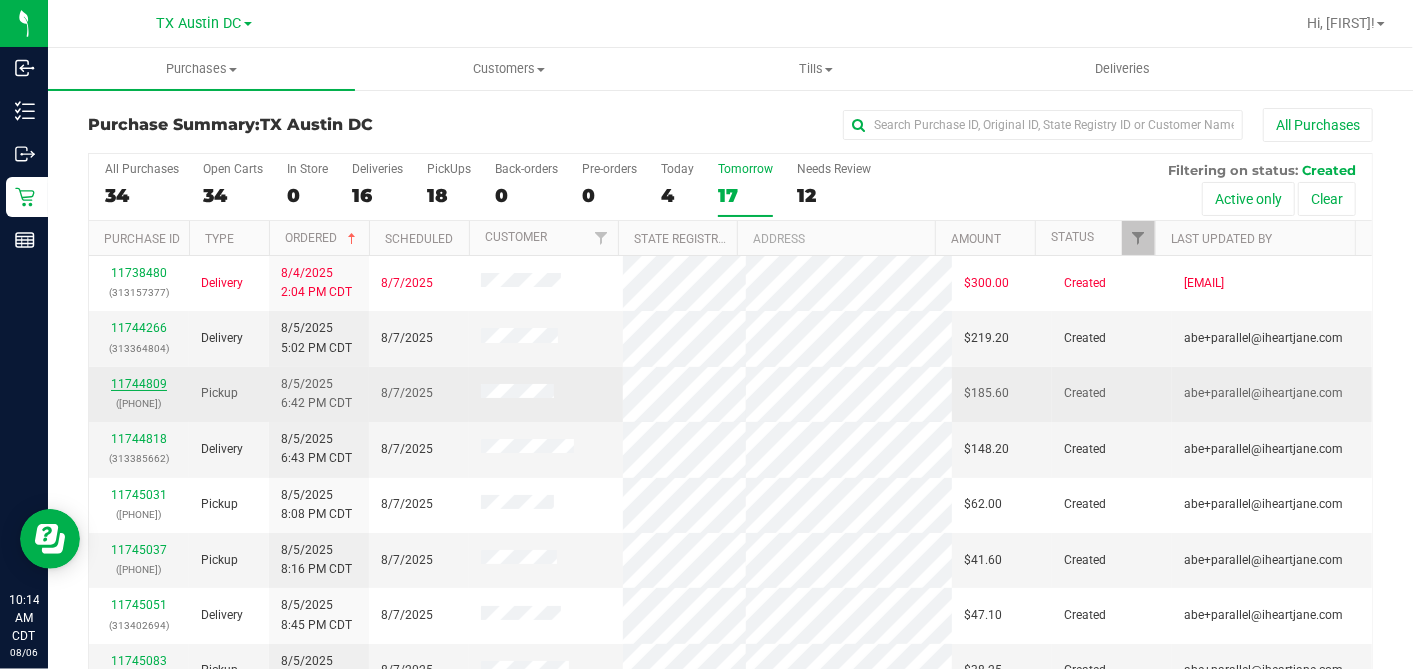 click on "11744809" at bounding box center [139, 384] 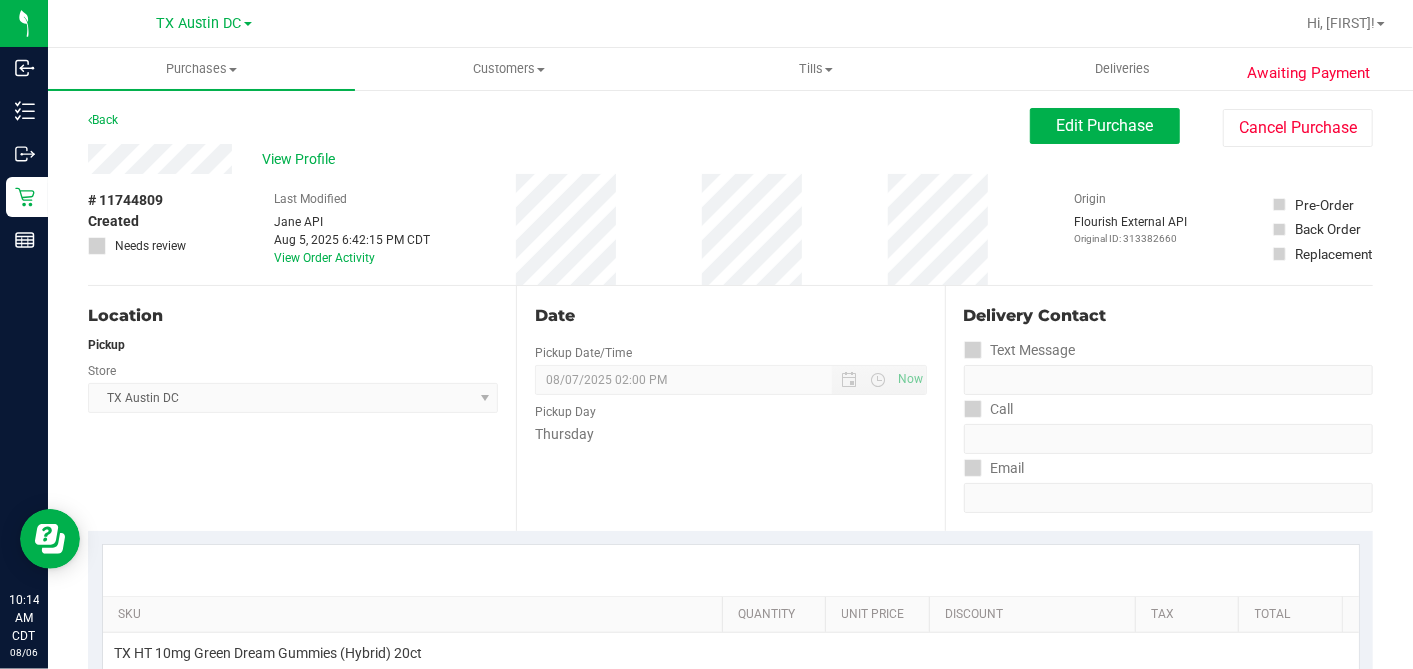 click on "# 11744809
Created
Needs review
Last Modified
Jane API
Aug 5, 2025 6:42:15 PM CDT
View Order Activity
Origin
Flourish External API
Original ID: 313382660
Pre-Order
Back Order" at bounding box center (730, 229) 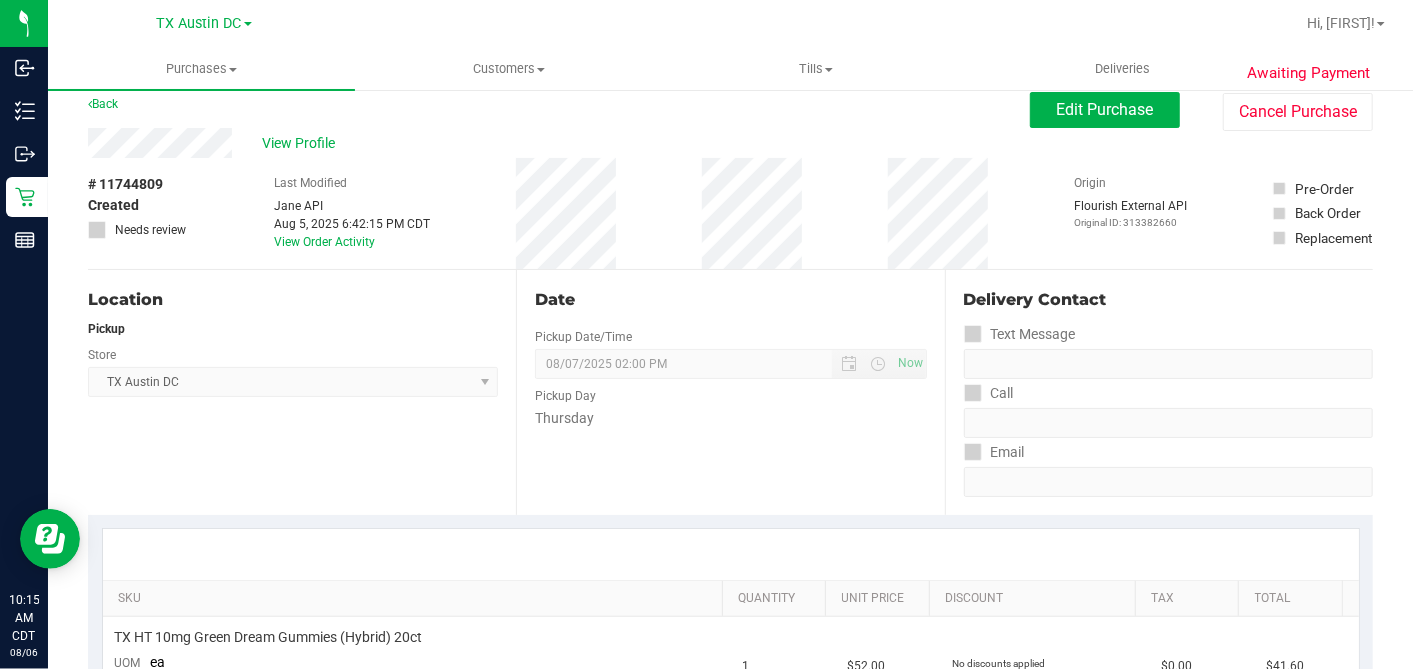scroll, scrollTop: 0, scrollLeft: 0, axis: both 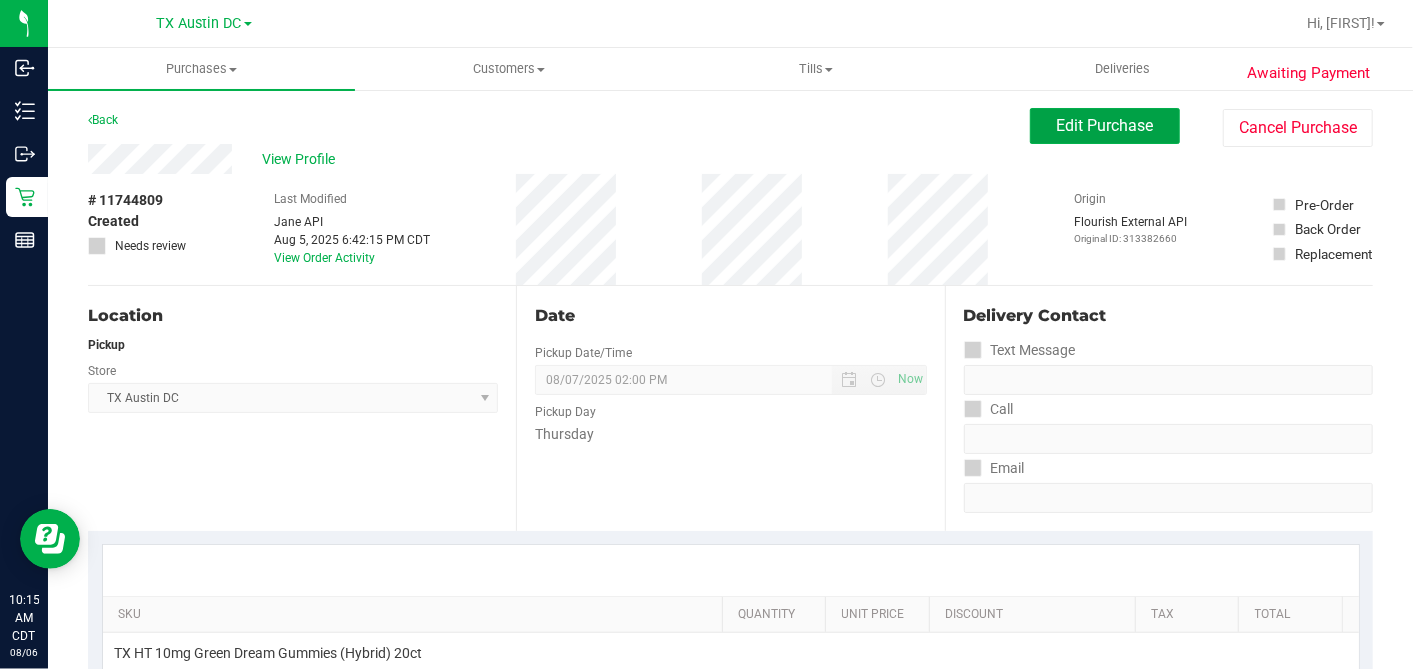 drag, startPoint x: 1045, startPoint y: 137, endPoint x: 963, endPoint y: 168, distance: 87.66413 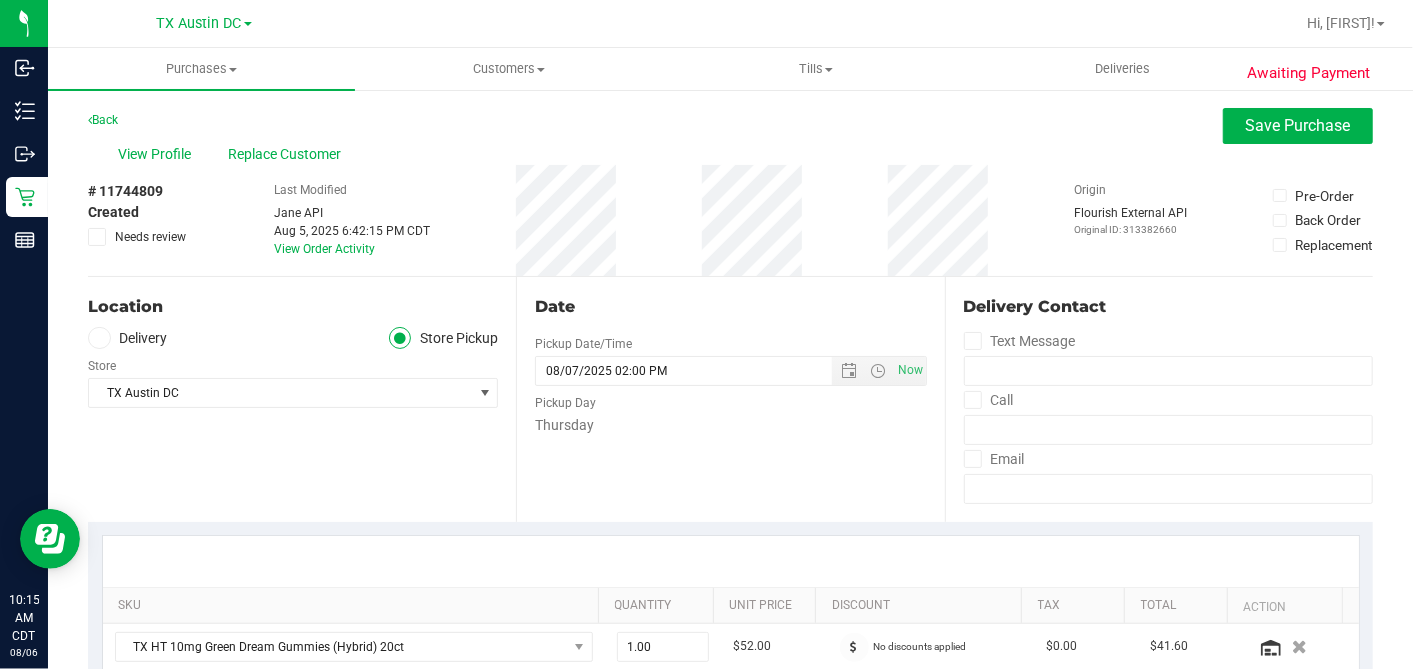 click on "Delivery" at bounding box center [128, 338] 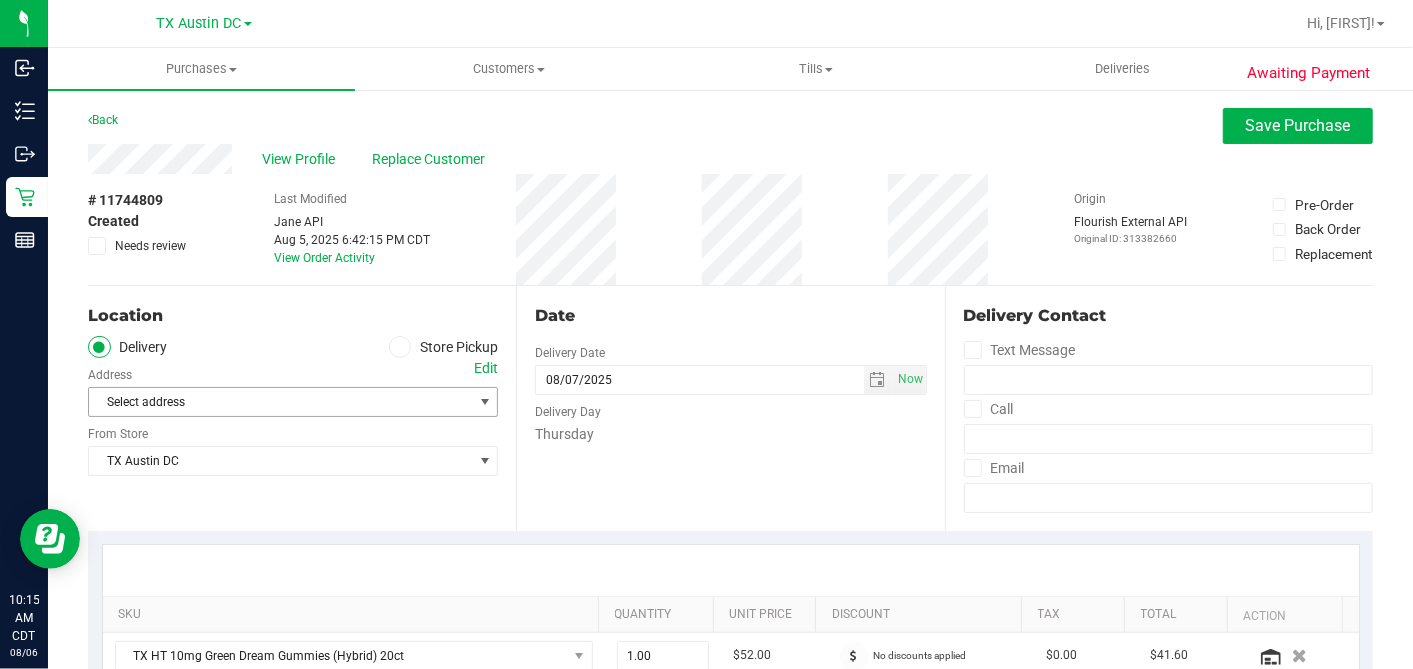 click on "Select address" at bounding box center (271, 402) 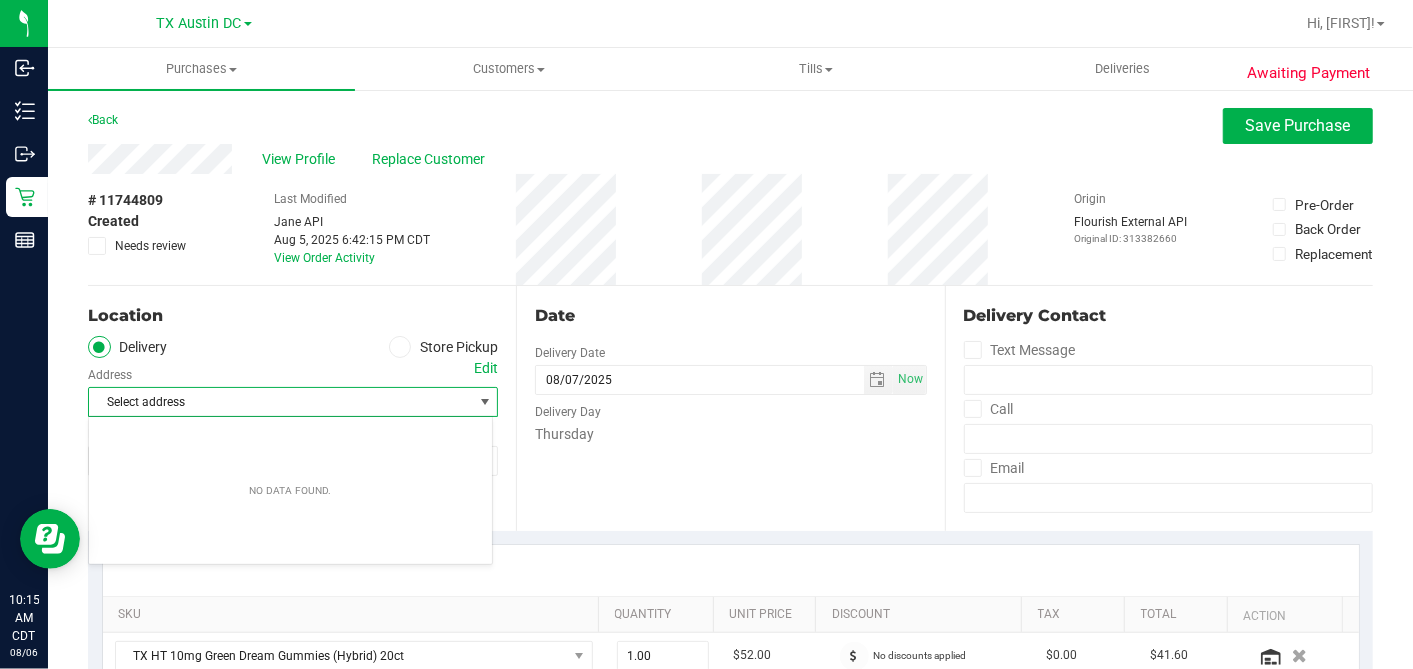 click on "Location
Delivery
Store Pickup
Address
Edit
Select address Select address
From Store
TX Austin DC Select Store Bonita Springs WC Boynton Beach WC Bradenton WC Brandon WC Brooksville WC Call Center Clermont WC Crestview WC Deerfield Beach WC Delray Beach WC Deltona WC Ft Walton Beach WC Ft. Lauderdale WC Ft. Myers WC Gainesville WC Jax Atlantic WC JAX DC REP Jax WC Key West WC Lakeland WC Largo WC Lehigh Acres DC REP Merritt Island WC Miami 72nd WC Miami Beach WC Miami Dadeland WC Miramar DC REP New Port Richey WC North Port WC" at bounding box center (302, 408) 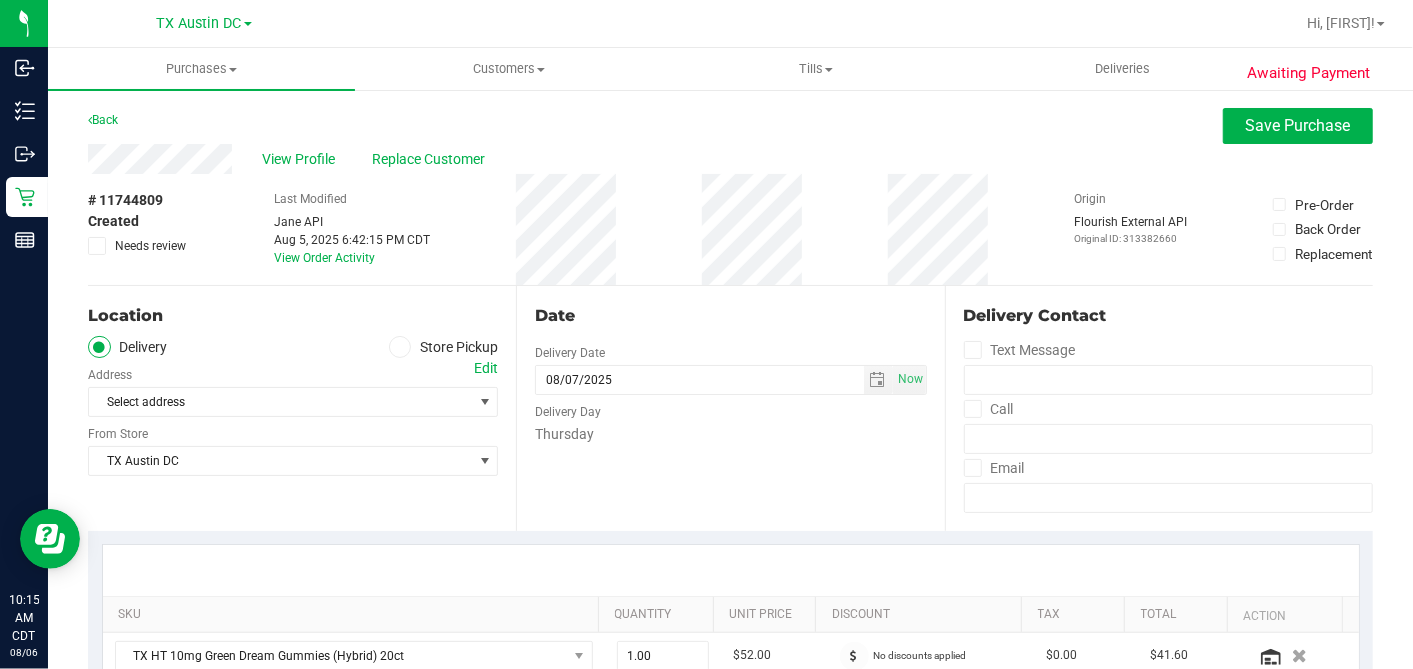 click on "Back
Save Purchase" at bounding box center [730, 126] 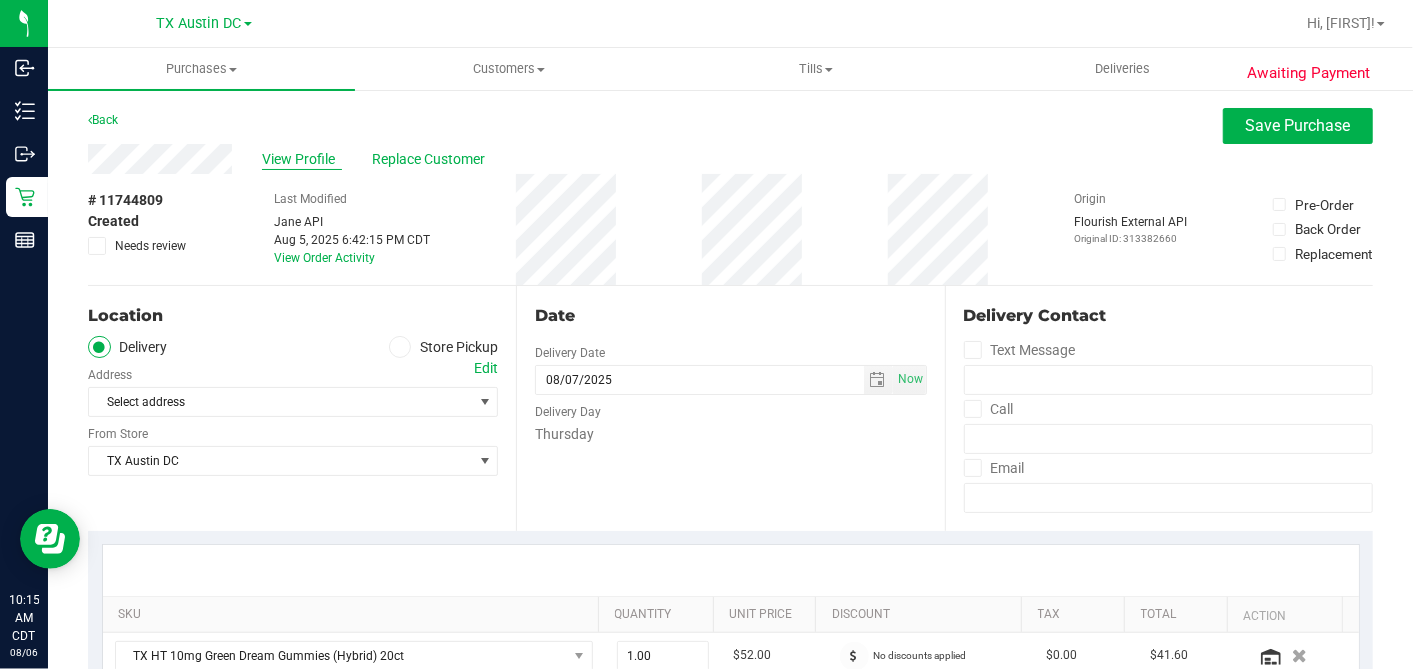 click on "View Profile" at bounding box center (302, 159) 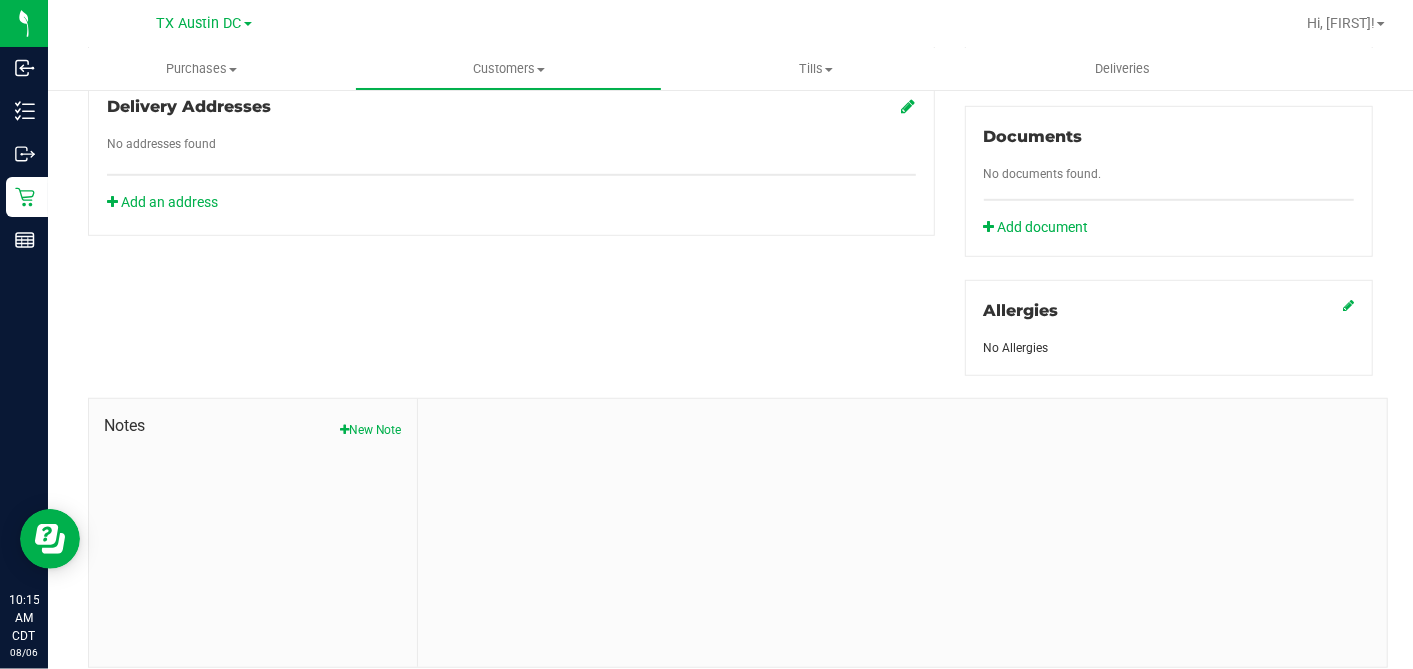 scroll, scrollTop: 750, scrollLeft: 0, axis: vertical 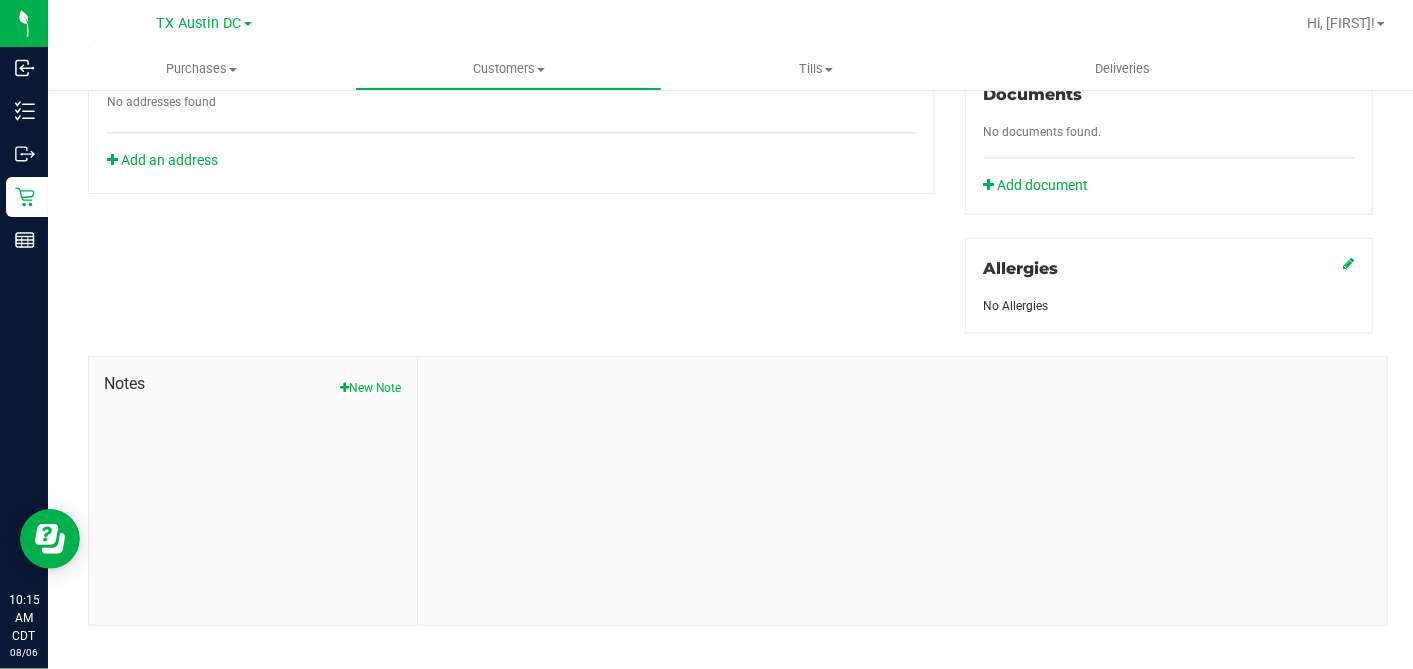 click on "New Note" at bounding box center [371, 388] 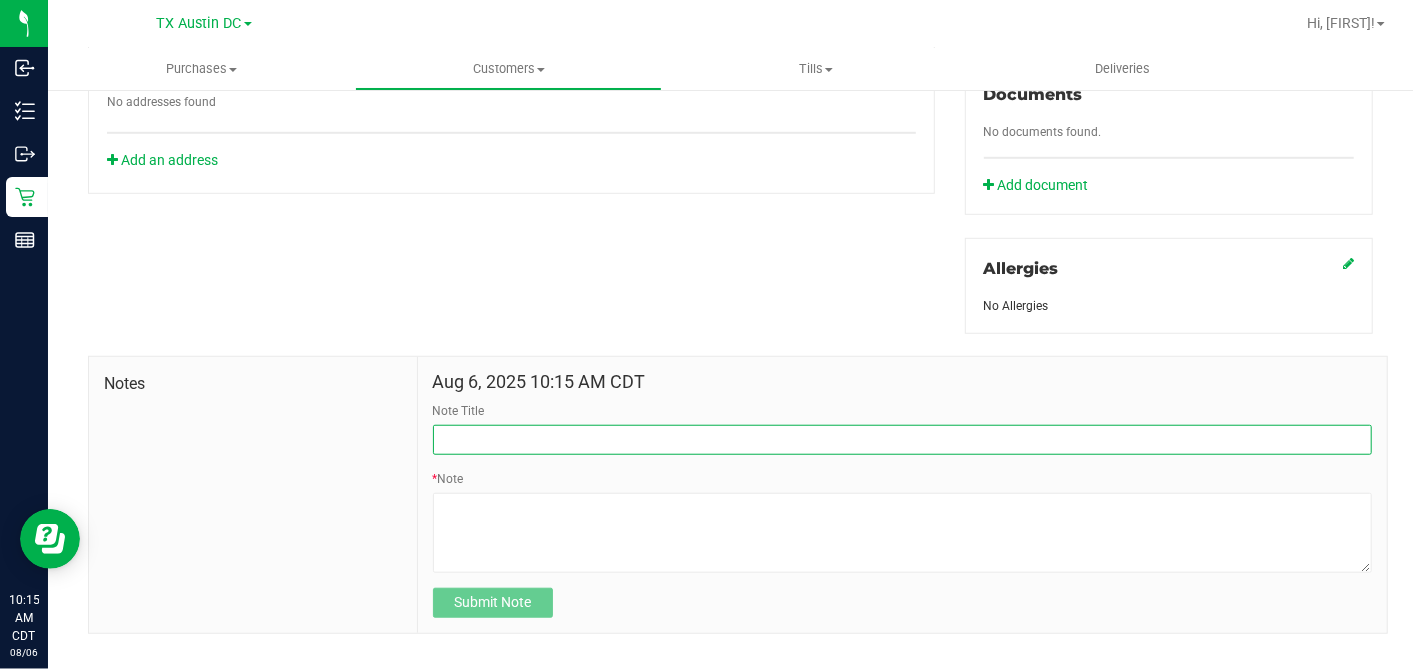 click on "Note Title" at bounding box center (902, 440) 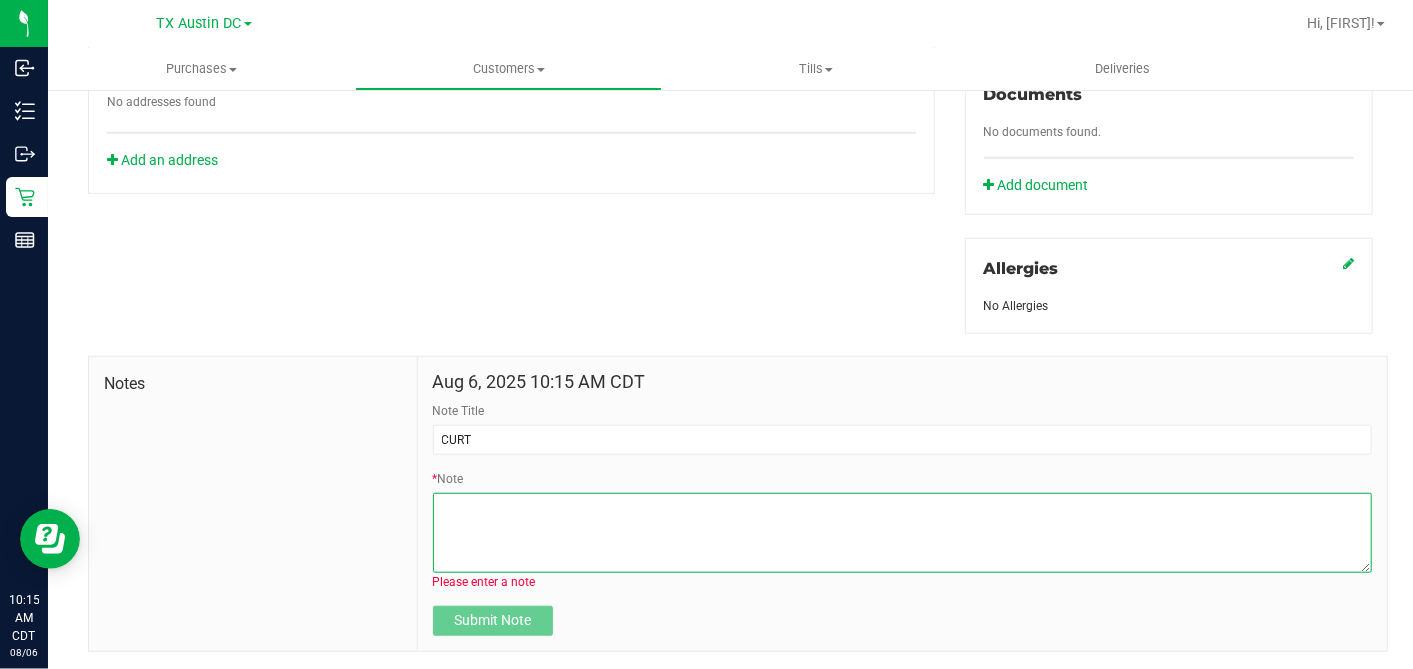 click on "*
Note" at bounding box center (902, 533) 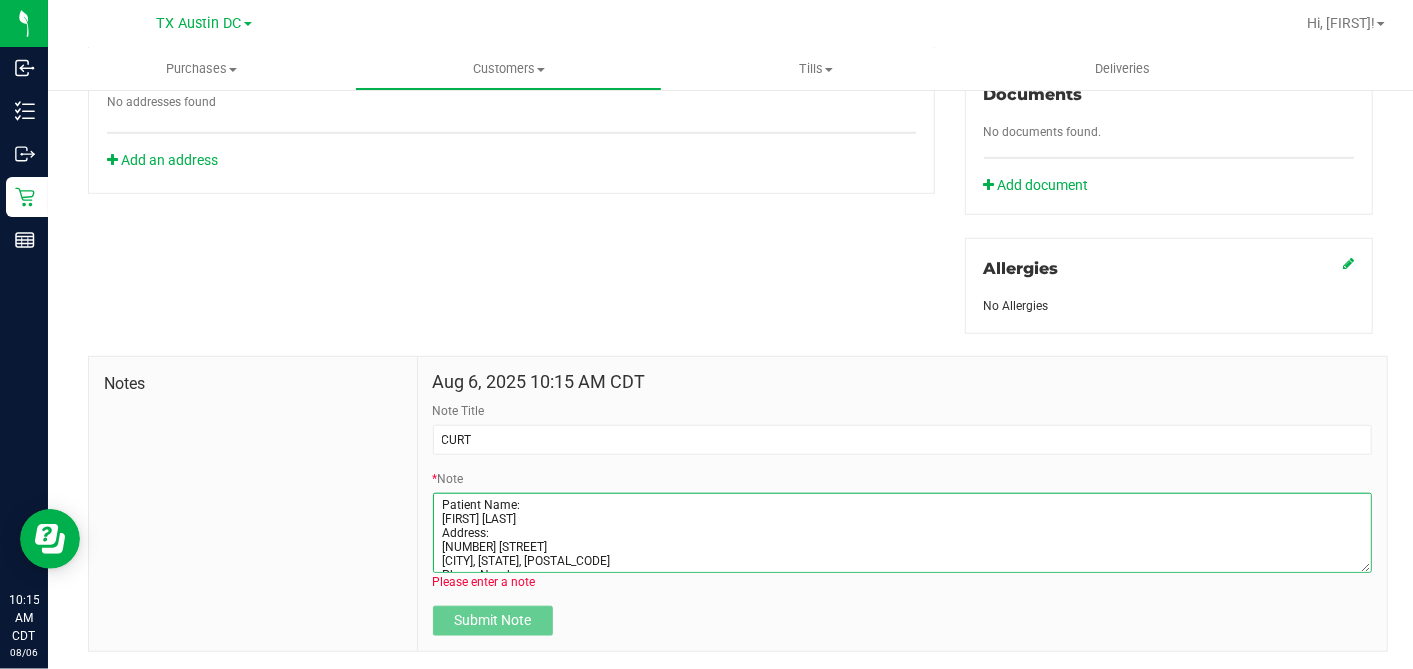 scroll, scrollTop: 80, scrollLeft: 0, axis: vertical 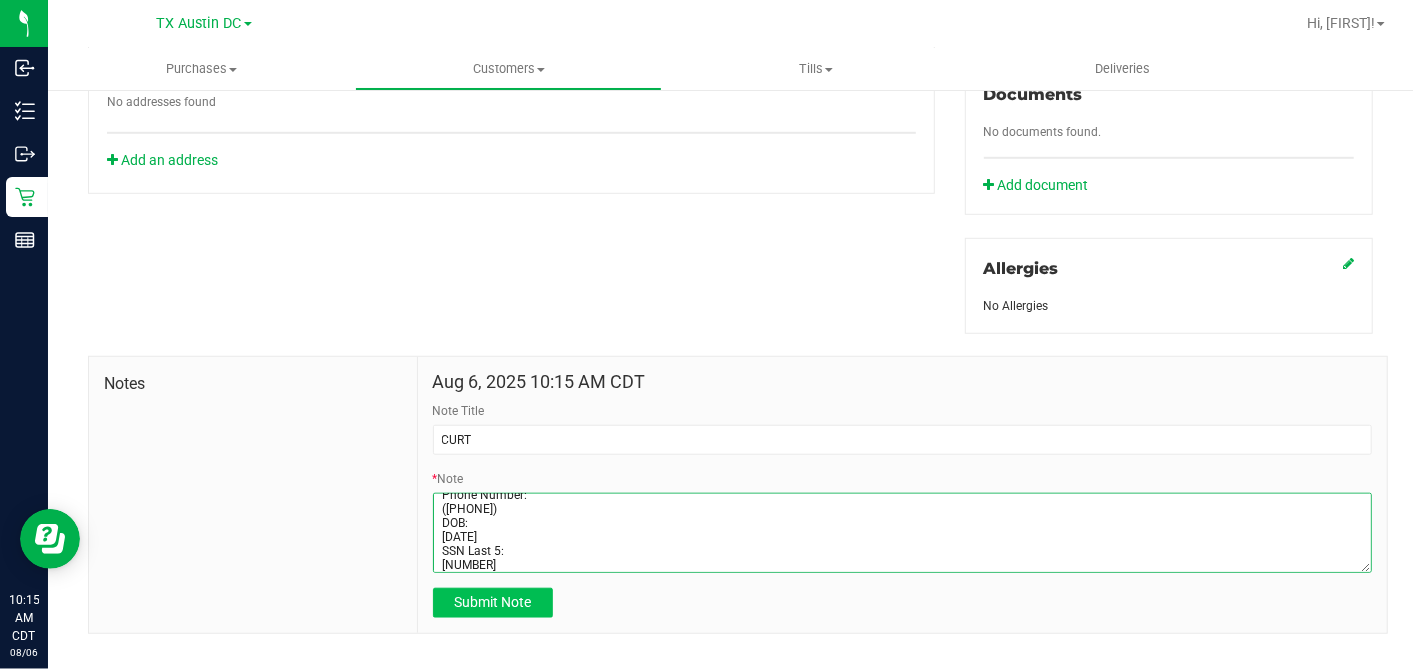 type on "Patient Name:
SAMUEL HOFER
Address:
1 SIGNATURE POINT DR APT 1514
LEAGUE CITY, TX, 77573
Phone Number:
(346) 370-8229
DOB:
09/17/1998
SSN Last 5:
43216" 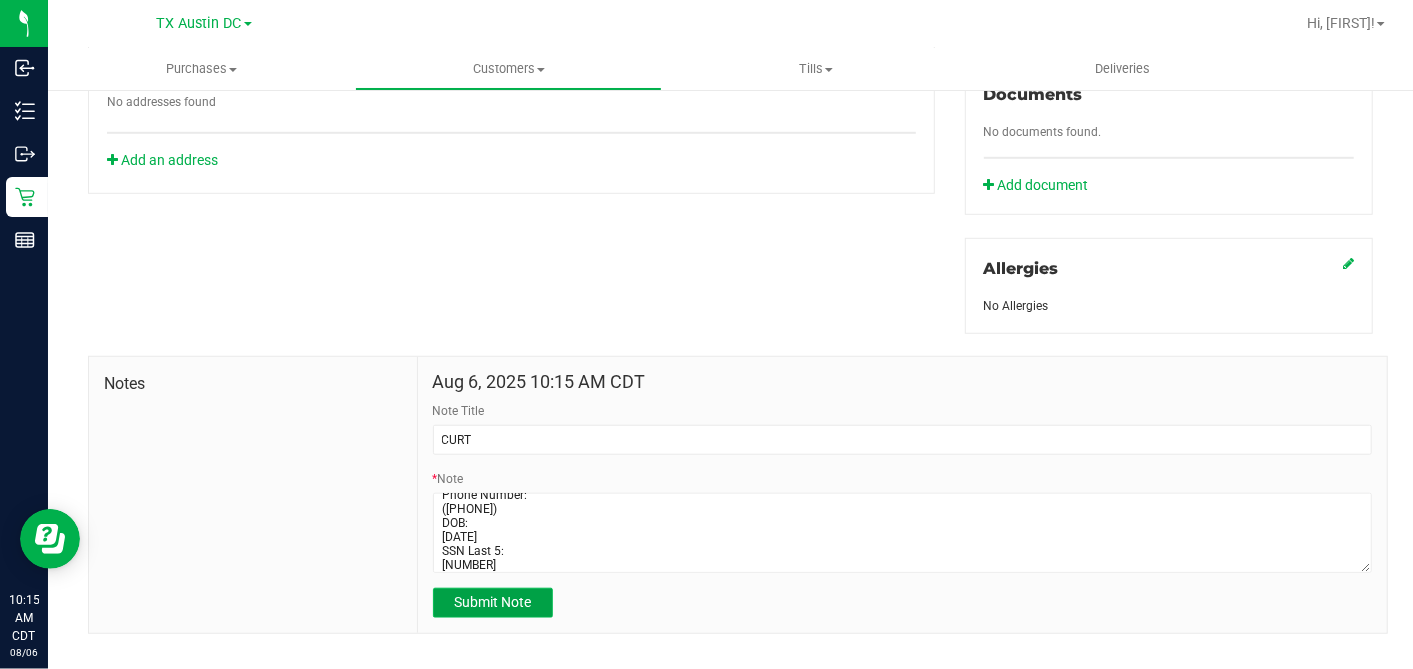 click on "Submit Note" at bounding box center (492, 602) 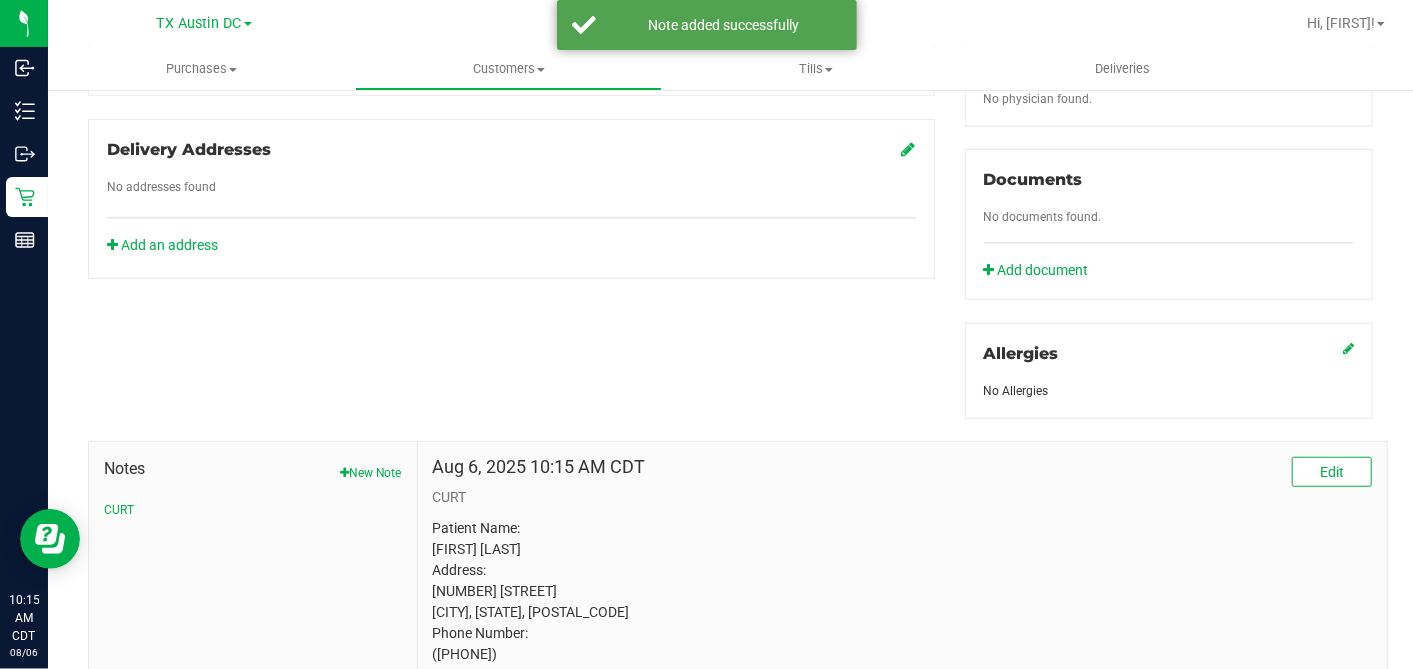 scroll, scrollTop: 528, scrollLeft: 0, axis: vertical 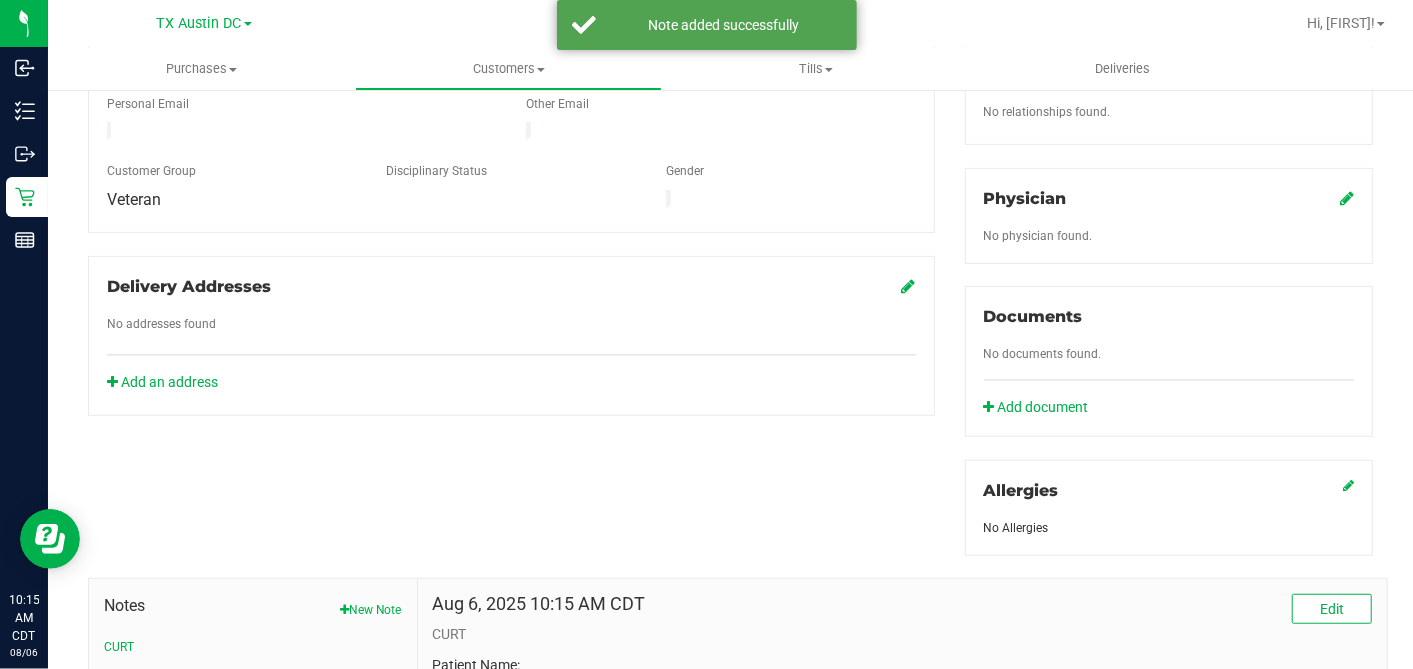 click 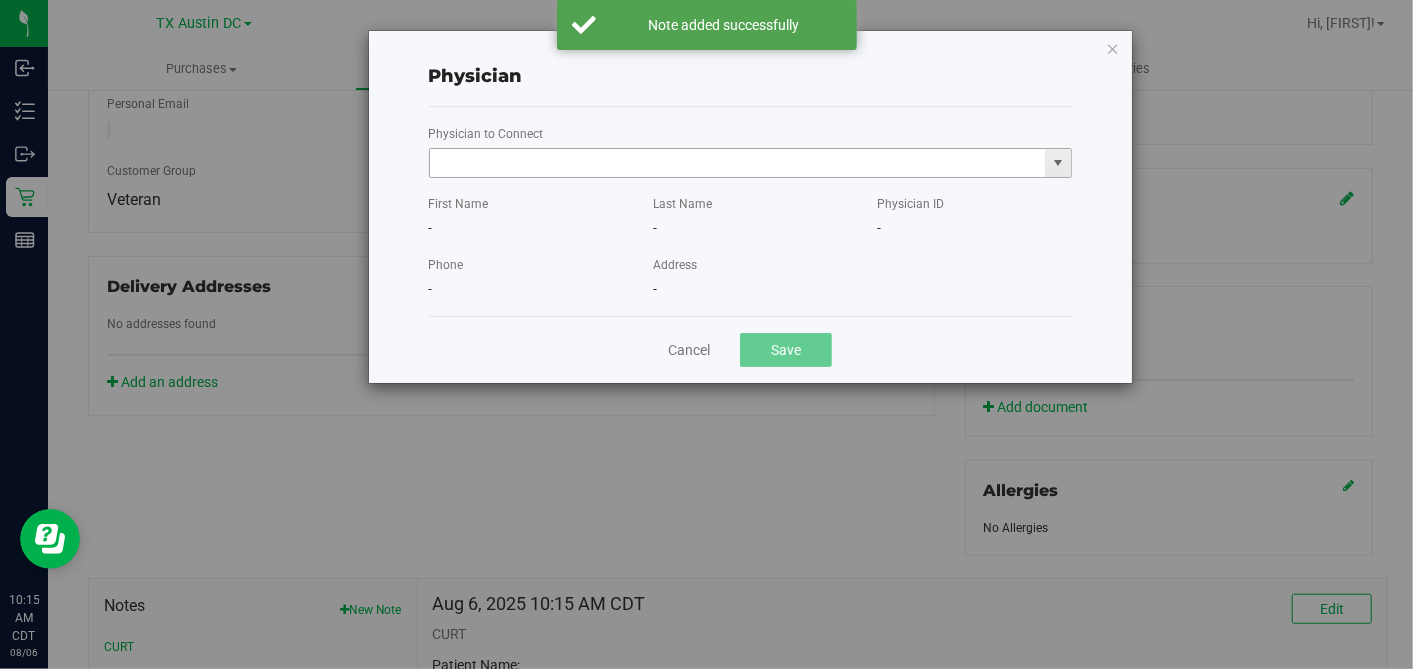 click at bounding box center [738, 163] 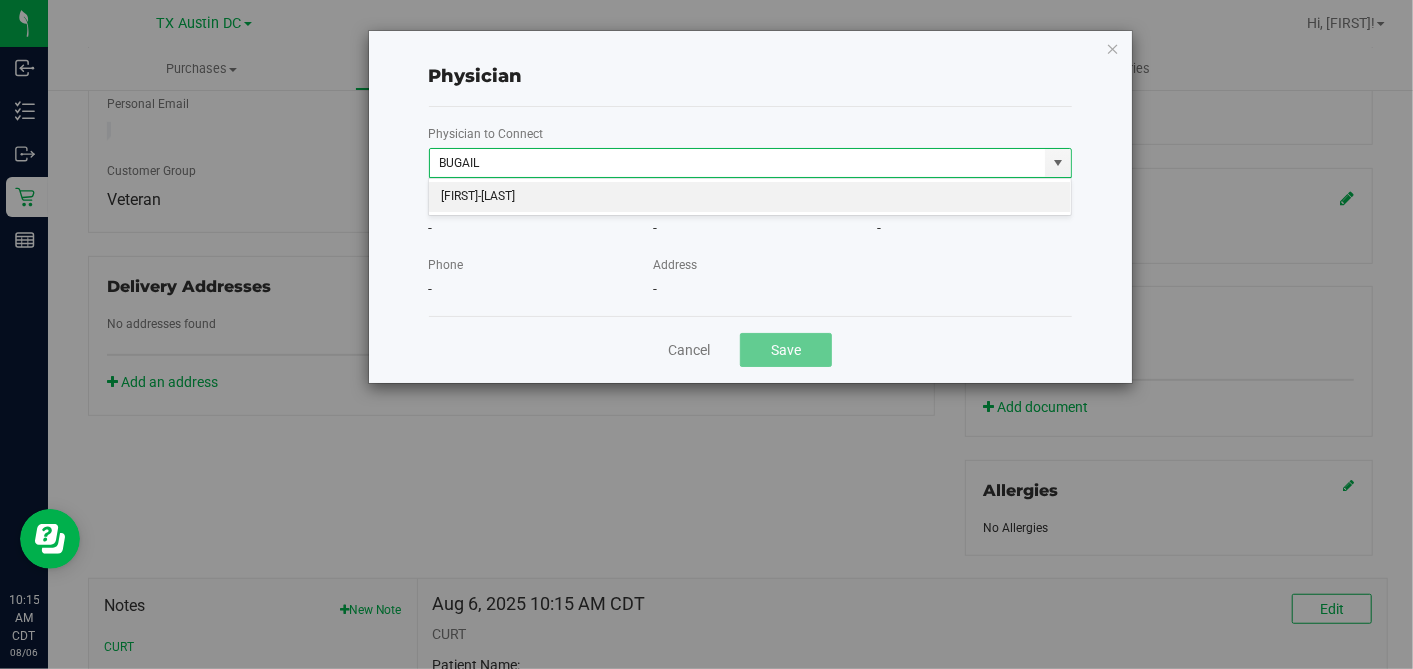 click on "CHERYL-LYNN BUGAILISKIS" at bounding box center [750, 197] 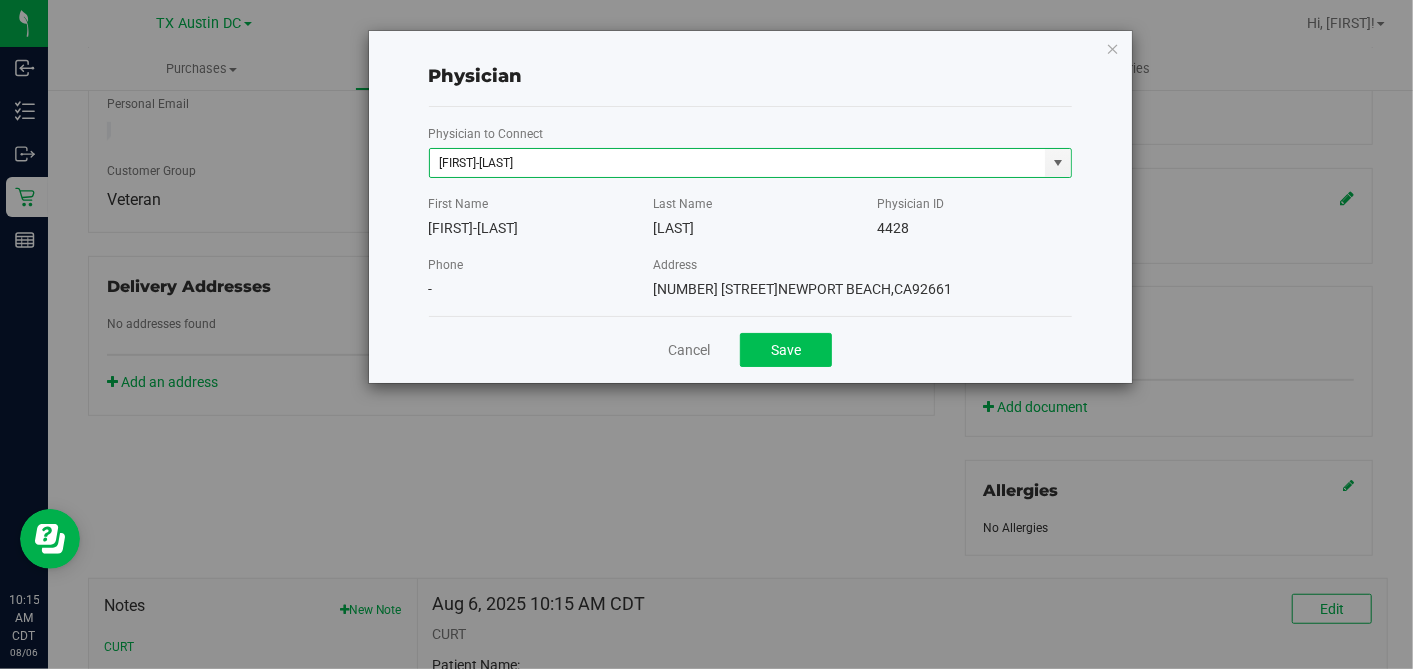 type on "CHERYL-LYNN BUGAILISKIS" 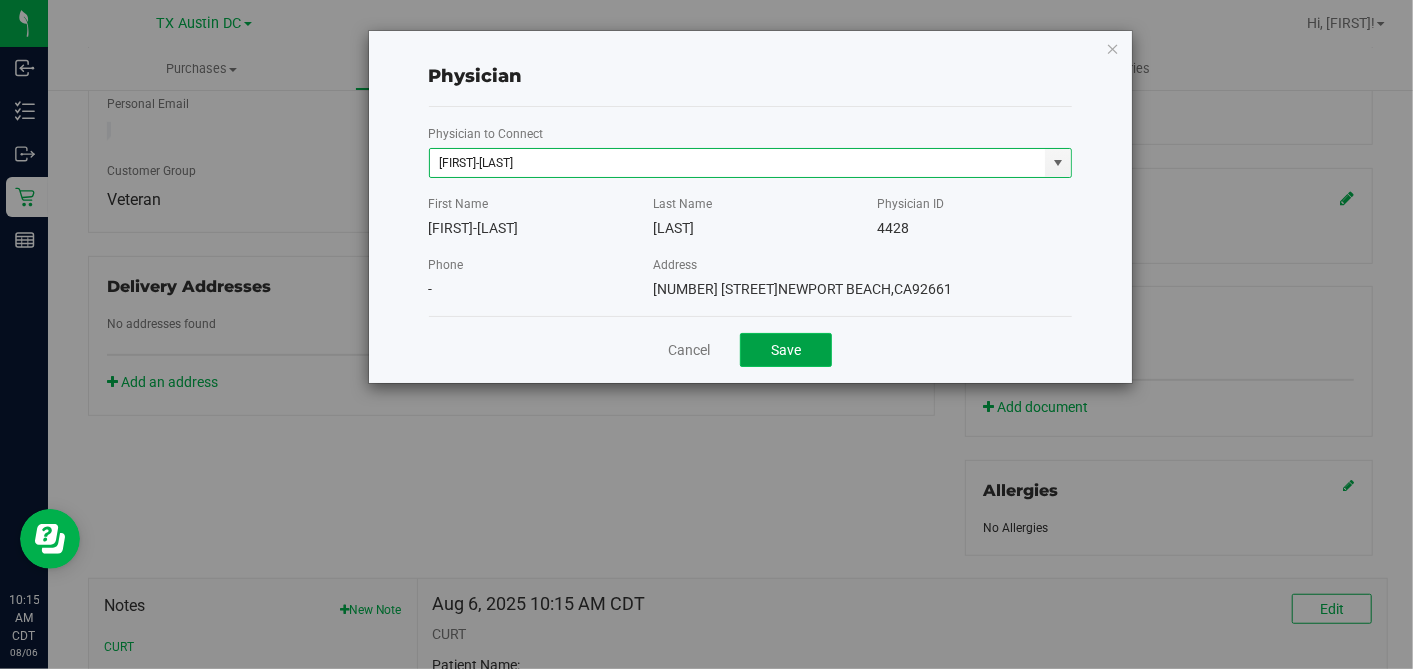 drag, startPoint x: 810, startPoint y: 346, endPoint x: 539, endPoint y: 340, distance: 271.0664 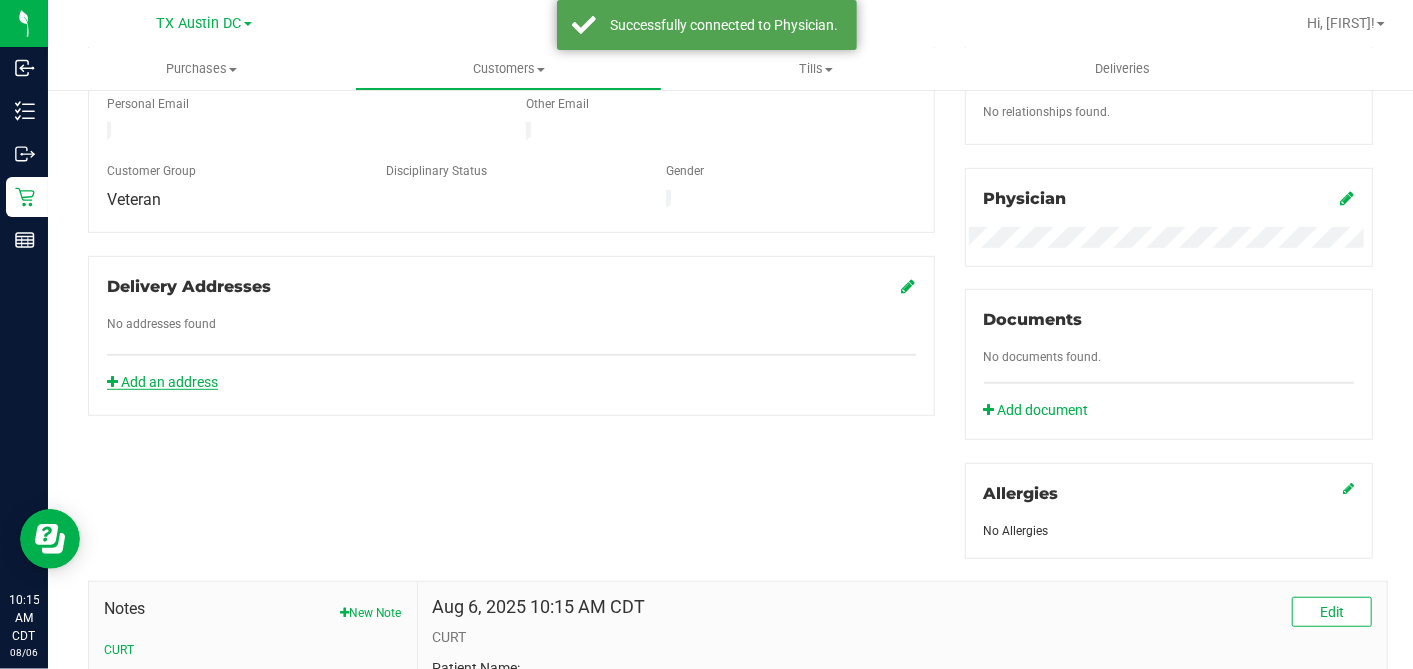 click on "Add an address" 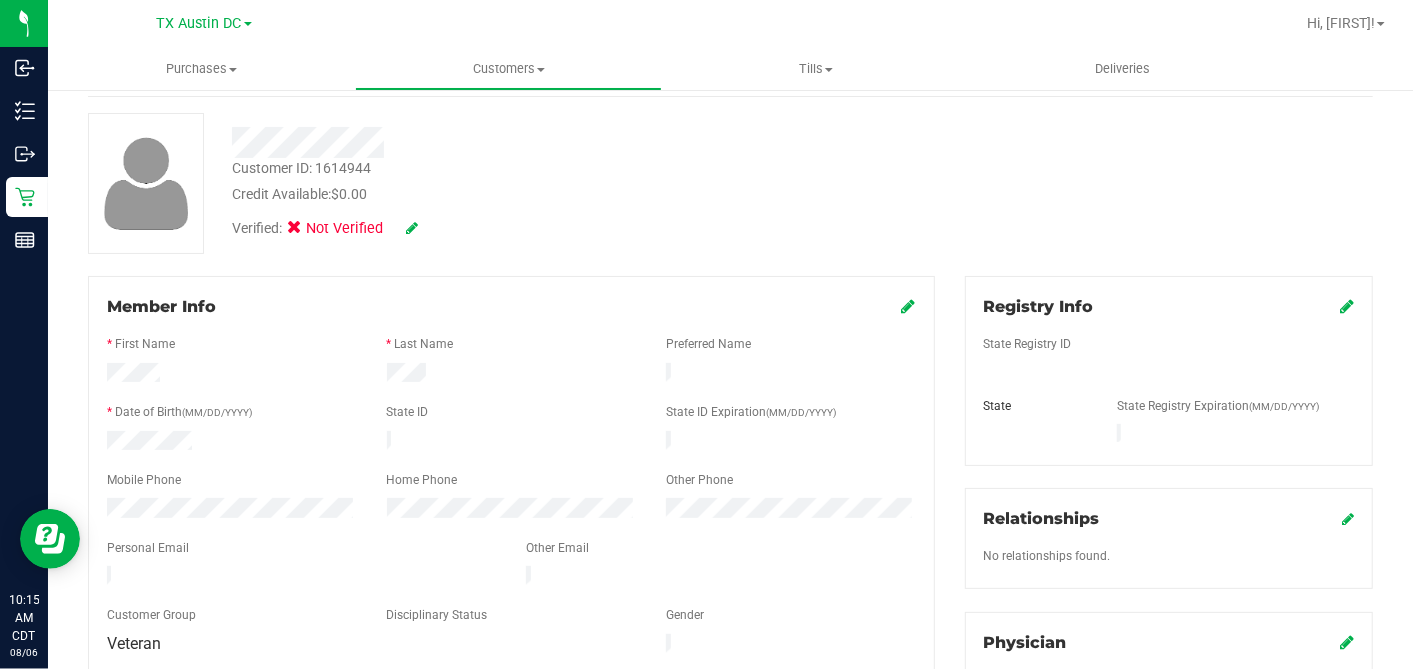 scroll, scrollTop: 83, scrollLeft: 0, axis: vertical 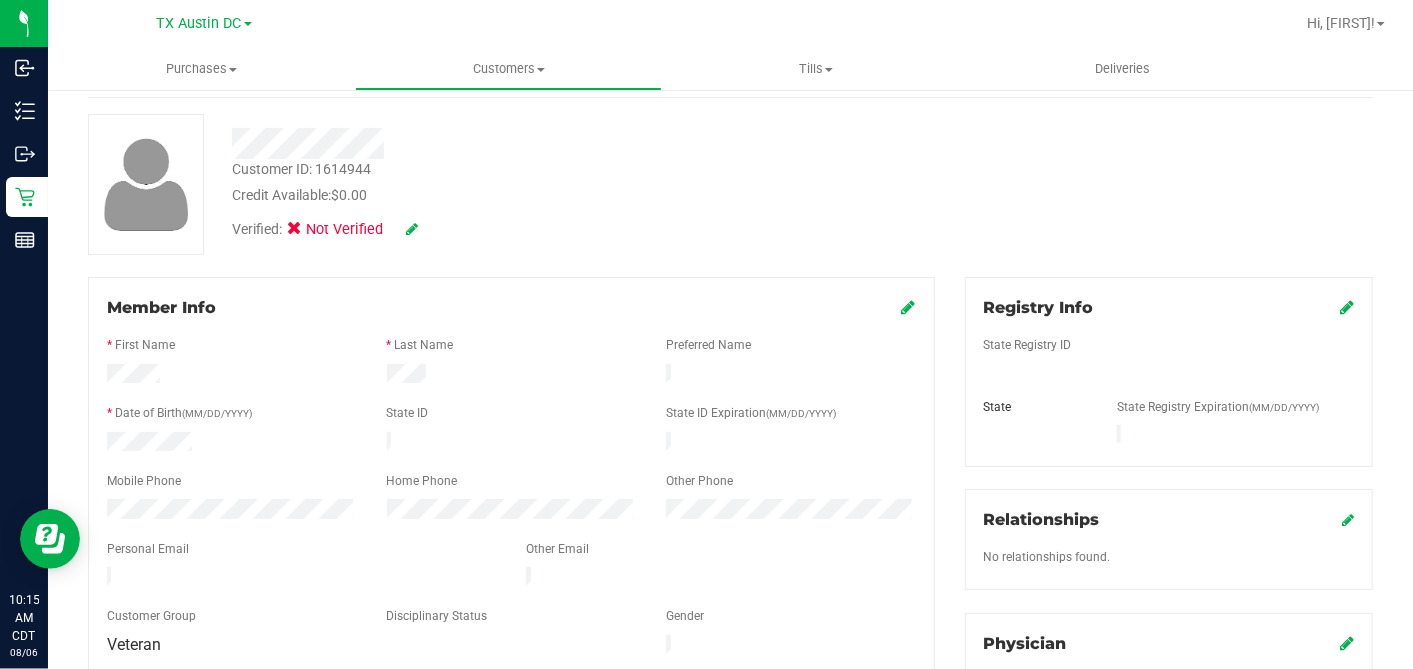 click at bounding box center (1347, 307) 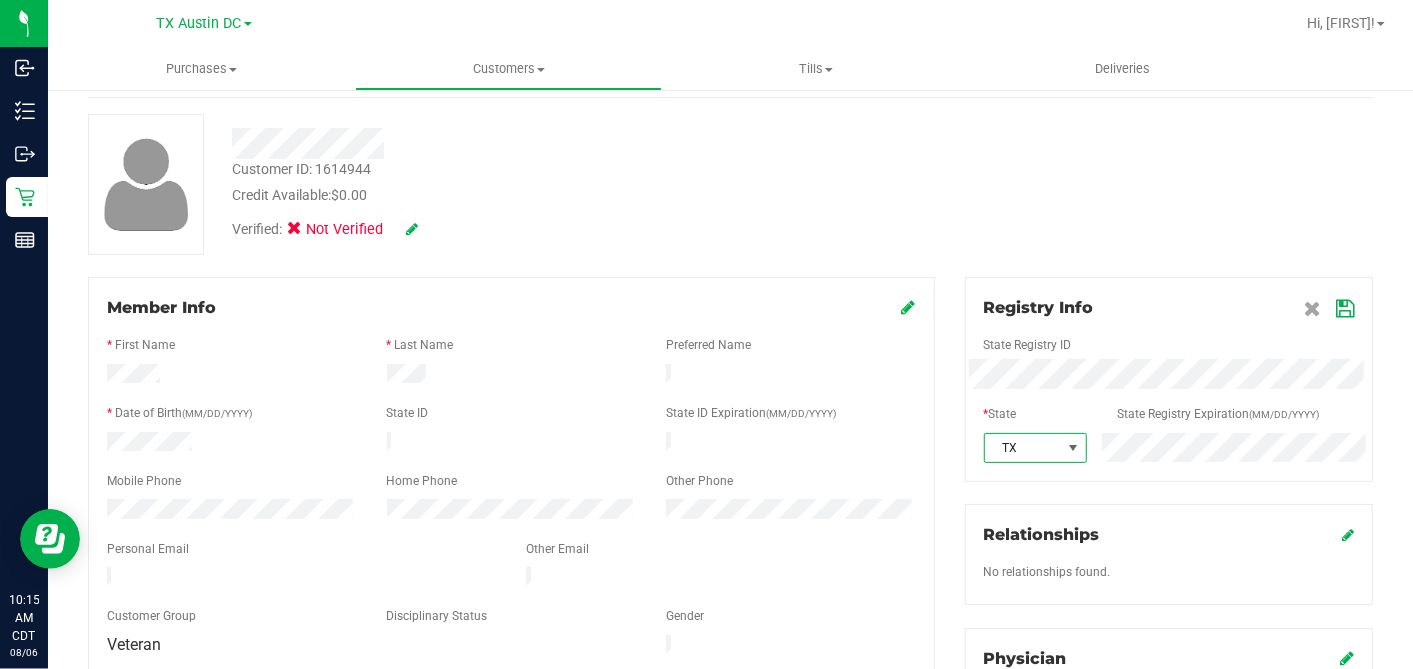 click at bounding box center [1345, 309] 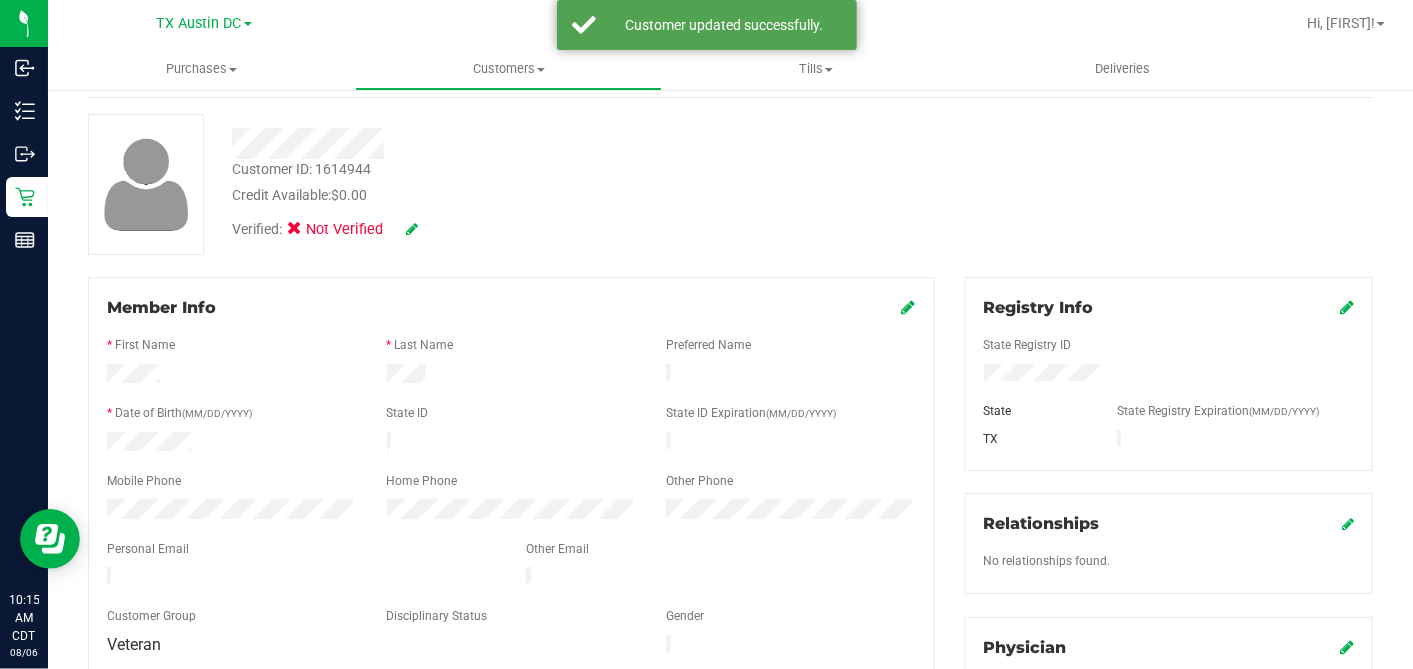 click at bounding box center [909, 307] 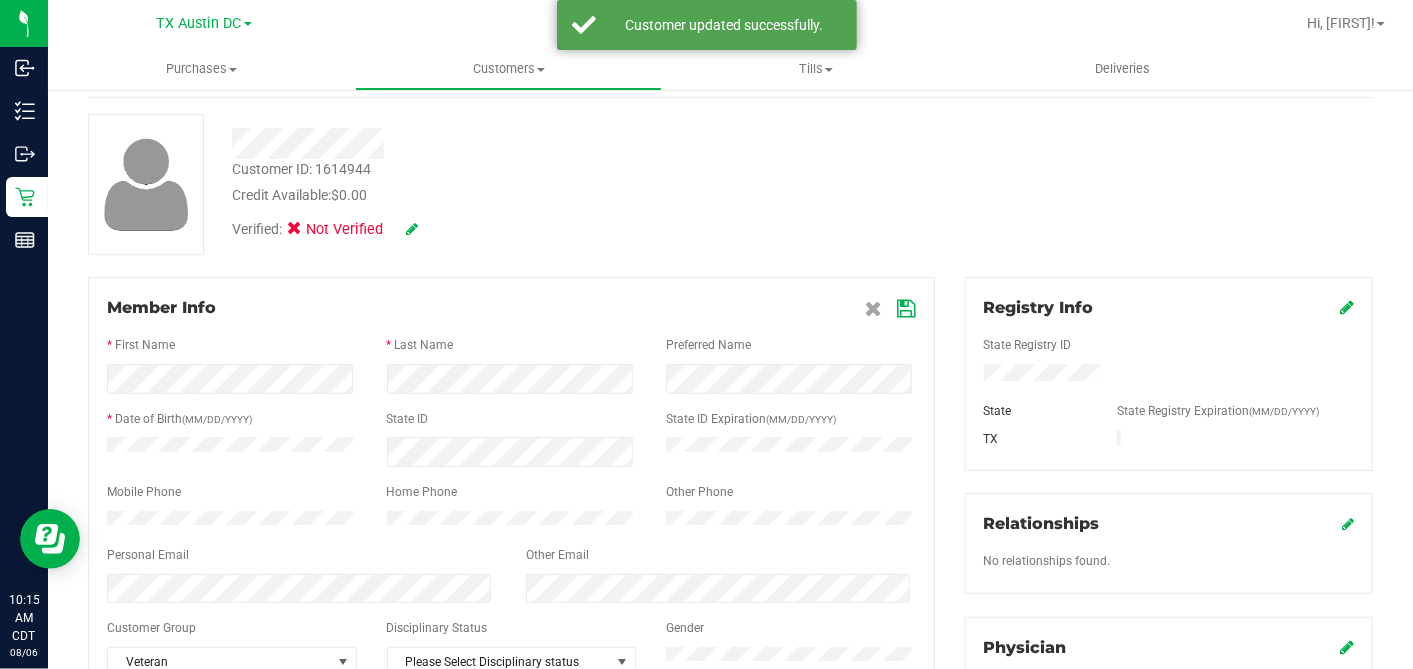 click at bounding box center [907, 309] 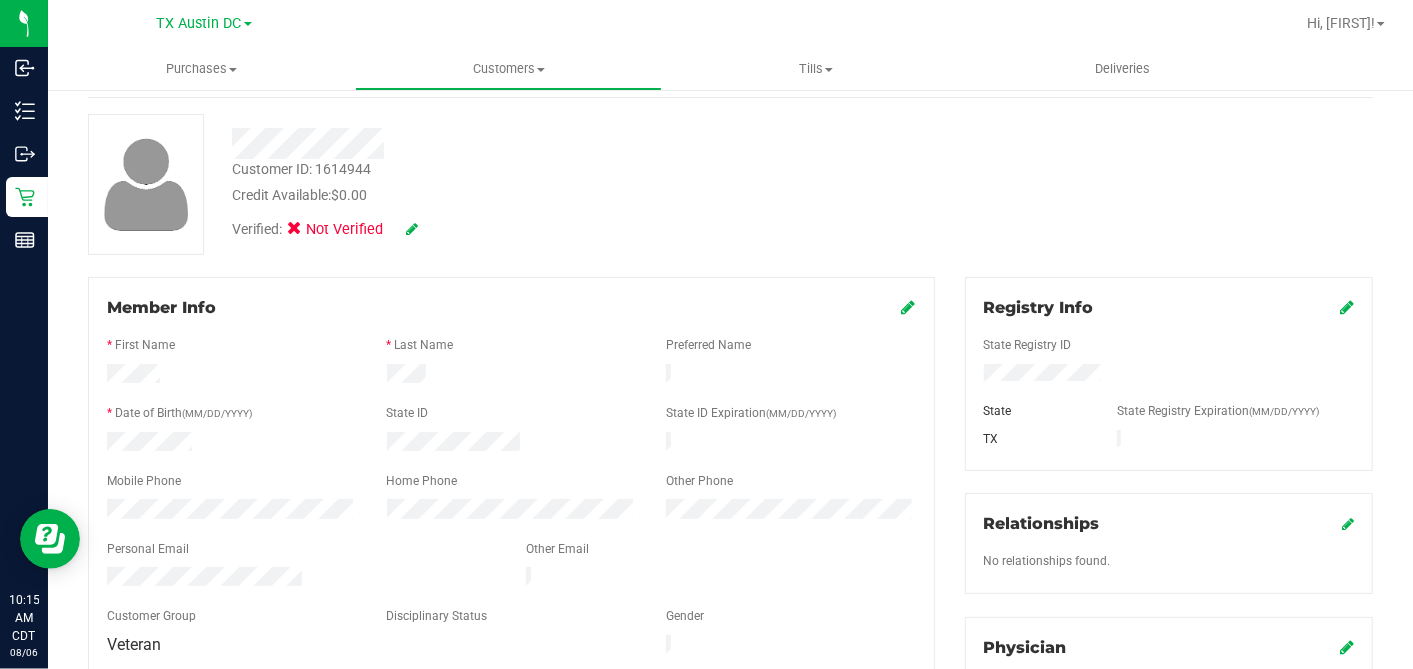 click at bounding box center [412, 229] 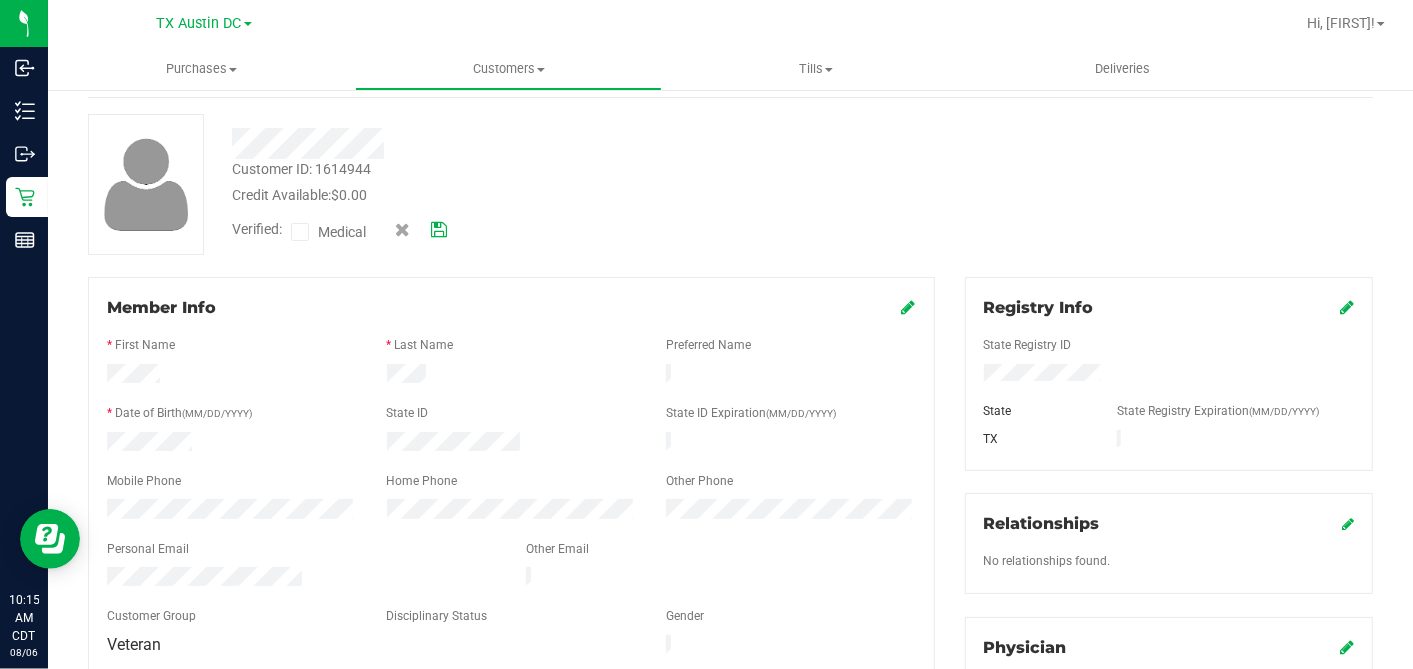 click at bounding box center (300, 232) 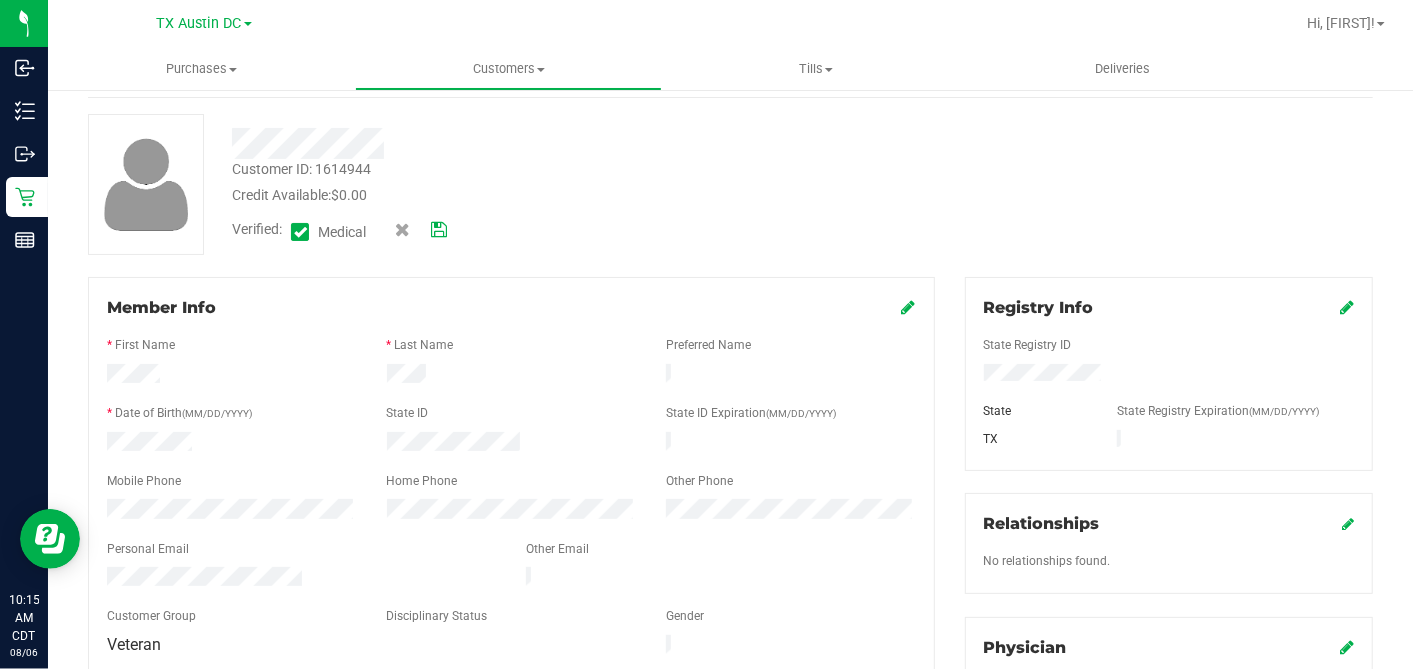 click at bounding box center [439, 230] 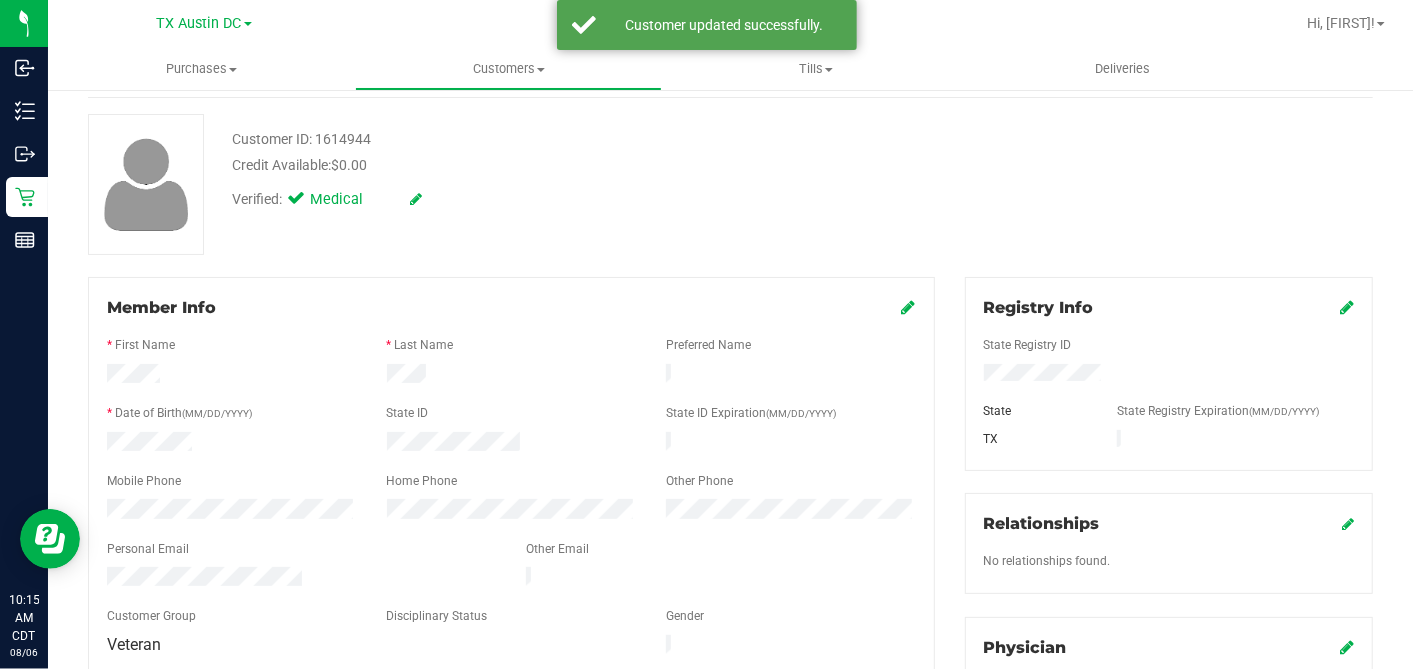 click on "Verified:
Medical" at bounding box center [546, 198] 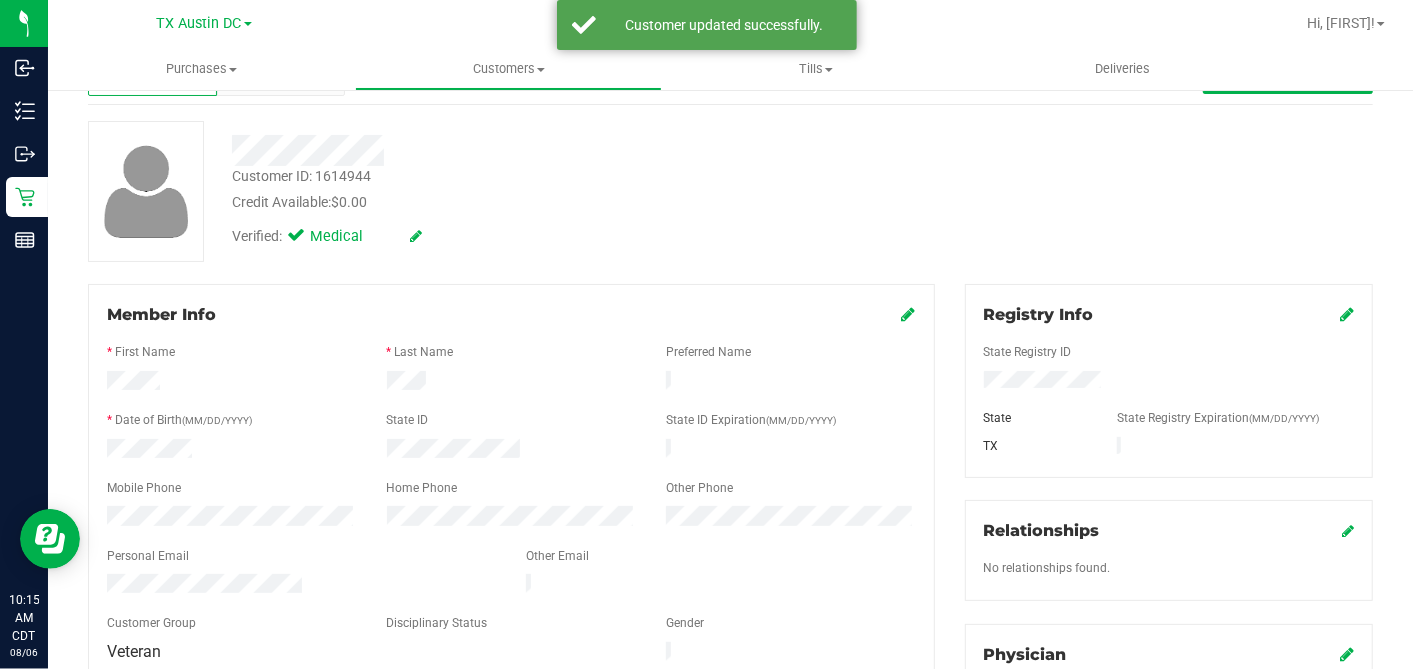 scroll, scrollTop: 0, scrollLeft: 0, axis: both 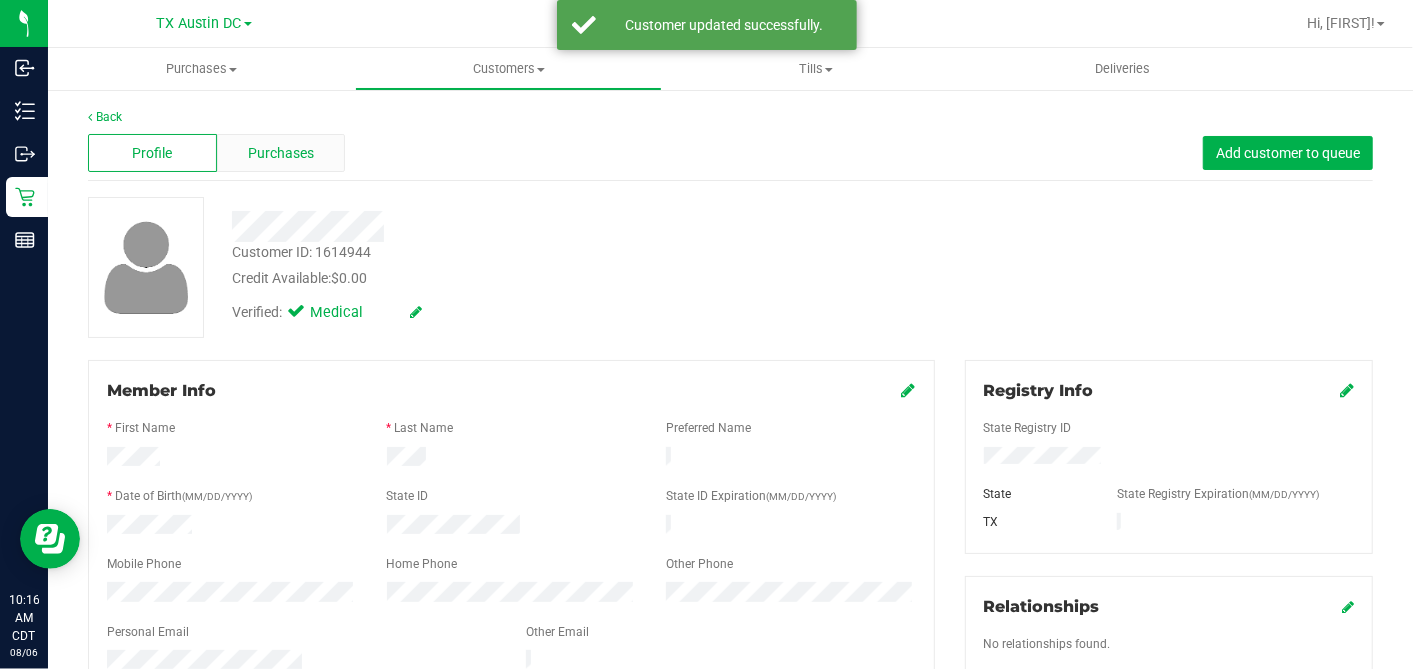 click on "Purchases" at bounding box center [281, 153] 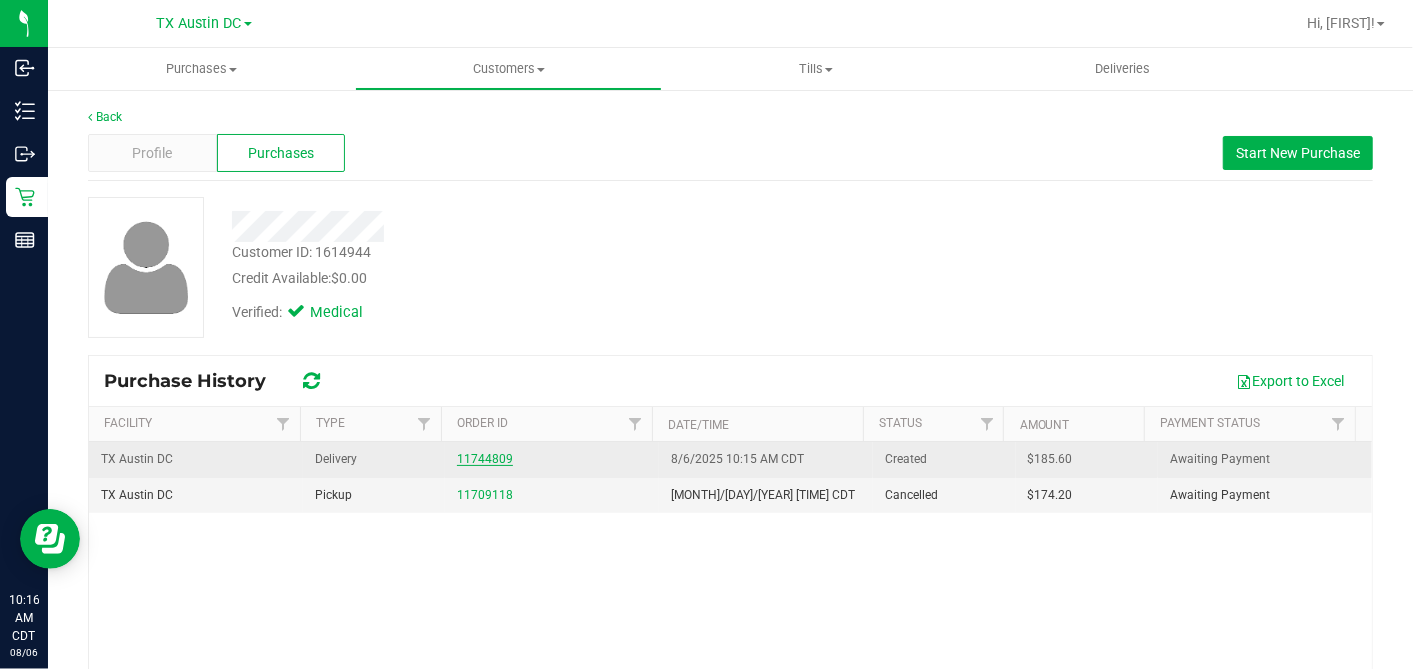 click on "11744809" at bounding box center [485, 459] 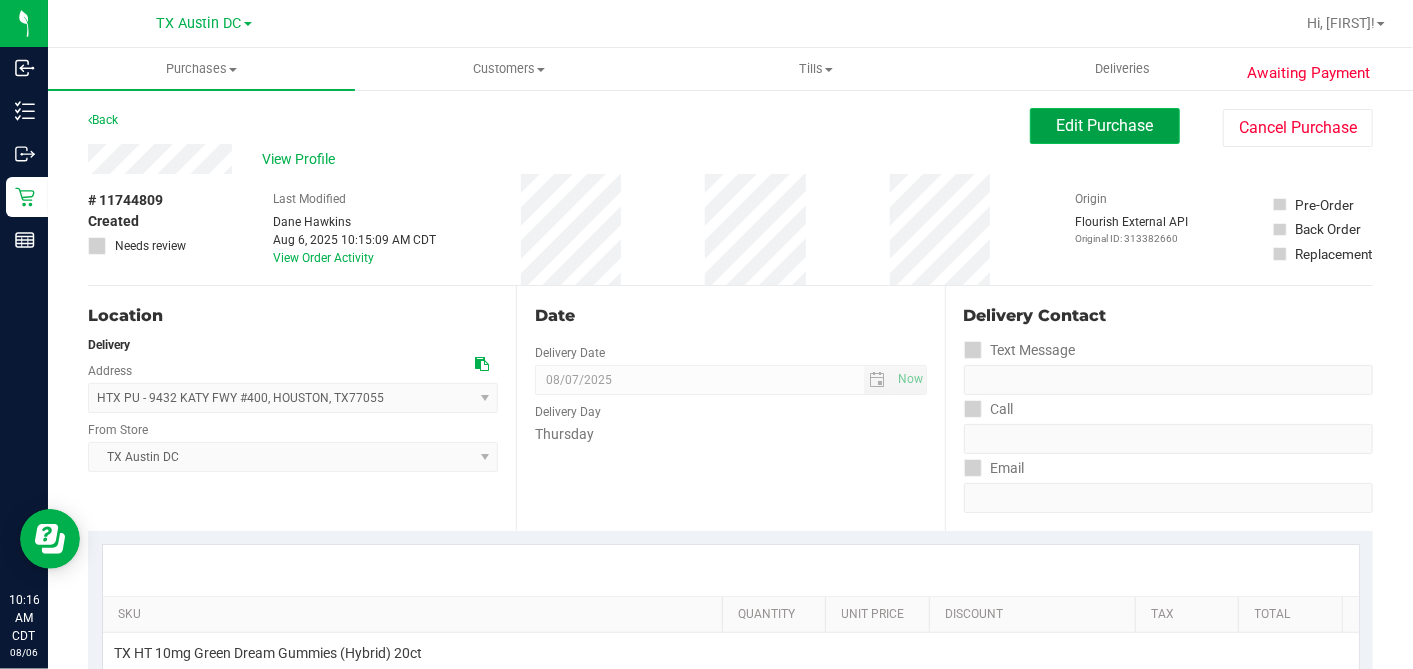 click on "Edit Purchase" at bounding box center (1105, 125) 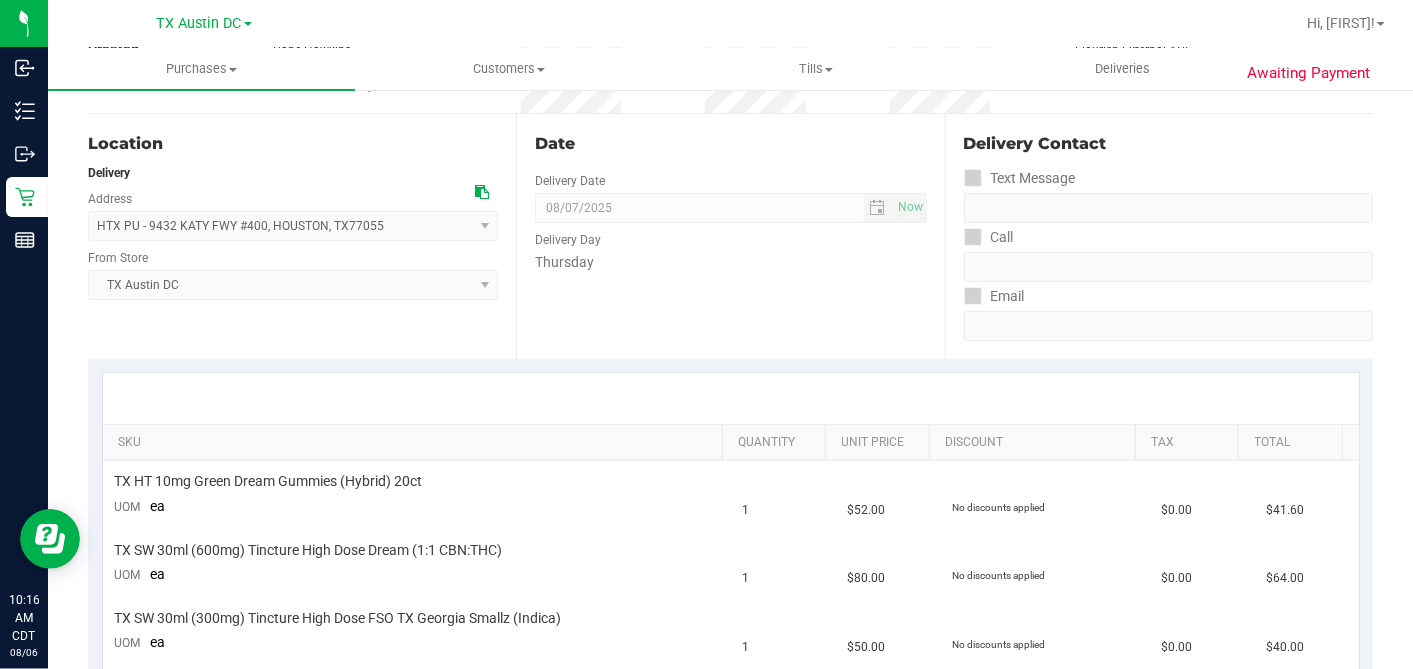 scroll, scrollTop: 444, scrollLeft: 0, axis: vertical 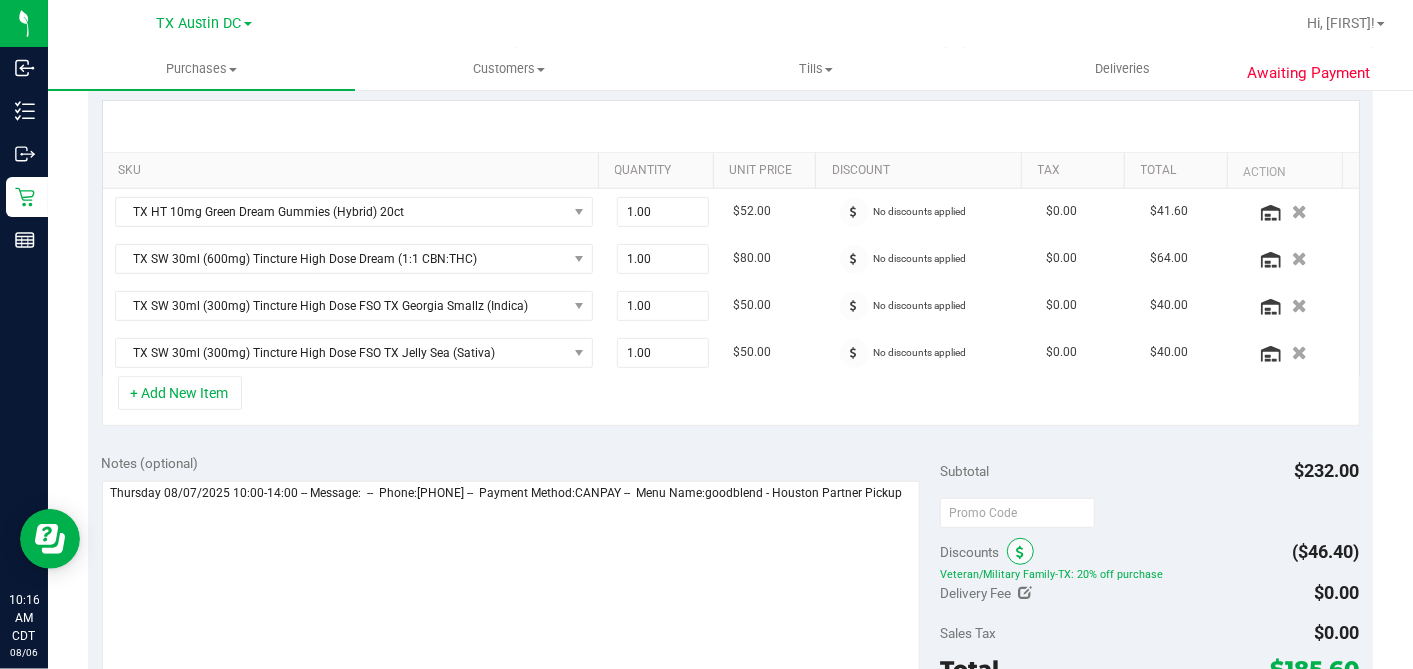 click at bounding box center [1020, 553] 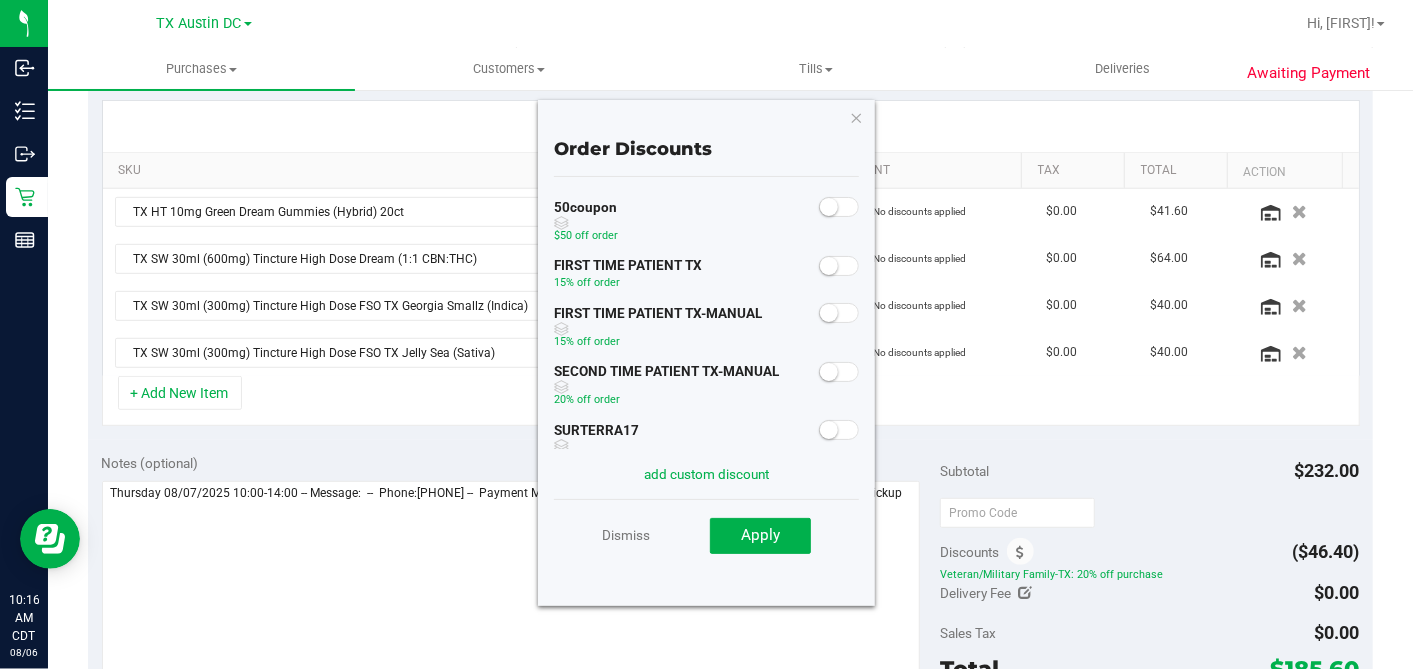click at bounding box center [839, 313] 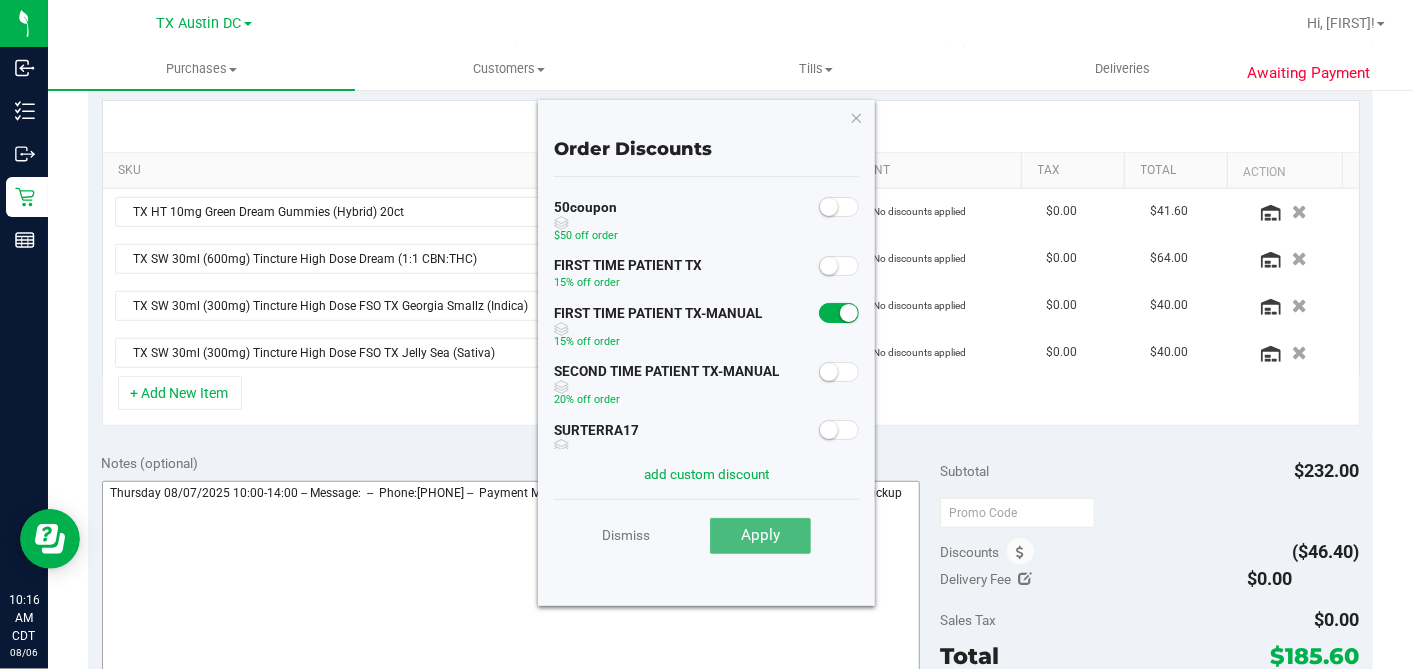 click on "Apply" at bounding box center [760, 536] 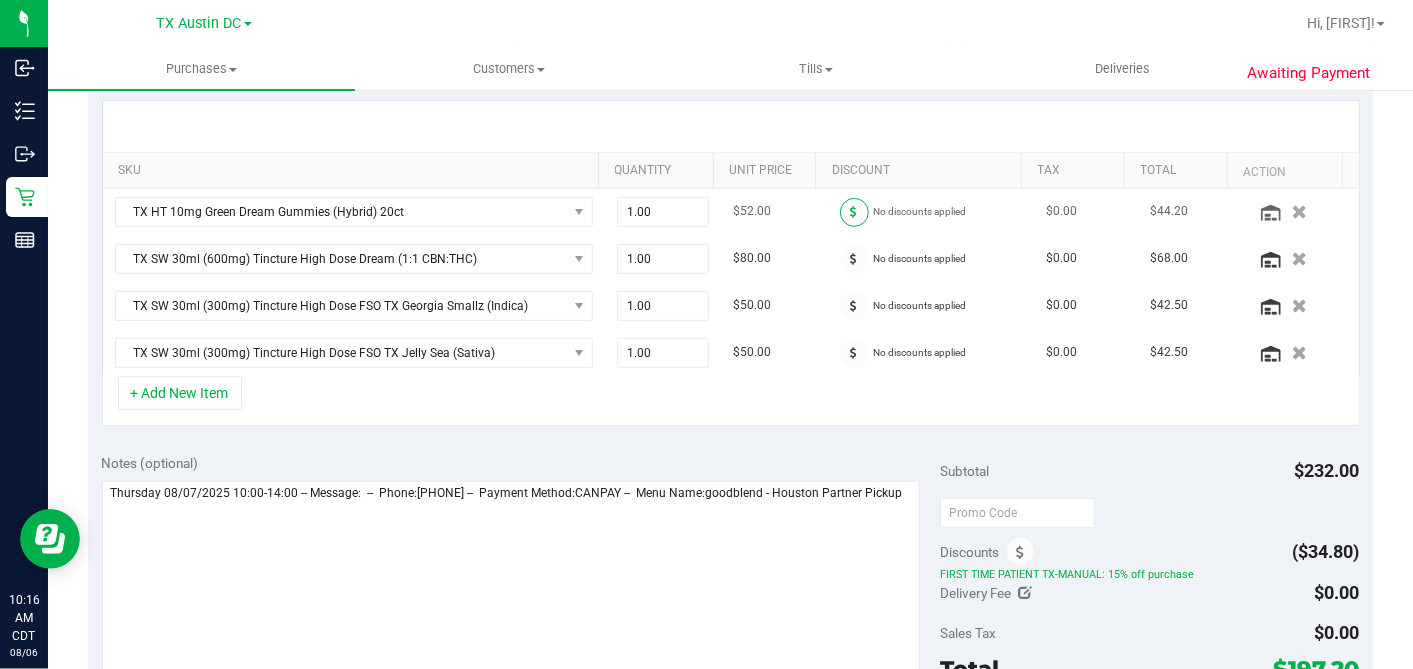 click at bounding box center (854, 212) 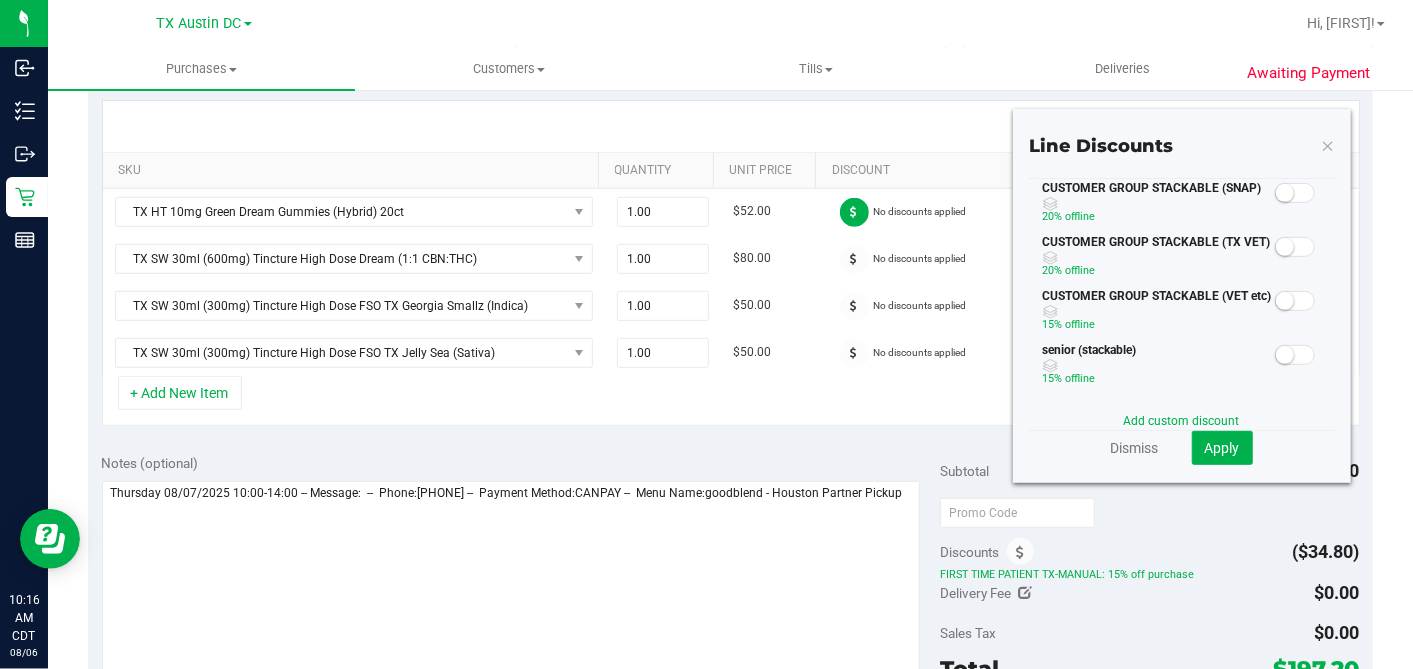 click at bounding box center [1285, 247] 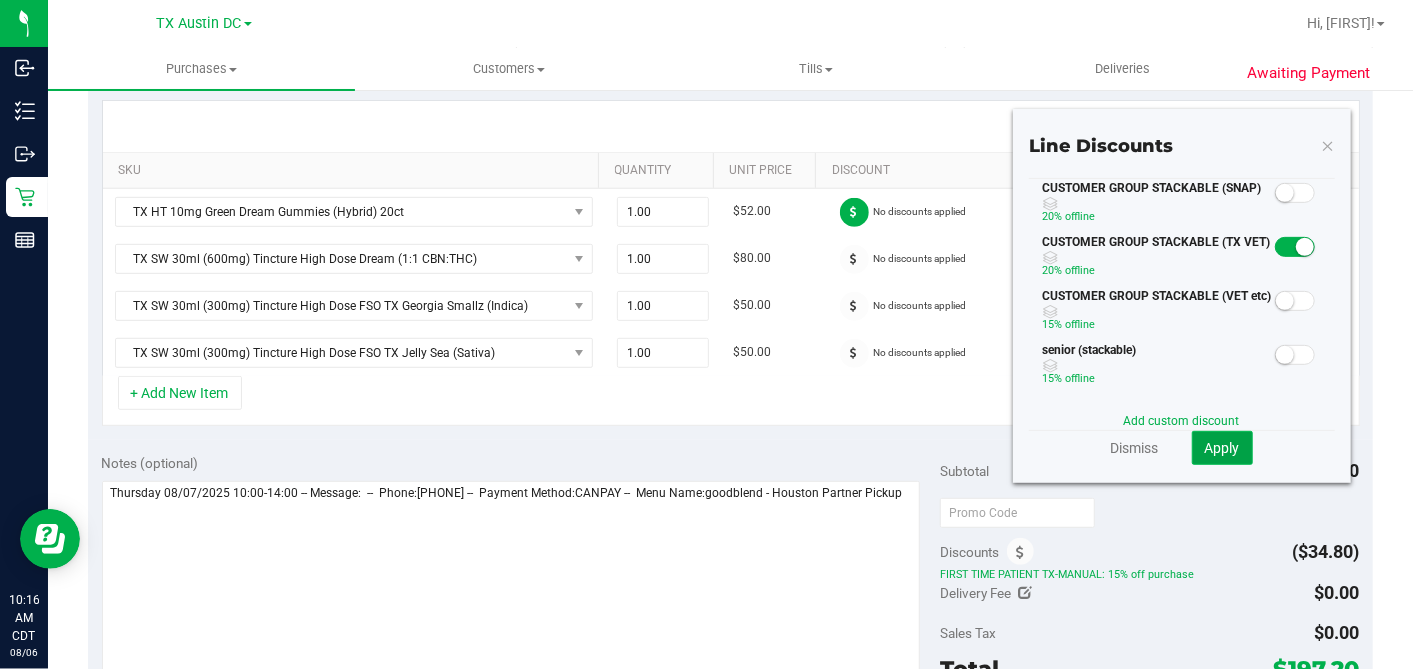 click on "Apply" 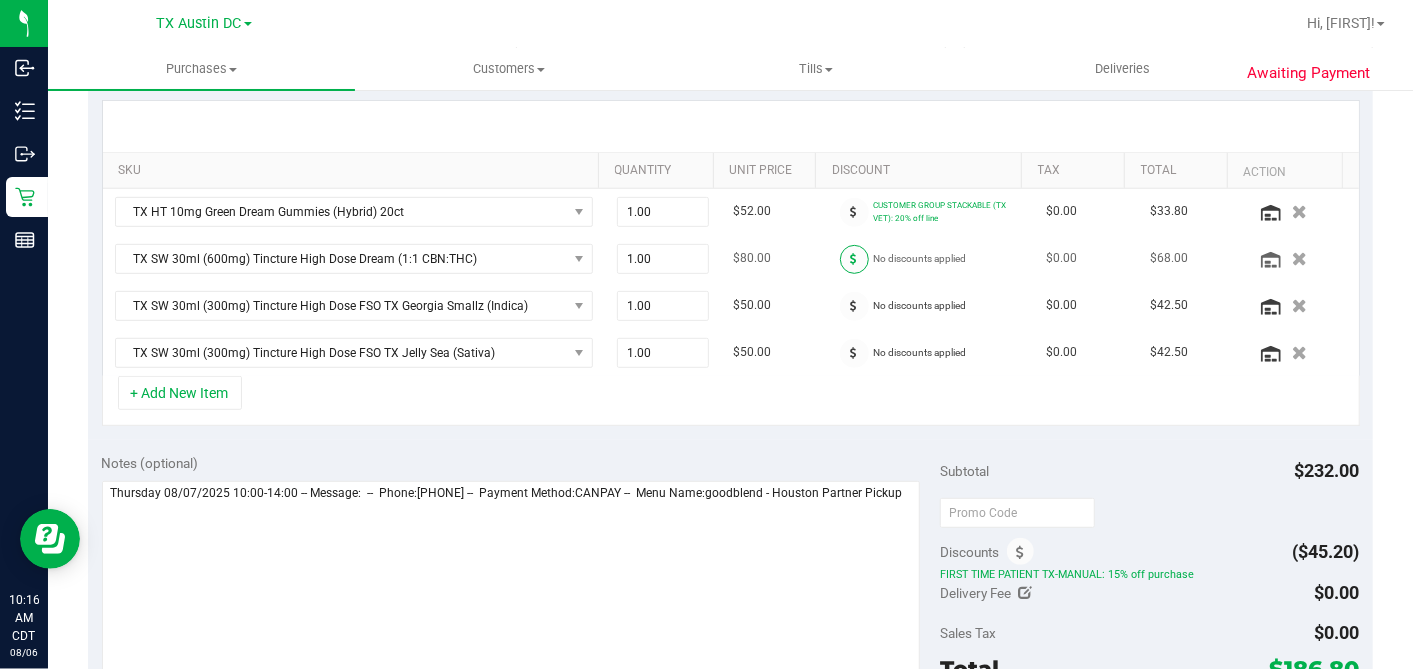 drag, startPoint x: 840, startPoint y: 252, endPoint x: 846, endPoint y: 262, distance: 11.661903 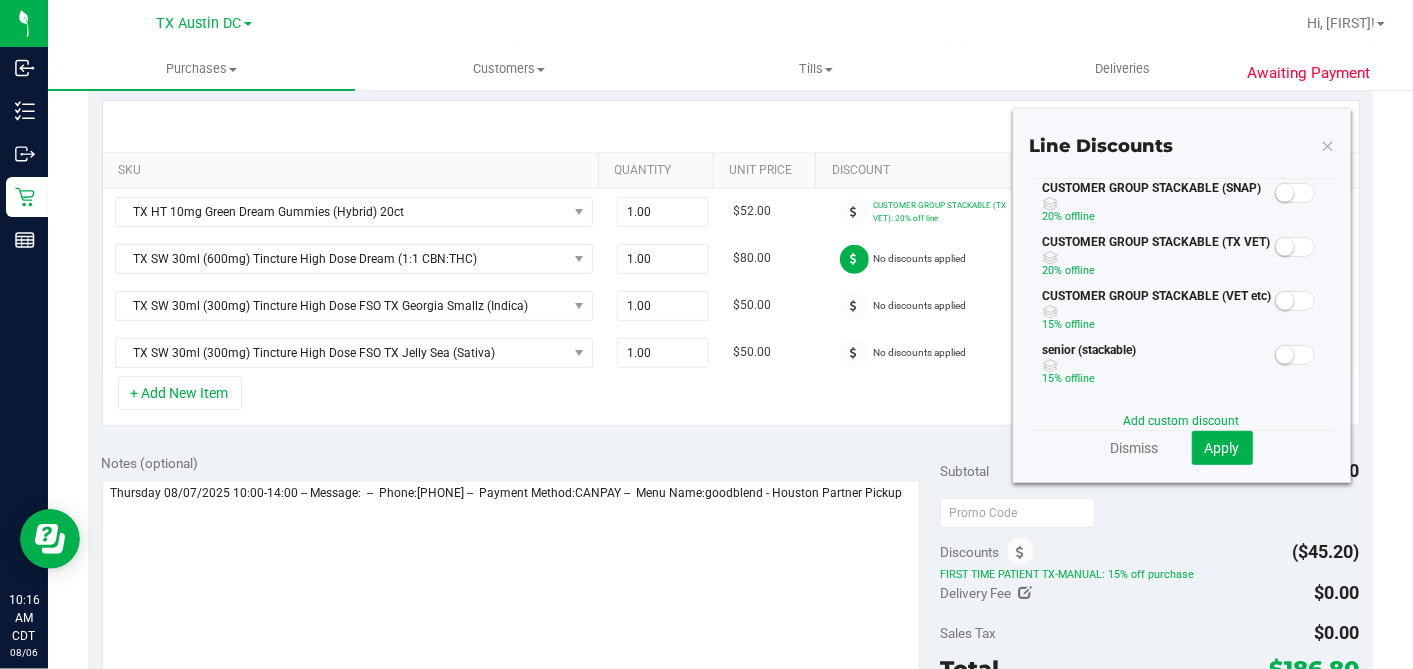 drag, startPoint x: 1269, startPoint y: 247, endPoint x: 1267, endPoint y: 313, distance: 66.0303 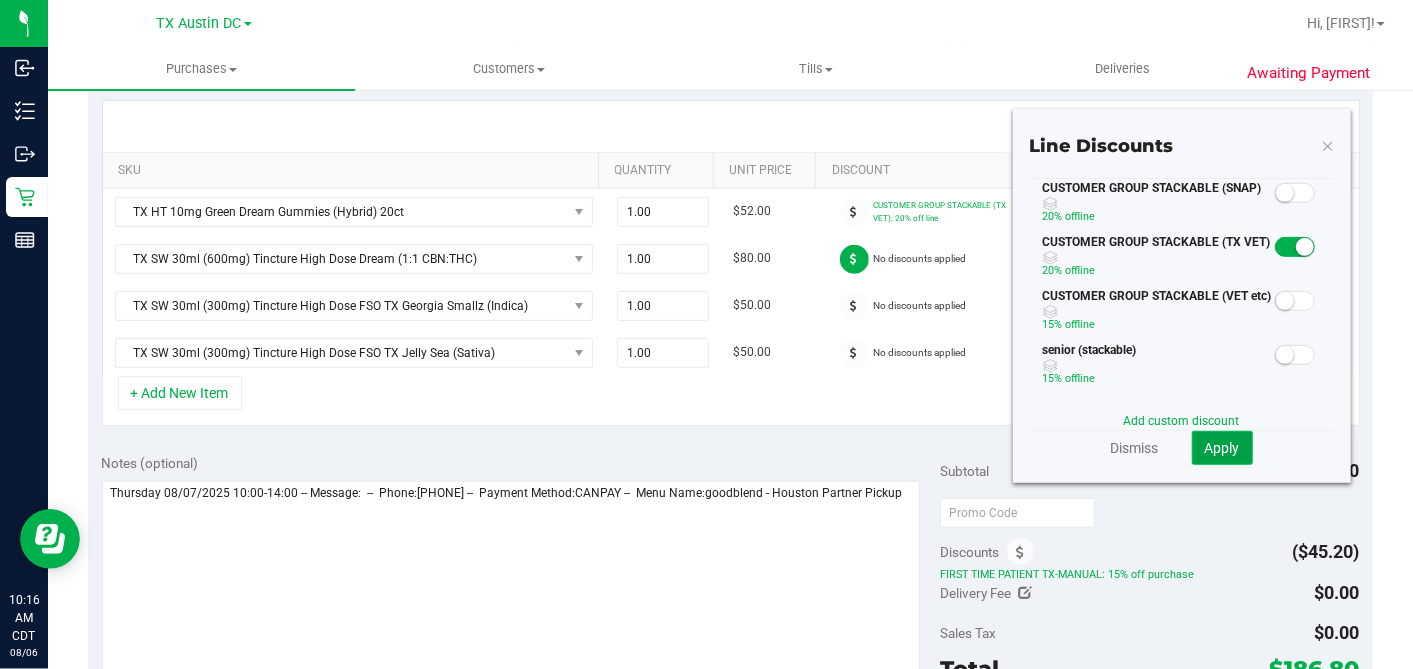 click on "Apply" 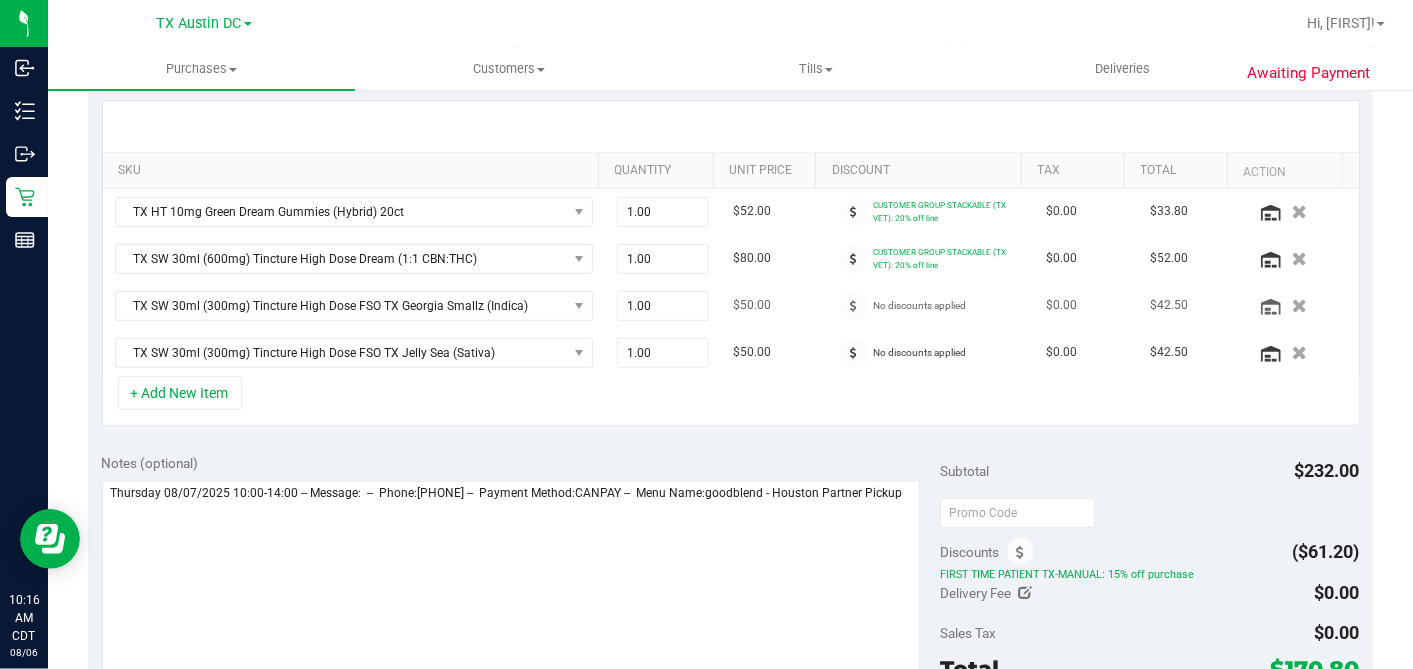 drag, startPoint x: 834, startPoint y: 294, endPoint x: 861, endPoint y: 302, distance: 28.160255 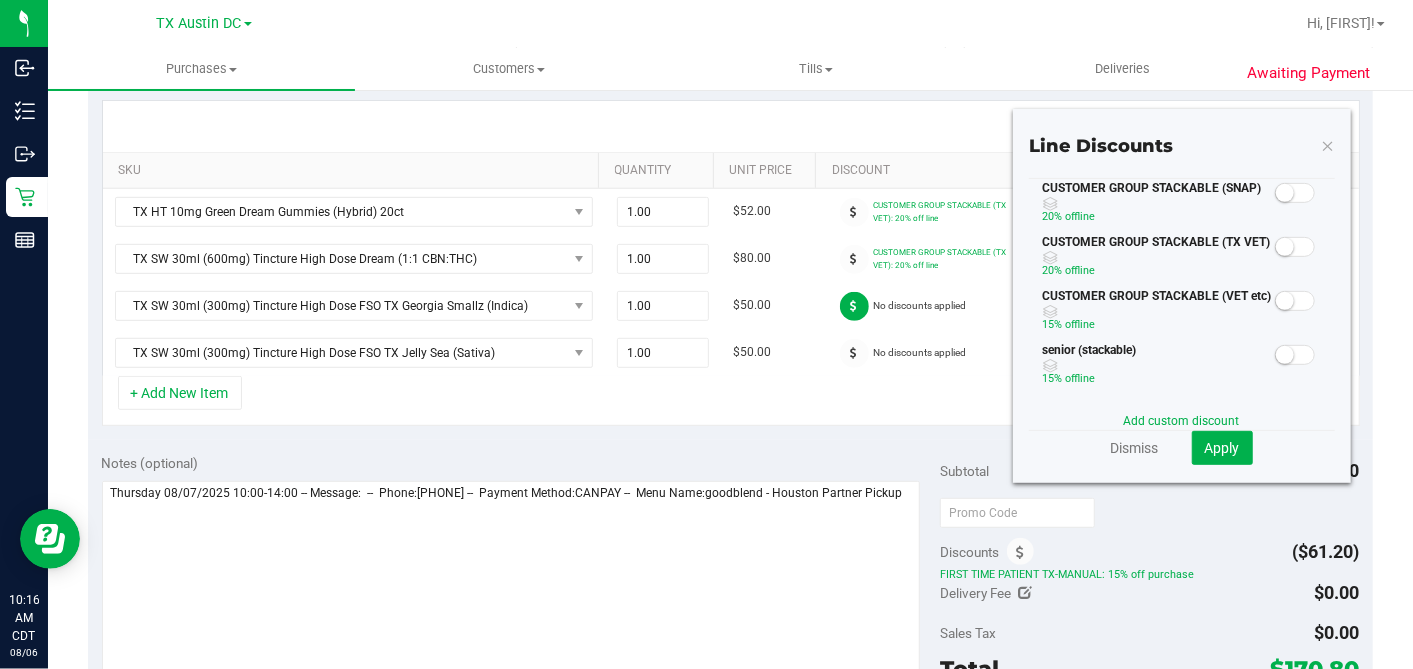drag, startPoint x: 1266, startPoint y: 245, endPoint x: 1202, endPoint y: 397, distance: 164.92422 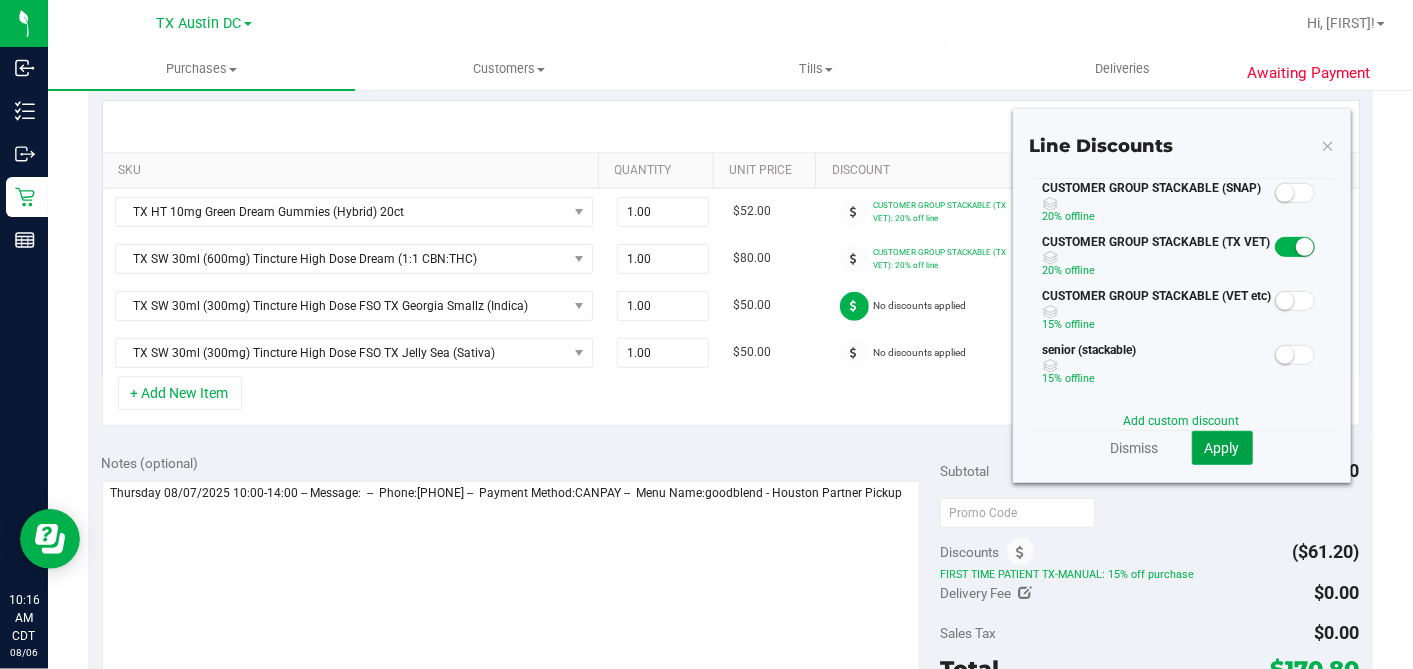 click on "Apply" 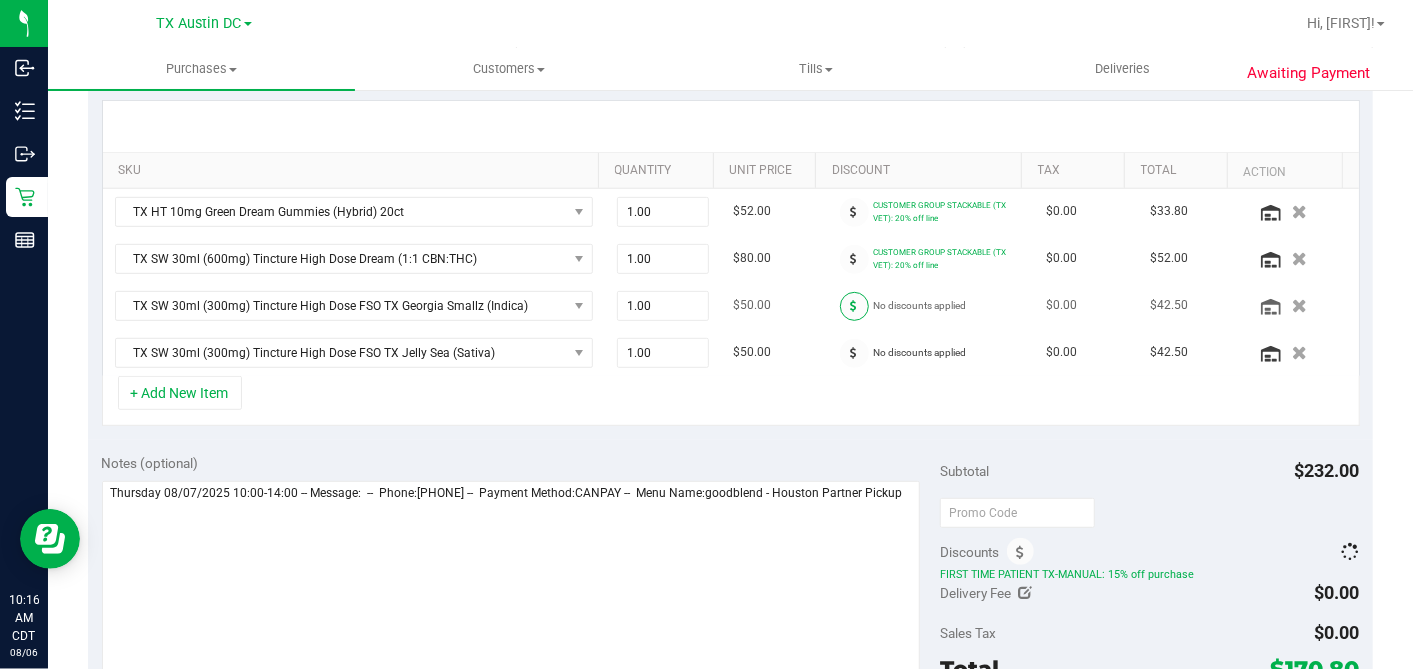 click at bounding box center (854, 306) 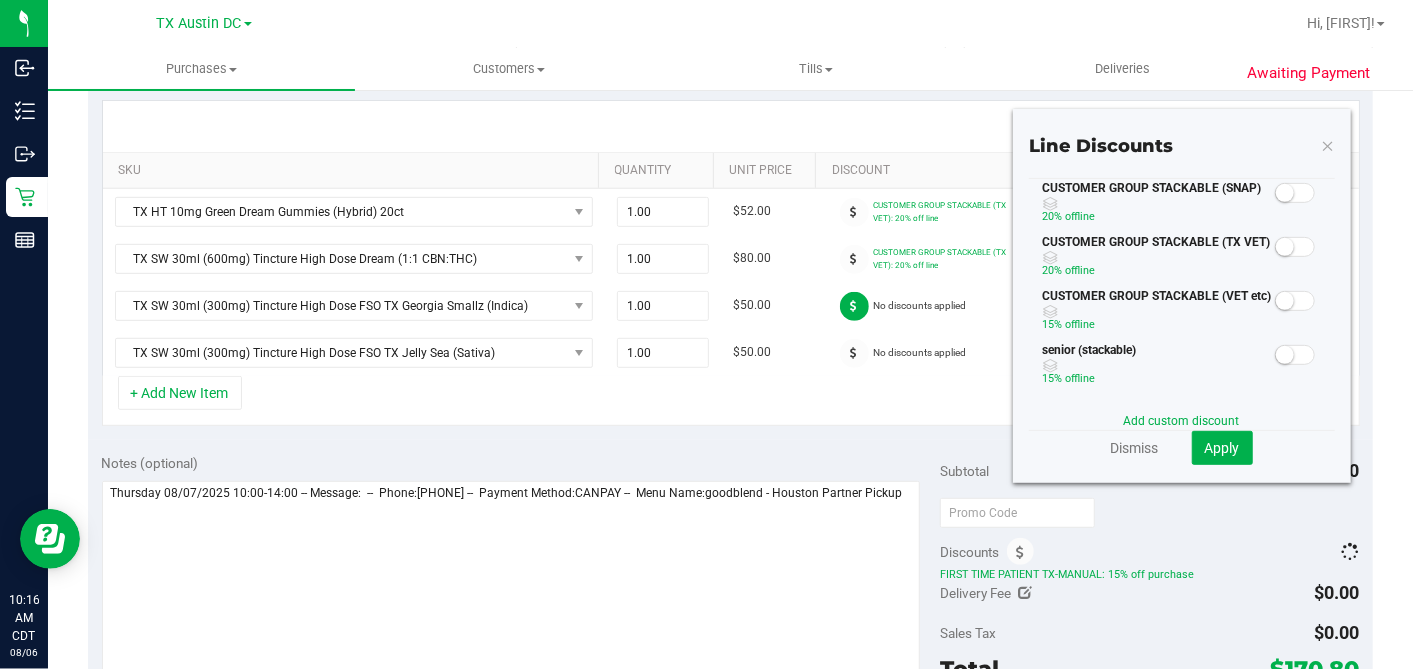 click at bounding box center (1285, 247) 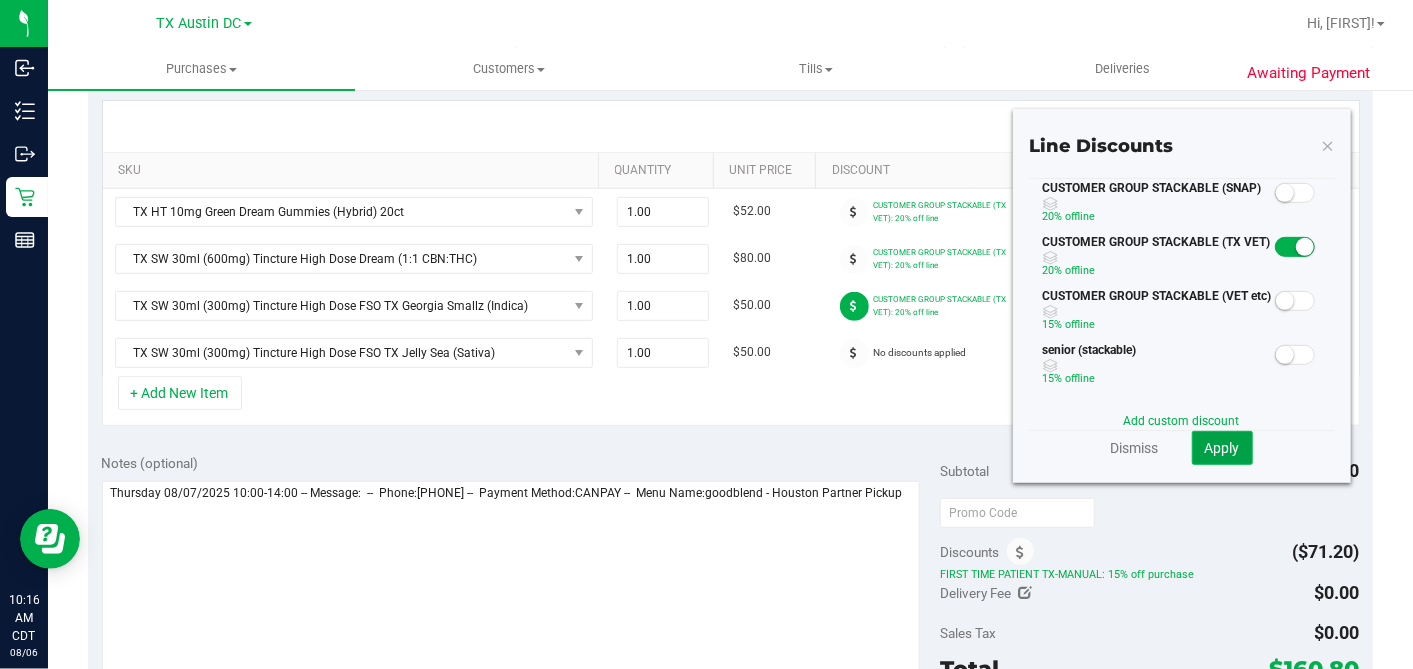 click on "Apply" 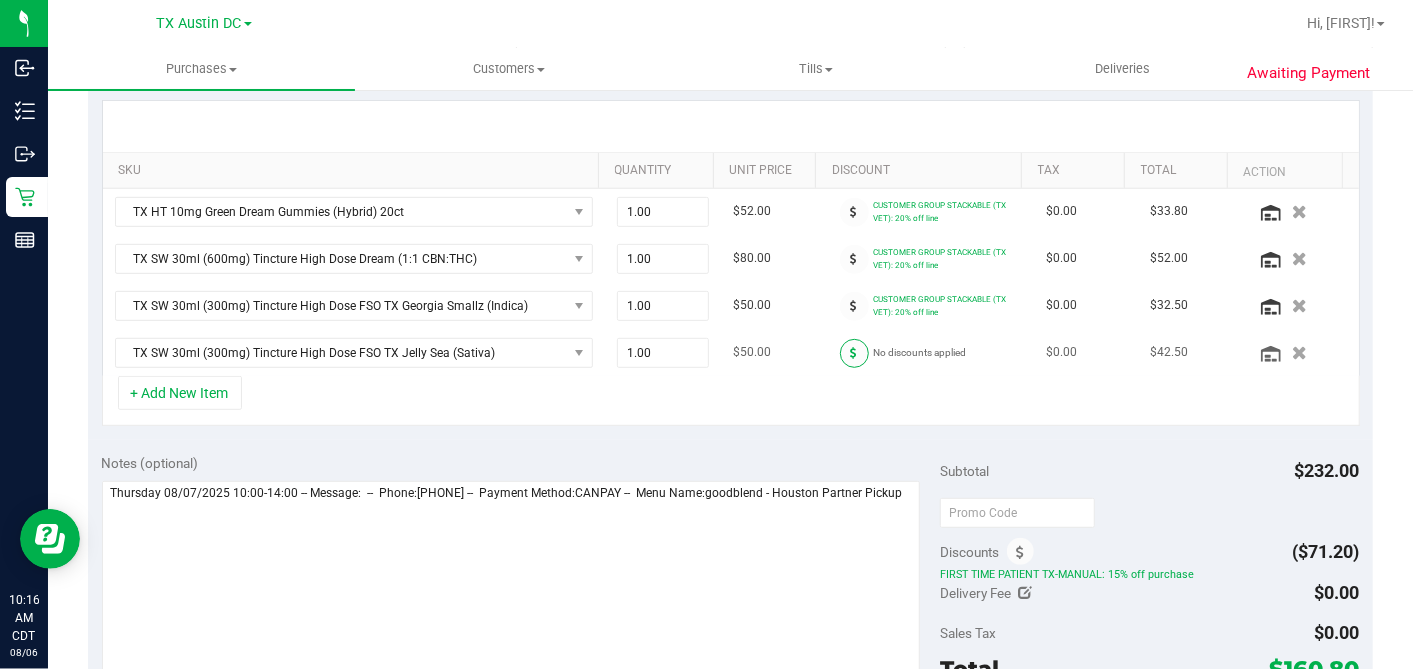 click at bounding box center [854, 353] 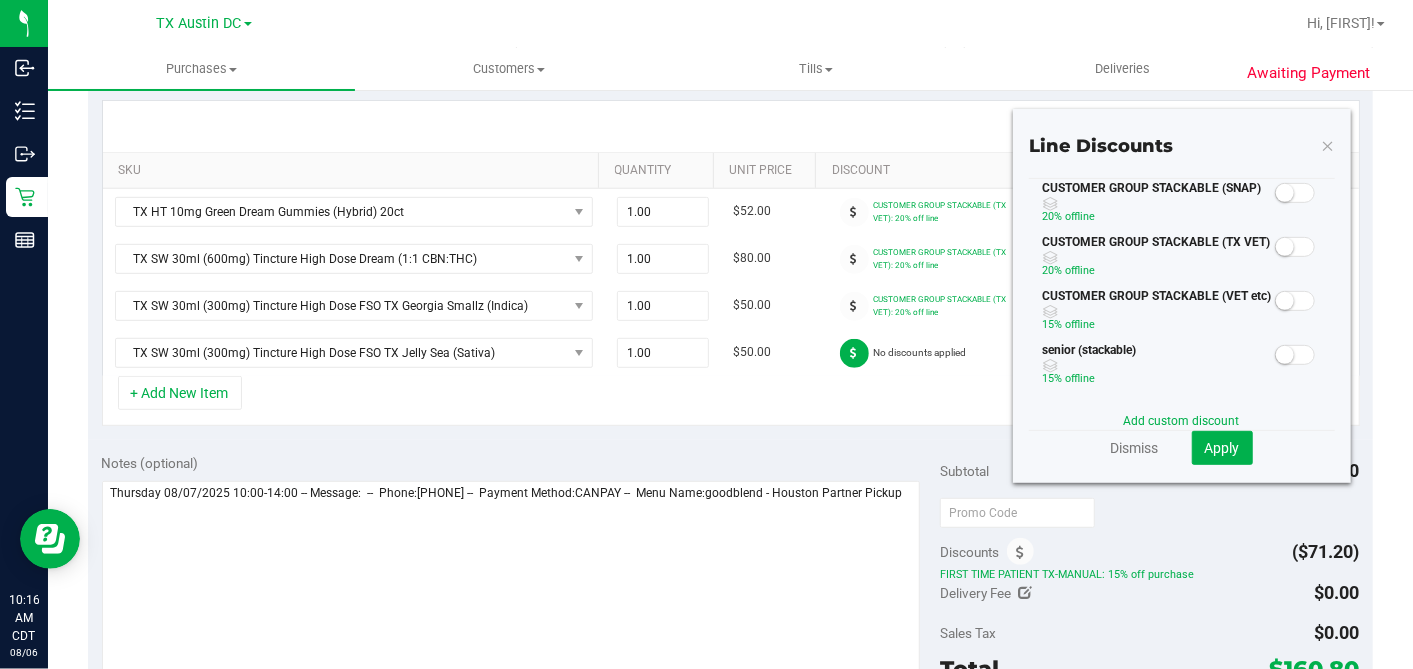 click at bounding box center (1285, 247) 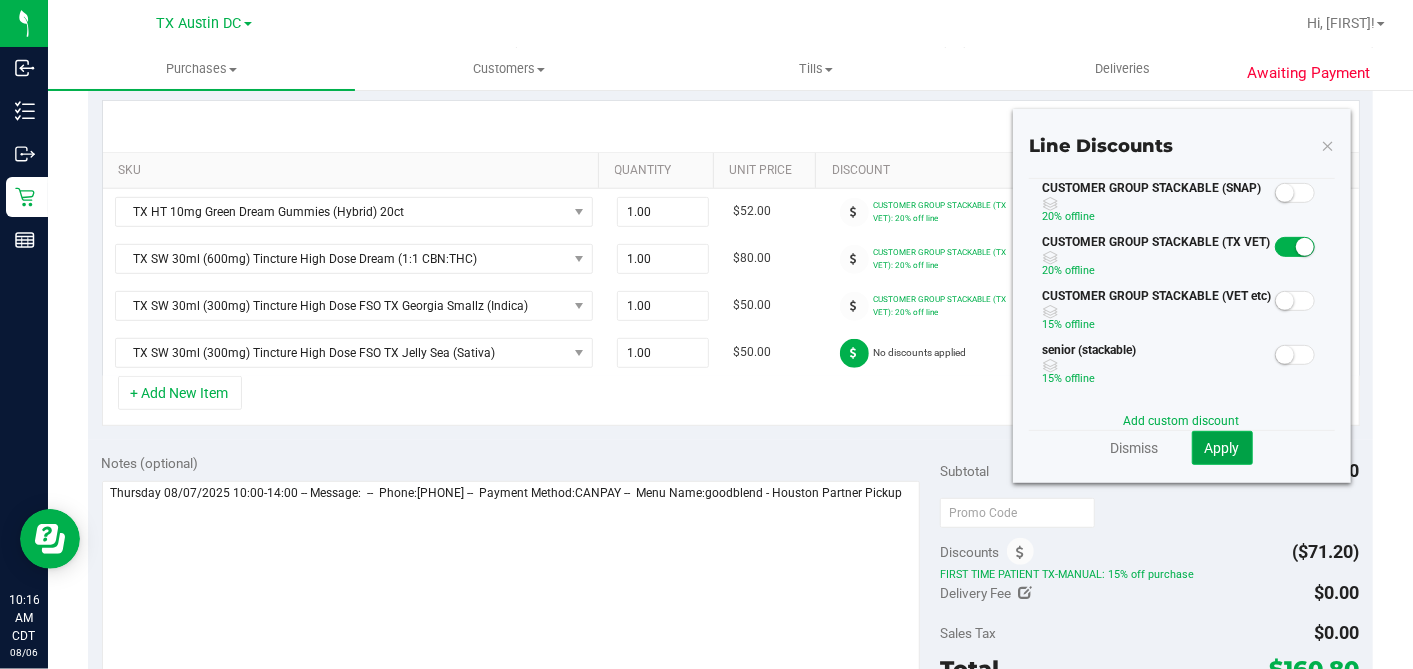 click on "Apply" 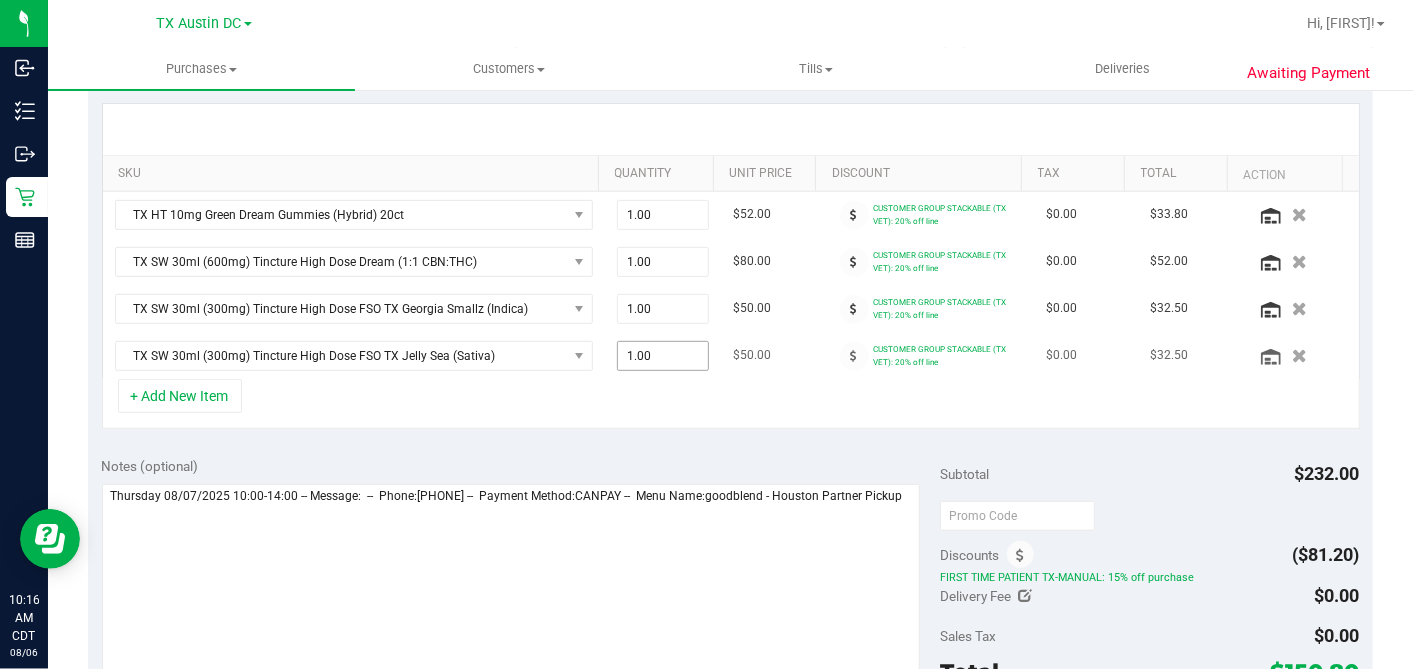 scroll, scrollTop: 444, scrollLeft: 0, axis: vertical 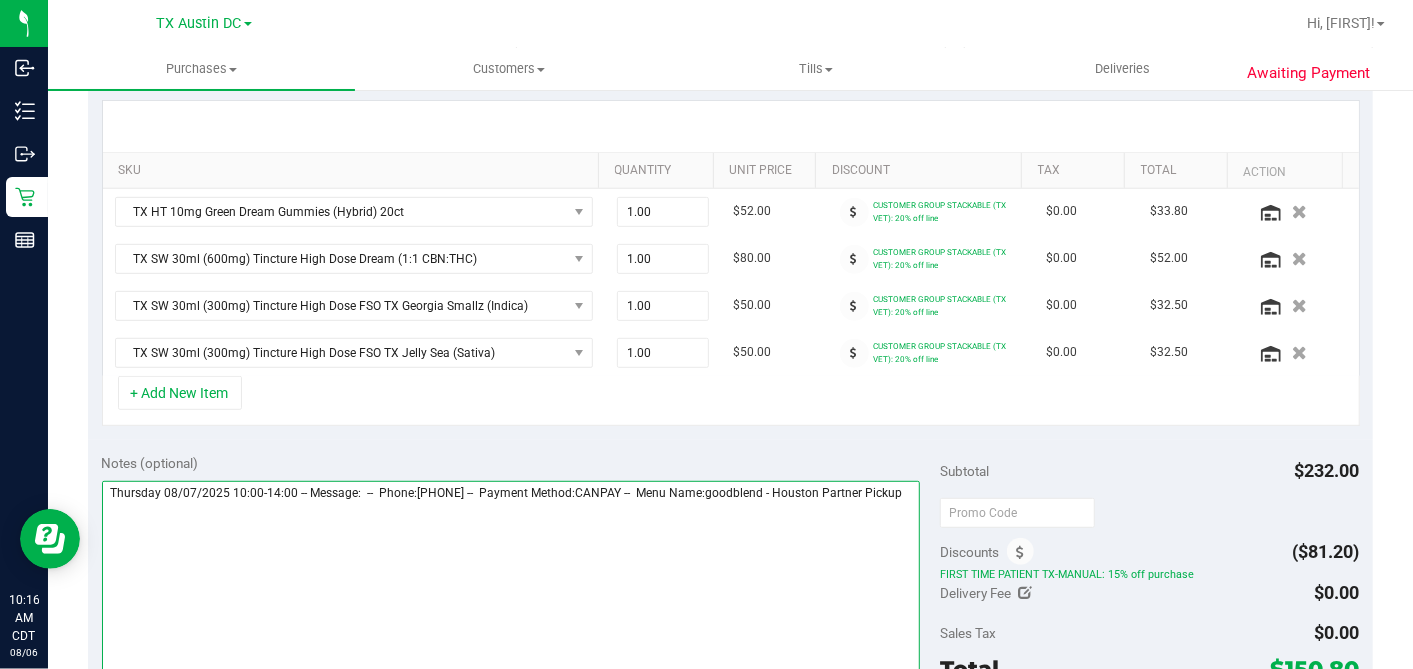 click at bounding box center [511, 577] 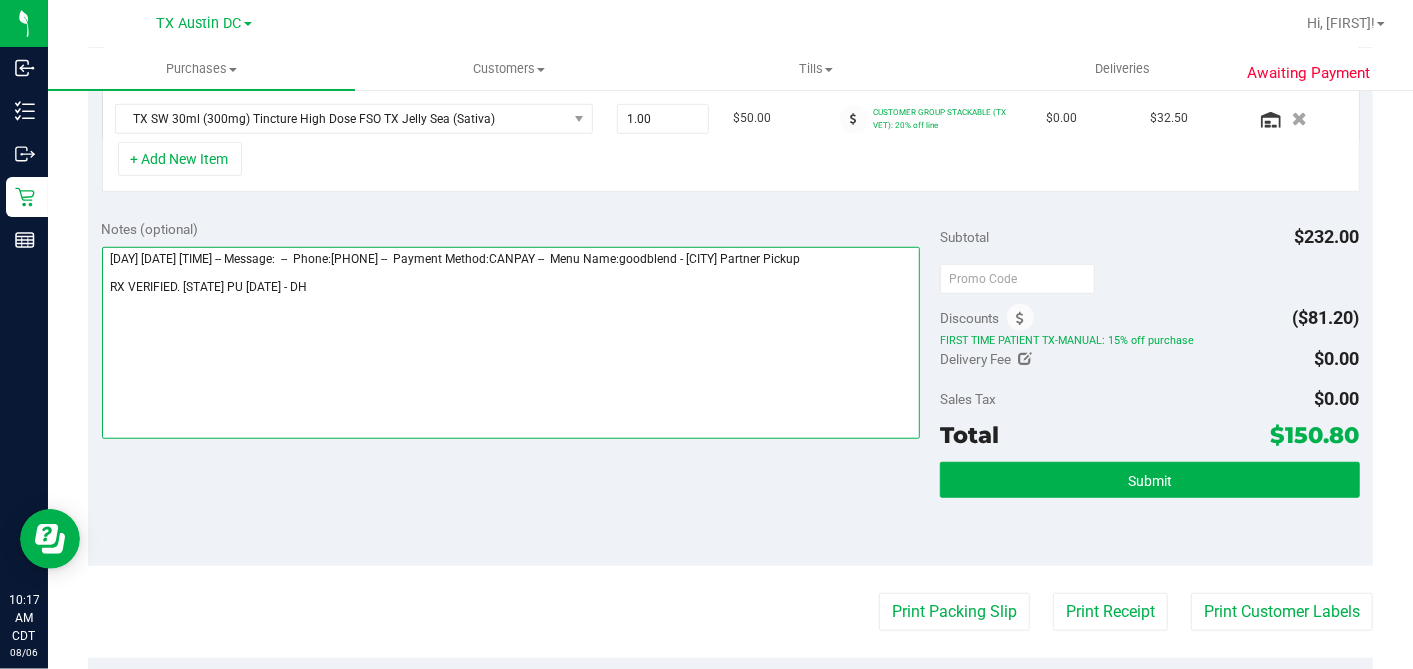 scroll, scrollTop: 777, scrollLeft: 0, axis: vertical 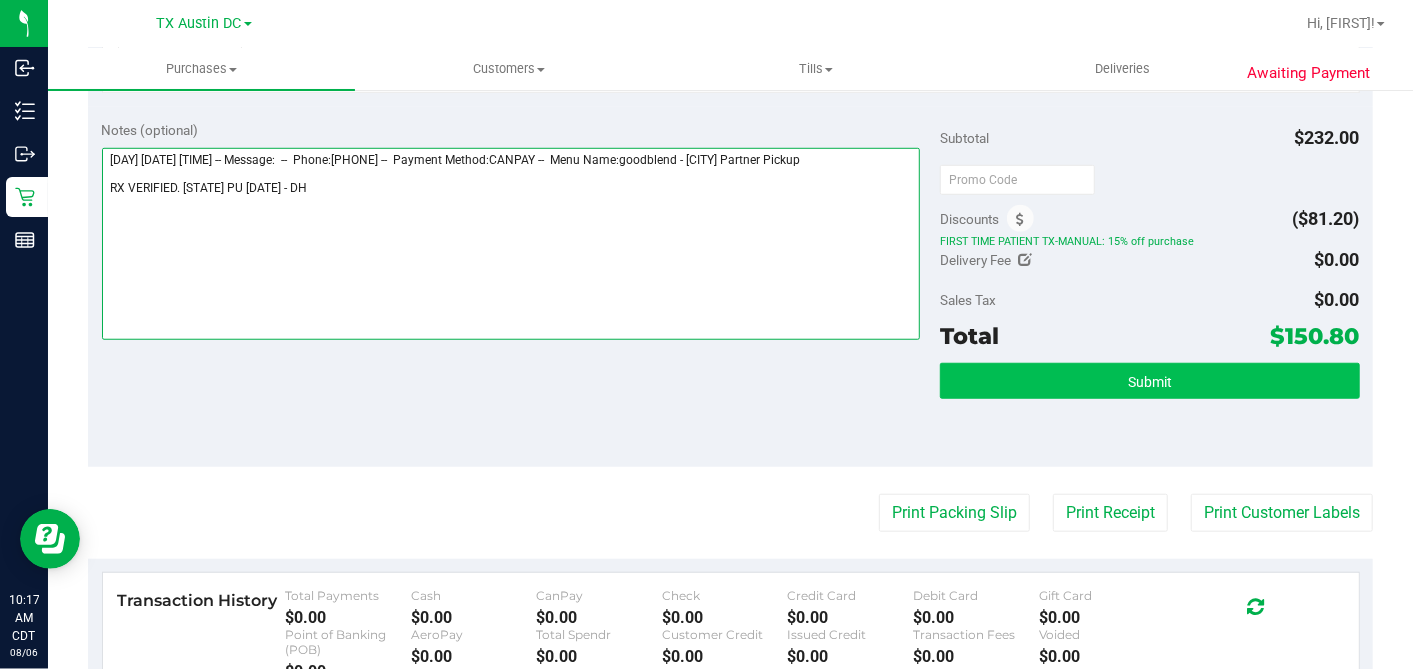 type on "Thursday 08/07/2025 10:00-14:00 -- Message:  --  Phone:3463708229 --  Payment Method:CANPAY --  Menu Name:goodblend - Houston Partner Pickup
RX VERIFIED. HTX PU 8/7 - DH" 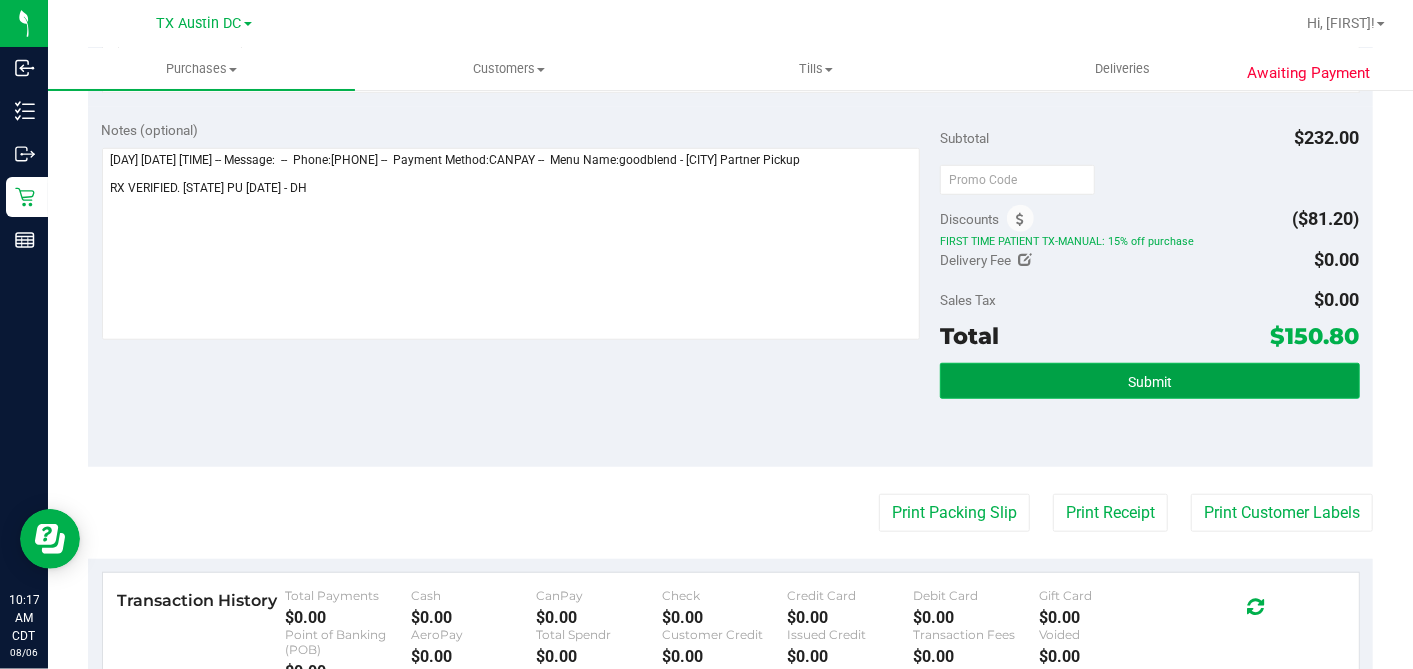 click on "Submit" at bounding box center [1149, 381] 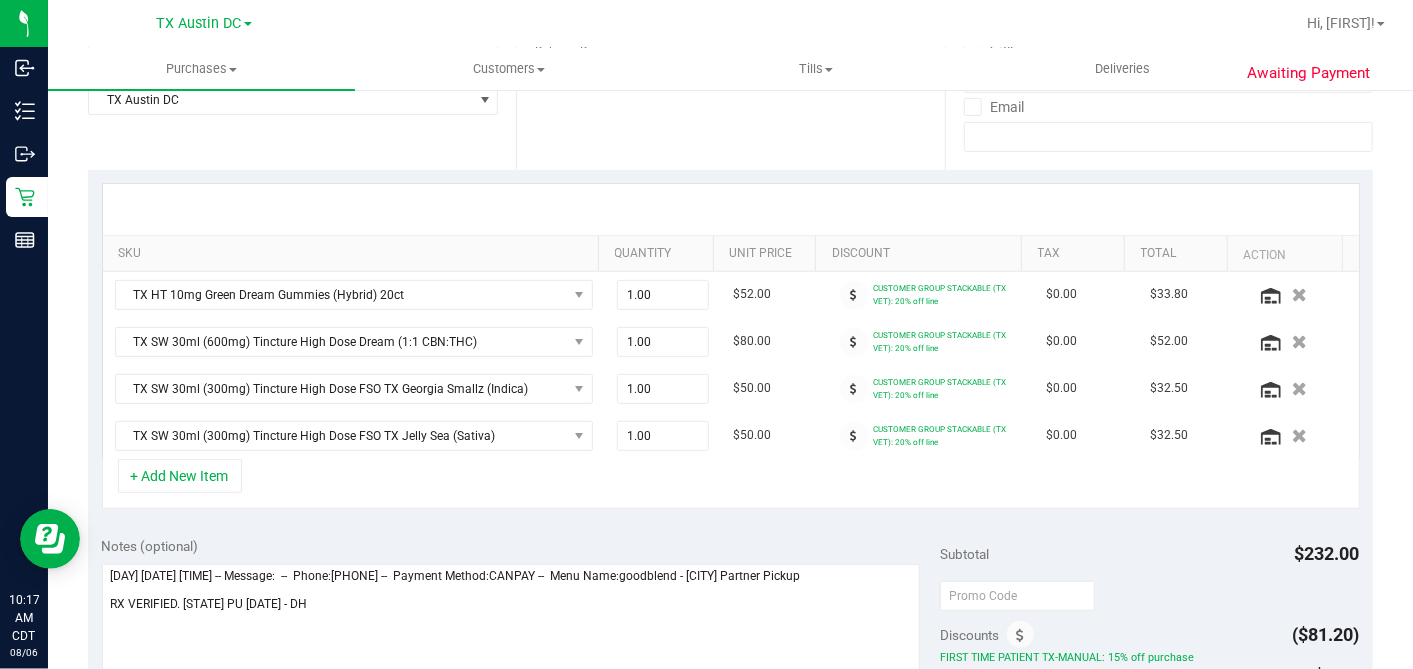 scroll, scrollTop: 111, scrollLeft: 0, axis: vertical 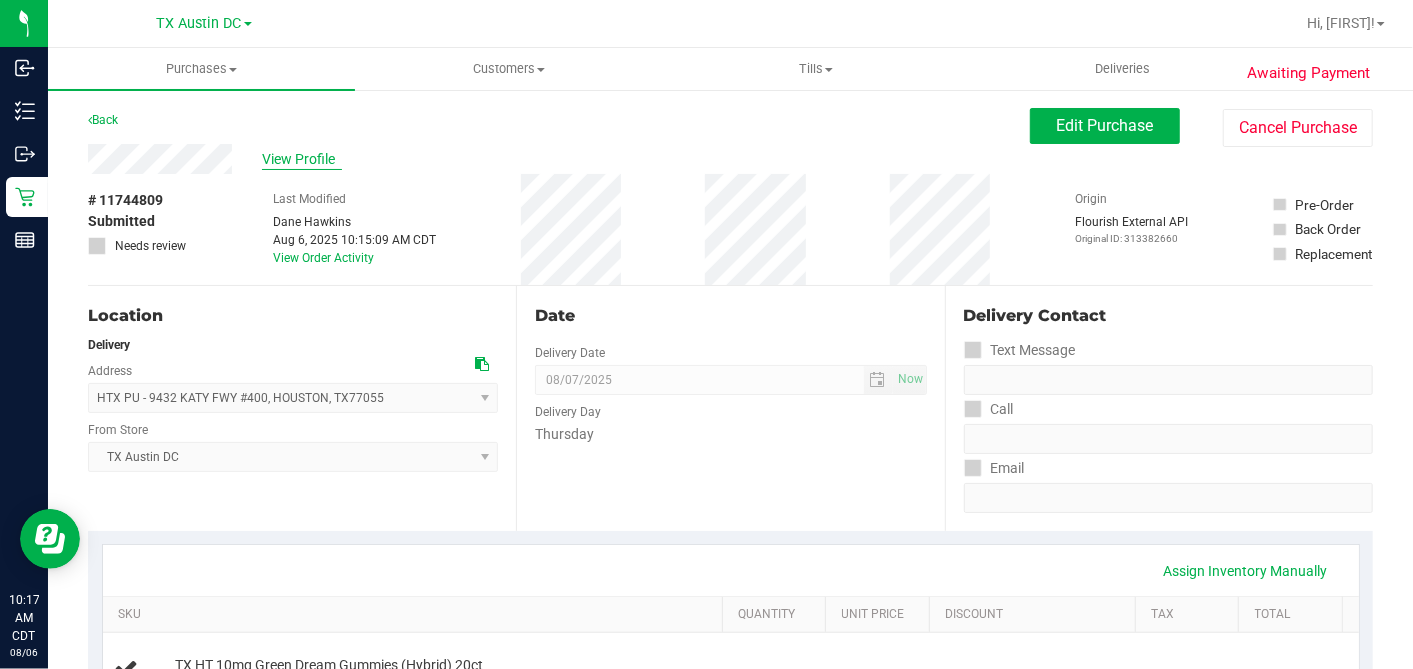 click on "View Profile" at bounding box center (302, 159) 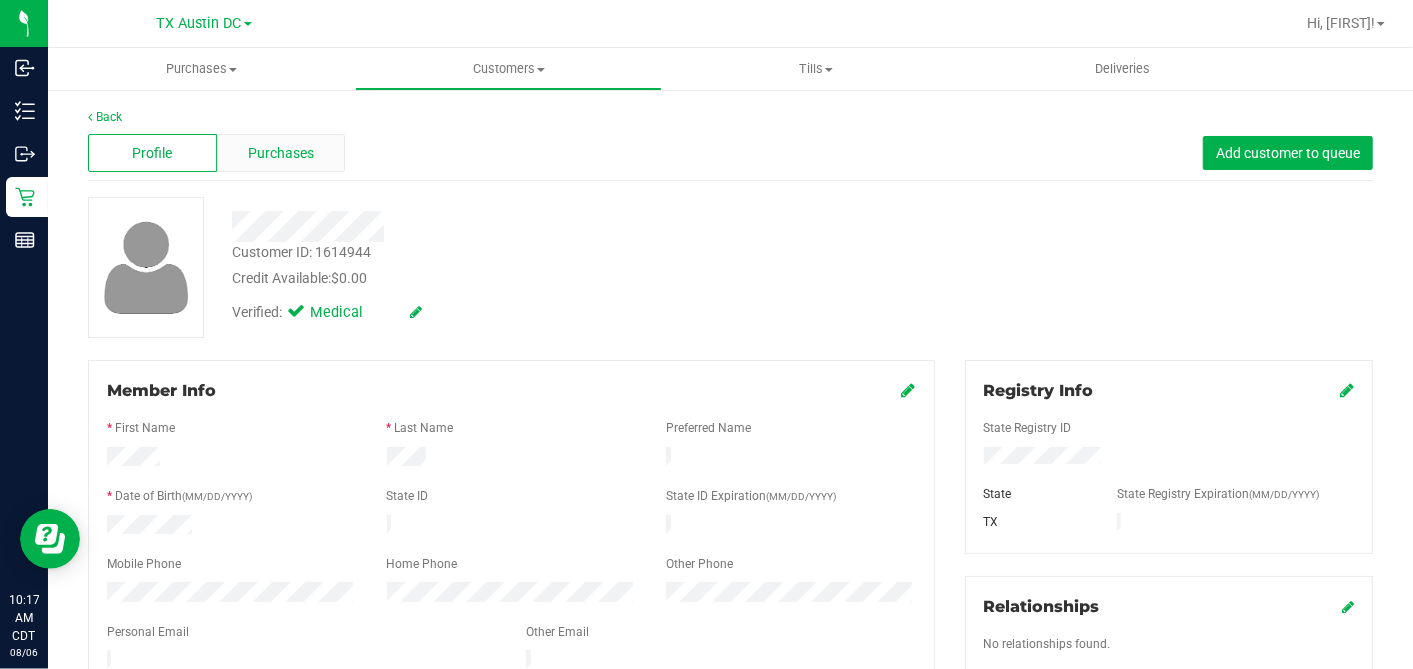 click on "Purchases" at bounding box center [281, 153] 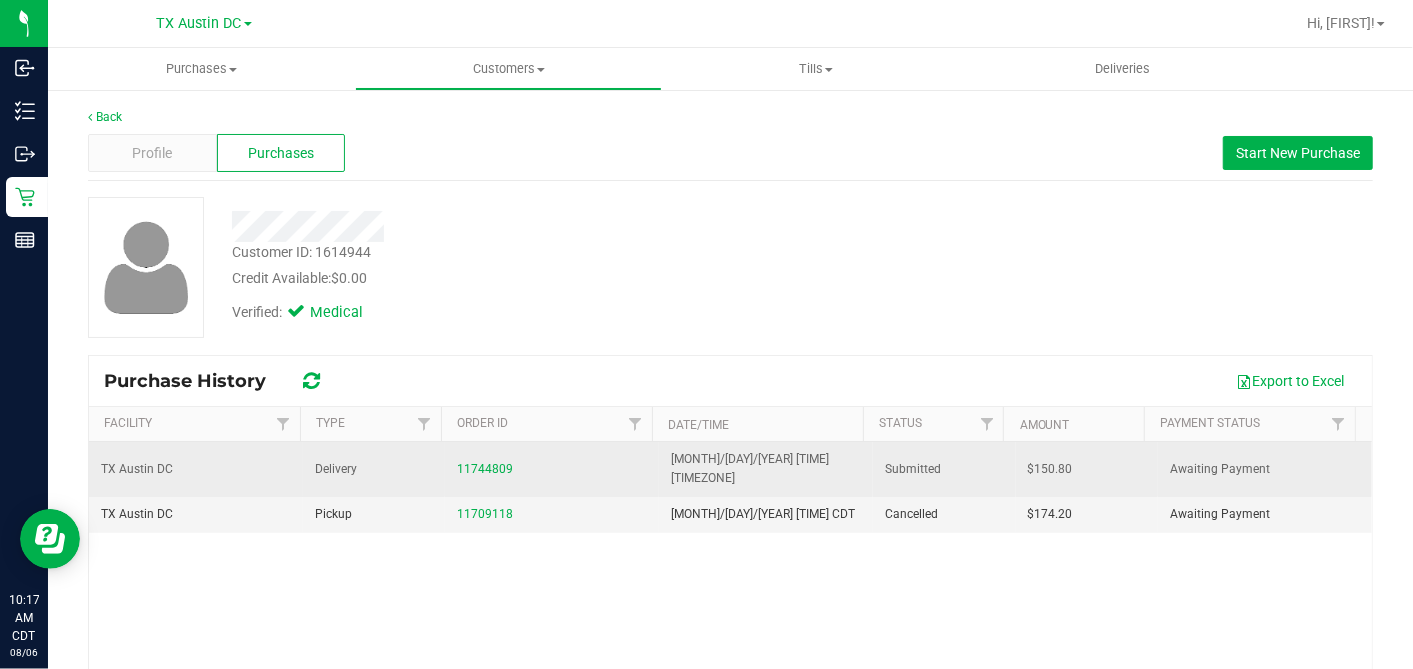 click on "$150.80" at bounding box center [1050, 469] 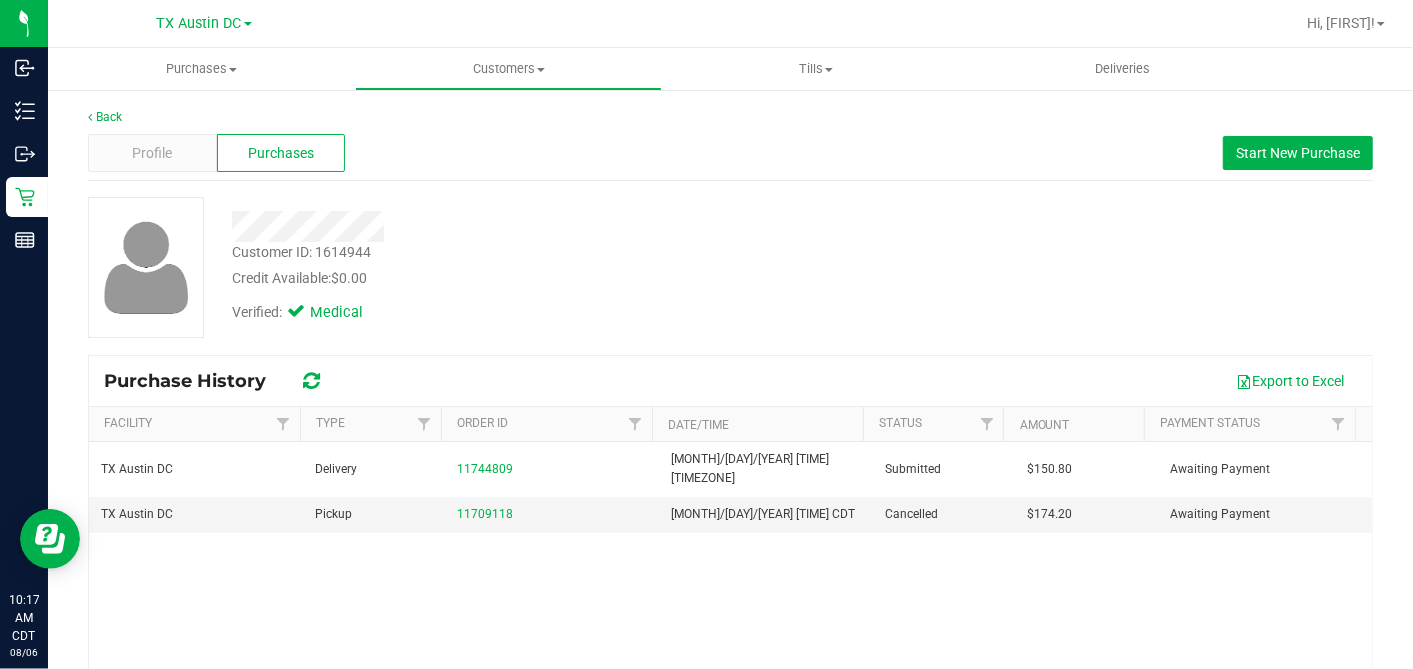 drag, startPoint x: 1014, startPoint y: 460, endPoint x: 1411, endPoint y: 466, distance: 397.04535 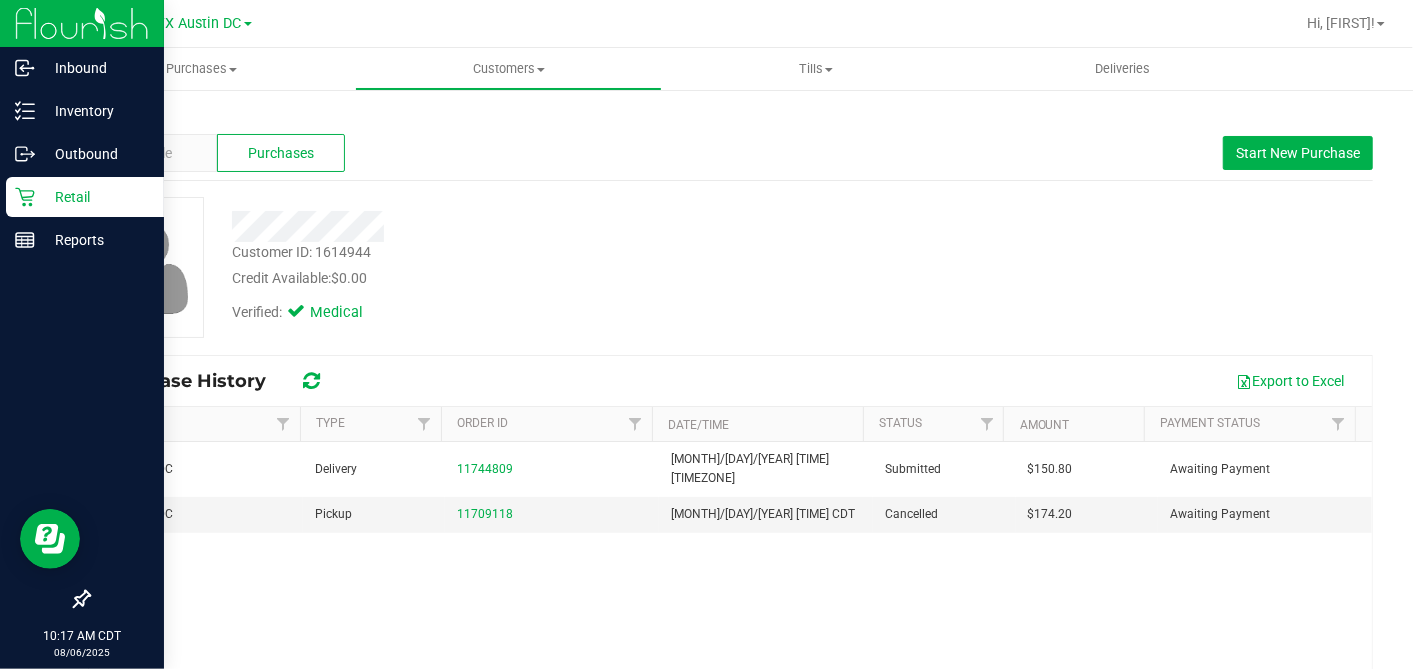 click 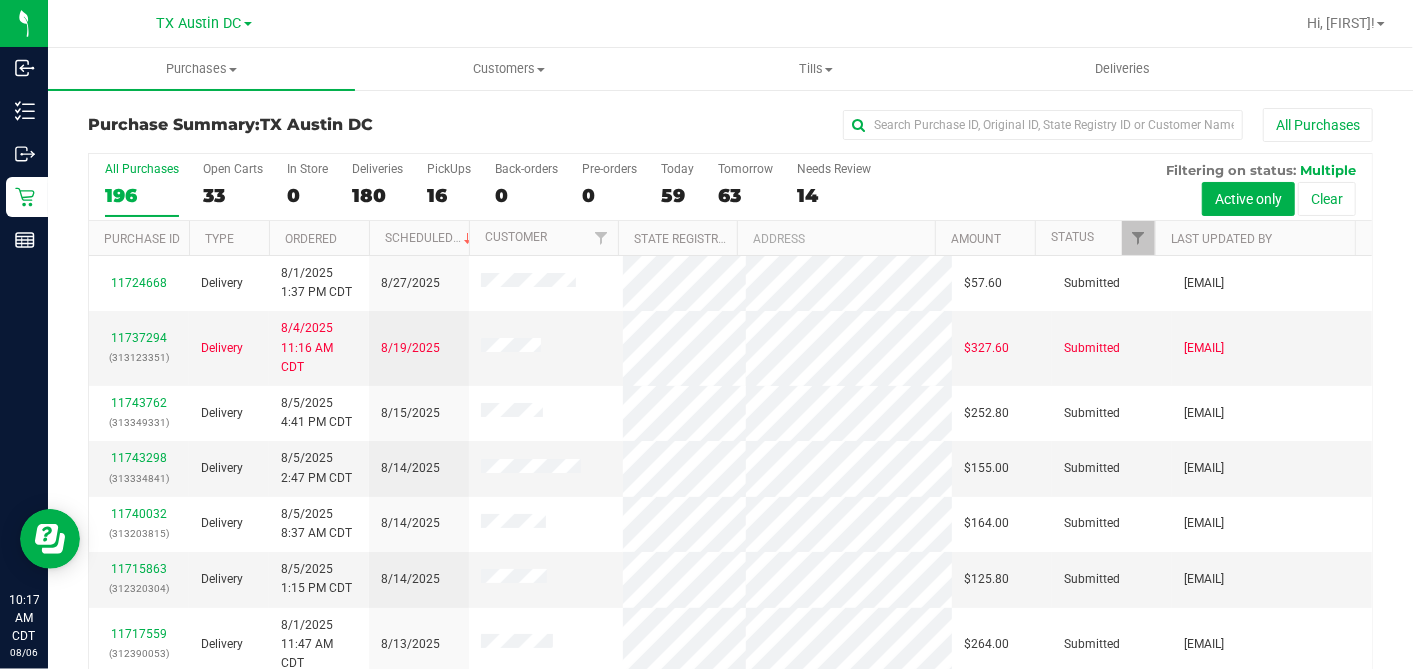 click on "63" at bounding box center [745, 195] 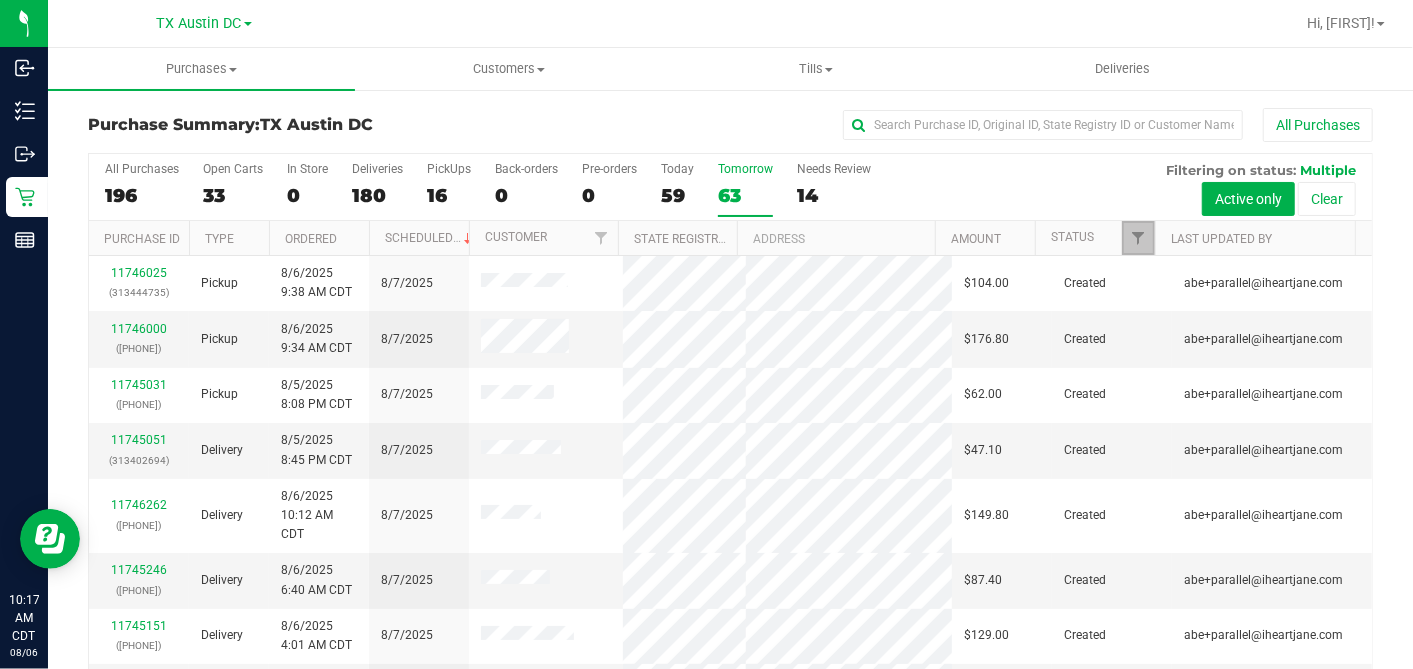 click at bounding box center [1138, 238] 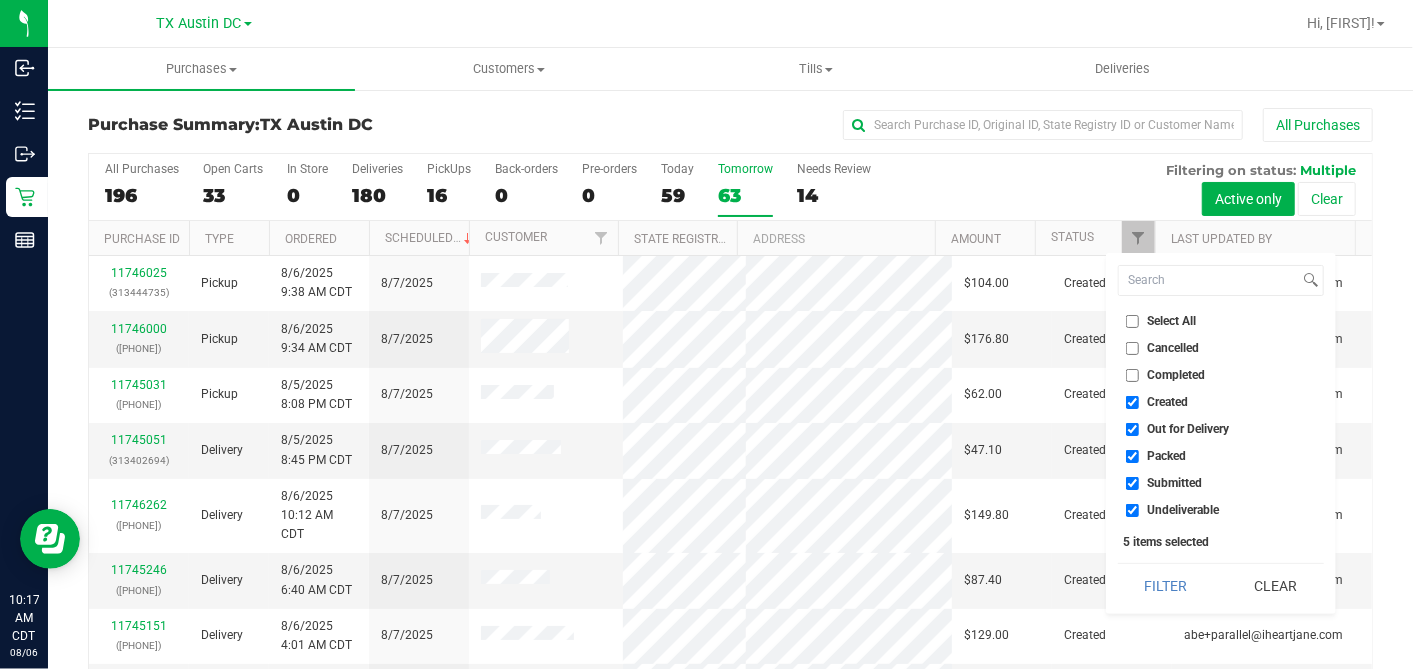 click on "Select All" at bounding box center [1132, 321] 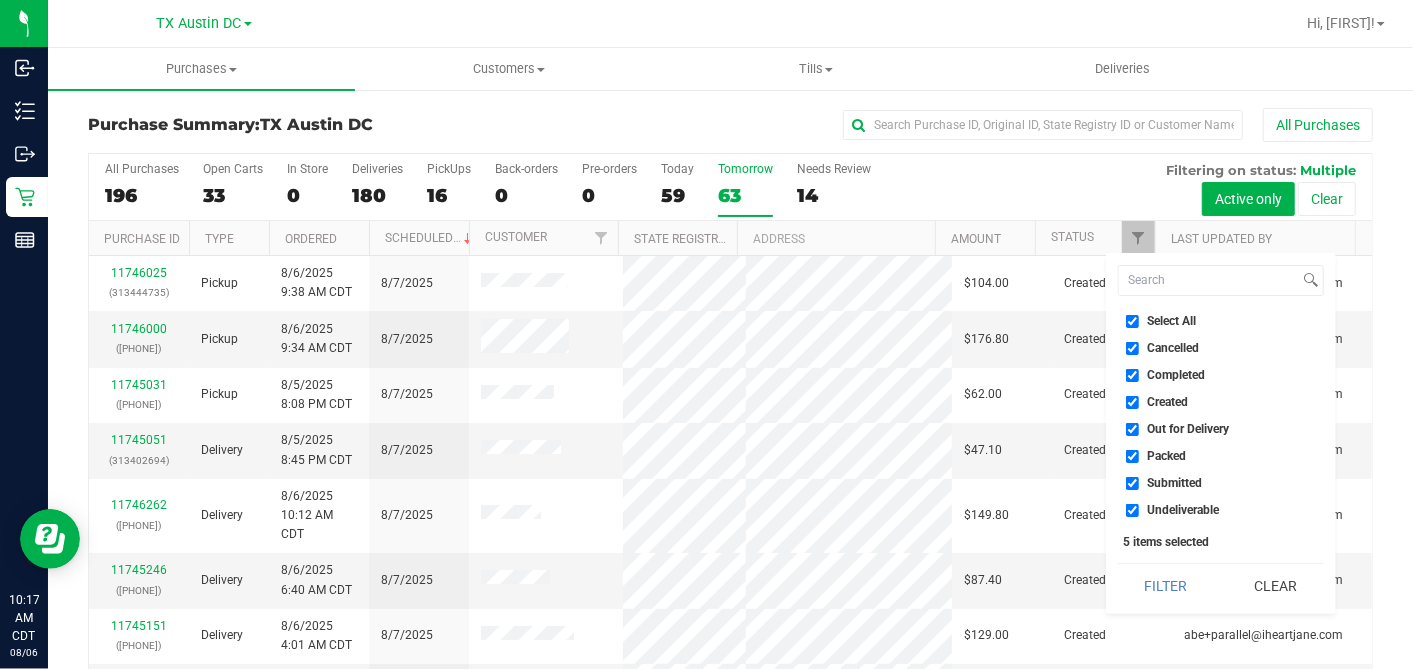 checkbox on "true" 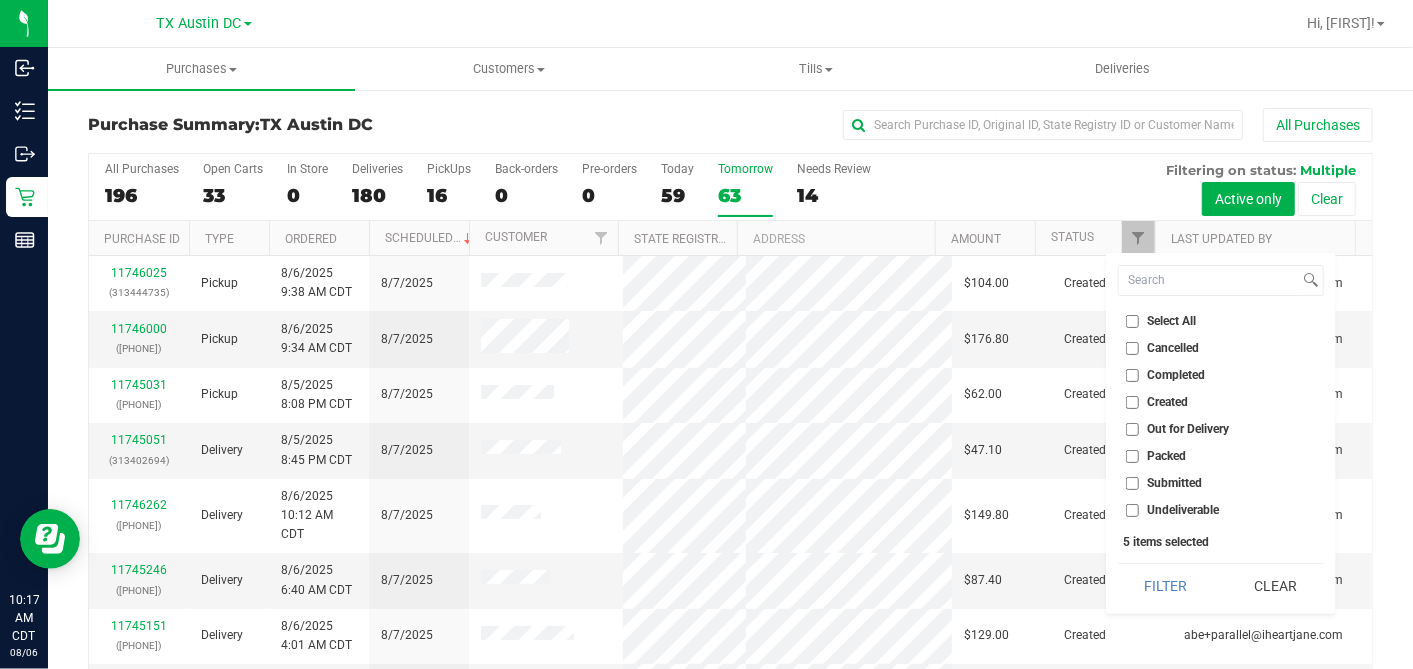 checkbox on "false" 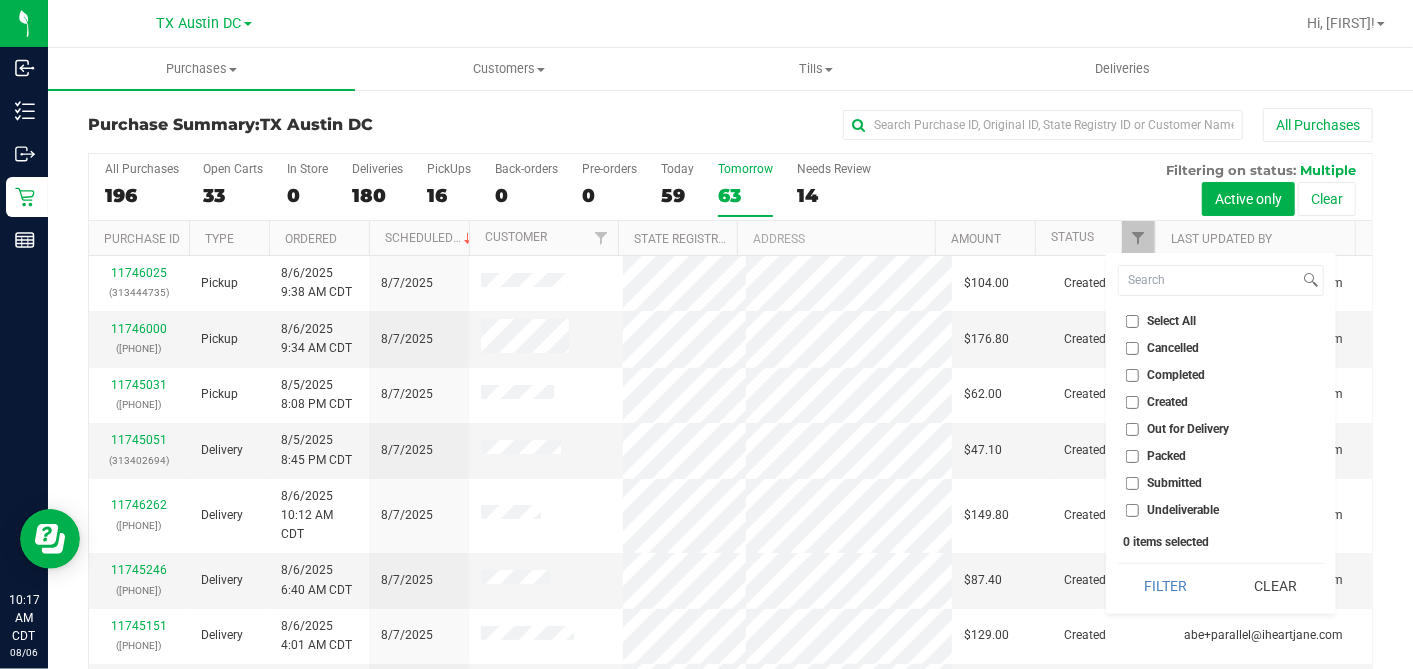 click on "Created" at bounding box center [1132, 402] 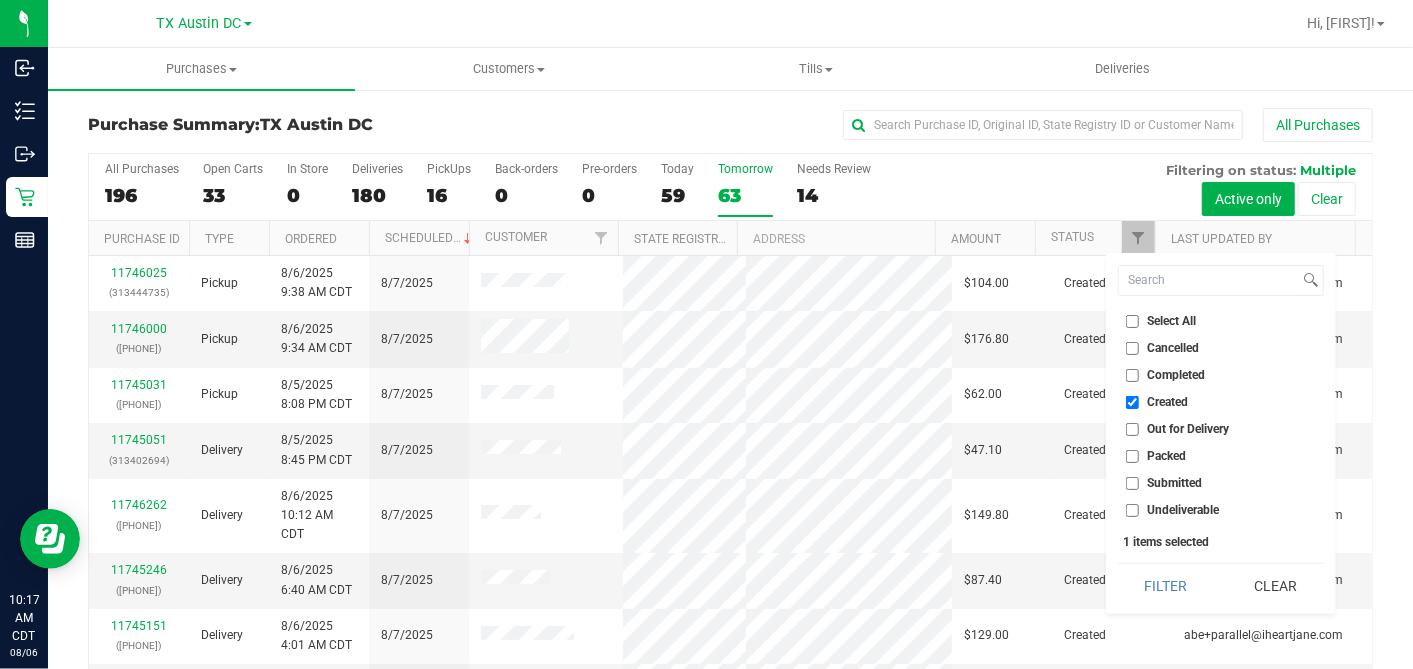 drag, startPoint x: 1174, startPoint y: 579, endPoint x: 1129, endPoint y: 577, distance: 45.044422 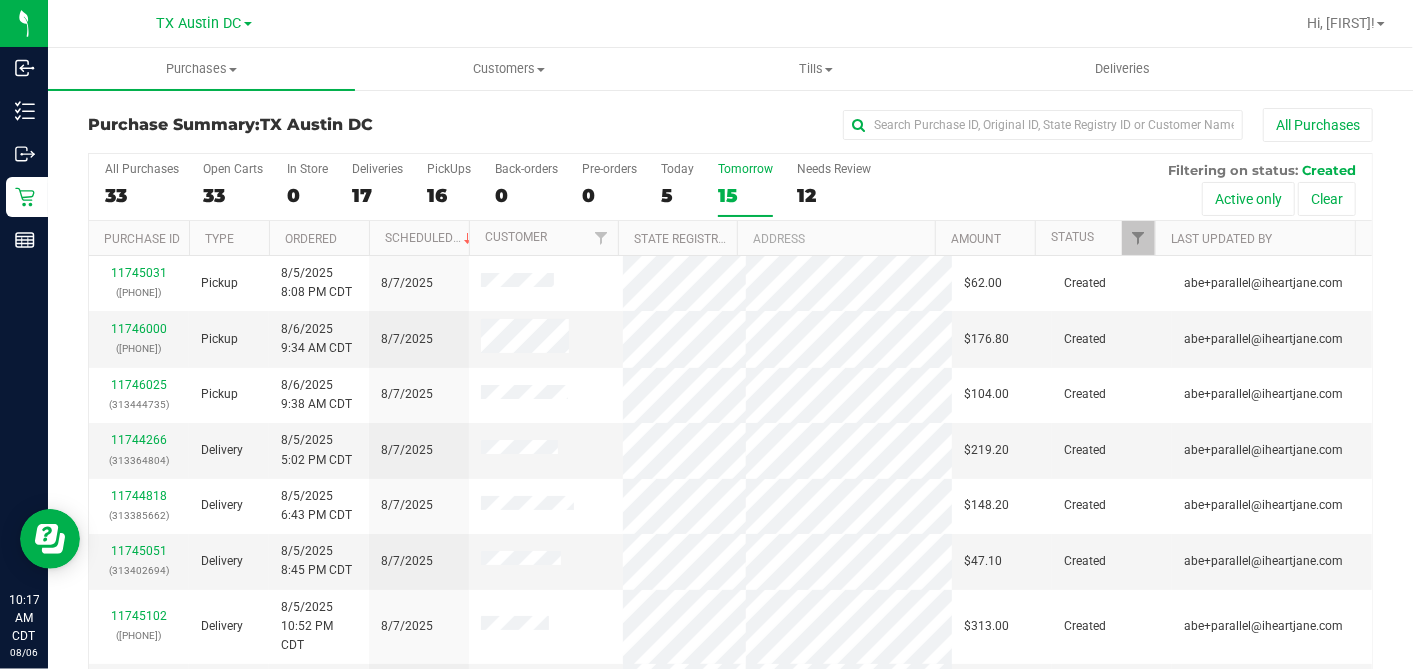 click on "Ordered" at bounding box center (319, 238) 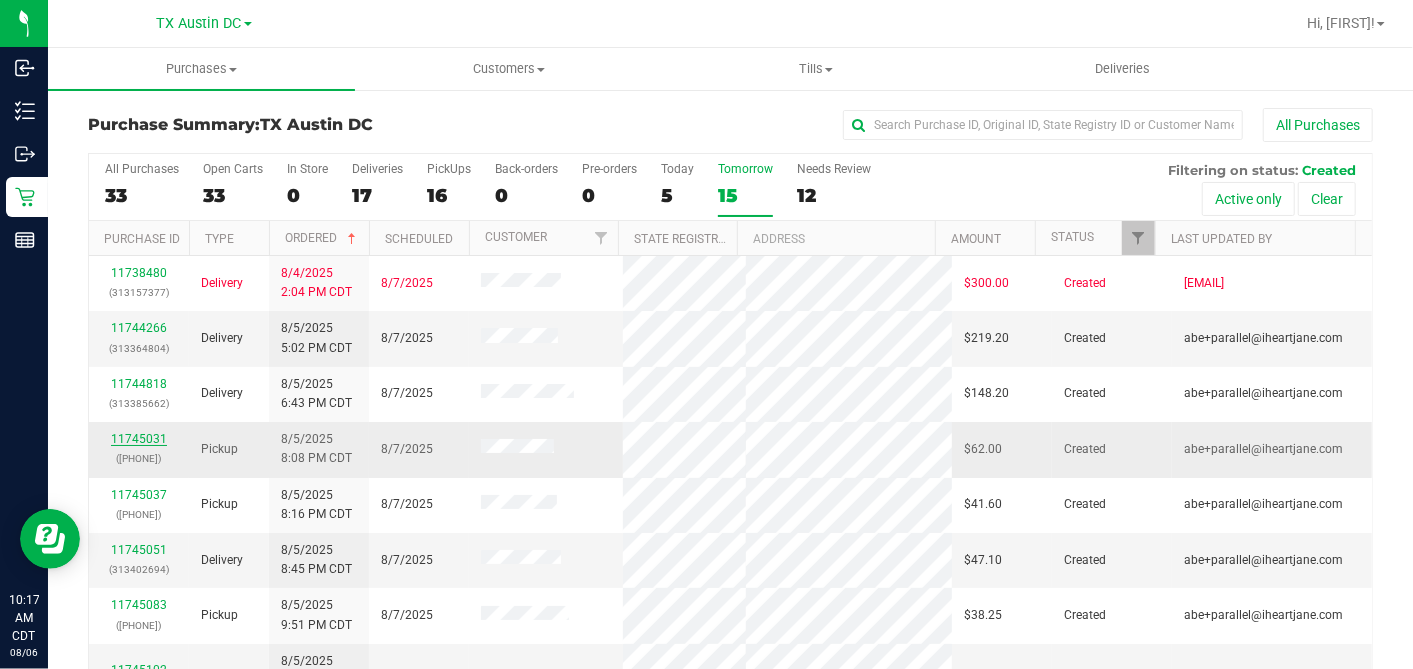 click on "11745031" at bounding box center [139, 439] 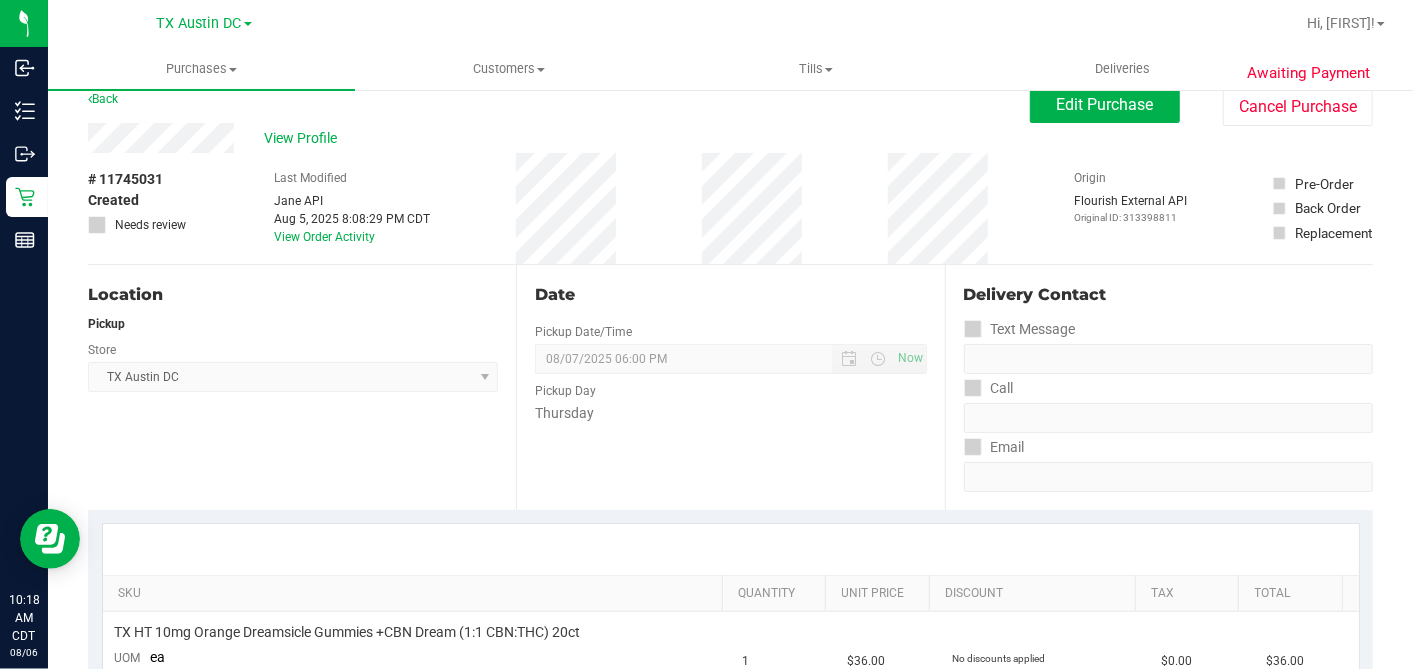 scroll, scrollTop: 0, scrollLeft: 0, axis: both 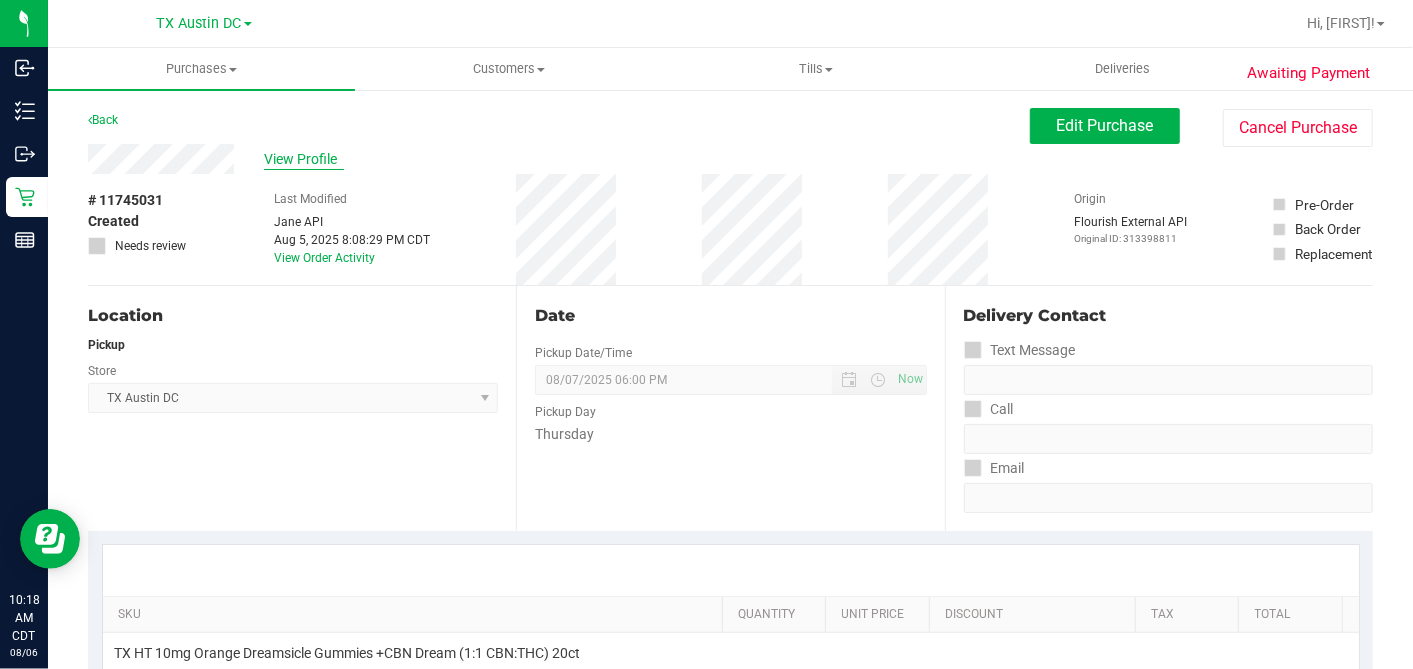 click on "View Profile" at bounding box center [559, 159] 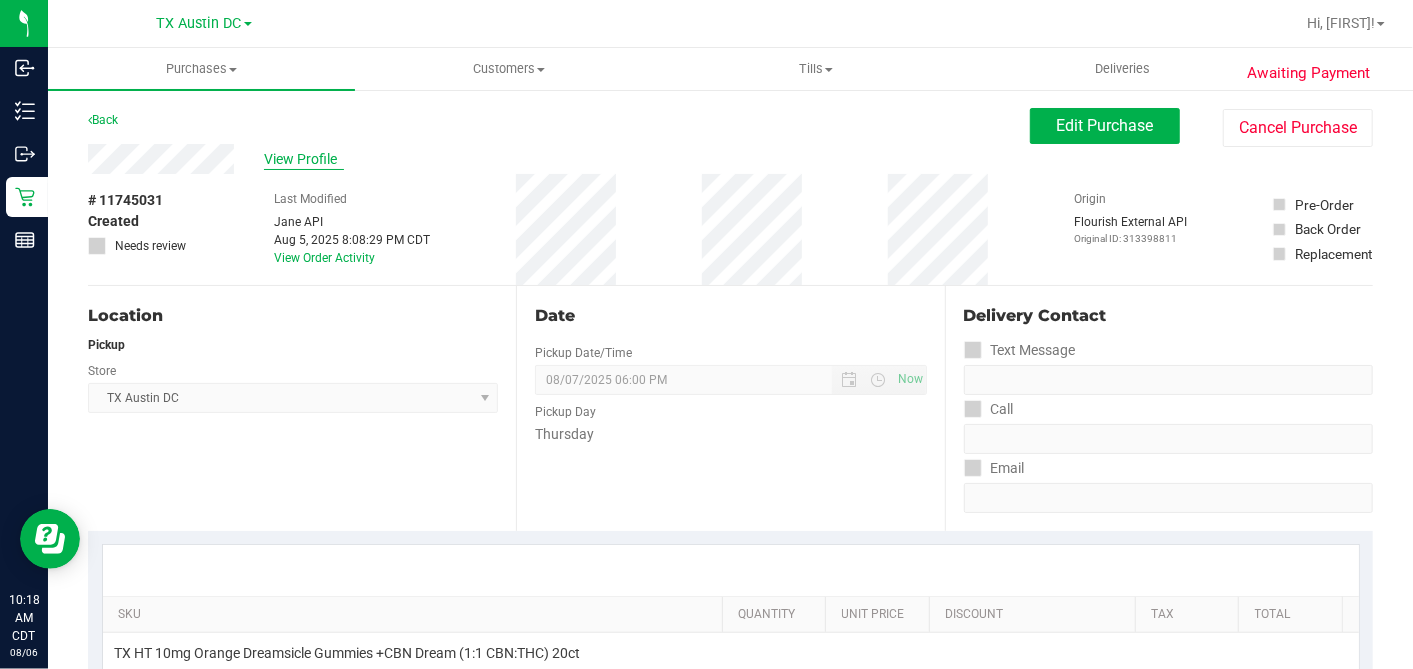 click on "View Profile" at bounding box center [304, 159] 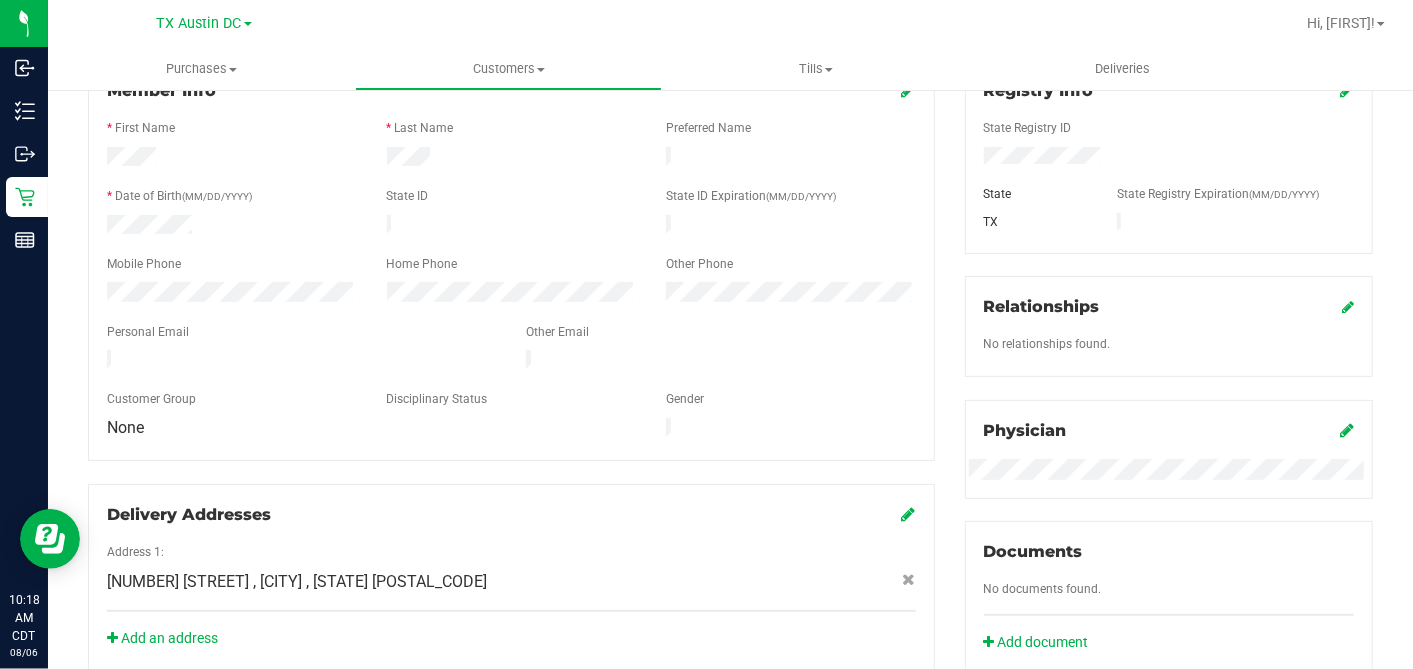 scroll, scrollTop: 48, scrollLeft: 0, axis: vertical 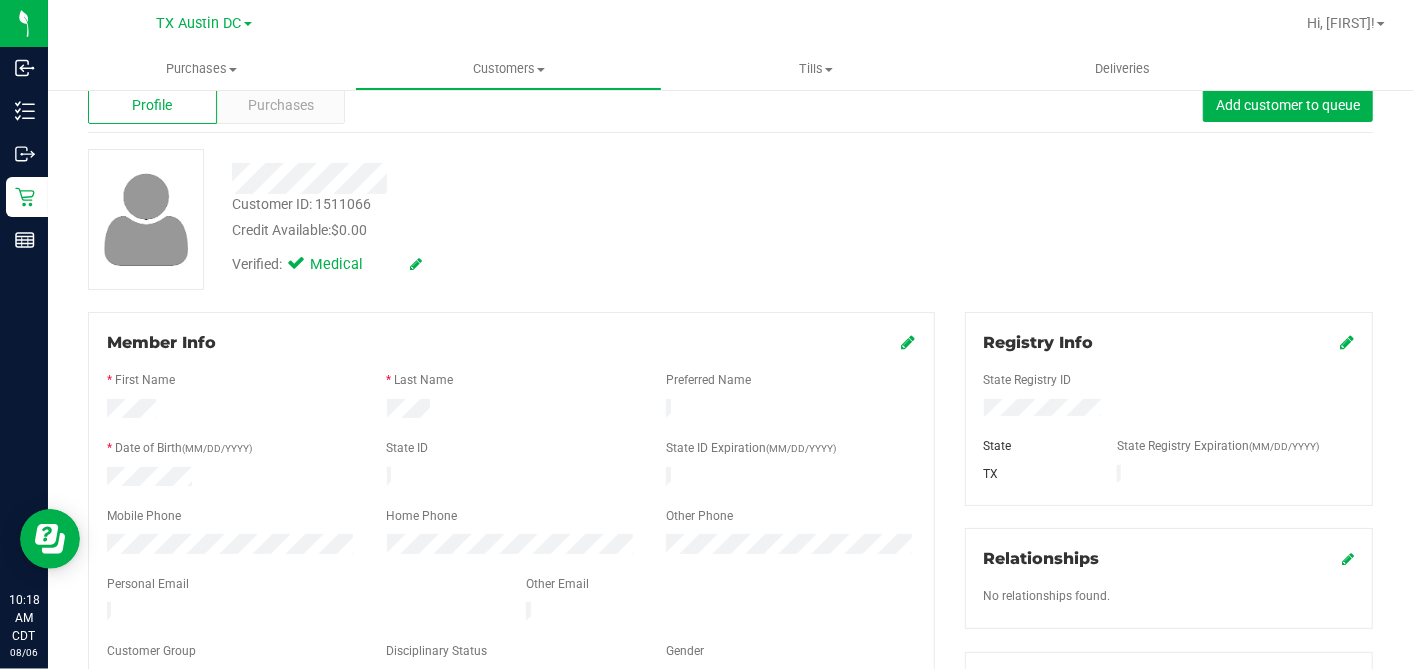 click on "Customer ID: 1511066
Credit Available:
$0.00" at bounding box center [546, 217] 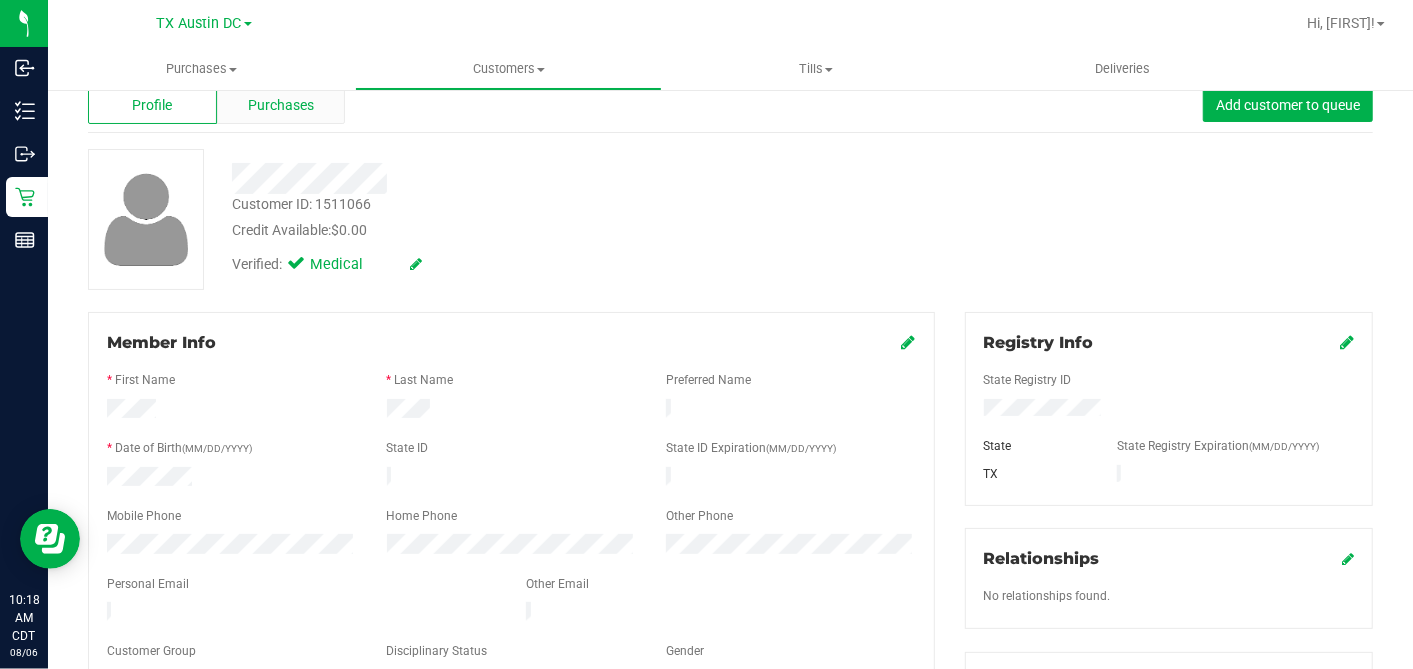 click on "Purchases" at bounding box center [281, 105] 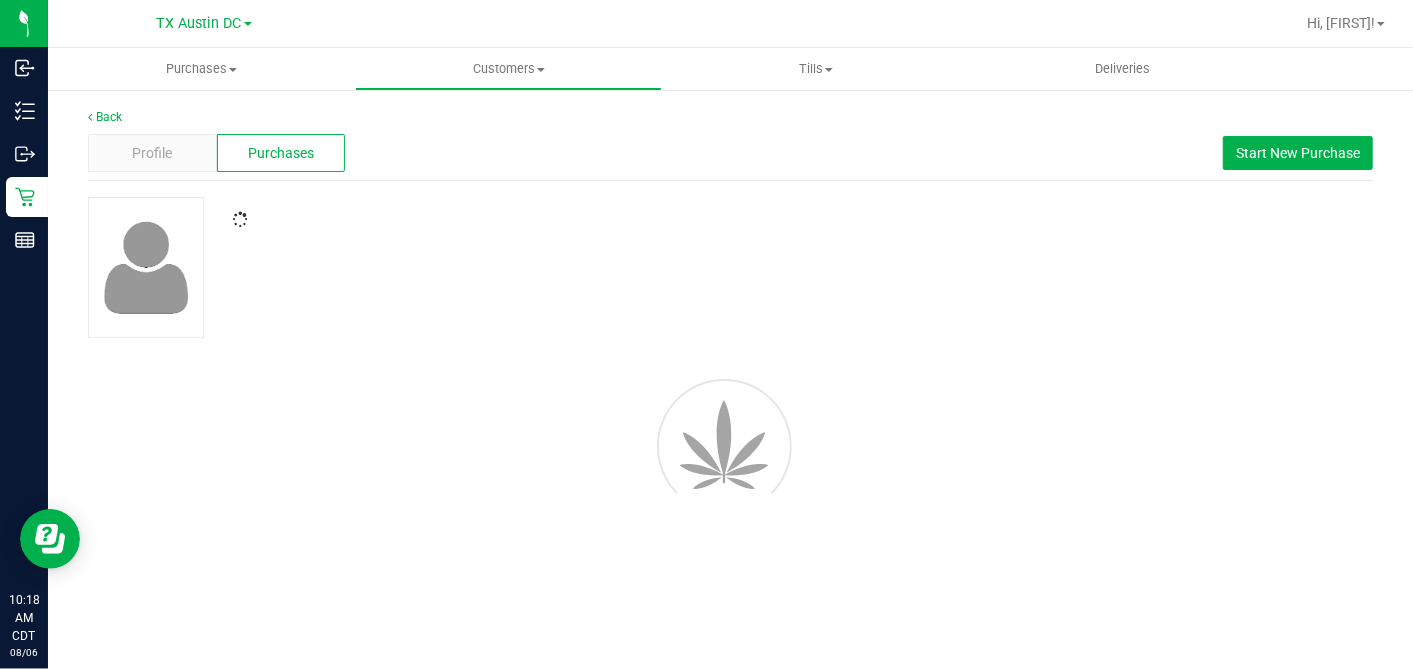 scroll, scrollTop: 0, scrollLeft: 0, axis: both 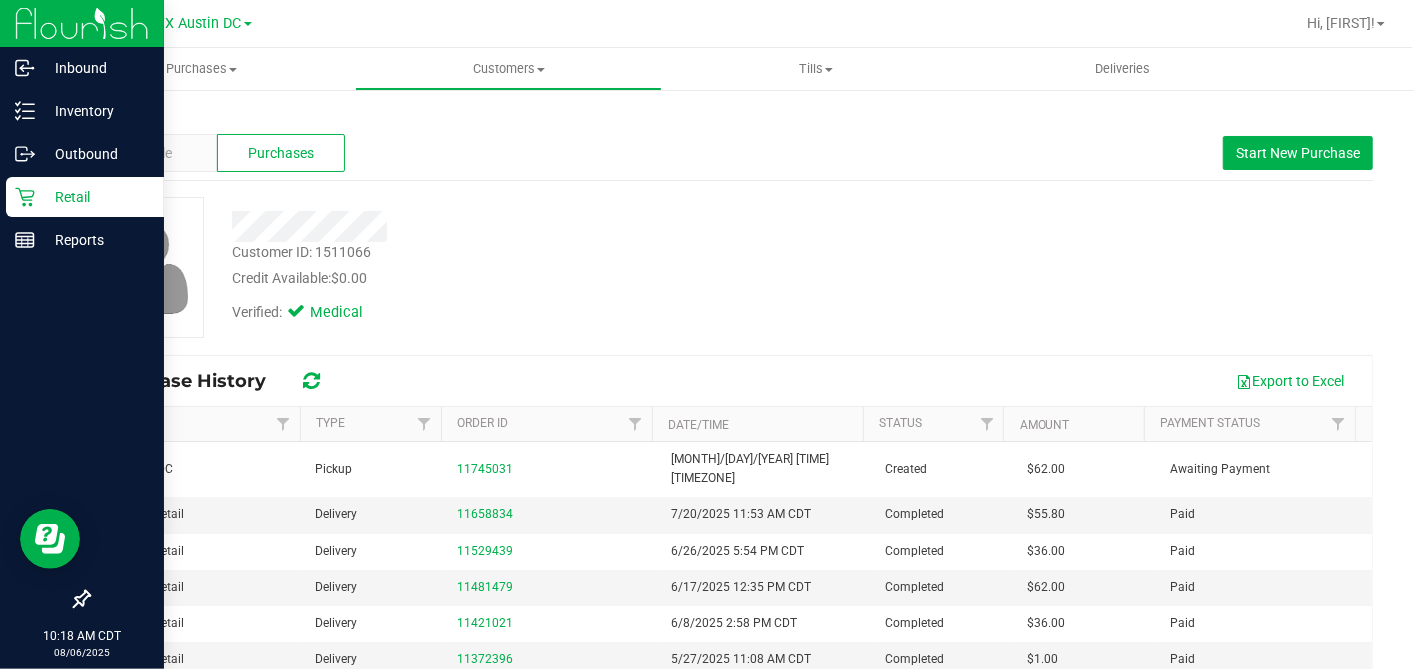 drag, startPoint x: 30, startPoint y: 197, endPoint x: 62, endPoint y: 211, distance: 34.928497 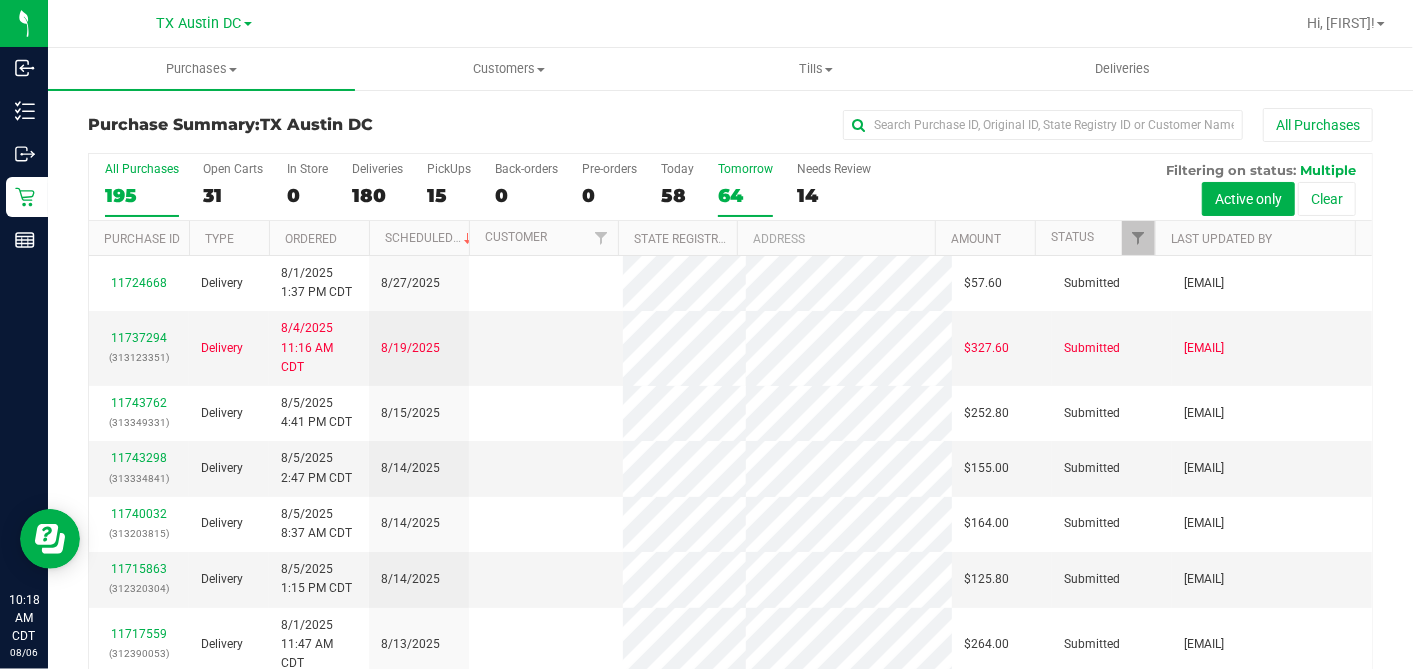 click on "64" at bounding box center [745, 195] 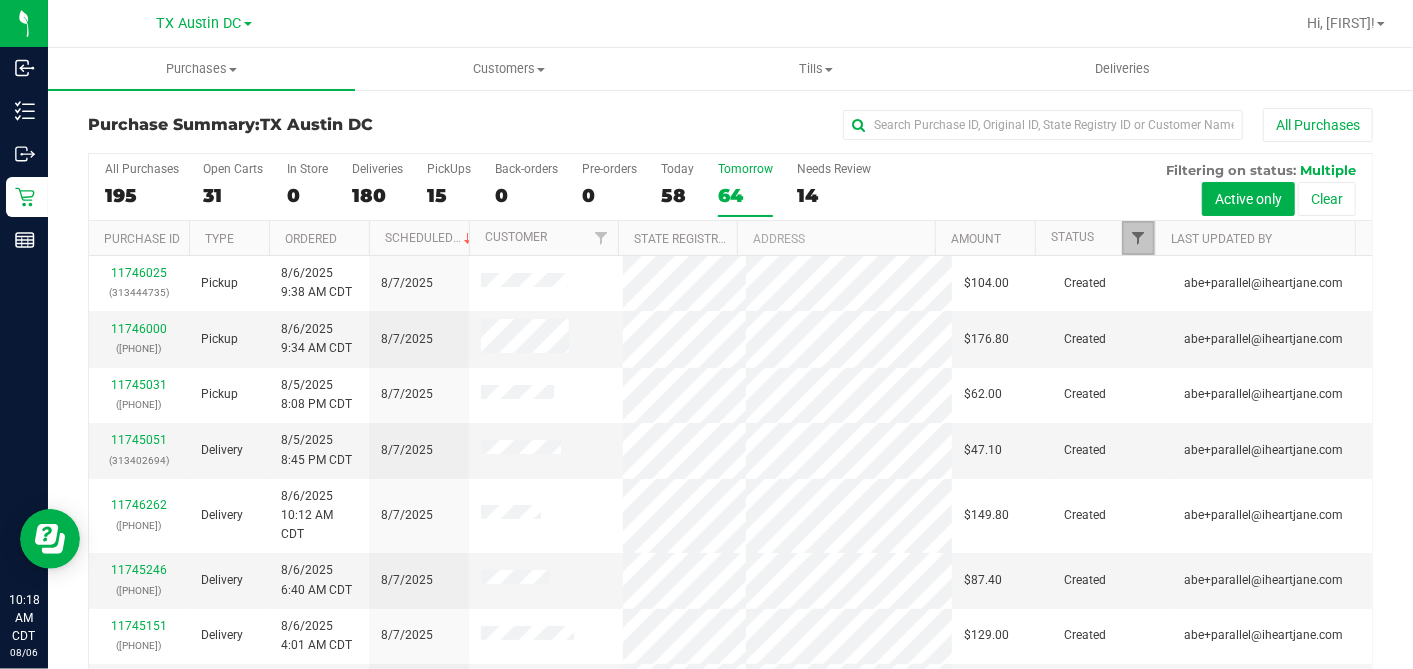 click at bounding box center [1138, 238] 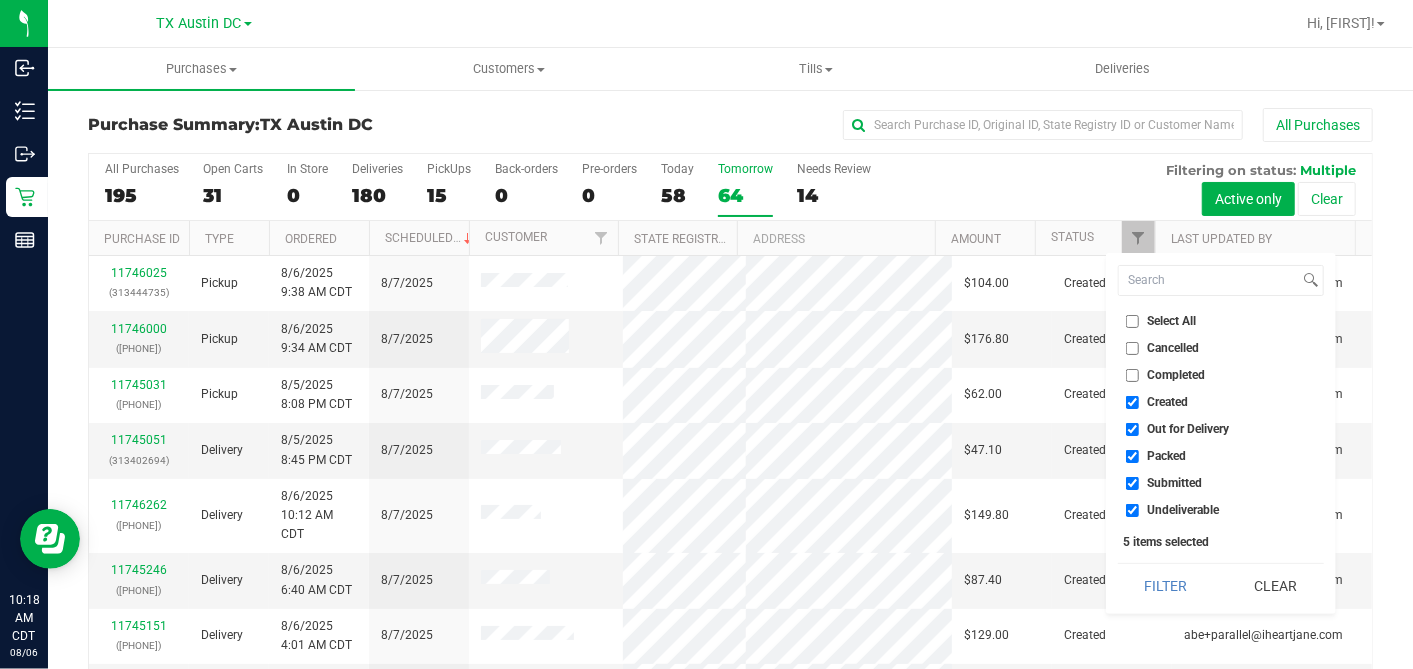 click on "Select All" at bounding box center [1132, 321] 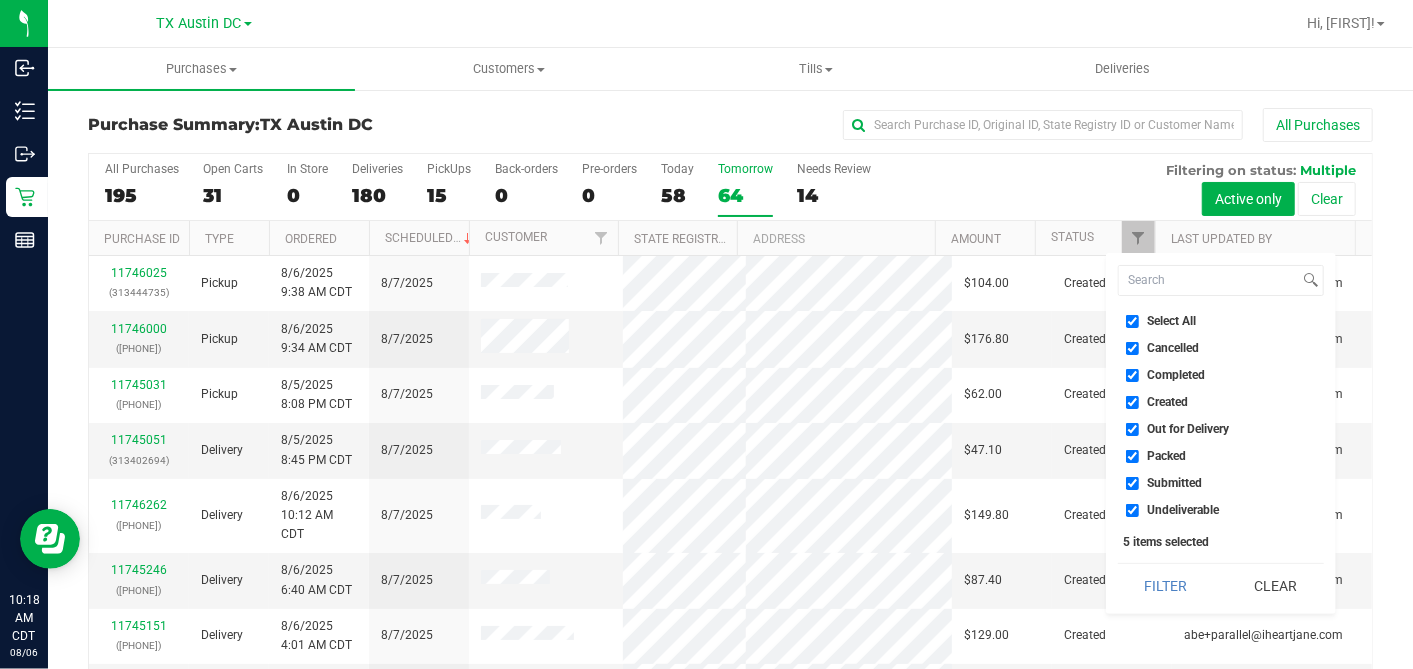 checkbox on "true" 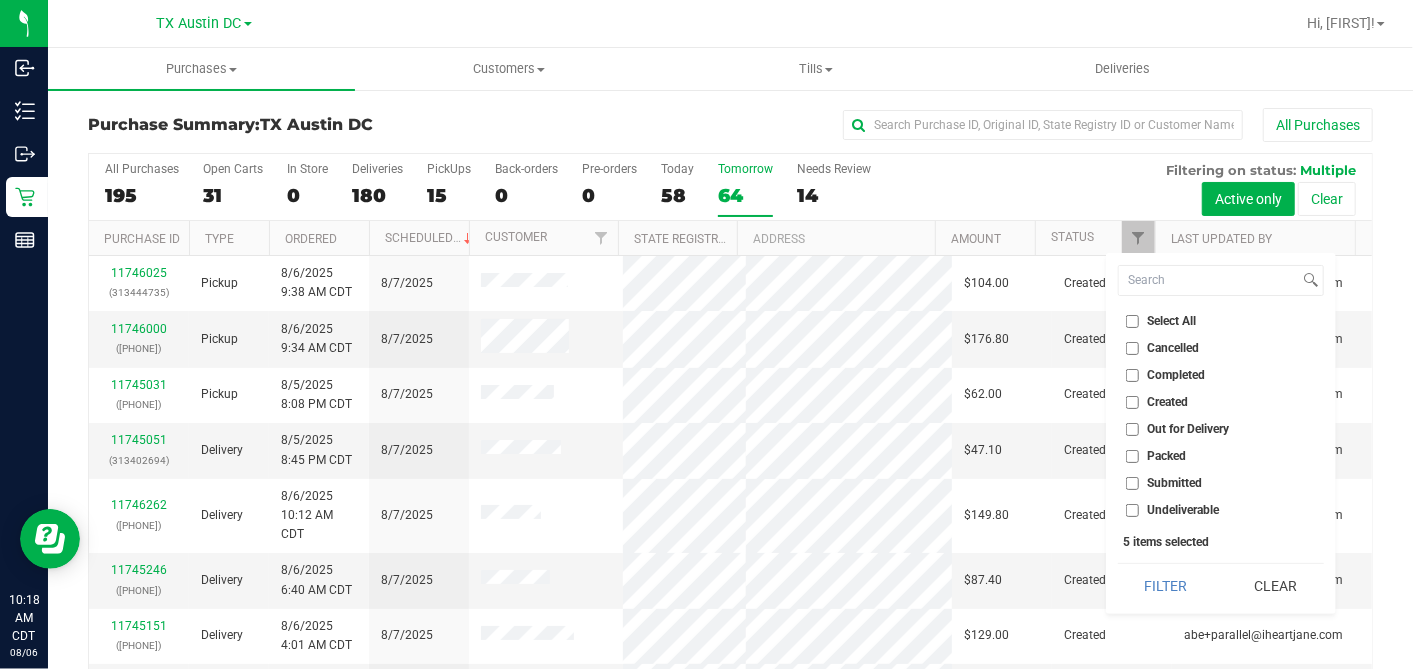 checkbox on "false" 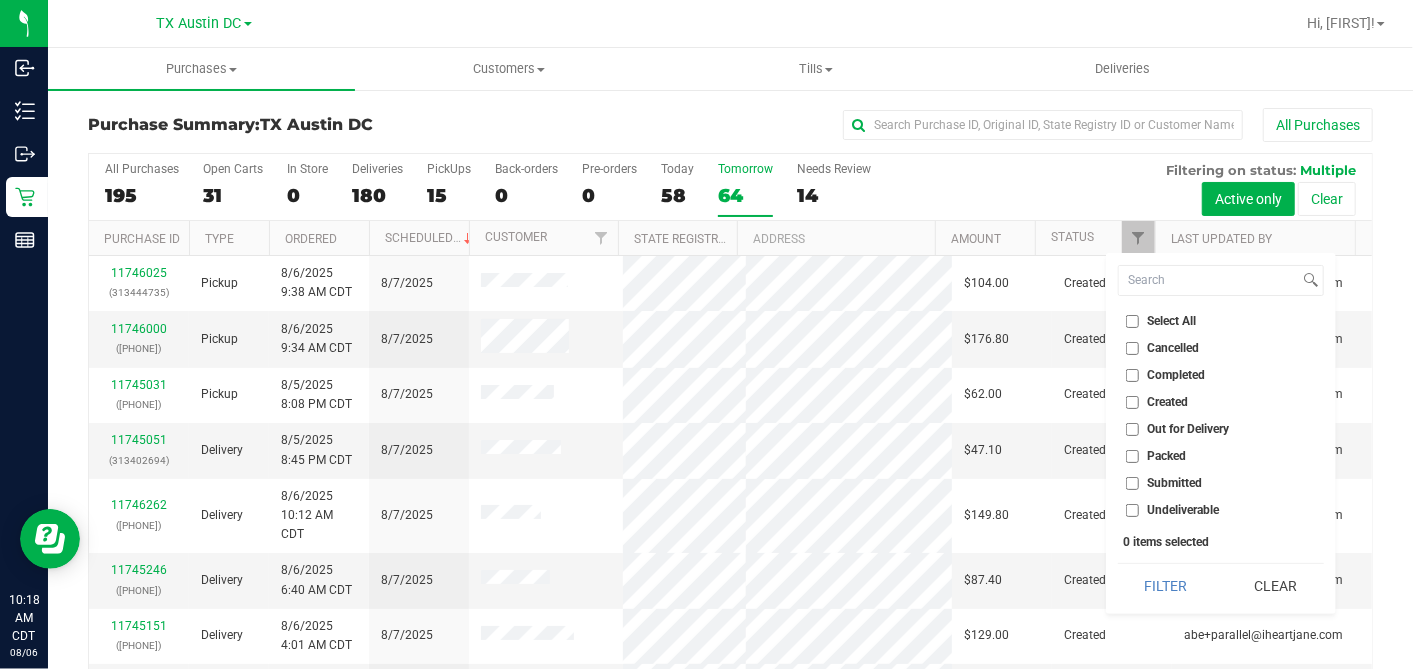 click on "Created" at bounding box center [1132, 402] 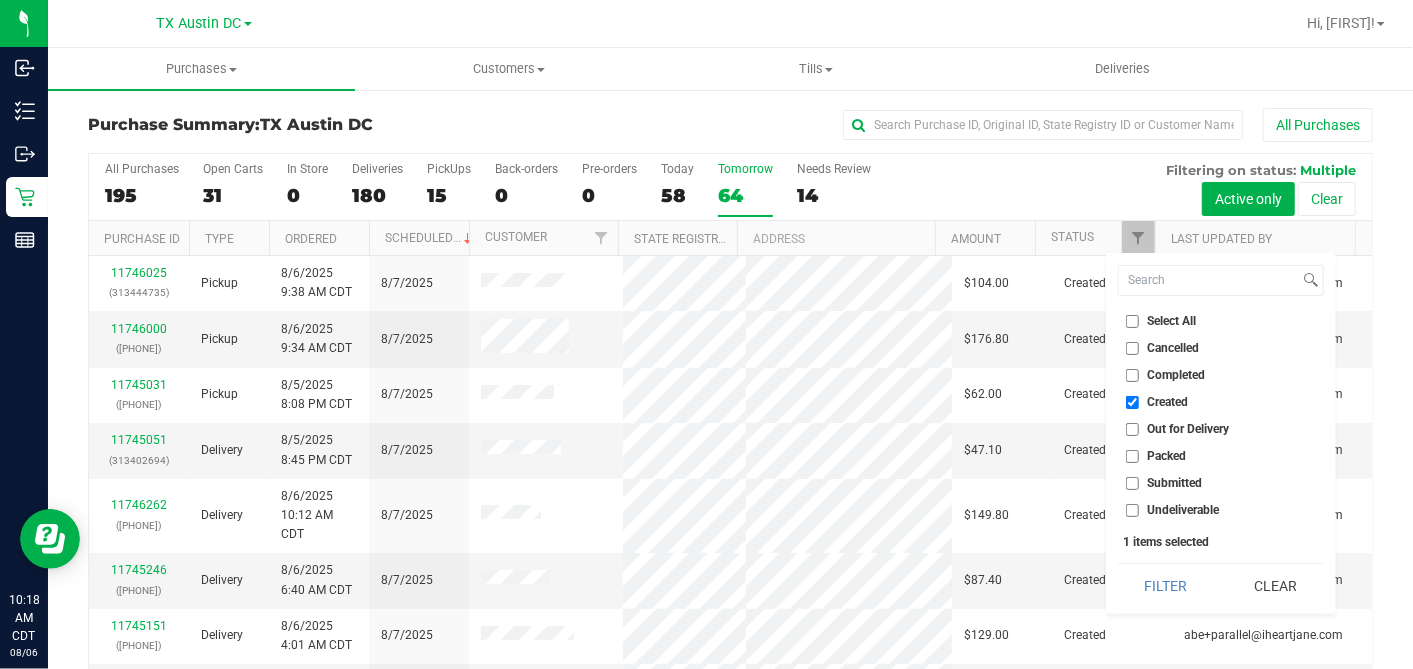 click on "Filter" at bounding box center [1166, 586] 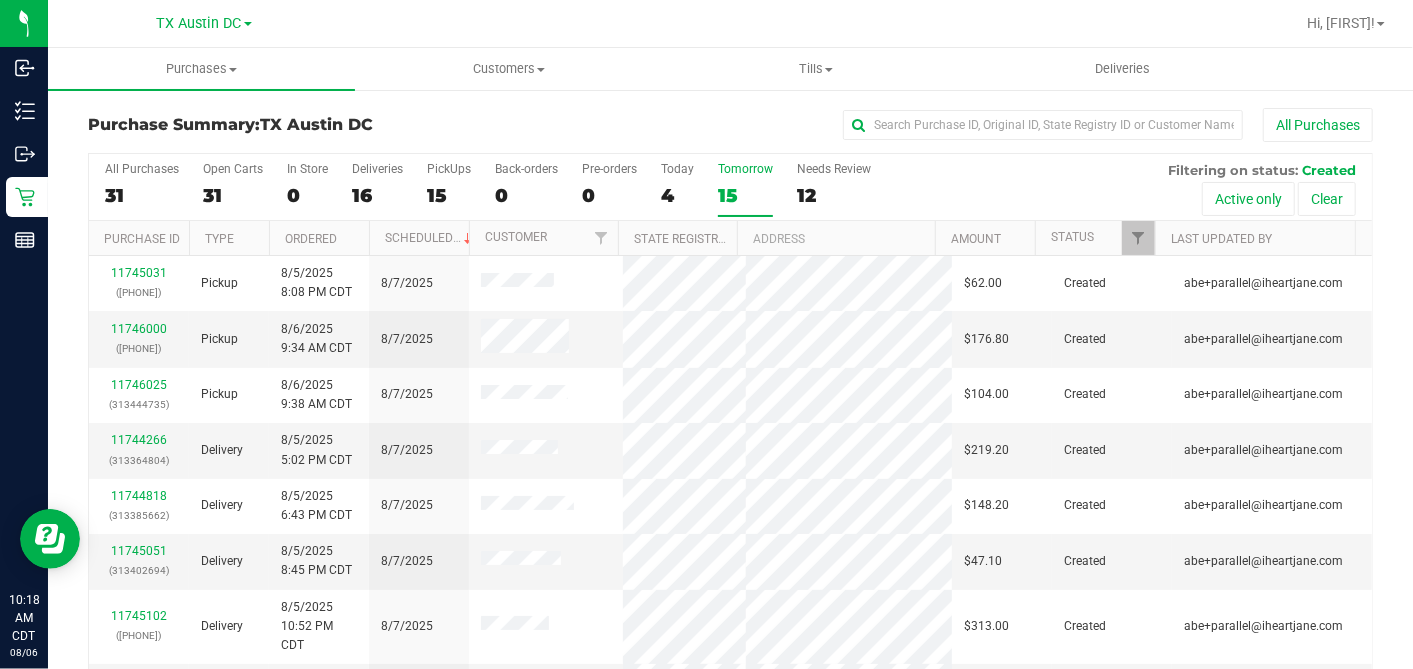 click on "Ordered" at bounding box center [319, 238] 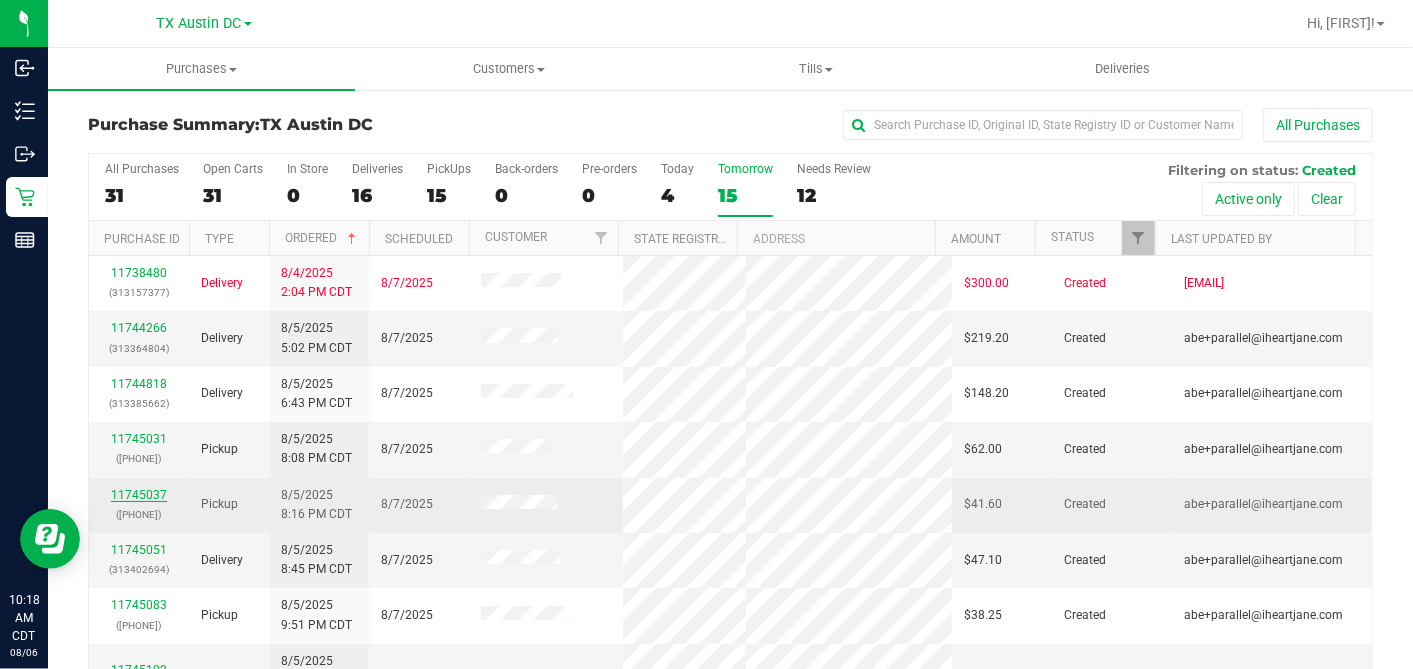 click on "11745037" at bounding box center [139, 495] 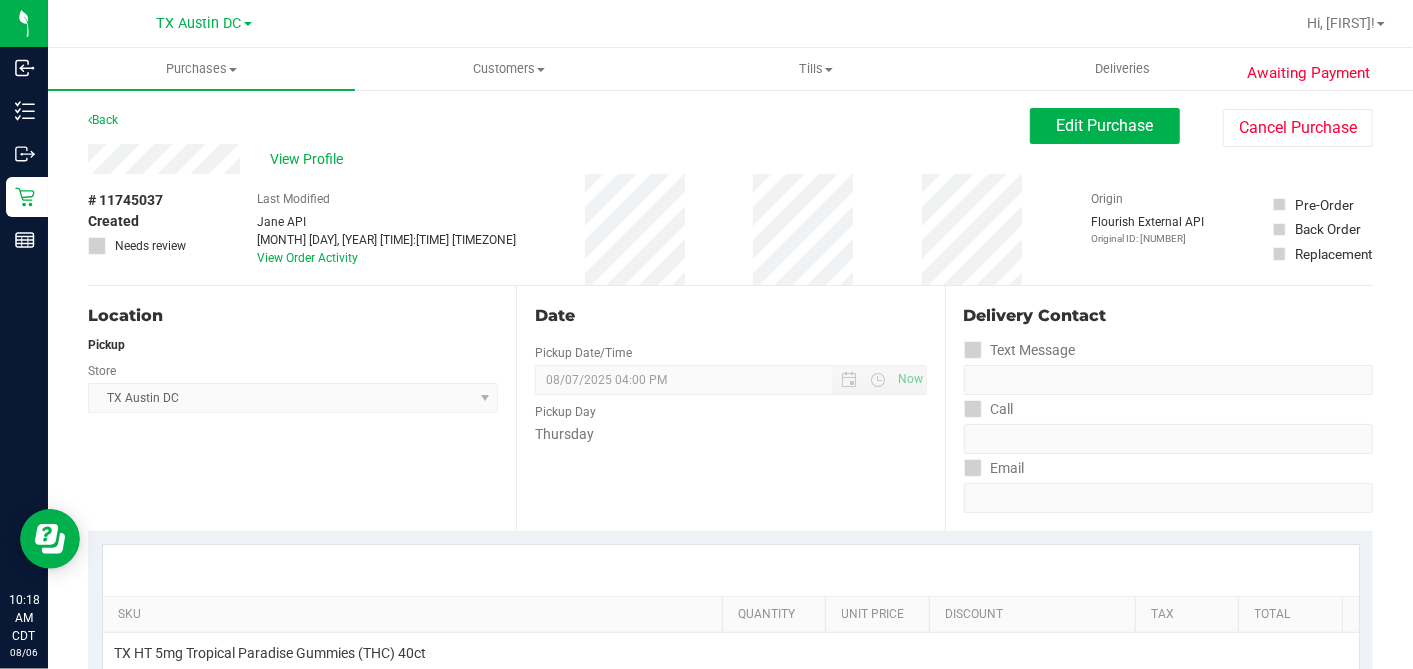 click on "# 11745037
Created
Needs review
Last Modified
Jane API
Aug 5, 2025 8:16:36 PM CDT
View Order Activity
Origin
Flourish External API
Original ID: 313399877
Pre-Order
Back Order" at bounding box center (730, 229) 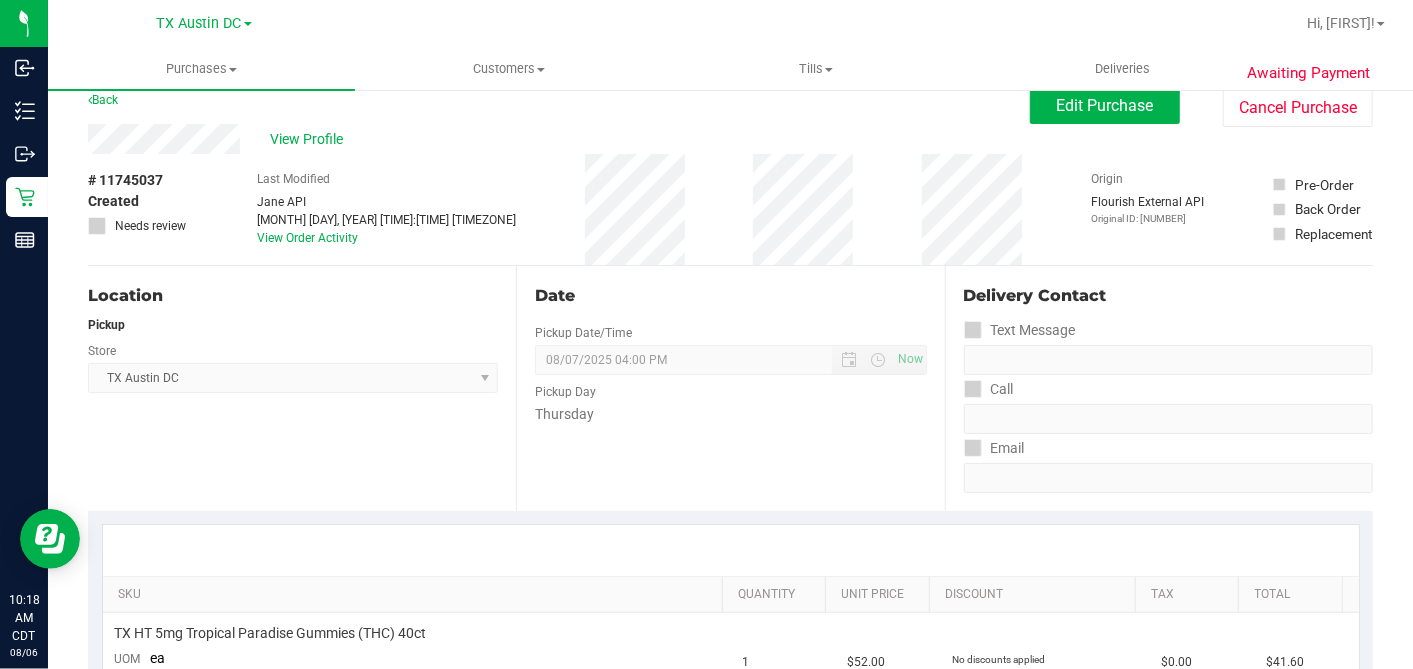scroll, scrollTop: 0, scrollLeft: 0, axis: both 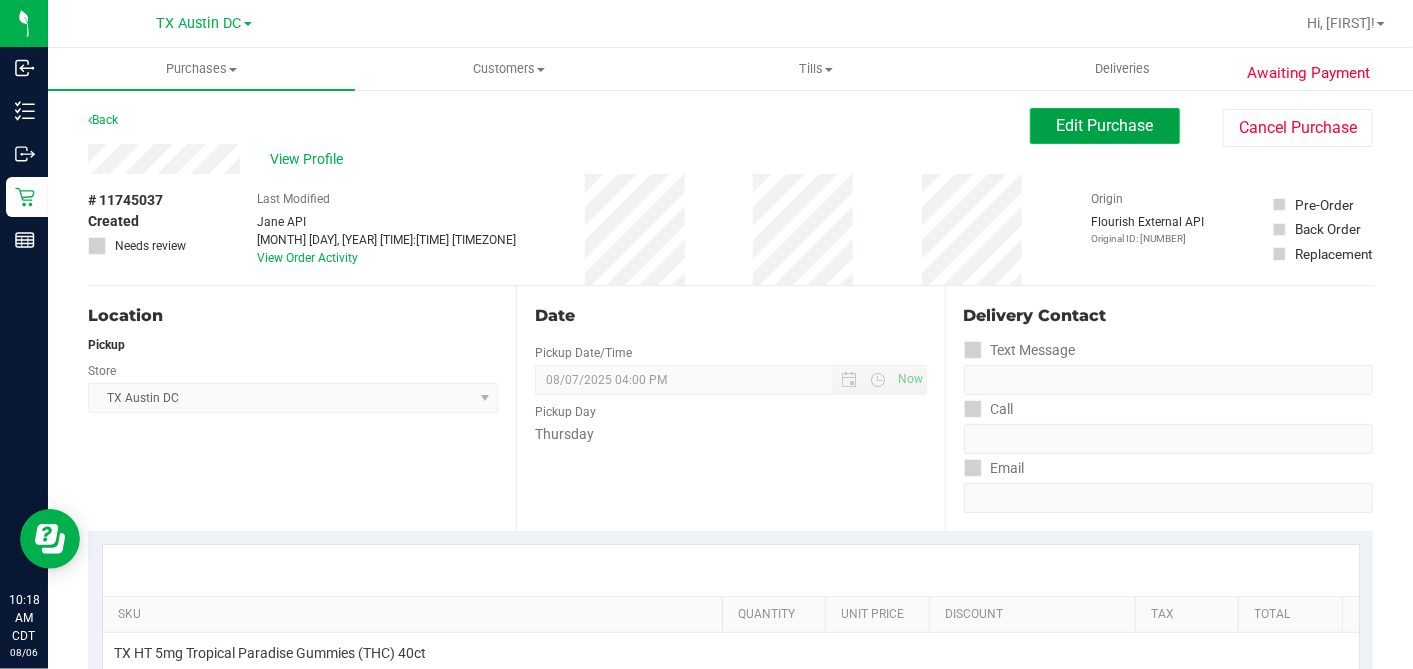 click on "Edit Purchase" at bounding box center (1105, 126) 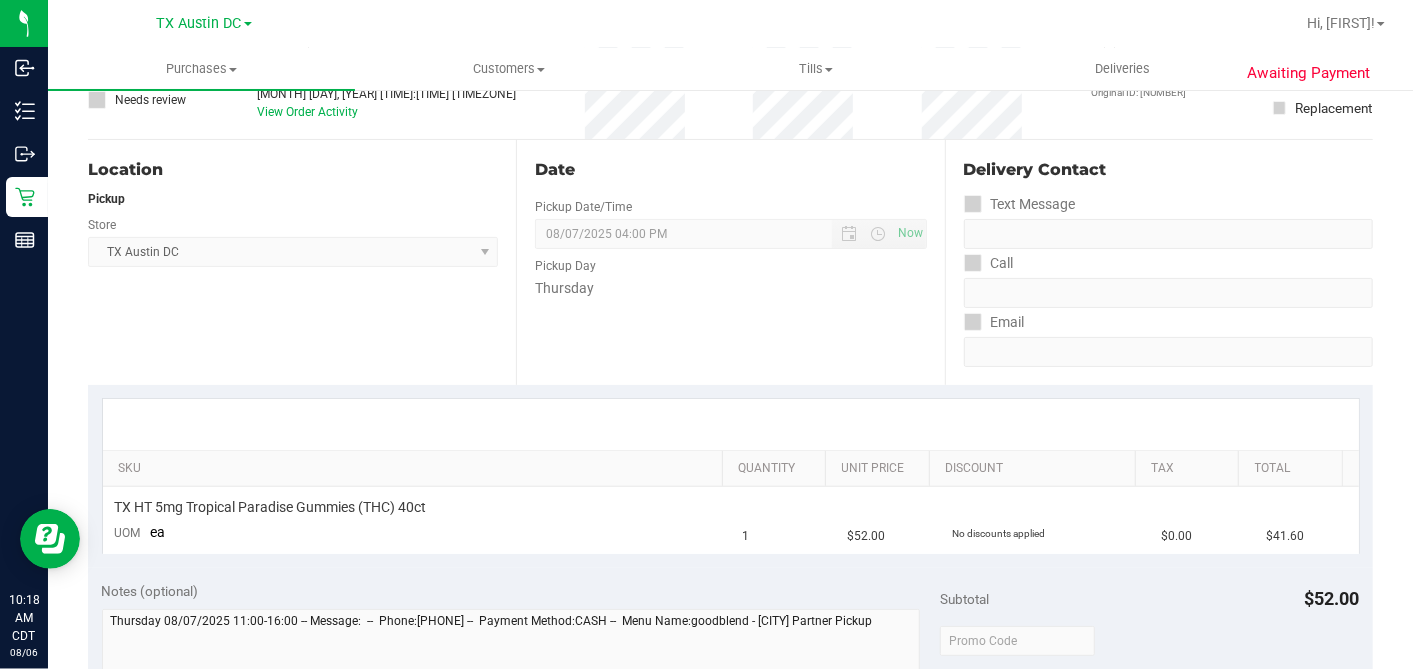 scroll, scrollTop: 0, scrollLeft: 0, axis: both 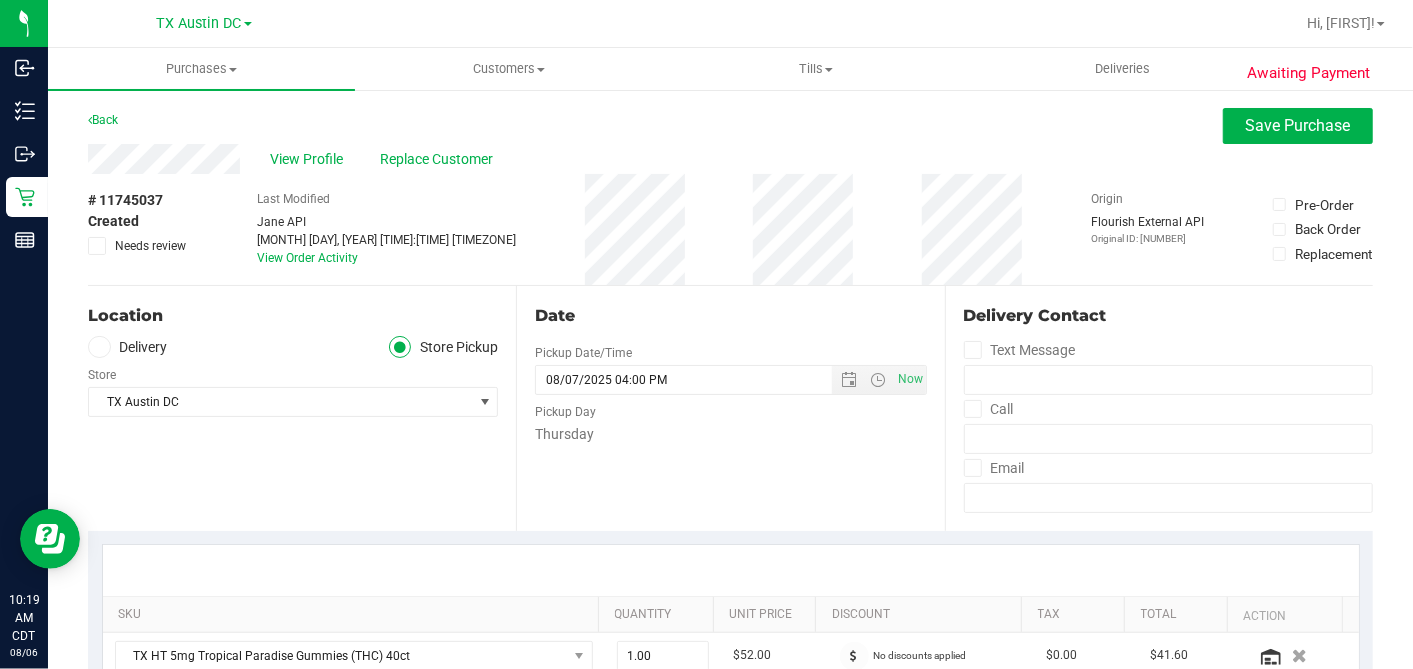 click on "Delivery" at bounding box center [128, 347] 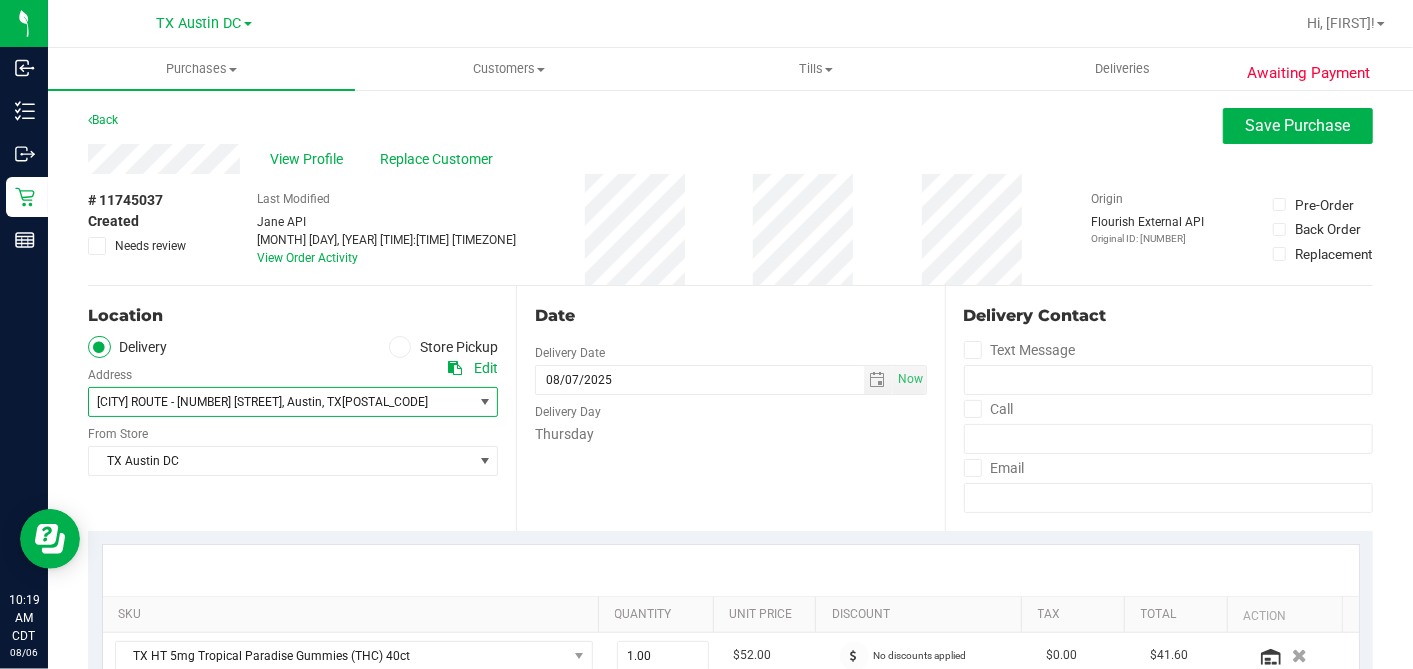 click on ", Austin" at bounding box center (302, 402) 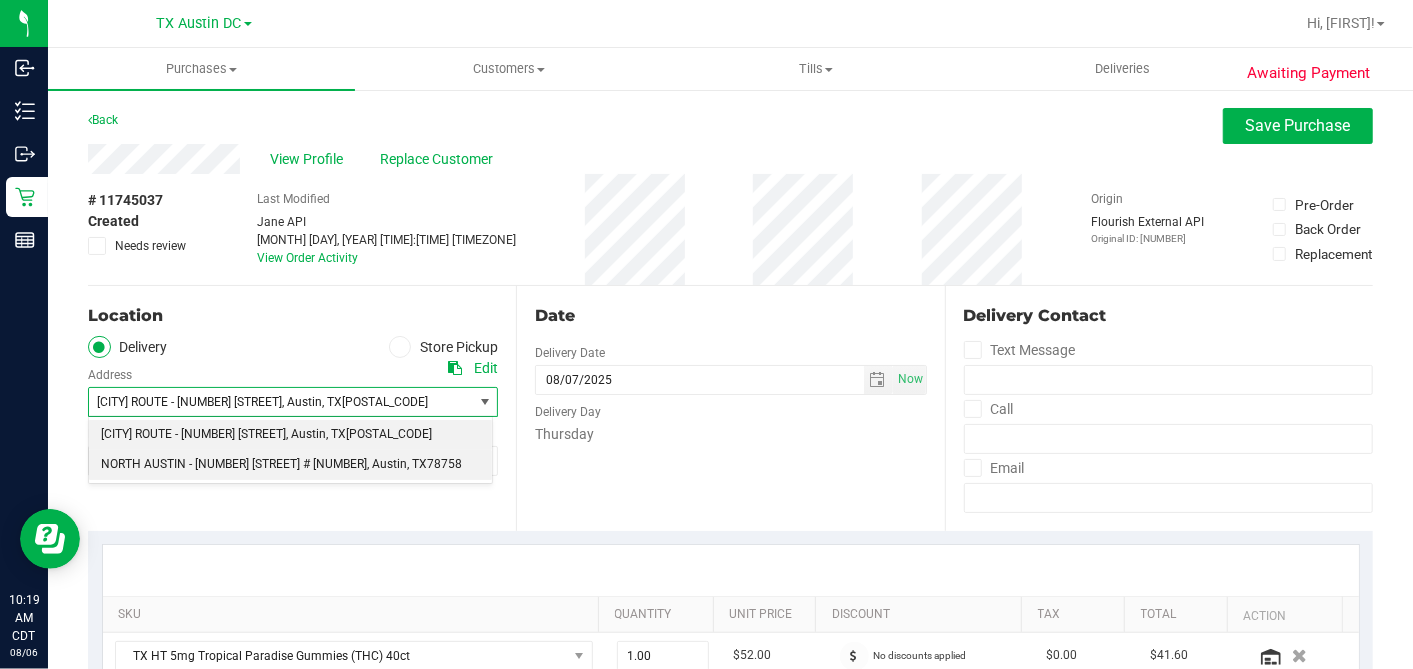 click on "NORTH AUSTIN - 2217 Park Bend Dr. #300" at bounding box center [234, 465] 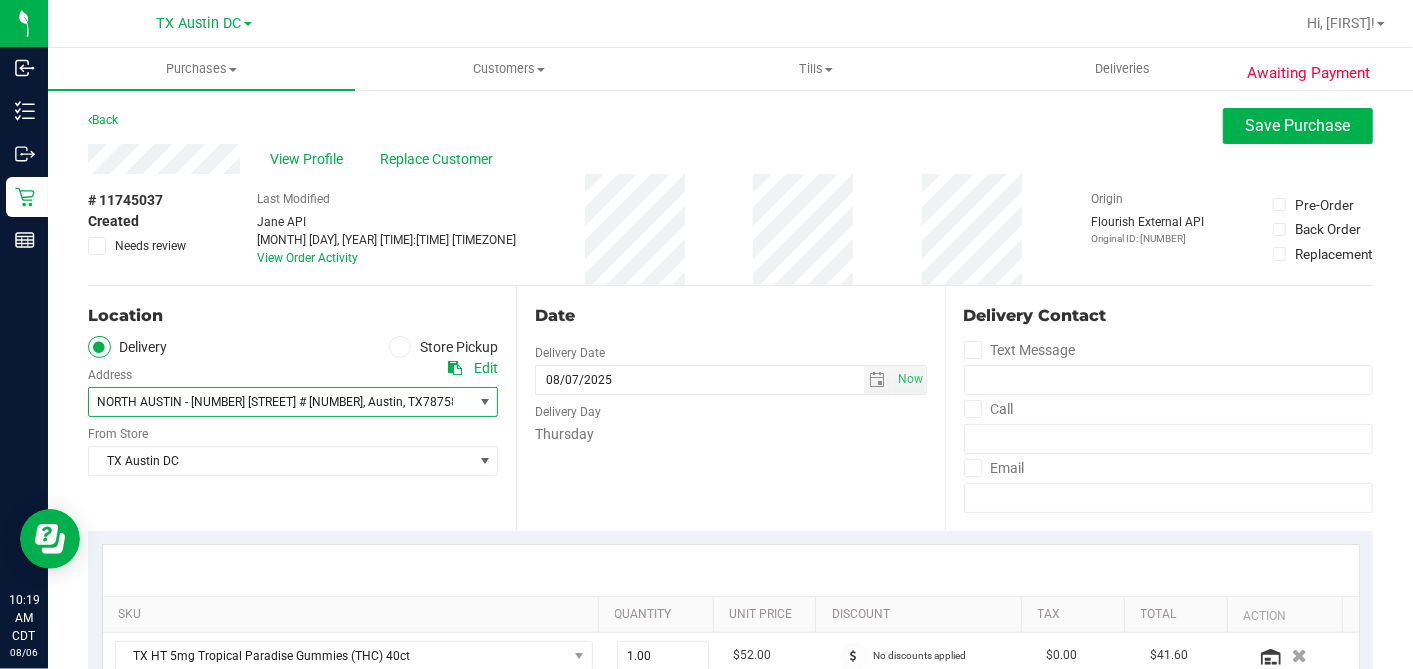 click on "Date
Delivery Date
08/07/2025
Now
08/07/2025 04:00 PM
Now
Delivery Day
Thursday" at bounding box center (730, 408) 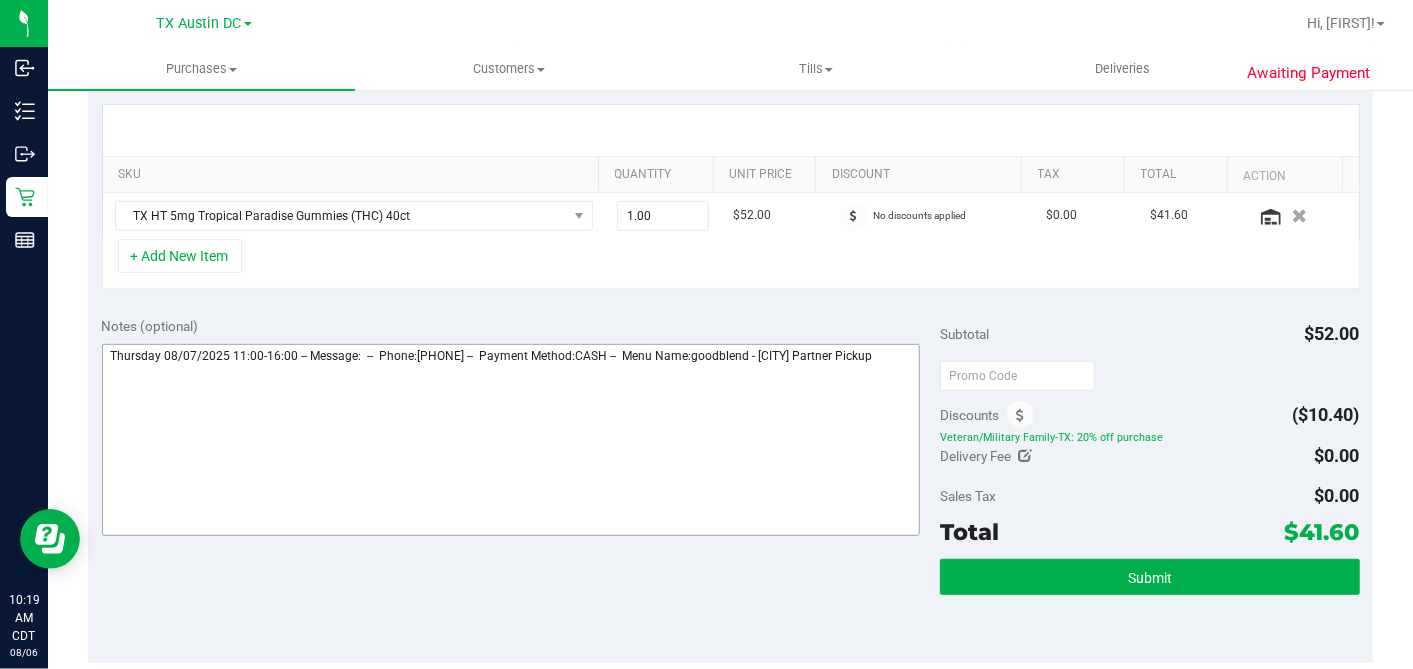 scroll, scrollTop: 444, scrollLeft: 0, axis: vertical 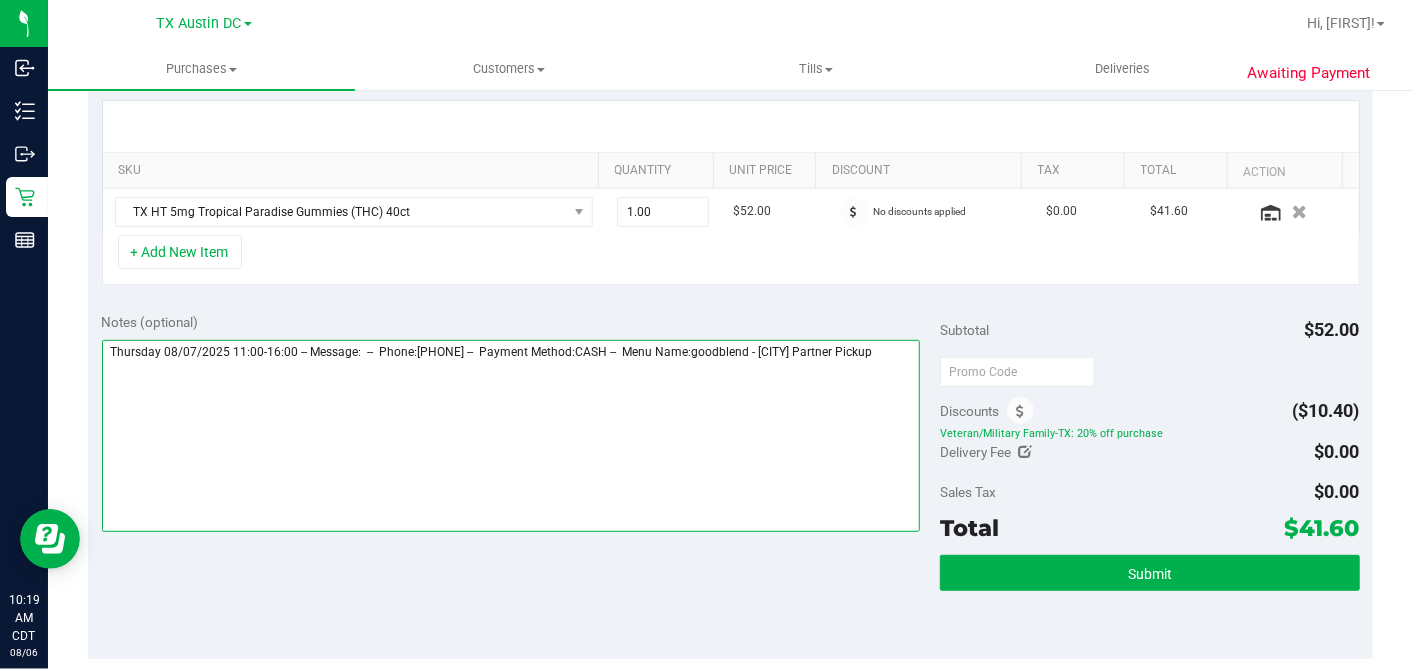 click at bounding box center (511, 436) 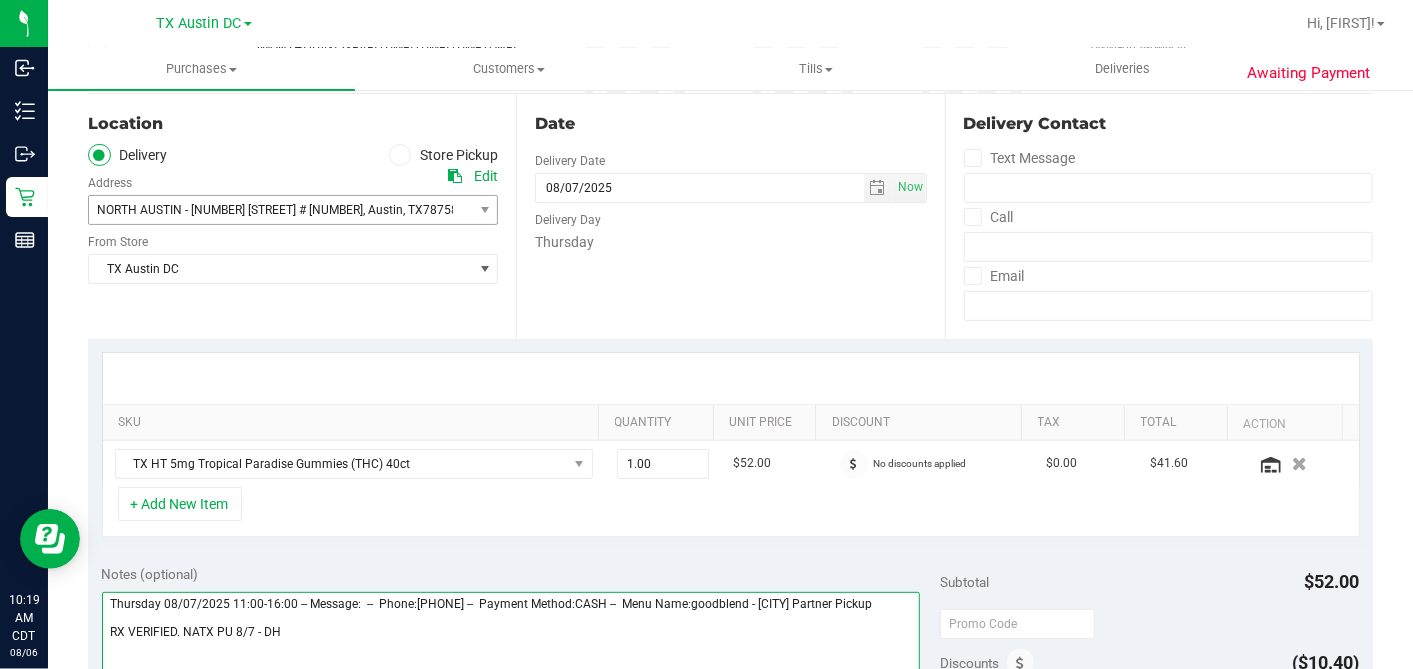 scroll, scrollTop: 444, scrollLeft: 0, axis: vertical 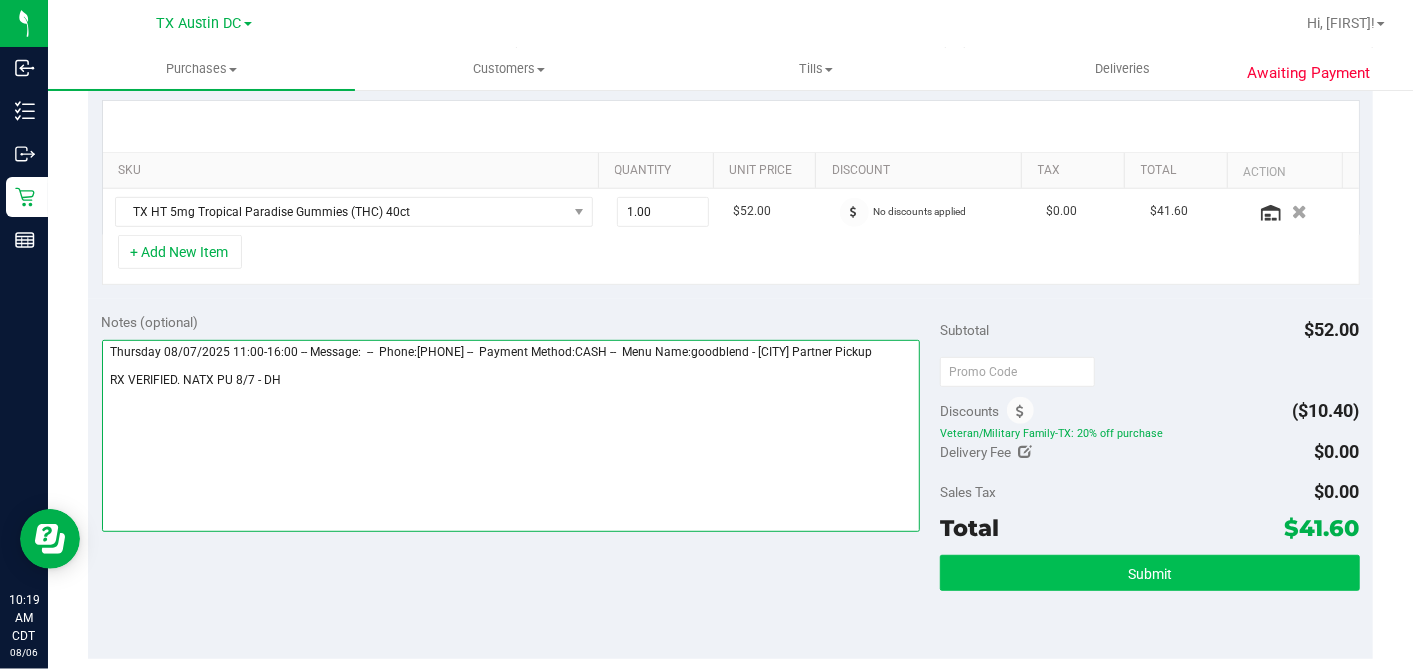 type on "Thursday 08/07/2025 11:00-16:00 -- Message:  --  Phone:5127759730 --  Payment Method:CASH --  Menu Name:goodblend - Austin Partner Pickup
RX VERIFIED. NATX PU 8/7 - DH" 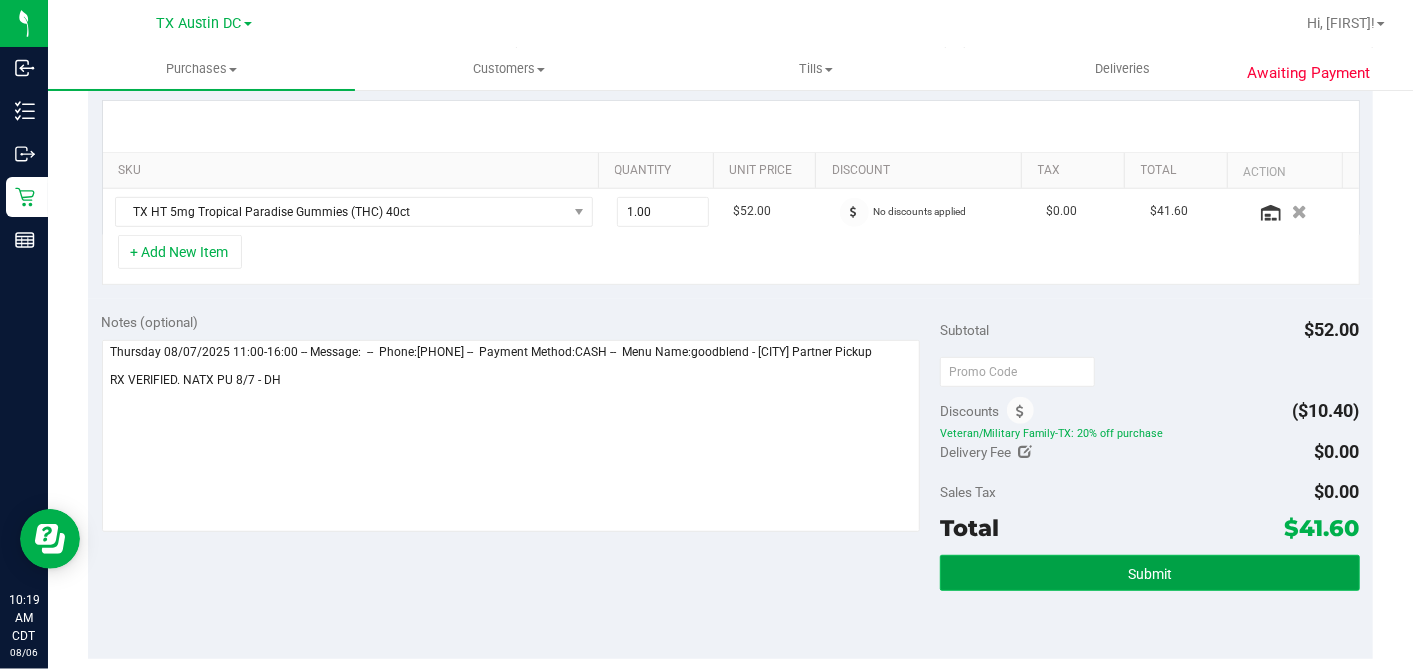 click on "Submit" at bounding box center [1150, 574] 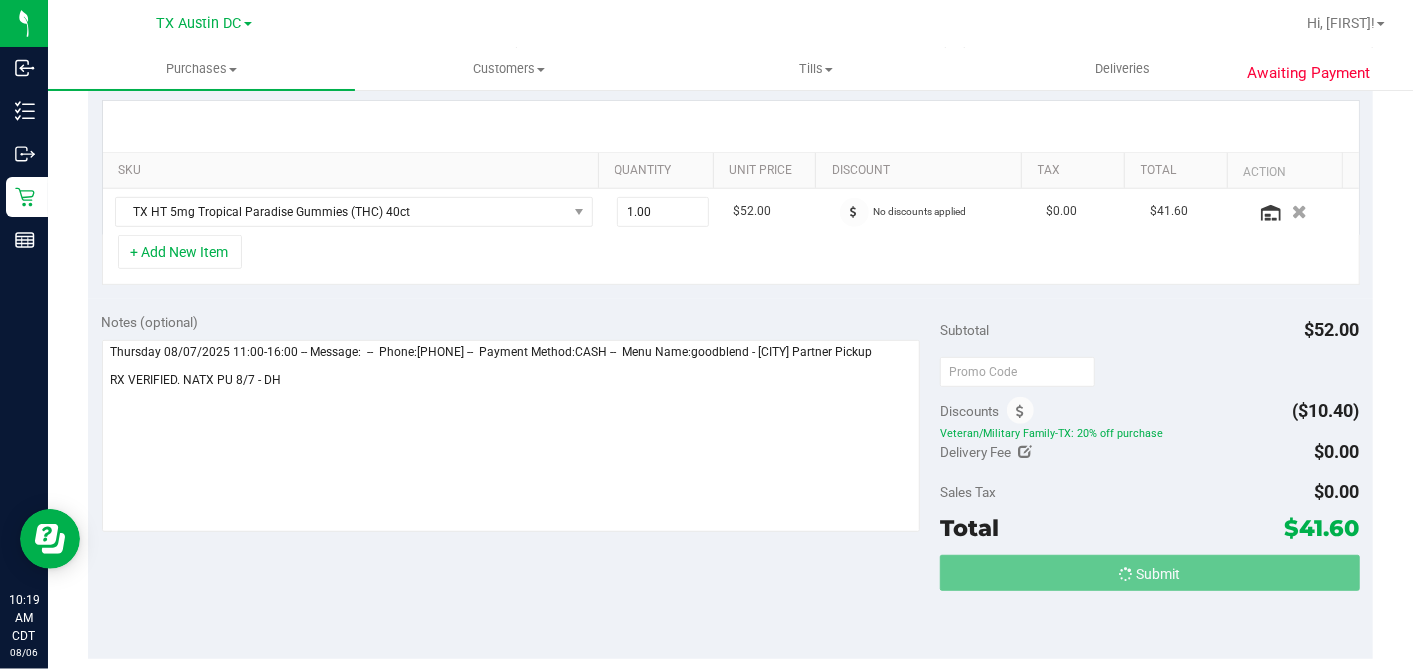 scroll, scrollTop: 0, scrollLeft: 0, axis: both 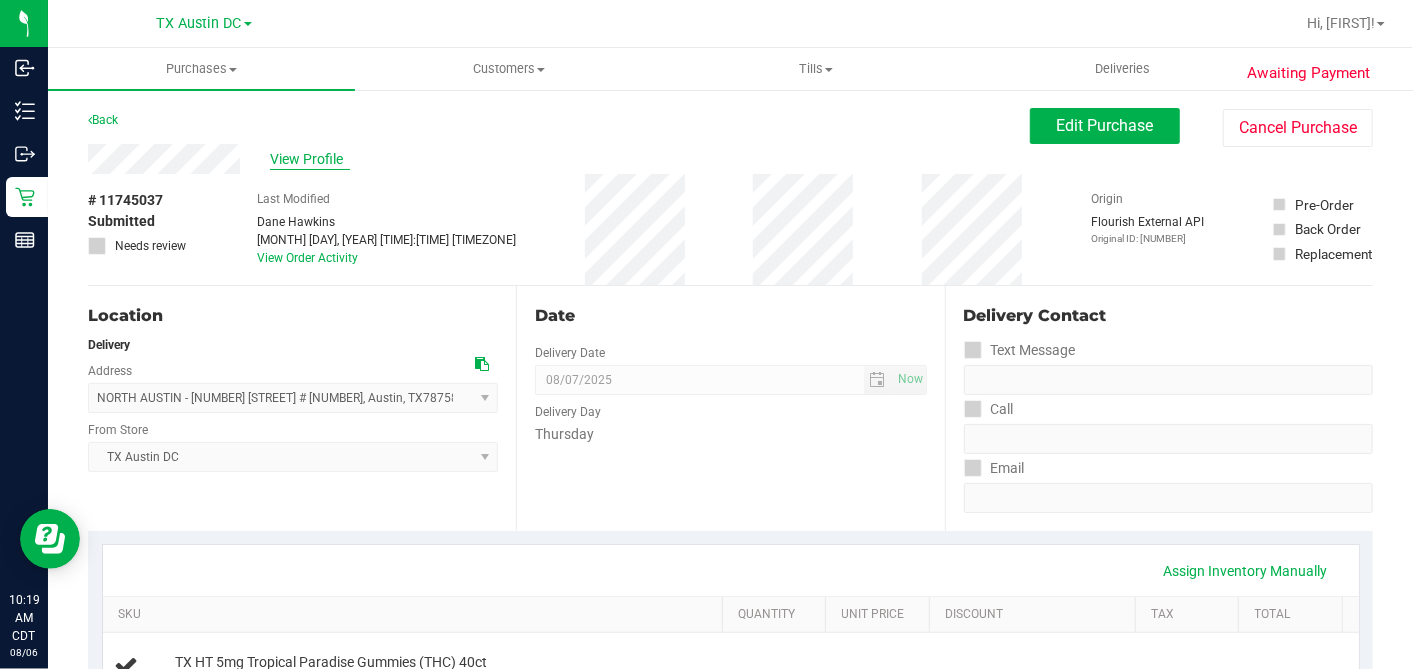 click on "View Profile" at bounding box center (310, 159) 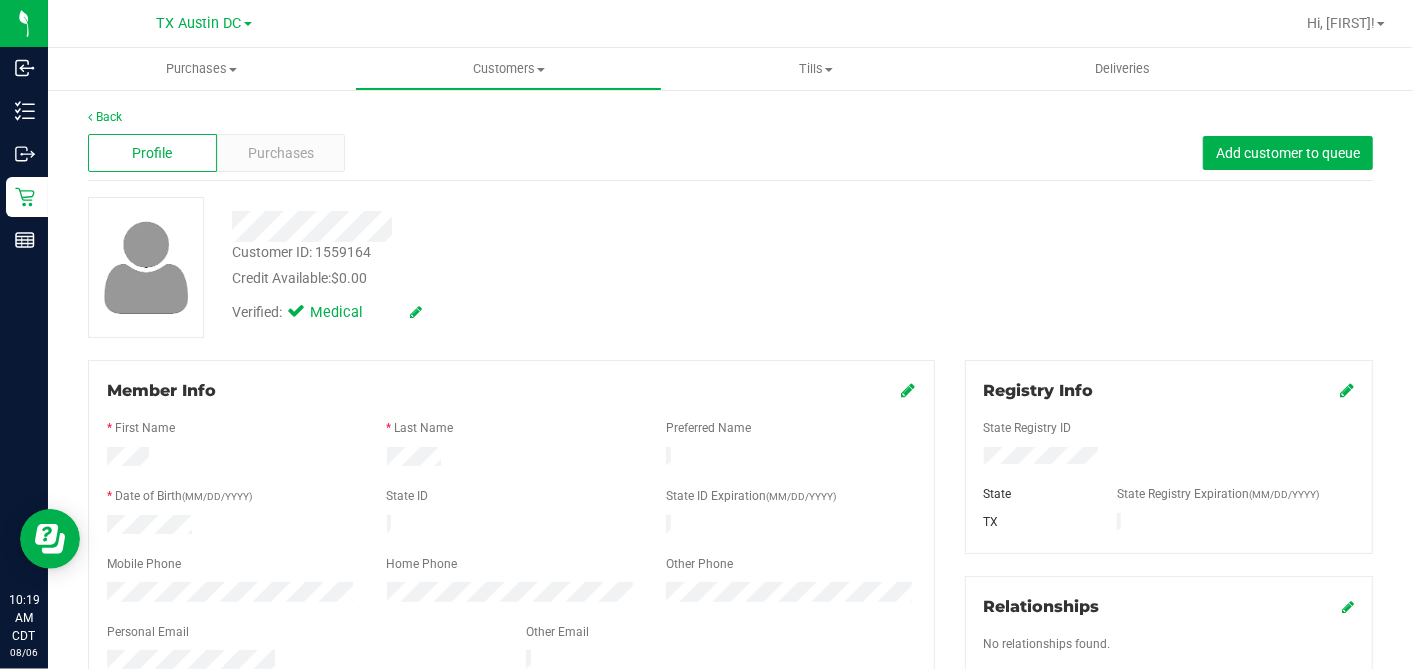 click on "Credit Available:
$0.00" at bounding box center [546, 278] 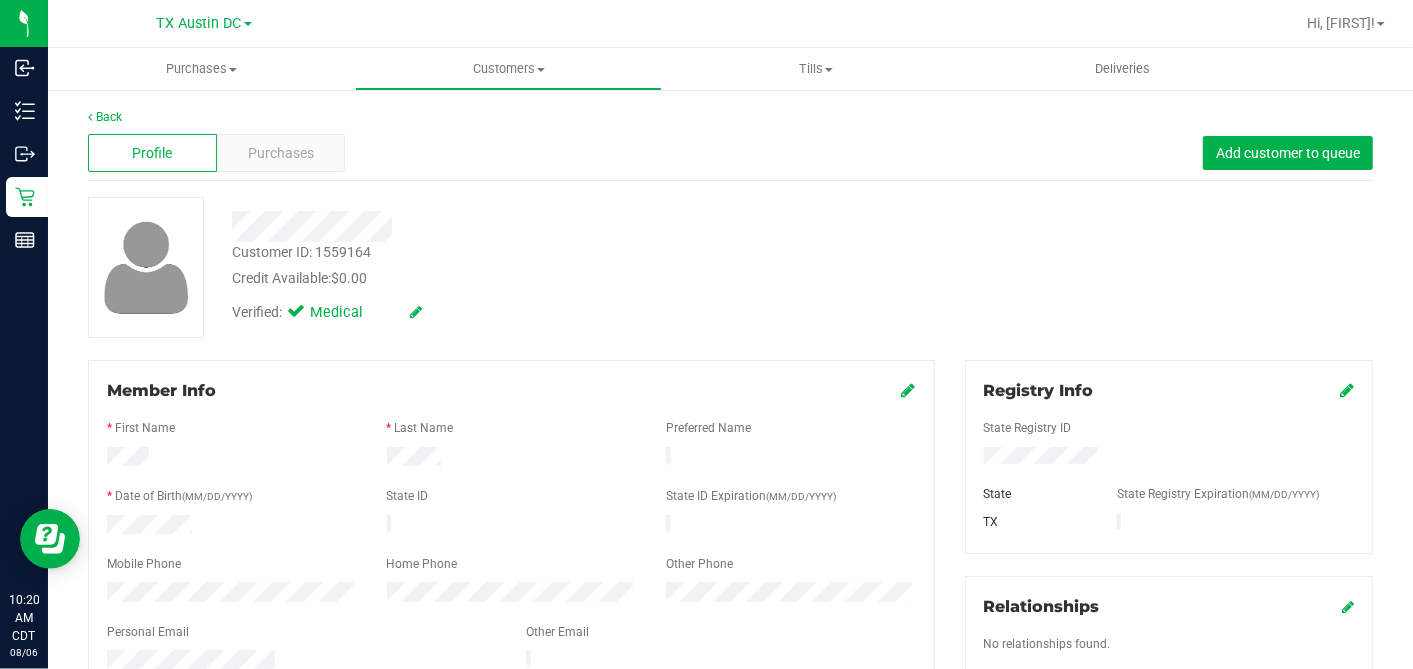 click on "Credit Available:
$0.00" at bounding box center (546, 278) 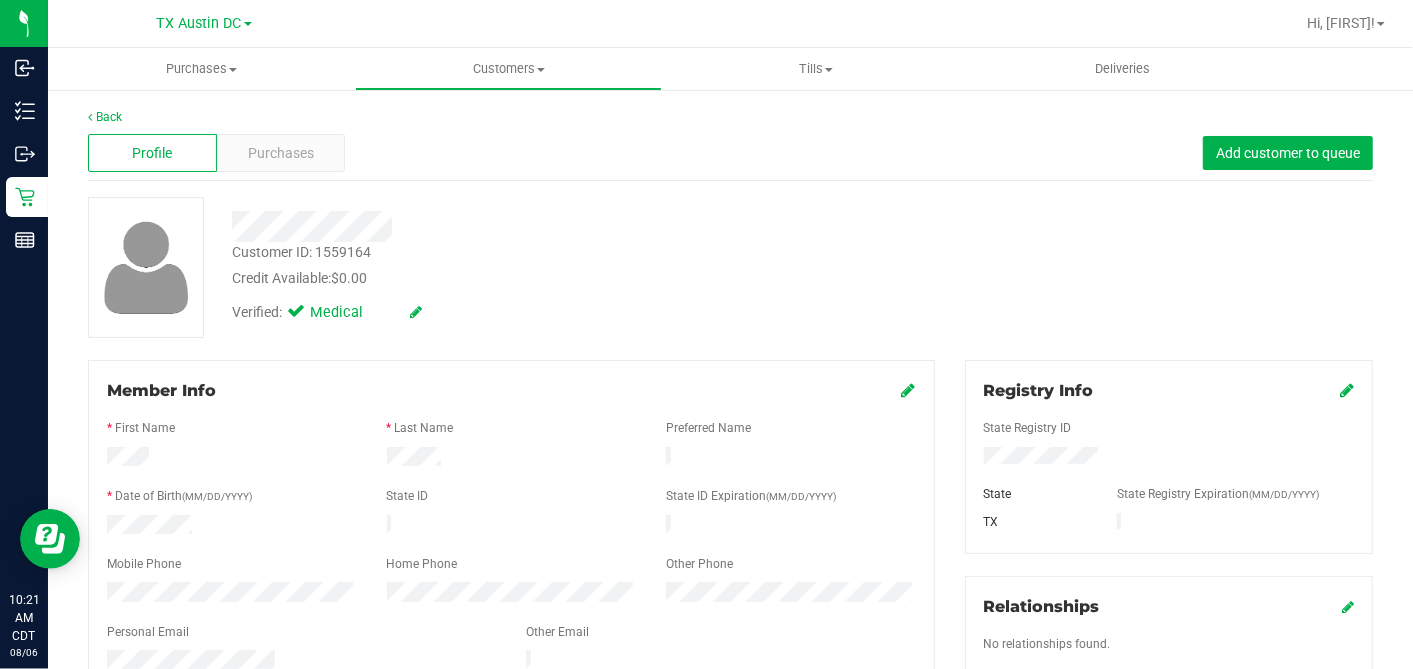 click on "Credit Available:
$0.00" at bounding box center [546, 278] 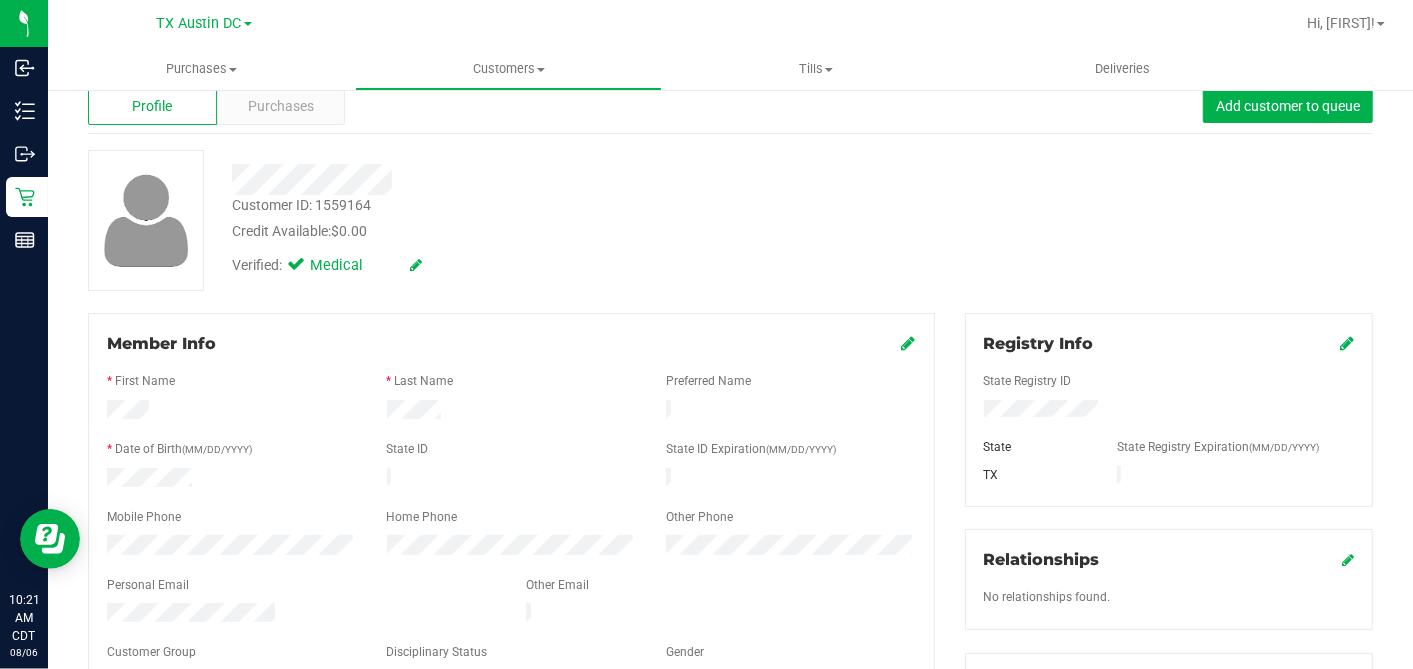 scroll, scrollTop: 0, scrollLeft: 0, axis: both 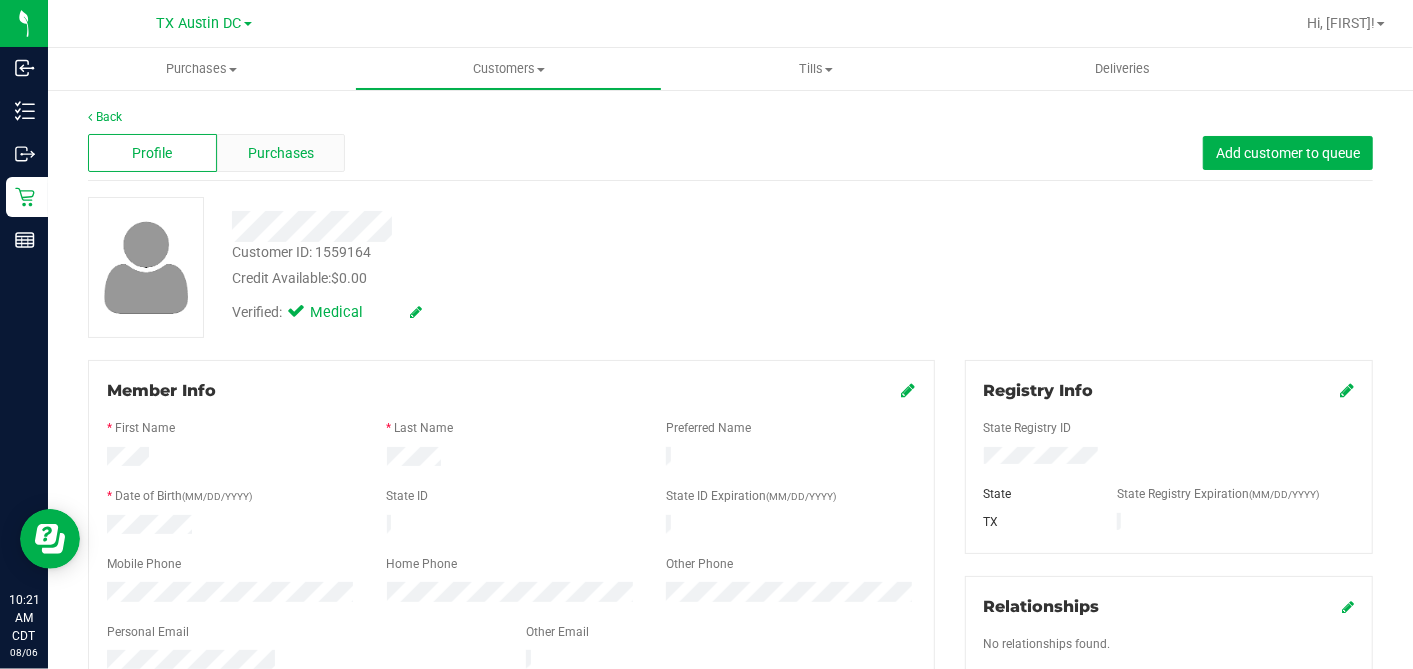 click on "Purchases" at bounding box center [281, 153] 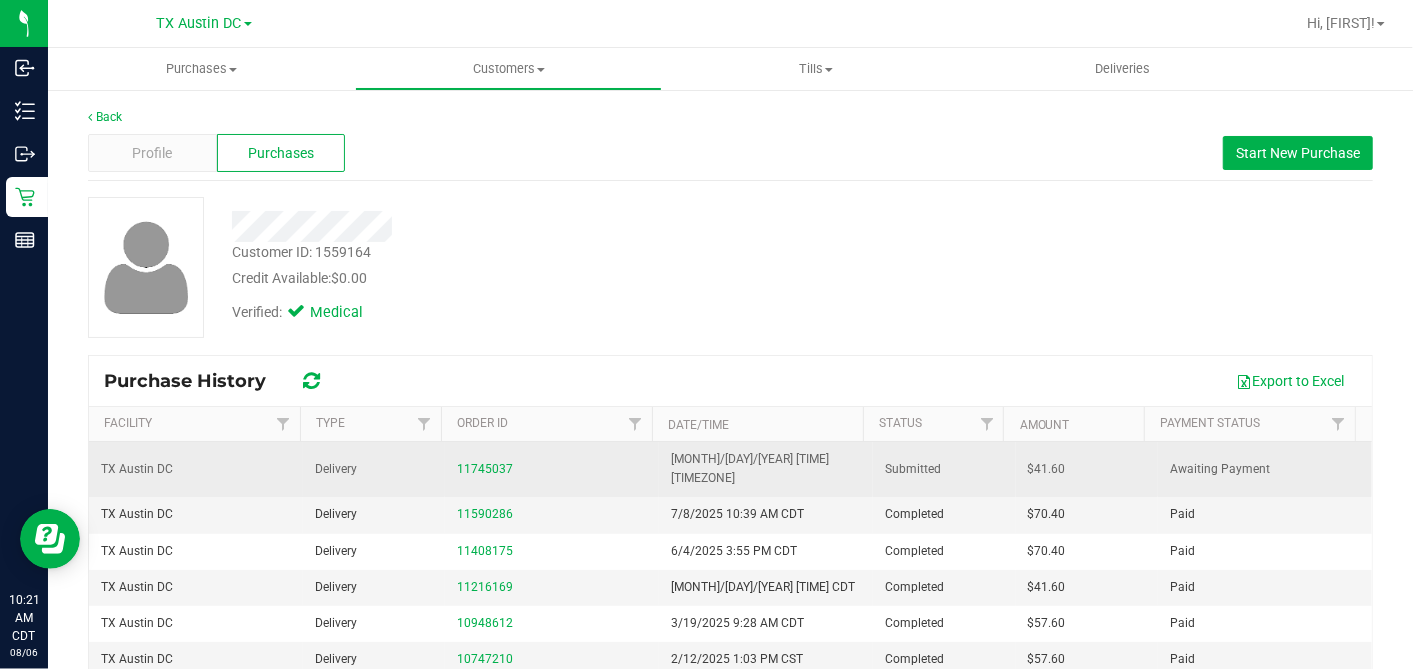 click on "$41.60" at bounding box center (1047, 469) 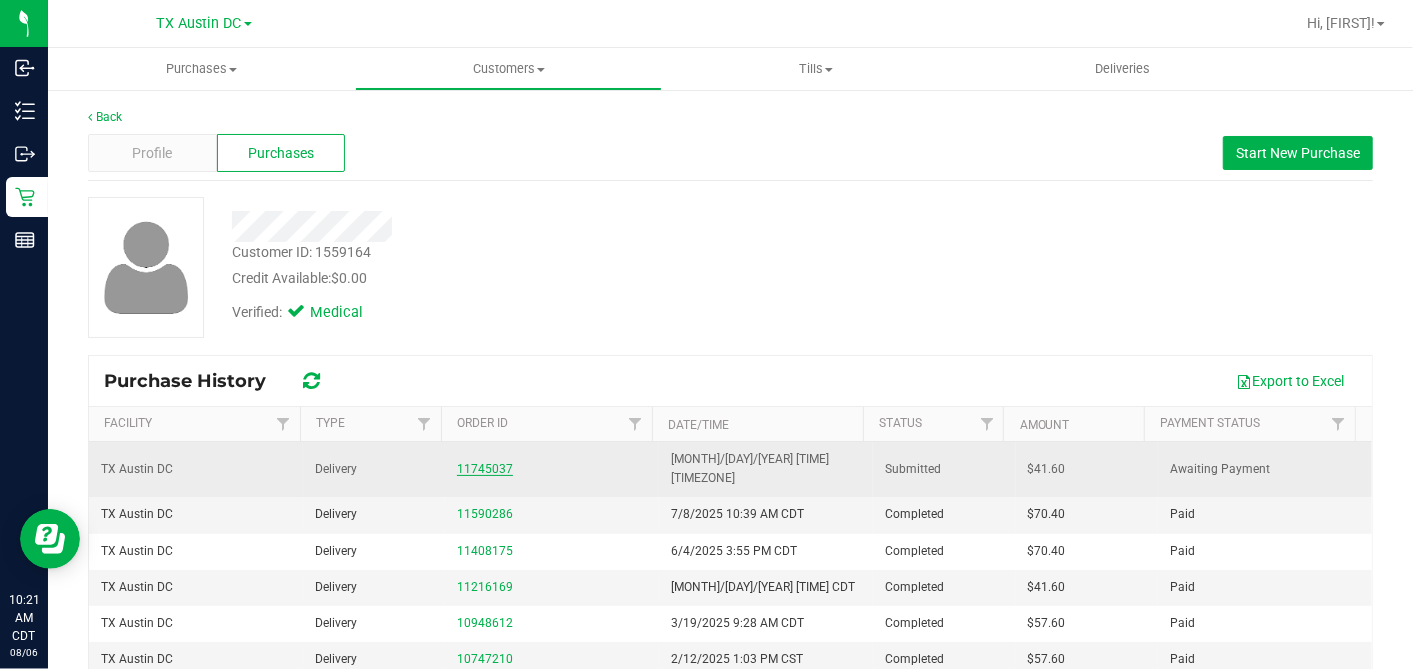 click on "11745037" at bounding box center (552, 469) 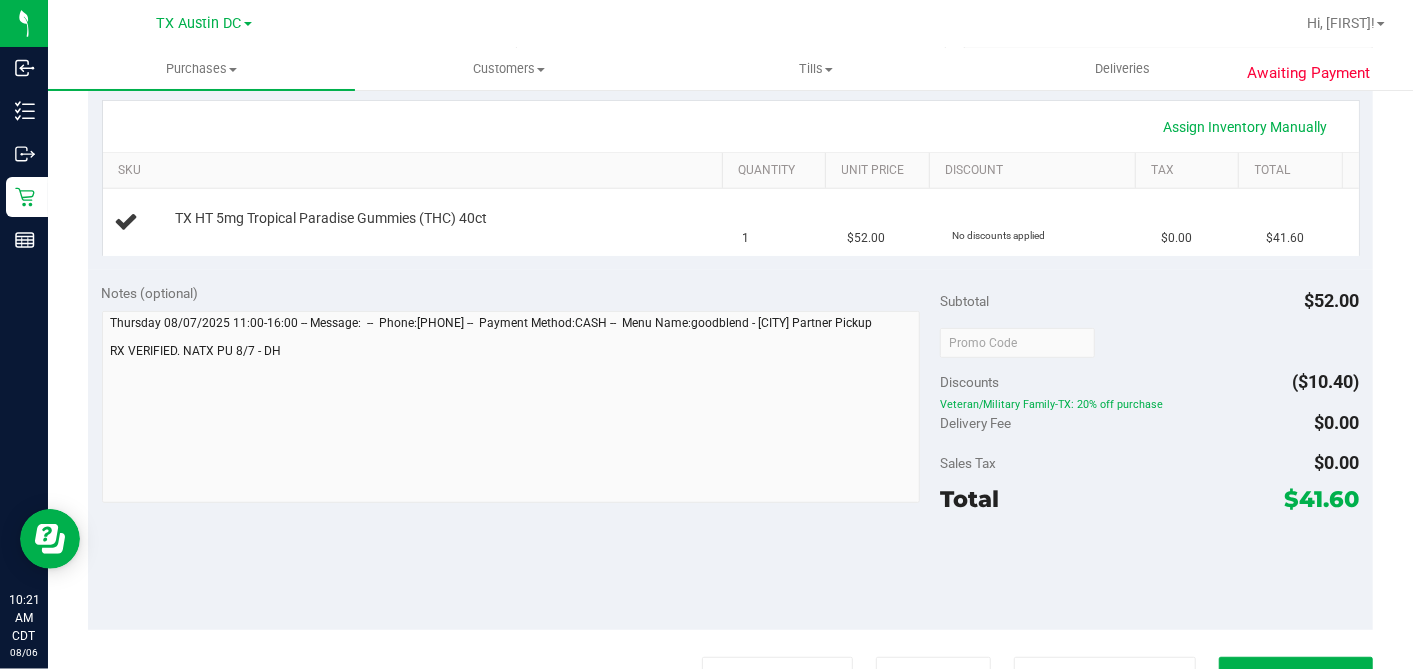scroll, scrollTop: 0, scrollLeft: 0, axis: both 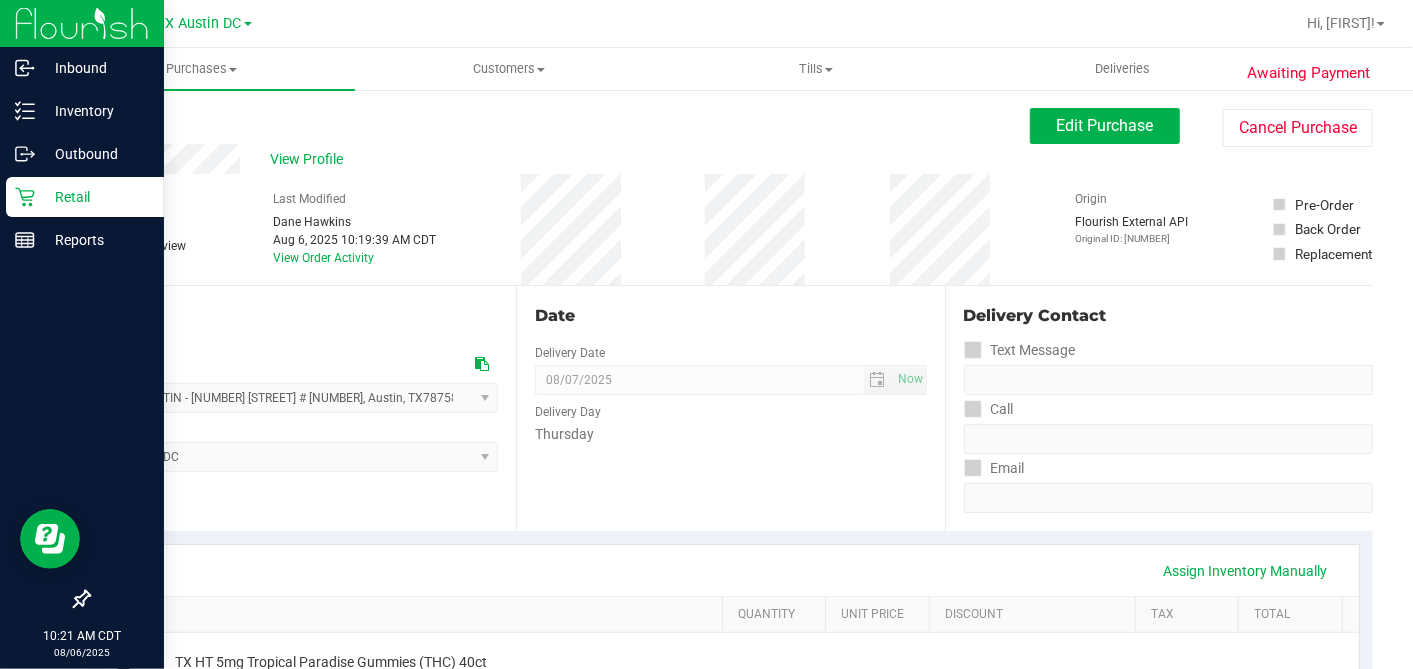 drag, startPoint x: 67, startPoint y: 194, endPoint x: 109, endPoint y: 200, distance: 42.426407 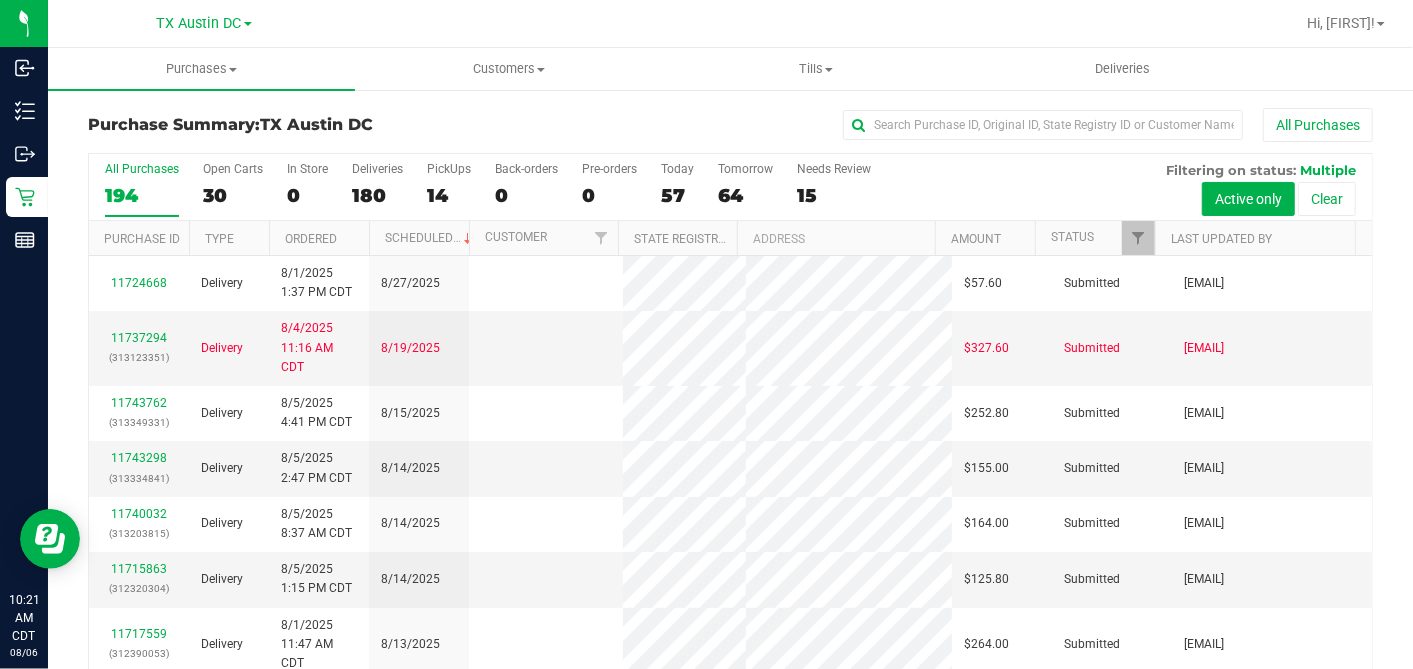 click on "64" at bounding box center (745, 195) 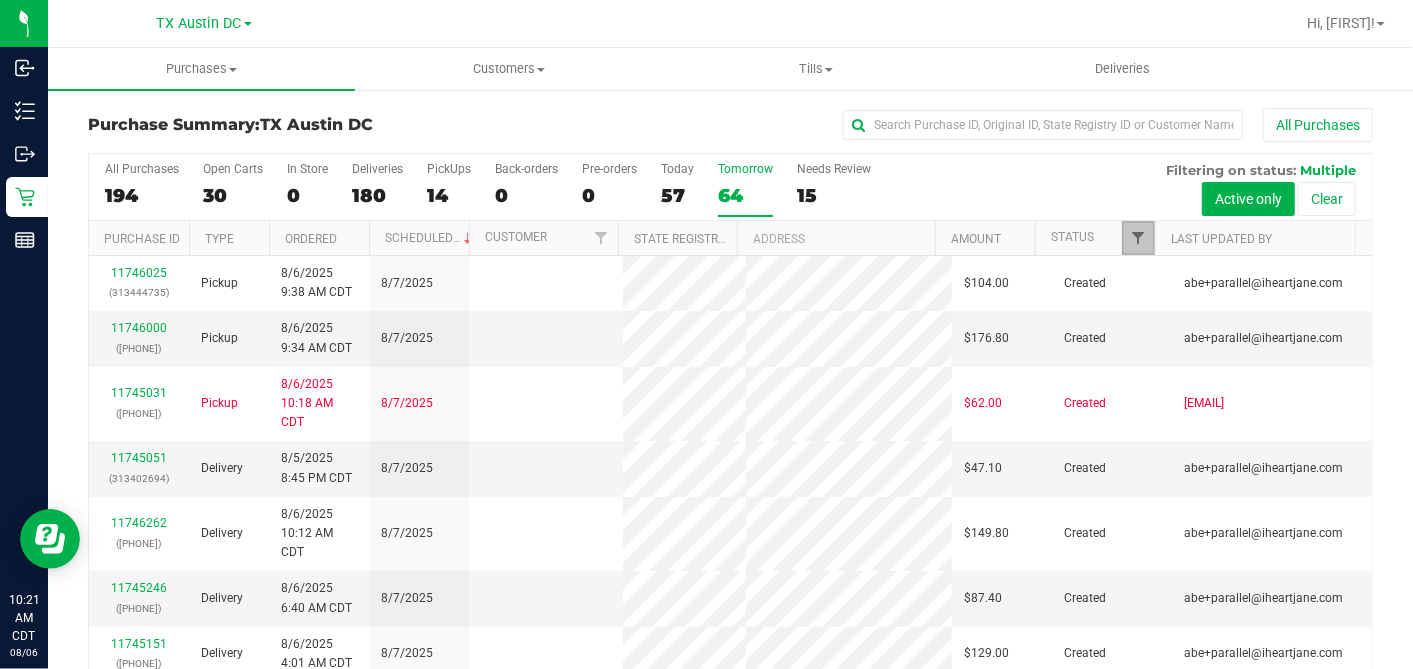 click at bounding box center [1138, 238] 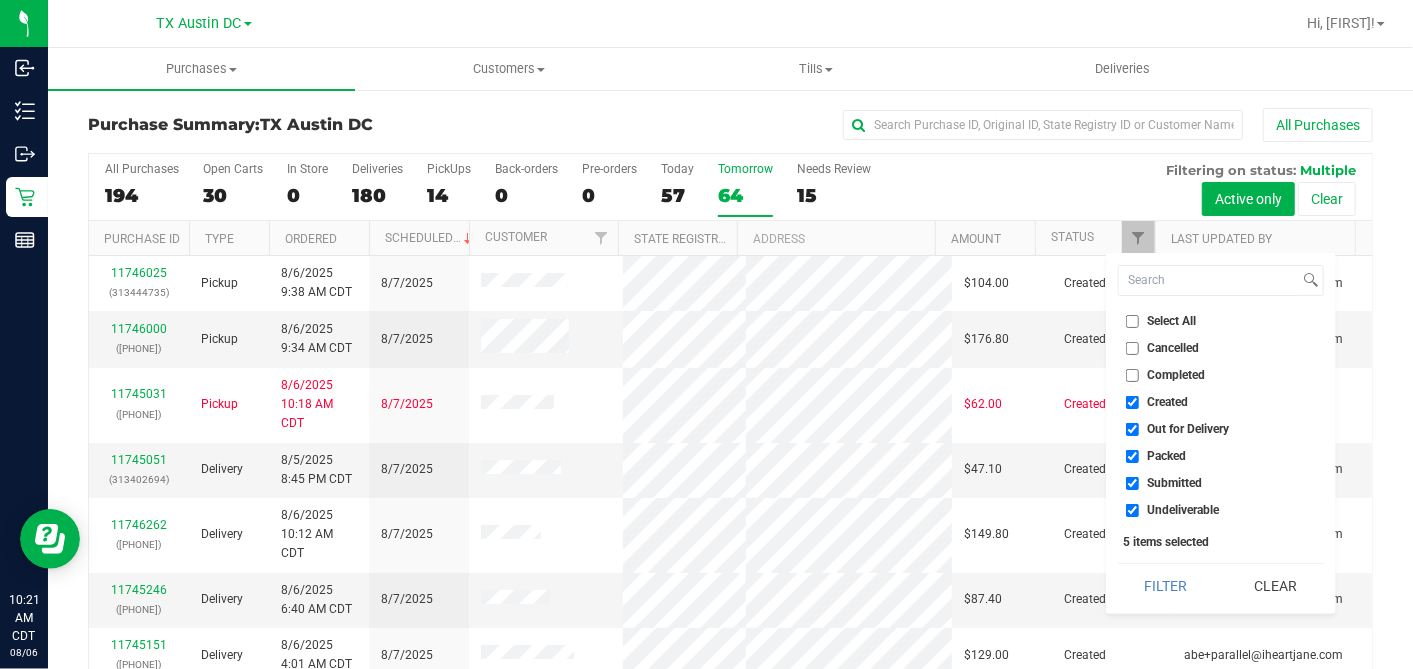 click on "Select All" at bounding box center [1132, 321] 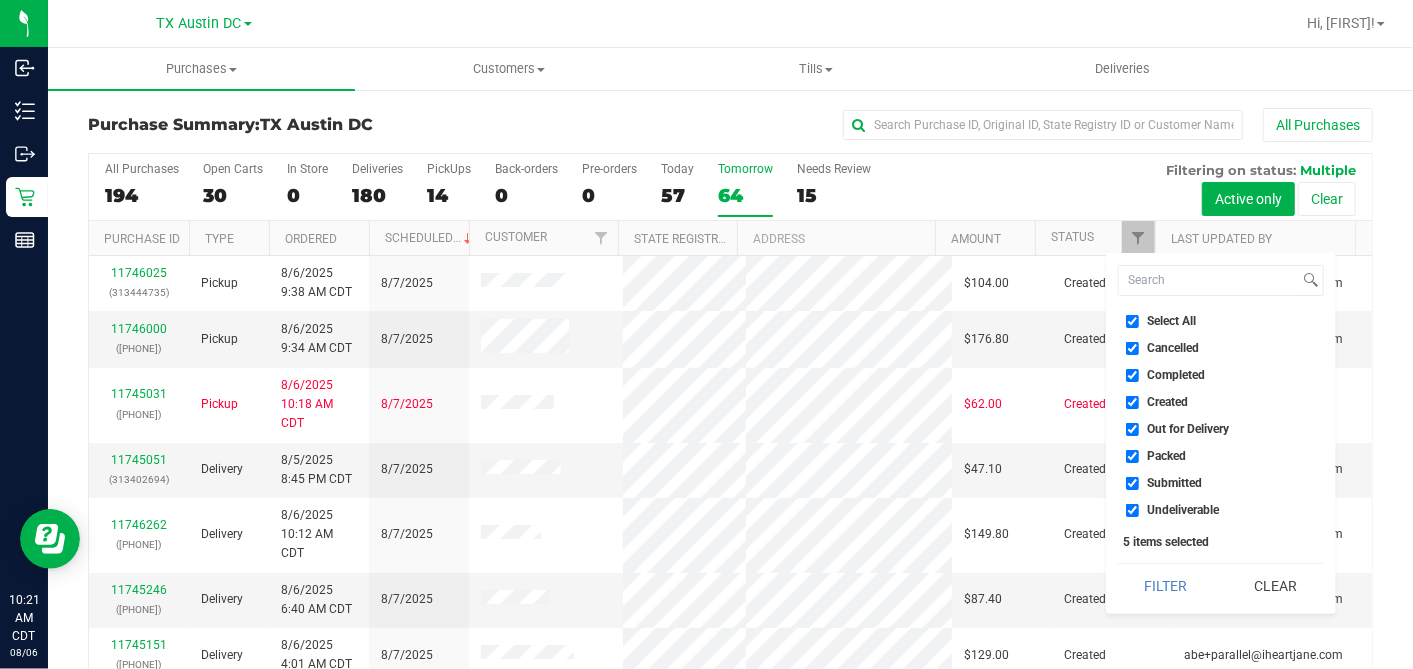 checkbox on "true" 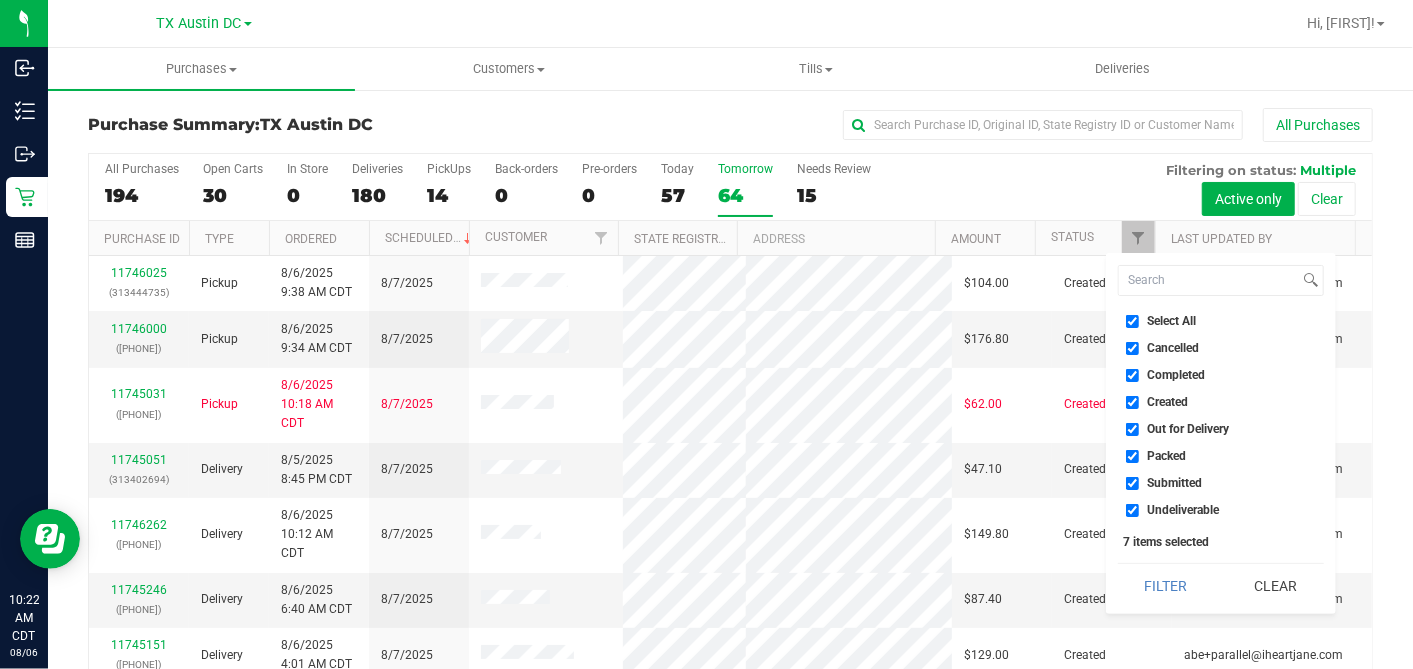 click on "Select All" at bounding box center (1132, 321) 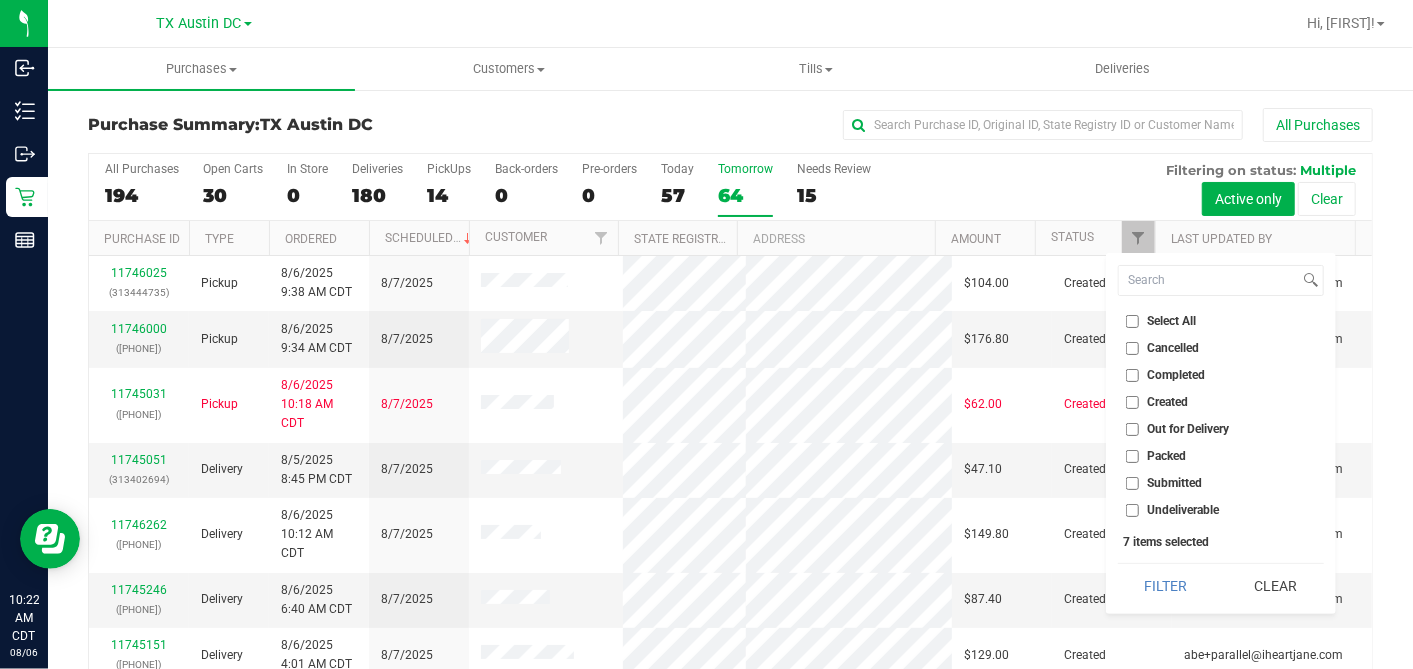 checkbox on "false" 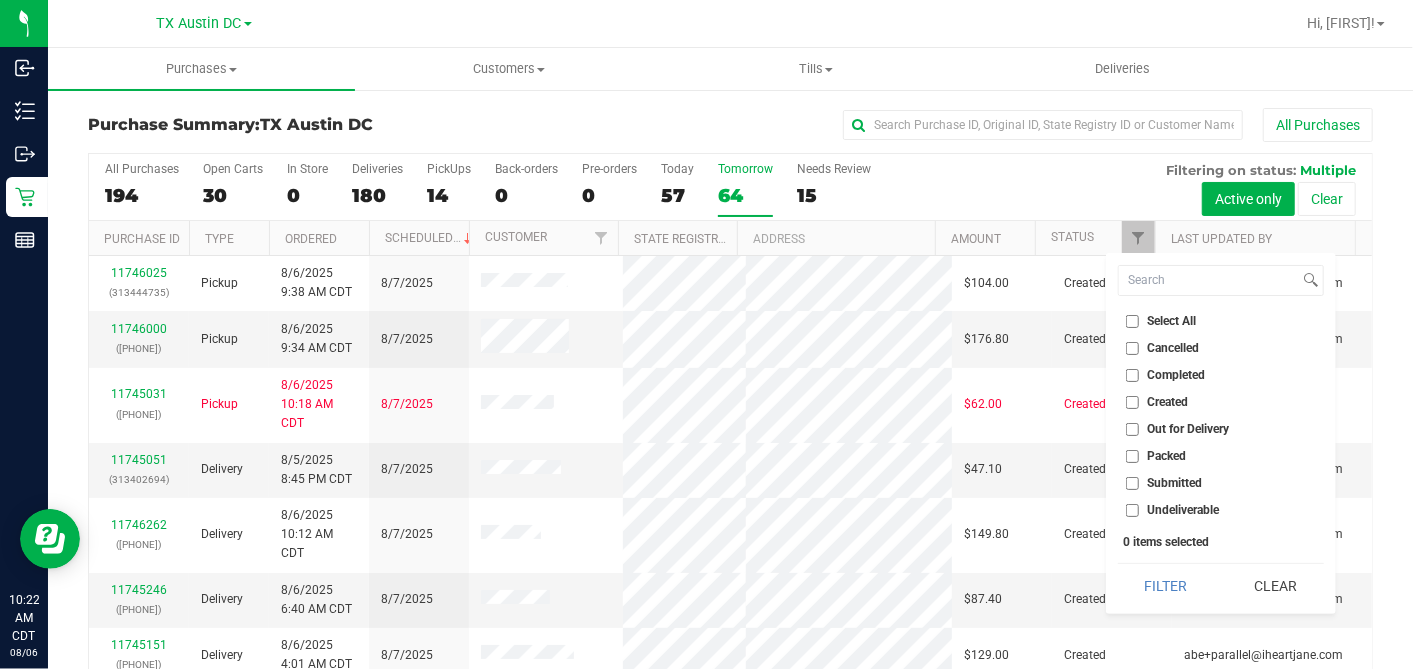 click on "Created" at bounding box center [1132, 402] 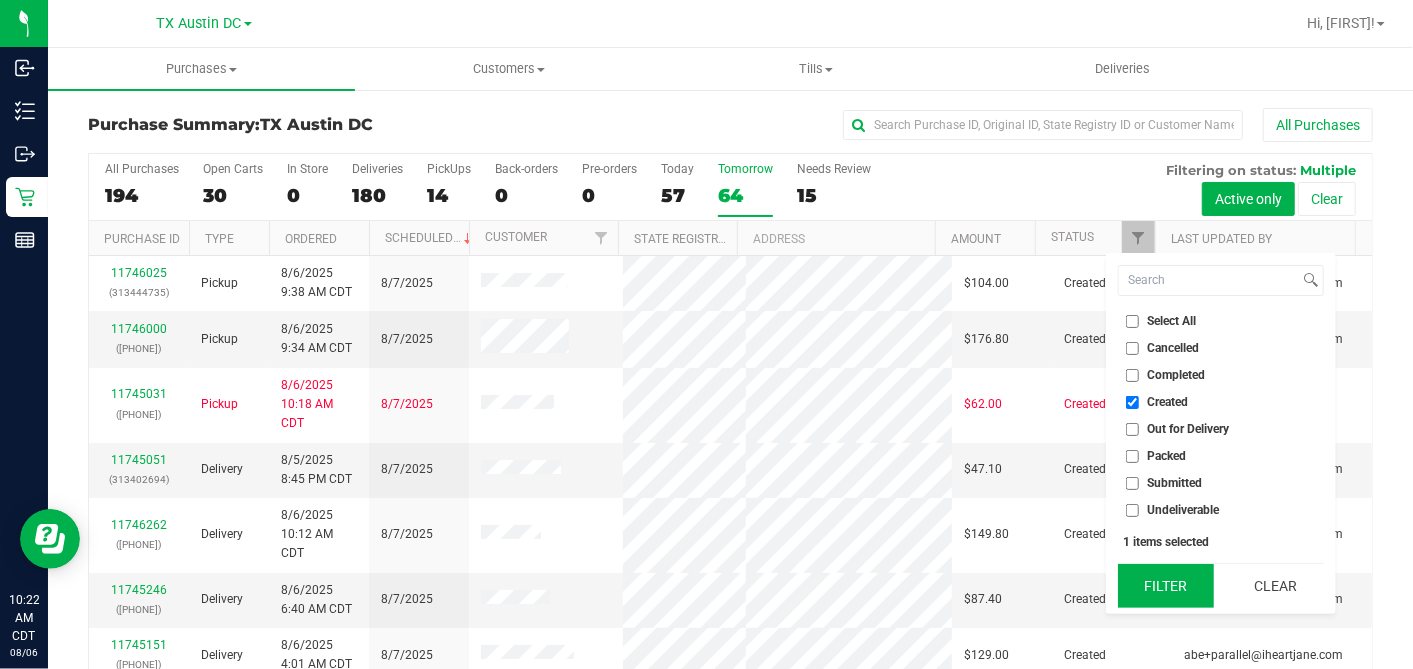click on "Filter" at bounding box center (1166, 586) 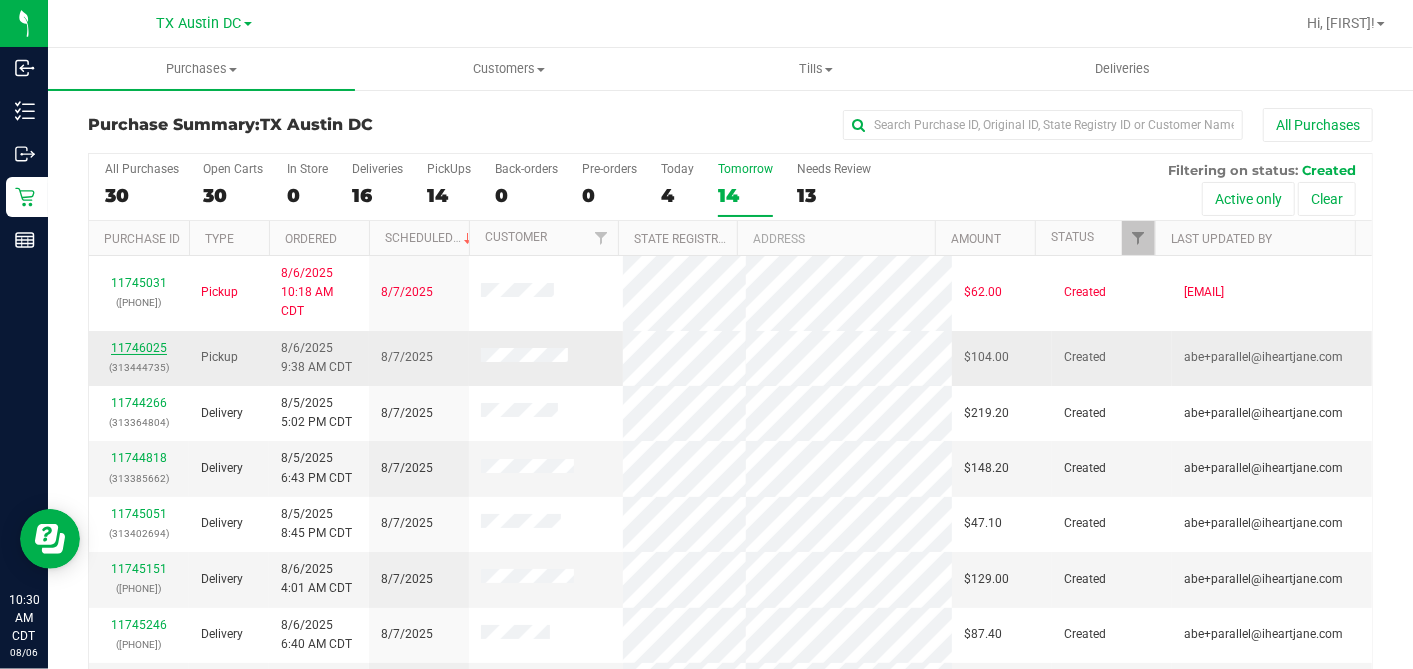 click on "11746025" at bounding box center (139, 348) 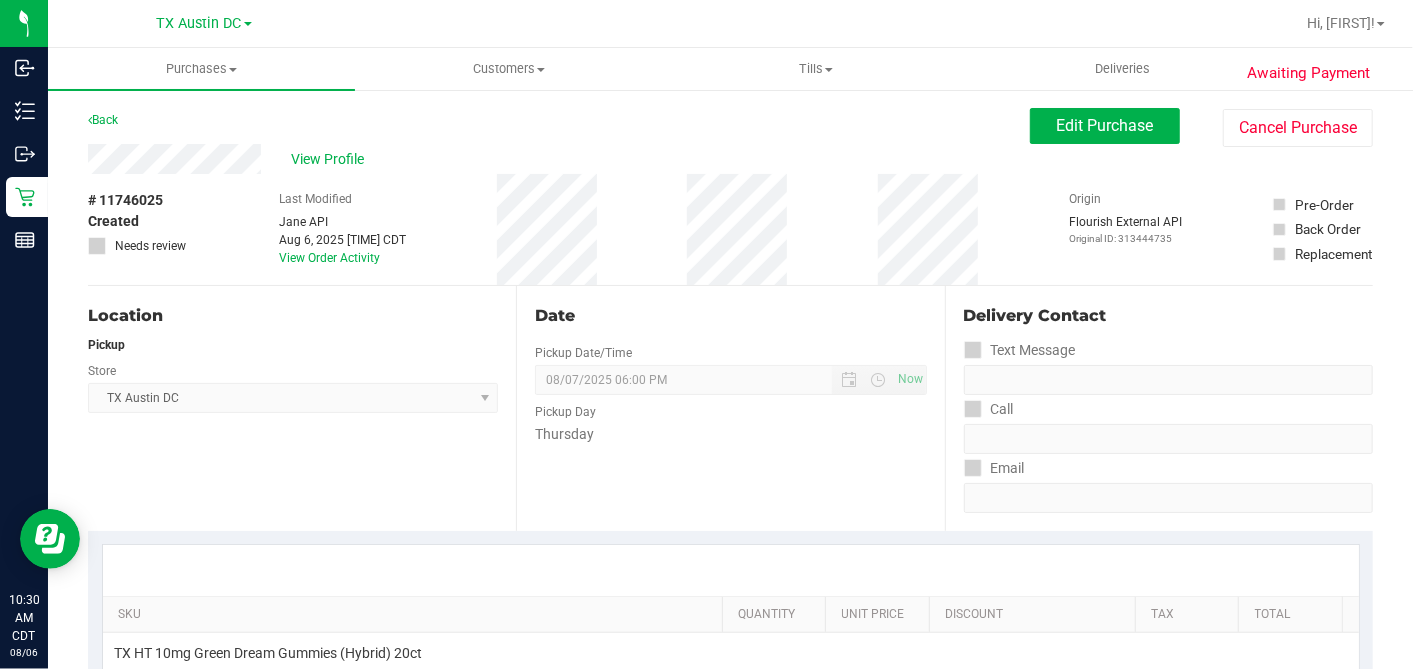 drag, startPoint x: 207, startPoint y: 194, endPoint x: 214, endPoint y: 182, distance: 13.892444 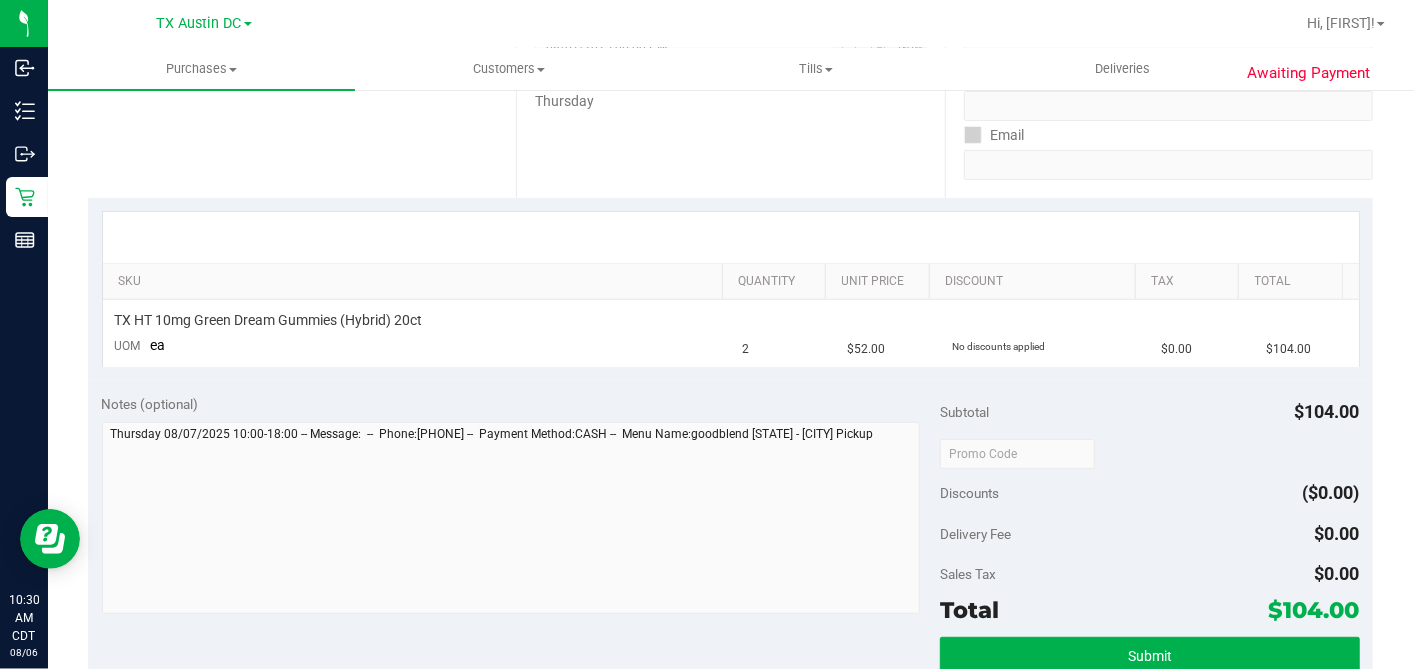 scroll, scrollTop: 0, scrollLeft: 0, axis: both 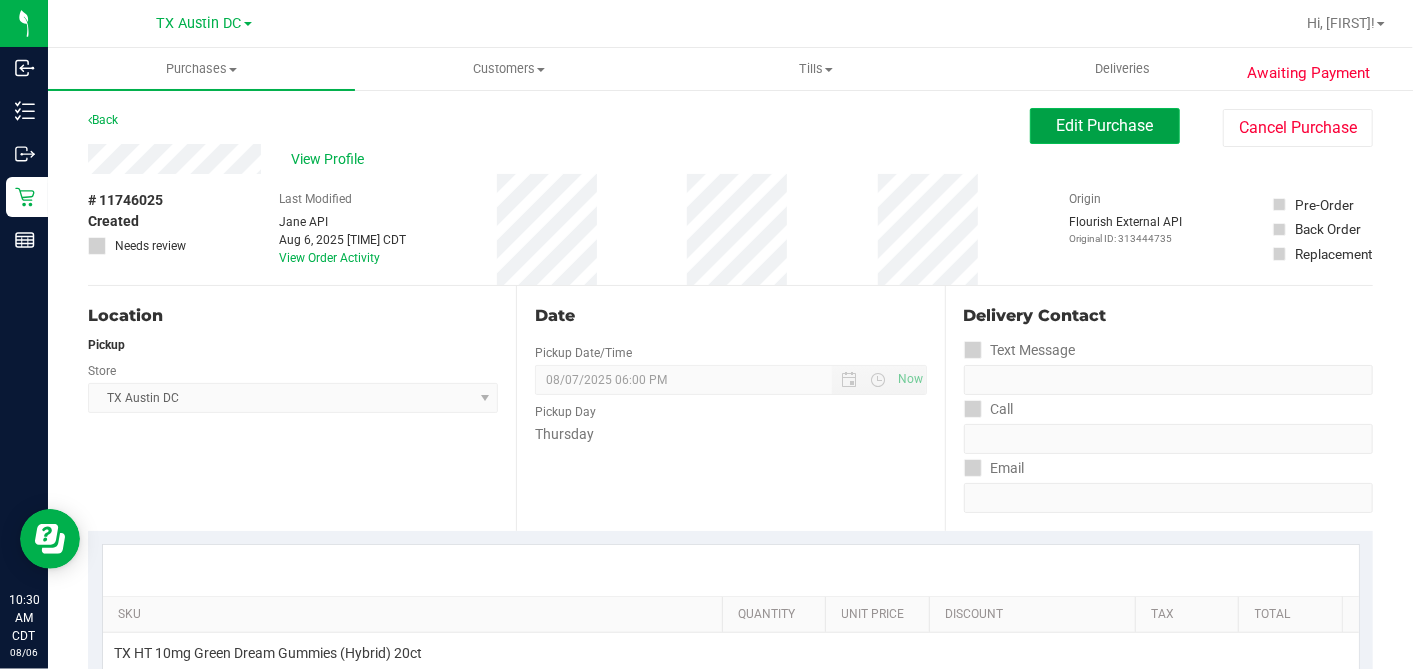 click on "Edit Purchase" at bounding box center [1105, 125] 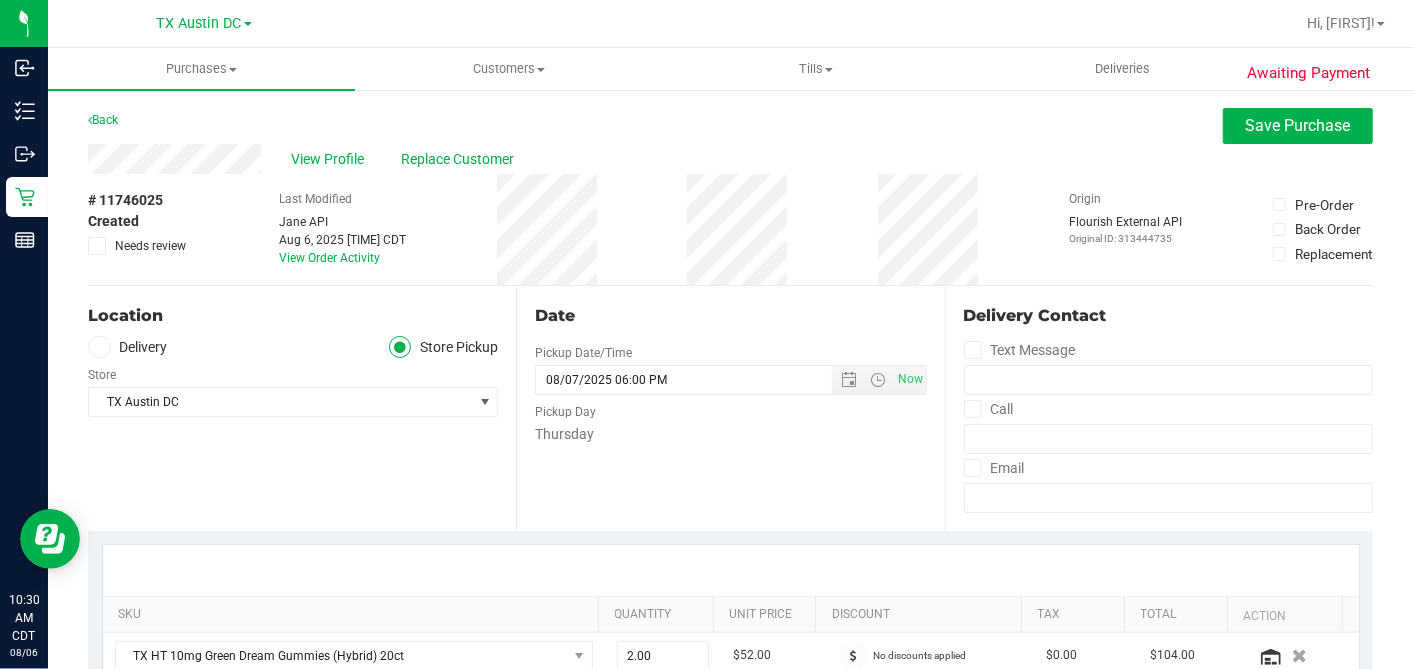 click on "Delivery" at bounding box center (128, 347) 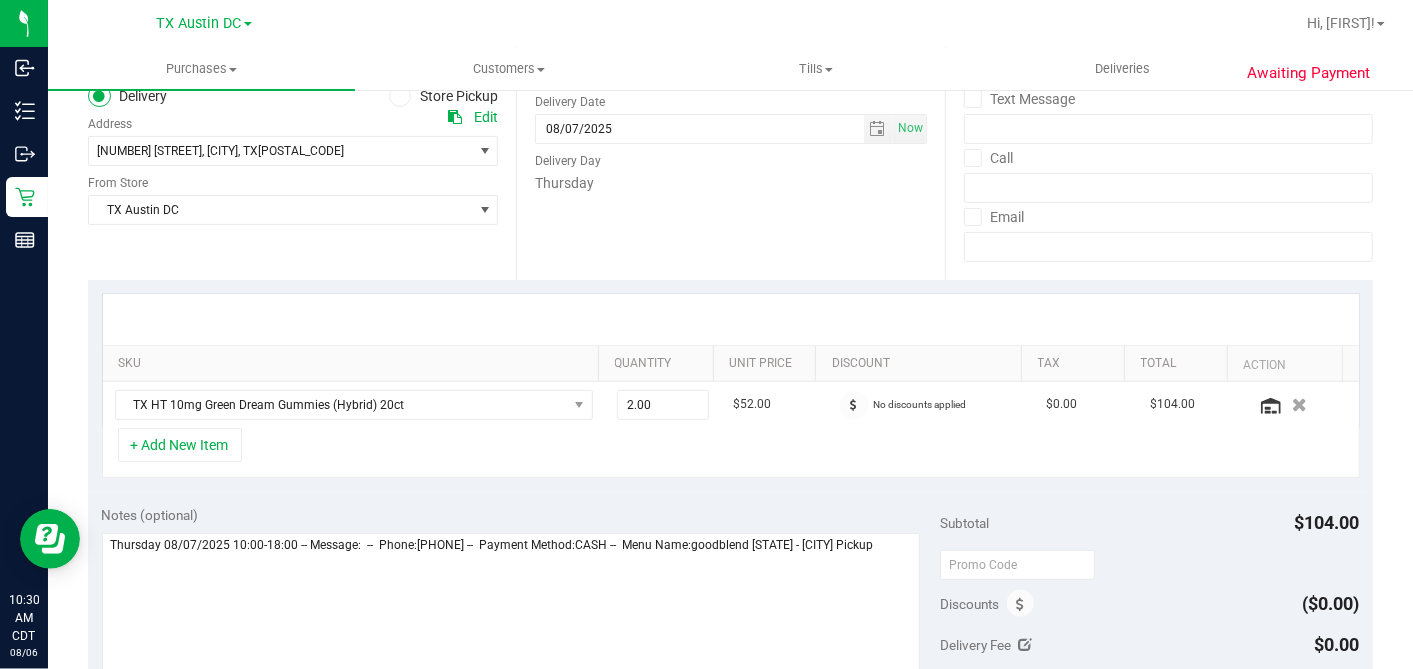 scroll, scrollTop: 444, scrollLeft: 0, axis: vertical 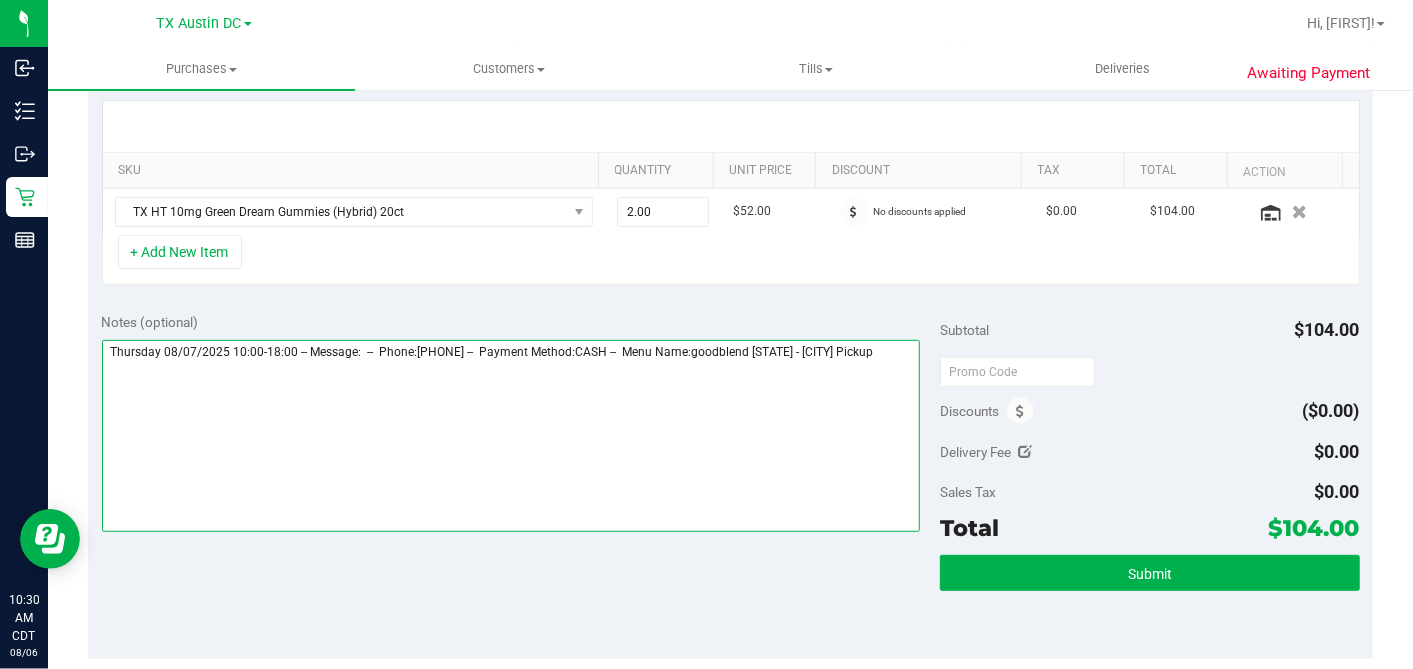 click at bounding box center (511, 436) 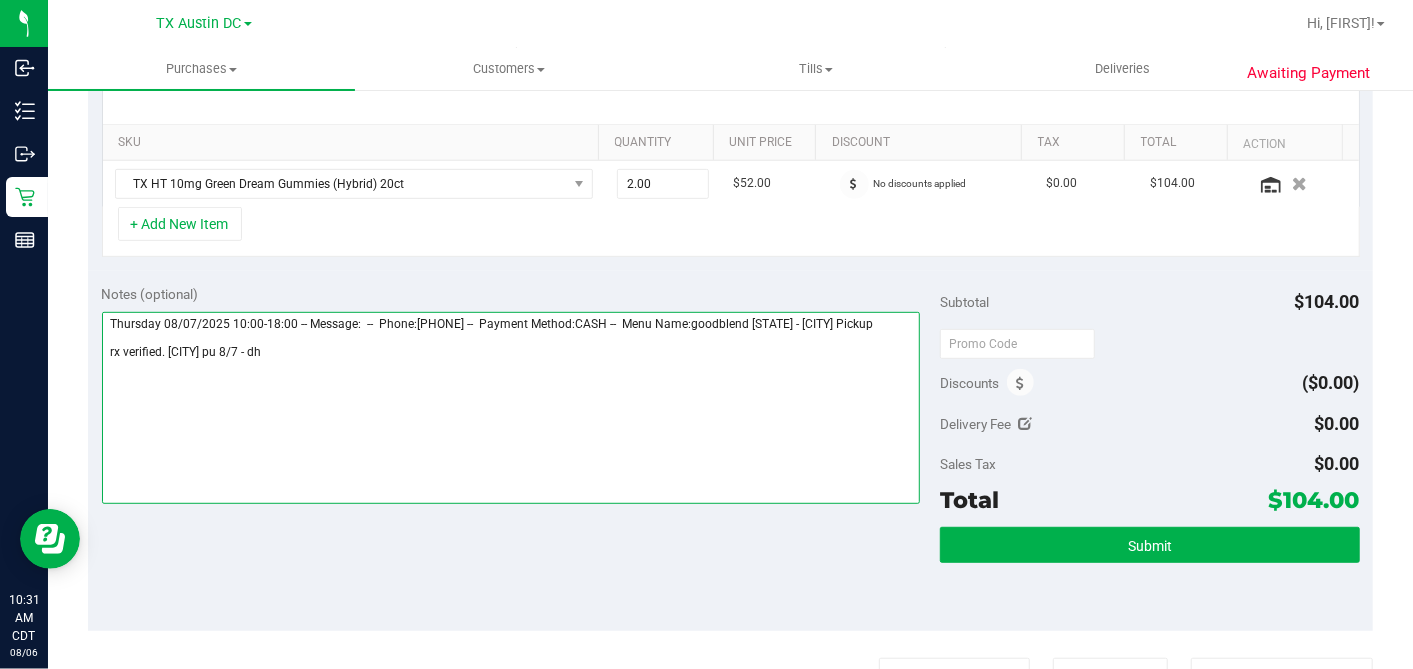 scroll, scrollTop: 777, scrollLeft: 0, axis: vertical 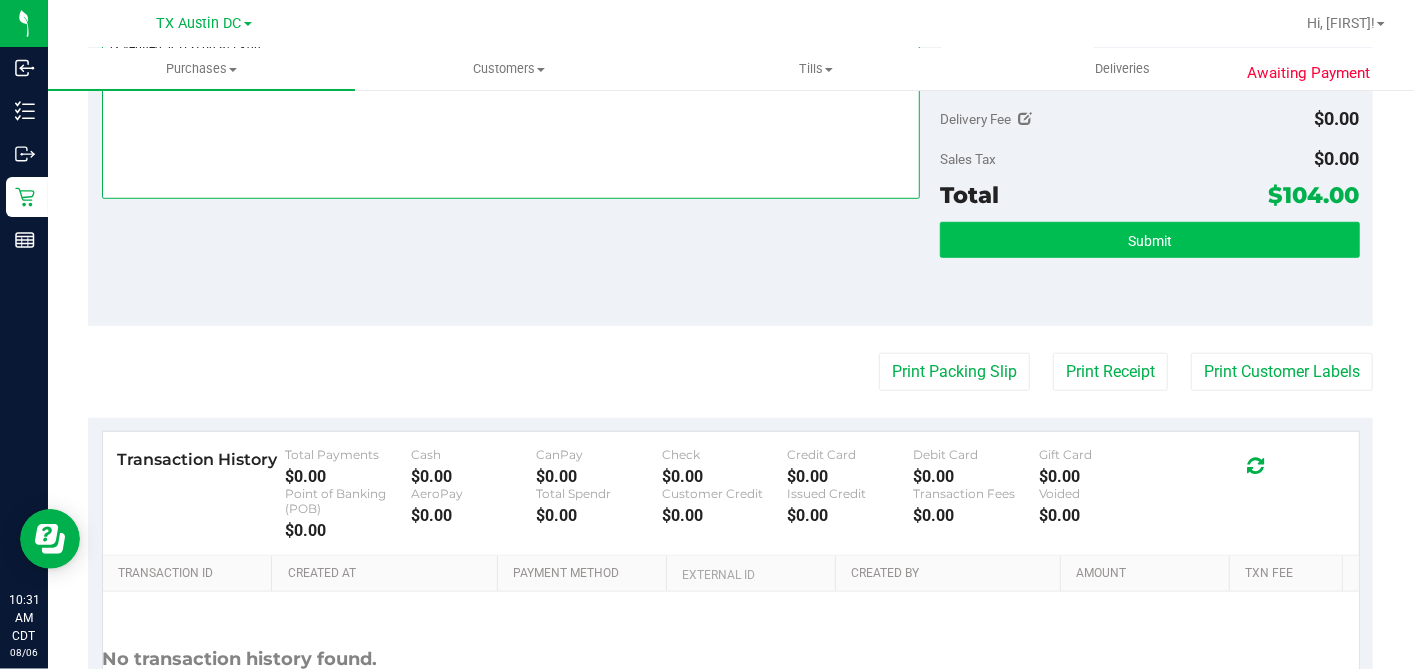 type on "Thursday 08/07/2025 10:00-18:00 -- Message:  --  Phone:2144660417 --  Payment Method:CASH --  Menu Name:goodblend TX - Plano Pickup
rx verified. Plano pu 8/7 - dh" 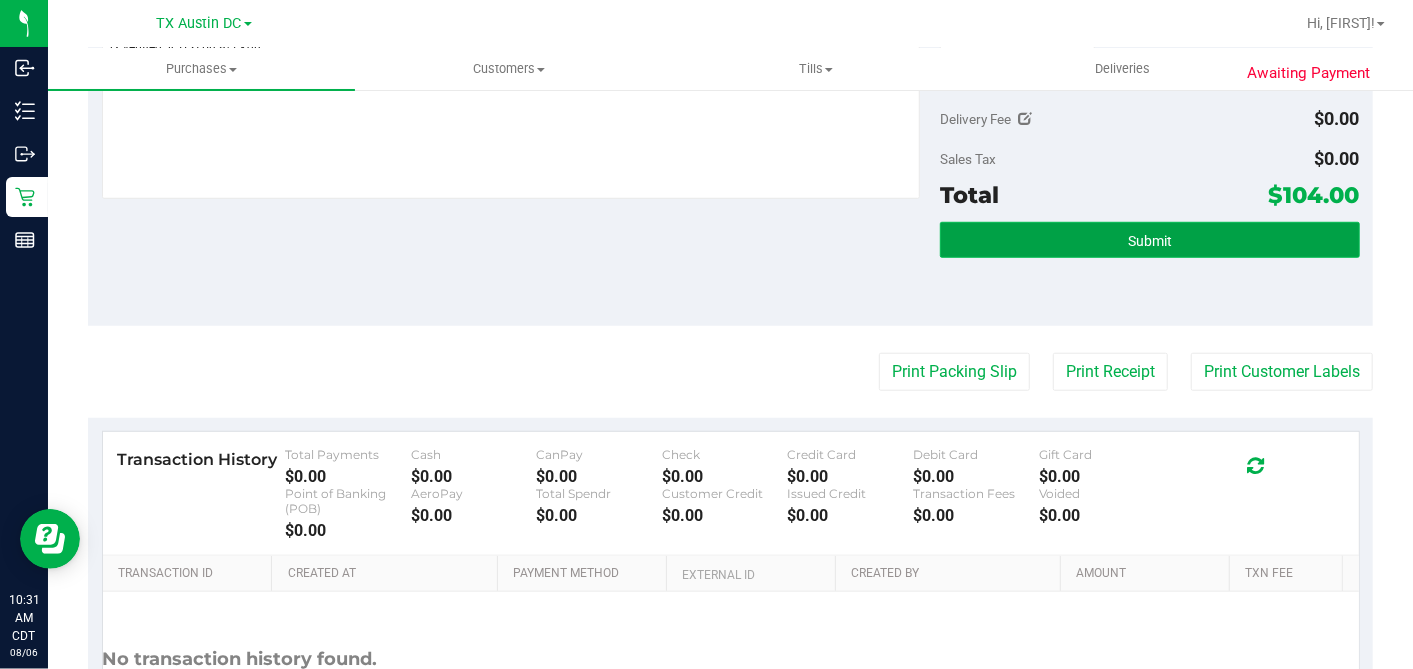 click on "Submit" at bounding box center (1149, 240) 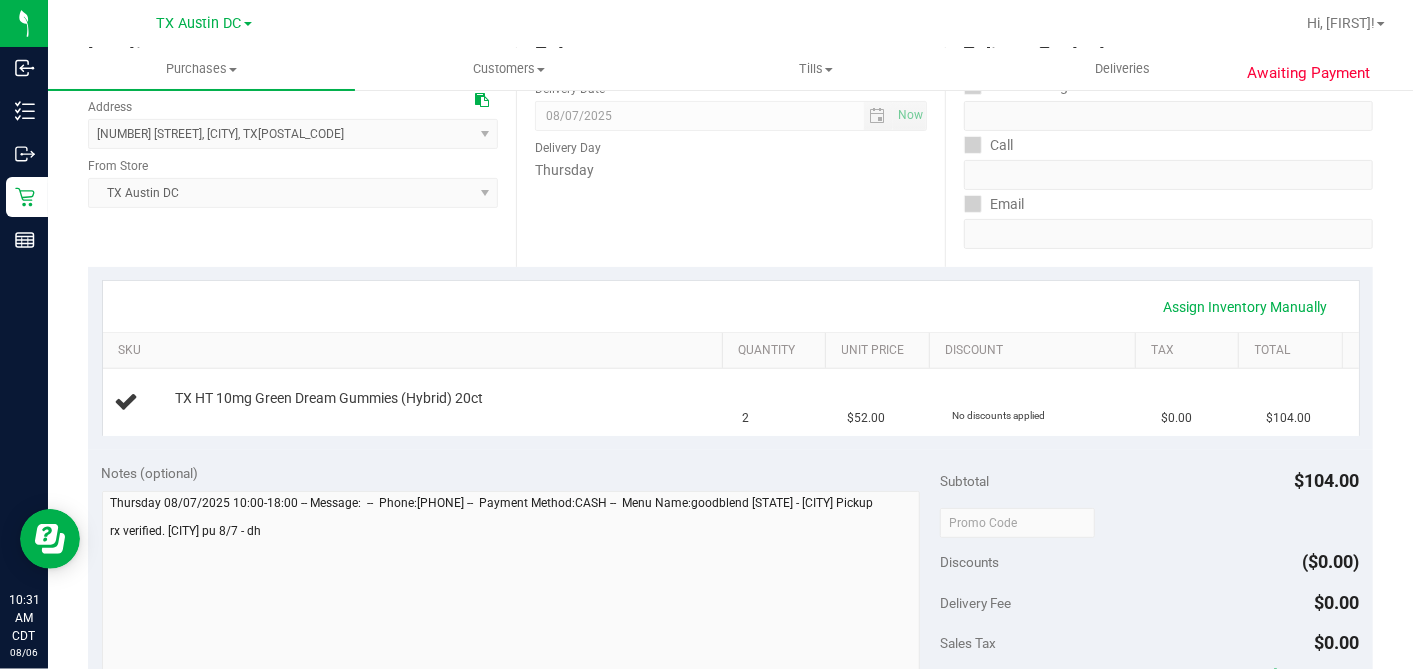 scroll, scrollTop: 0, scrollLeft: 0, axis: both 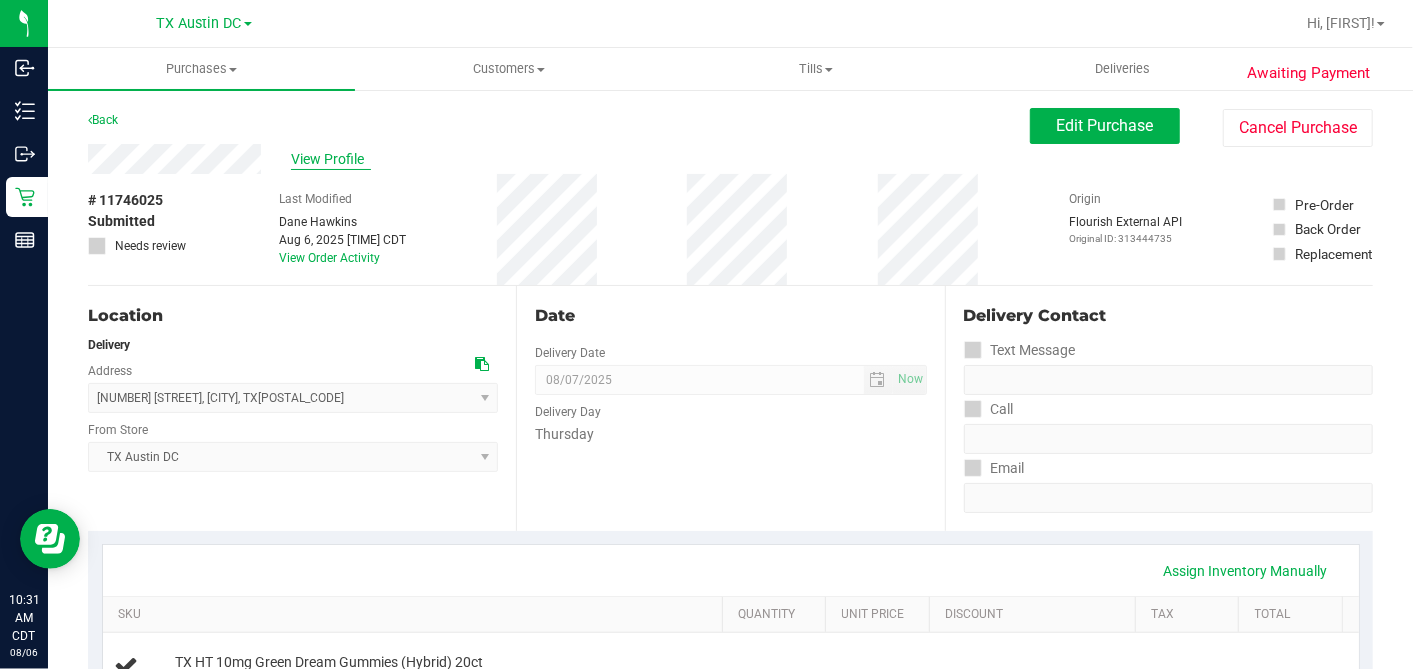 click on "View Profile" at bounding box center [331, 159] 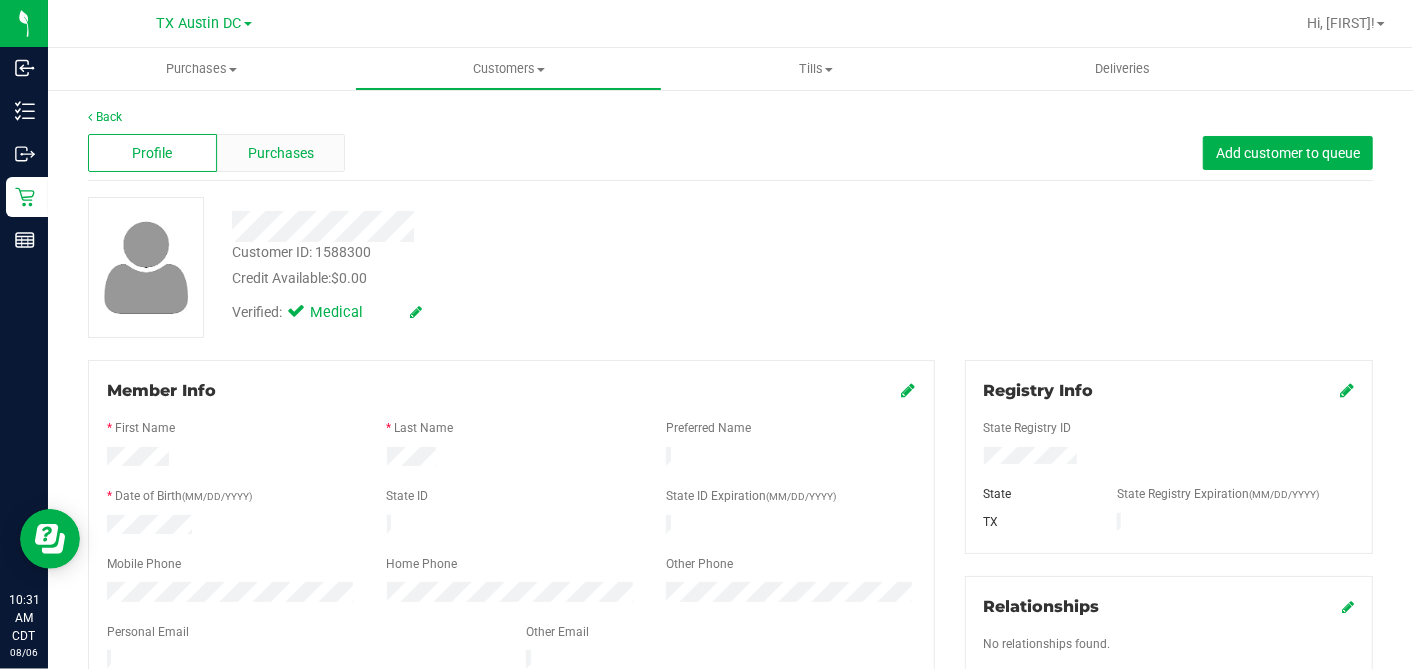 click on "Purchases" at bounding box center (281, 153) 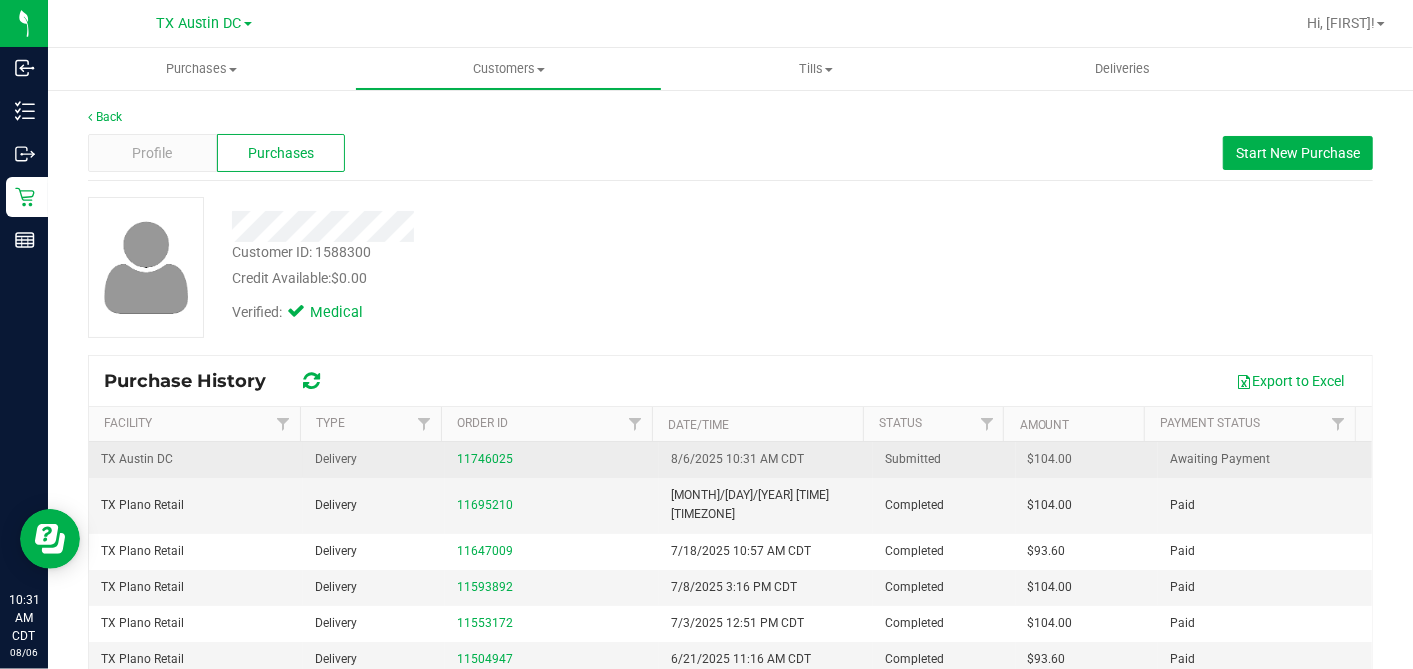 click on "$104.00" at bounding box center [1050, 459] 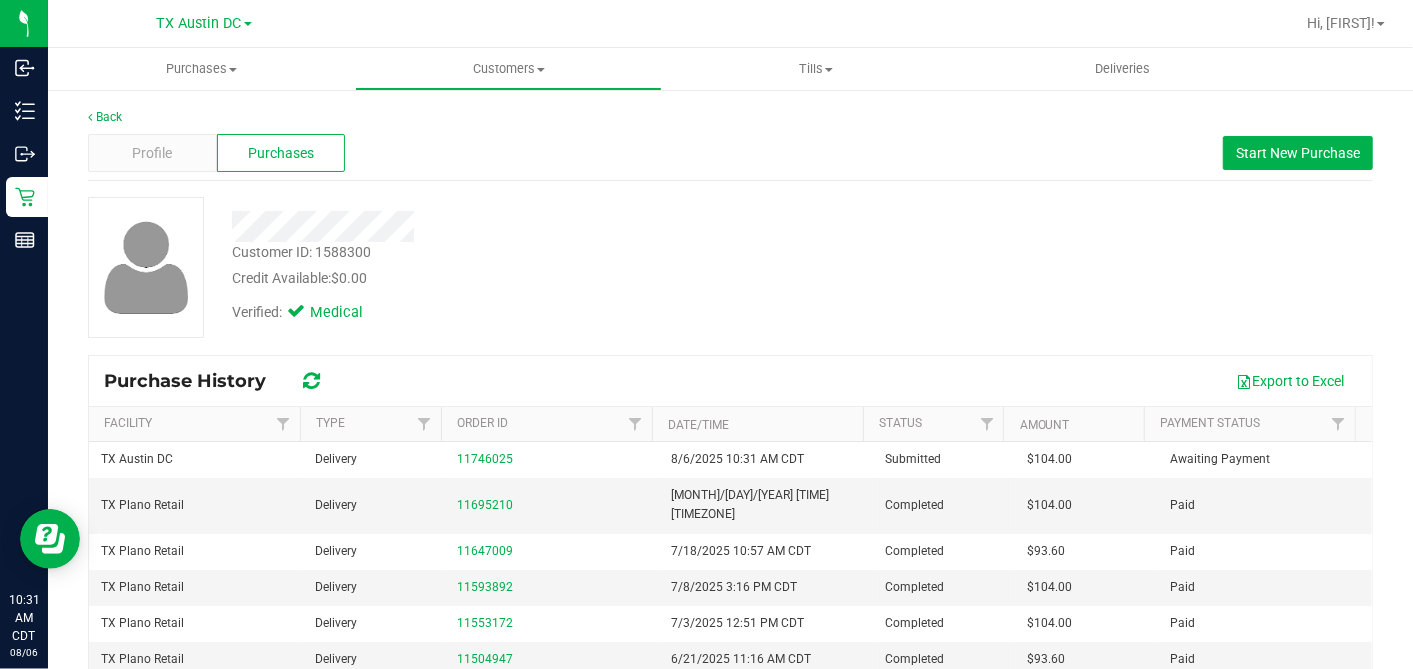 copy on "104.00" 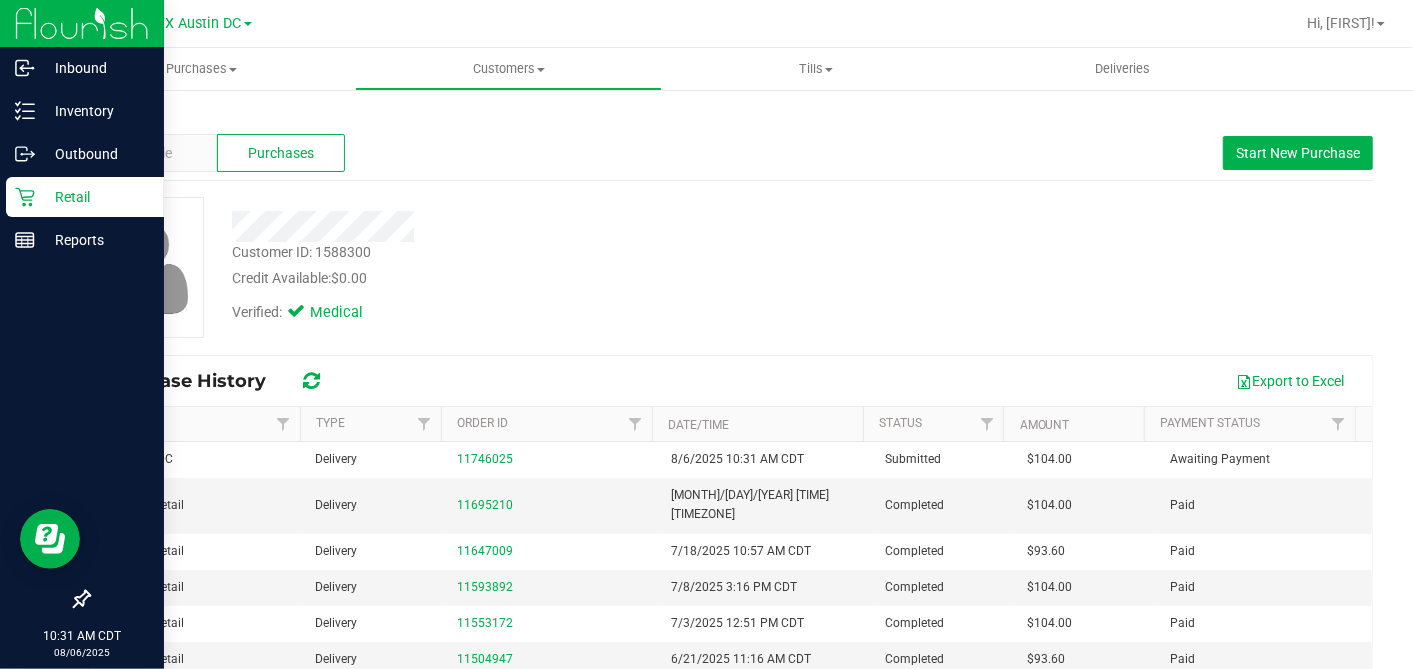 drag, startPoint x: 36, startPoint y: 189, endPoint x: 50, endPoint y: 198, distance: 16.643316 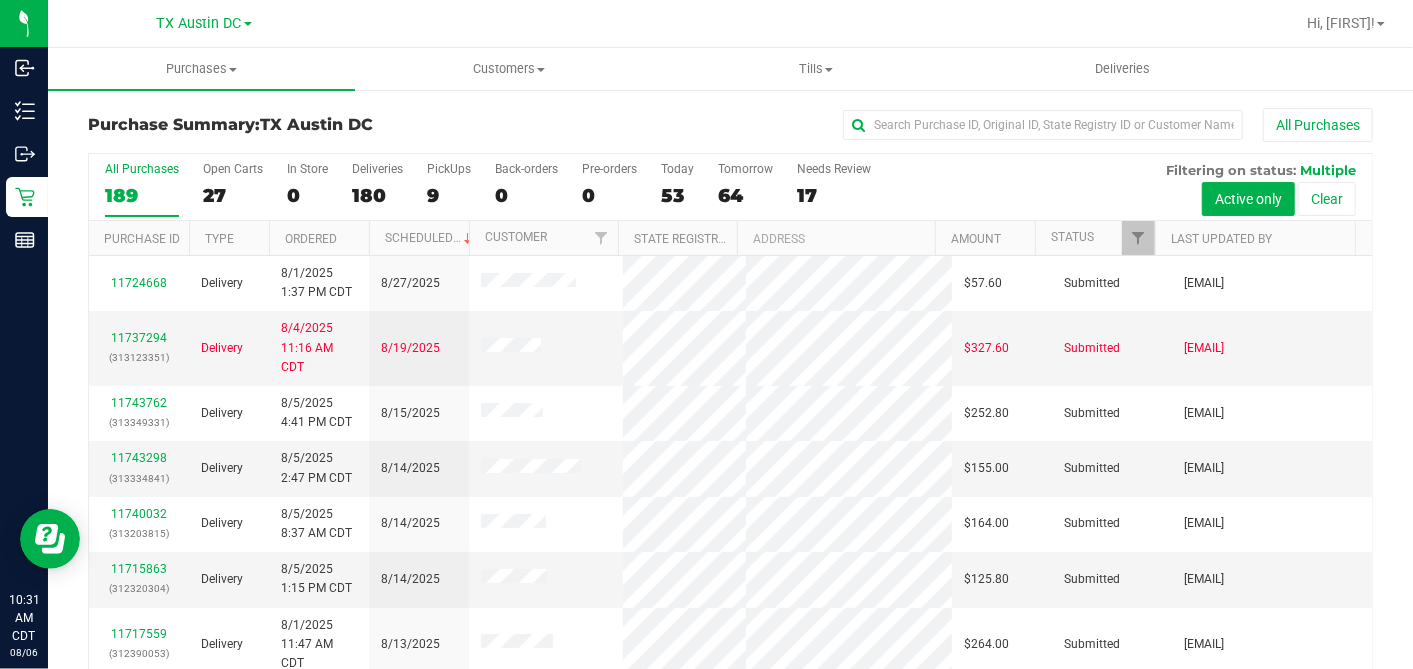 click on "64" at bounding box center [745, 195] 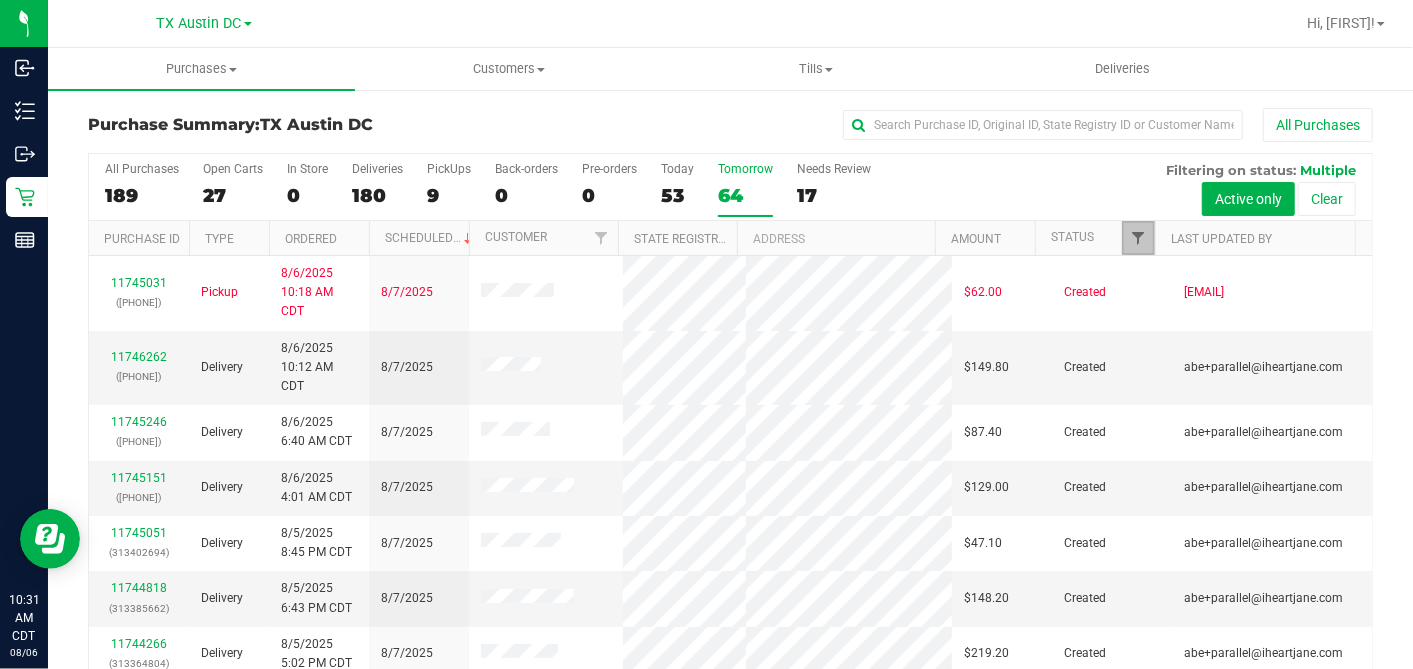 click at bounding box center [1138, 238] 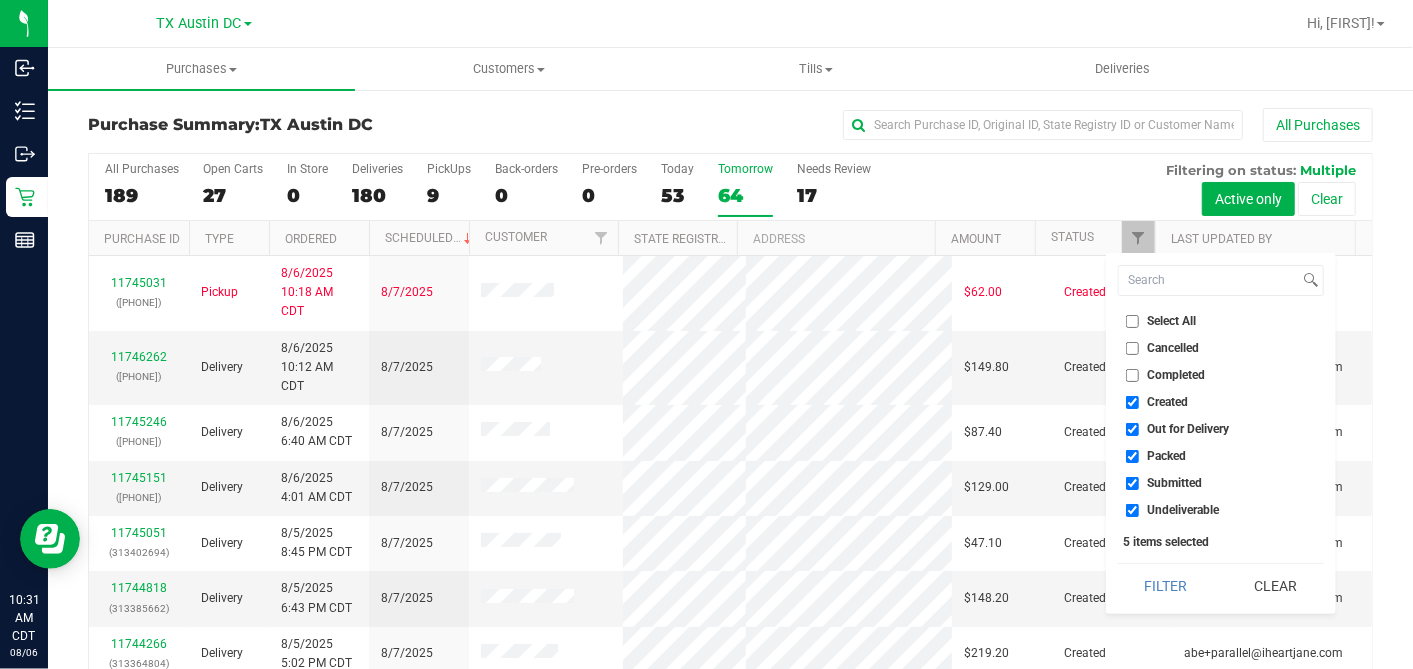 click on "Select All" at bounding box center (1221, 321) 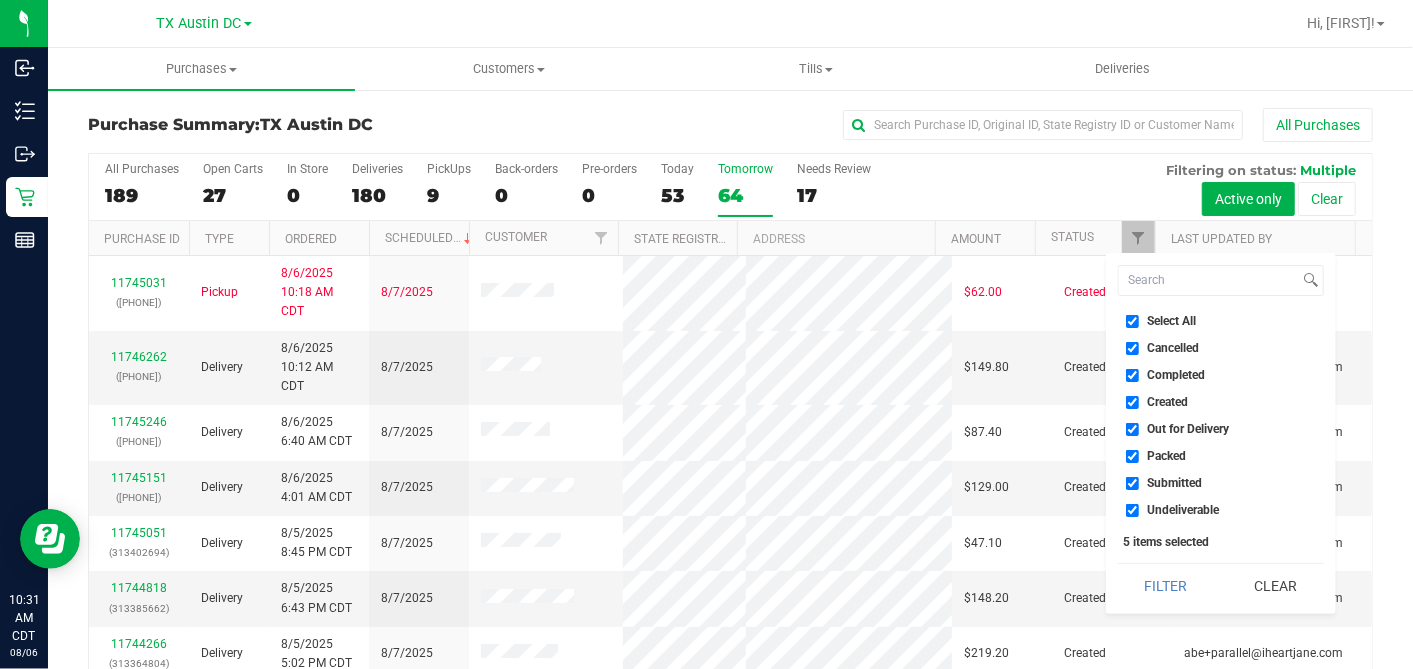 checkbox on "true" 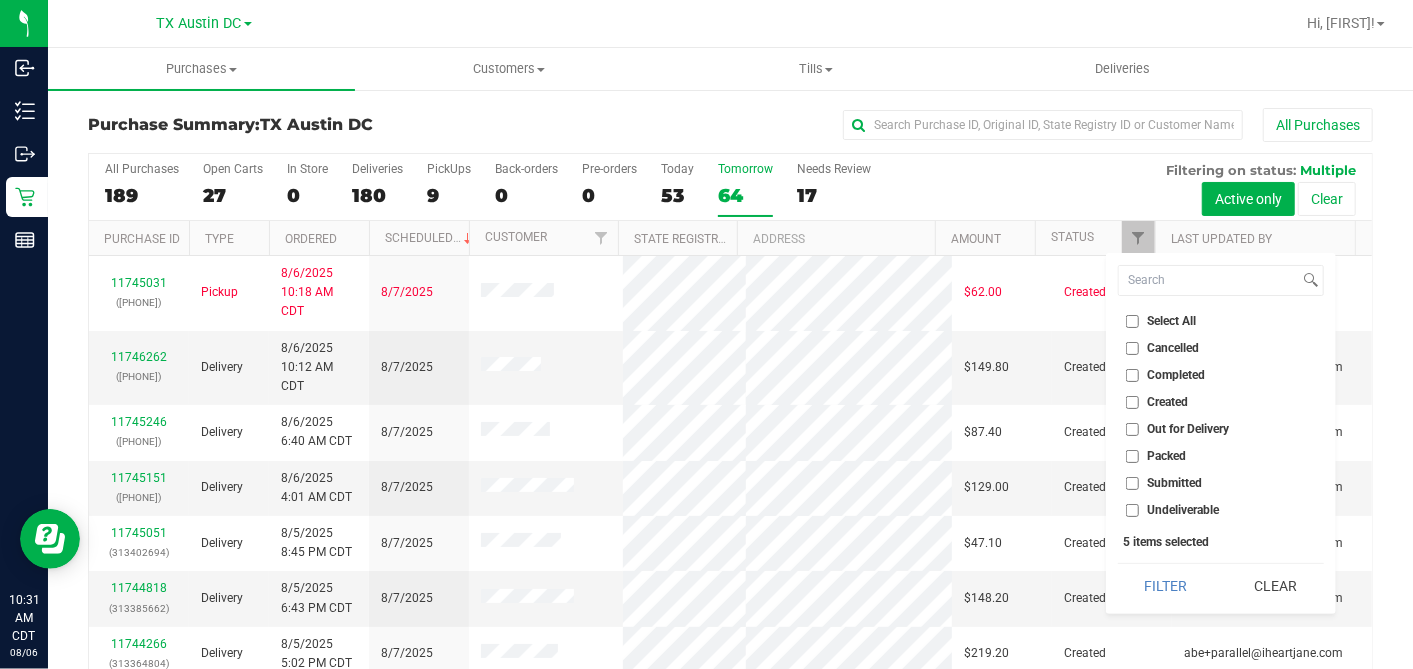 checkbox on "false" 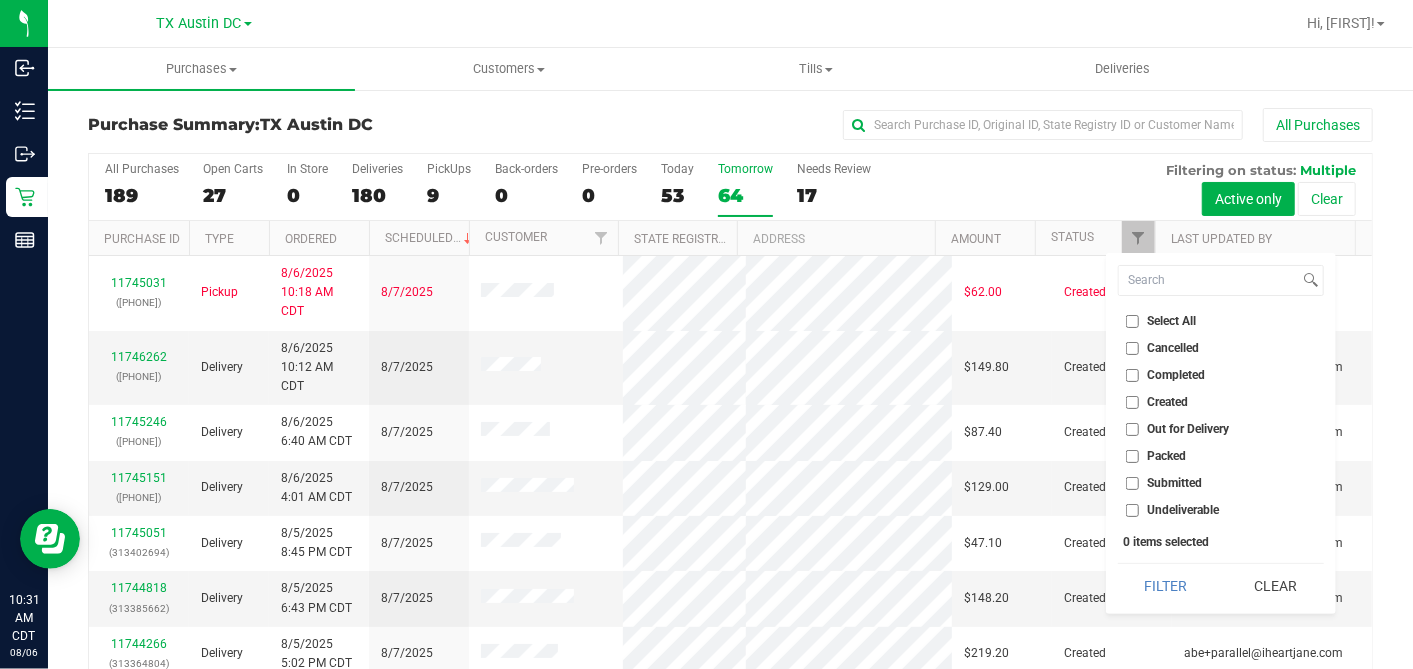 drag, startPoint x: 1134, startPoint y: 325, endPoint x: 1136, endPoint y: 425, distance: 100.02 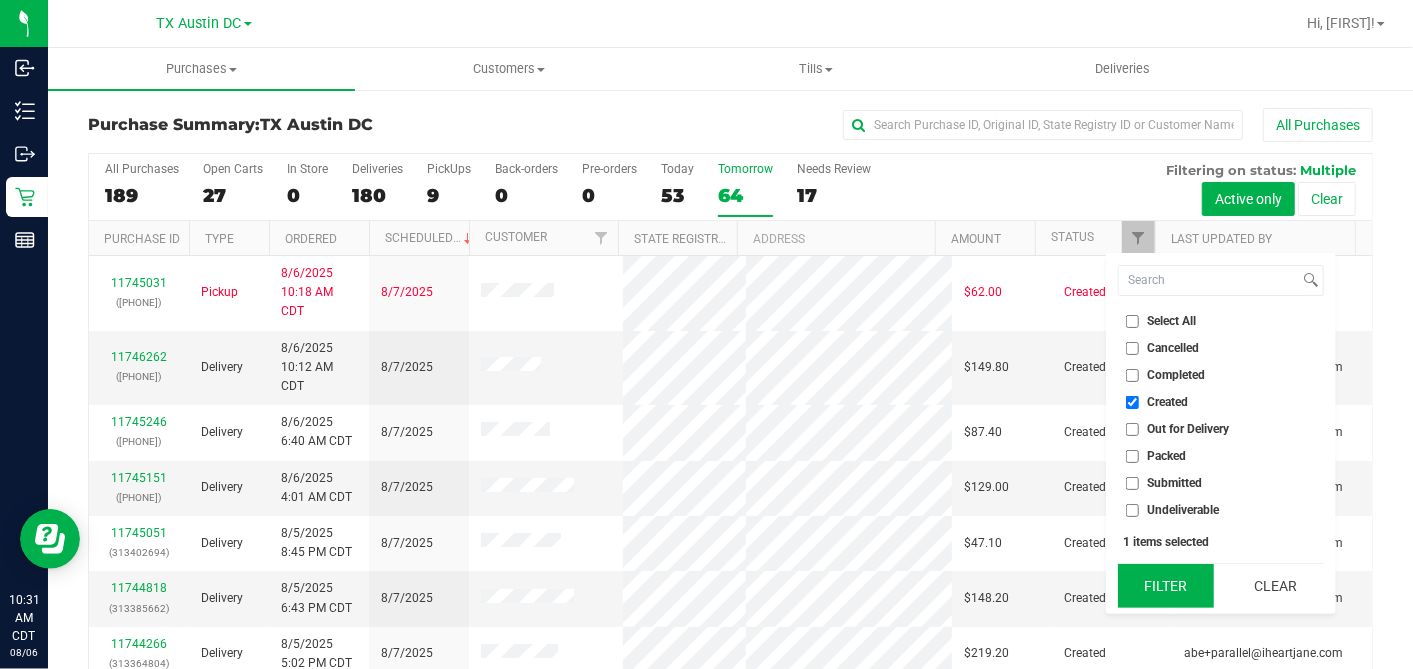 click on "Filter" at bounding box center (1166, 586) 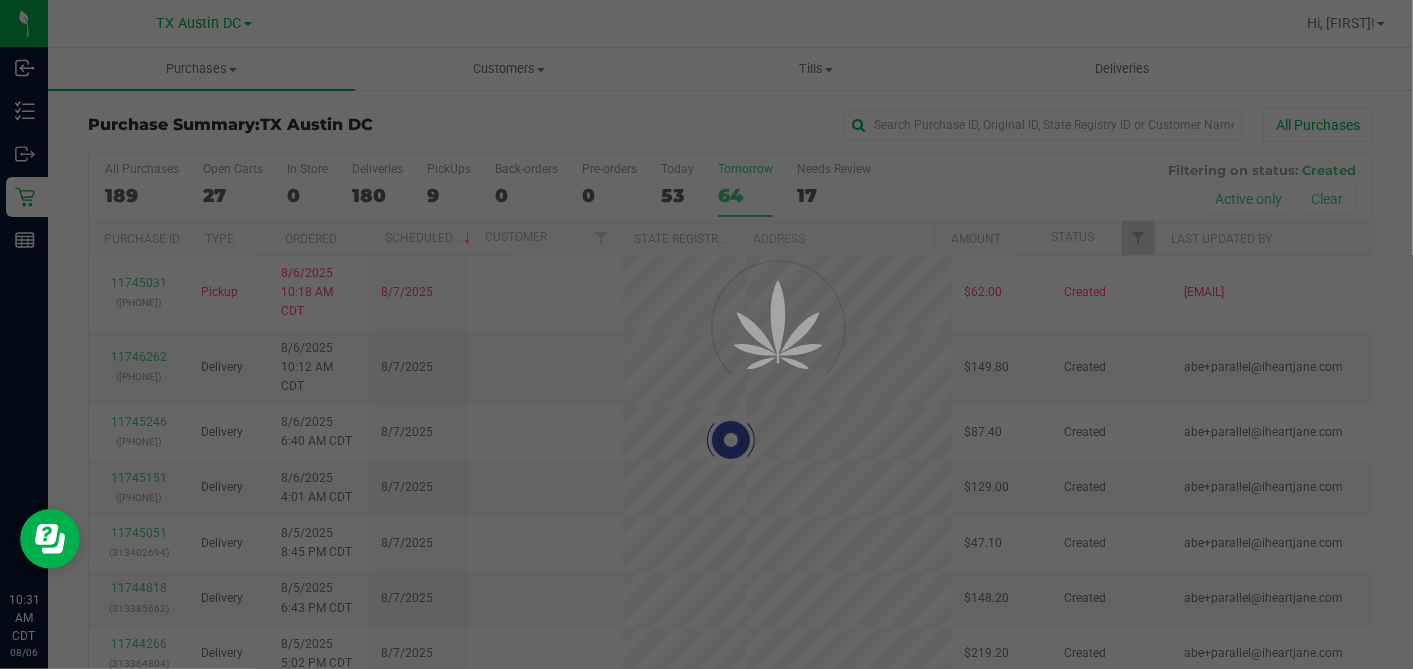 click on "Ordered" at bounding box center [319, 238] 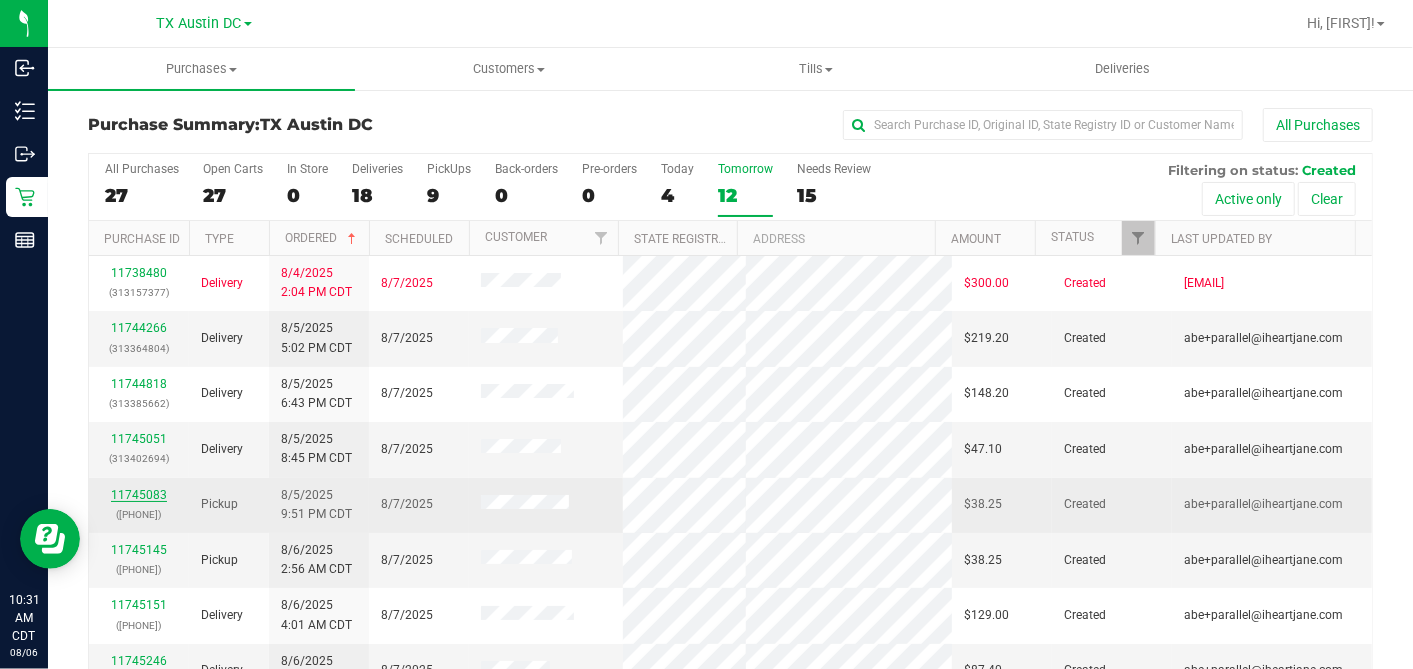 click on "11745083" at bounding box center [139, 495] 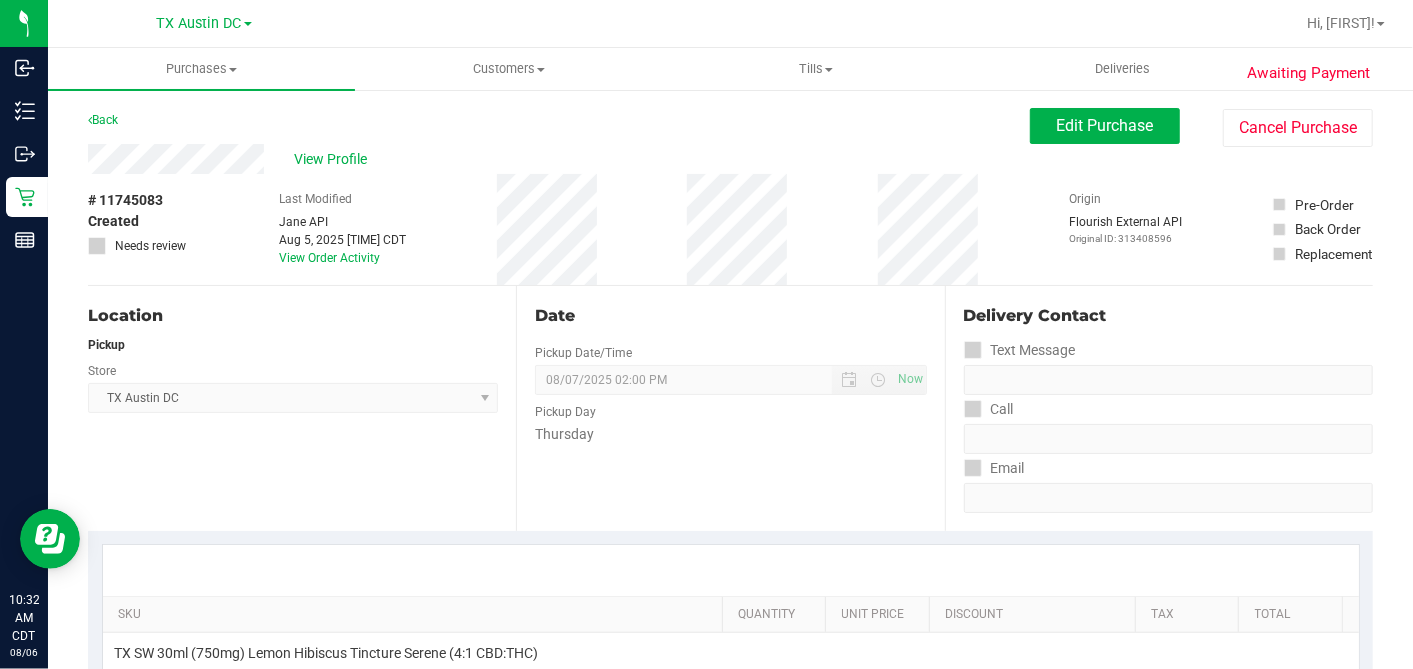 drag, startPoint x: 197, startPoint y: 197, endPoint x: 200, endPoint y: 175, distance: 22.203604 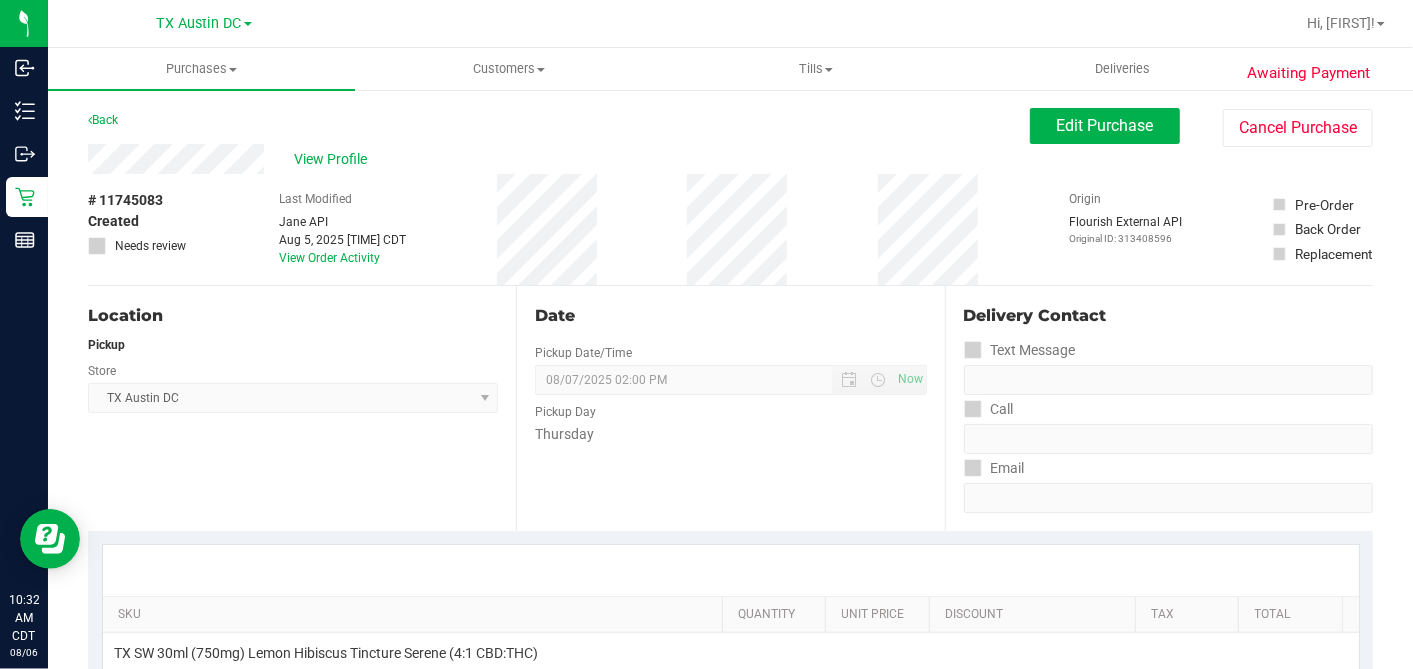 click on "# 11745083
Created
Needs review
Last Modified
Jane API
Aug 5, 2025 9:51:37 PM CDT
View Order Activity
Origin
Flourish External API
Original ID: 313408596
Pre-Order
Back Order" at bounding box center (730, 229) 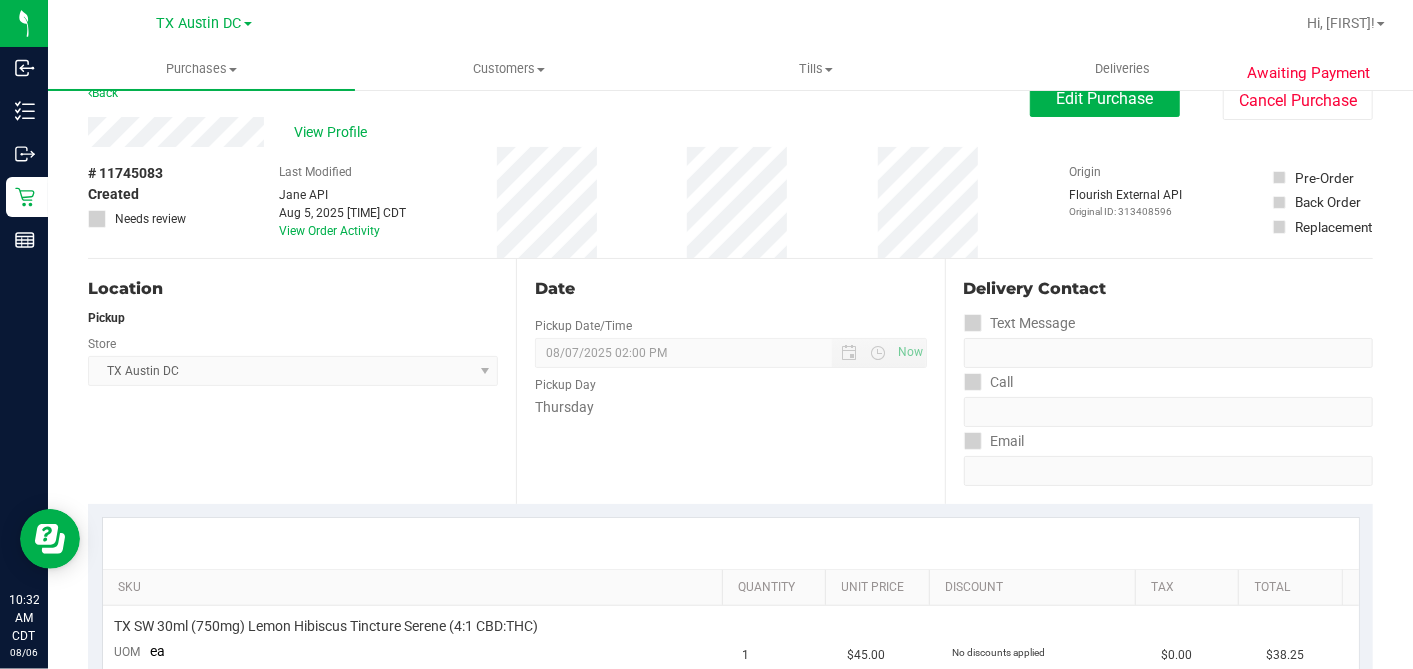 scroll, scrollTop: 0, scrollLeft: 0, axis: both 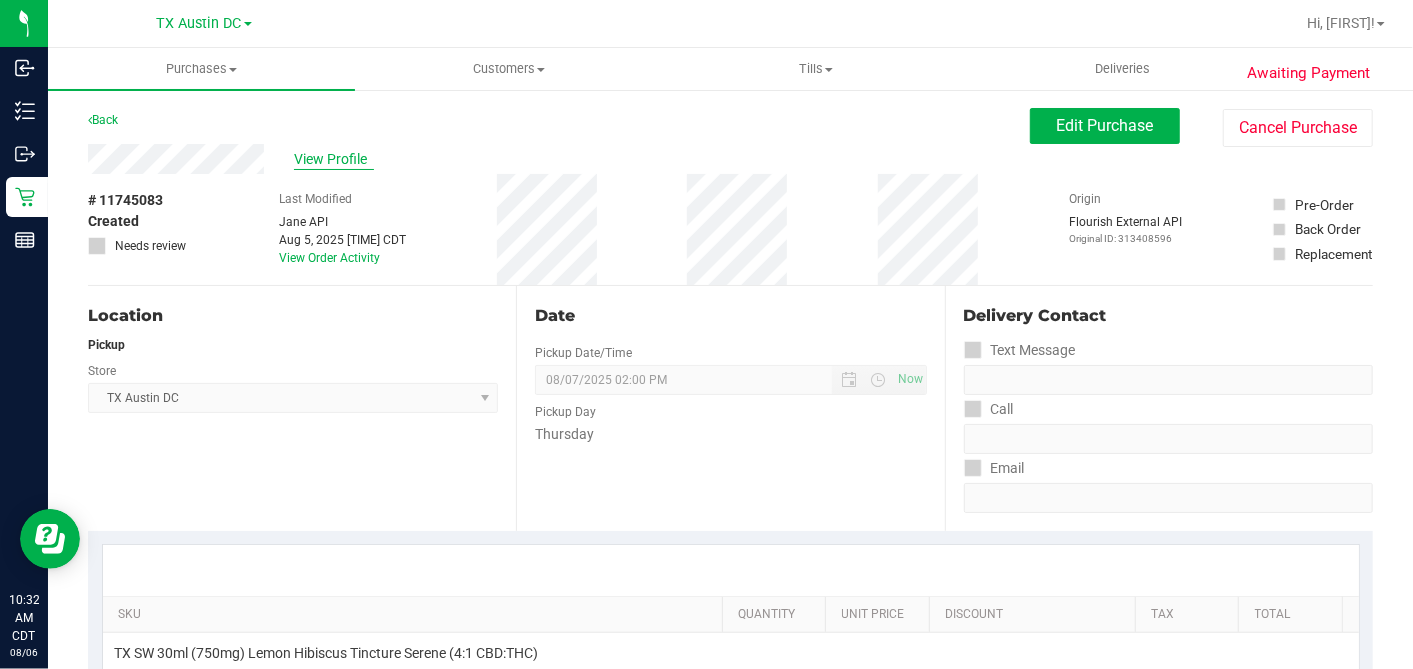 click on "View Profile" at bounding box center (334, 159) 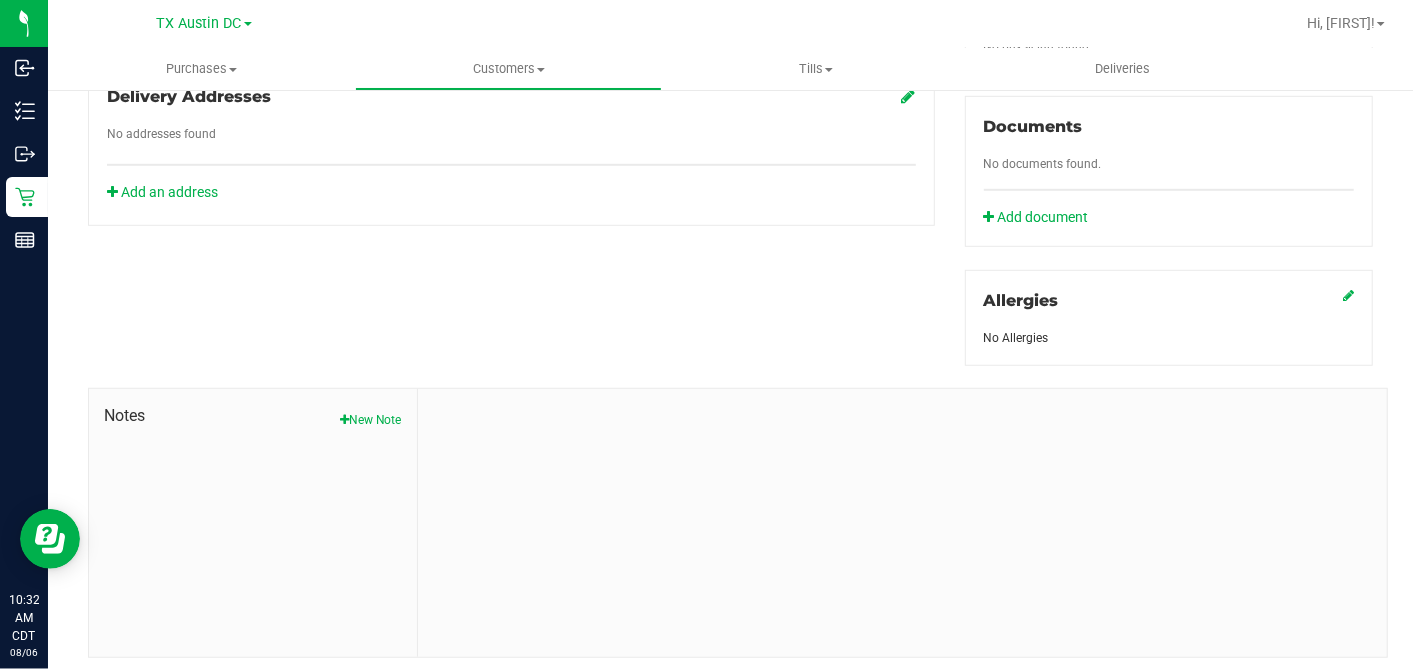 scroll, scrollTop: 750, scrollLeft: 0, axis: vertical 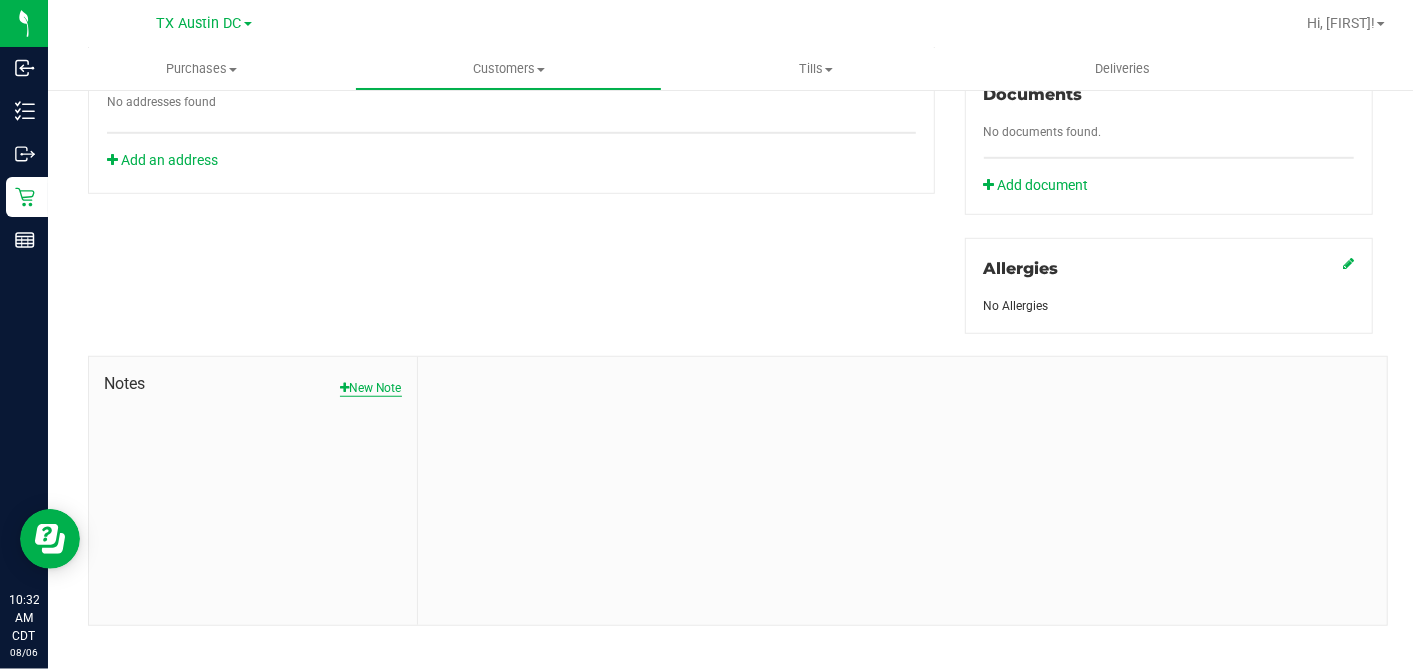 click on "New Note" at bounding box center [371, 388] 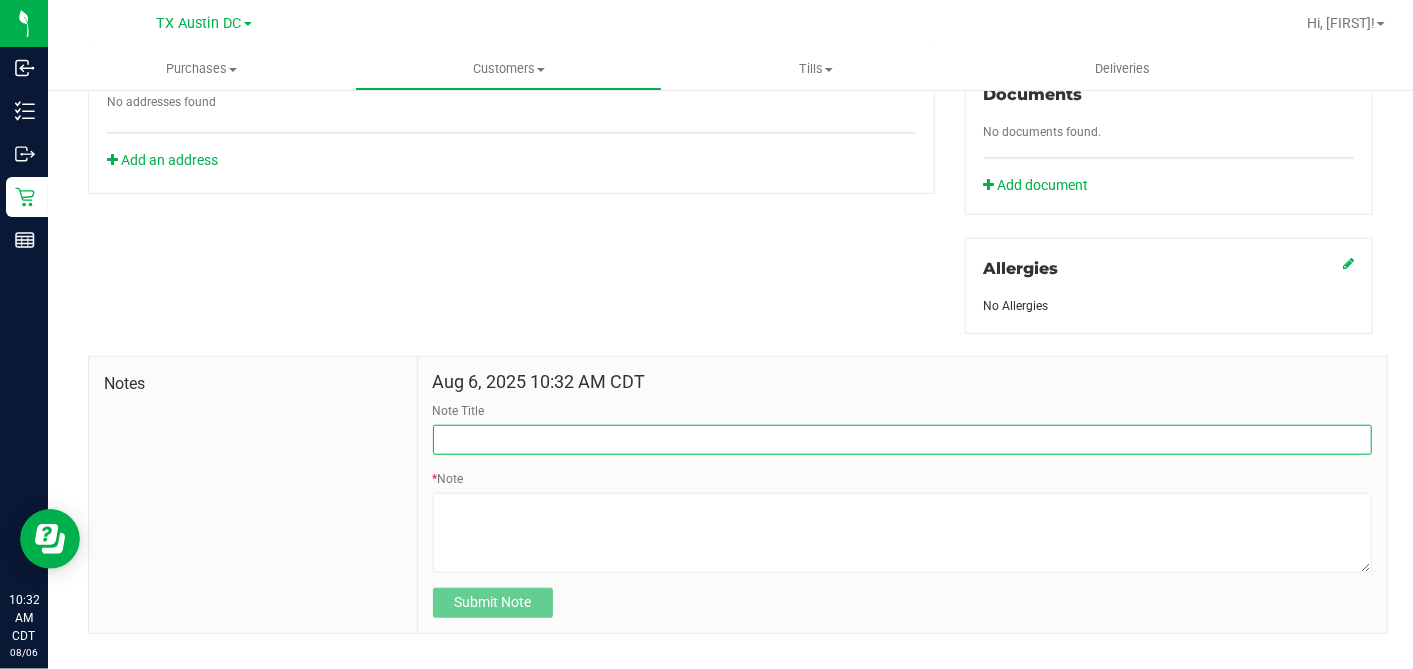 click on "Note Title" at bounding box center [902, 440] 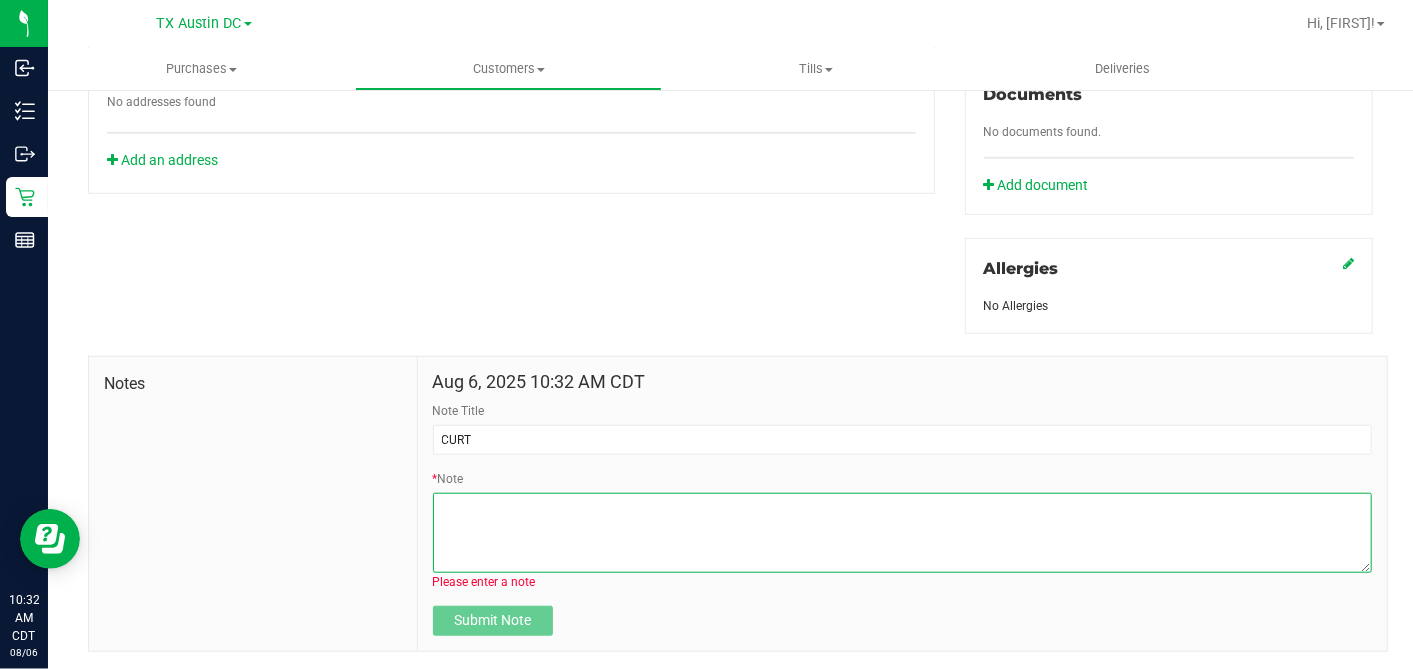 click on "*
Note" at bounding box center (902, 533) 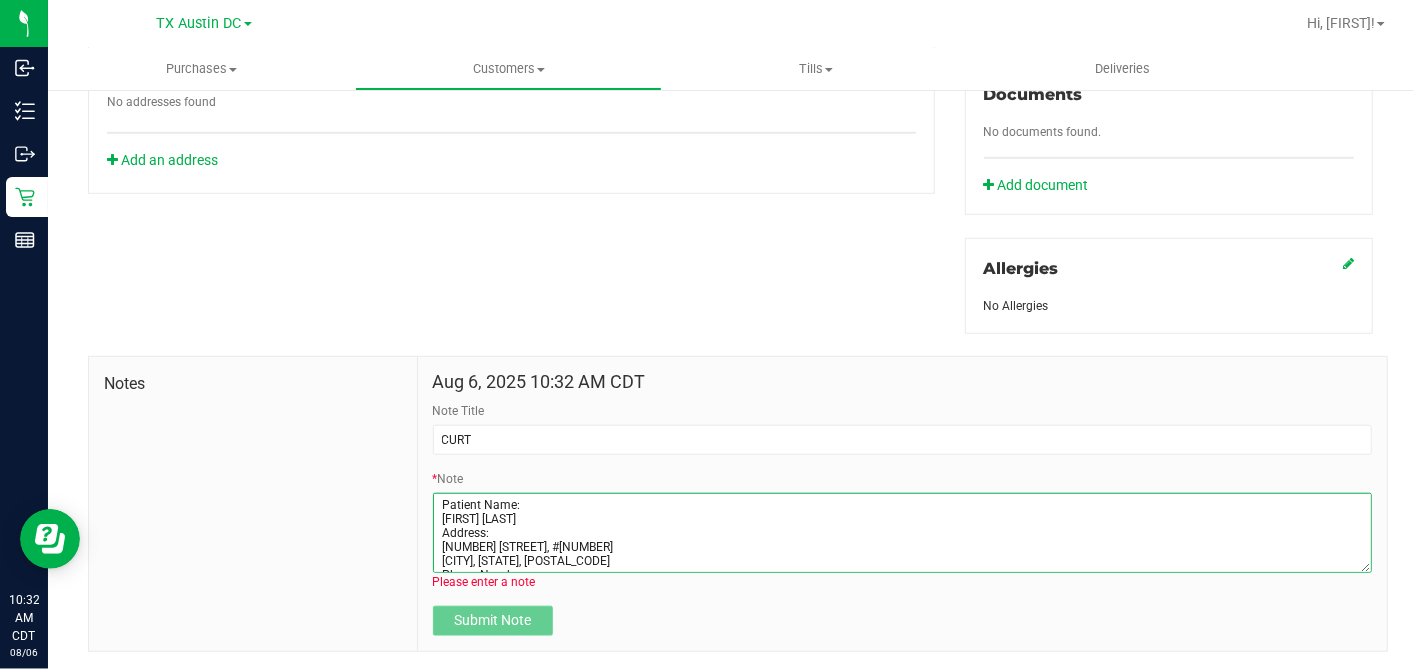 scroll, scrollTop: 80, scrollLeft: 0, axis: vertical 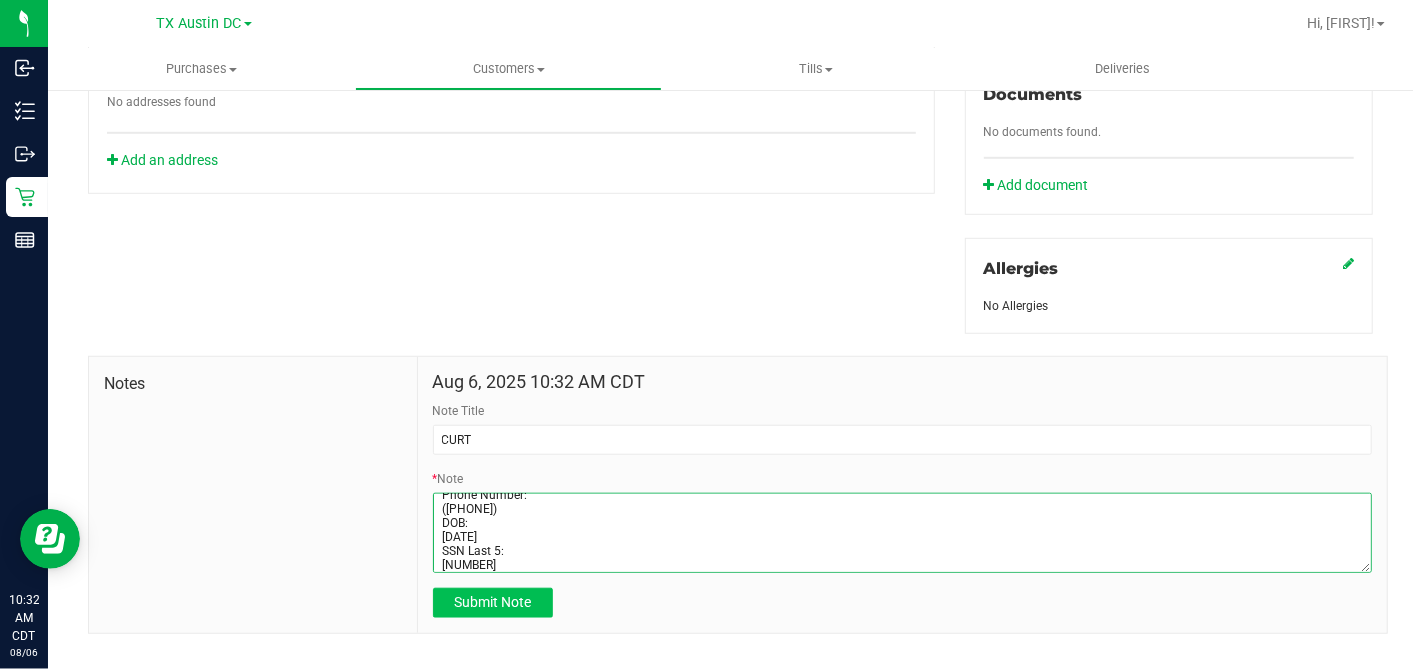 type on "Patient Name:
Nolan Mckinnon
Address:
10000 N Eldridge Pkwy, #223
Houston, TX, 77065
Phone Number:
(832) 444-4548
DOB:
12/12/2000
SSN Last 5:
90357" 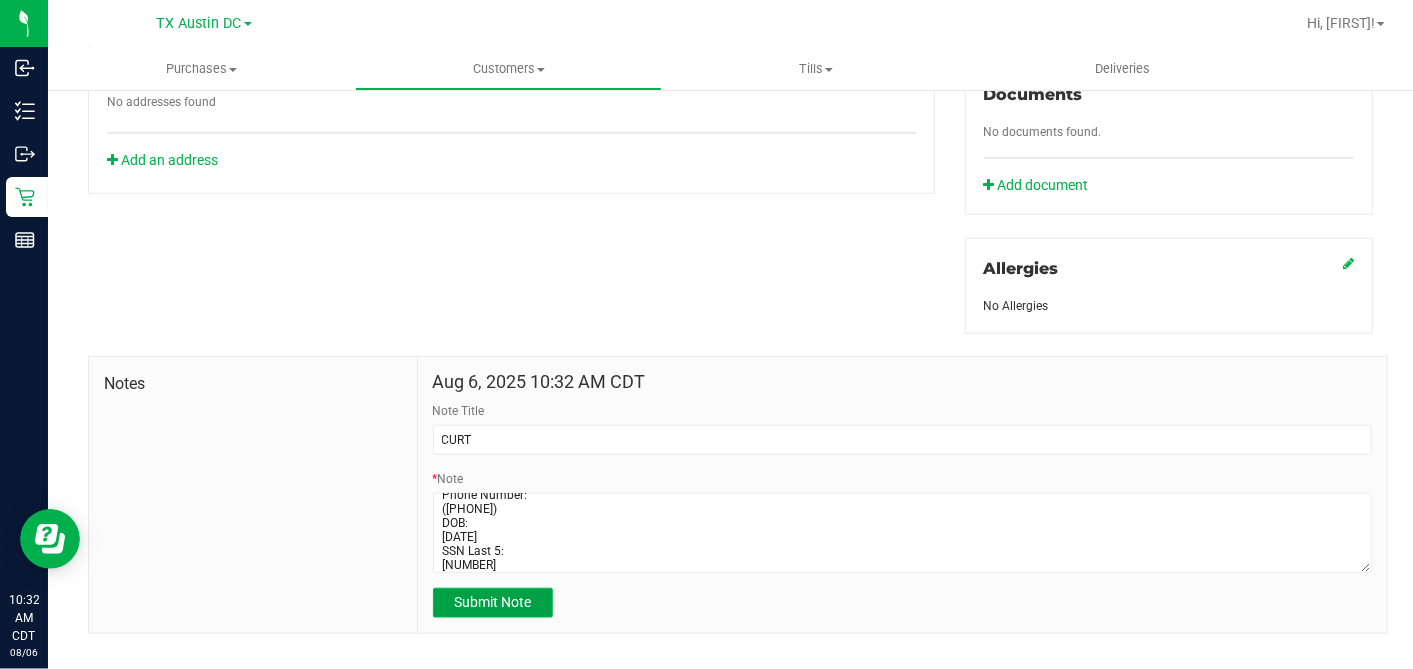 click on "Submit Note" at bounding box center (492, 602) 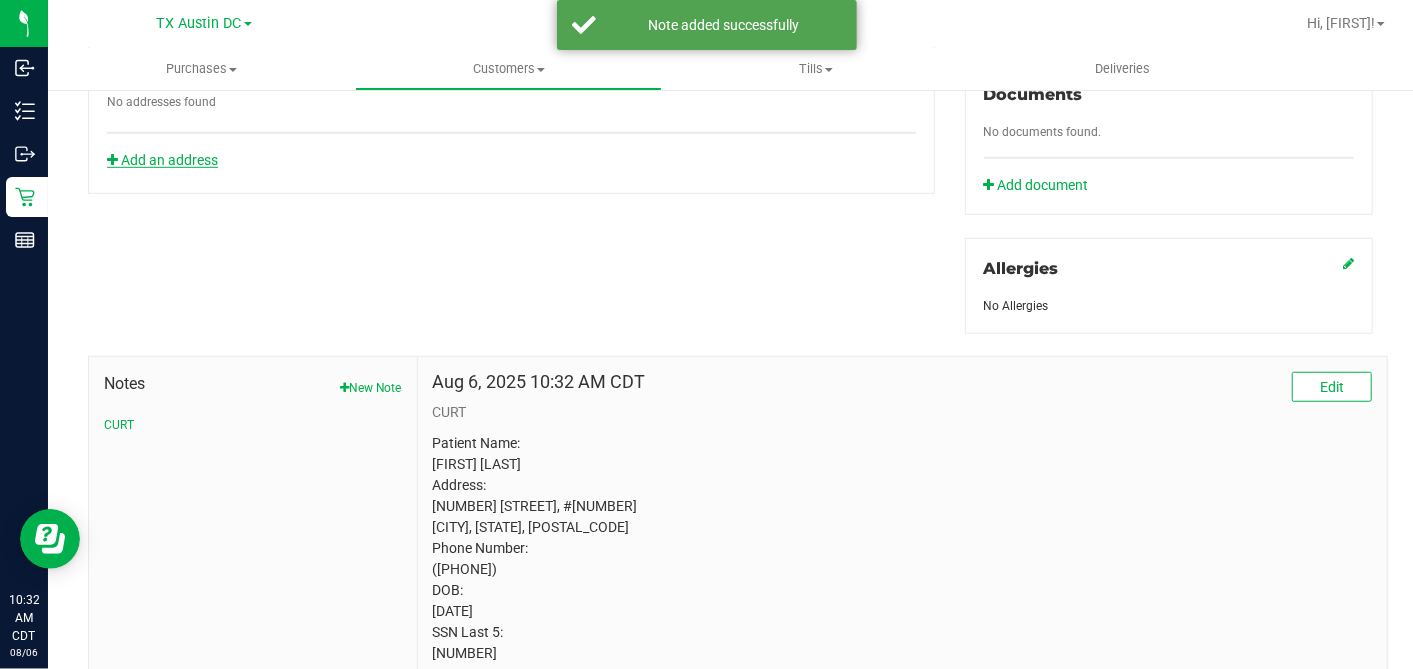 click on "Add an address" 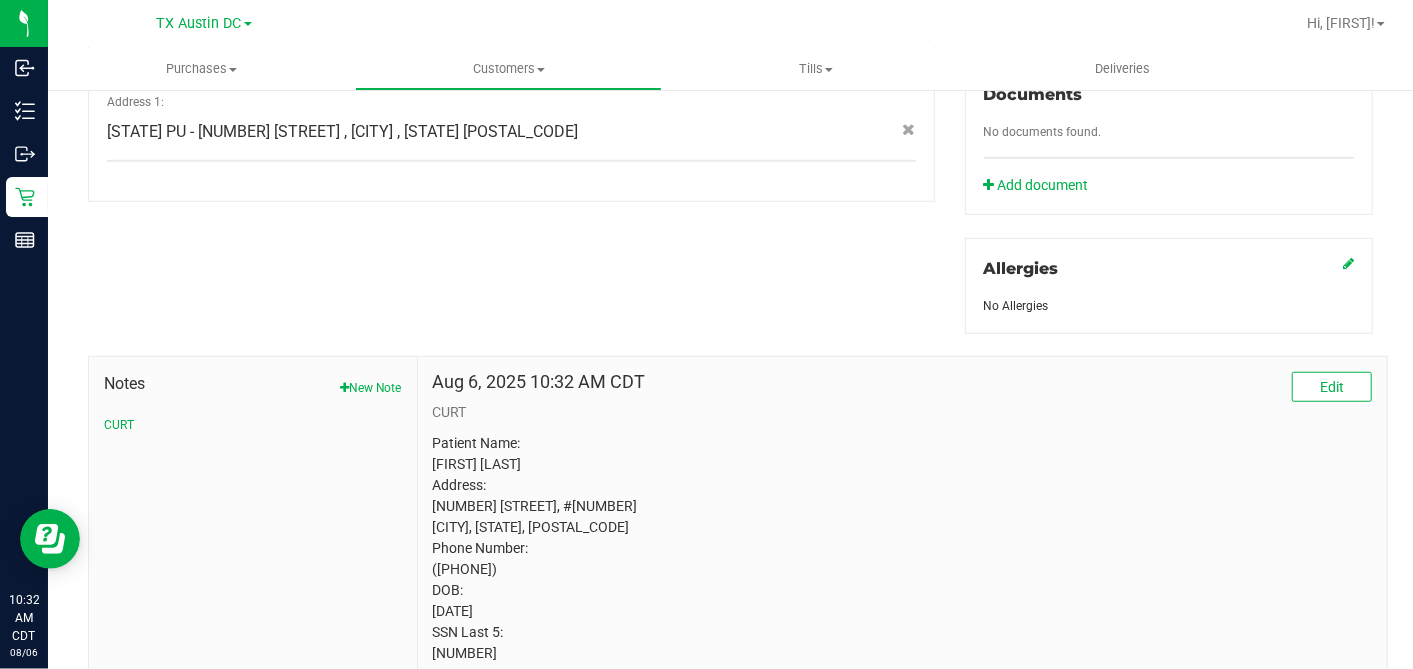 click on "CURT" at bounding box center [902, 412] 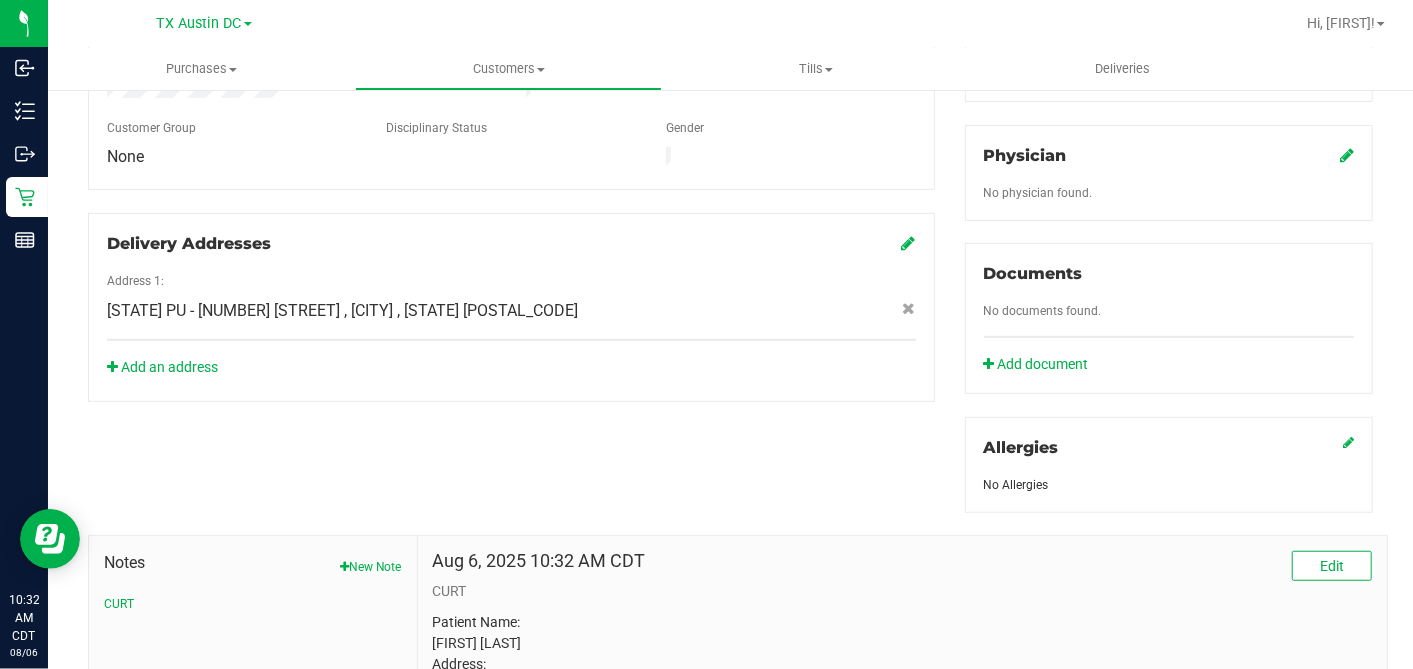 scroll, scrollTop: 417, scrollLeft: 0, axis: vertical 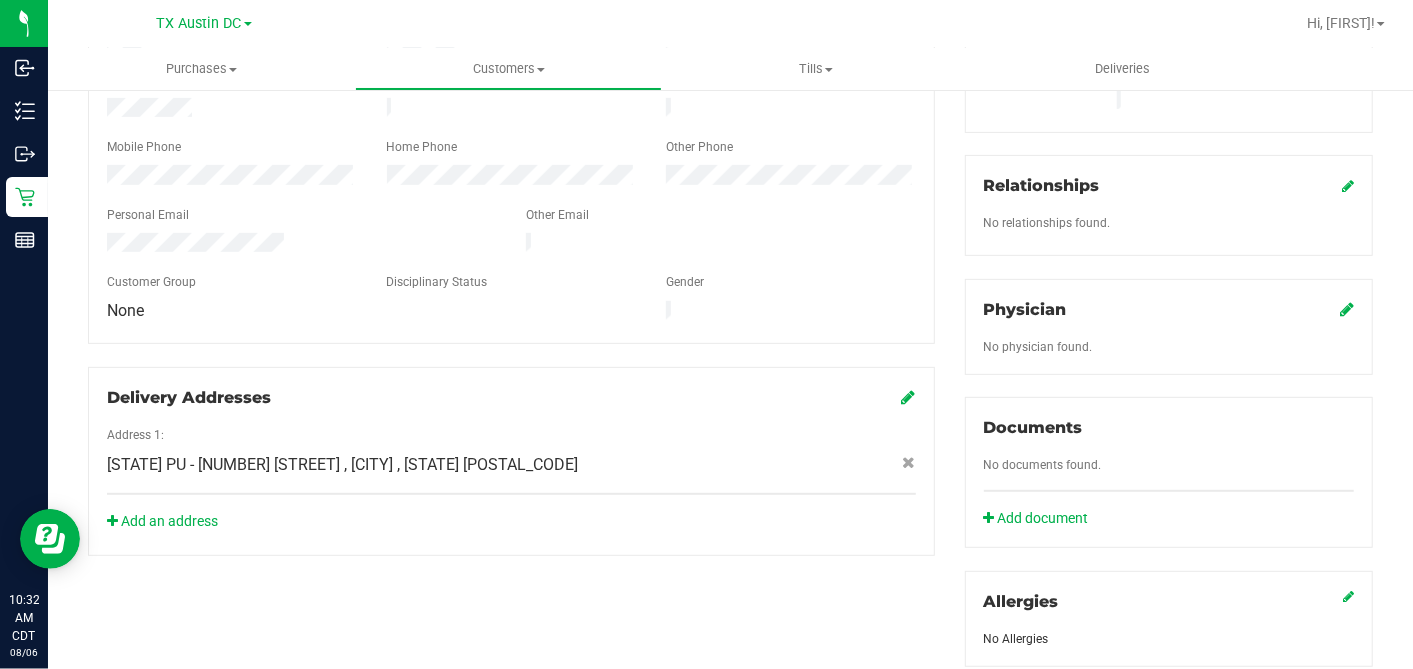 click on "Physician
No physician found." 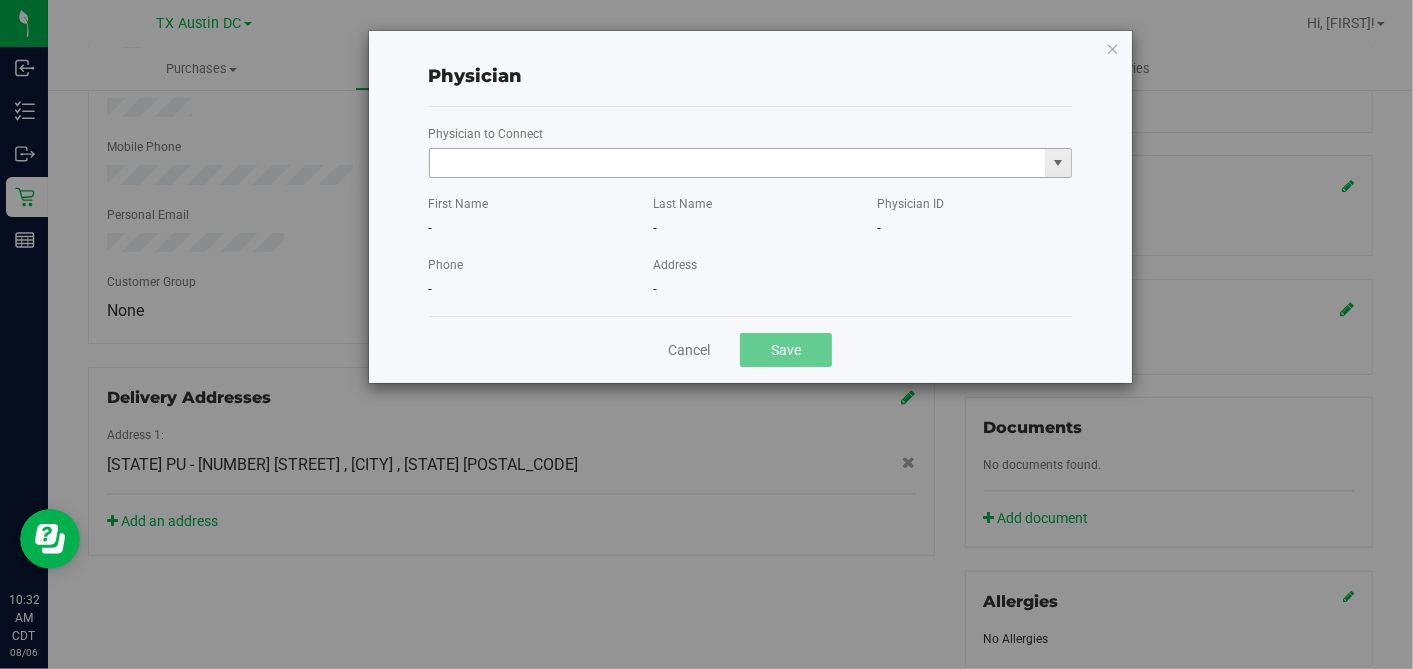 click at bounding box center [738, 163] 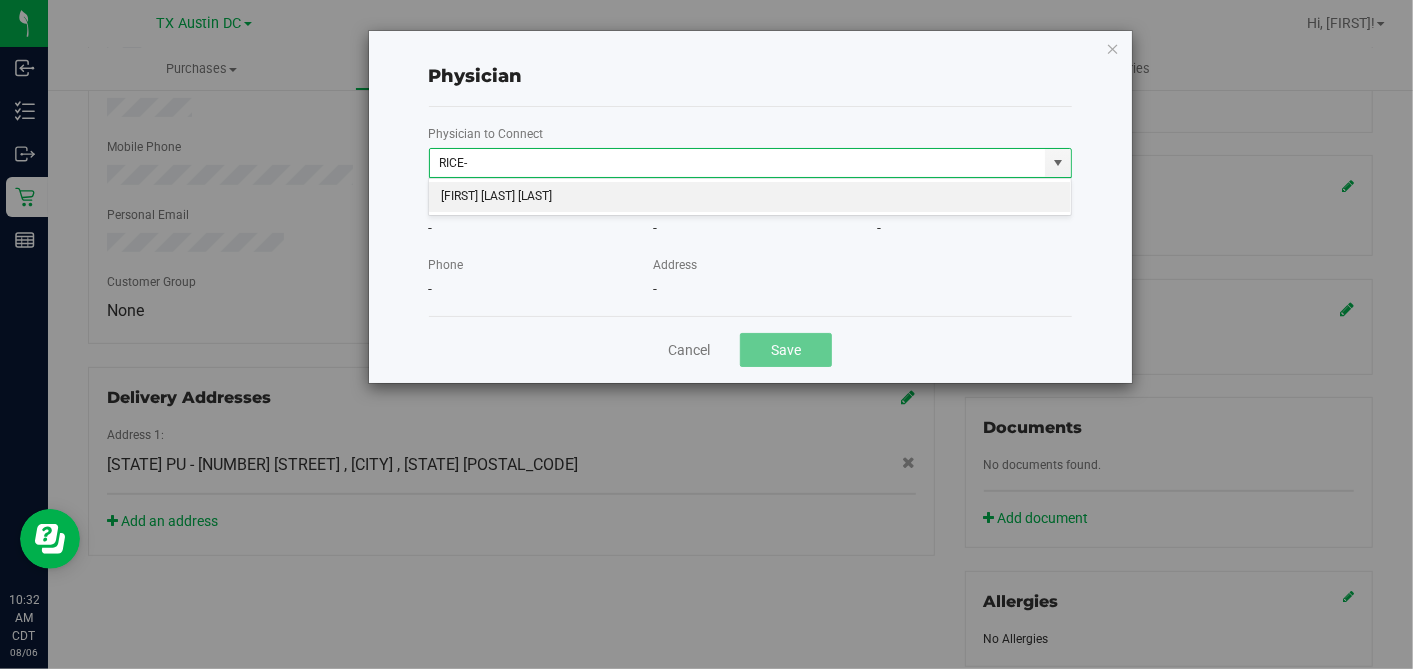 click on "JACQUELINE NICOLE RICE-MCKENZIE" at bounding box center (750, 197) 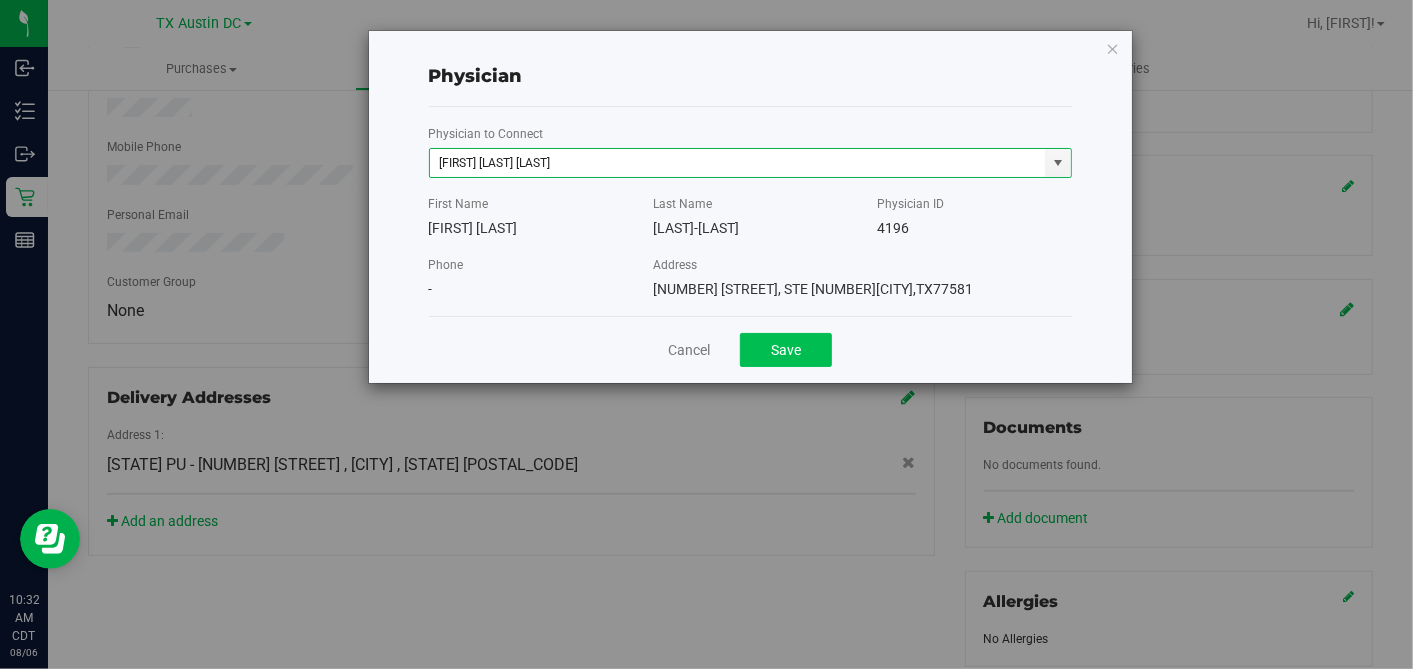 type on "JACQUELINE NICOLE RICE-MCKENZIE" 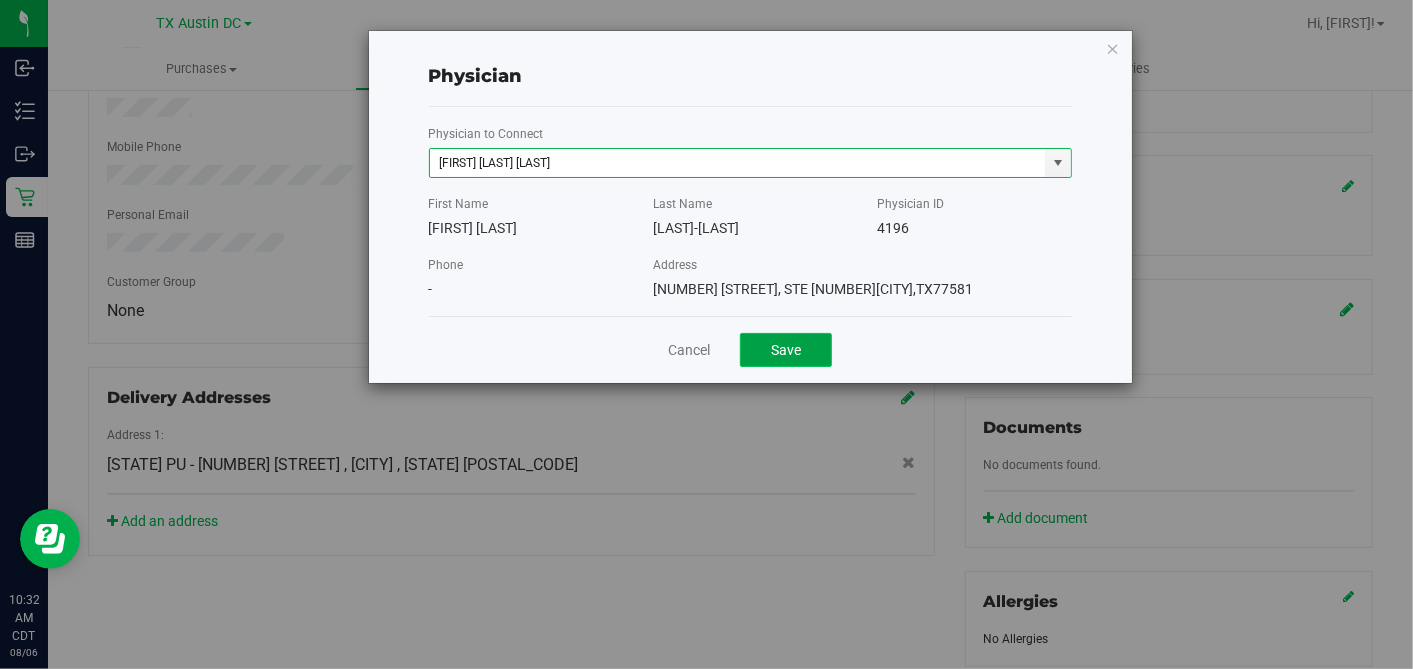 click on "Save" at bounding box center (786, 350) 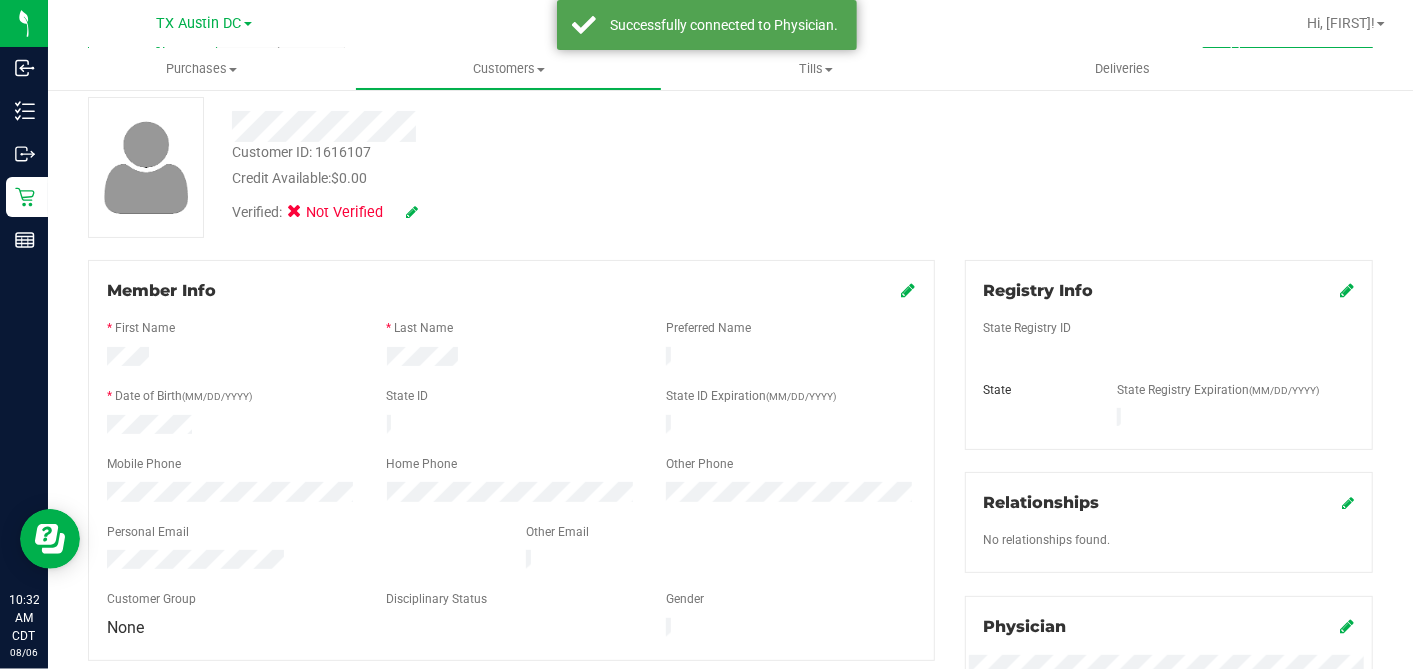 scroll, scrollTop: 0, scrollLeft: 0, axis: both 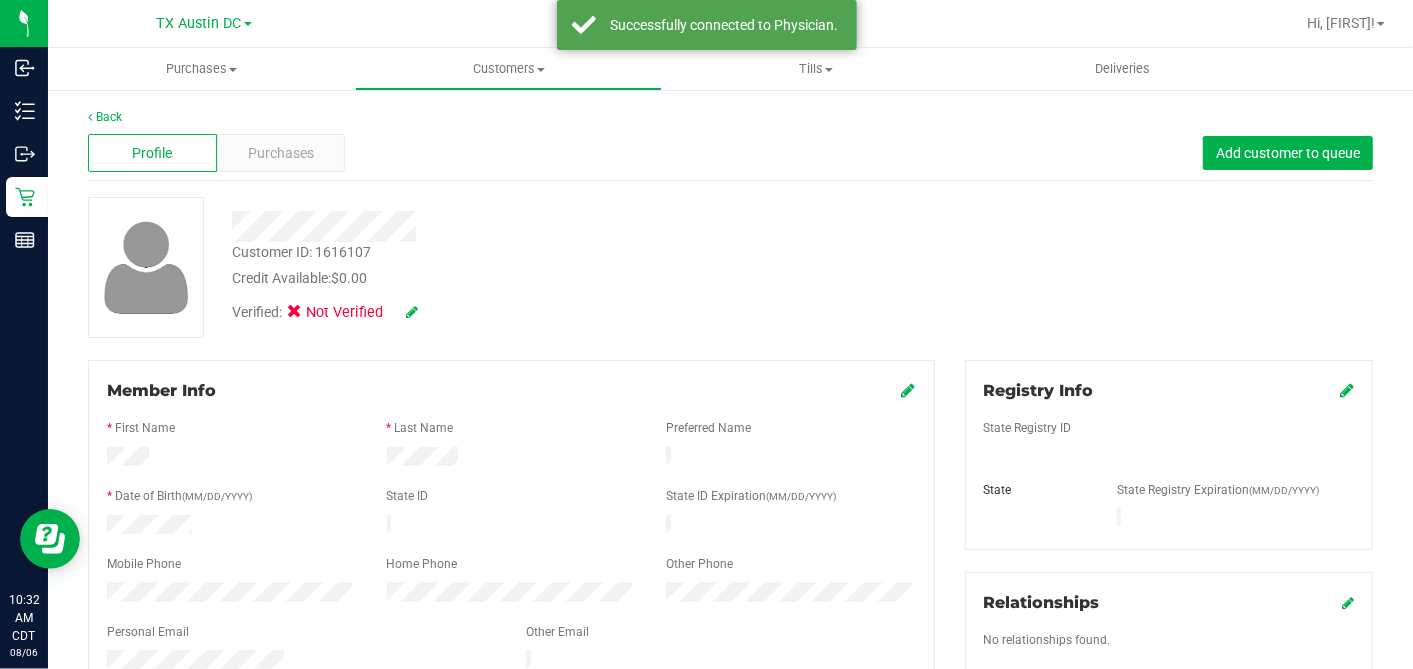 click at bounding box center (1347, 390) 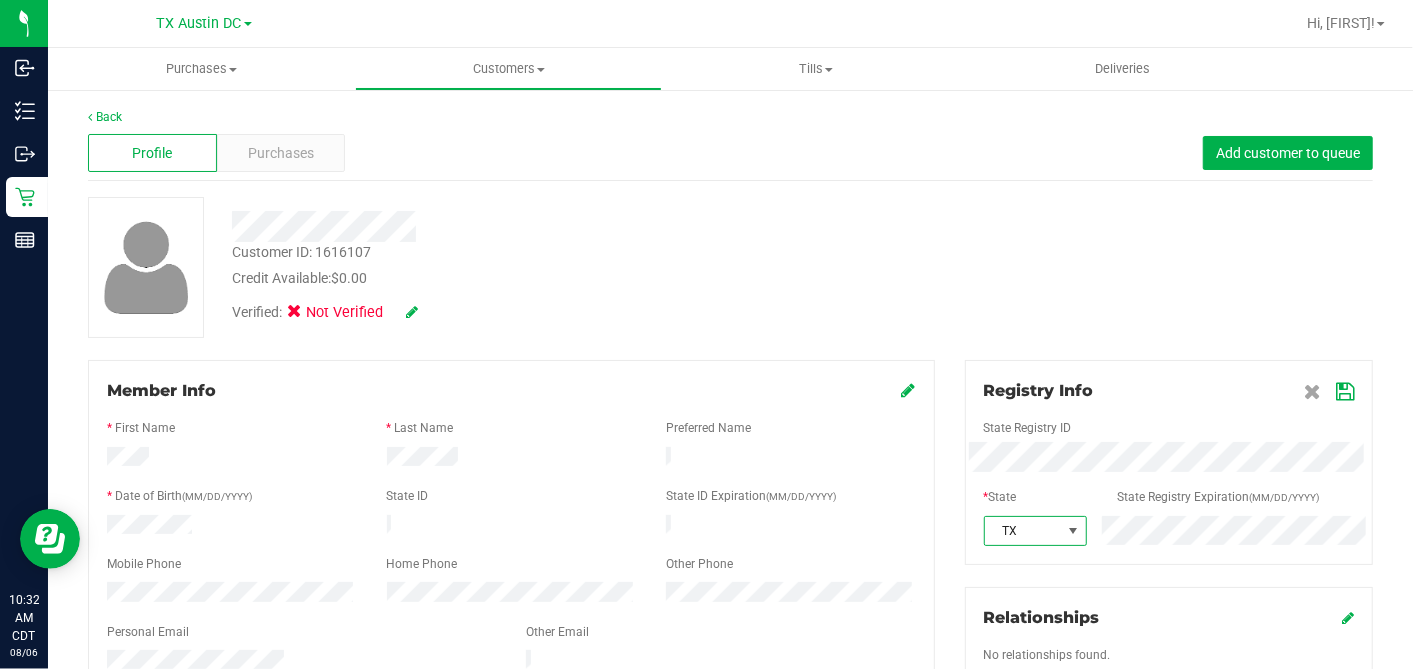 drag, startPoint x: 1329, startPoint y: 389, endPoint x: 1188, endPoint y: 380, distance: 141.28694 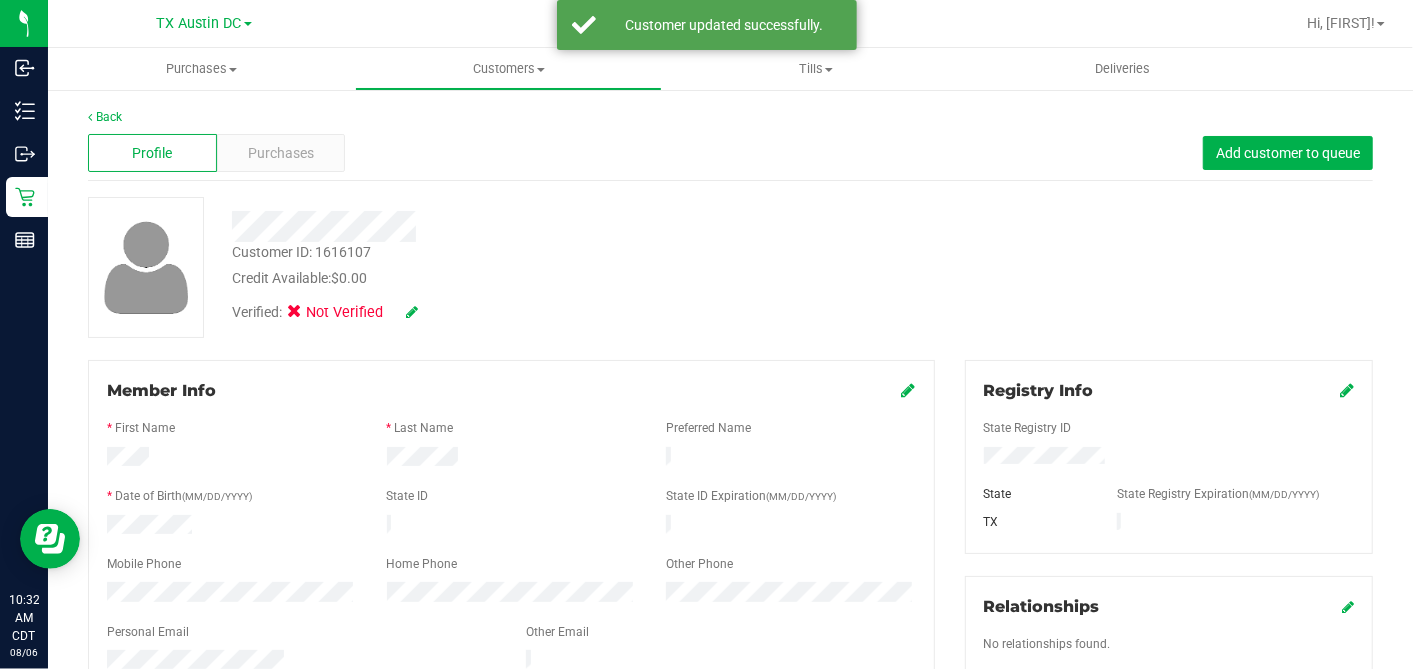 drag, startPoint x: 896, startPoint y: 389, endPoint x: 732, endPoint y: 445, distance: 173.29744 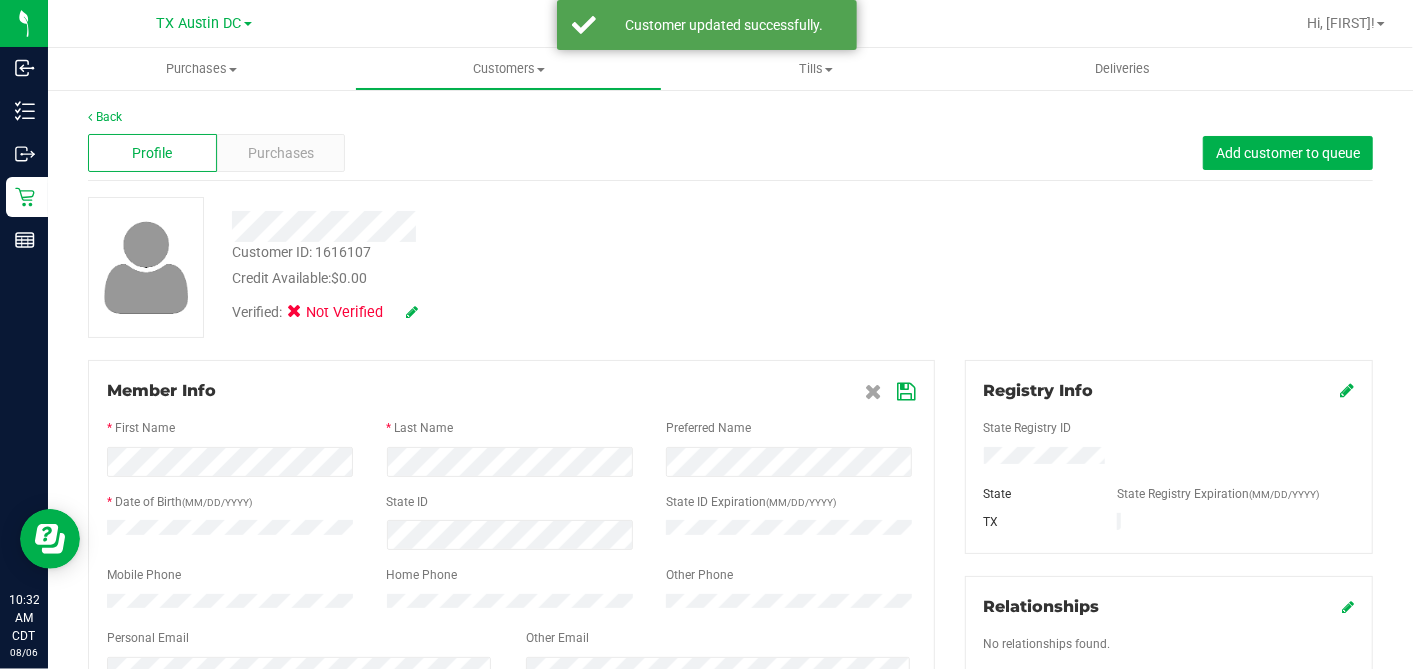 click at bounding box center [907, 392] 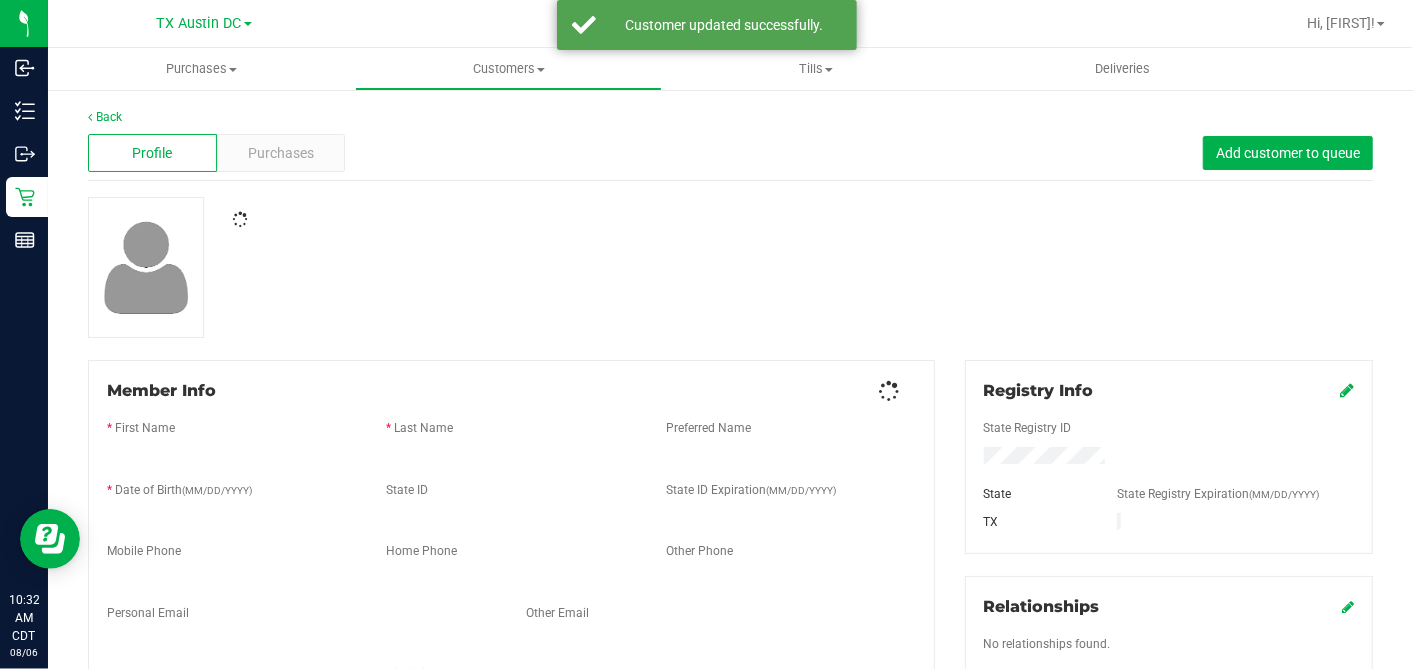 click at bounding box center [730, 267] 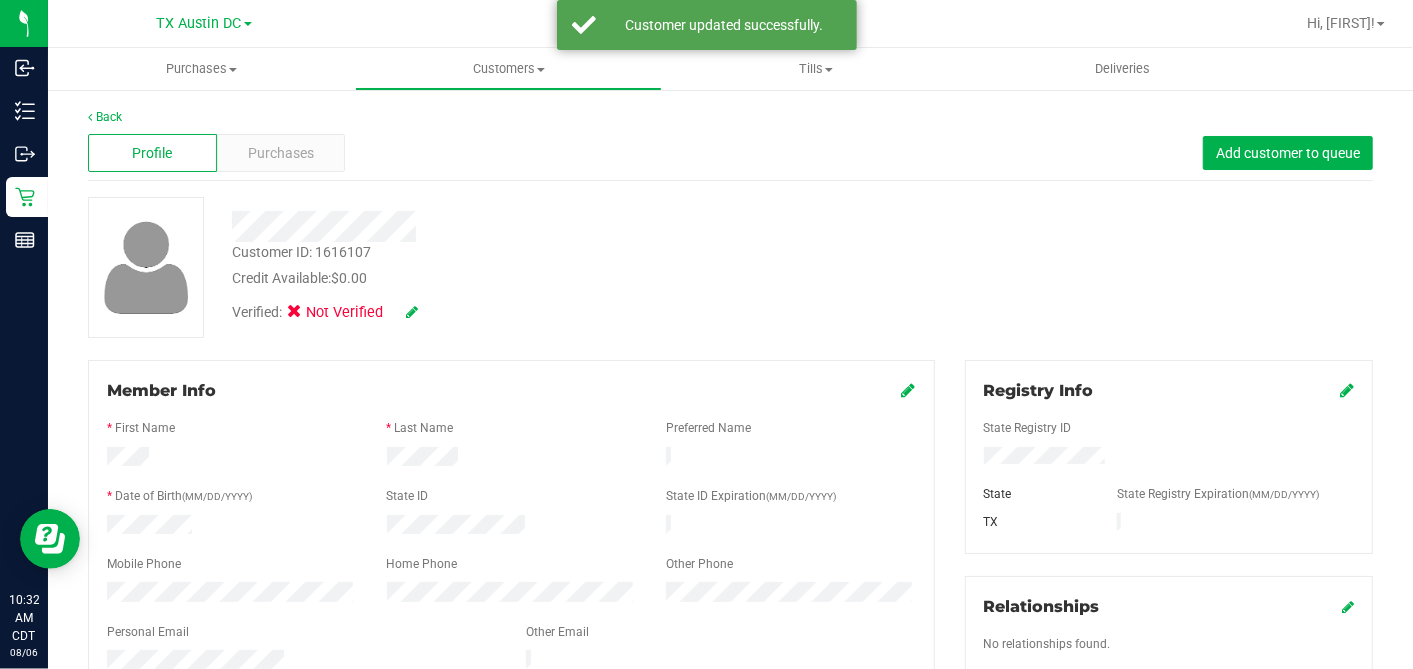 click on "Verified:
Not Verified" at bounding box center (325, 313) 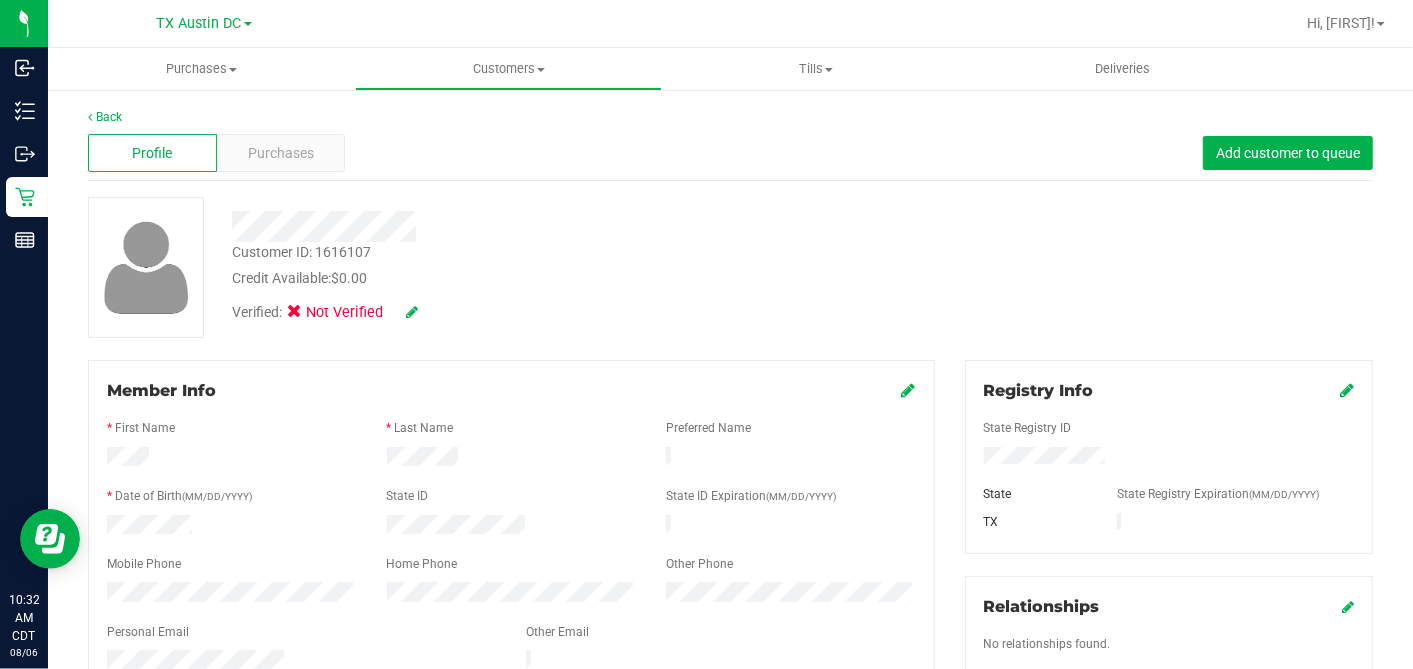 click at bounding box center [412, 312] 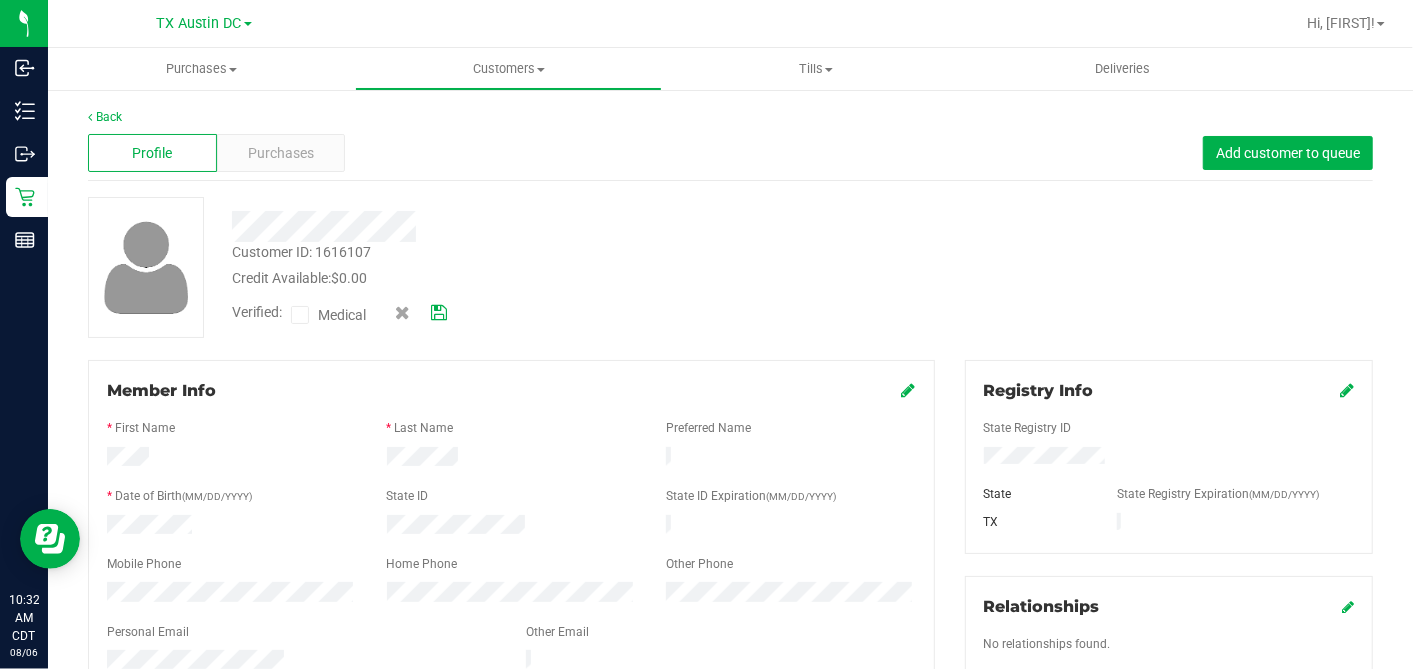 click on "Medical" at bounding box center [346, 315] 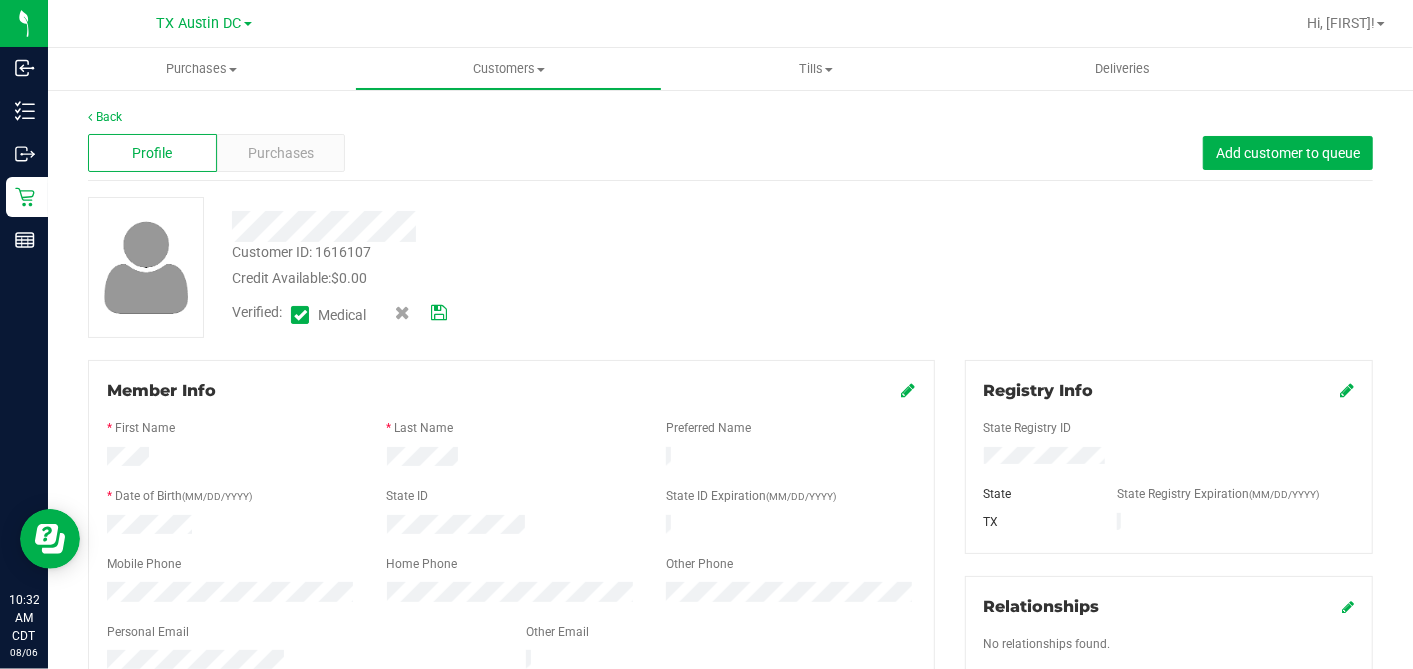 click at bounding box center (300, 315) 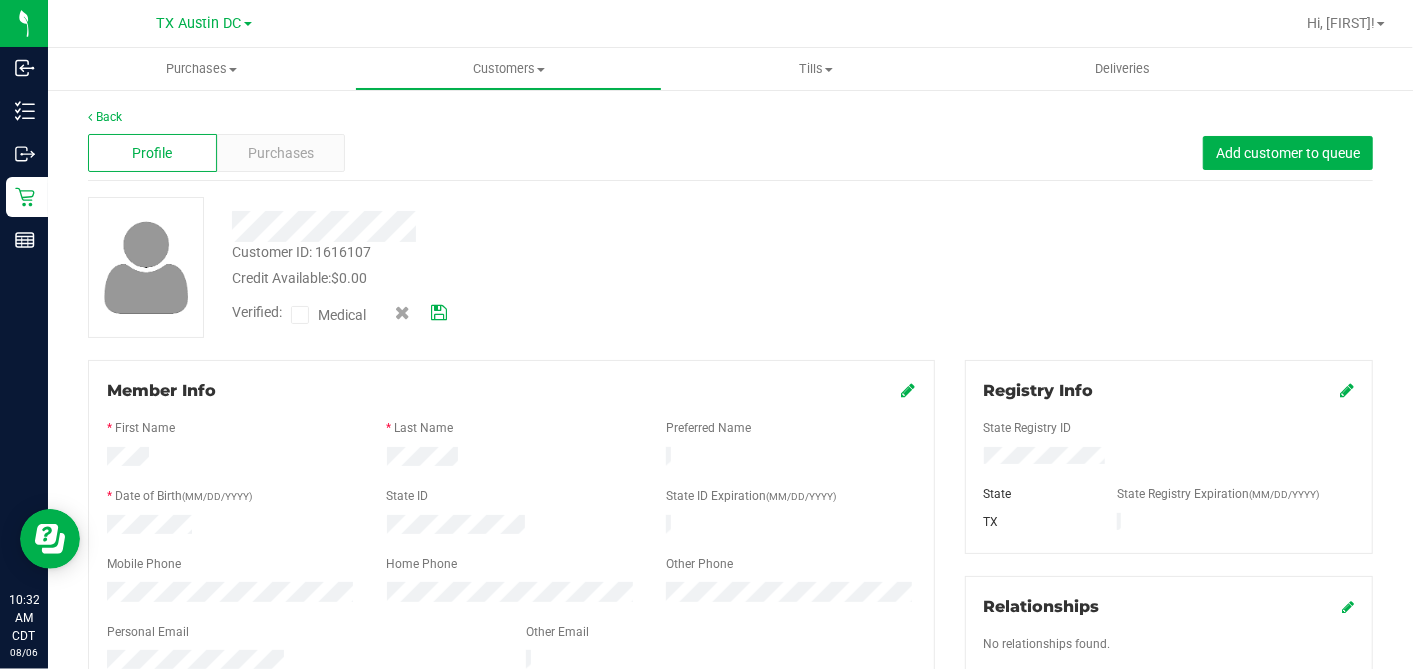 drag, startPoint x: 294, startPoint y: 311, endPoint x: 312, endPoint y: 319, distance: 19.697716 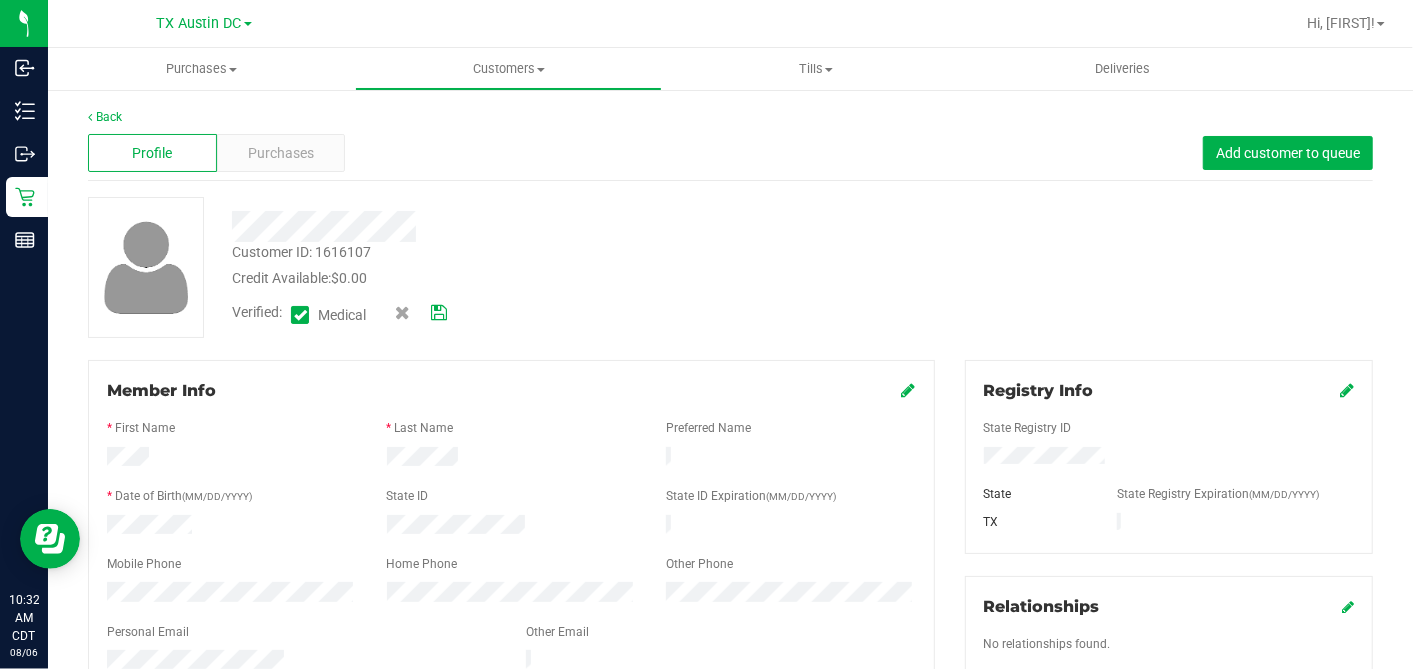 click at bounding box center (439, 313) 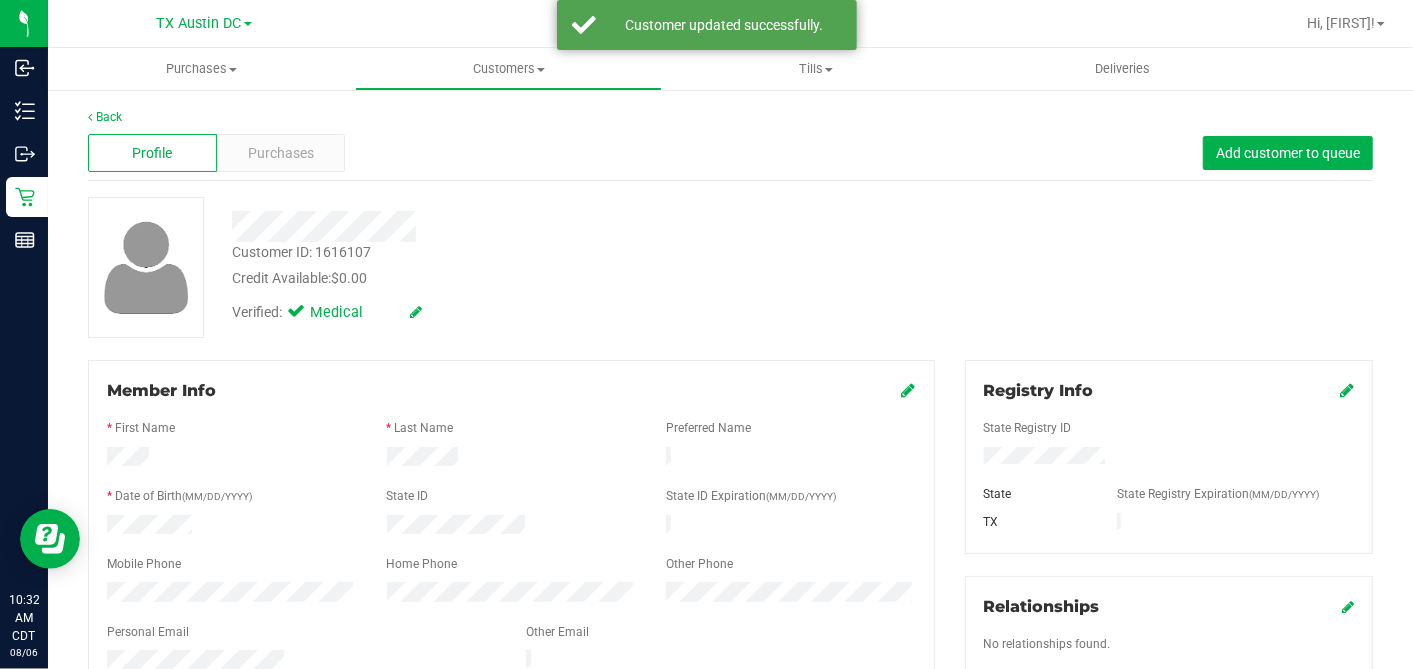 click on "Profile
Purchases
Add customer to queue" at bounding box center (730, 153) 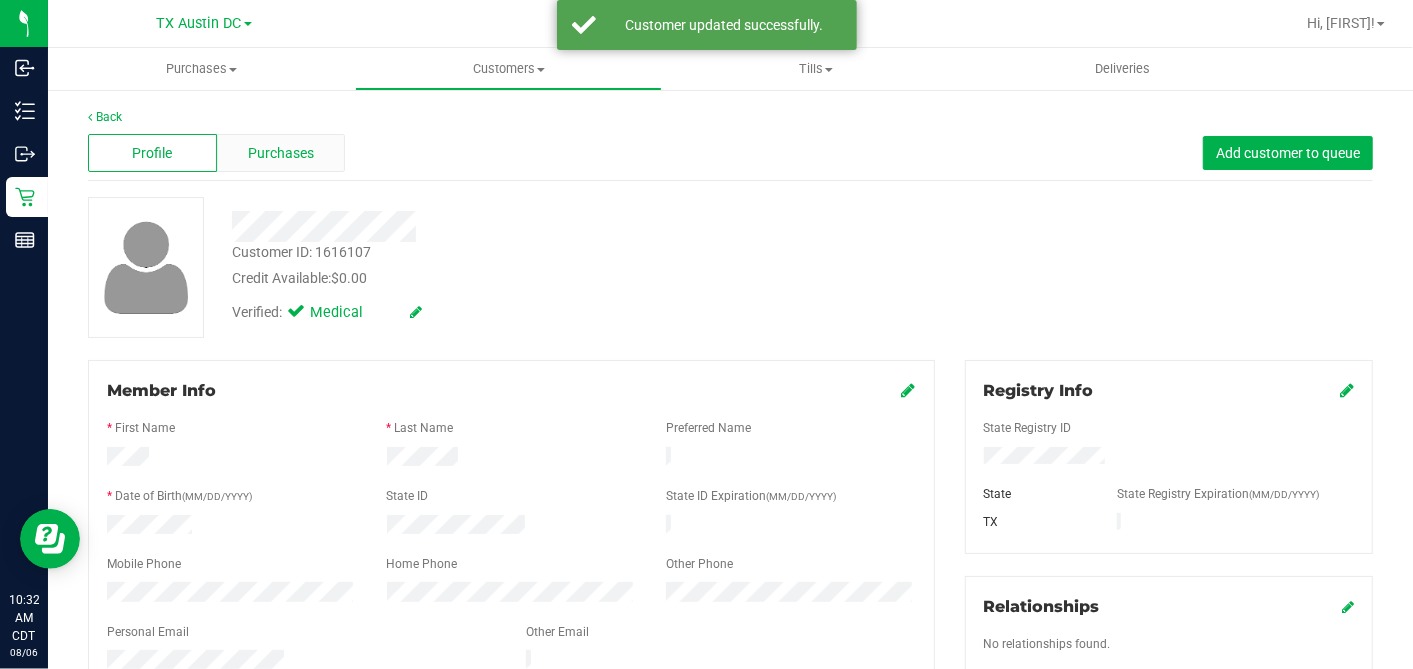 click on "Purchases" at bounding box center [281, 153] 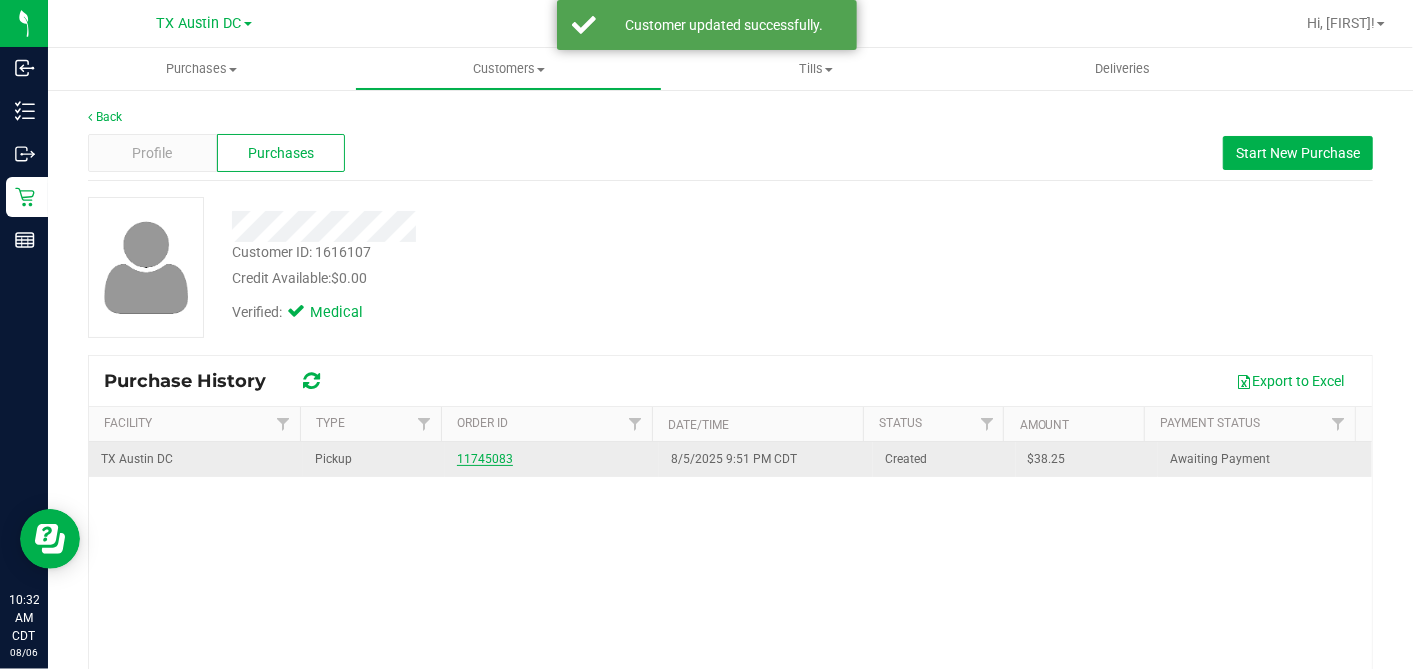 click on "11745083" at bounding box center (485, 459) 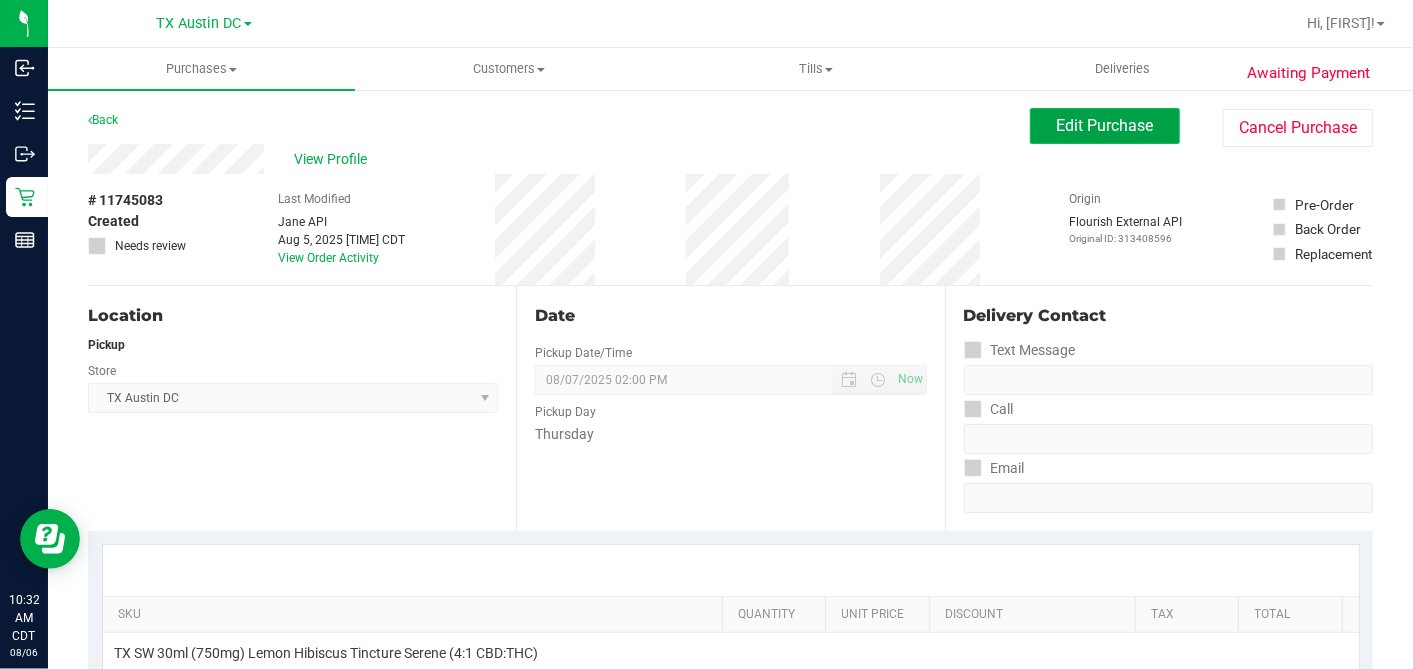 click on "Edit Purchase" at bounding box center (1105, 126) 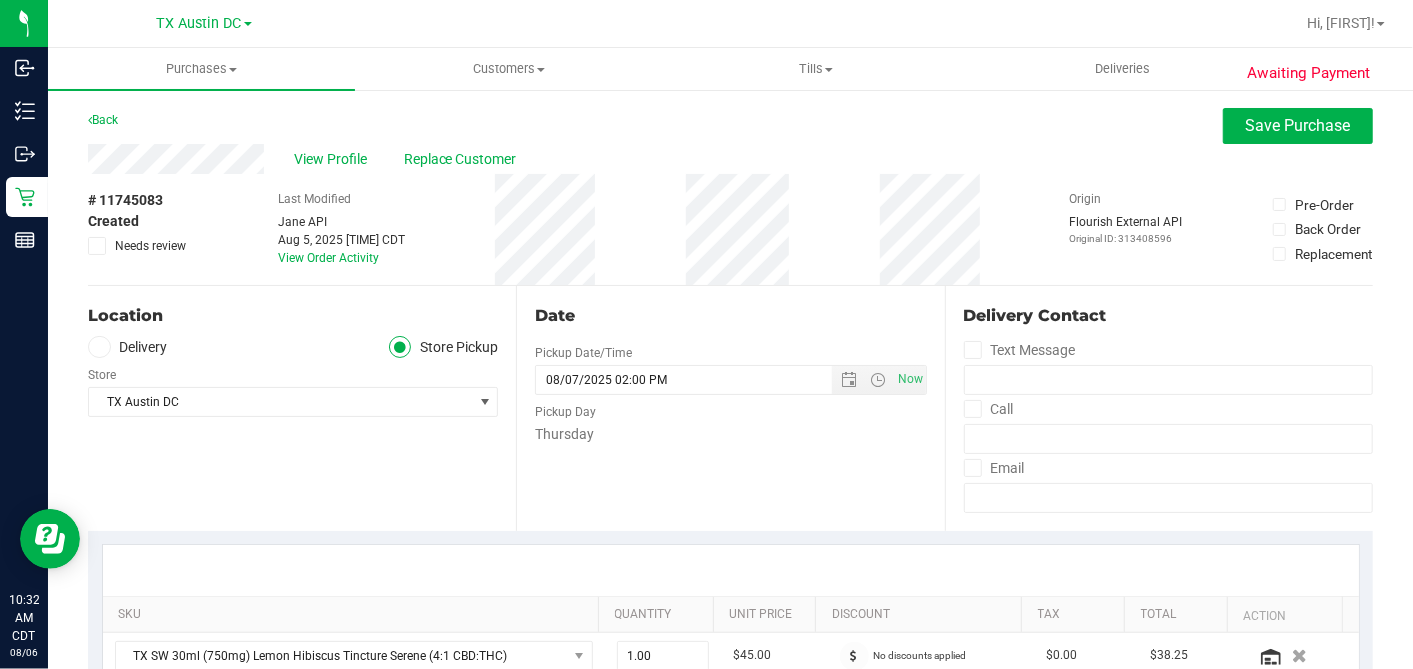 click on "Delivery" at bounding box center [128, 347] 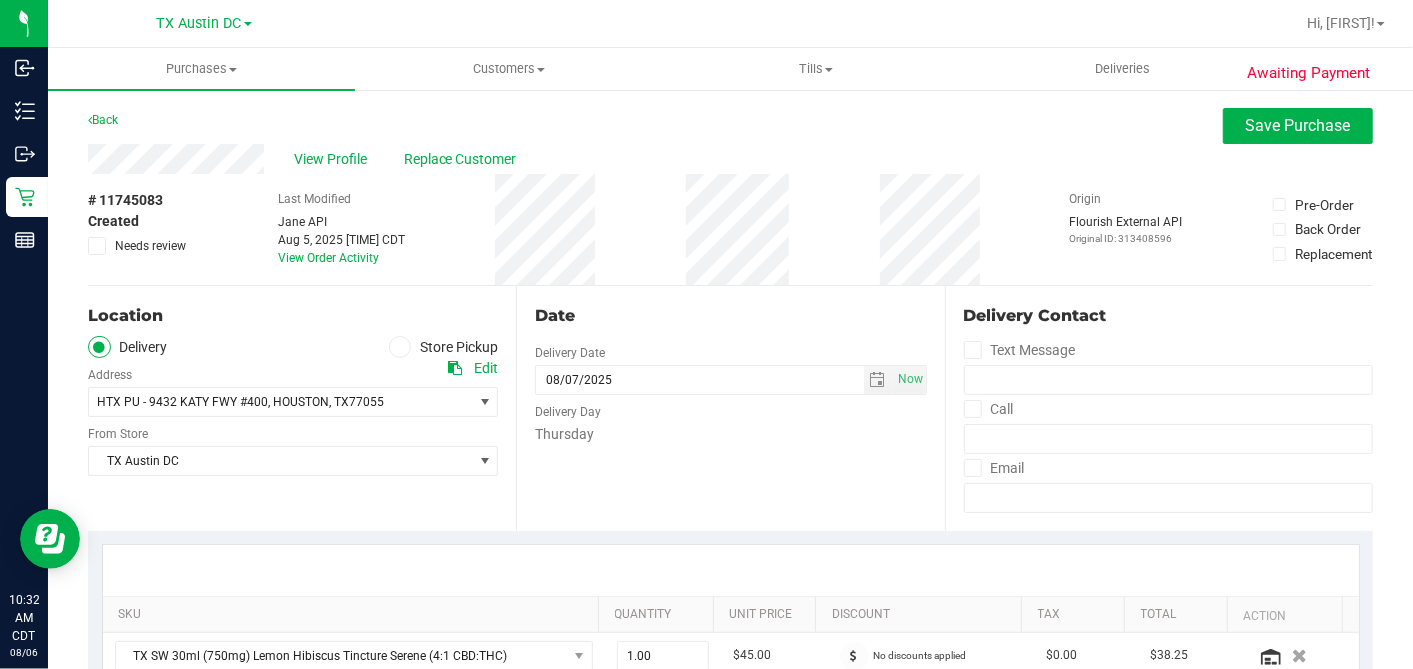 click on "Date
Delivery Date
08/07/2025
Now
08/07/2025 02:00 PM
Now
Delivery Day
Thursday" at bounding box center [730, 408] 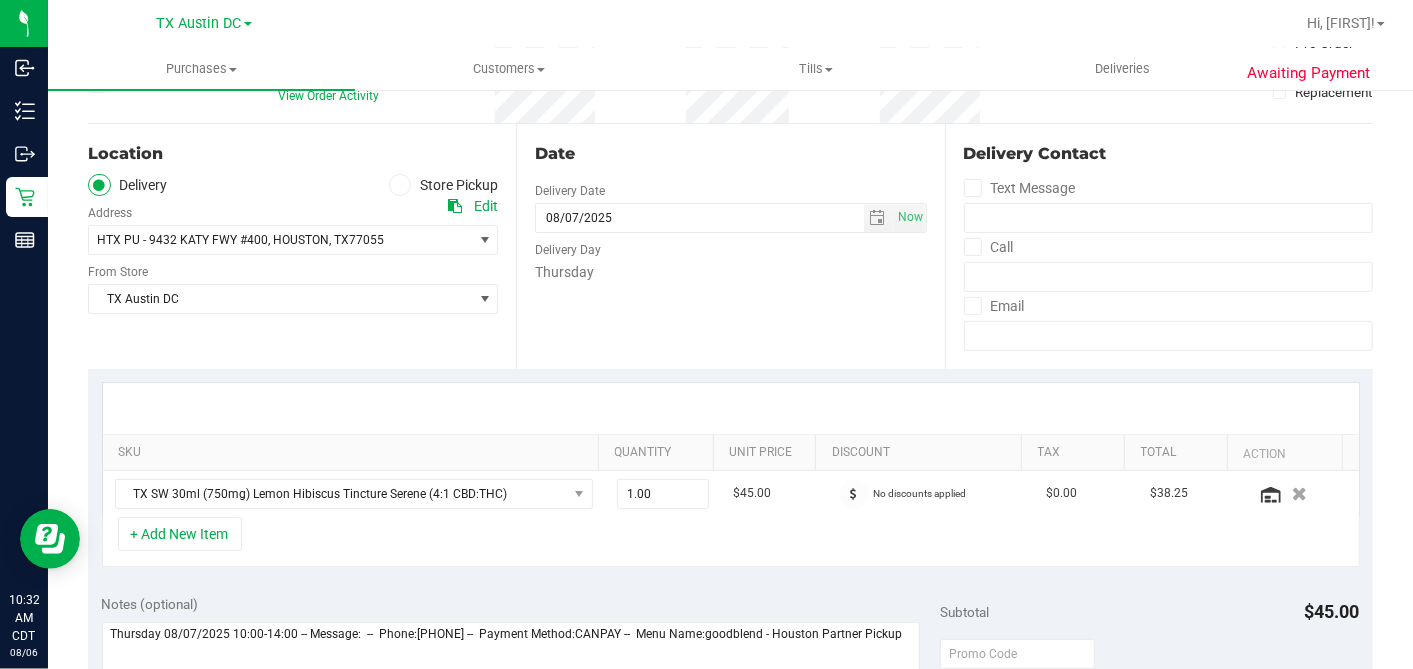 scroll, scrollTop: 333, scrollLeft: 0, axis: vertical 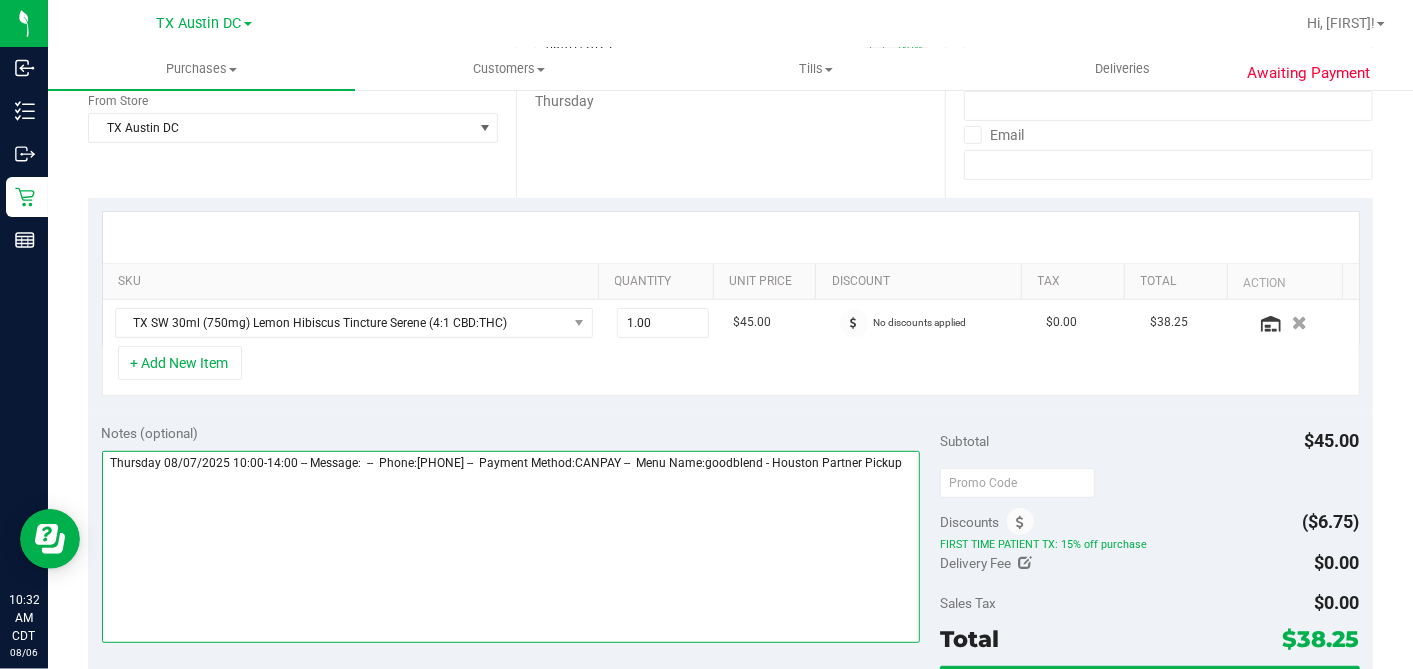 click at bounding box center [511, 547] 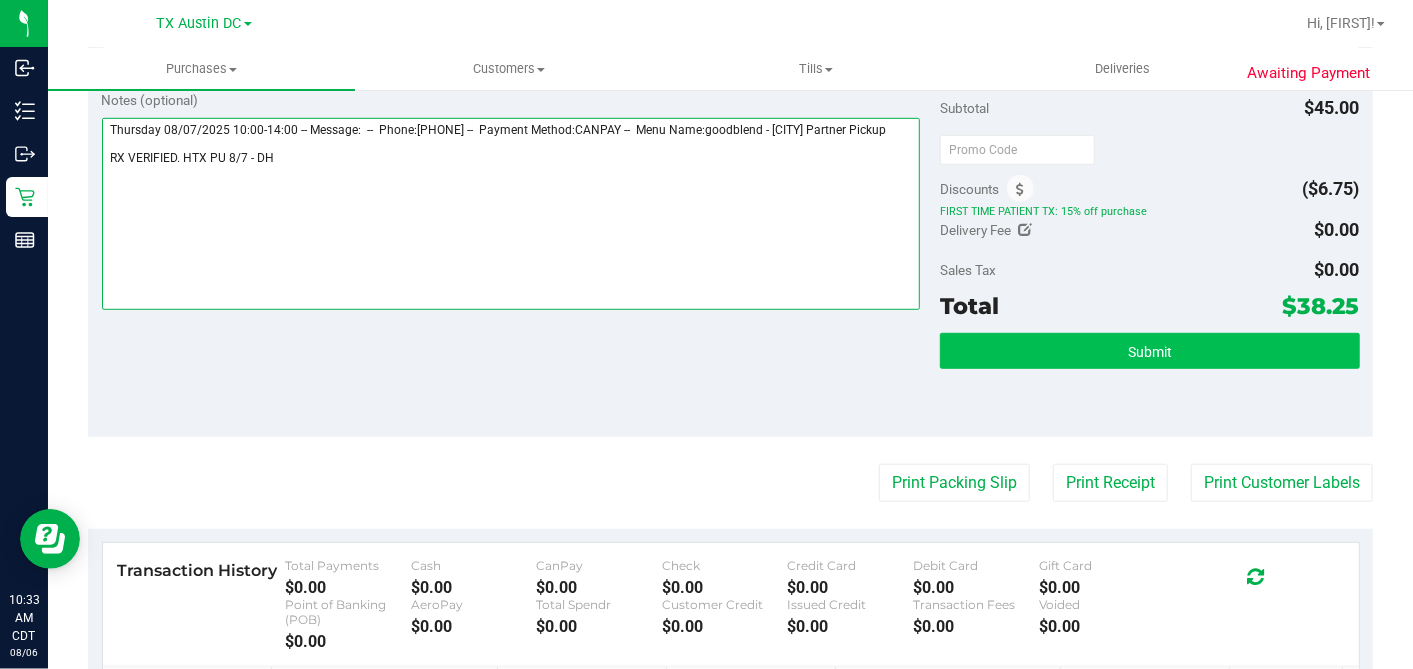 type on "Thursday 08/07/2025 10:00-14:00 -- Message:  --  Phone:8324444548 --  Payment Method:CANPAY --  Menu Name:goodblend - Houston Partner Pickup
RX VERIFIED. HTX PU 8/7 - DH" 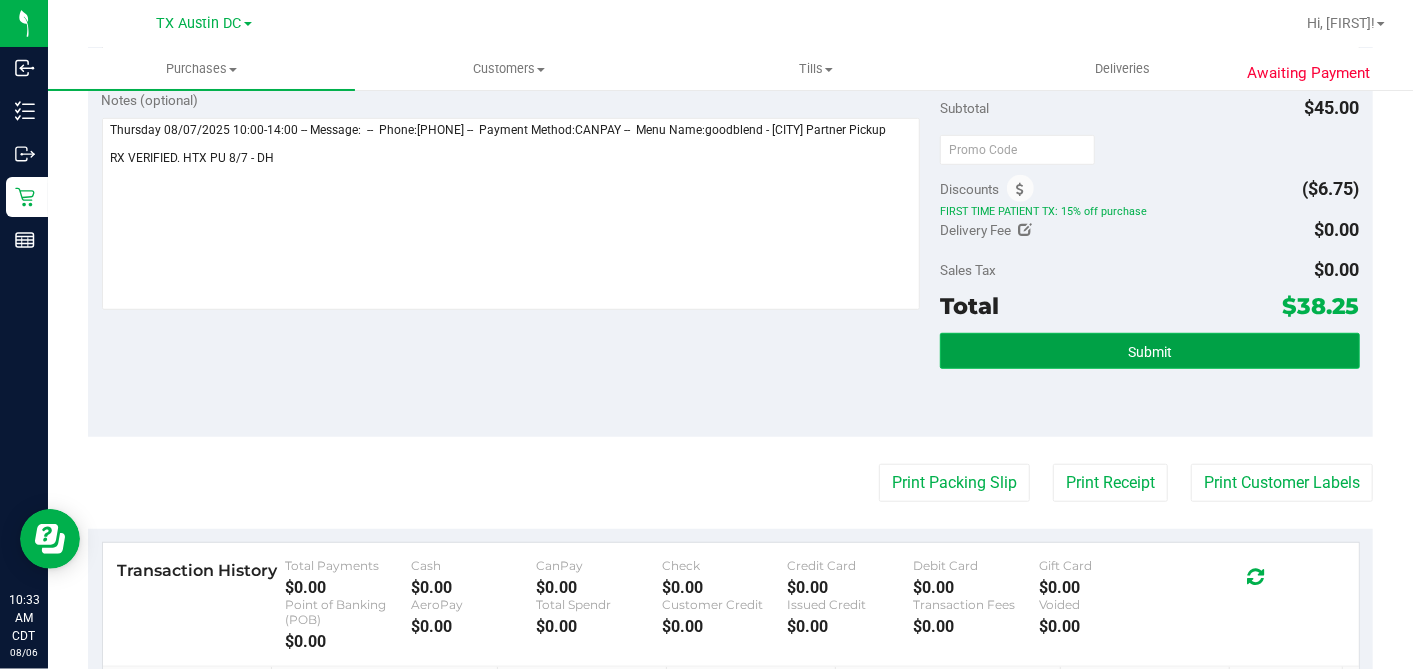 click on "Submit" at bounding box center [1149, 351] 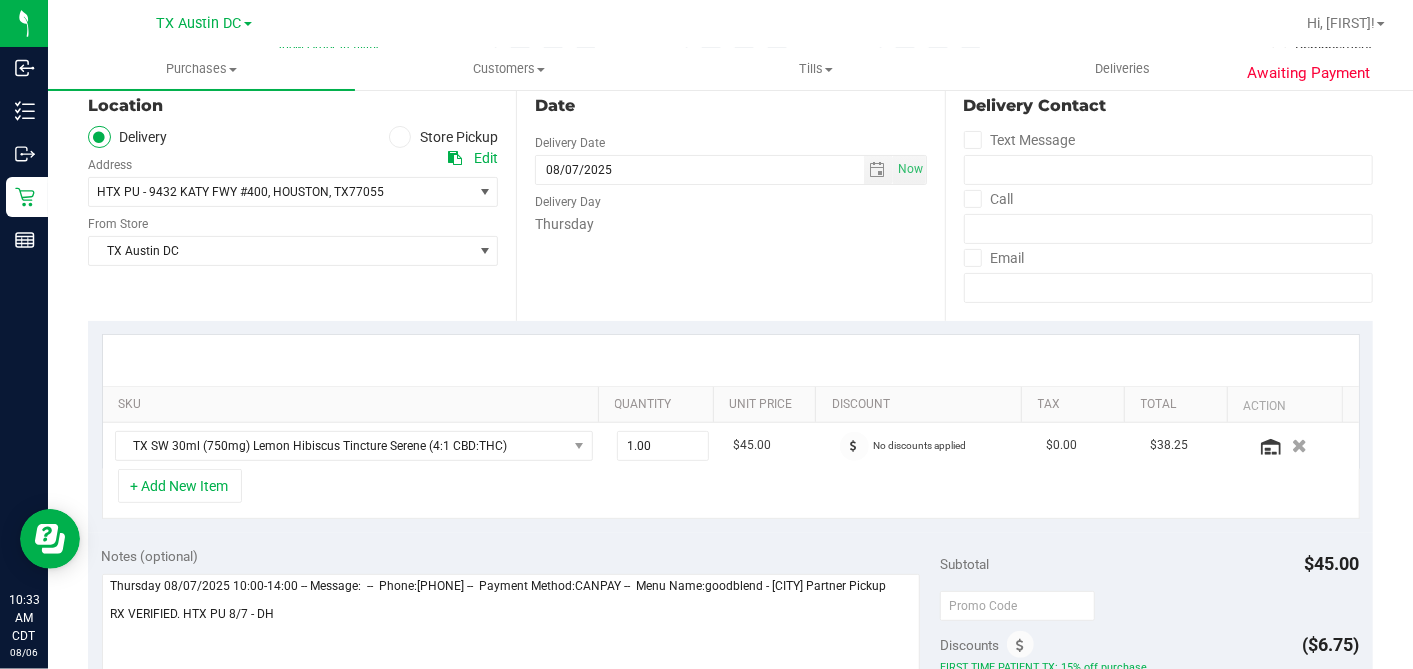 scroll, scrollTop: 0, scrollLeft: 0, axis: both 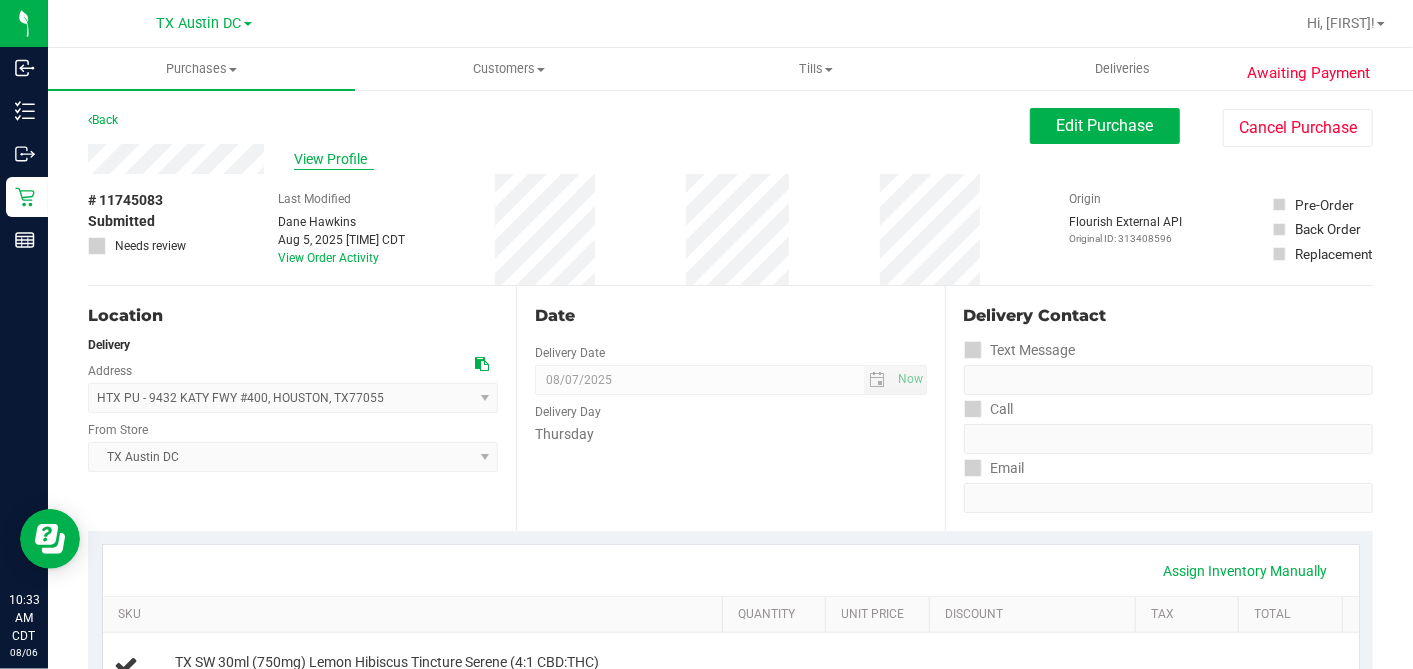 click on "View Profile" at bounding box center [334, 159] 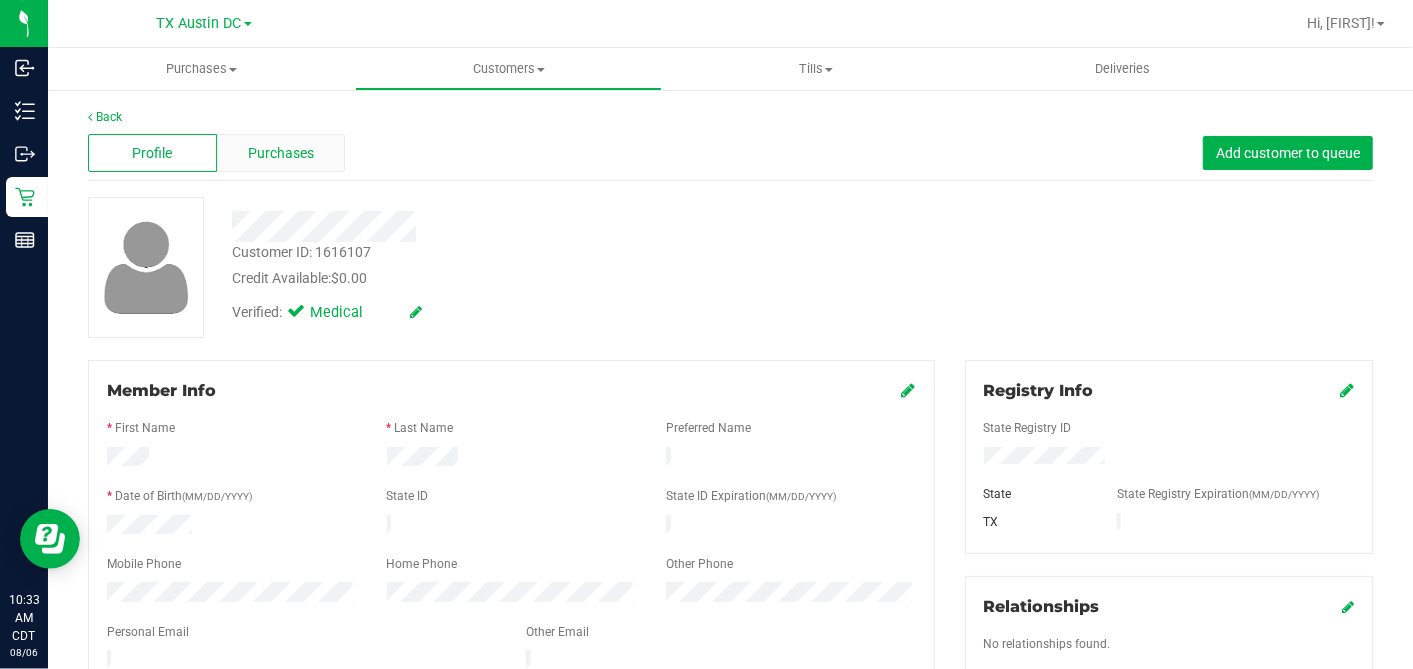 click on "Purchases" at bounding box center [281, 153] 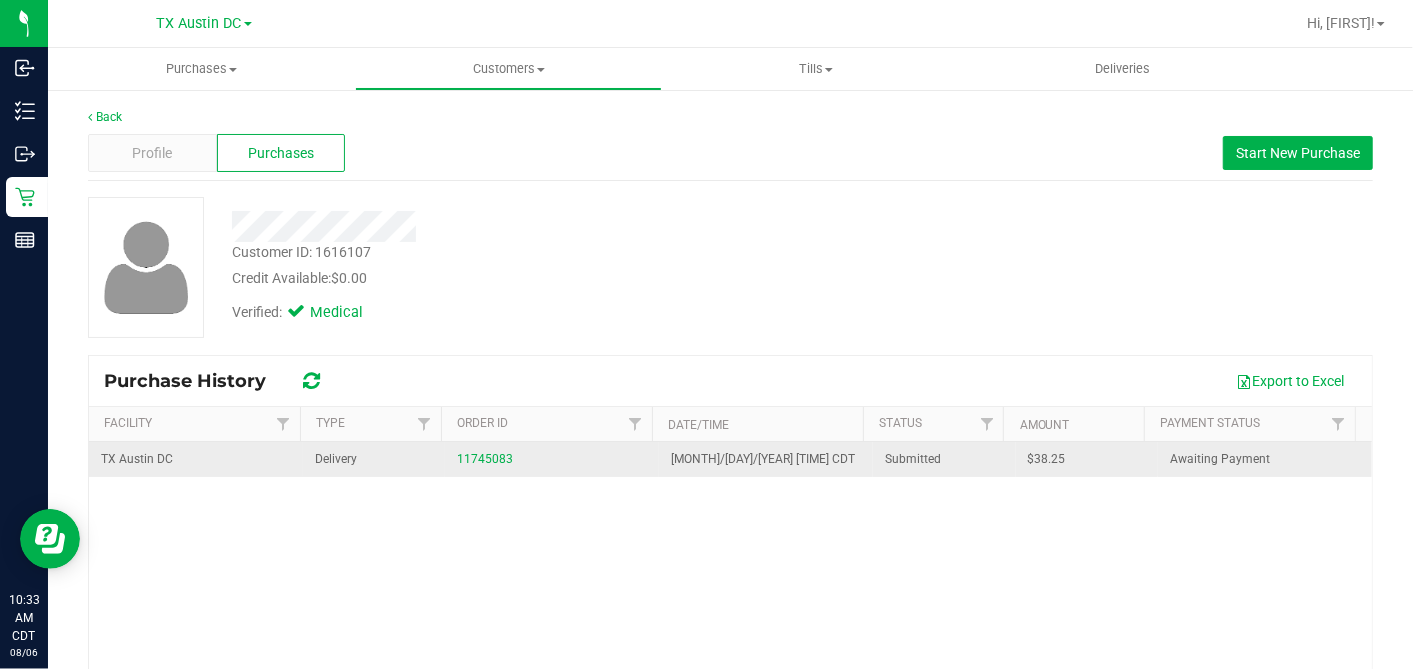 click on "$38.25" at bounding box center (1047, 459) 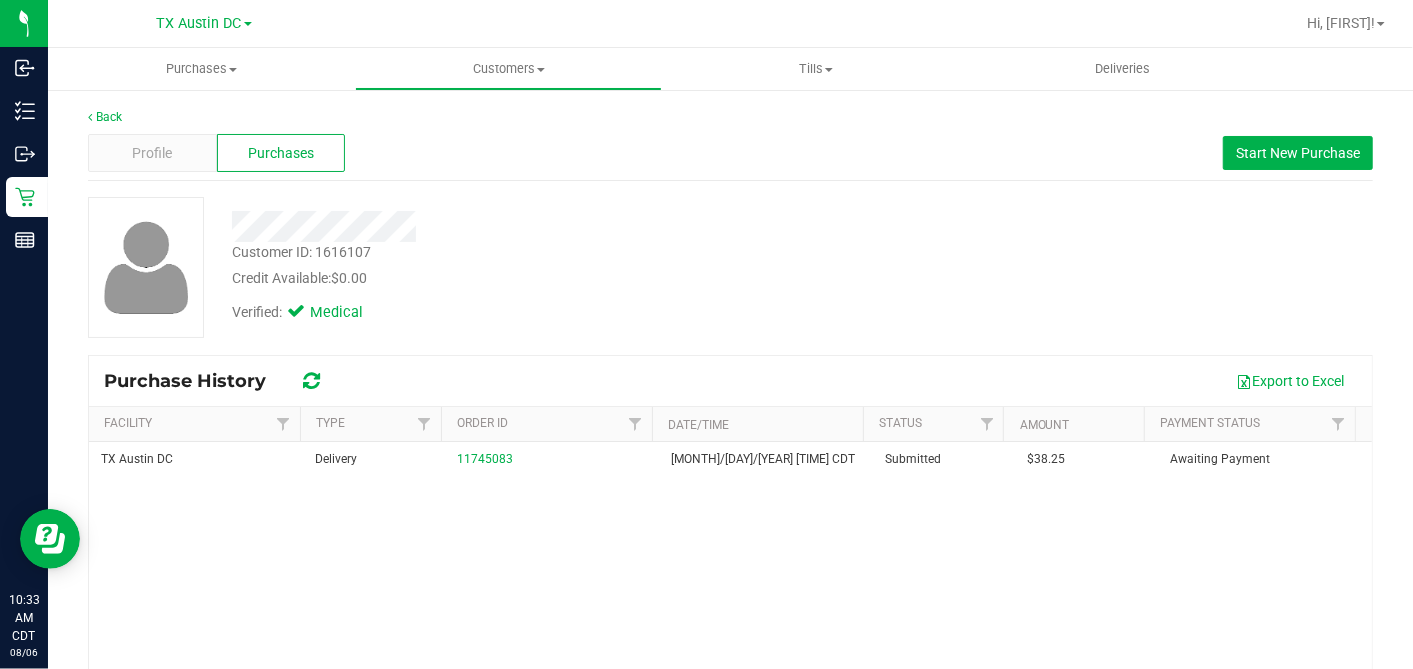 copy on "38.25" 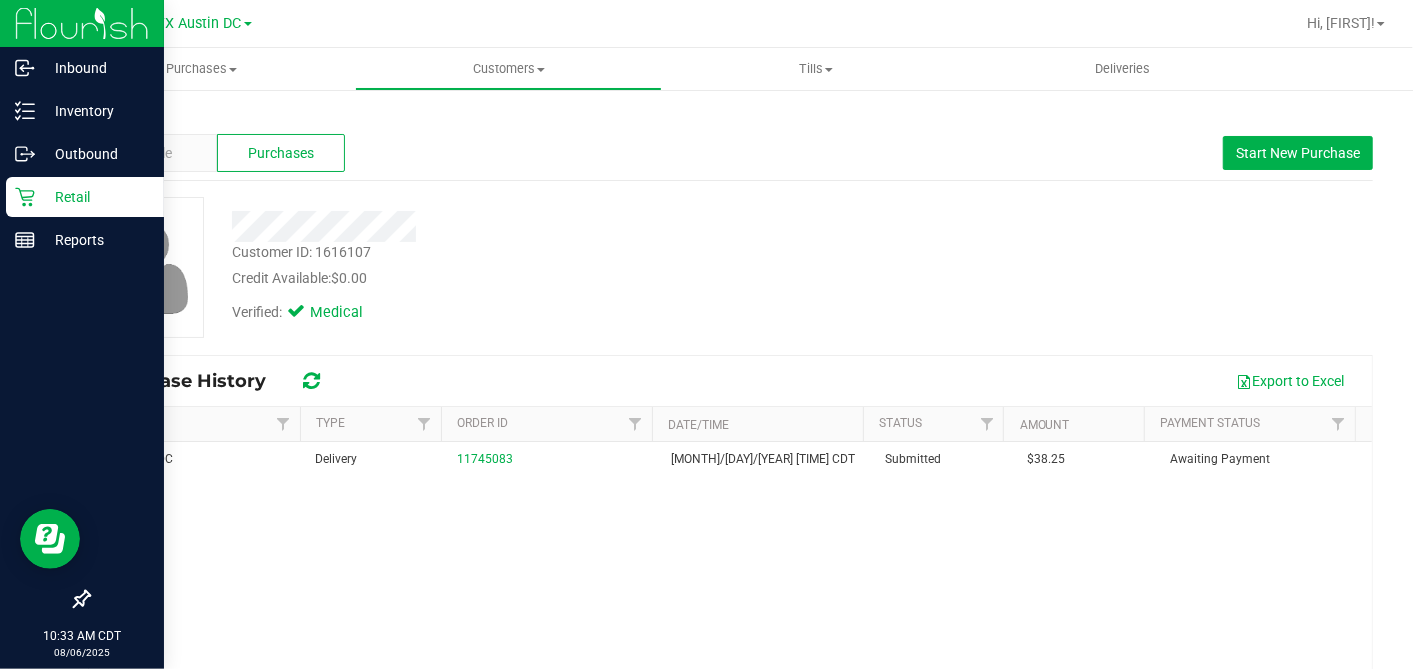 click on "Retail" at bounding box center (95, 197) 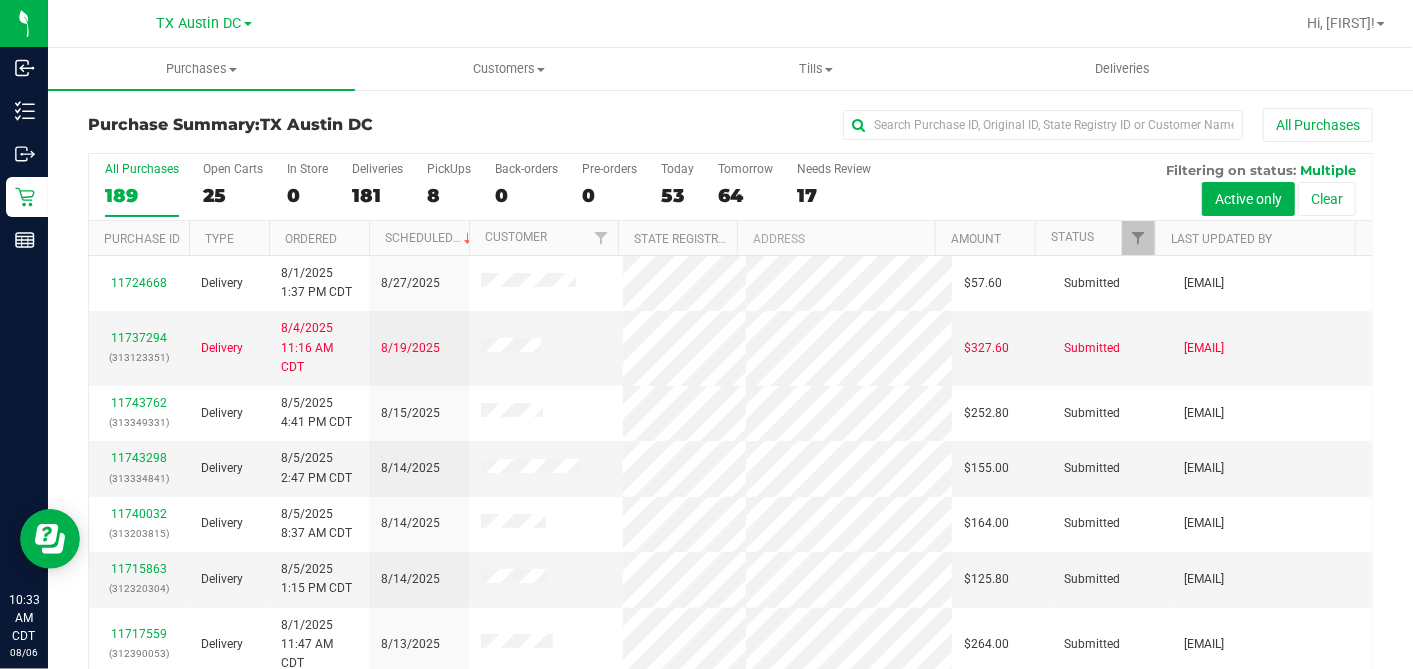 click on "64" at bounding box center (745, 195) 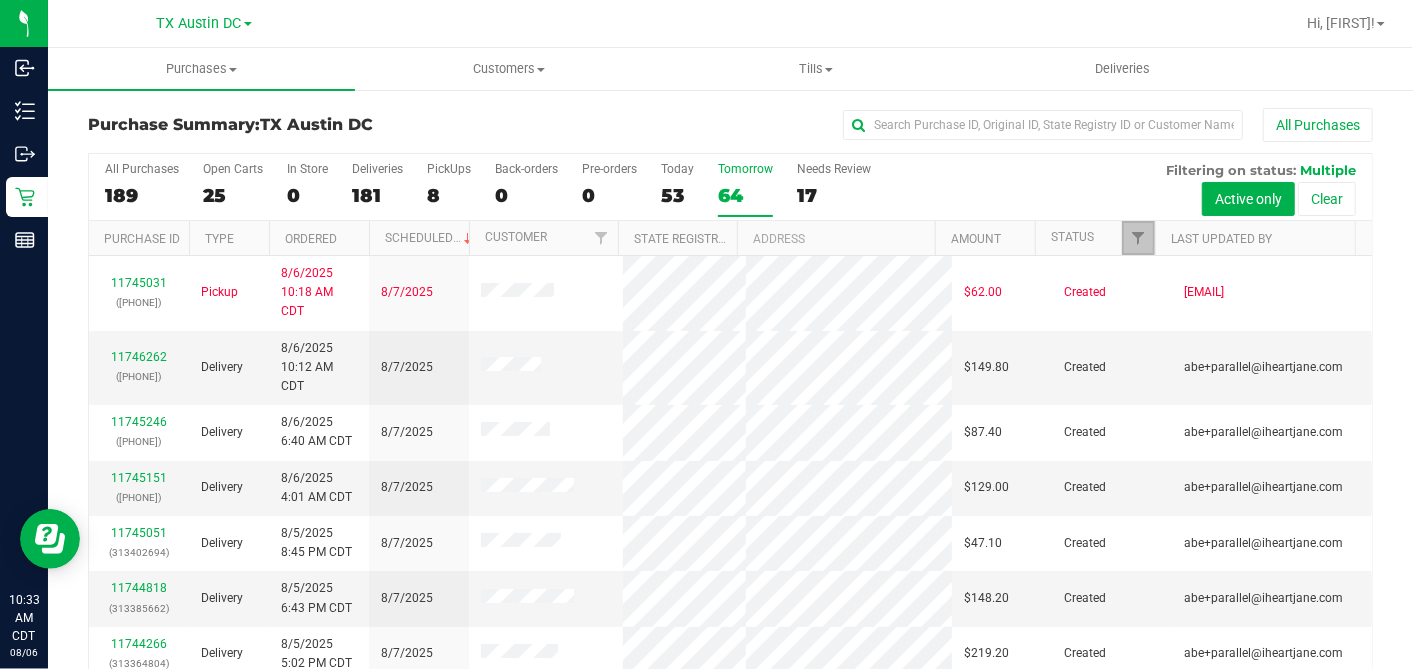 drag, startPoint x: 1117, startPoint y: 218, endPoint x: 1118, endPoint y: 246, distance: 28.01785 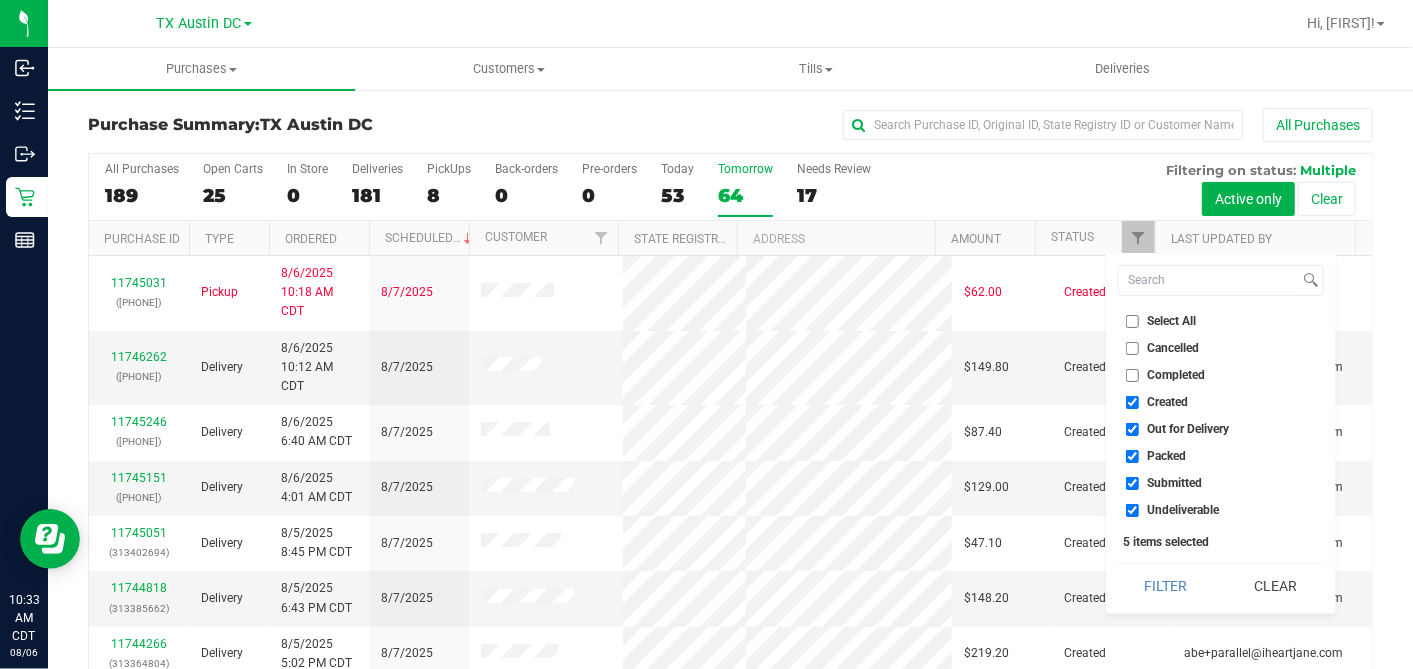 click on "Select All" at bounding box center [1132, 321] 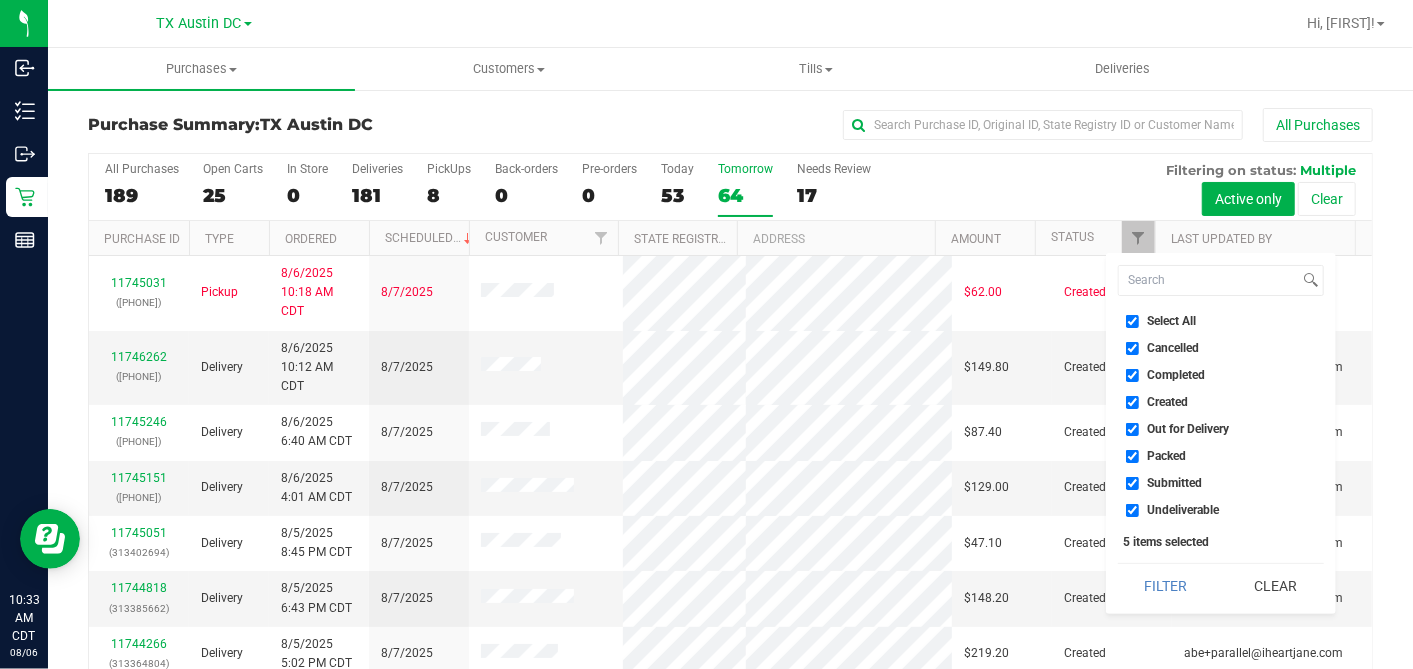 checkbox on "true" 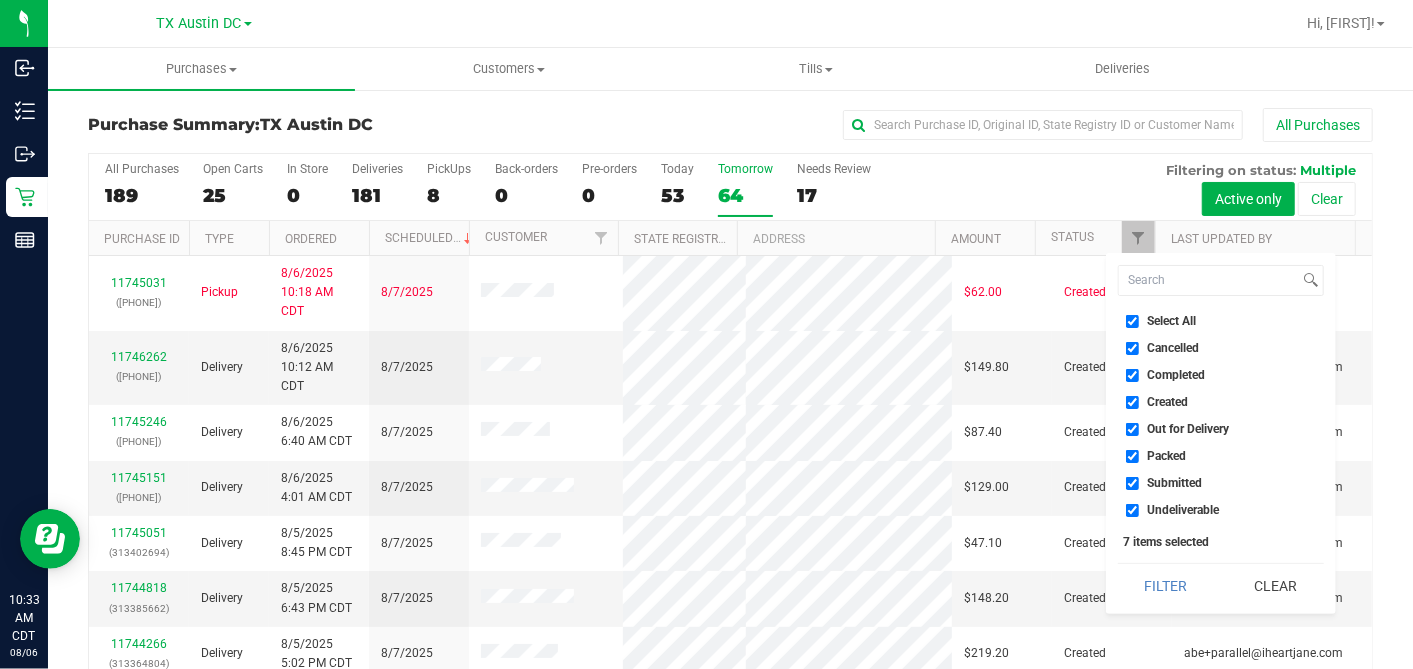 click on "Select All" at bounding box center [1132, 321] 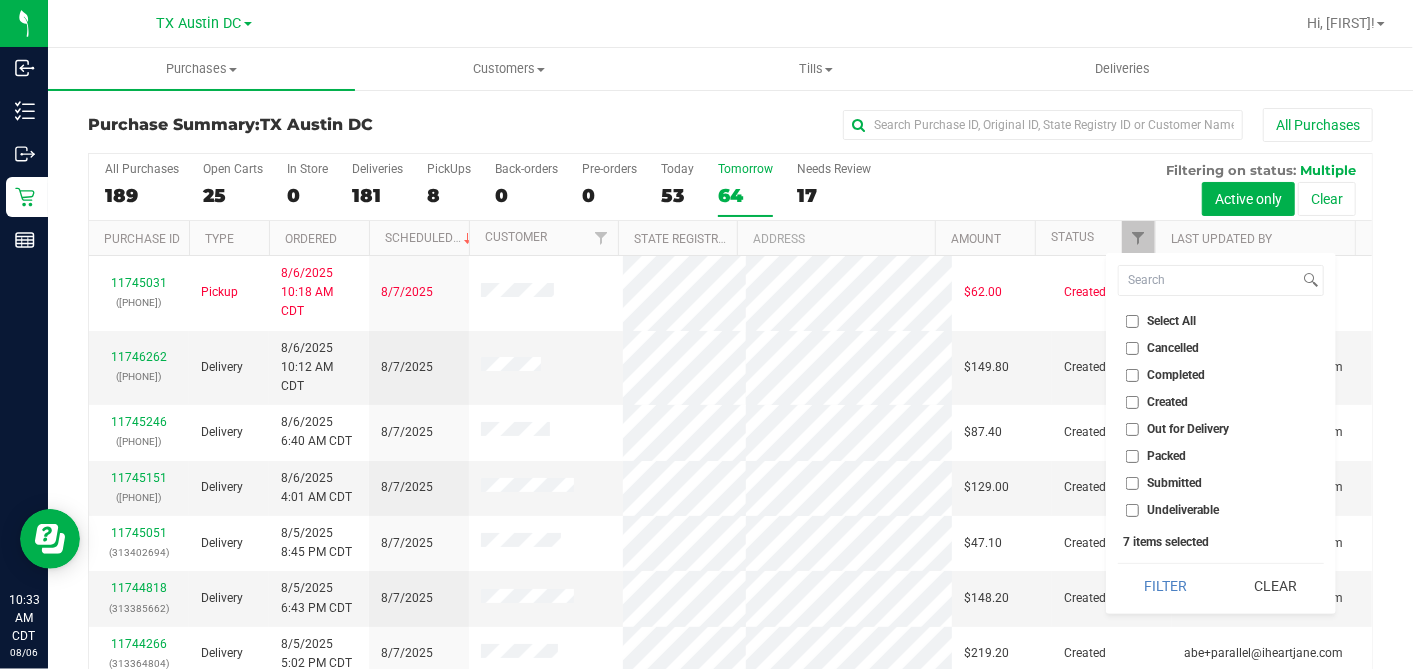 checkbox on "false" 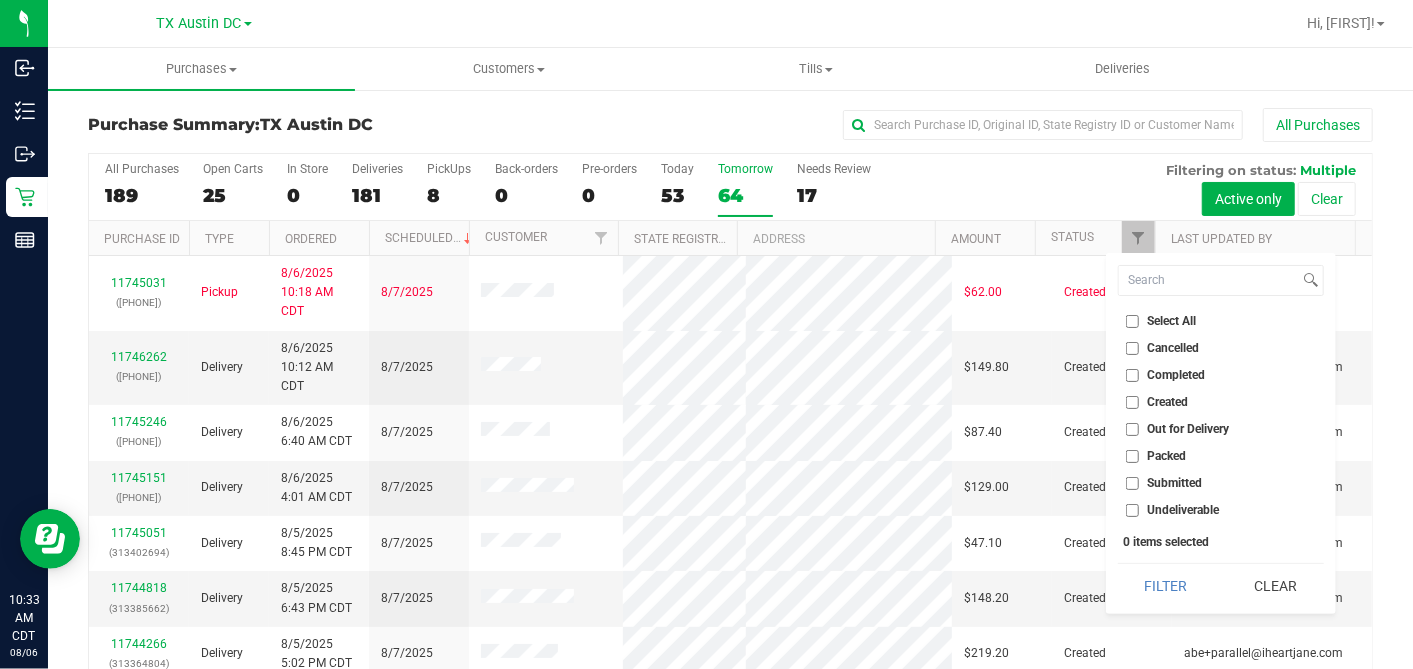 drag, startPoint x: 1132, startPoint y: 396, endPoint x: 1140, endPoint y: 428, distance: 32.984844 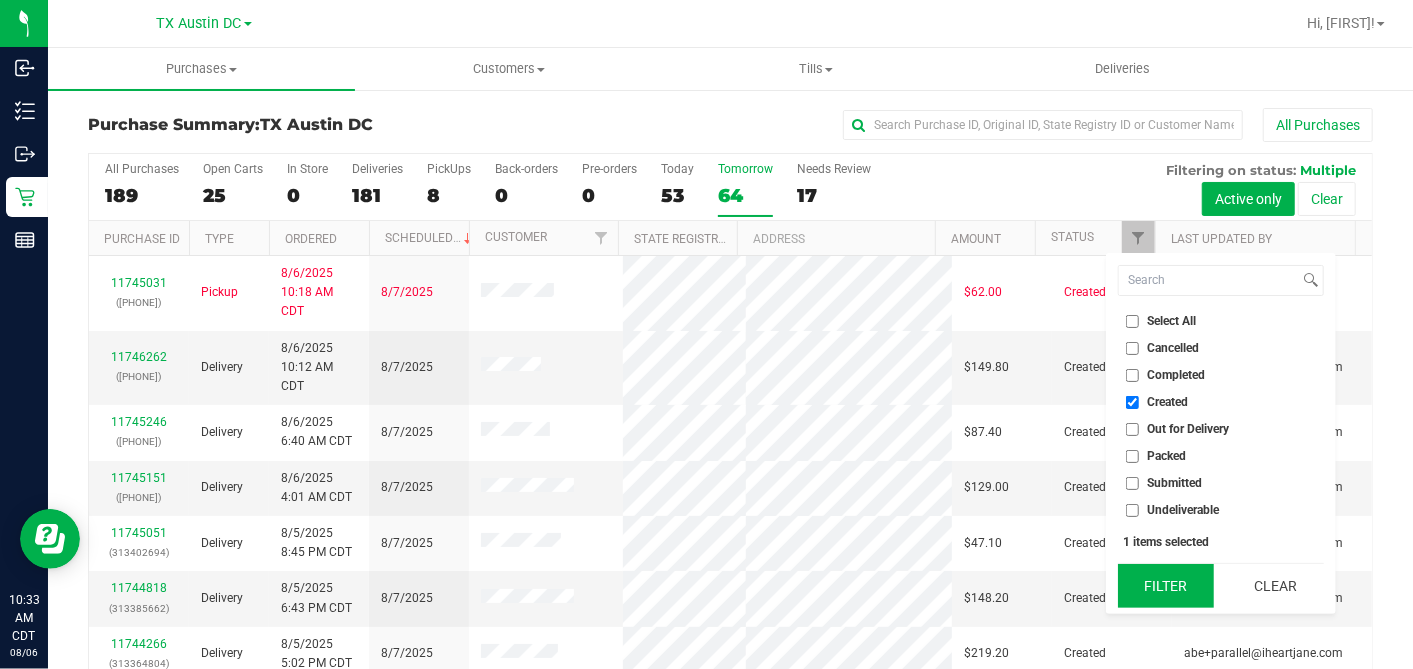 click on "Filter" at bounding box center (1166, 586) 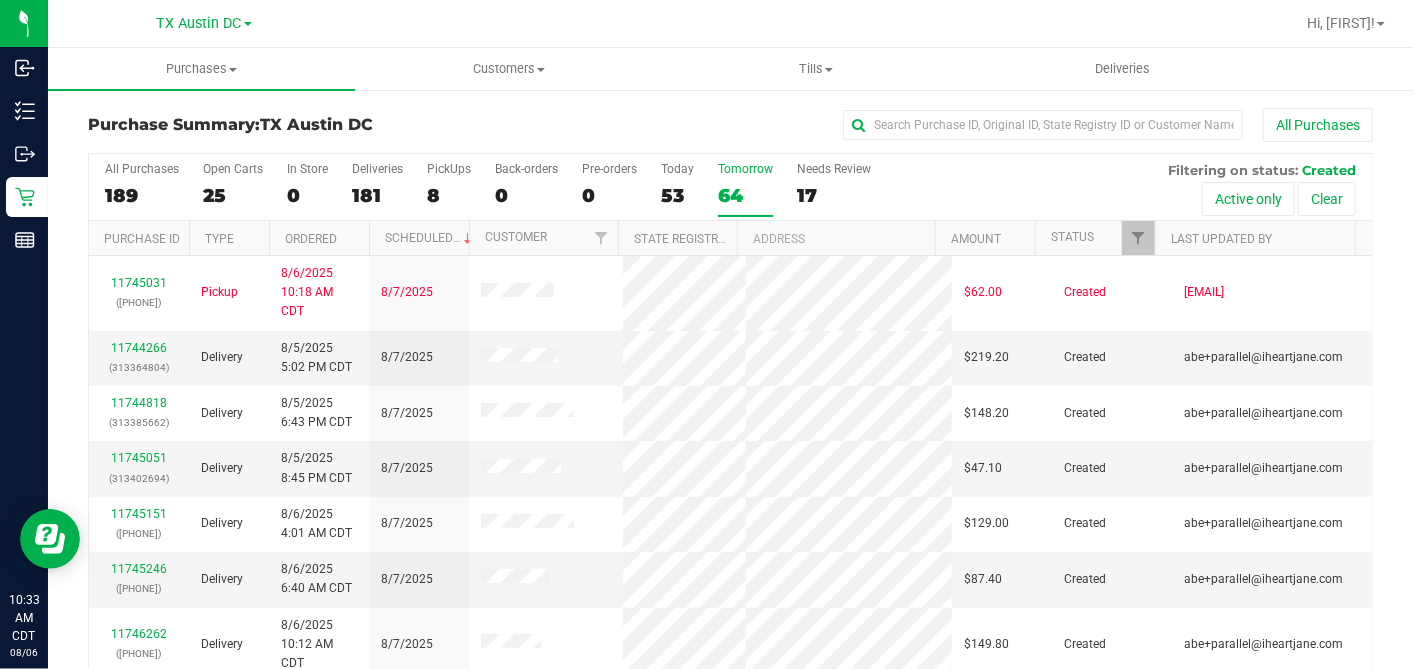 click on "Ordered" at bounding box center [319, 238] 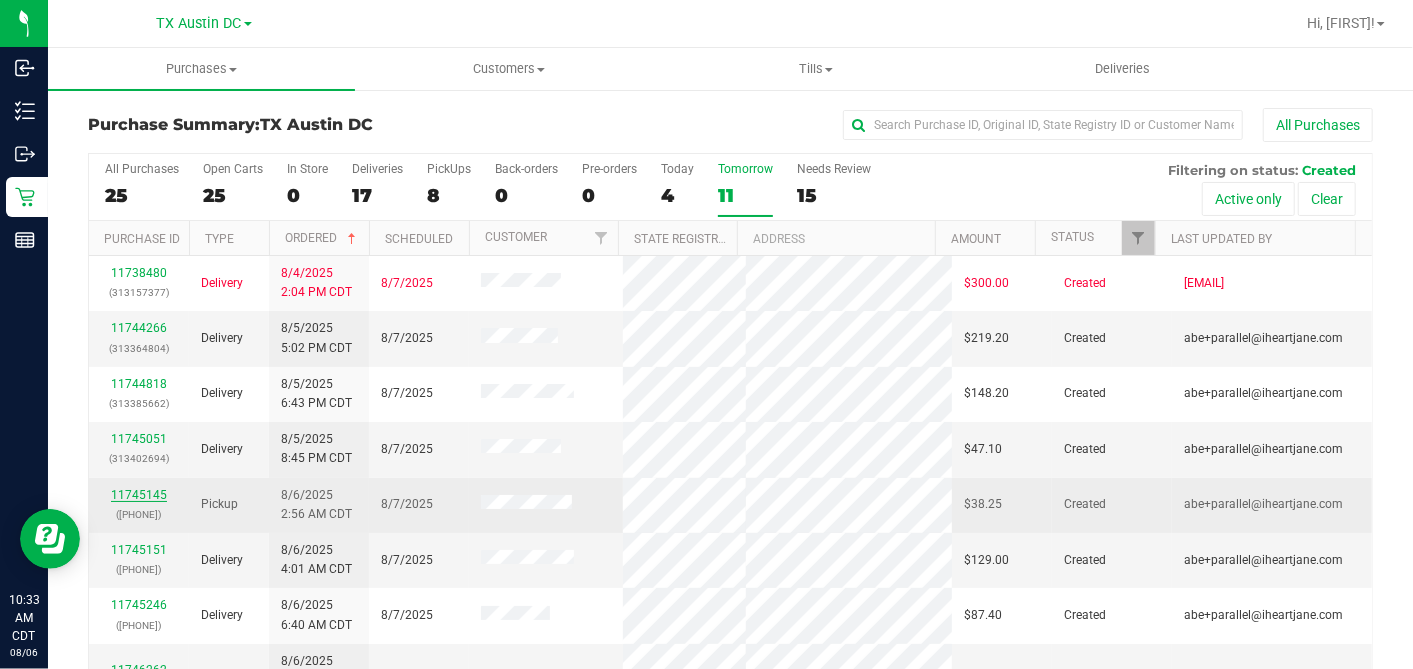 click on "11745145" at bounding box center [139, 495] 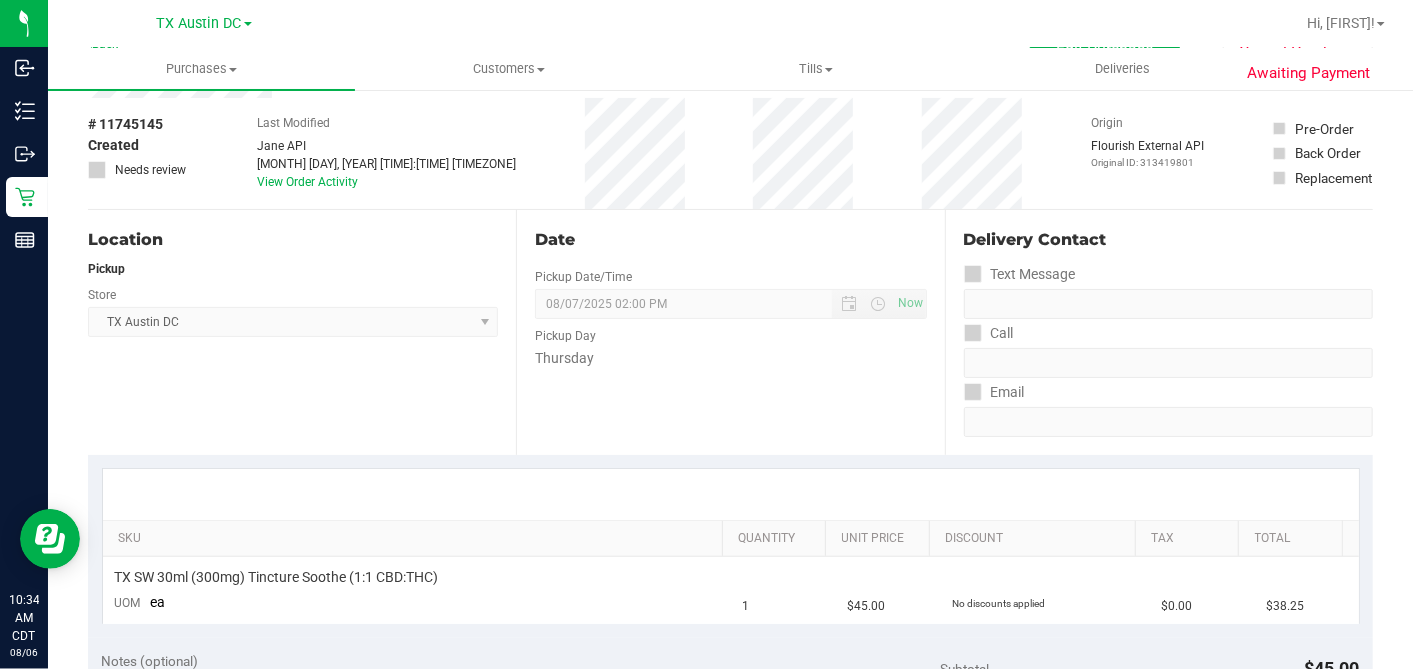 scroll, scrollTop: 0, scrollLeft: 0, axis: both 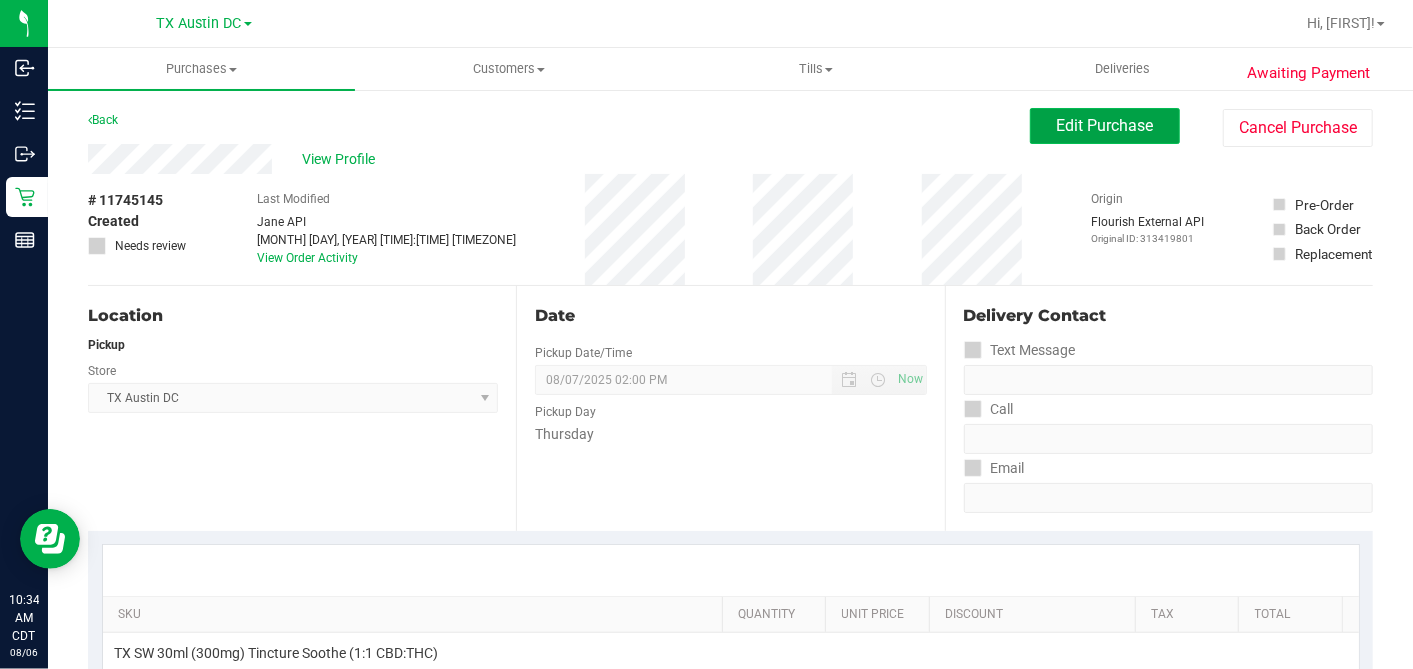 click on "Edit Purchase" at bounding box center [1105, 125] 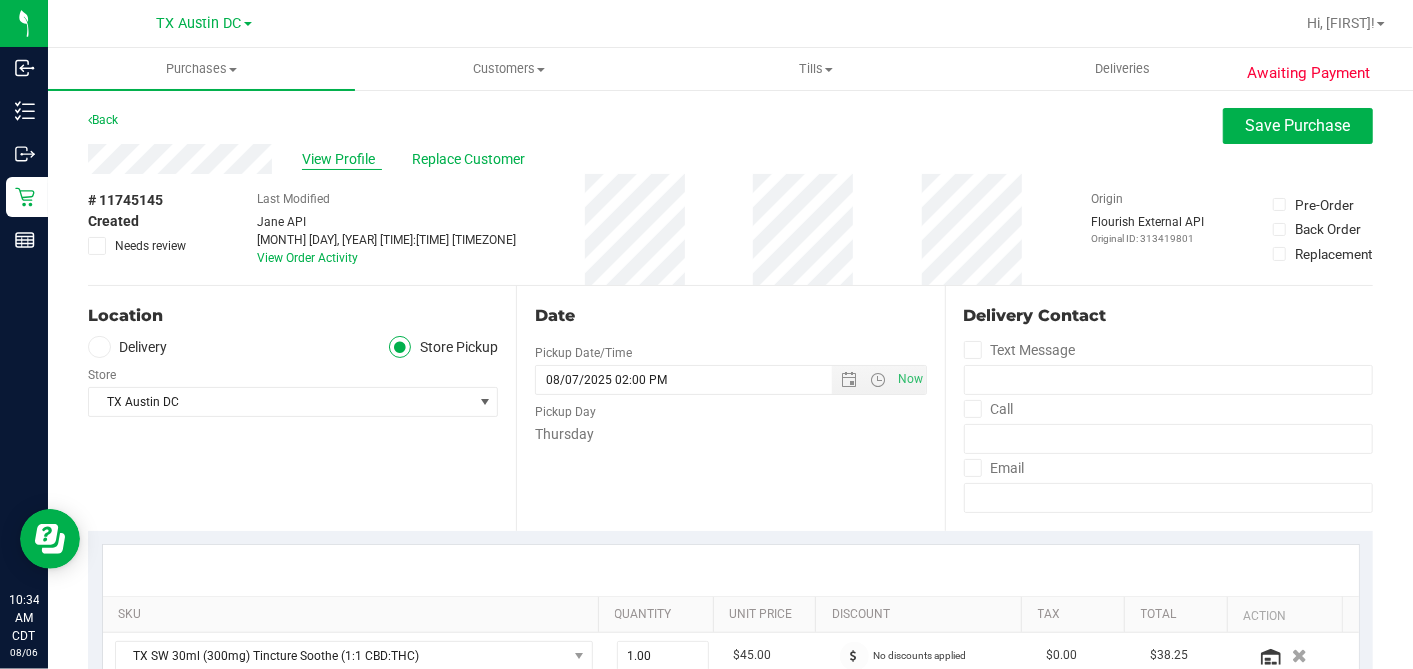 click on "View Profile" at bounding box center [342, 159] 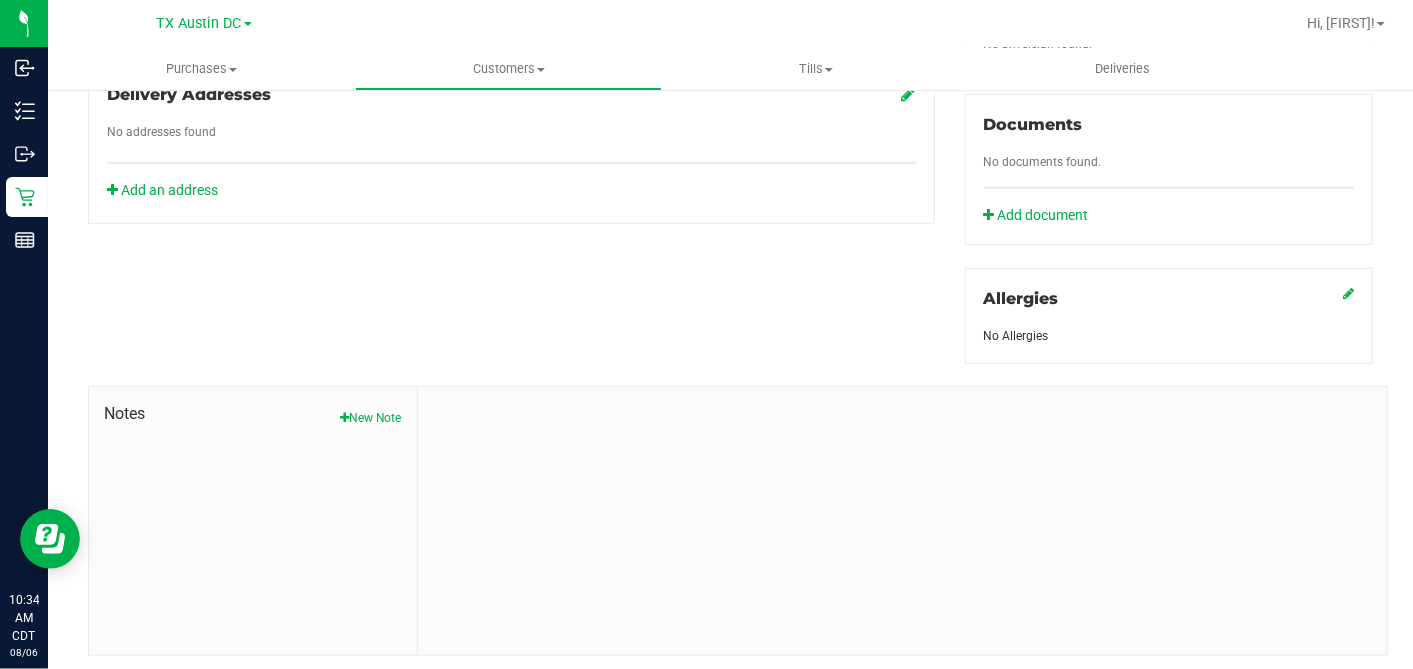 scroll, scrollTop: 750, scrollLeft: 0, axis: vertical 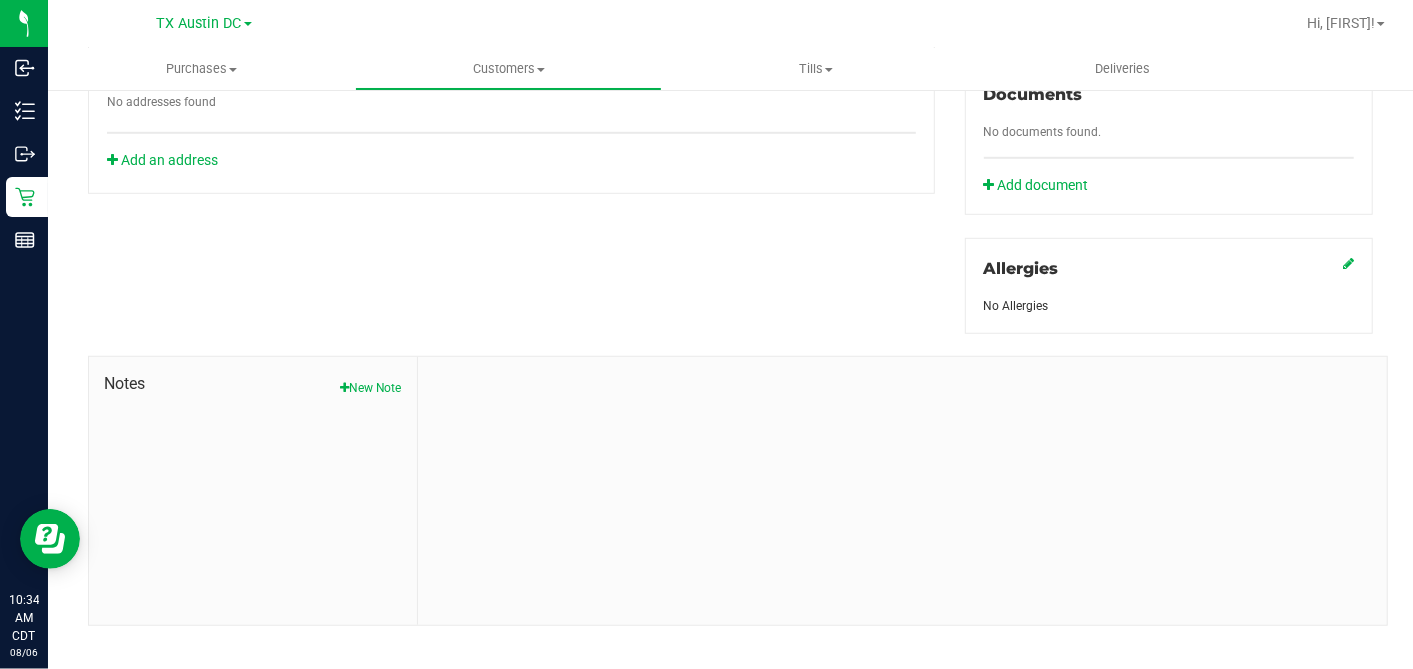 click on "Notes
New Note" at bounding box center (253, 491) 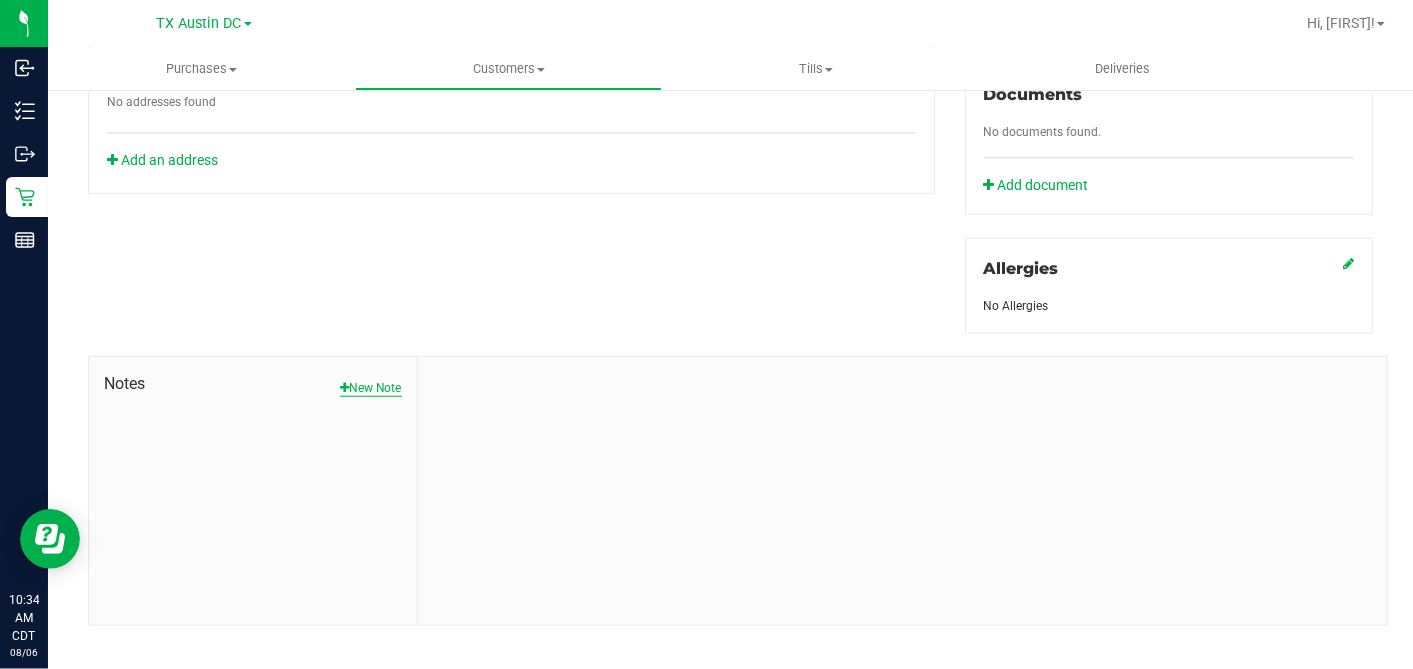 click on "New Note" at bounding box center (371, 388) 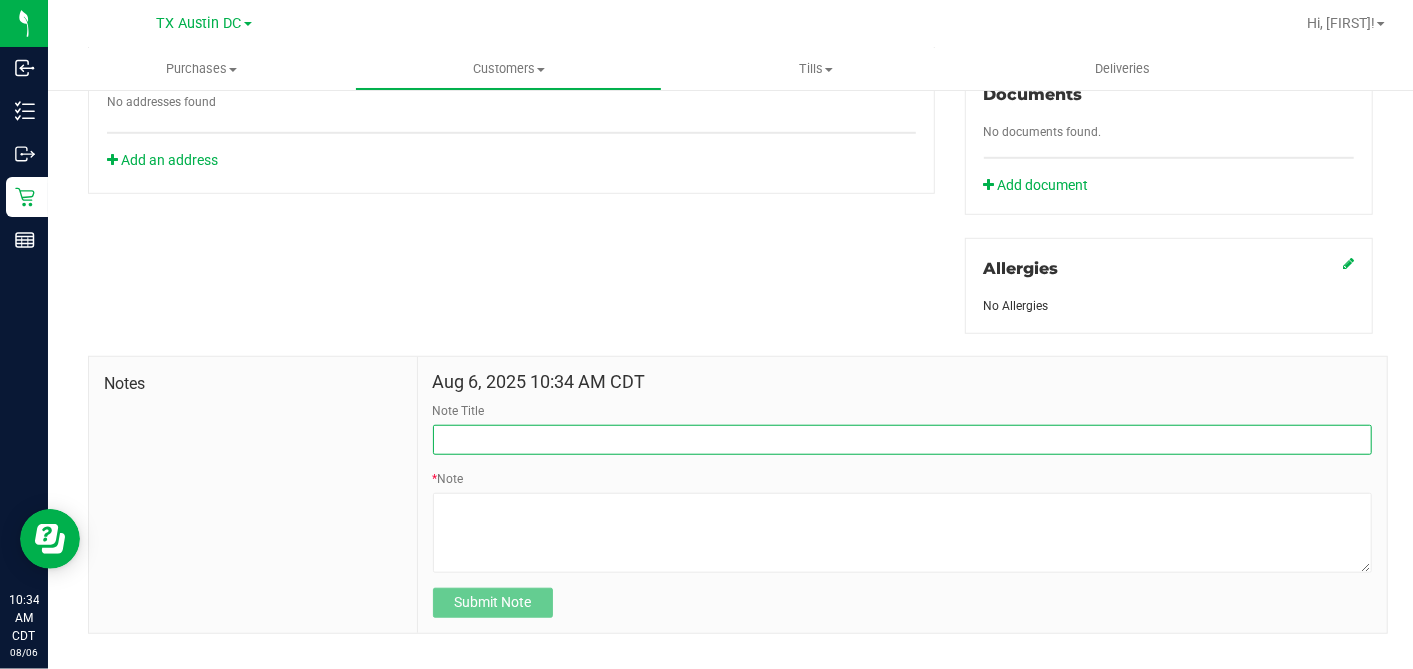 click on "Note Title" at bounding box center (902, 440) 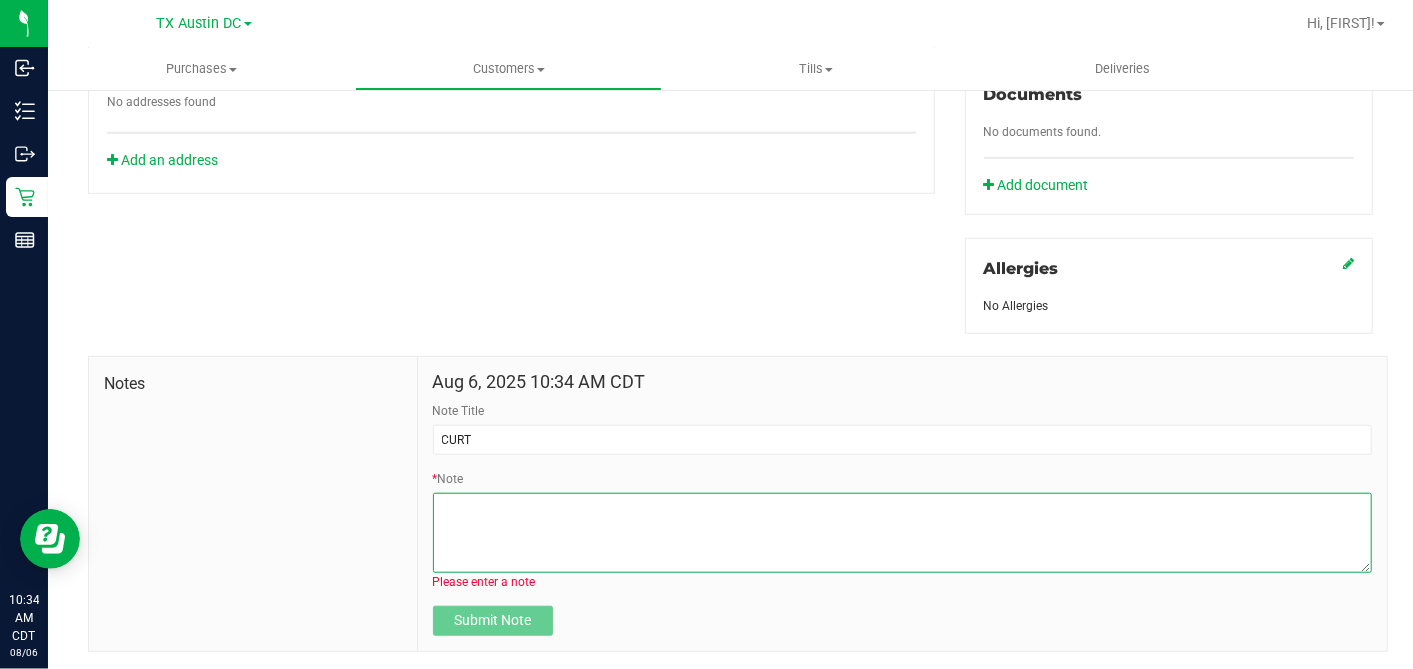 click on "*
Note" at bounding box center [902, 533] 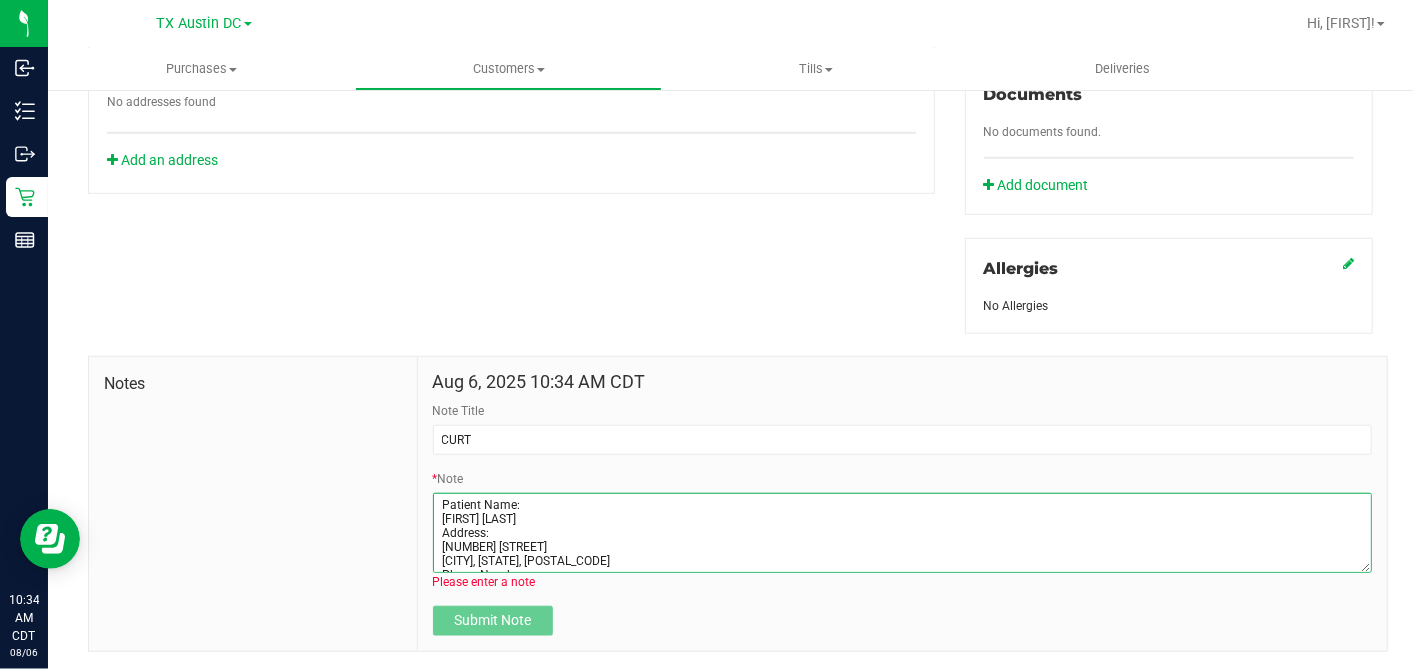 scroll, scrollTop: 80, scrollLeft: 0, axis: vertical 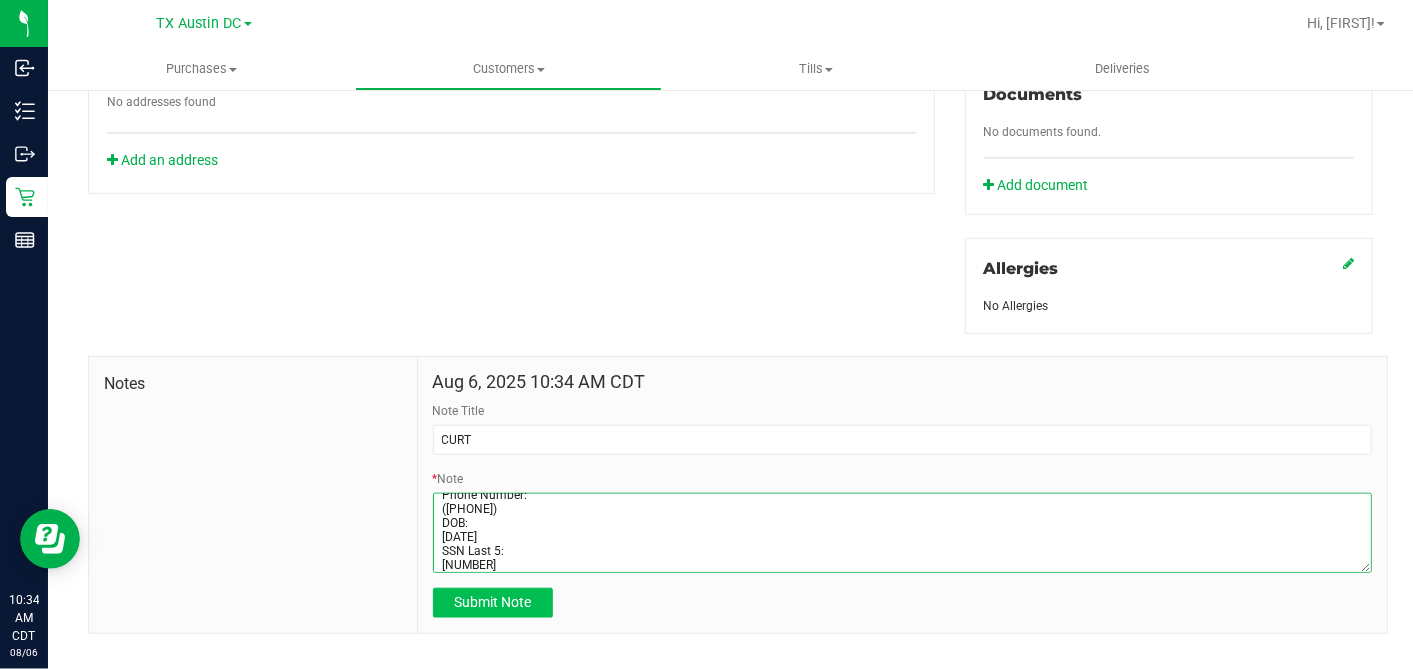 type on "Patient Name:
Marjorie Kempler
Address:
1685 Dickerson Dr
Arlington, TX, 76013
Phone Number:
(682) 445-3599
DOB:
11/24/1989
SSN Last 5:
40141" 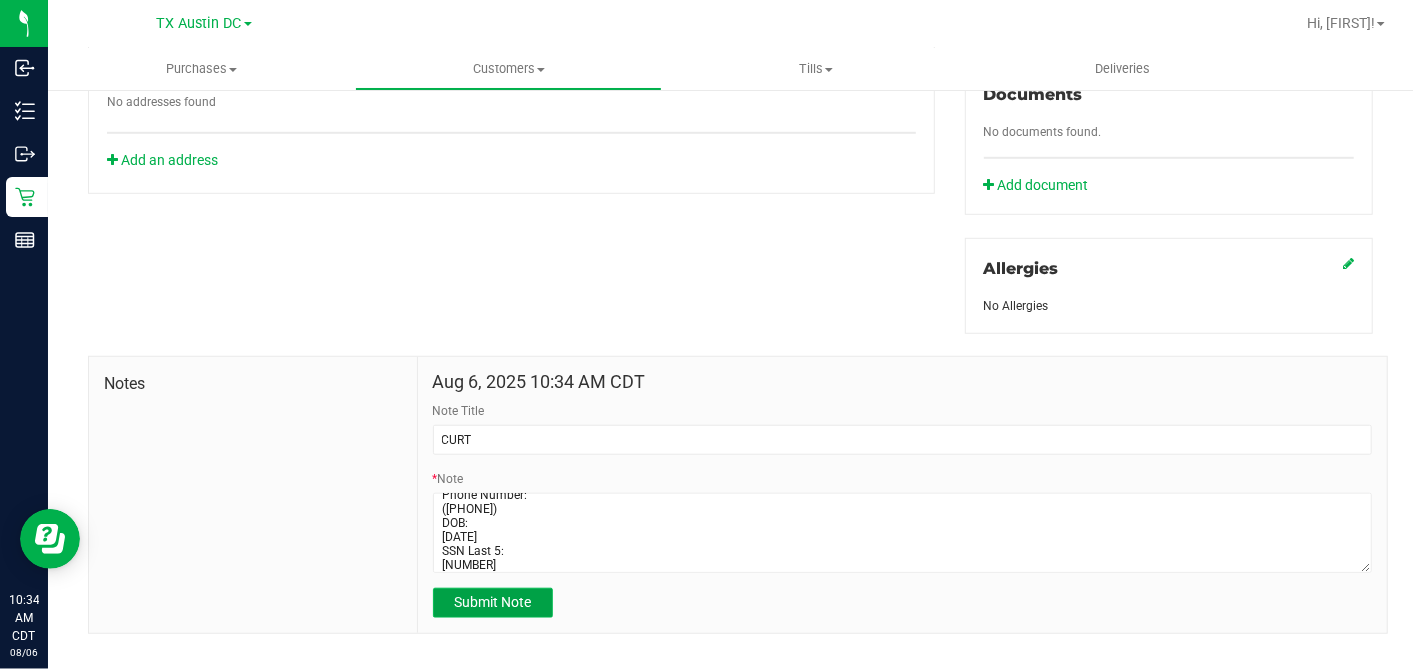 click on "Submit Note" at bounding box center [492, 602] 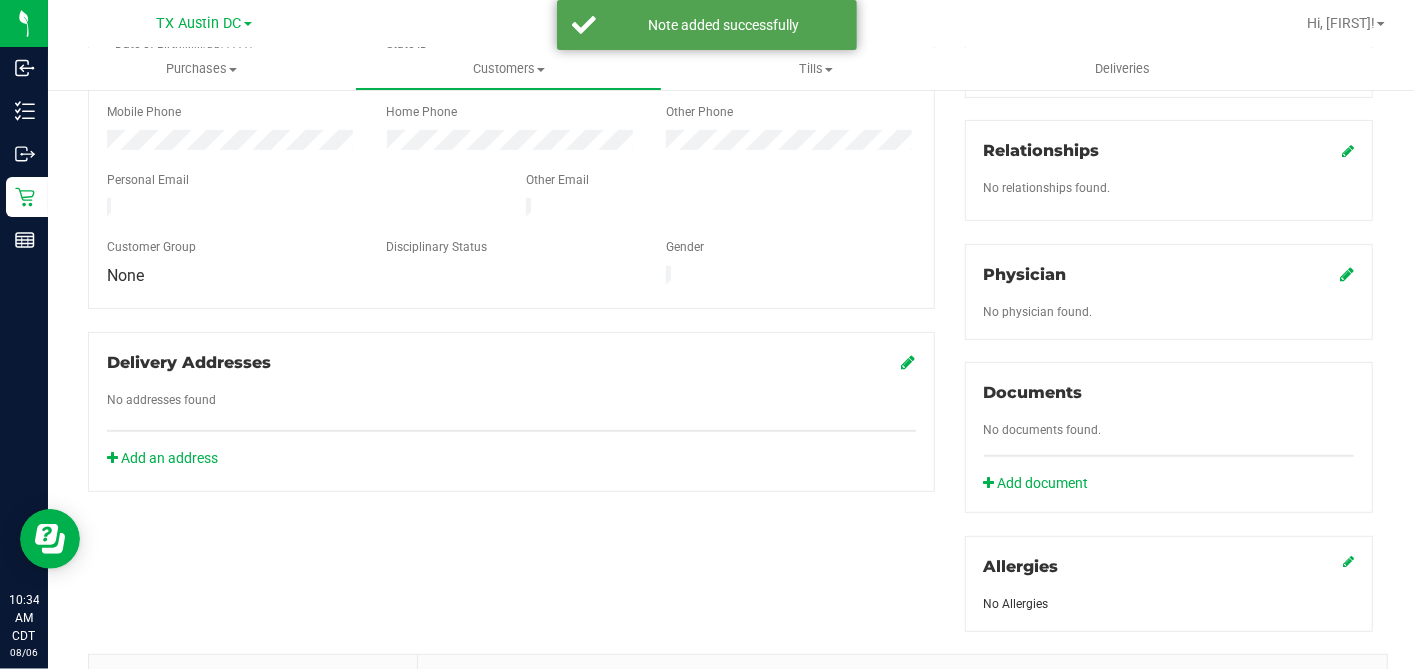 scroll, scrollTop: 417, scrollLeft: 0, axis: vertical 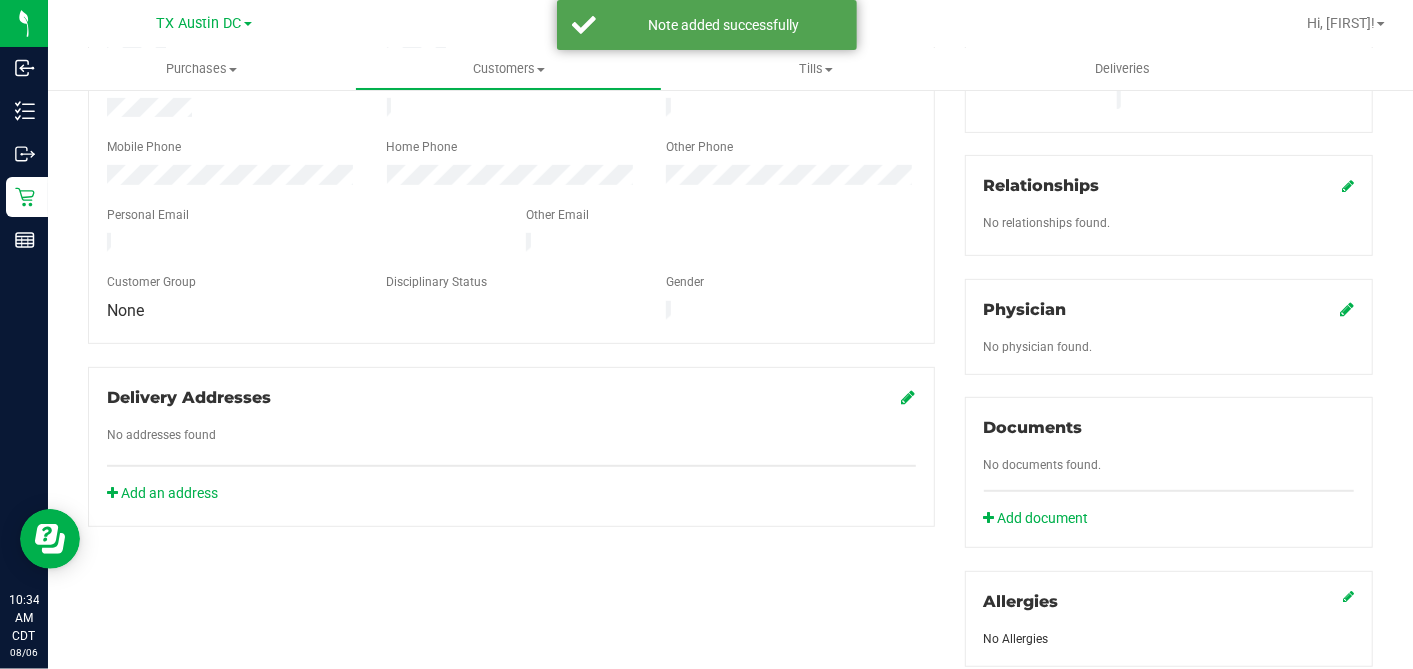 click 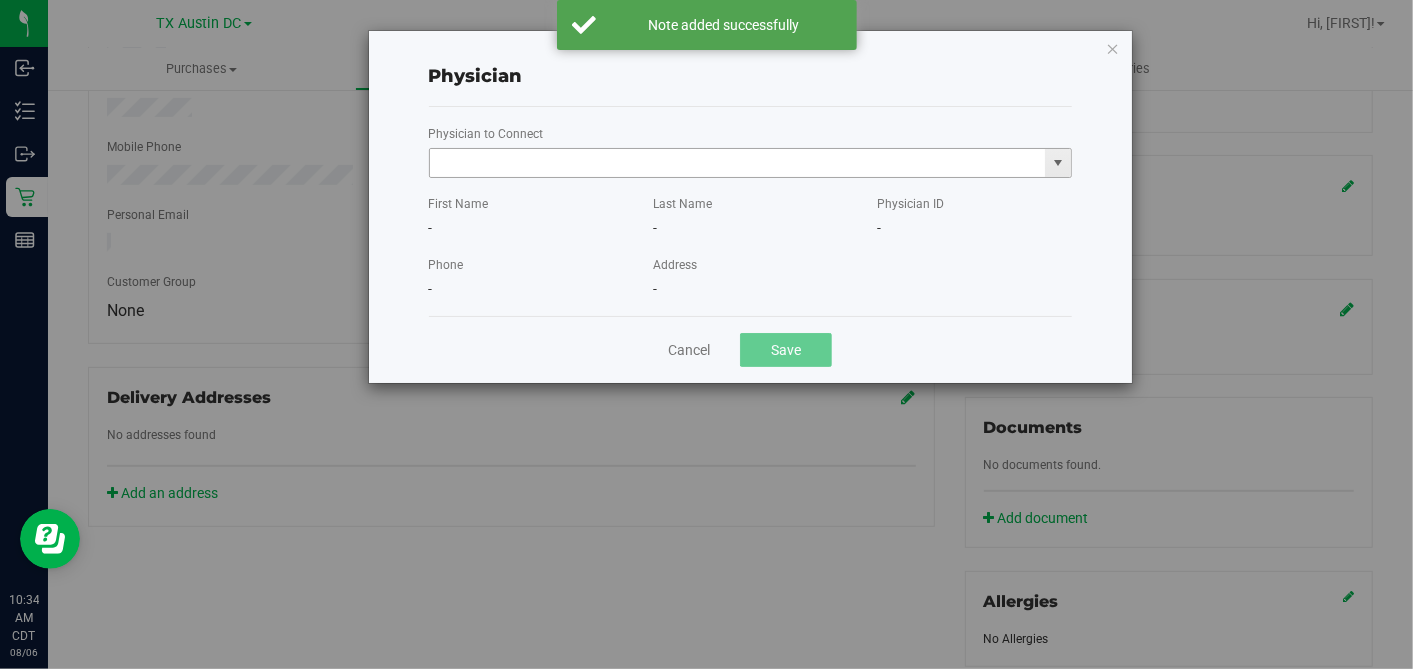 click at bounding box center (738, 163) 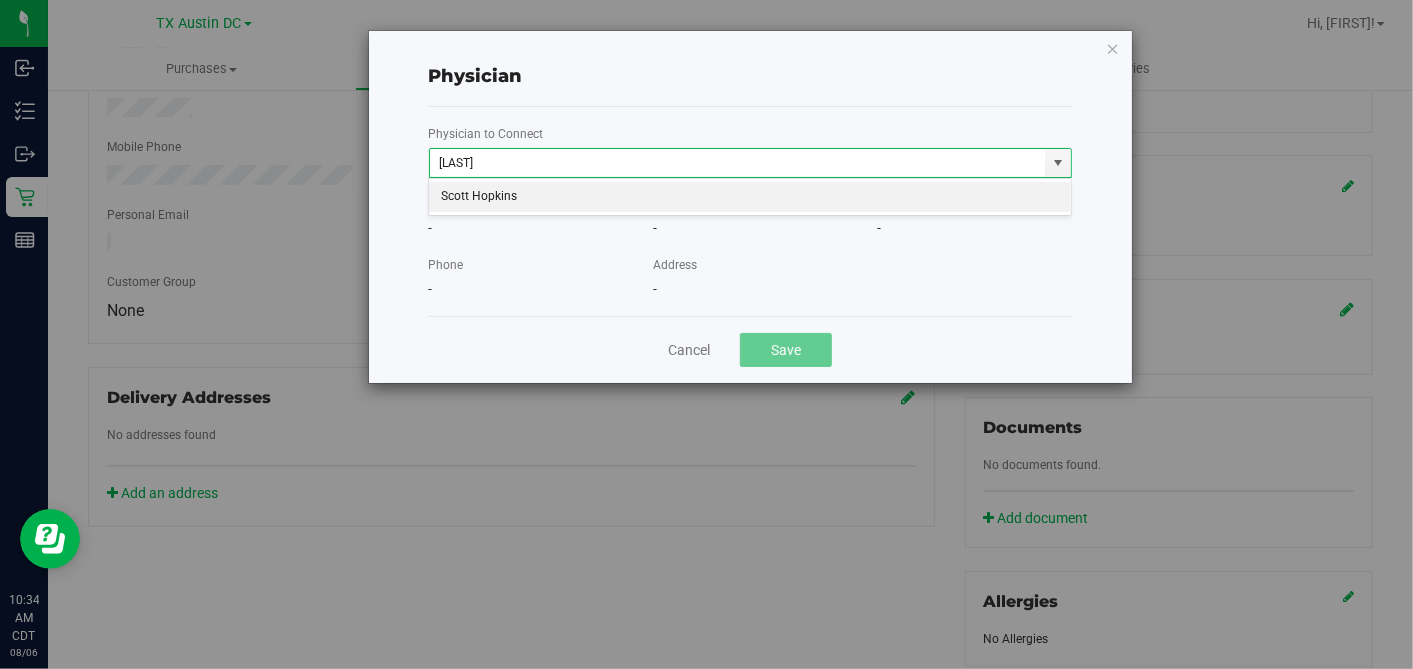 click on "Scott Hopkins" at bounding box center [750, 197] 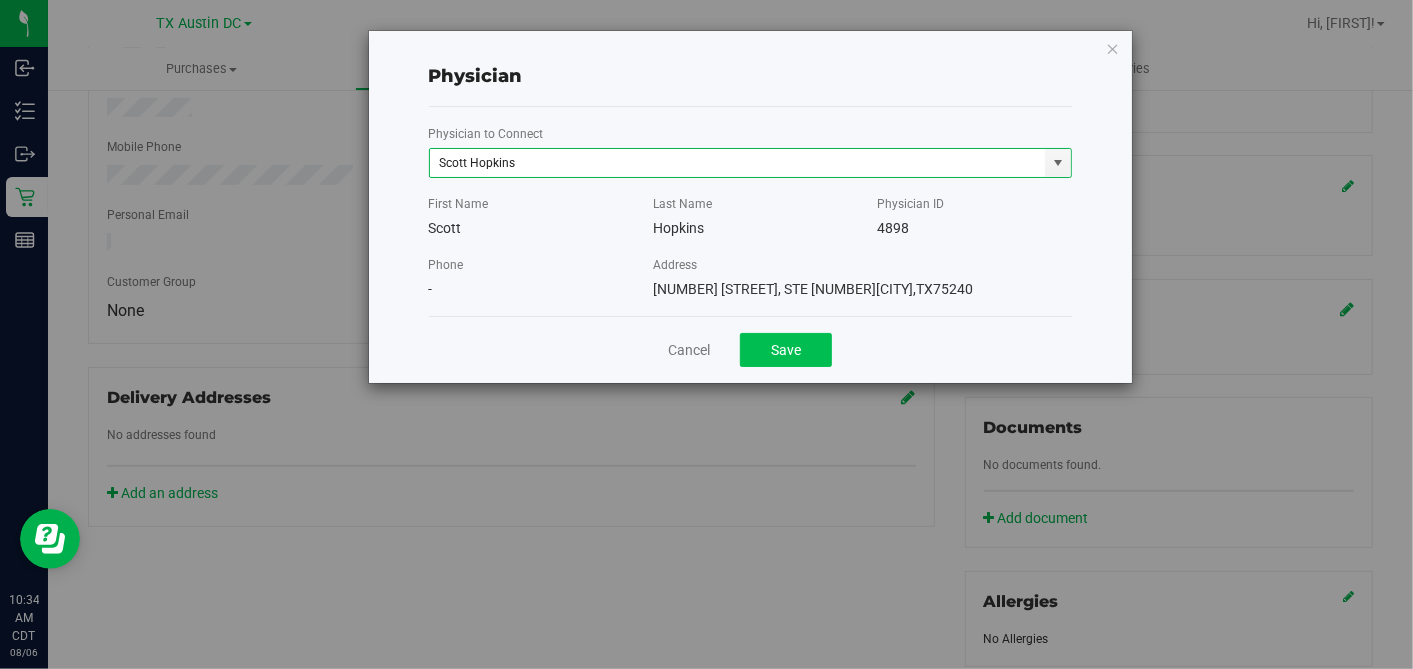 type on "Scott Hopkins" 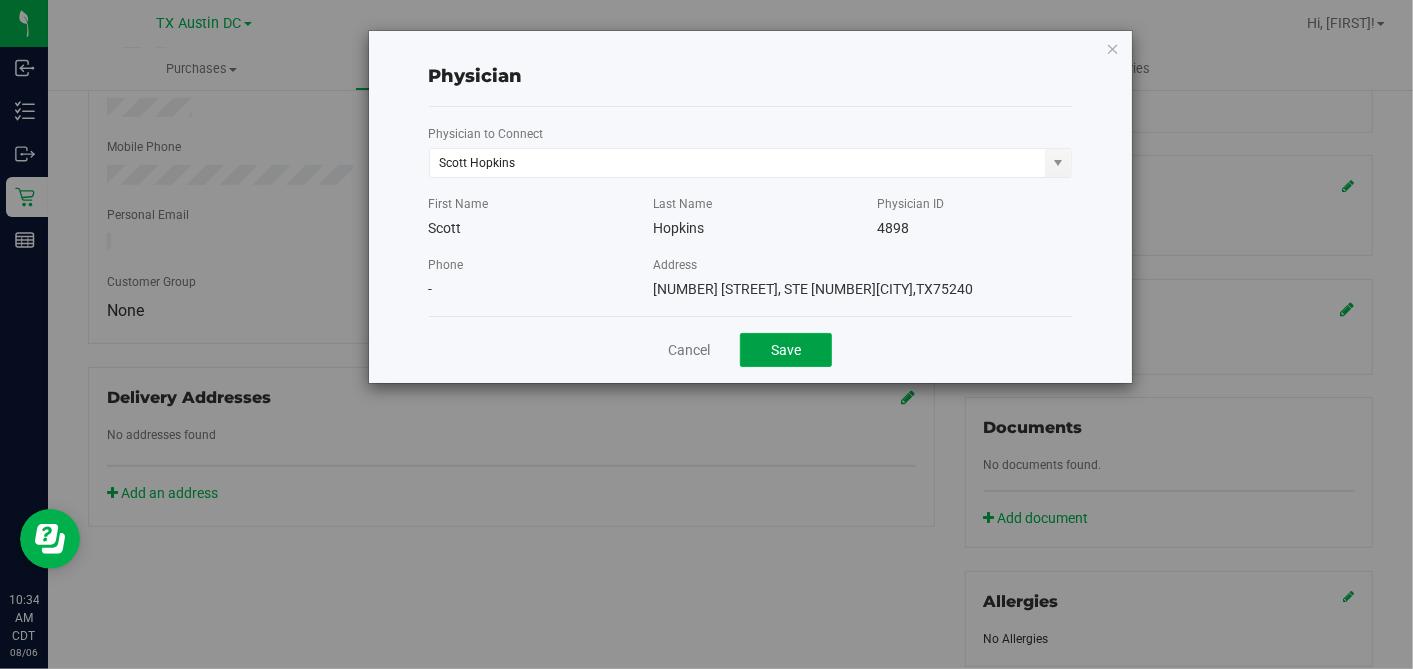 drag, startPoint x: 783, startPoint y: 354, endPoint x: 732, endPoint y: 363, distance: 51.78803 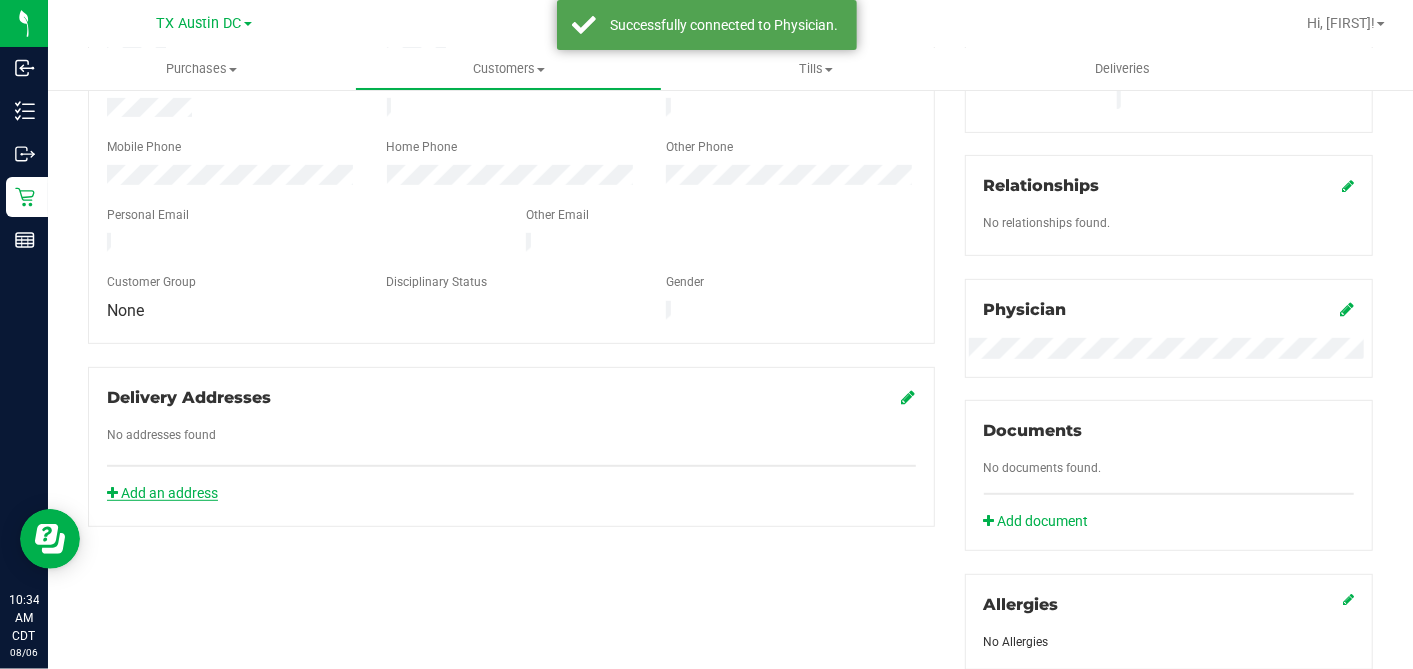 click on "Add an address" 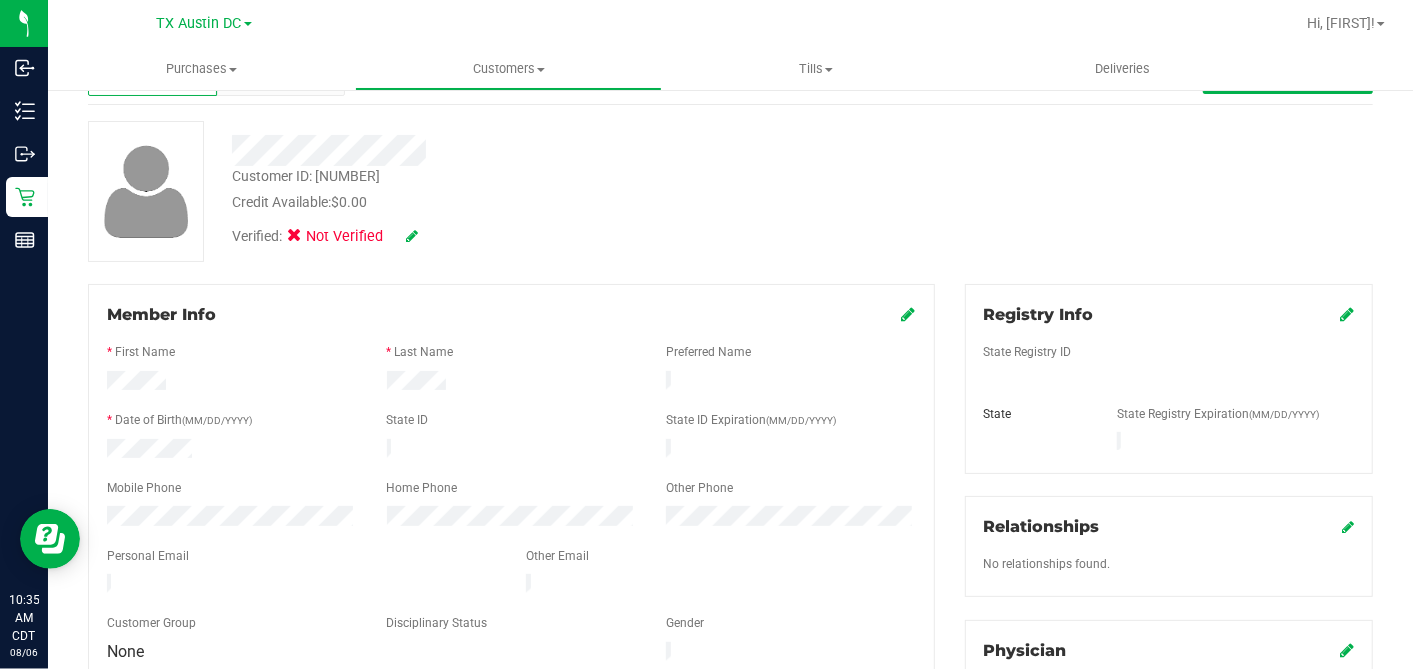 scroll, scrollTop: 0, scrollLeft: 0, axis: both 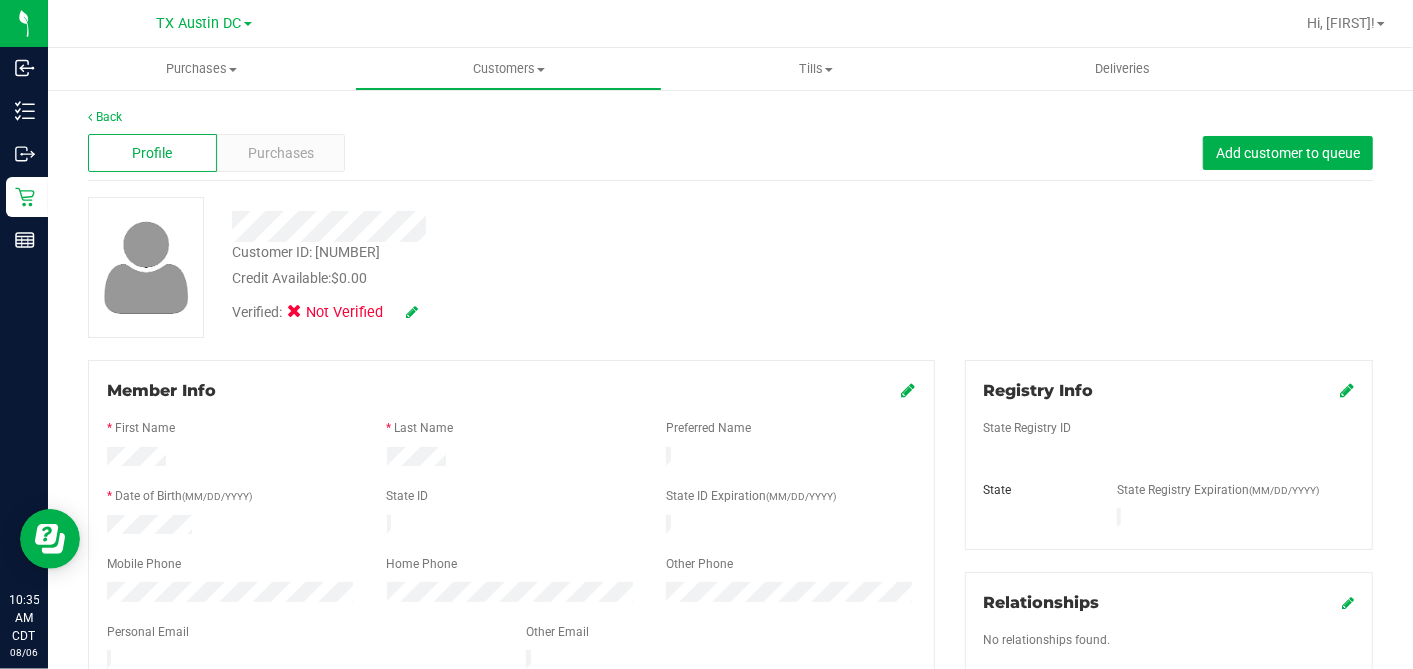 click at bounding box center [1347, 390] 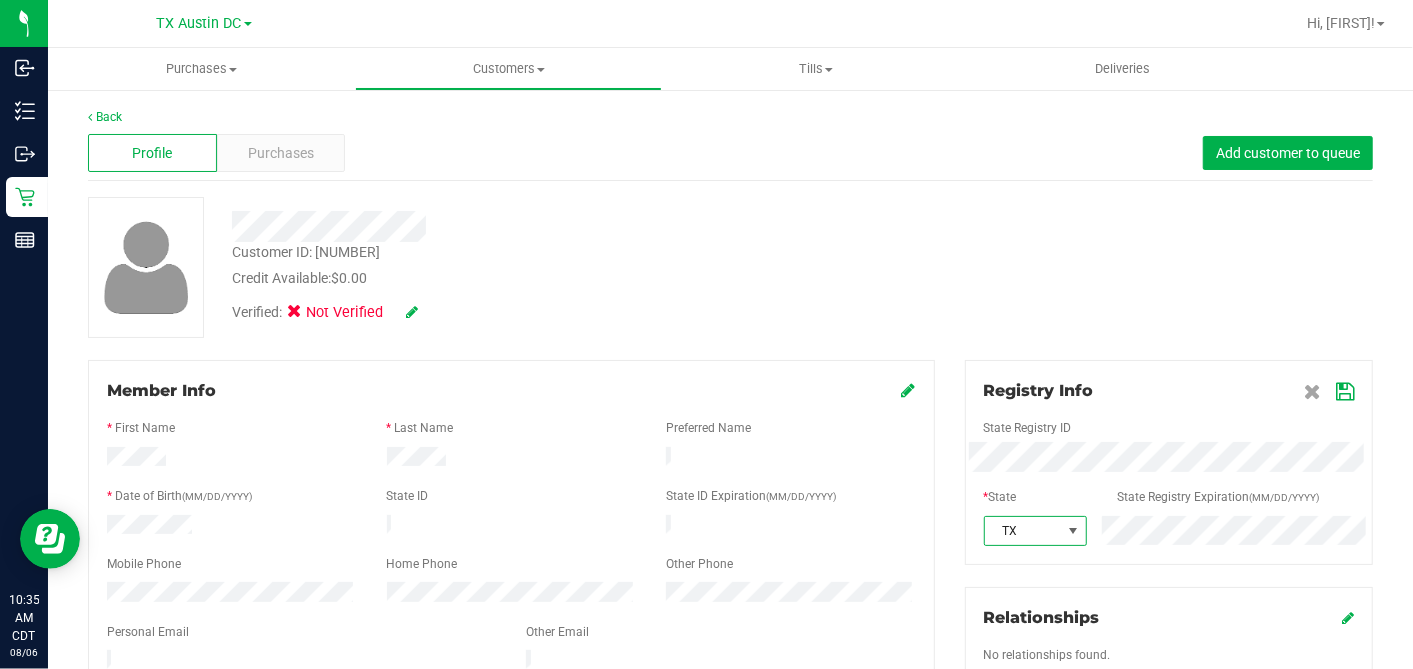 click at bounding box center [1345, 392] 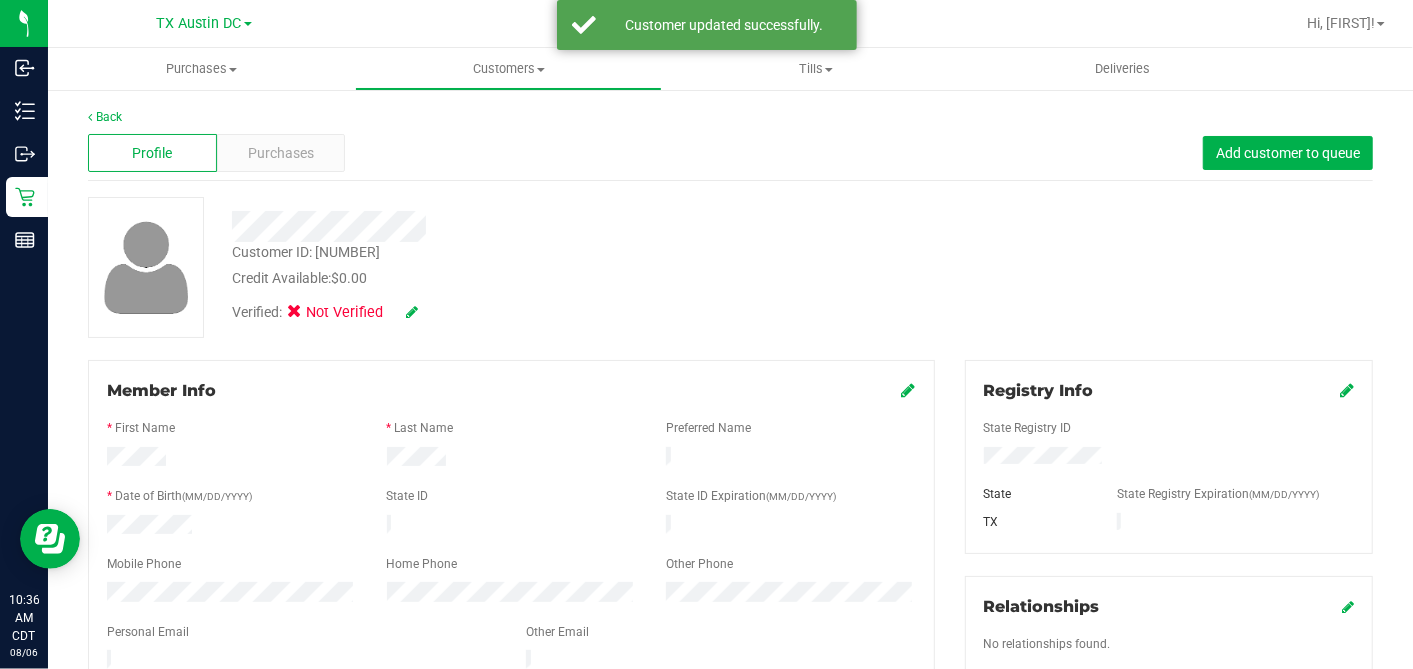 click on "Member Info
*
First Name
*
Last Name
Preferred Name
*
Date of Birth
(MM/DD/YYYY)
State ID
State ID Expiration
(MM/DD/YYYY)" at bounding box center [511, 560] 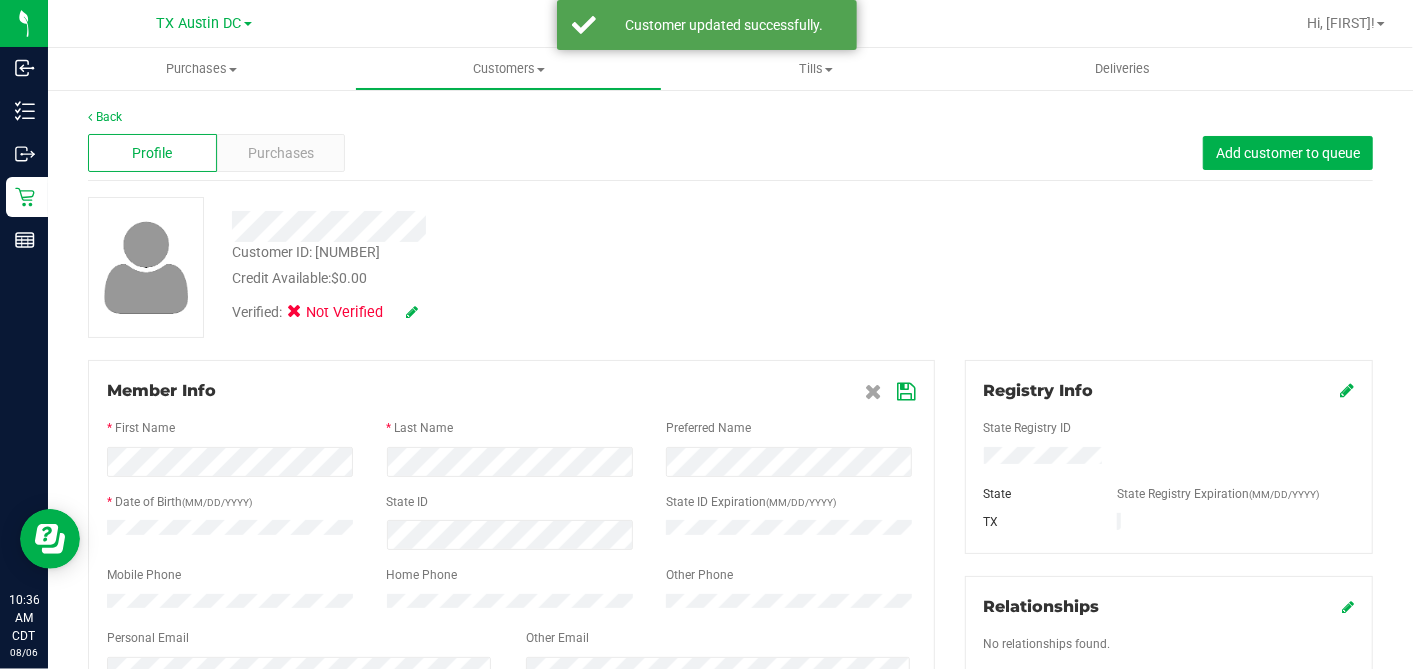click at bounding box center [907, 392] 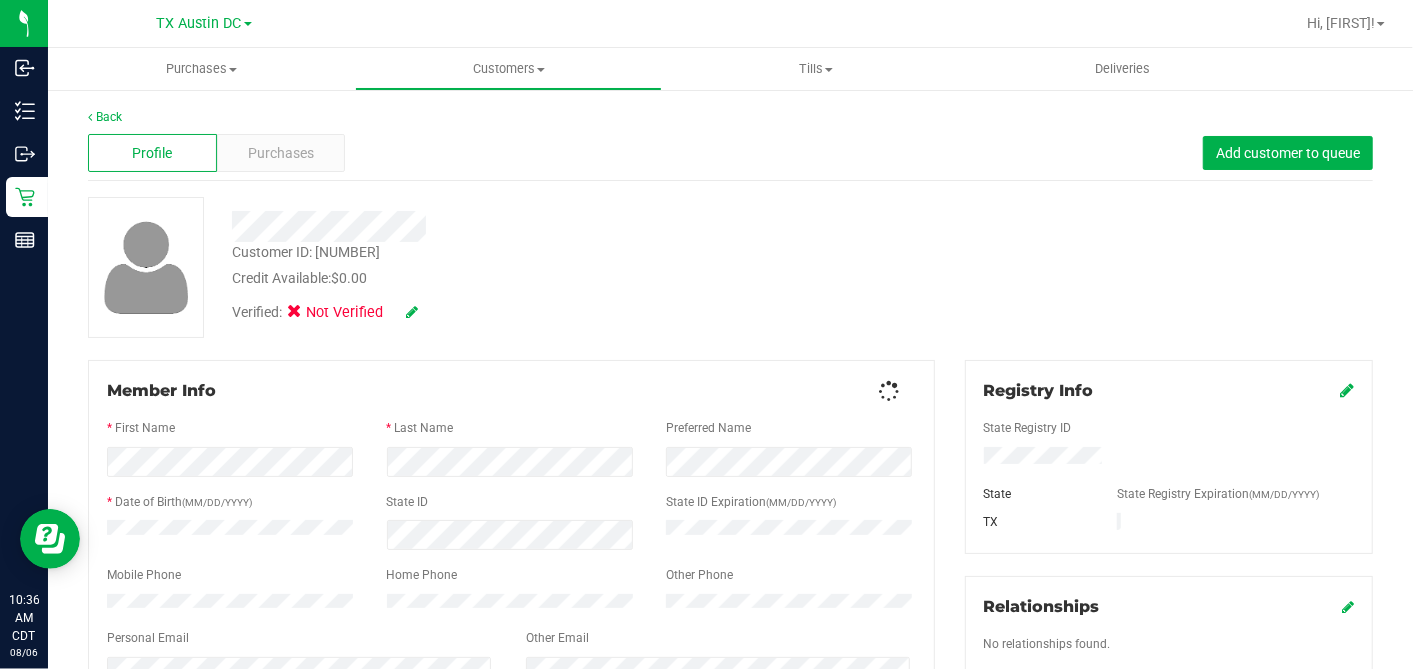 drag, startPoint x: 768, startPoint y: 305, endPoint x: 534, endPoint y: 301, distance: 234.03418 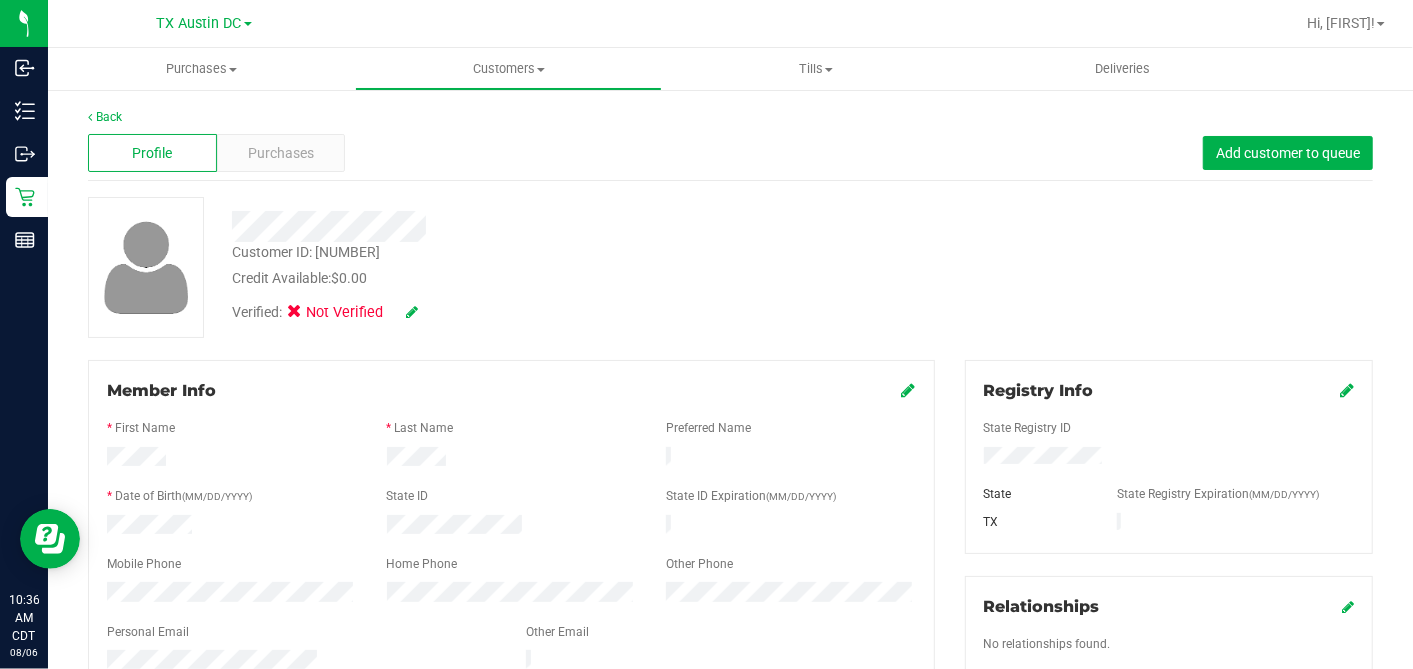 click at bounding box center (412, 312) 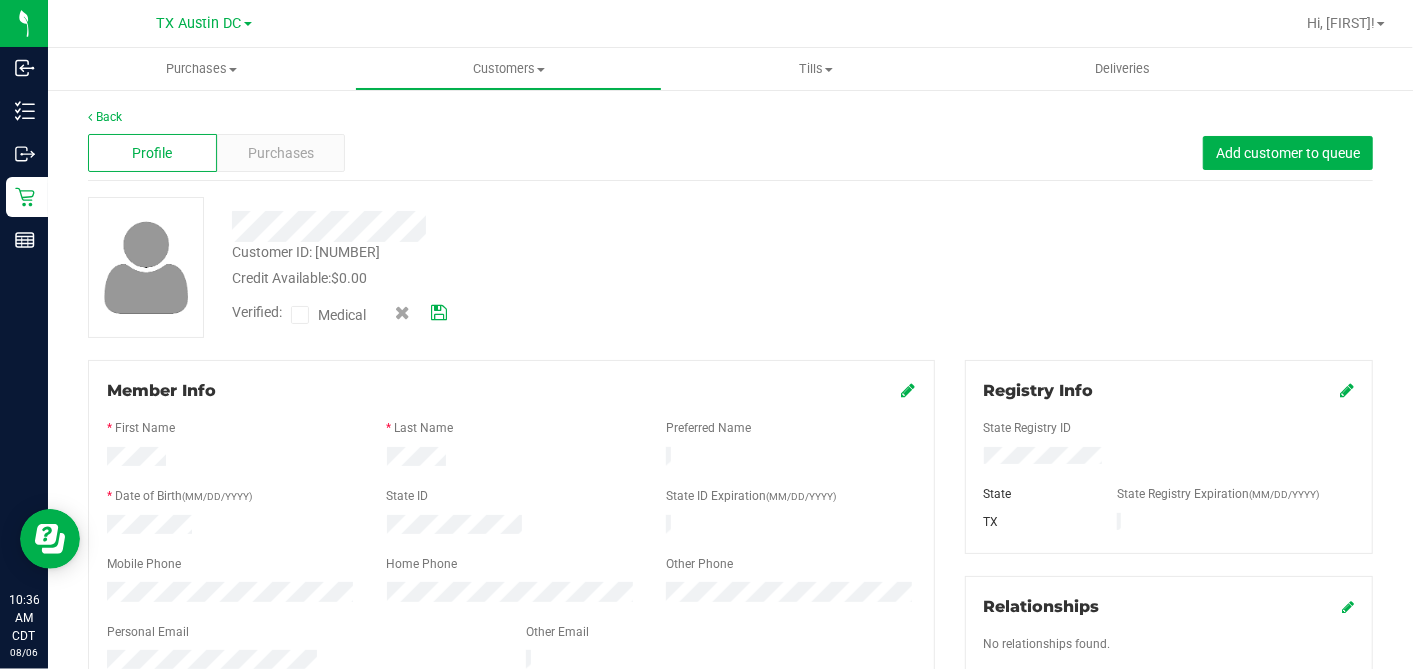 click at bounding box center [300, 315] 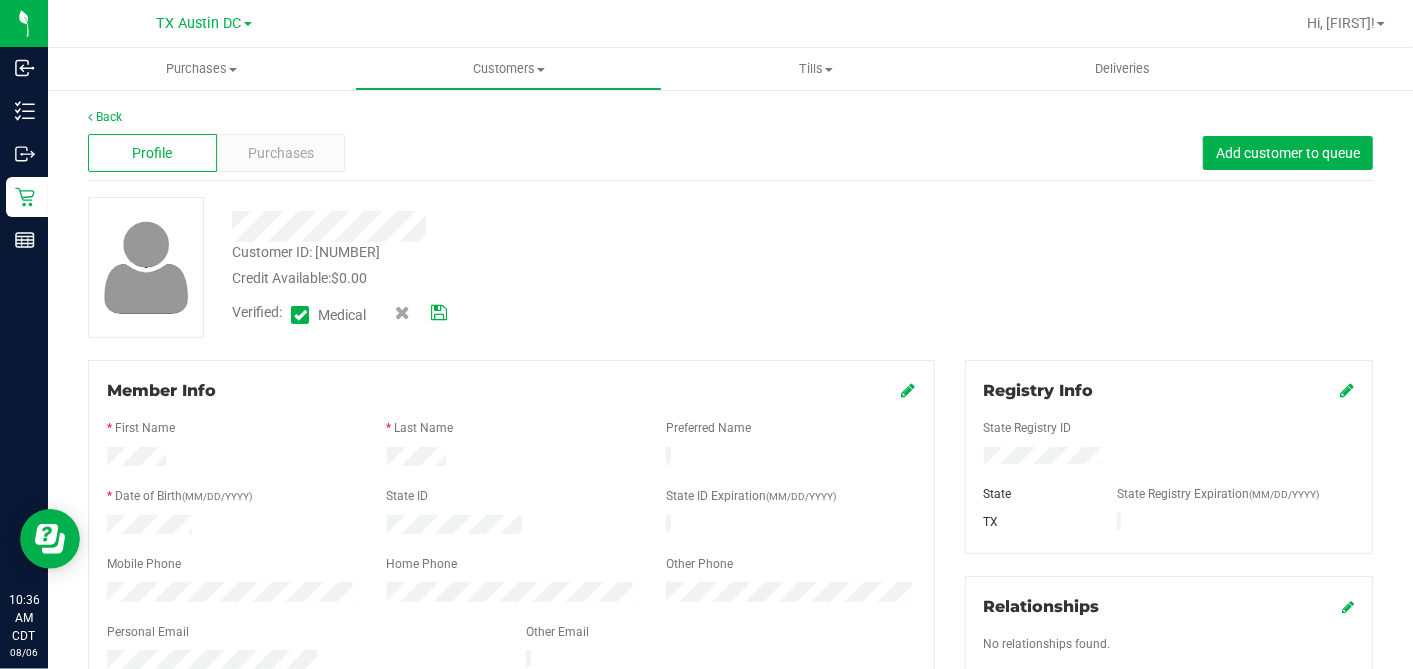 click at bounding box center (439, 313) 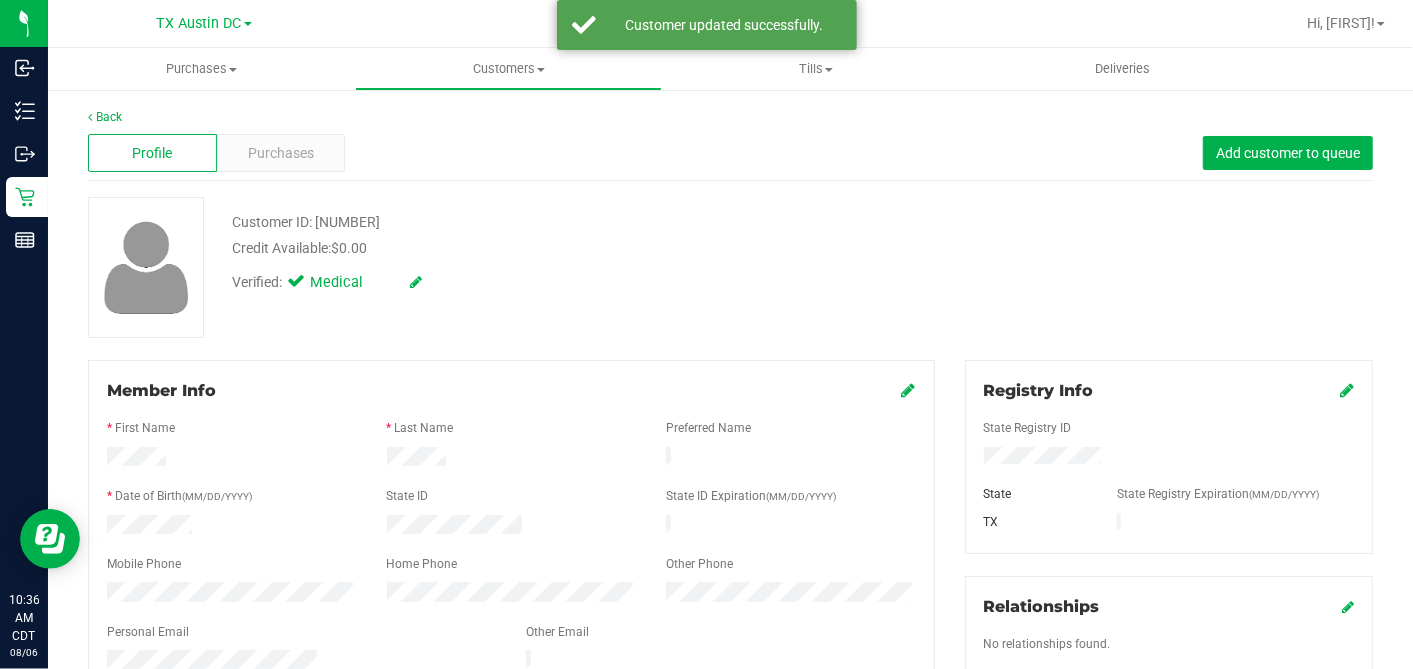 drag, startPoint x: 577, startPoint y: 298, endPoint x: 778, endPoint y: 362, distance: 210.94312 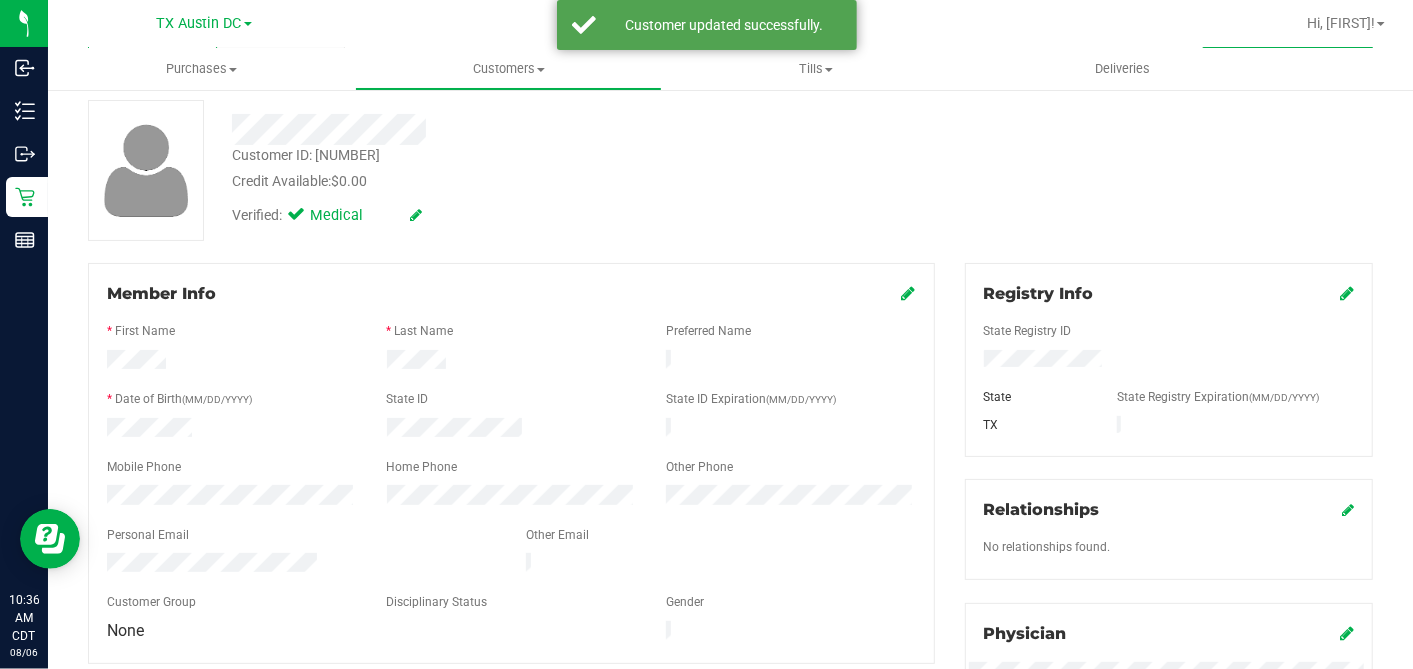 scroll, scrollTop: 0, scrollLeft: 0, axis: both 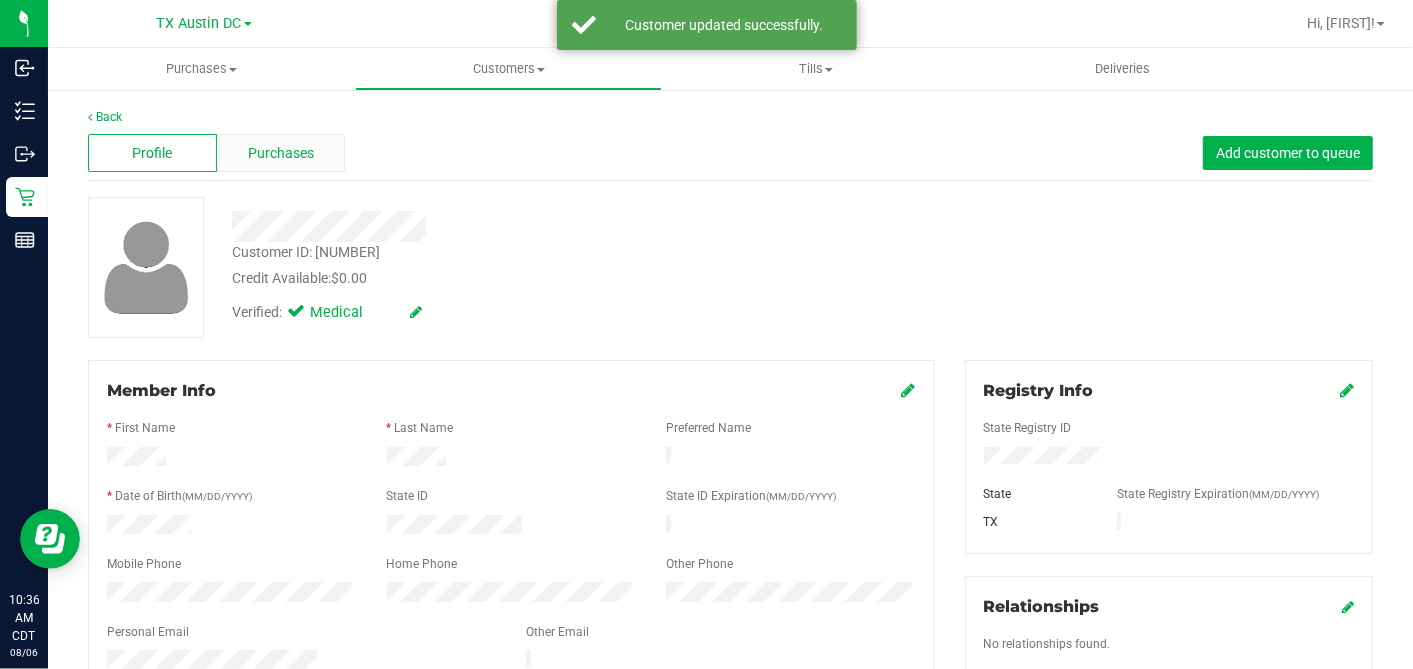 click on "Purchases" at bounding box center [281, 153] 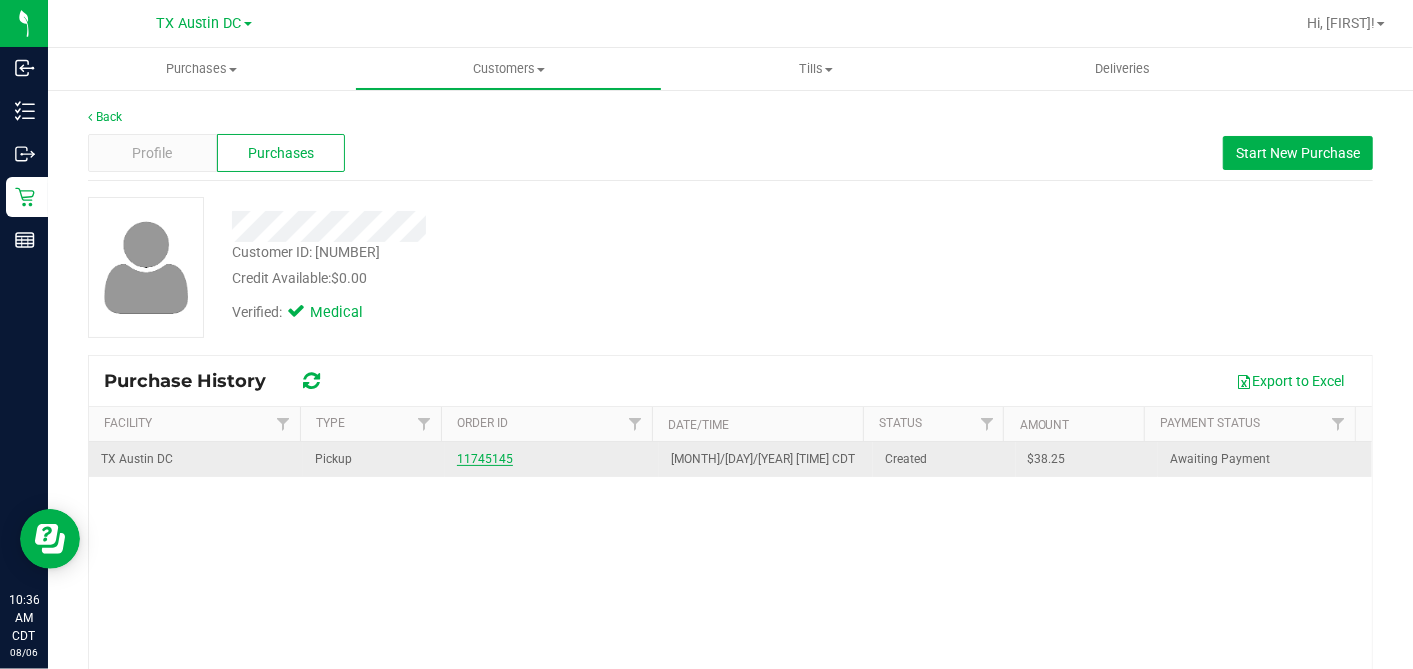 click on "11745145" at bounding box center [485, 459] 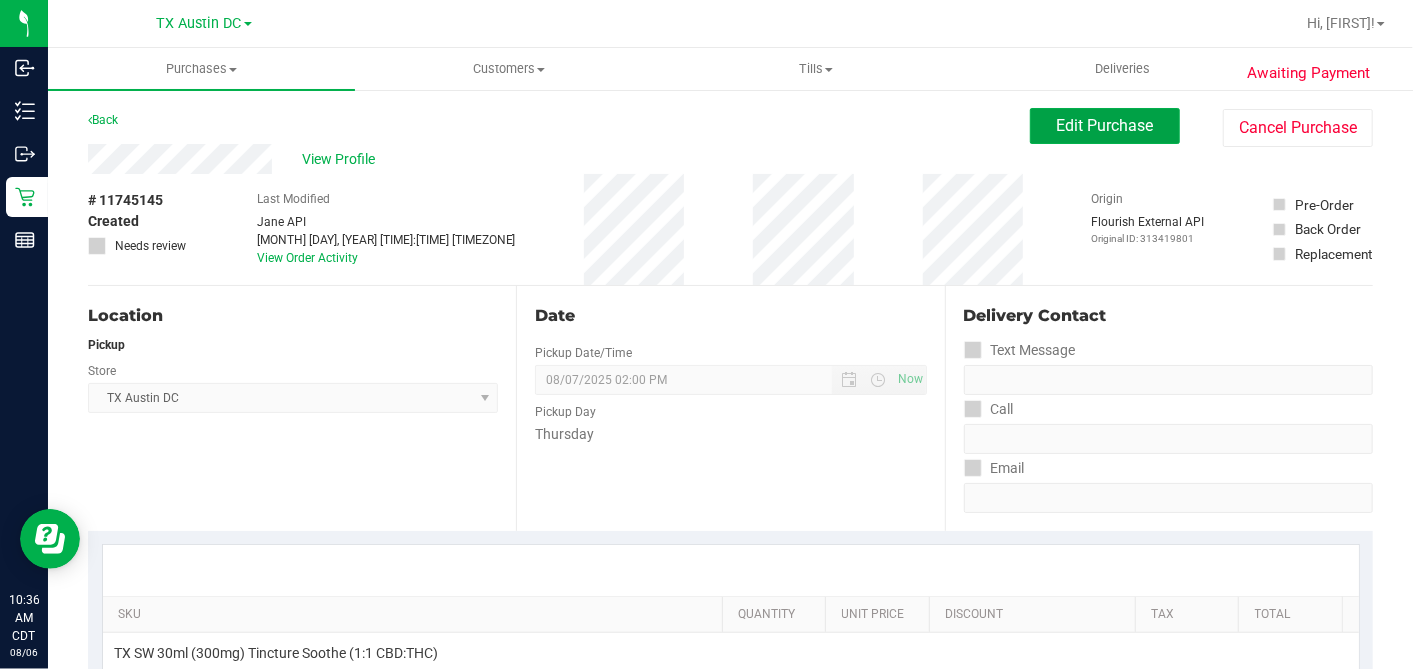 drag, startPoint x: 1059, startPoint y: 134, endPoint x: 800, endPoint y: 236, distance: 278.36127 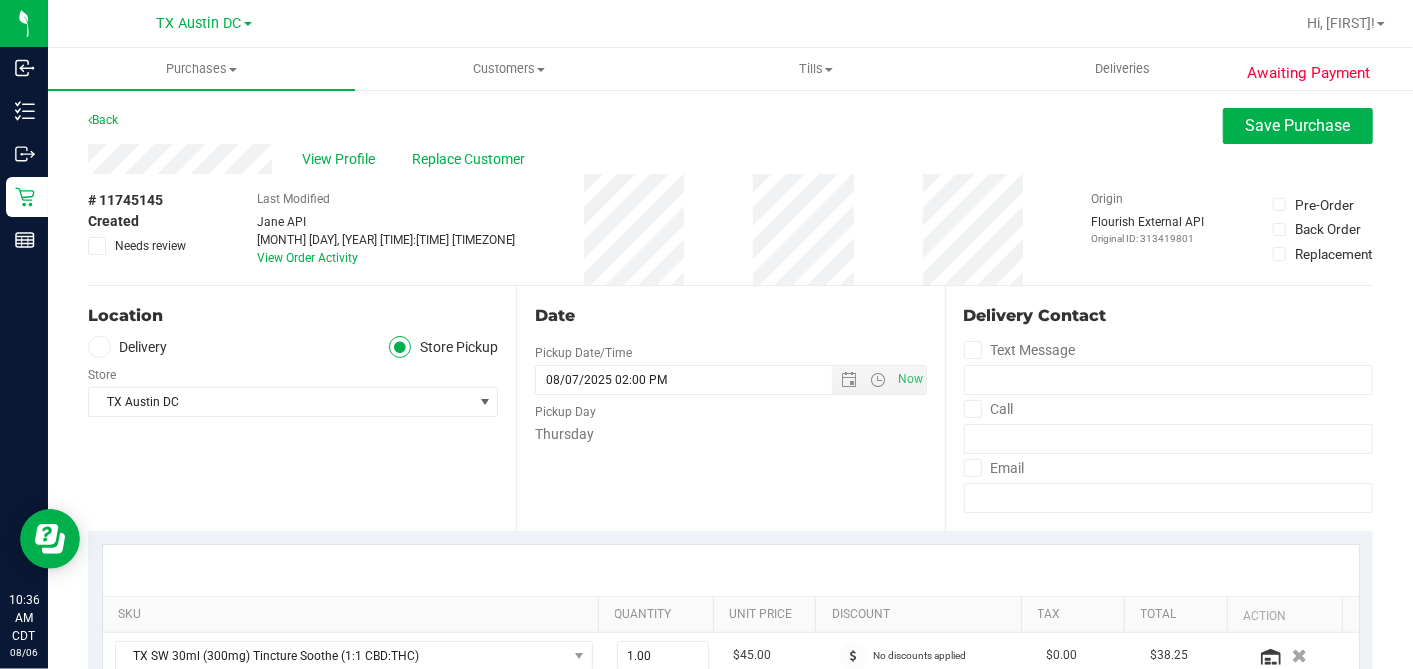 click on "Delivery" at bounding box center [128, 347] 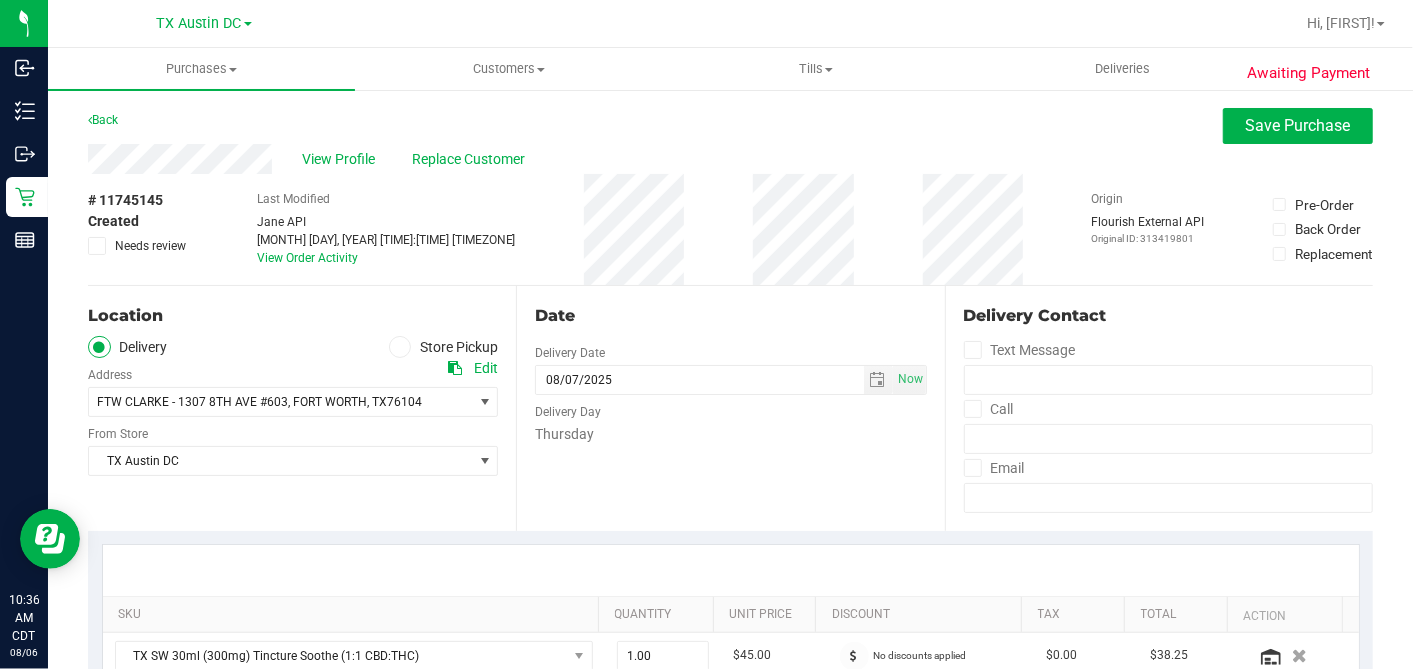 click on "Date
Delivery Date
08/07/2025
Now
08/07/2025 02:00 PM
Now
Delivery Day
Thursday" at bounding box center (730, 408) 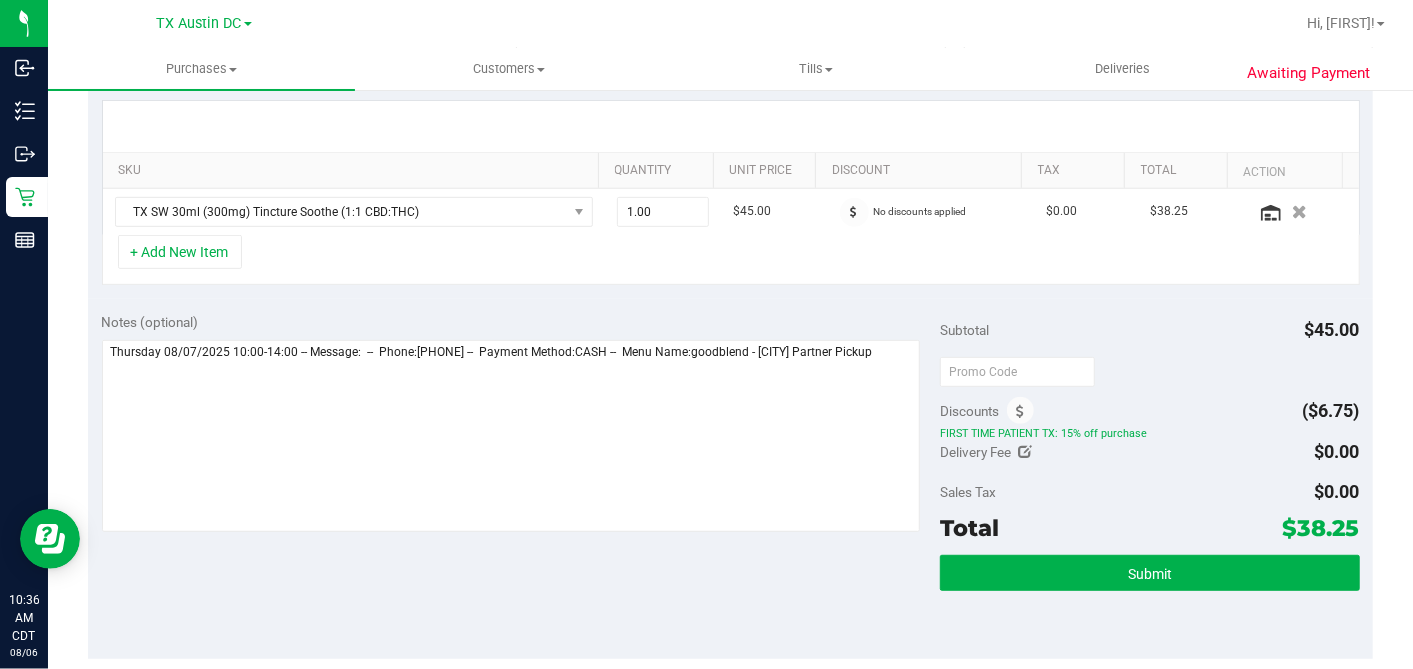 click on "Total
$38.25" at bounding box center (1149, 528) 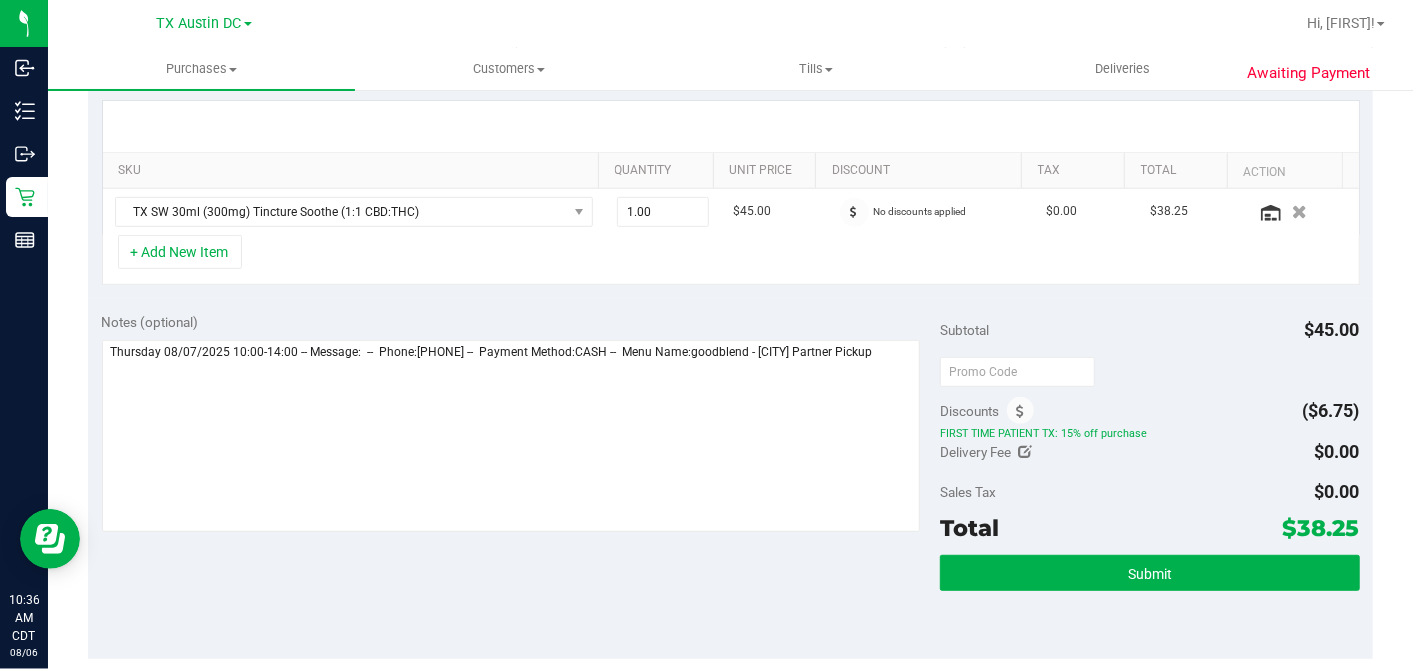 drag, startPoint x: 1005, startPoint y: 521, endPoint x: 1145, endPoint y: 506, distance: 140.80128 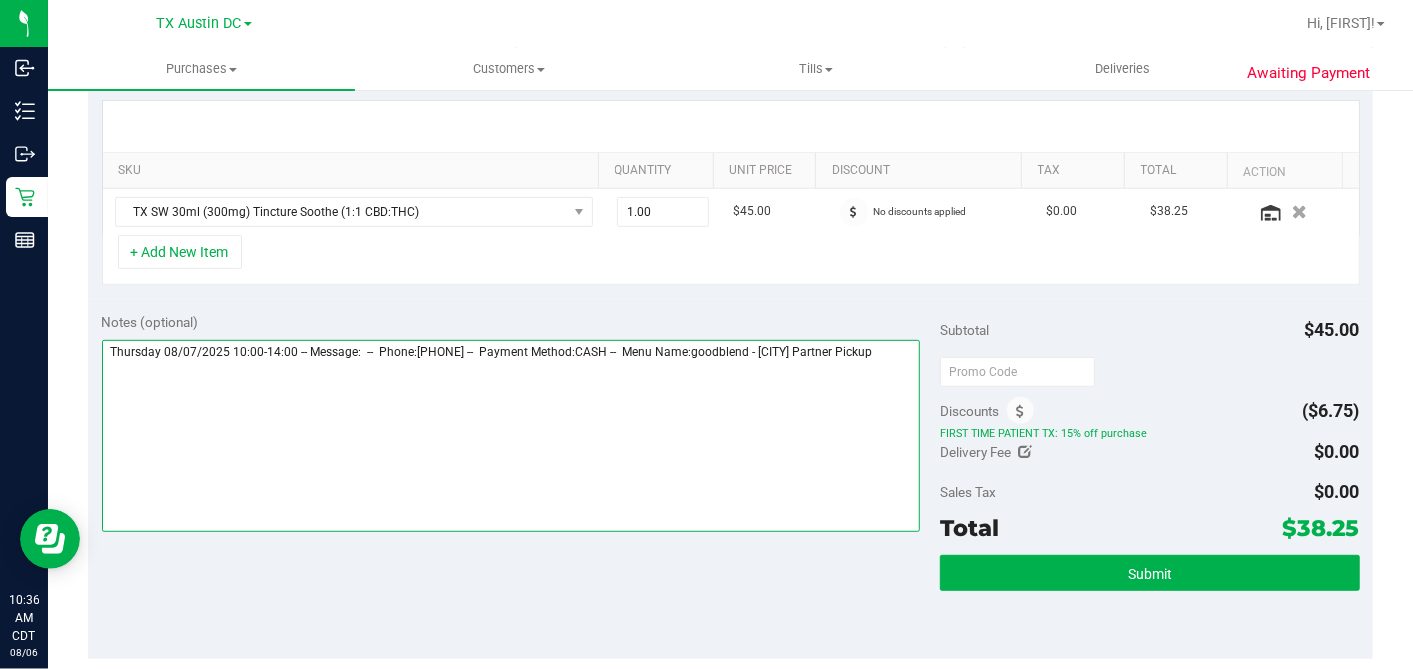 click at bounding box center (511, 436) 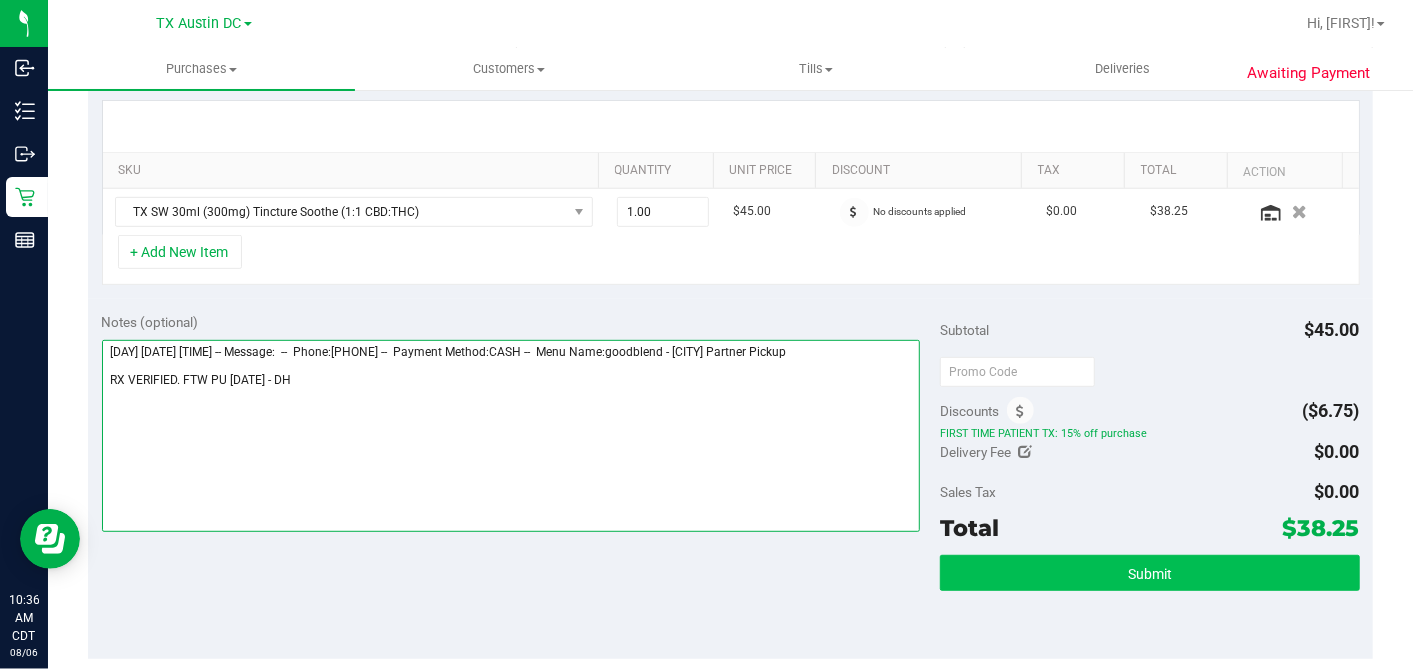 type on "Thursday 08/07/2025 10:00-14:00 -- Message:  --  Phone:6824453599 --  Payment Method:CASH --  Menu Name:goodblend - Fort Worth Partner Pickup
RX VERIFIED. FTW PU 8/7 - DH" 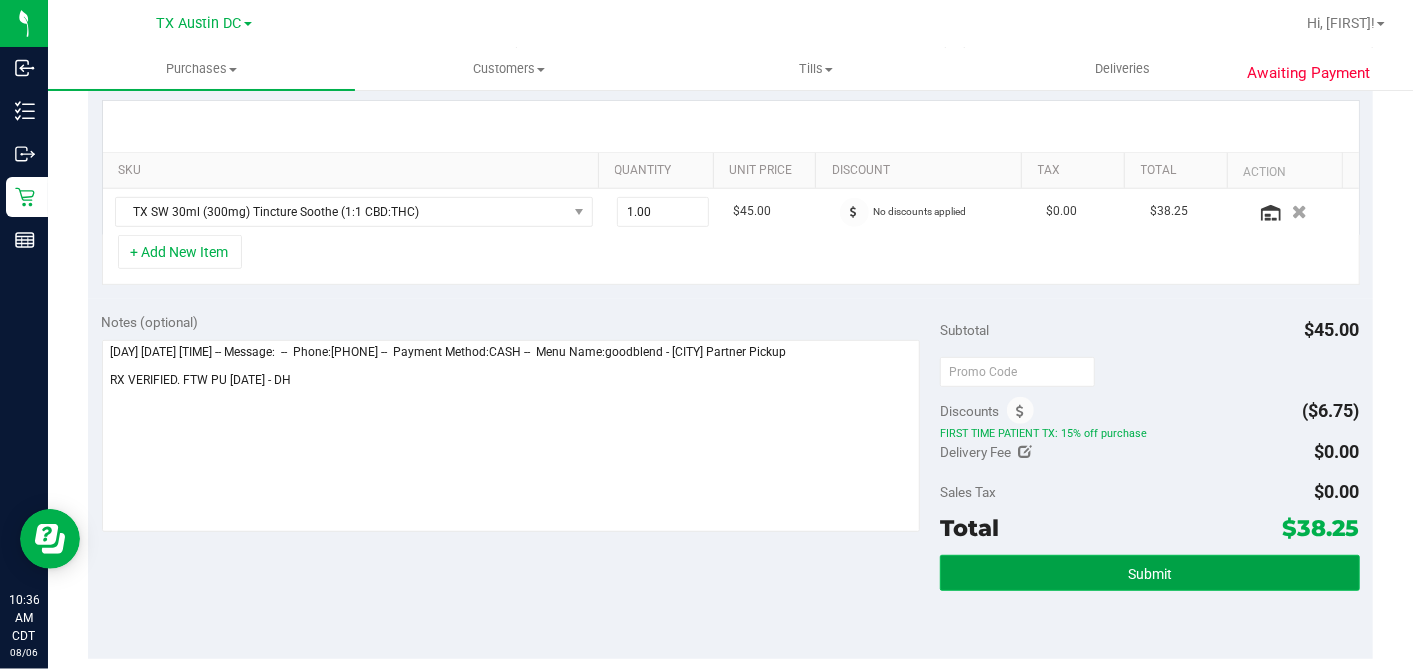click on "Submit" at bounding box center [1149, 573] 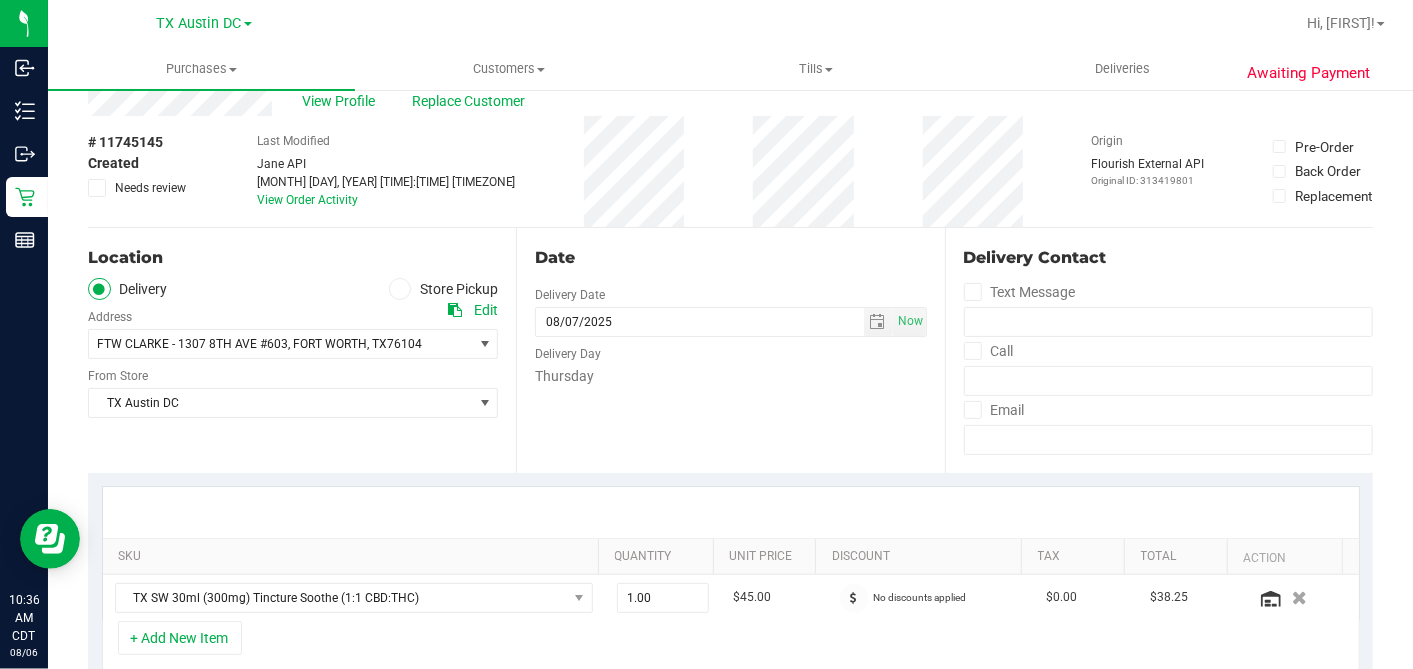 scroll, scrollTop: 0, scrollLeft: 0, axis: both 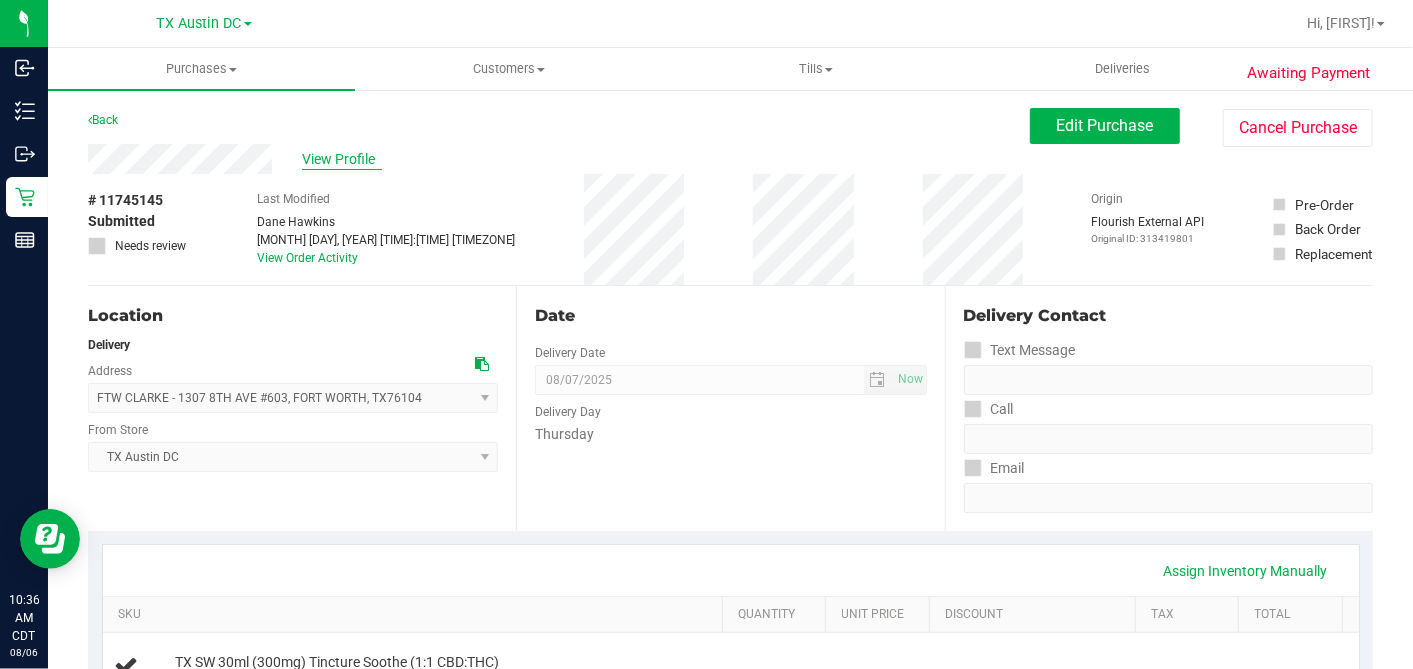 click on "View Profile" at bounding box center [342, 159] 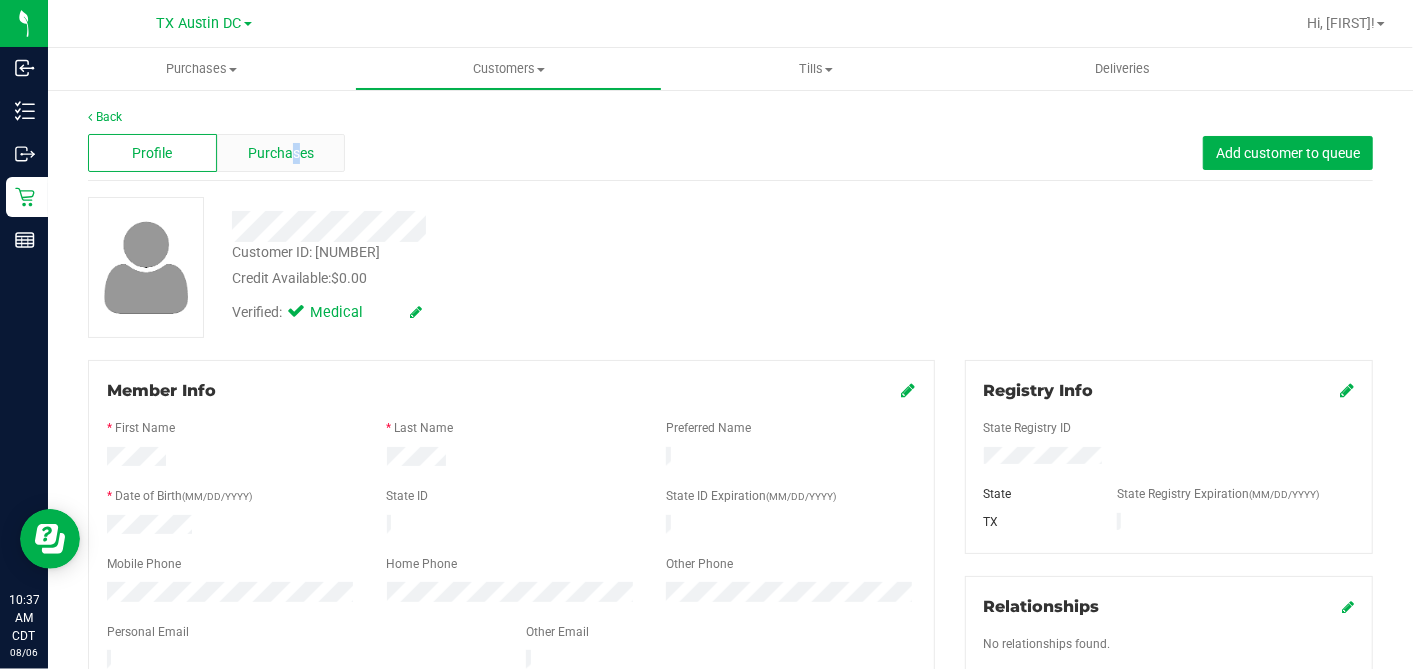 click on "Purchases" at bounding box center (281, 153) 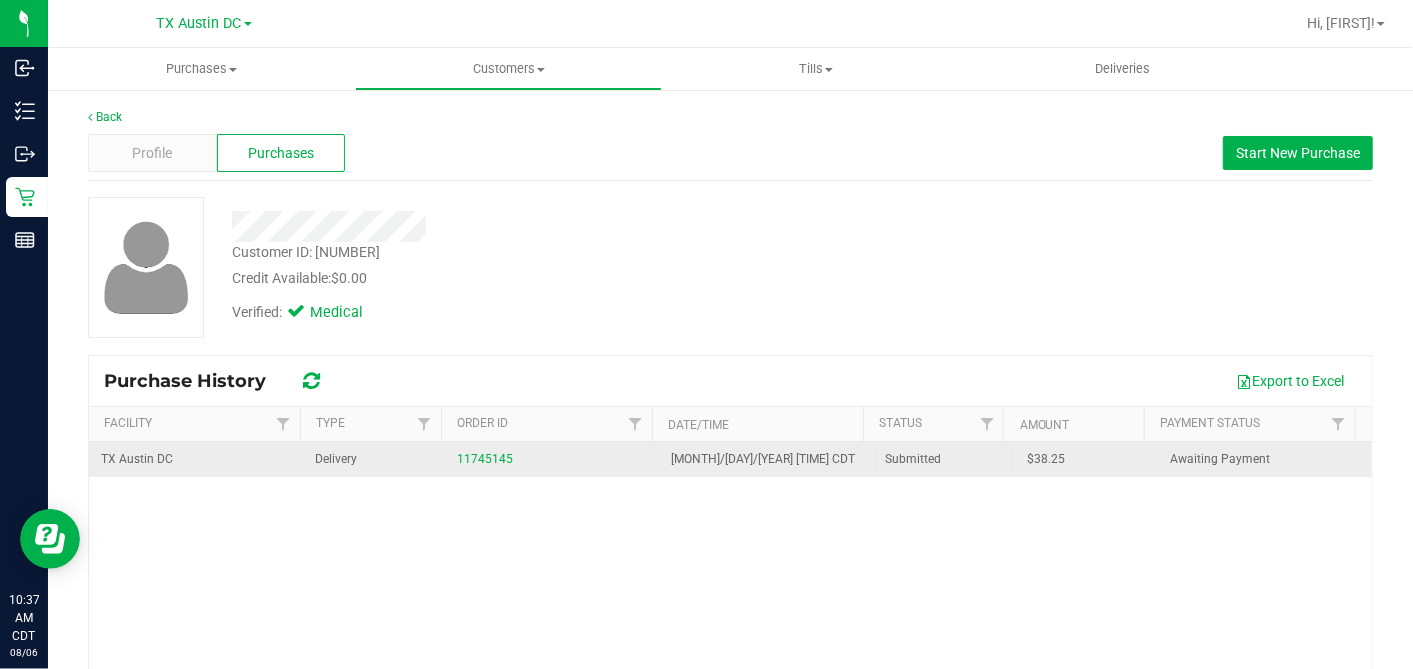 click on "$38.25" at bounding box center [1087, 459] 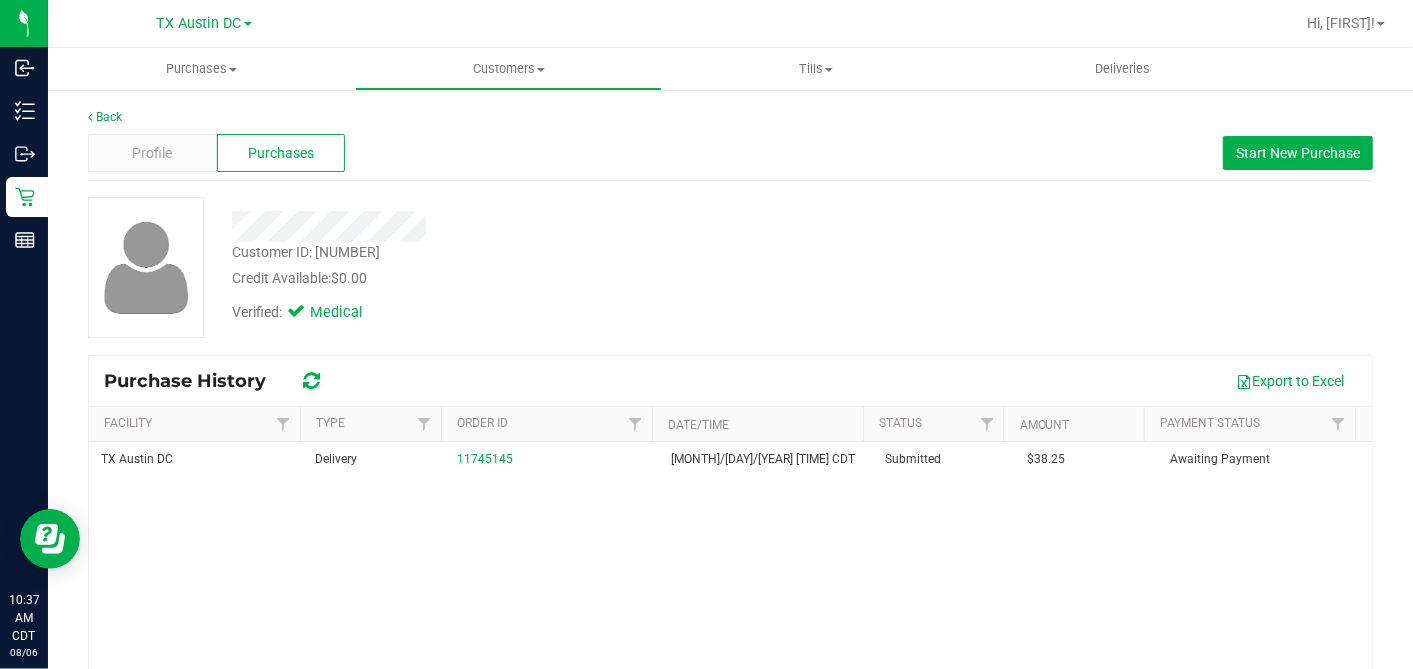 drag, startPoint x: 1015, startPoint y: 462, endPoint x: 1014, endPoint y: 487, distance: 25.019993 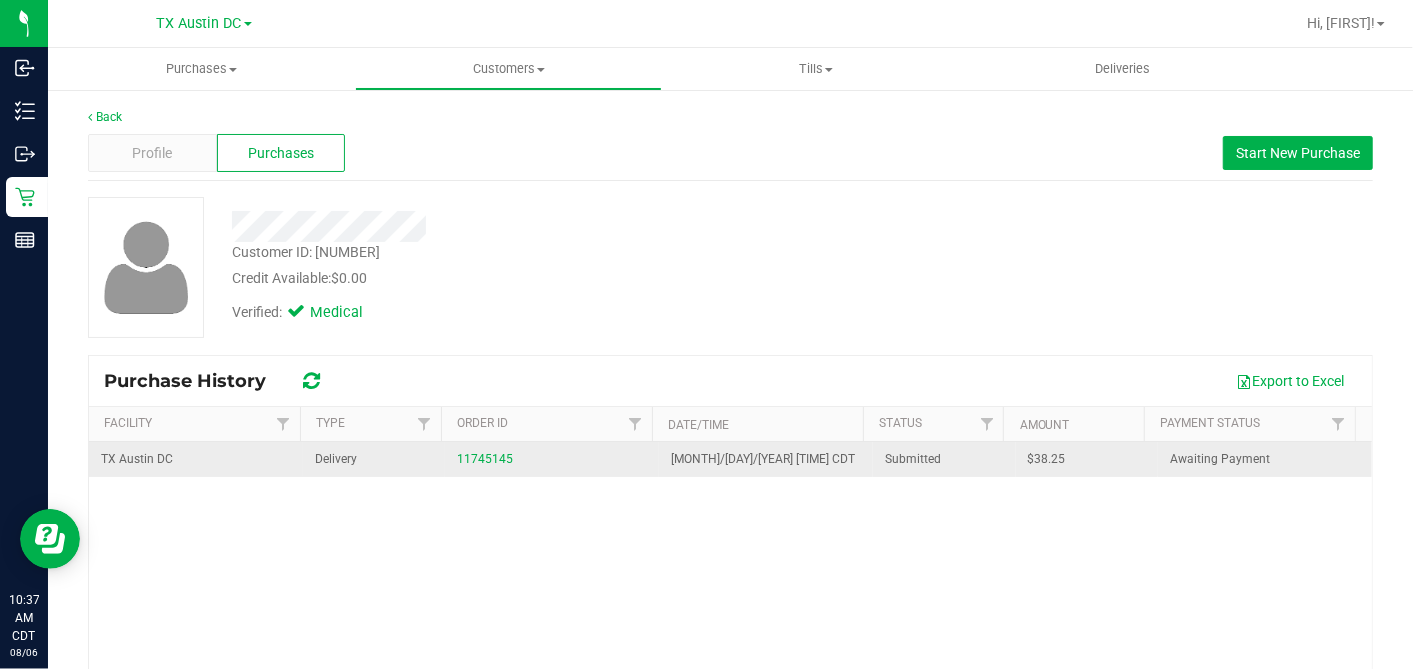 click on "$38.25" at bounding box center (1047, 459) 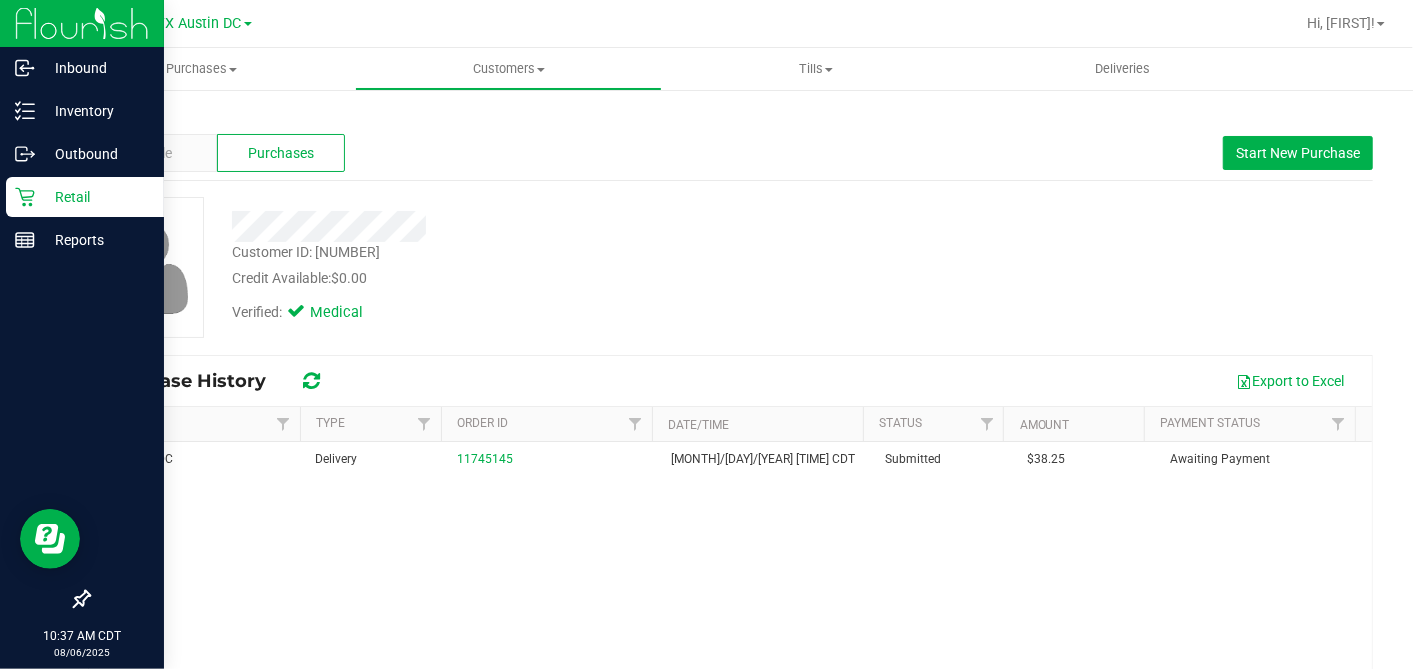 drag, startPoint x: 27, startPoint y: 198, endPoint x: 148, endPoint y: 215, distance: 122.18838 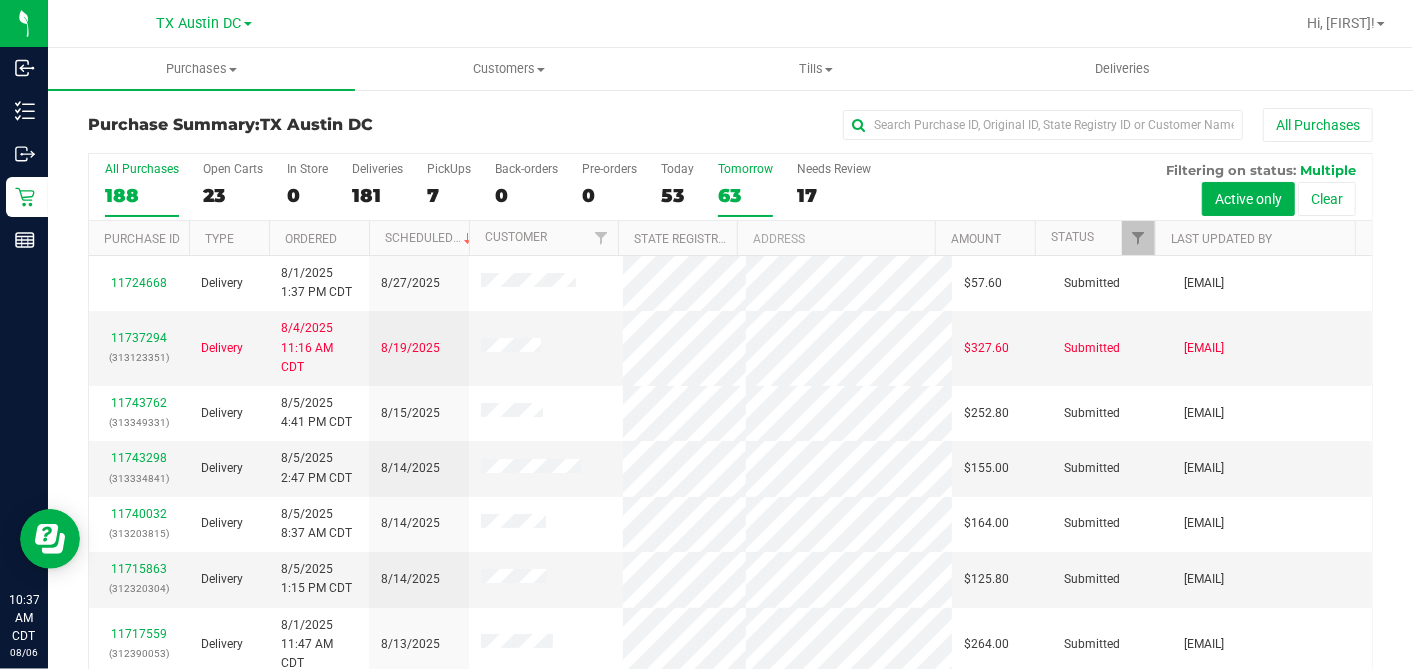click on "63" at bounding box center (745, 195) 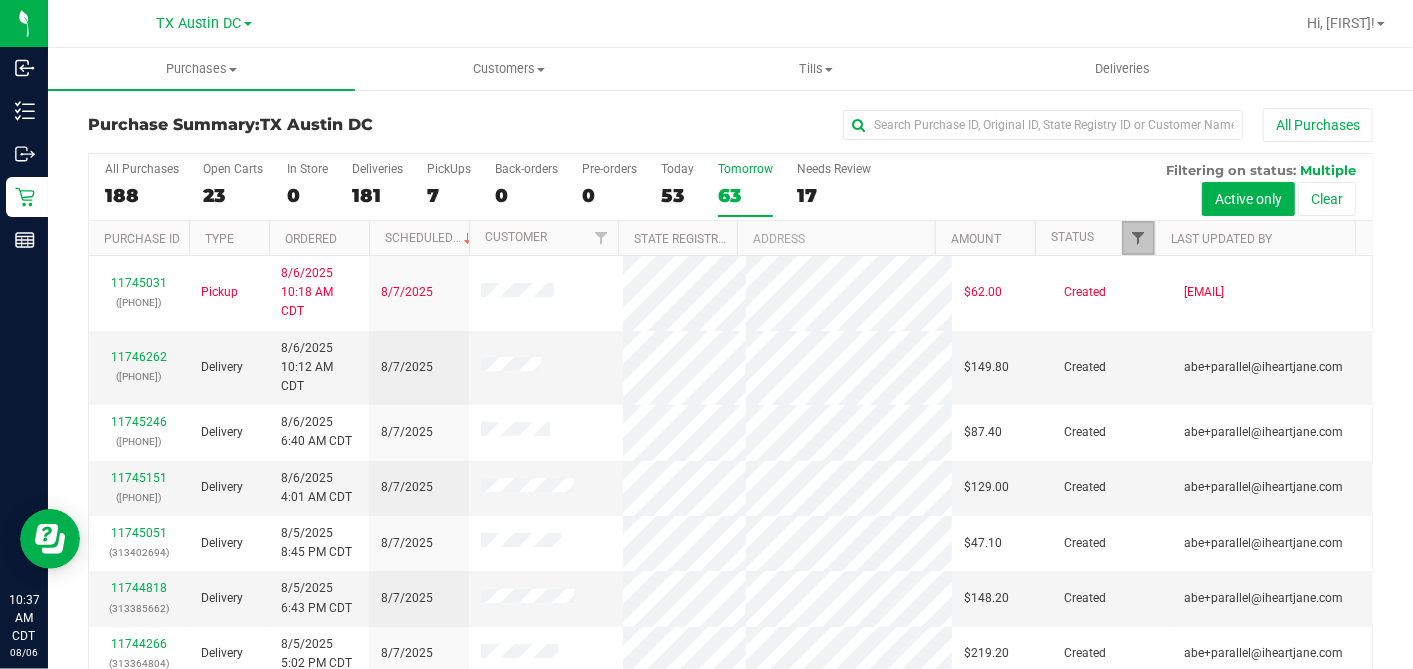 click at bounding box center [1138, 238] 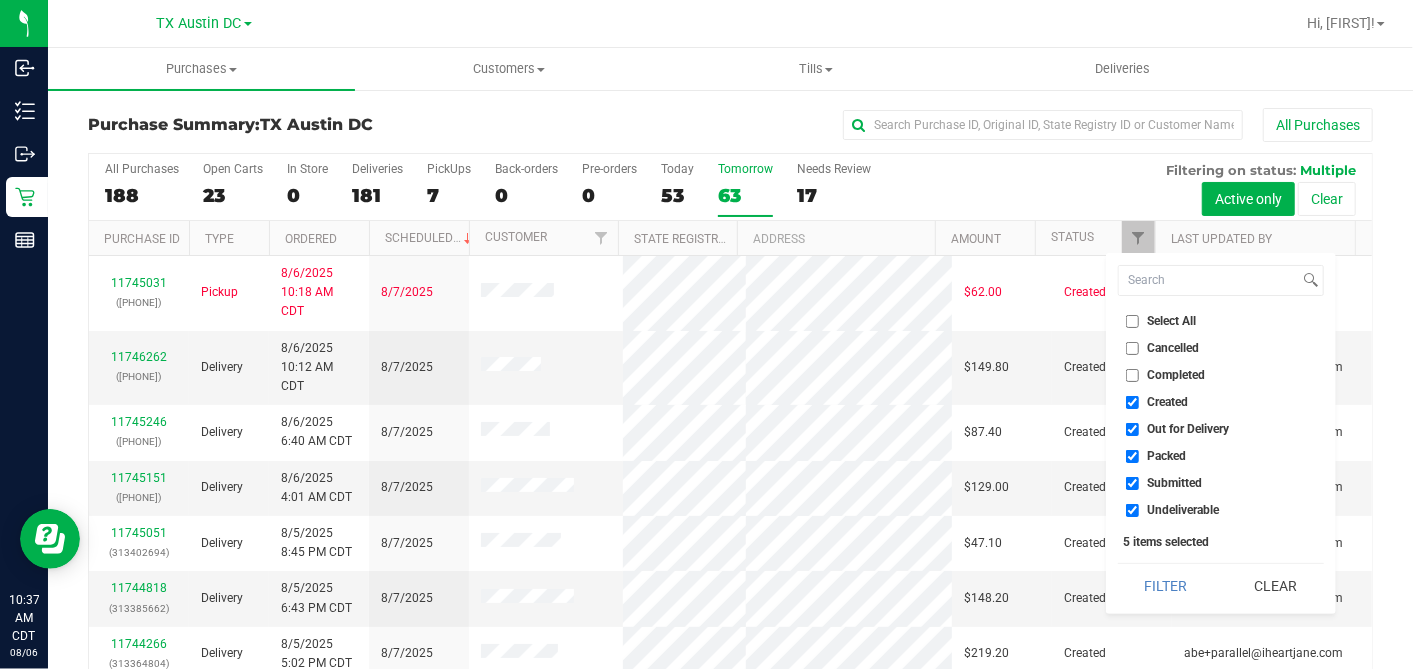 click on "Select All" at bounding box center (1132, 321) 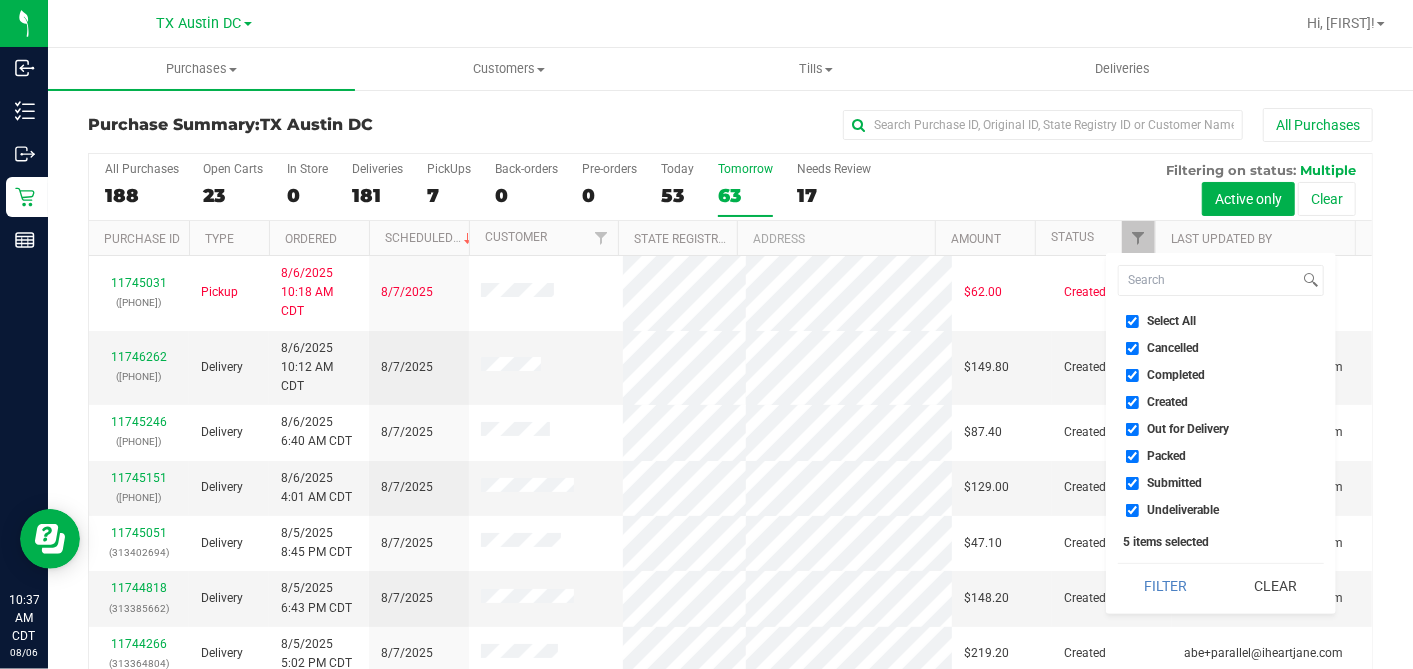 checkbox on "true" 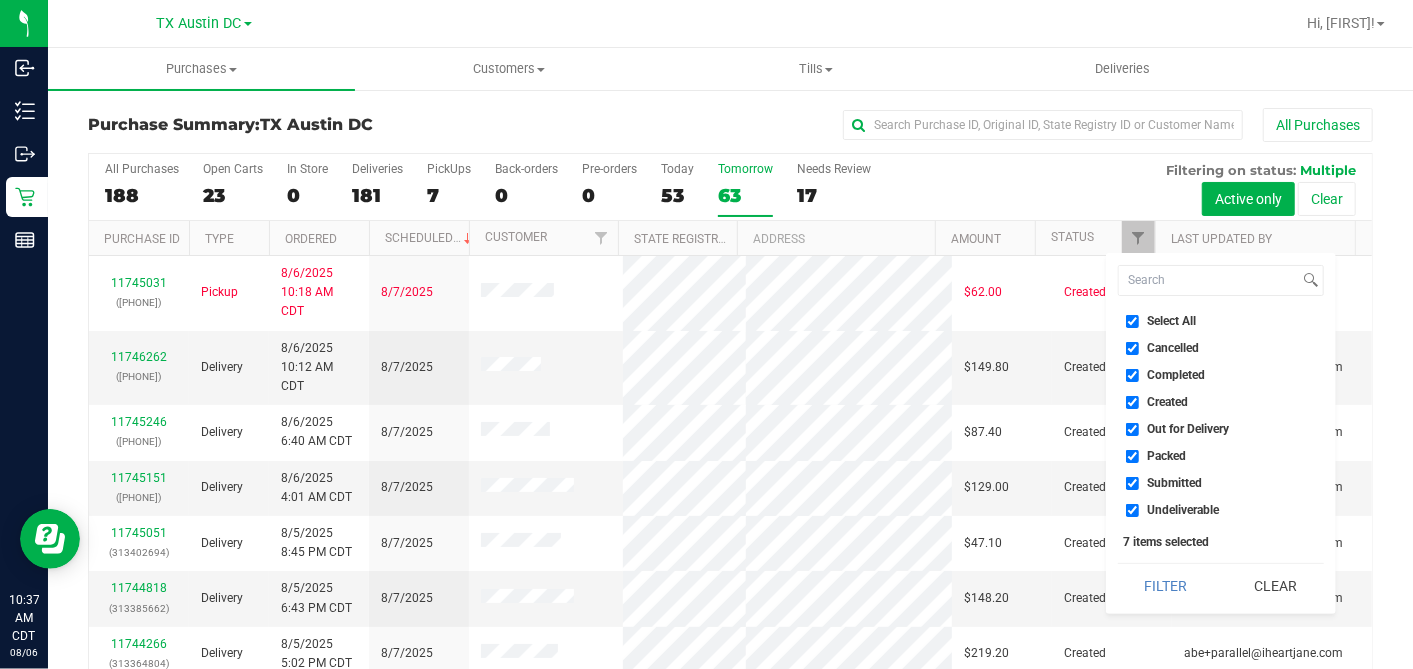 click on "Select All" at bounding box center [1132, 321] 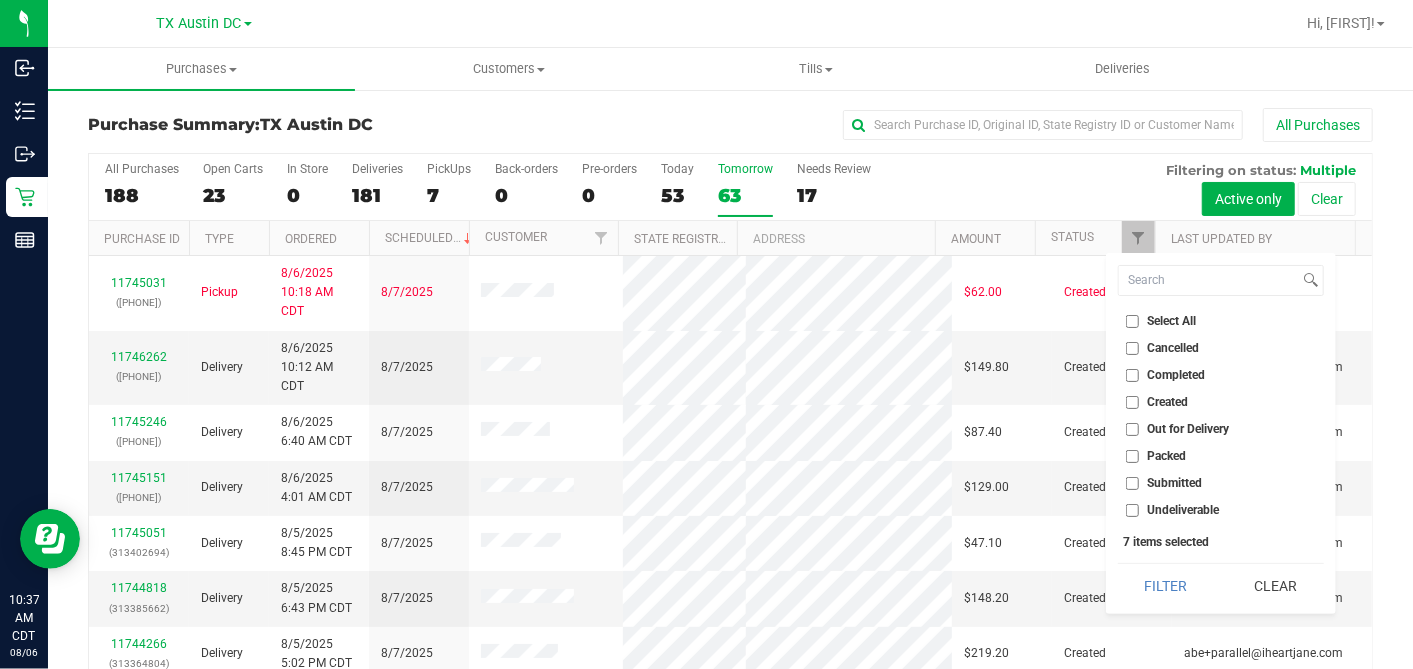 checkbox on "false" 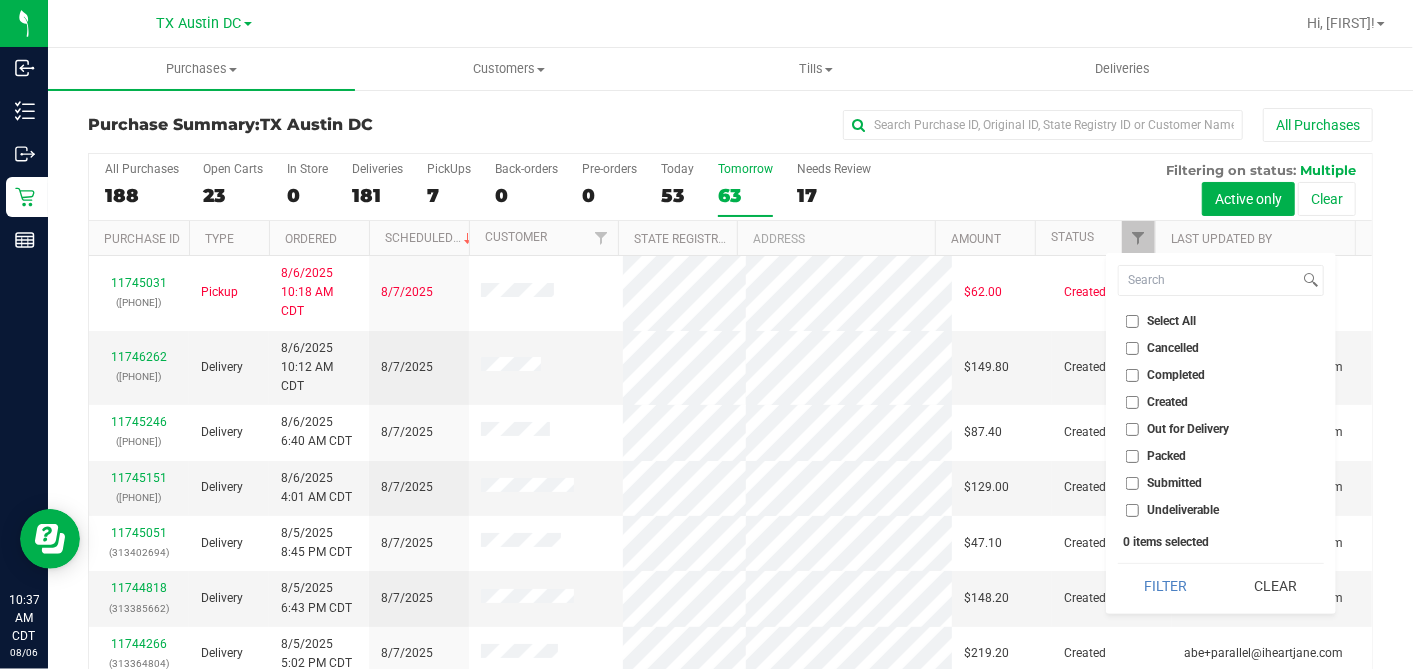 click on "Created" at bounding box center [1132, 402] 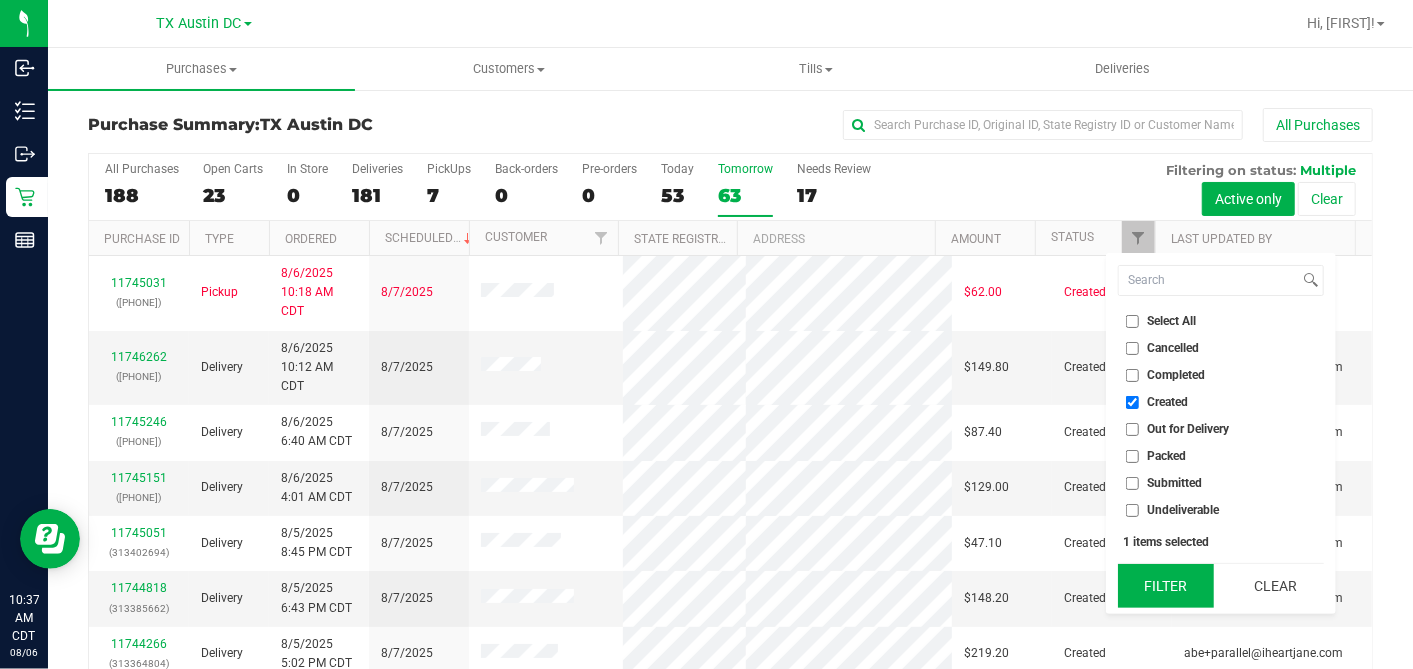 click on "Filter" at bounding box center [1166, 586] 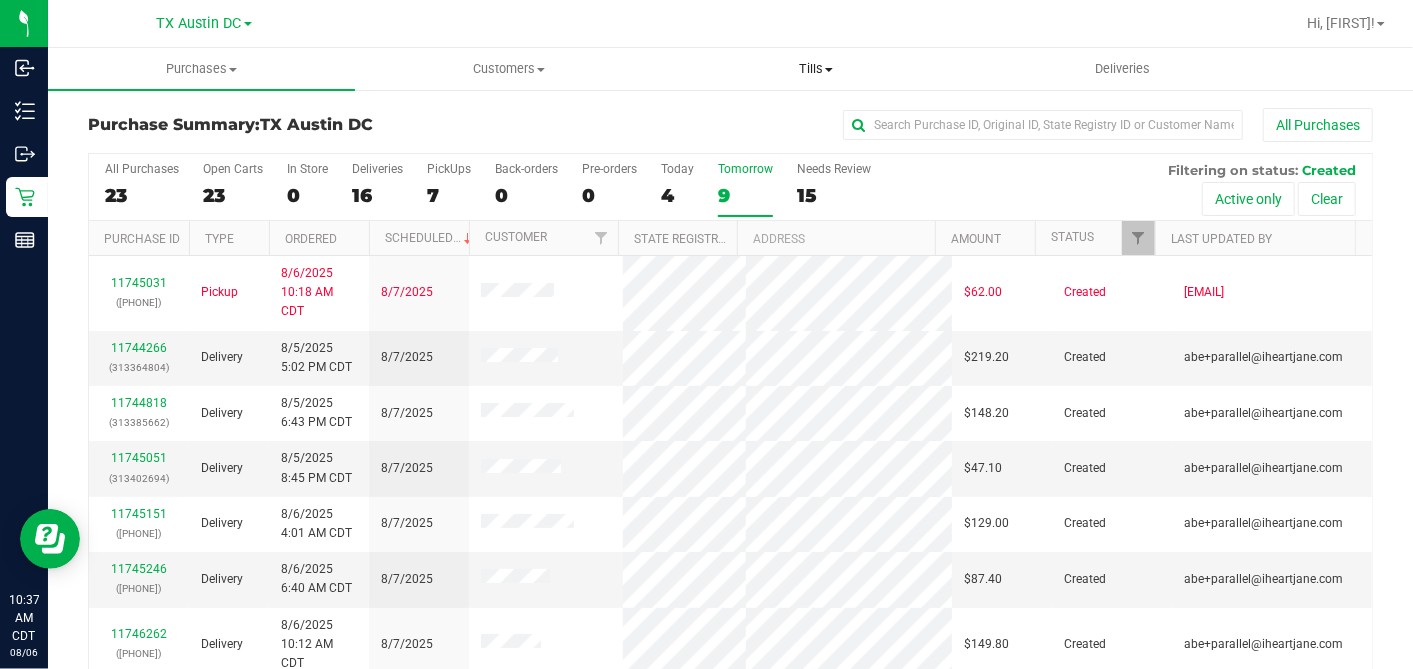 click on "Tills" at bounding box center [815, 69] 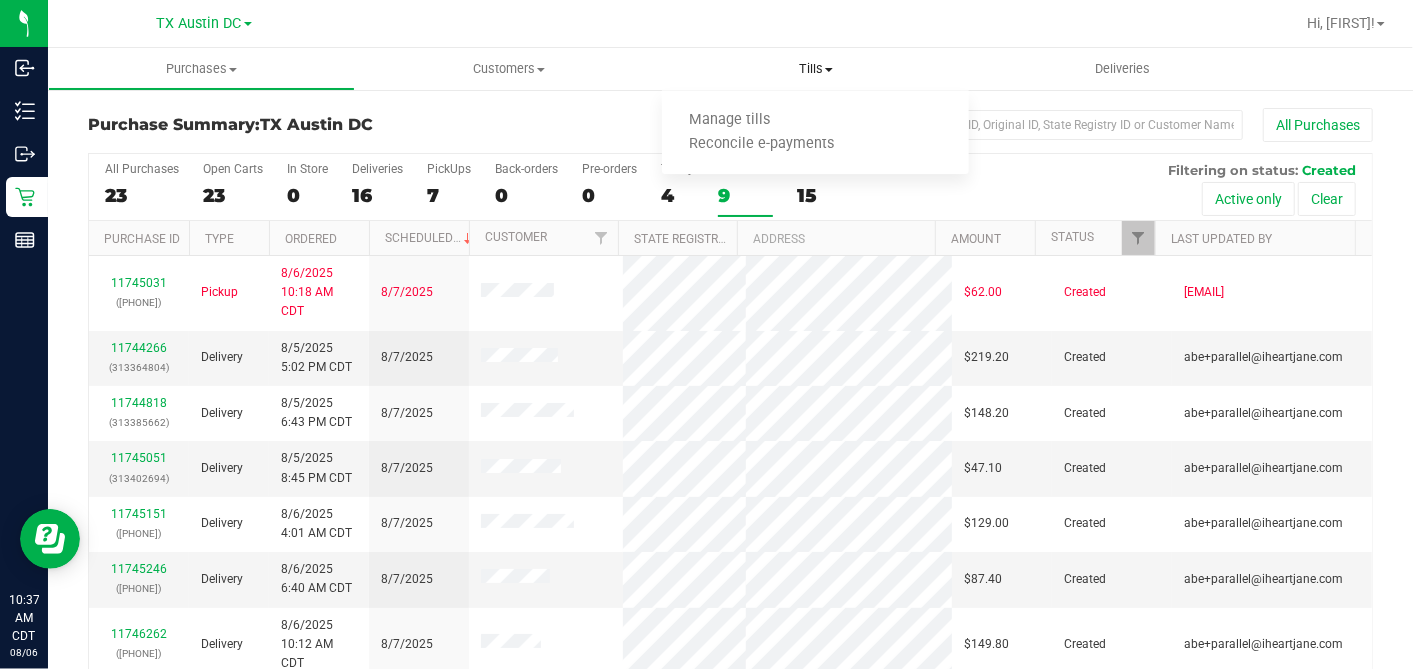 click on "Tills" at bounding box center [815, 69] 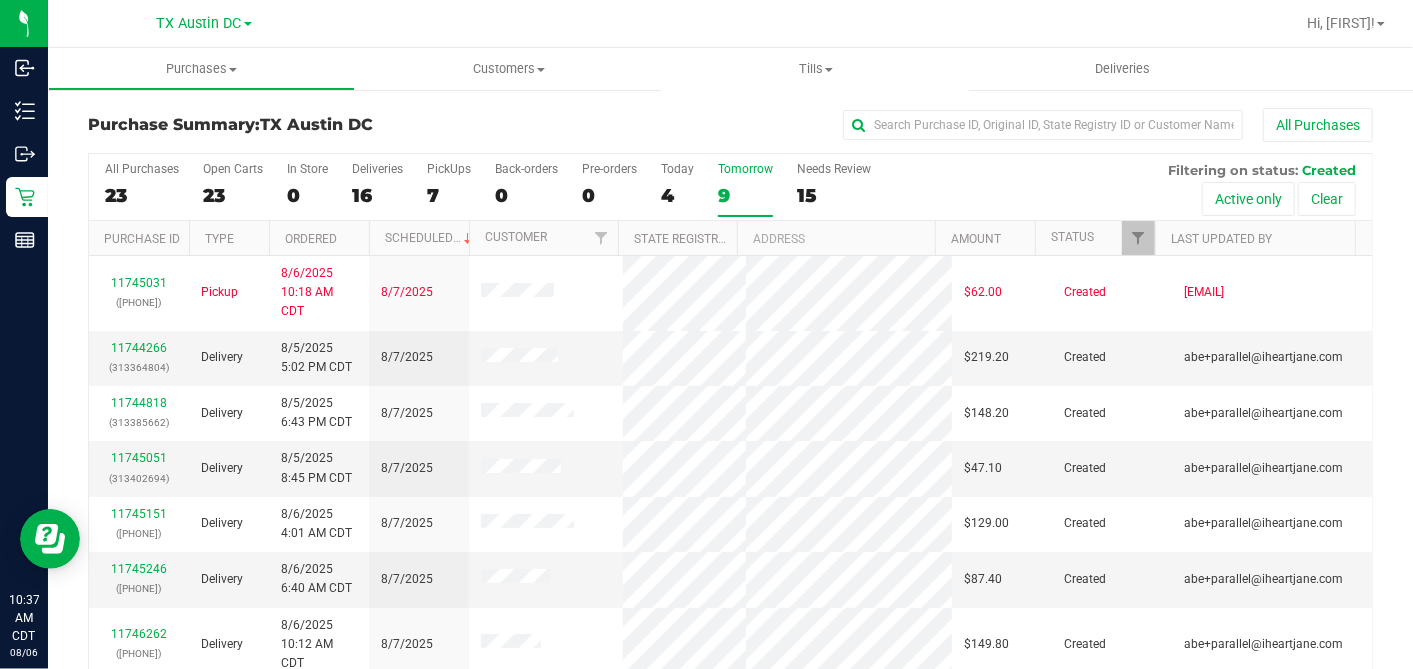 click on "All Purchases" at bounding box center (944, 125) 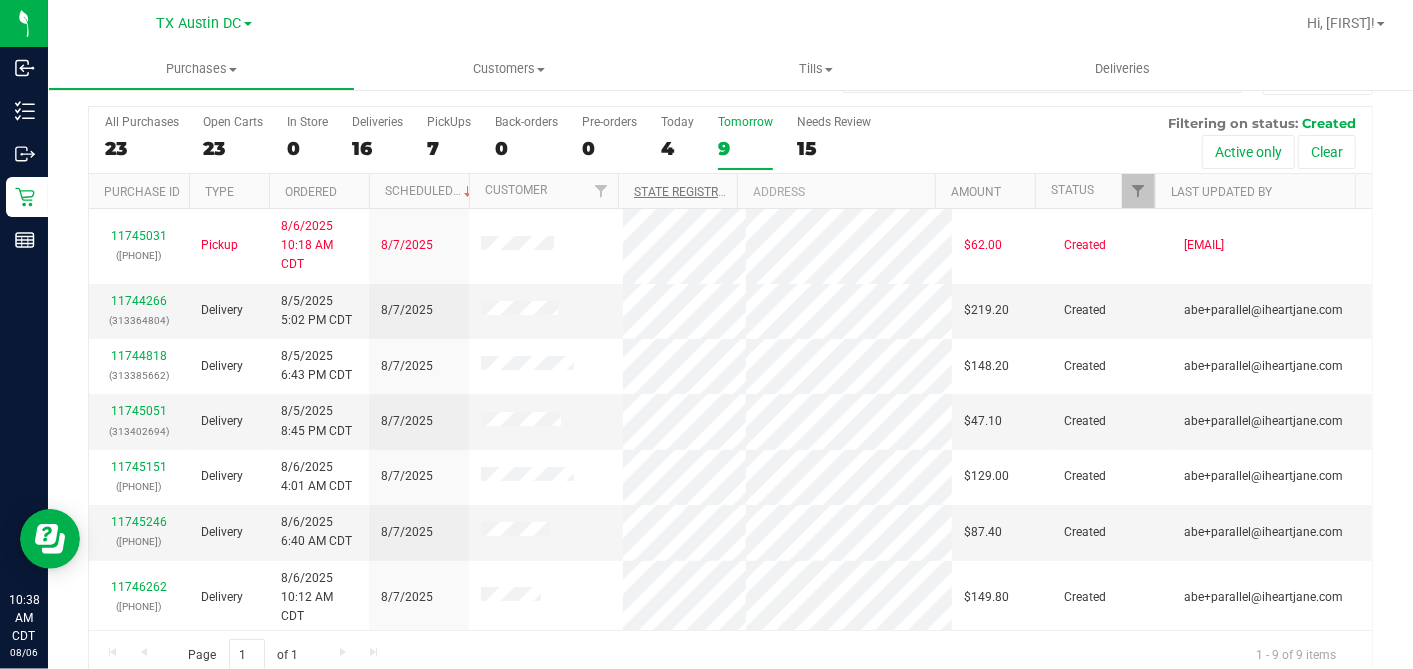 scroll, scrollTop: 74, scrollLeft: 0, axis: vertical 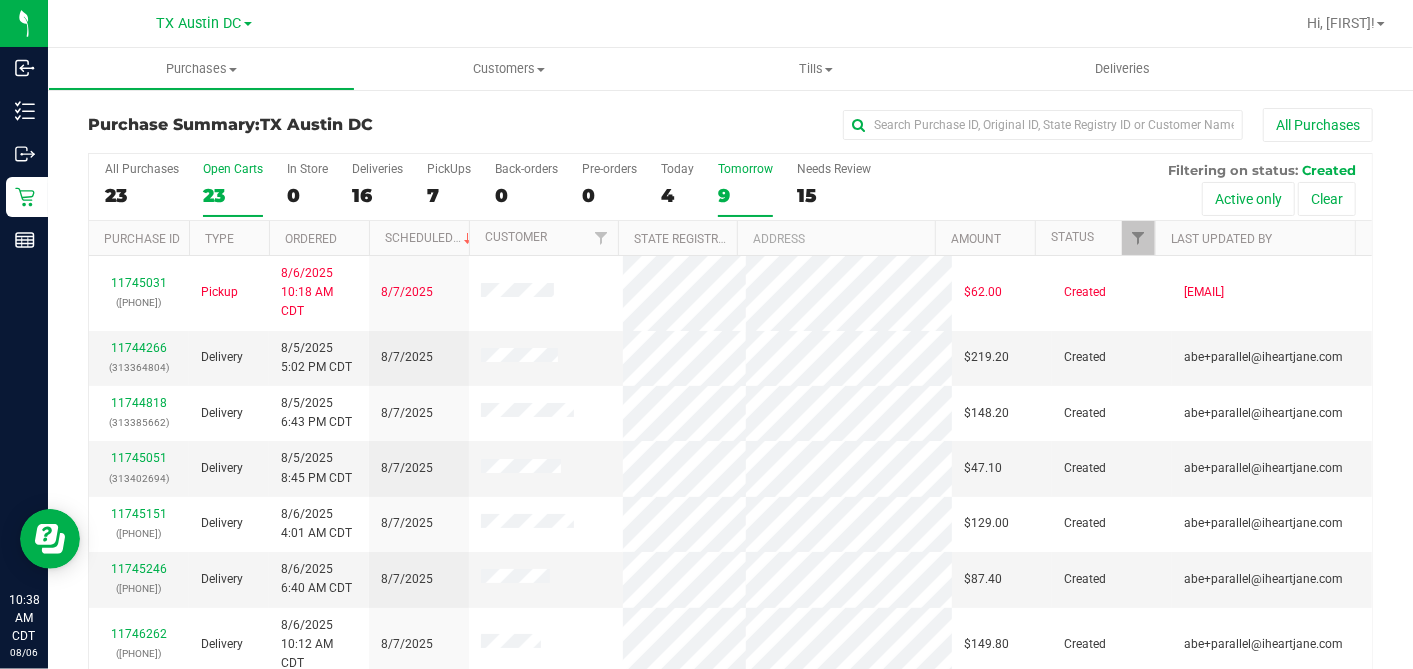 click on "23" at bounding box center (233, 195) 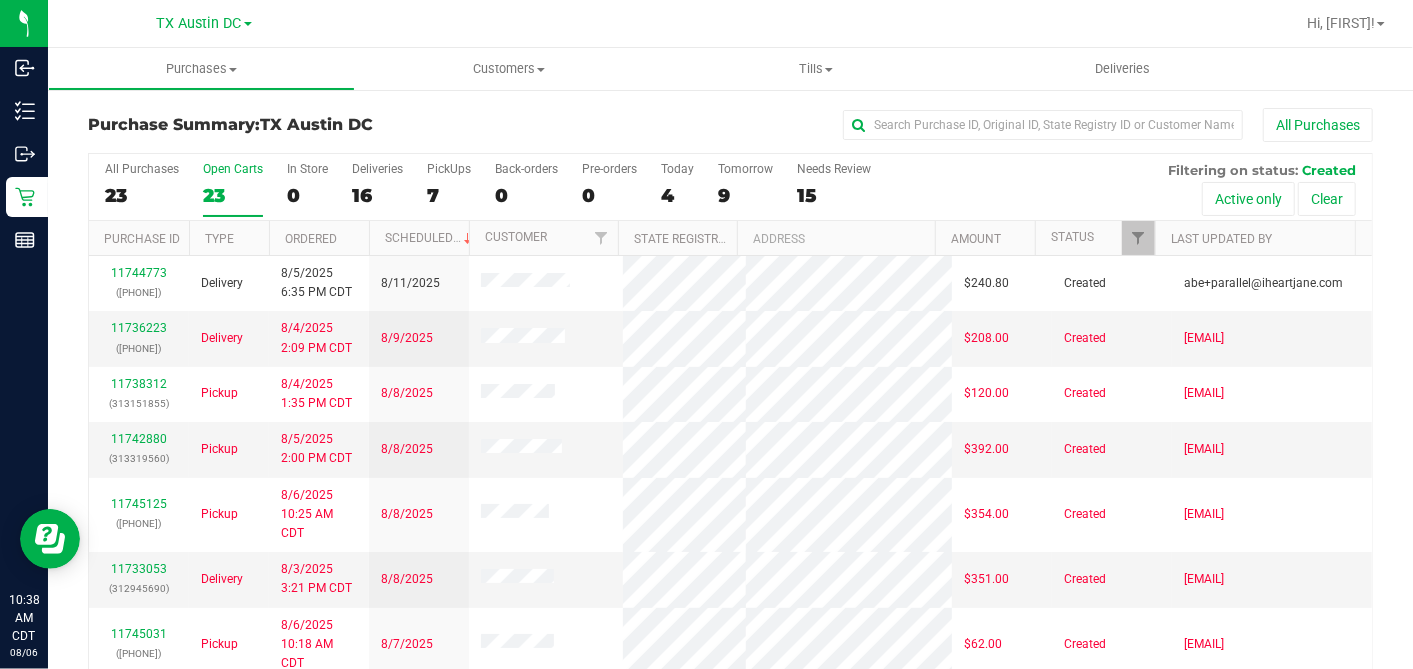 click on "Ordered" at bounding box center [319, 238] 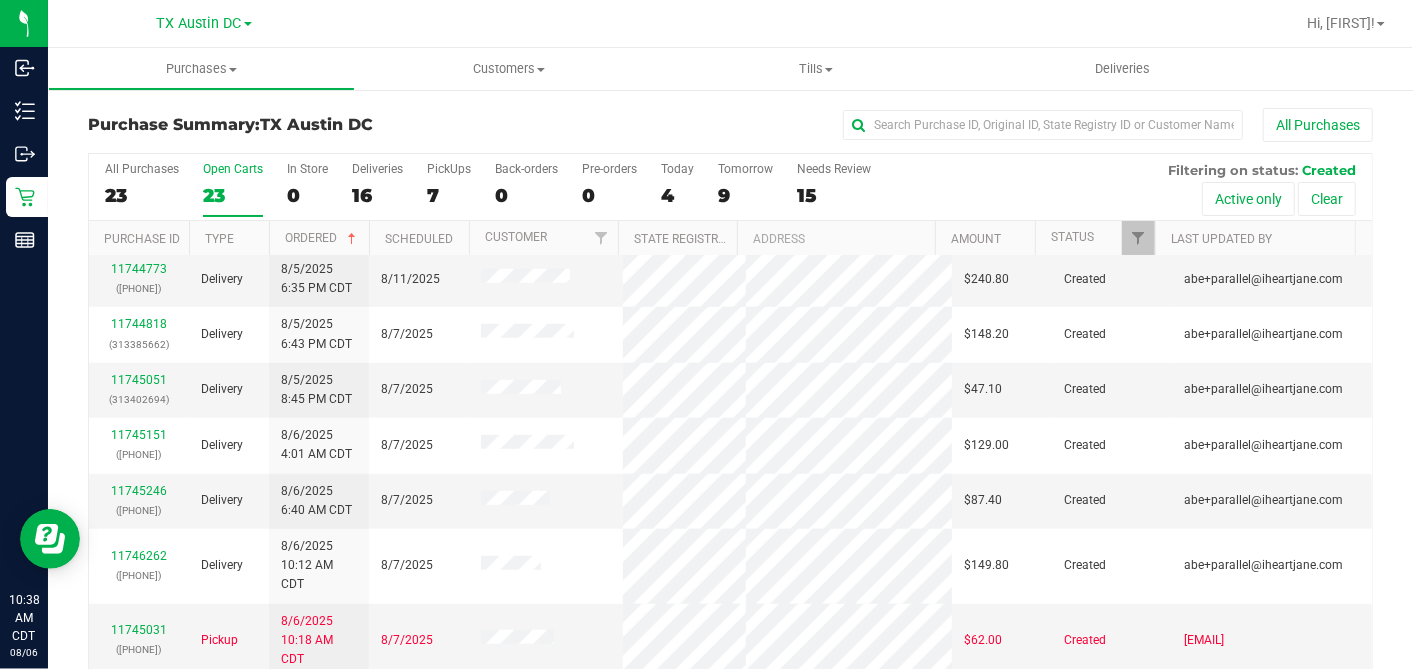 scroll, scrollTop: 795, scrollLeft: 0, axis: vertical 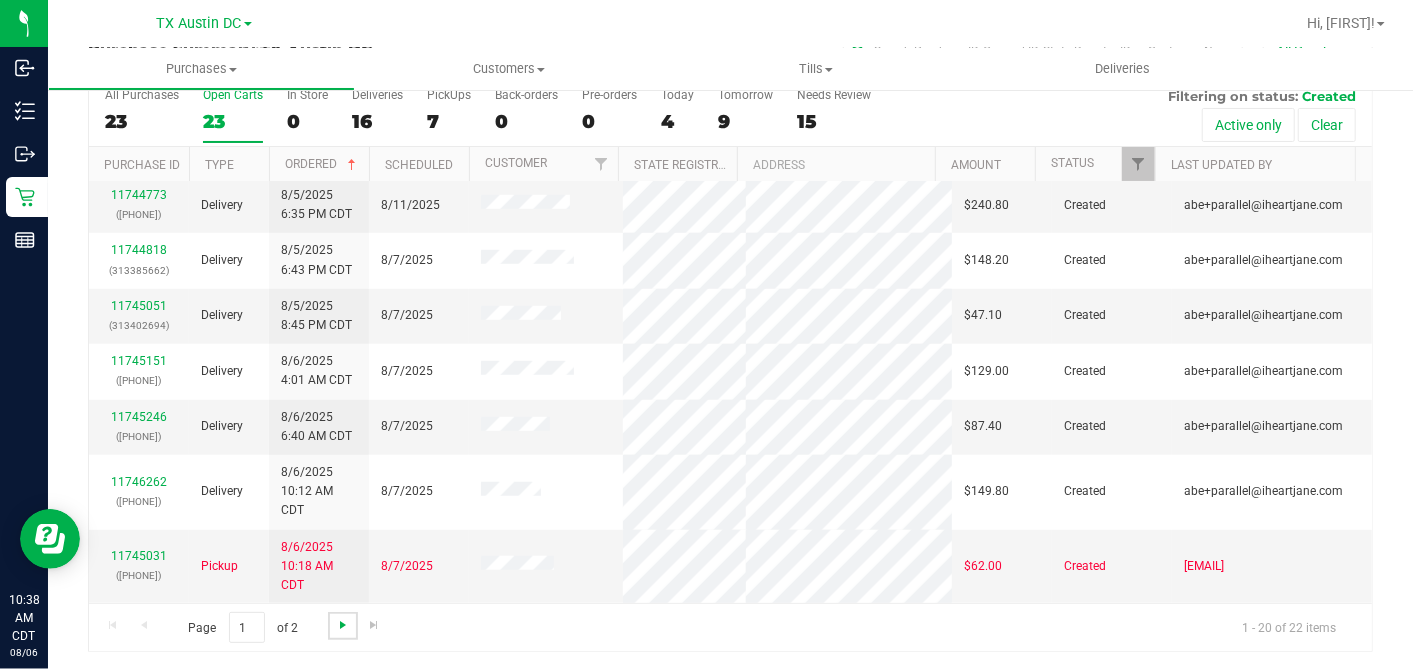 click at bounding box center (343, 625) 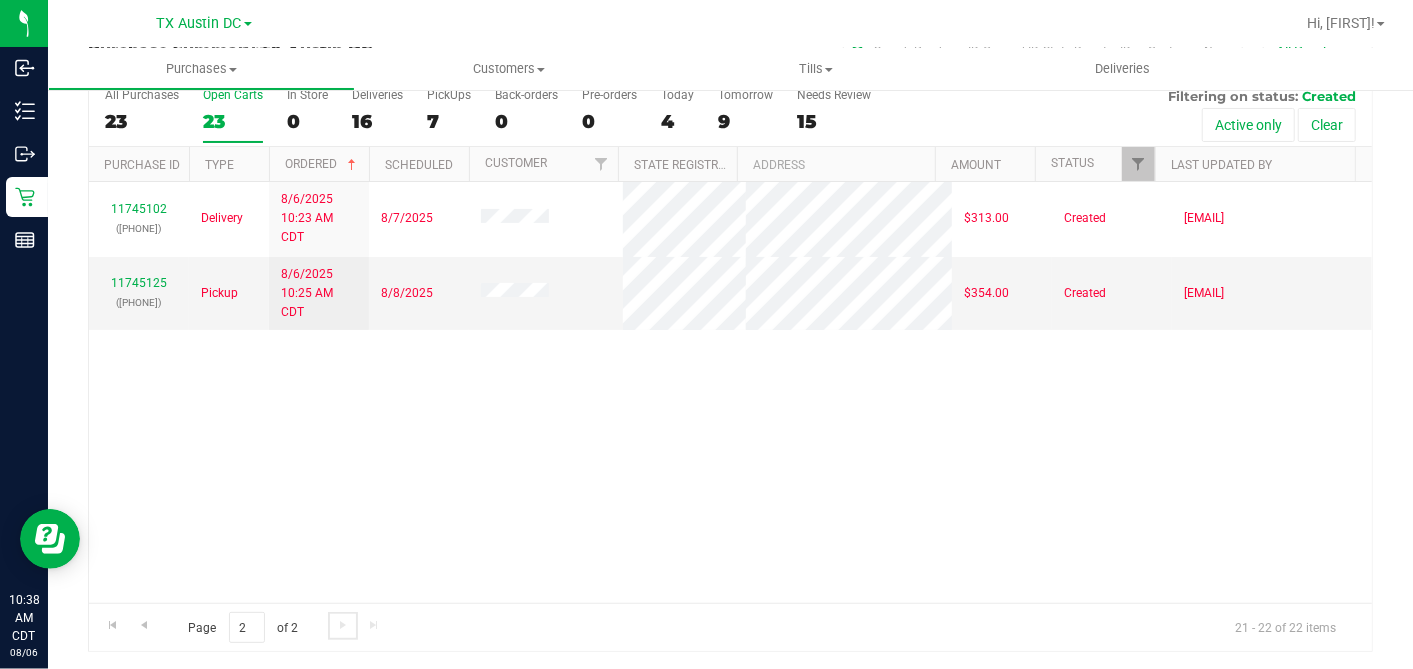 scroll, scrollTop: 0, scrollLeft: 0, axis: both 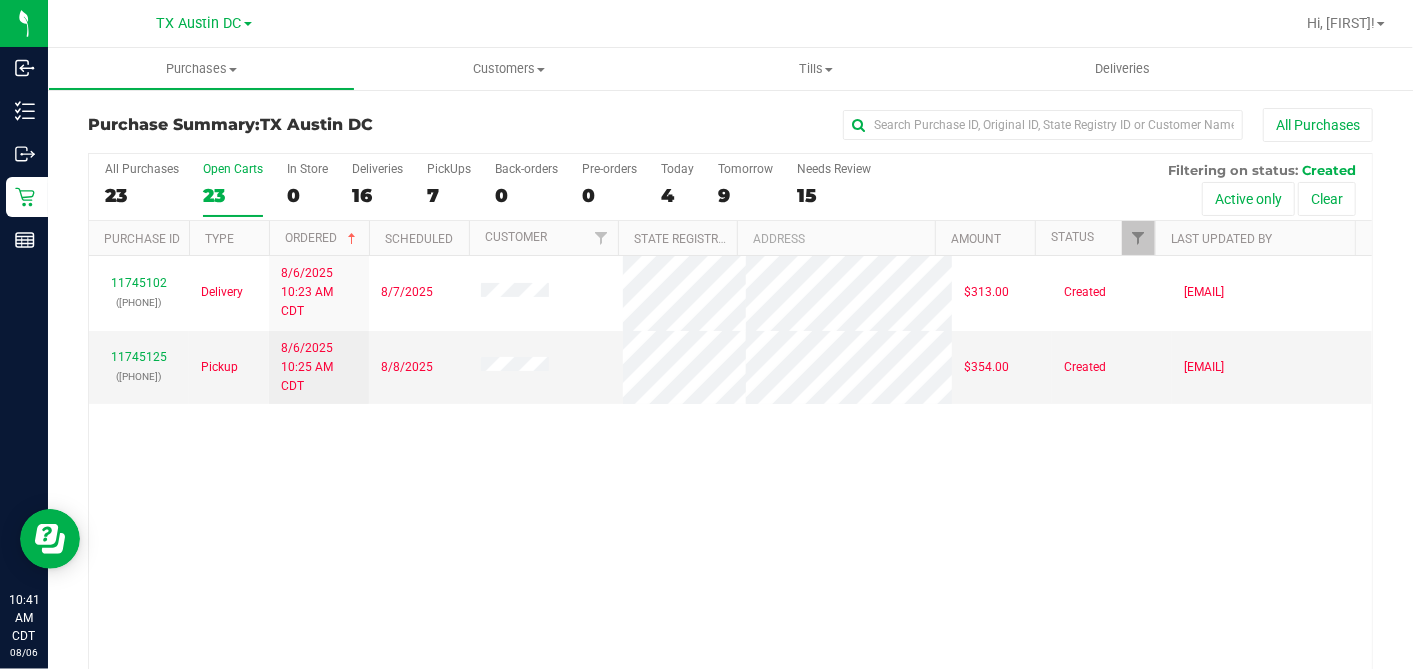 click on "11745102
(313413065)
Delivery 8/6/2025 10:23 AM CDT 8/7/2025
$313.00
Created jusramos@liveparallel.com
11745125
(313417007)
Pickup 8/6/2025 10:25 AM CDT 8/8/2025
$354.00
Created jusramos@liveparallel.com" at bounding box center [730, 466] 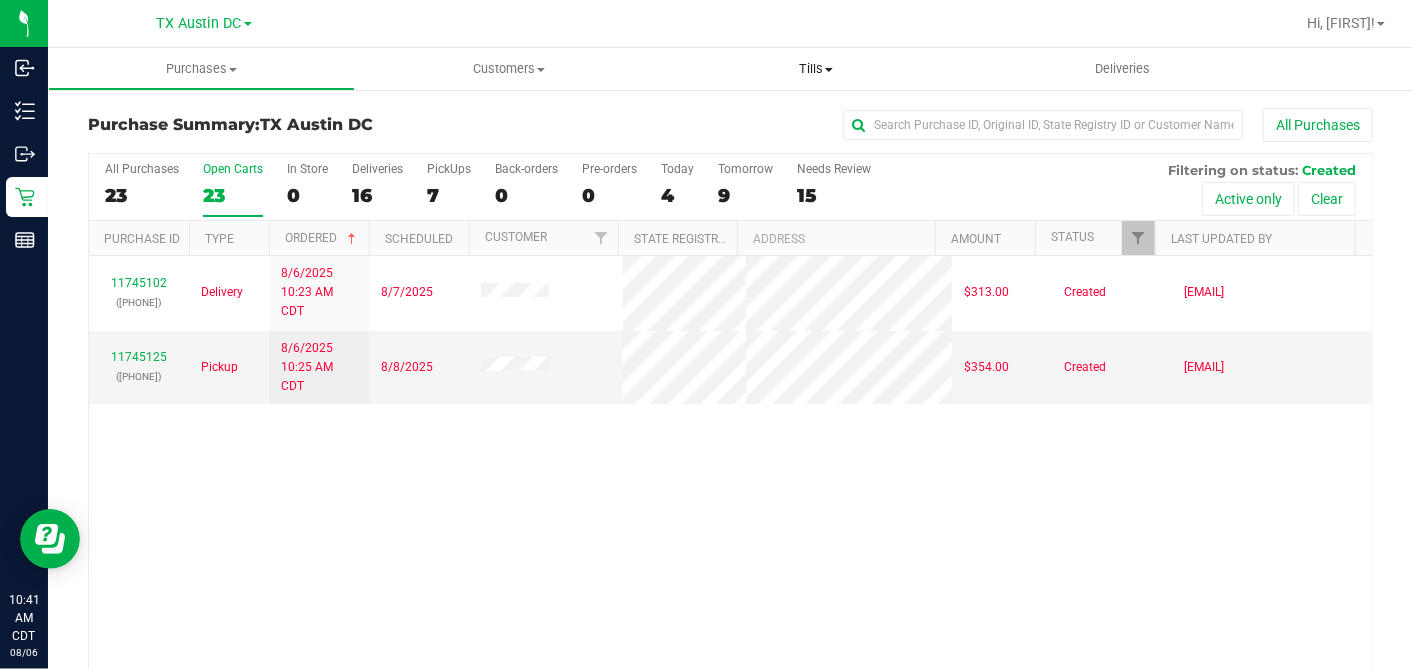 drag, startPoint x: 808, startPoint y: 94, endPoint x: 807, endPoint y: 77, distance: 17.029387 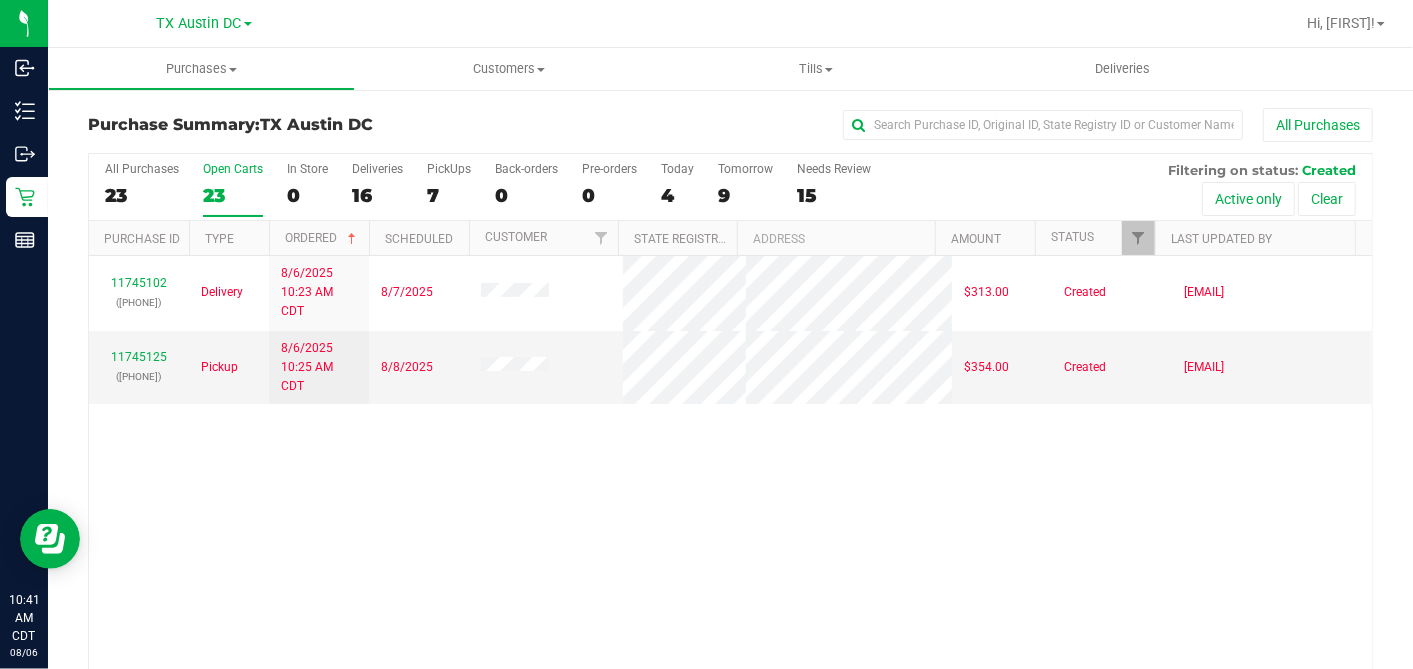 click on "23" at bounding box center (233, 195) 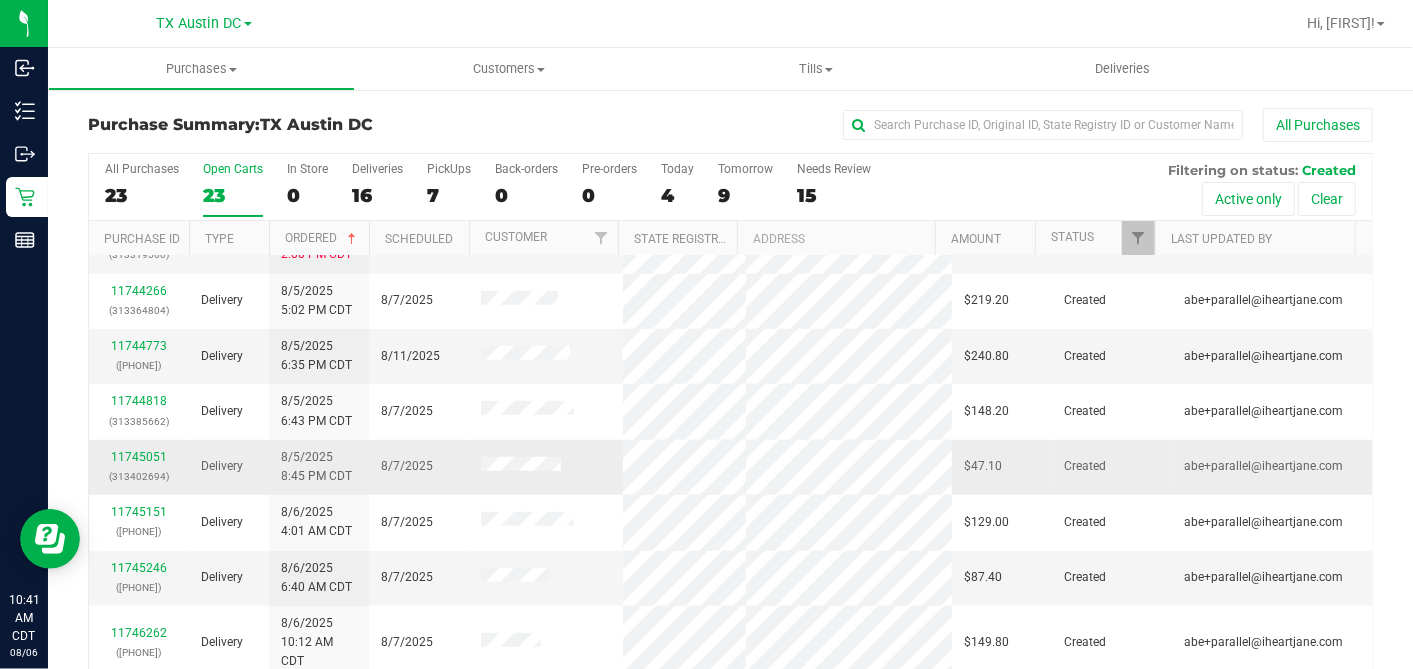 scroll, scrollTop: 684, scrollLeft: 0, axis: vertical 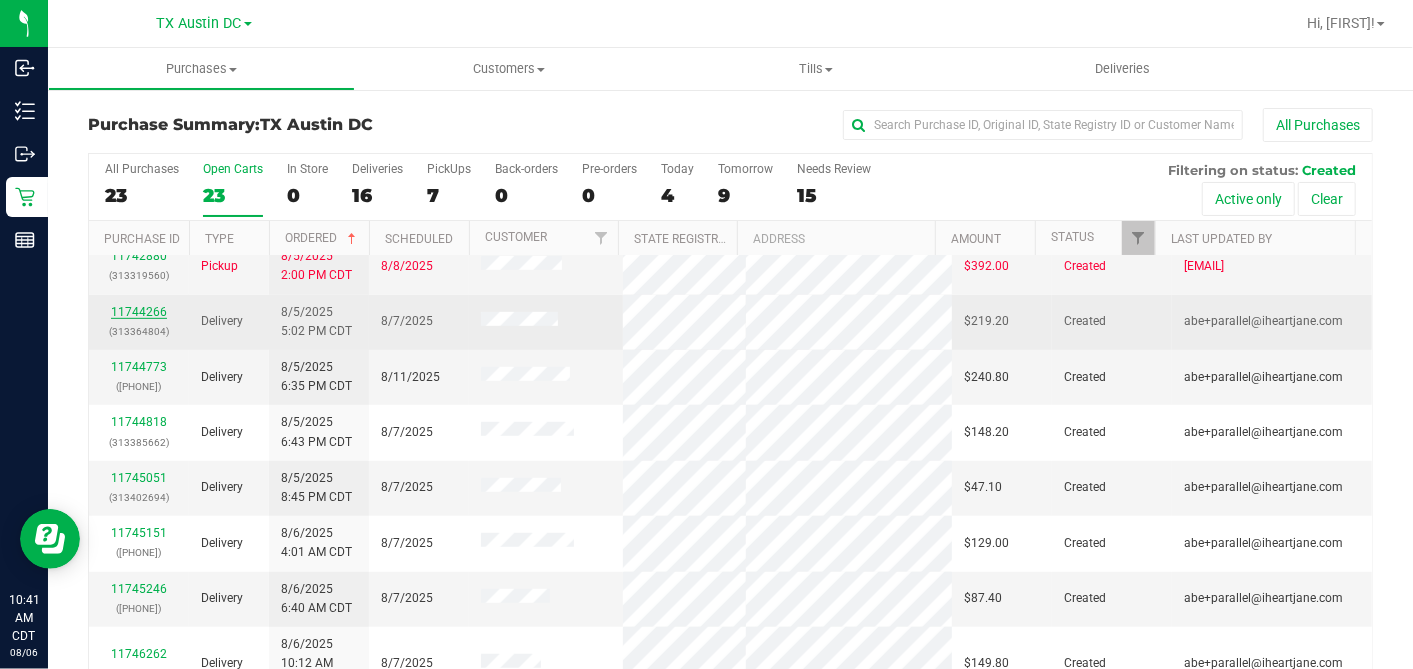 click on "11744266" at bounding box center [139, 312] 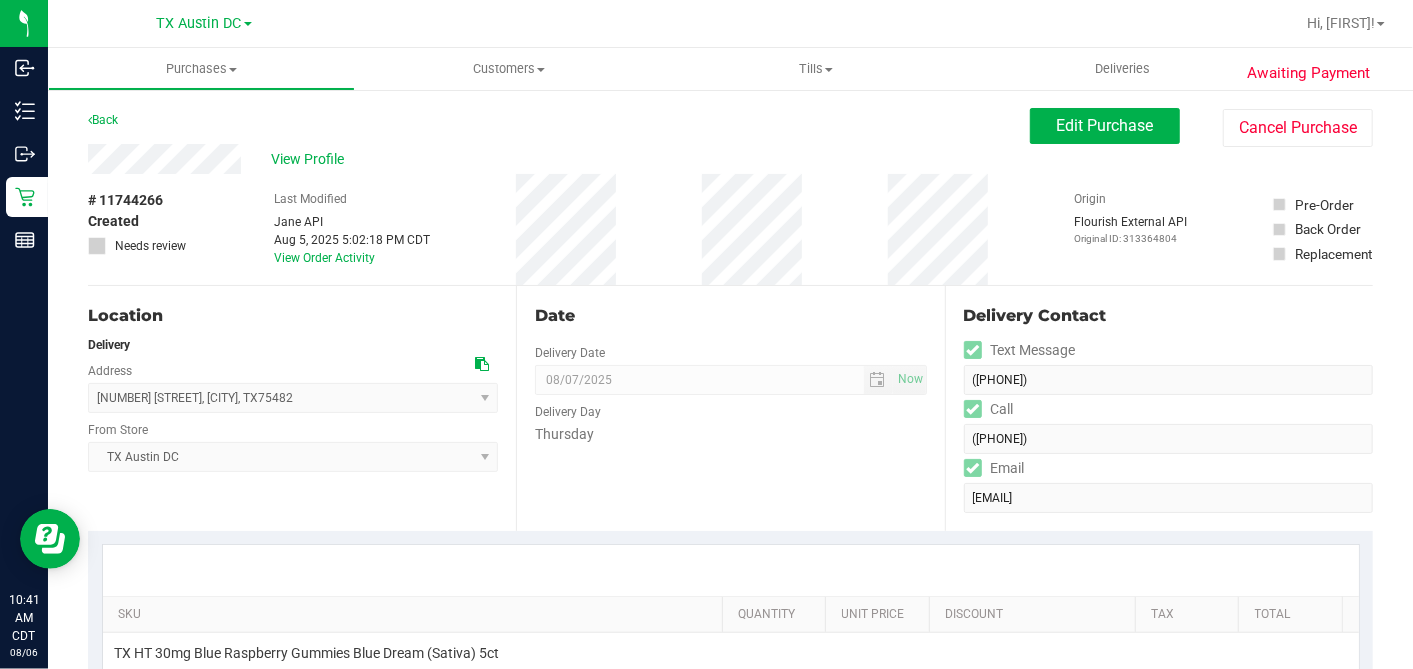 drag, startPoint x: 237, startPoint y: 233, endPoint x: 220, endPoint y: 188, distance: 48.104053 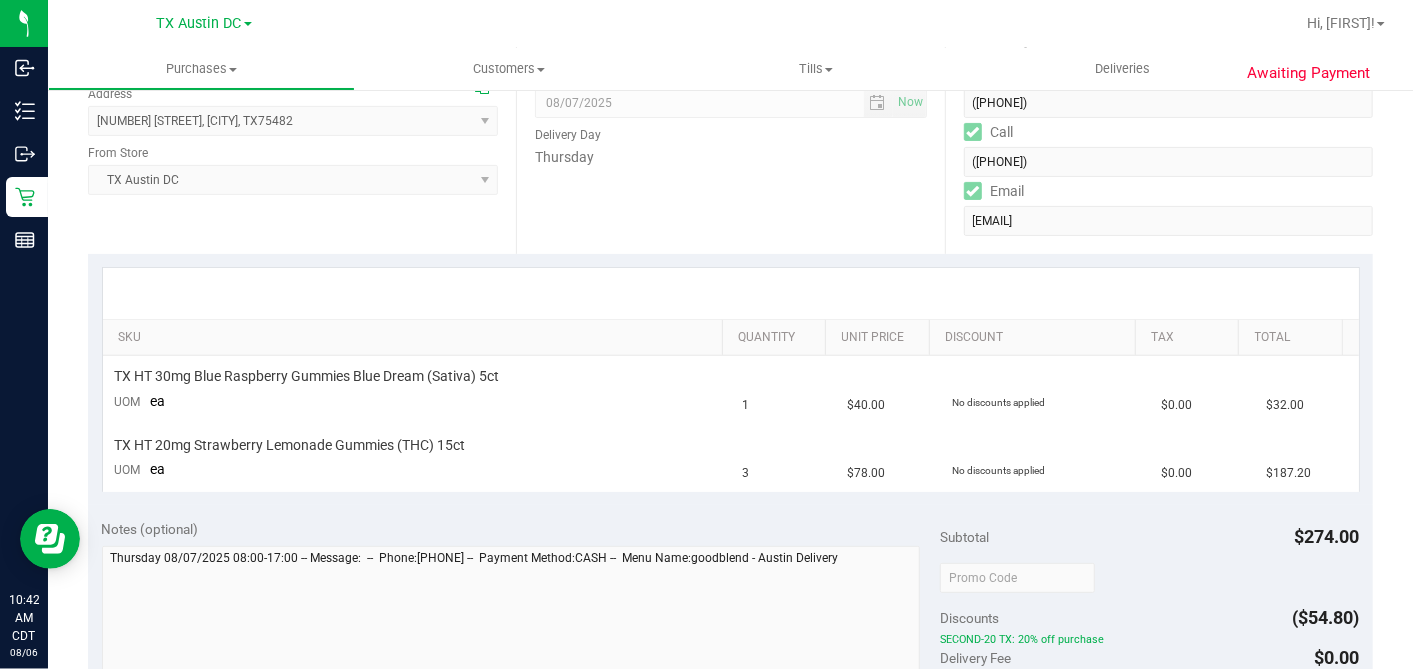 scroll, scrollTop: 0, scrollLeft: 0, axis: both 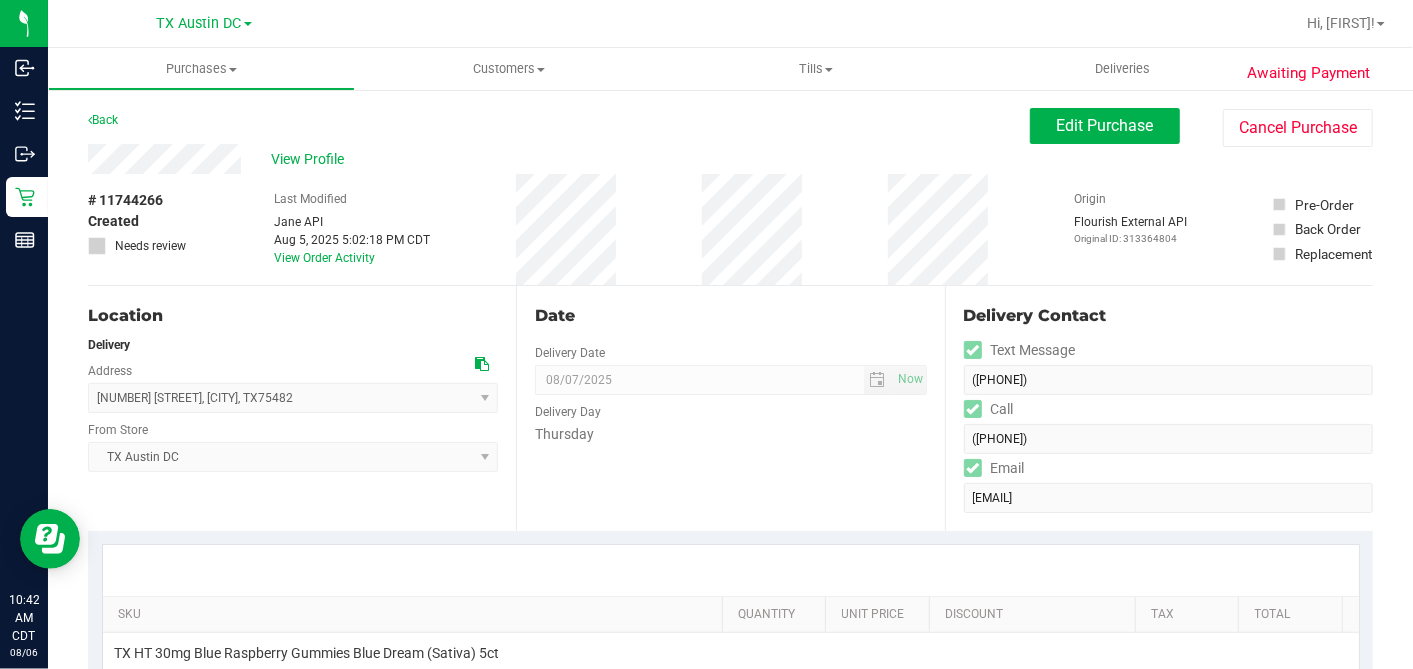 drag, startPoint x: 473, startPoint y: 360, endPoint x: 486, endPoint y: 358, distance: 13.152946 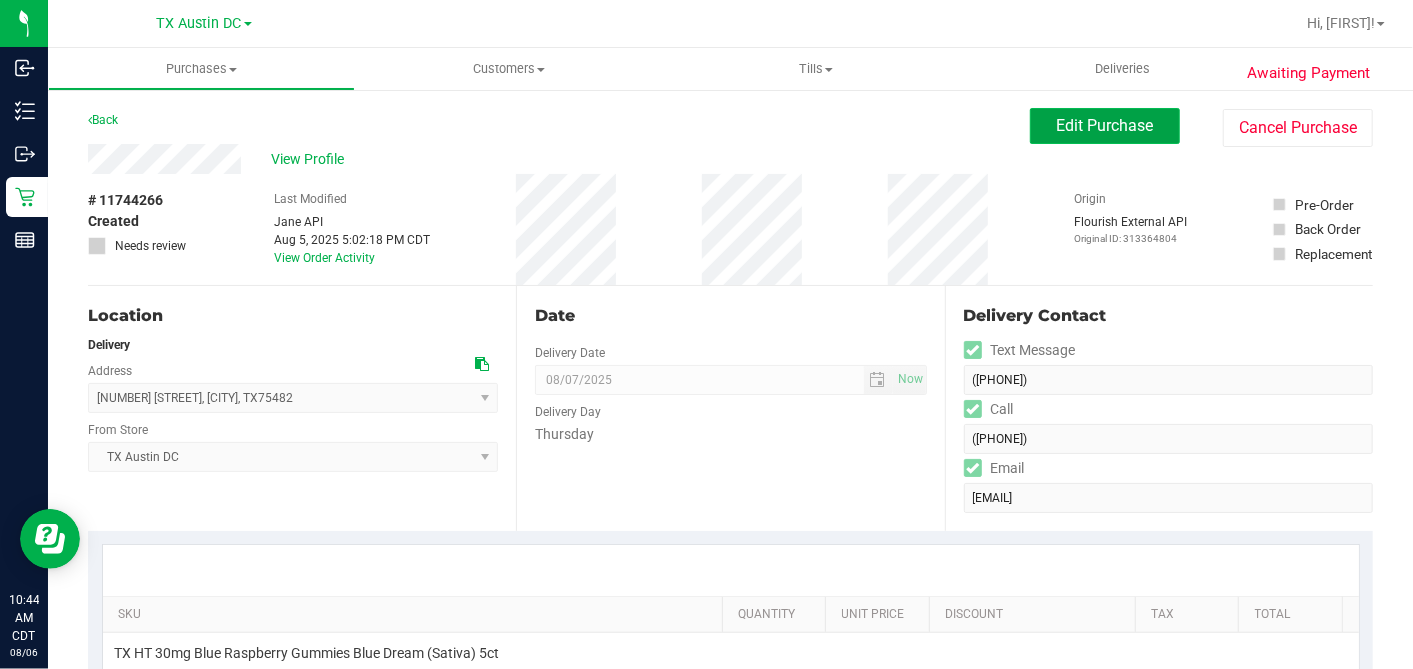 click on "Edit Purchase" at bounding box center (1105, 125) 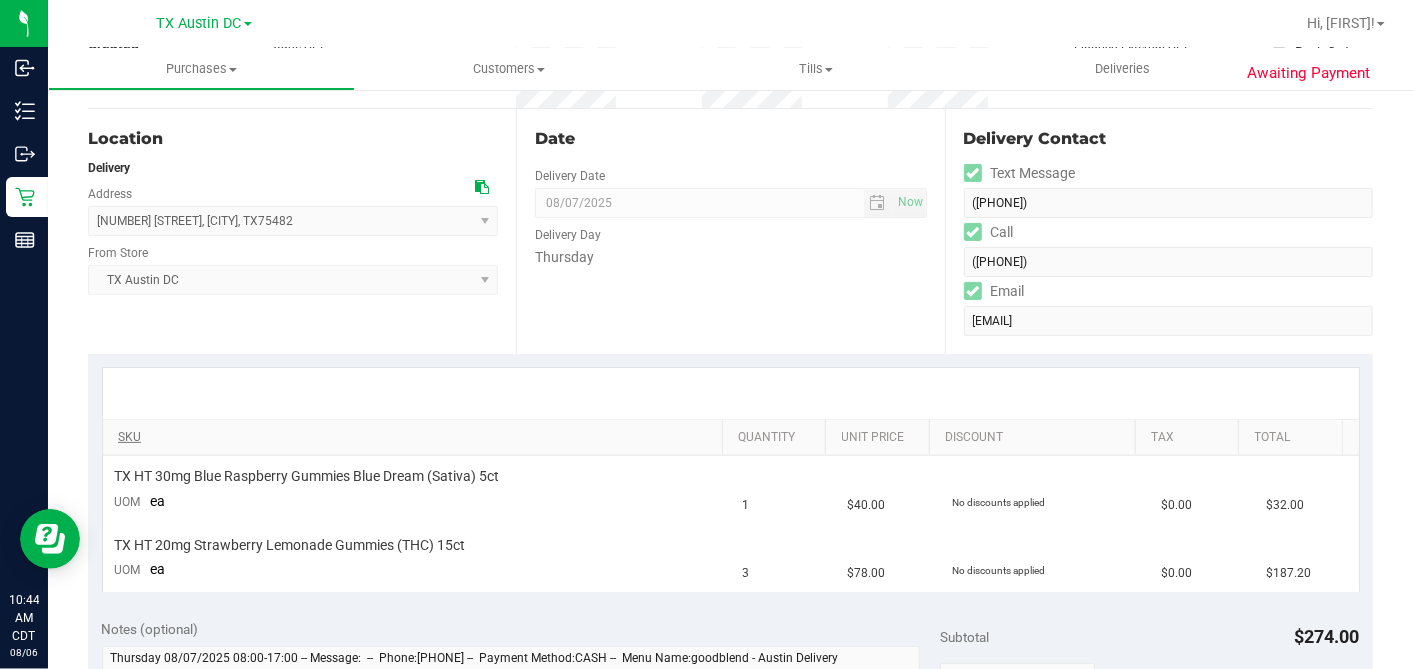 scroll, scrollTop: 444, scrollLeft: 0, axis: vertical 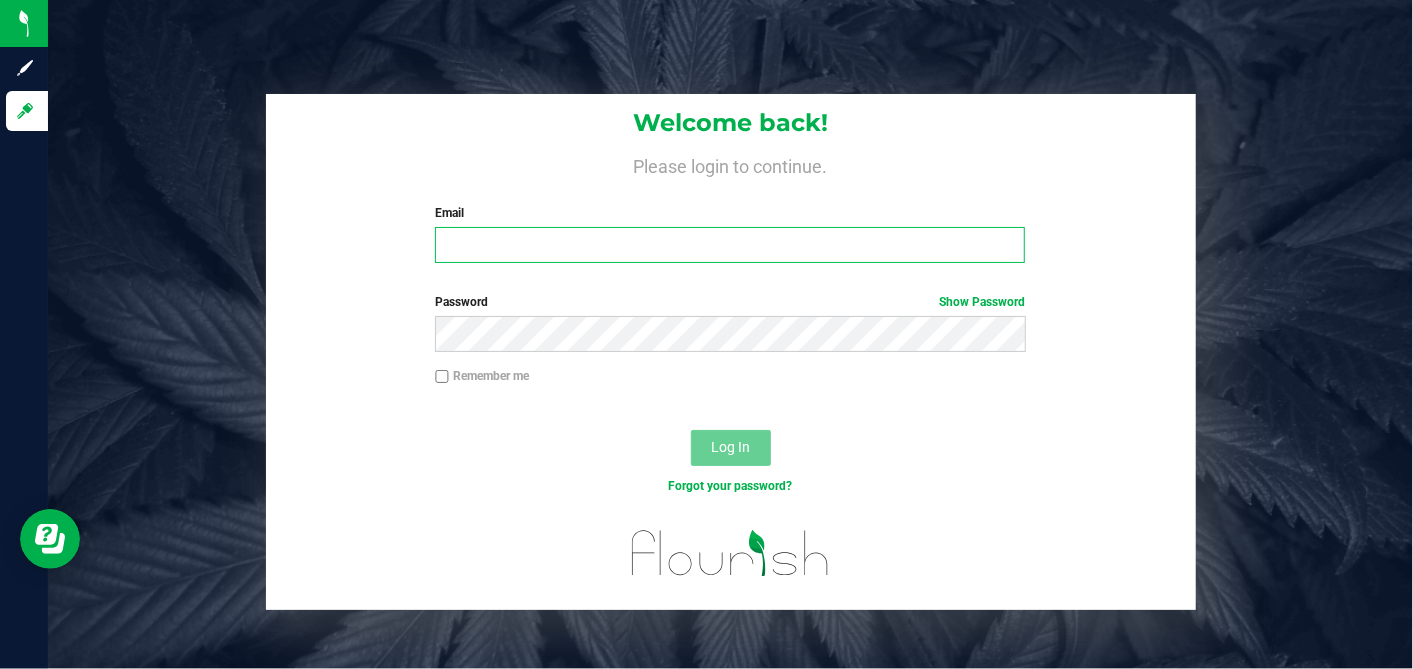 type on "[EMAIL]" 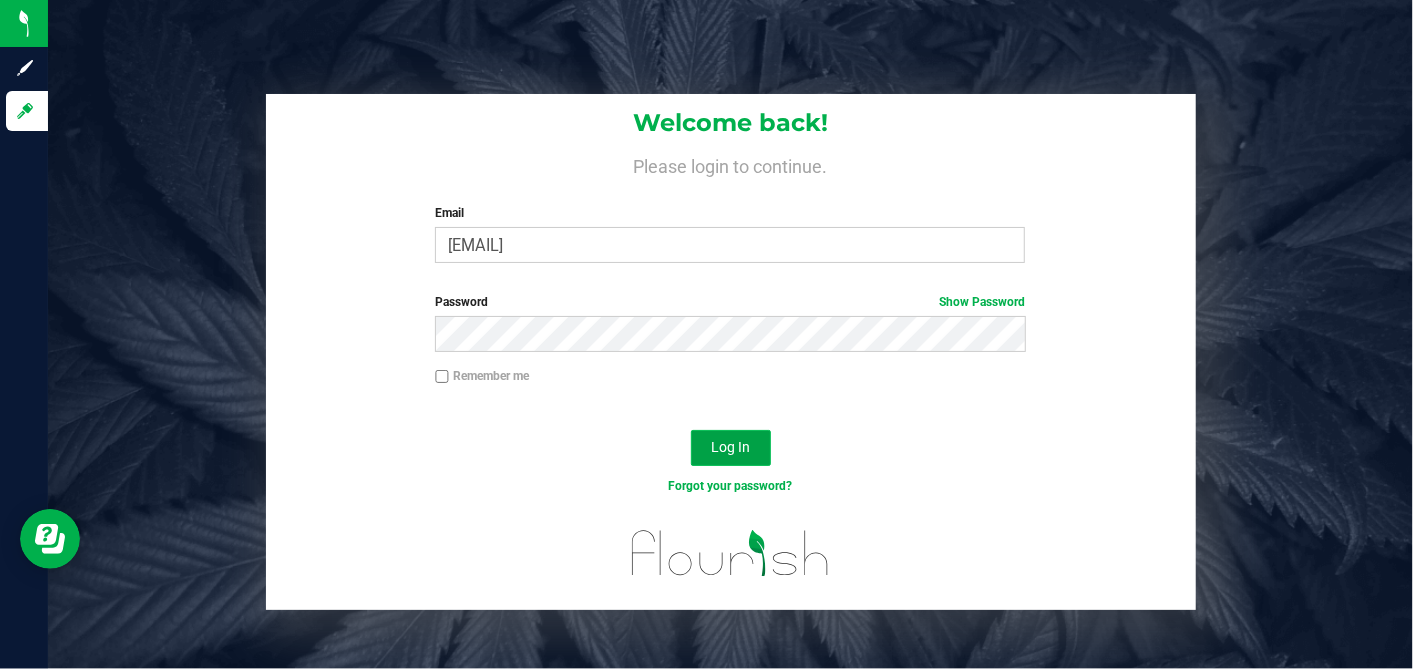 drag, startPoint x: 731, startPoint y: 447, endPoint x: 771, endPoint y: 433, distance: 42.379242 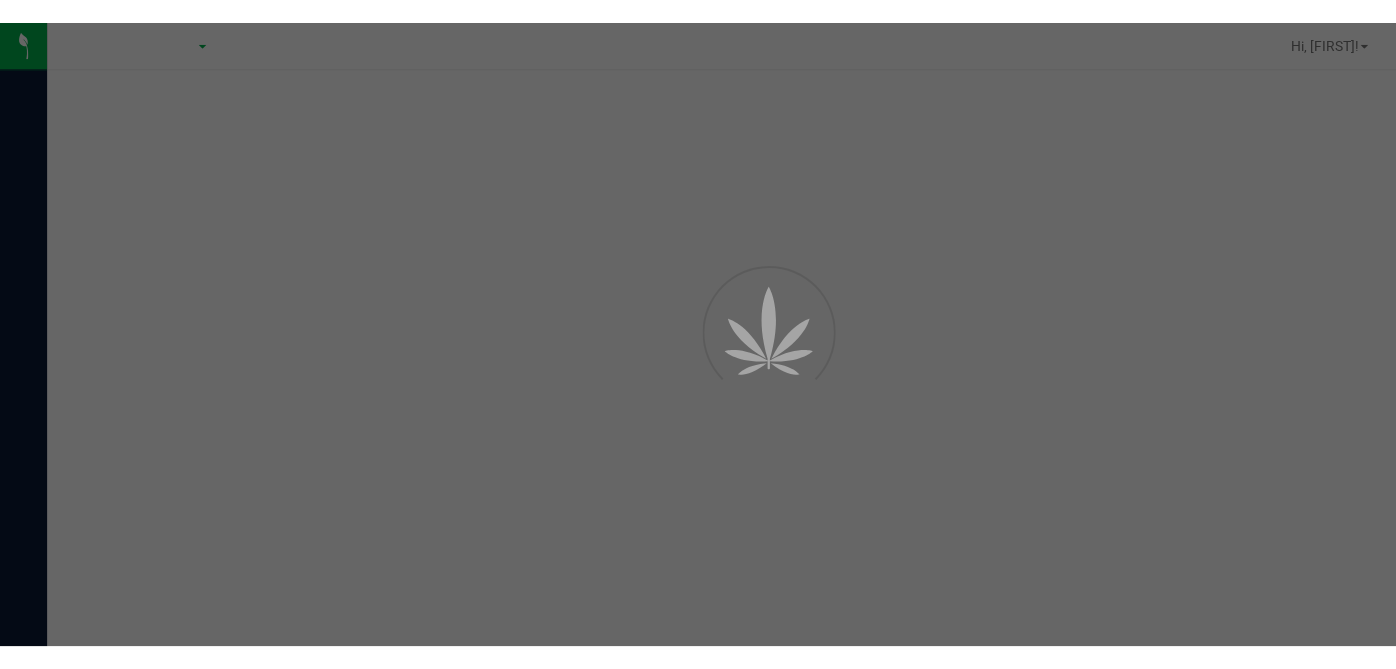 scroll, scrollTop: 0, scrollLeft: 0, axis: both 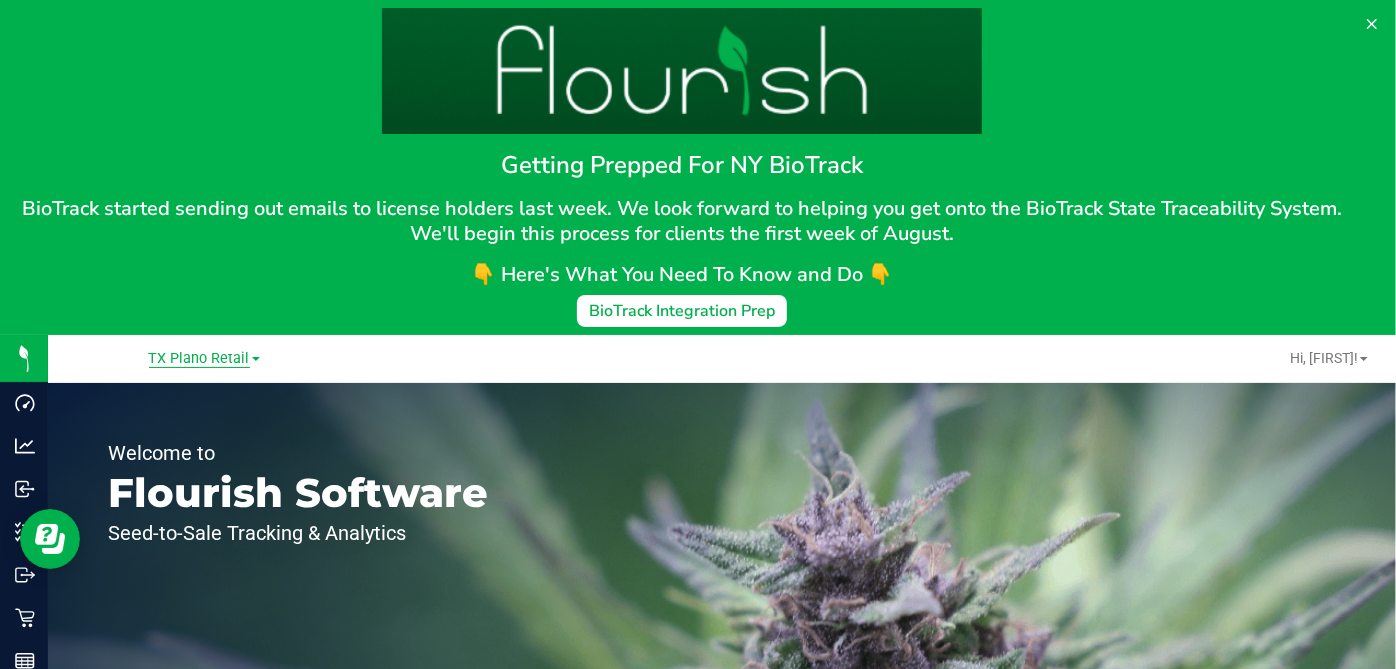 click on "TX Plano Retail" at bounding box center (199, 359) 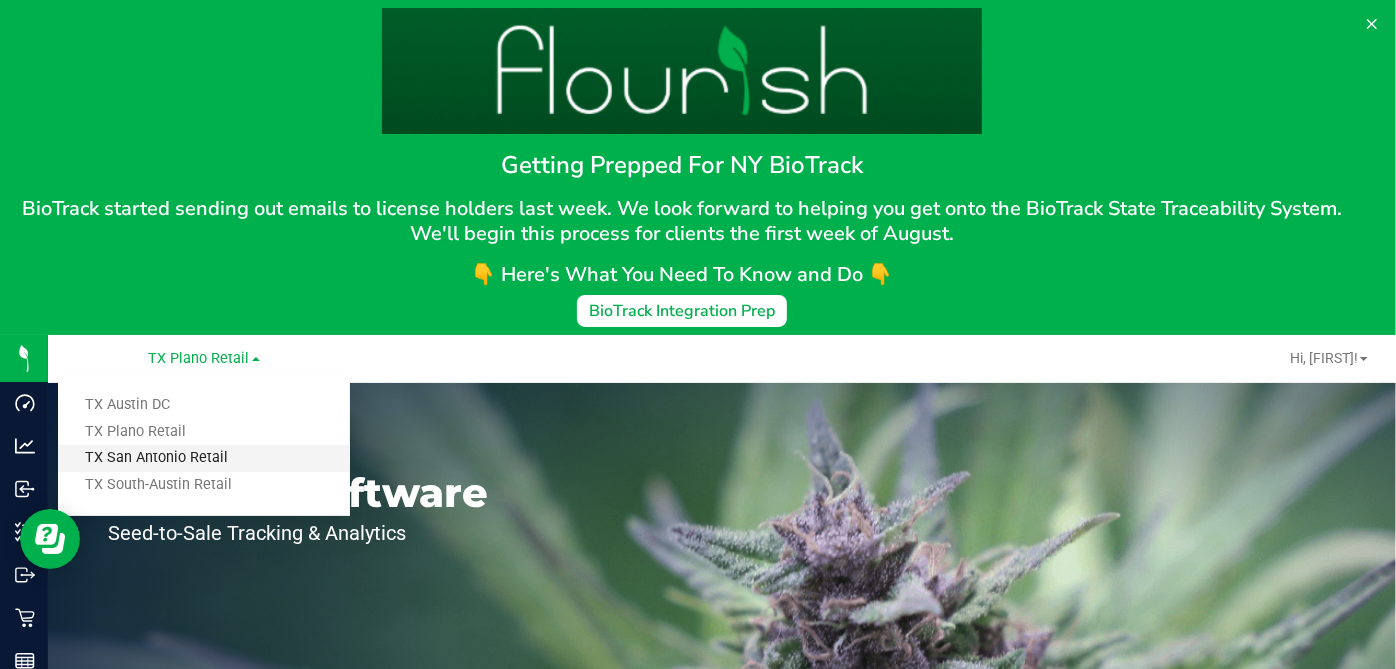 click on "TX San Antonio Retail" at bounding box center (204, 458) 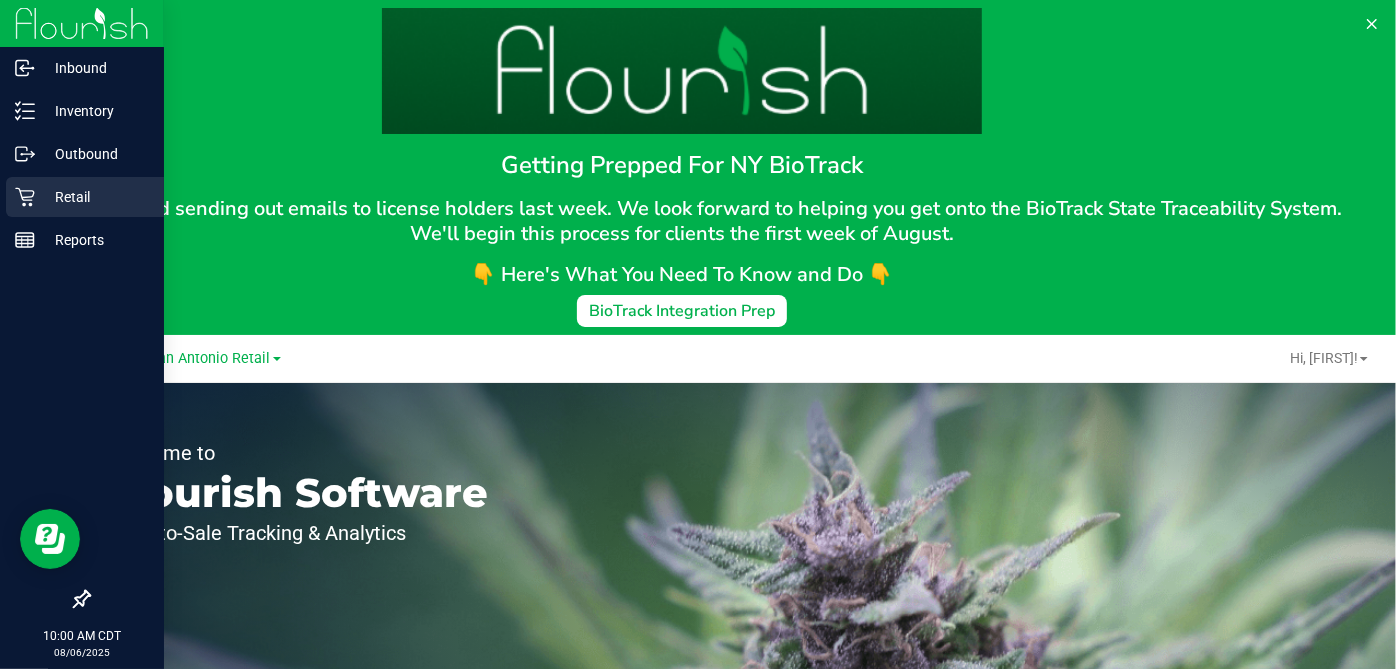click on "Retail" at bounding box center [95, 197] 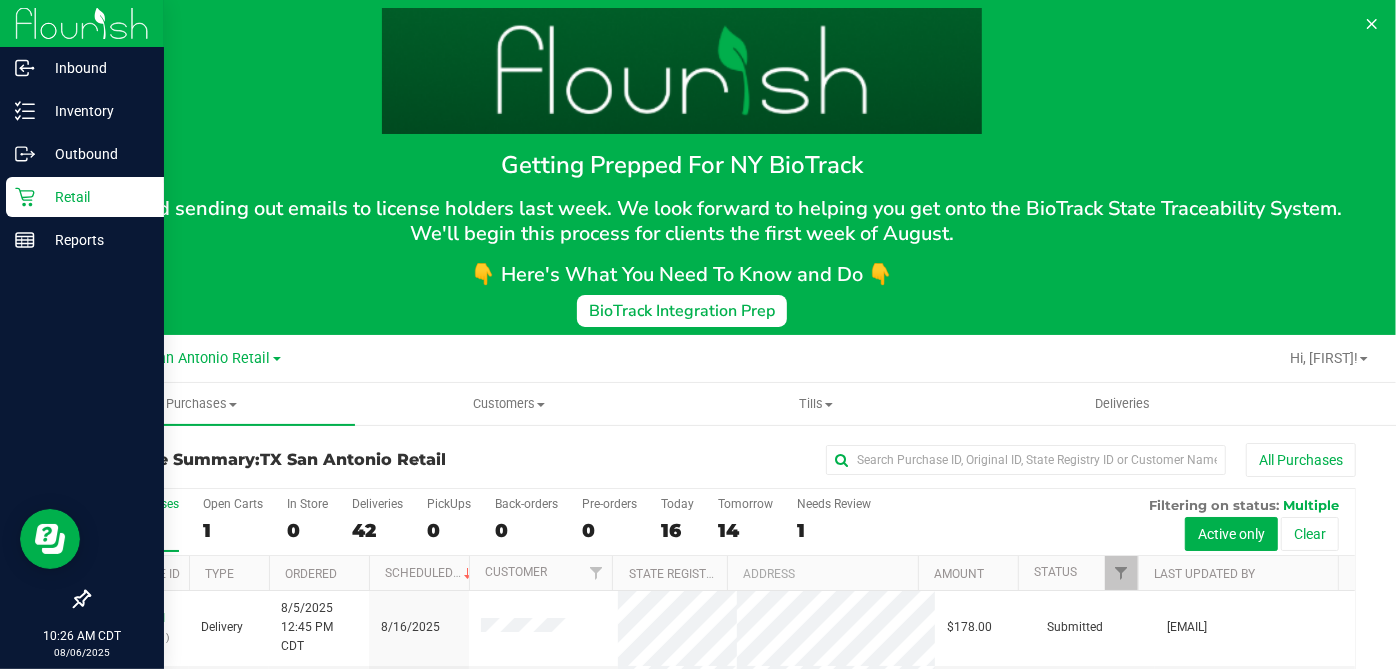 click on "Retail" at bounding box center (95, 197) 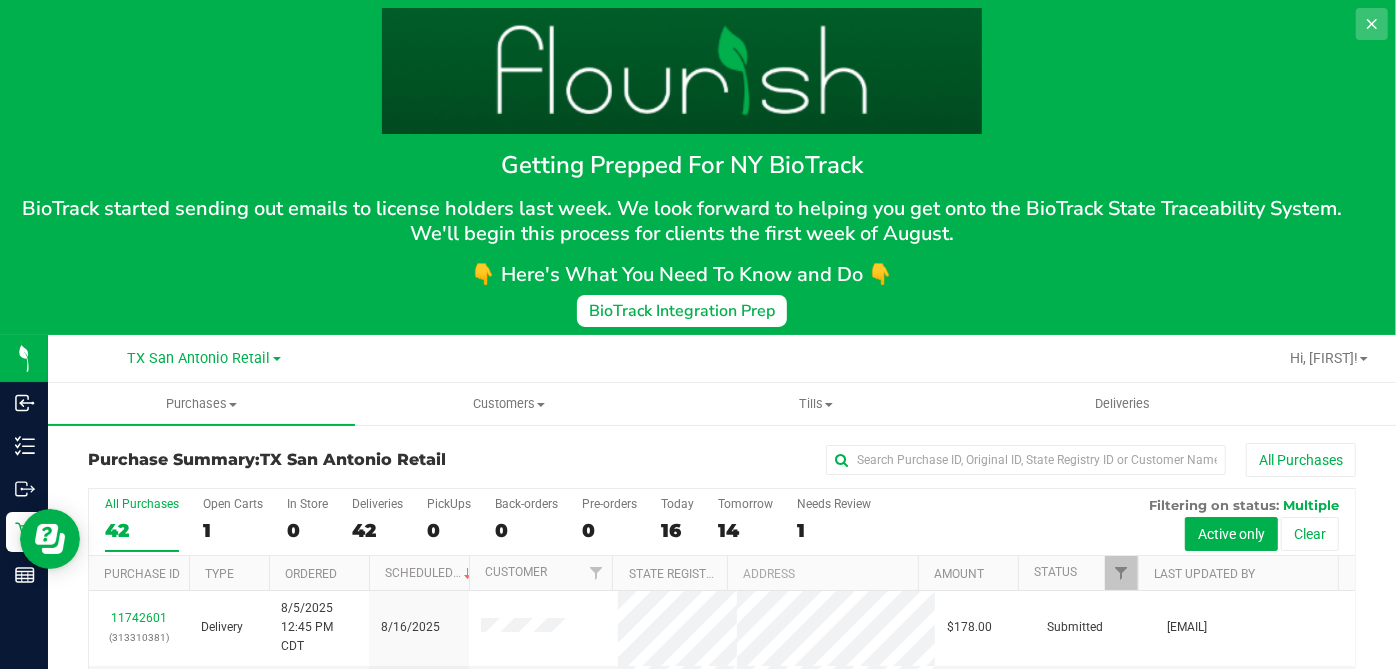 click 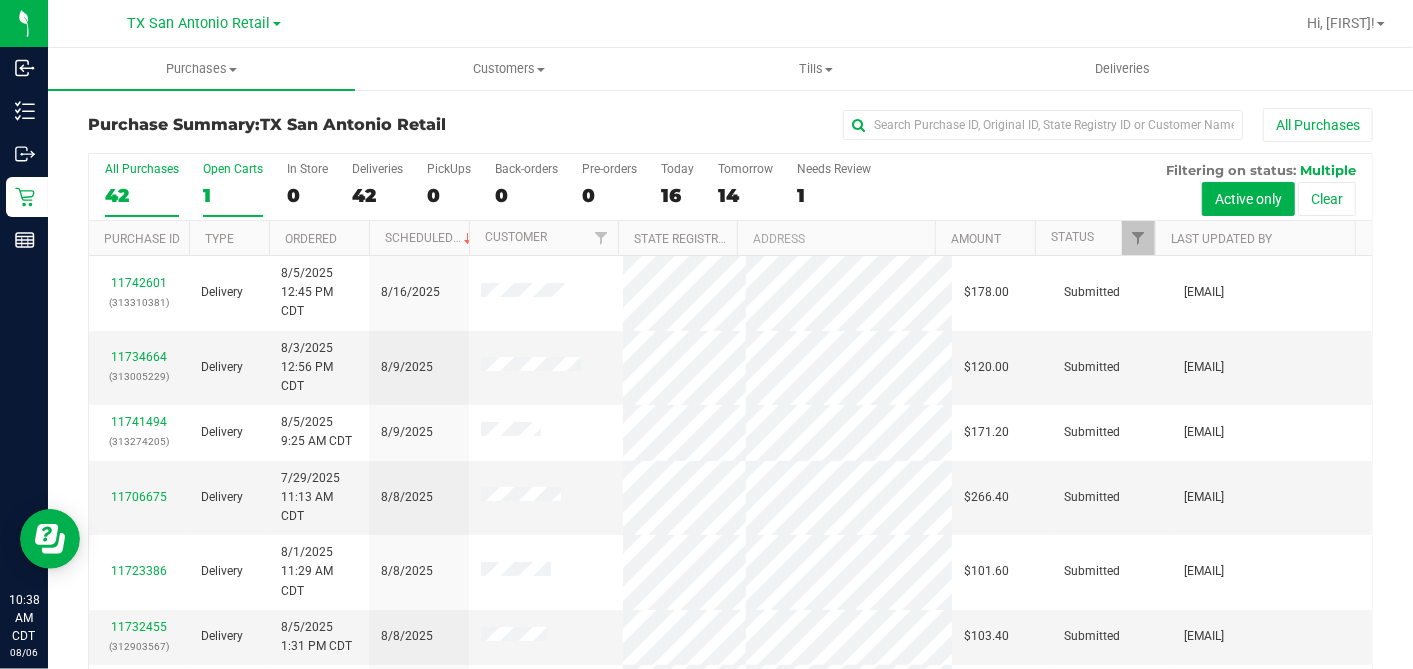 click on "1" at bounding box center [233, 195] 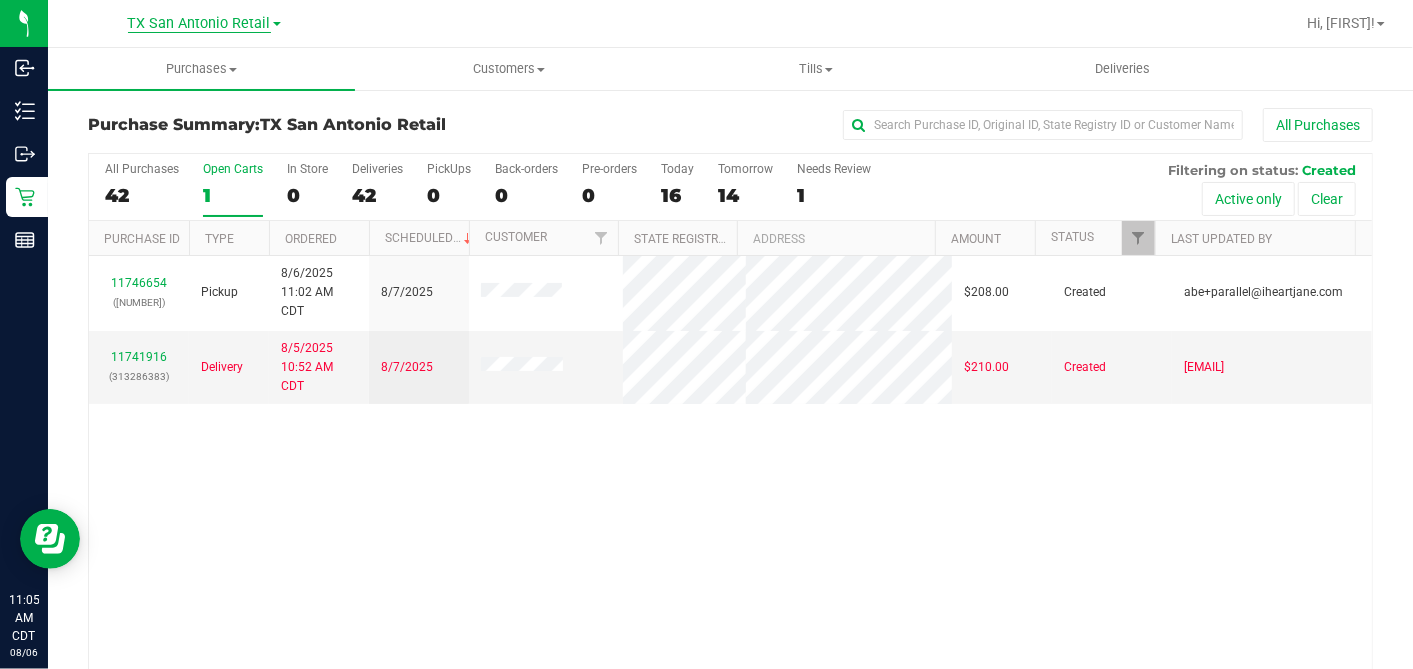 click on "TX San Antonio Retail" at bounding box center [199, 24] 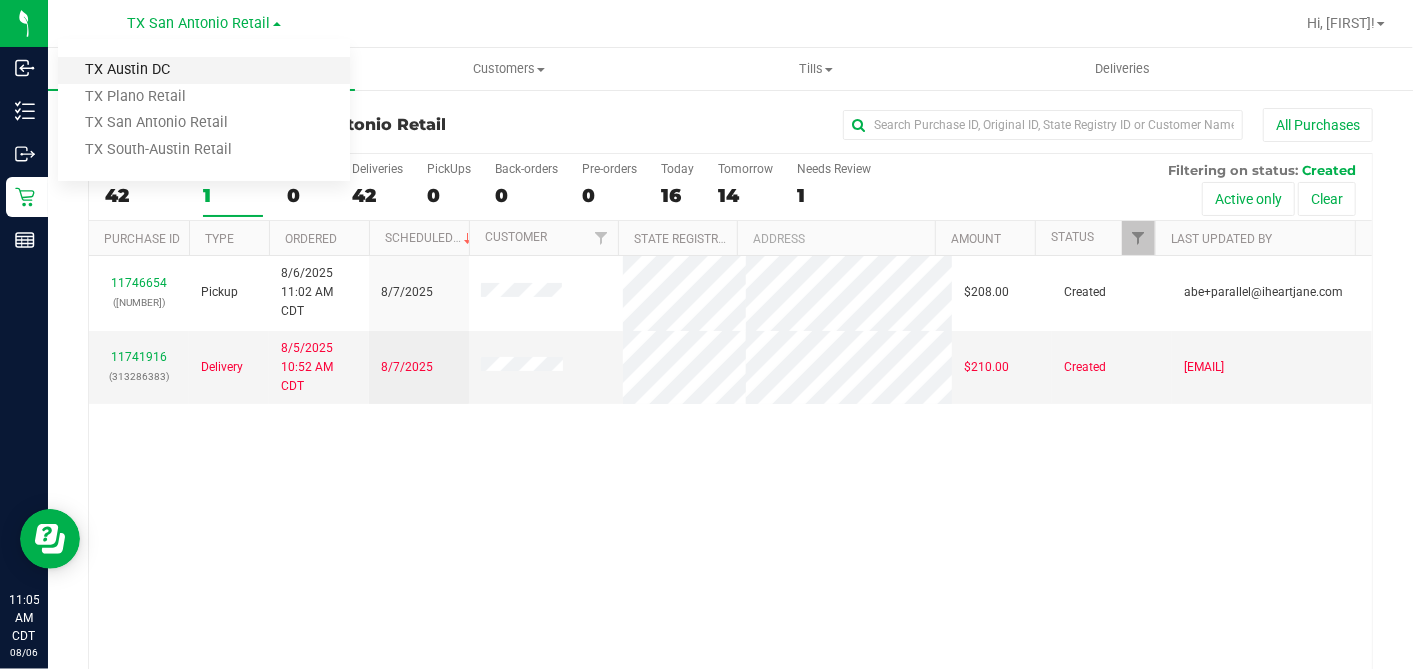 click on "TX Austin DC" at bounding box center (204, 70) 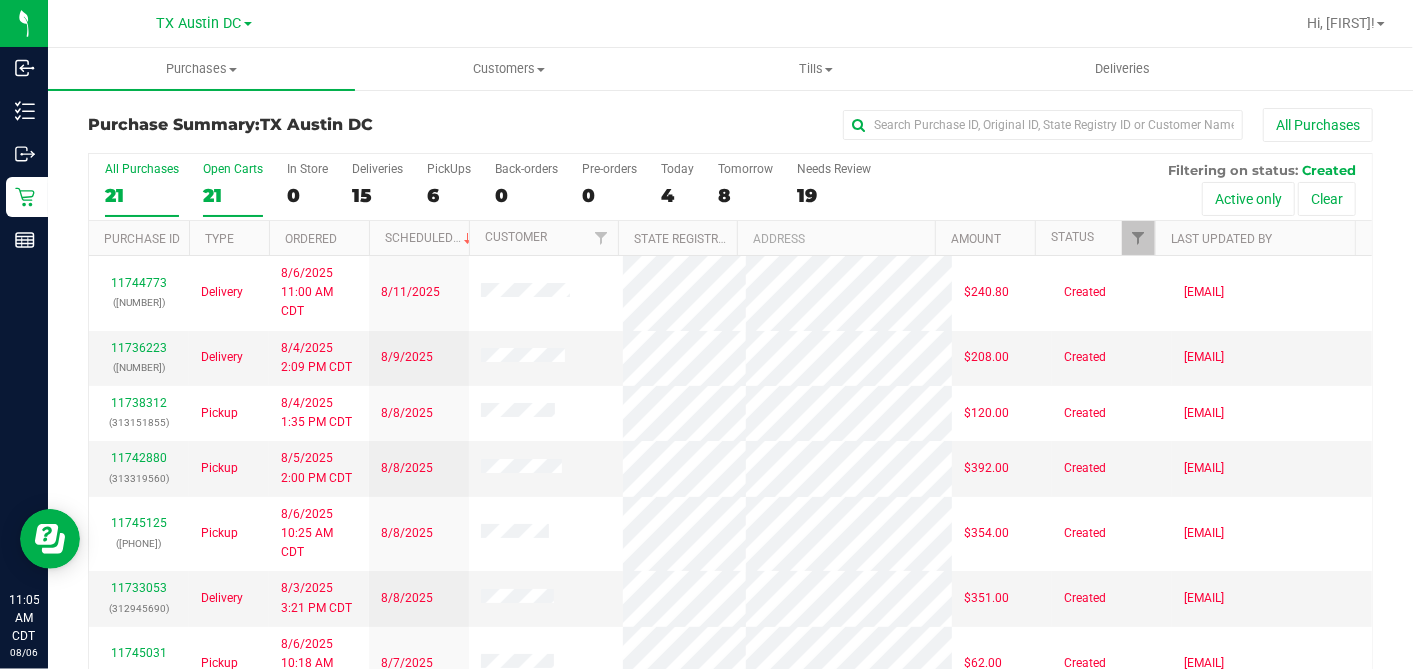 click on "21" at bounding box center [233, 195] 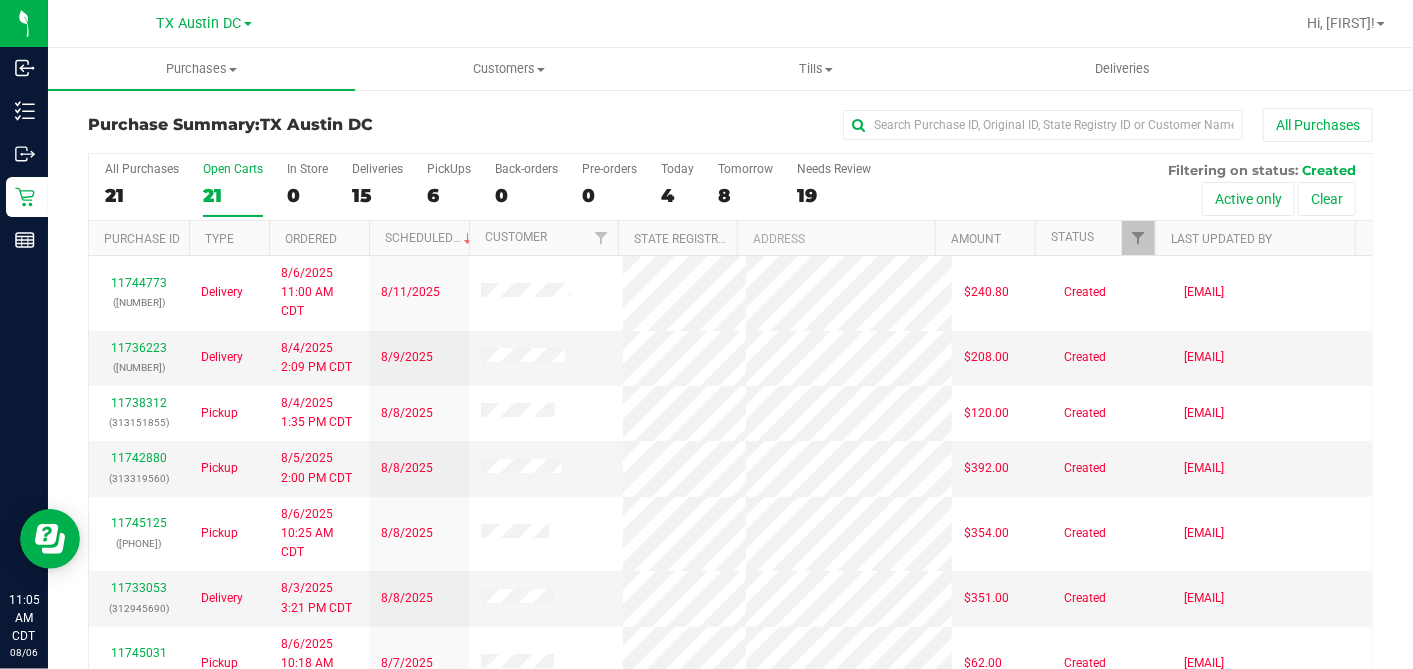 click on "Ordered" at bounding box center (319, 238) 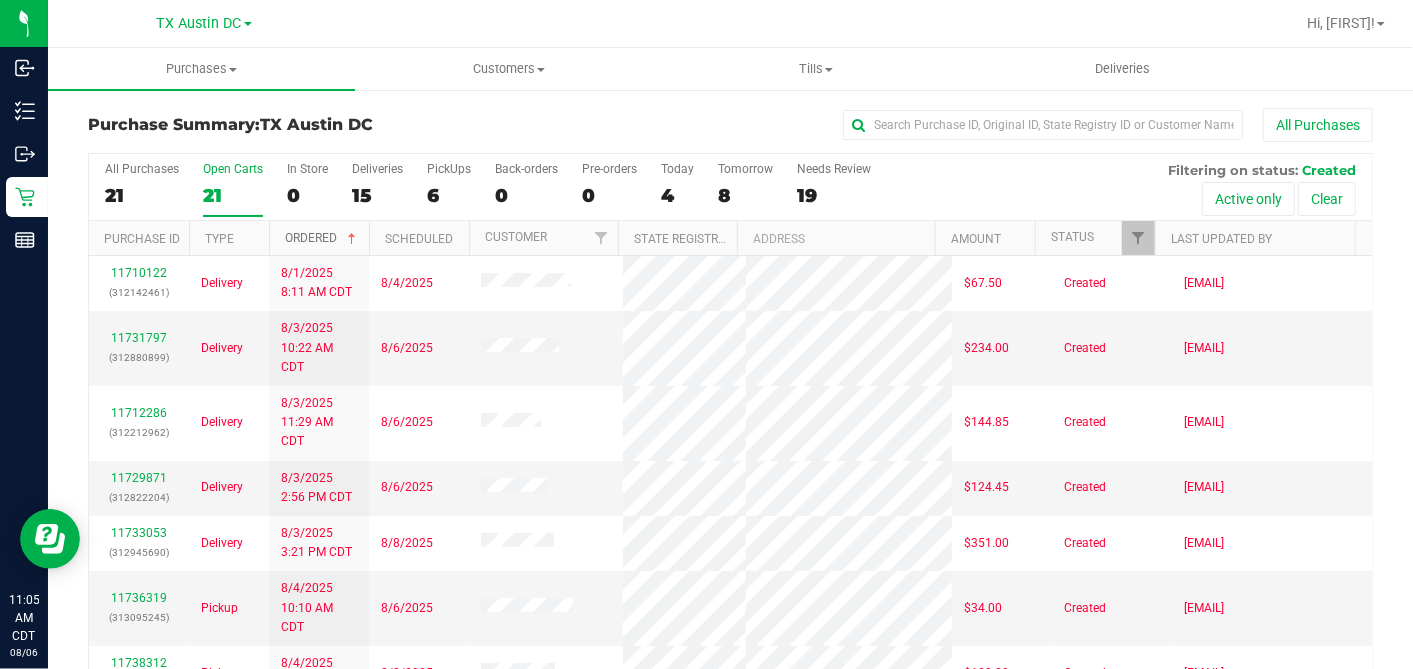 click at bounding box center [352, 239] 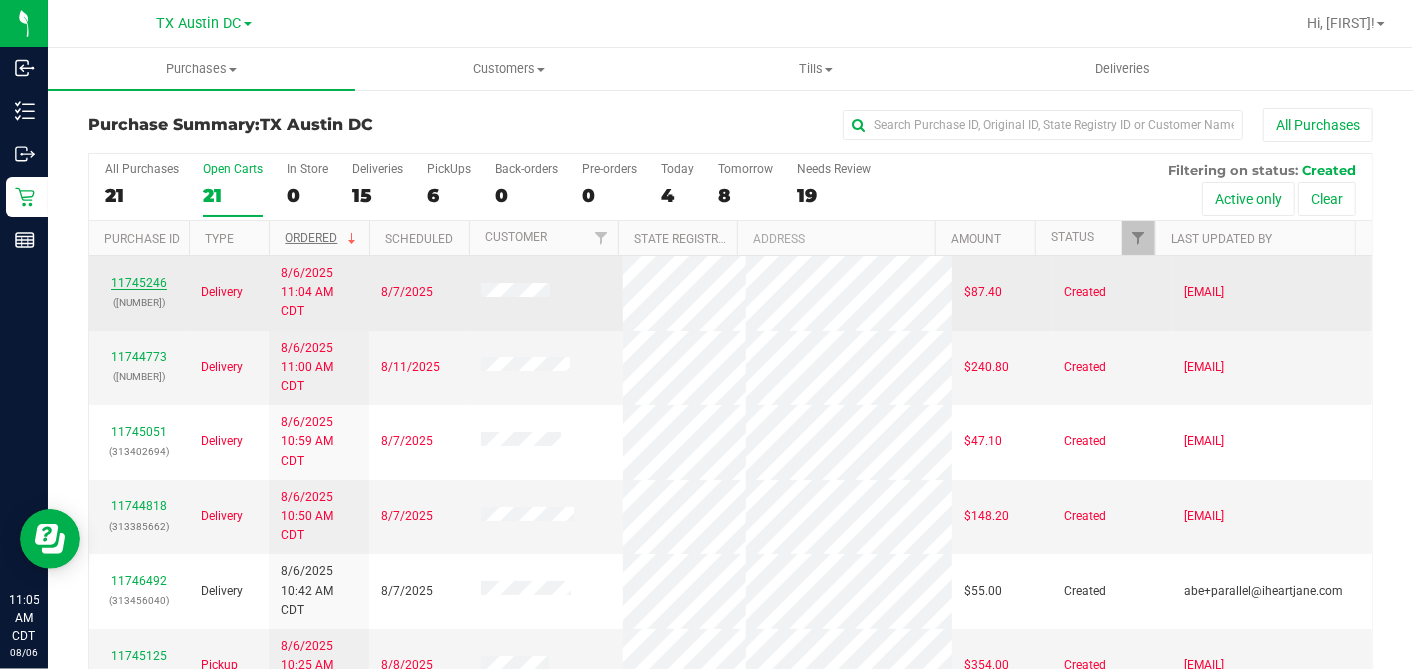 click on "11745246" at bounding box center (139, 283) 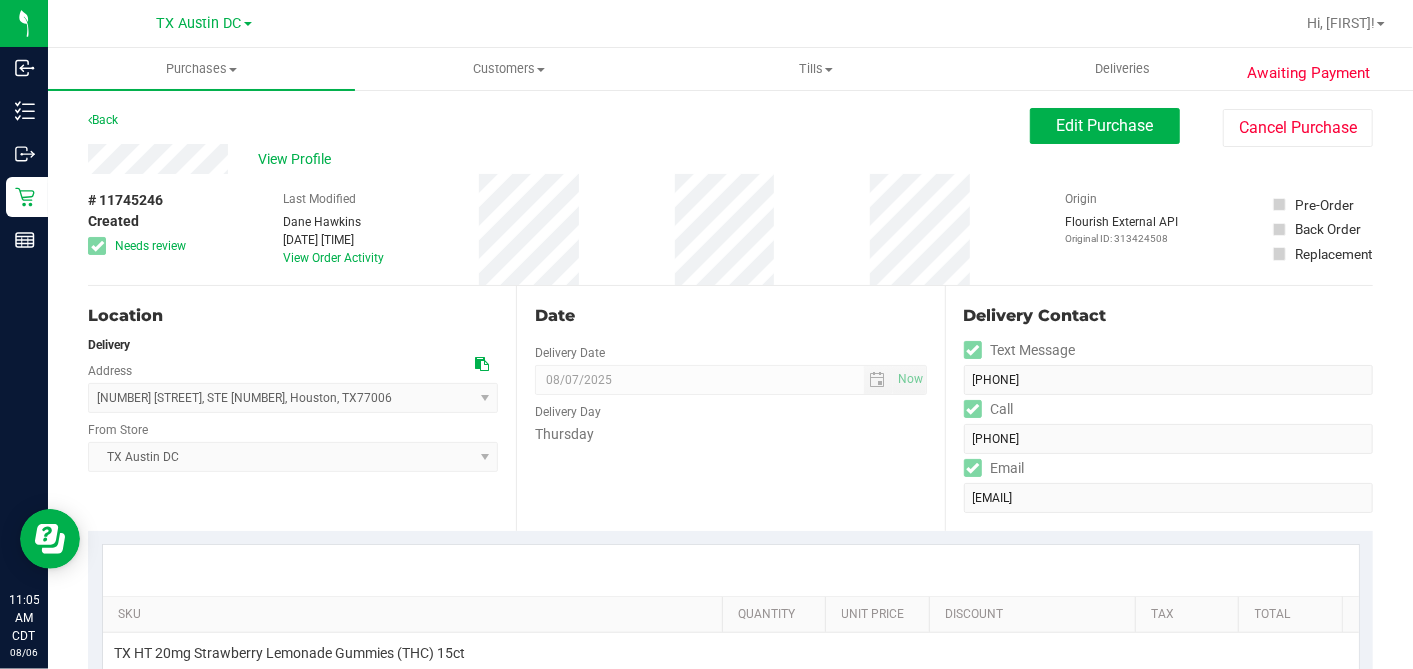 click on "Back
Edit Purchase
Cancel Purchase
View Profile
# 11745246
Created
Needs review
Last Modified
[FIRST] [LAST]
Aug 6, 2025 11:04:27 AM CDT
View Order Activity
Origin
Flourish External API" at bounding box center (730, 831) 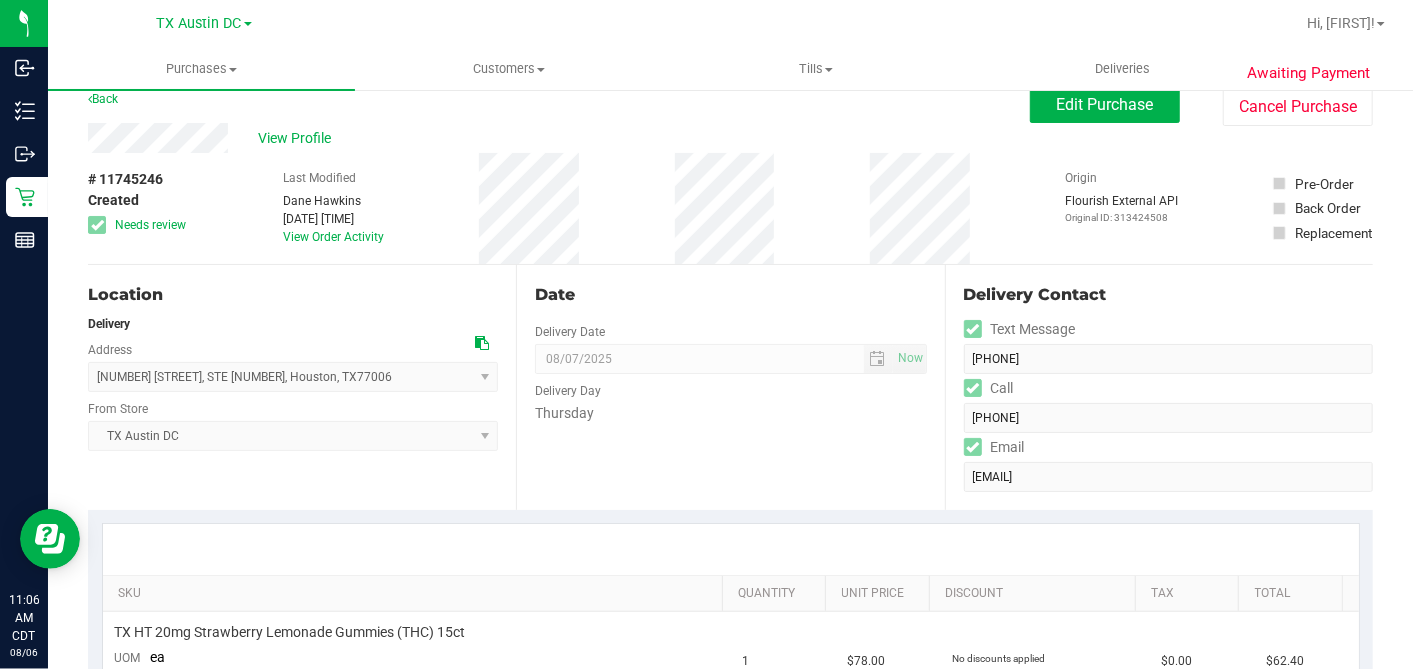 scroll, scrollTop: 0, scrollLeft: 0, axis: both 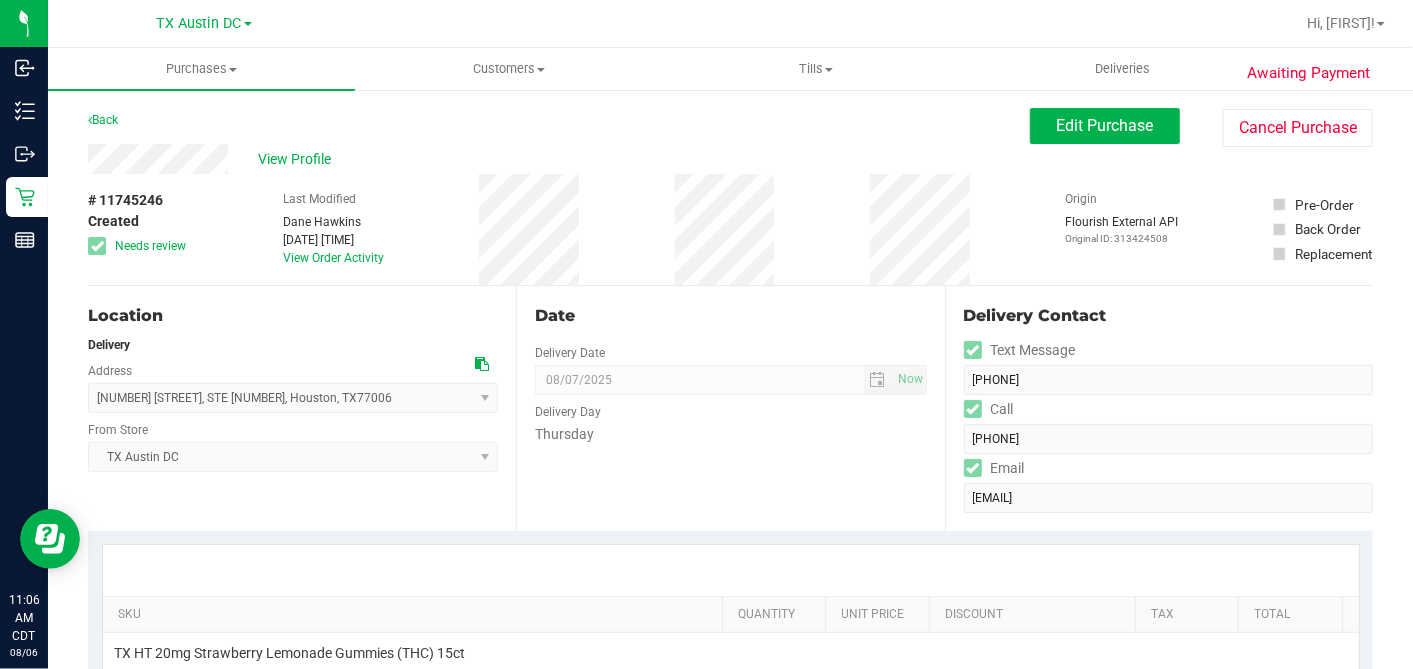 click on "View Profile
# 11745246
Created
Needs review
Last Modified
[FIRST] [LAST]
Aug 6, 2025 11:04:27 AM CDT
View Order Activity
Origin
Flourish External API
Original ID: 313424508
Pre-Order" at bounding box center [730, 215] 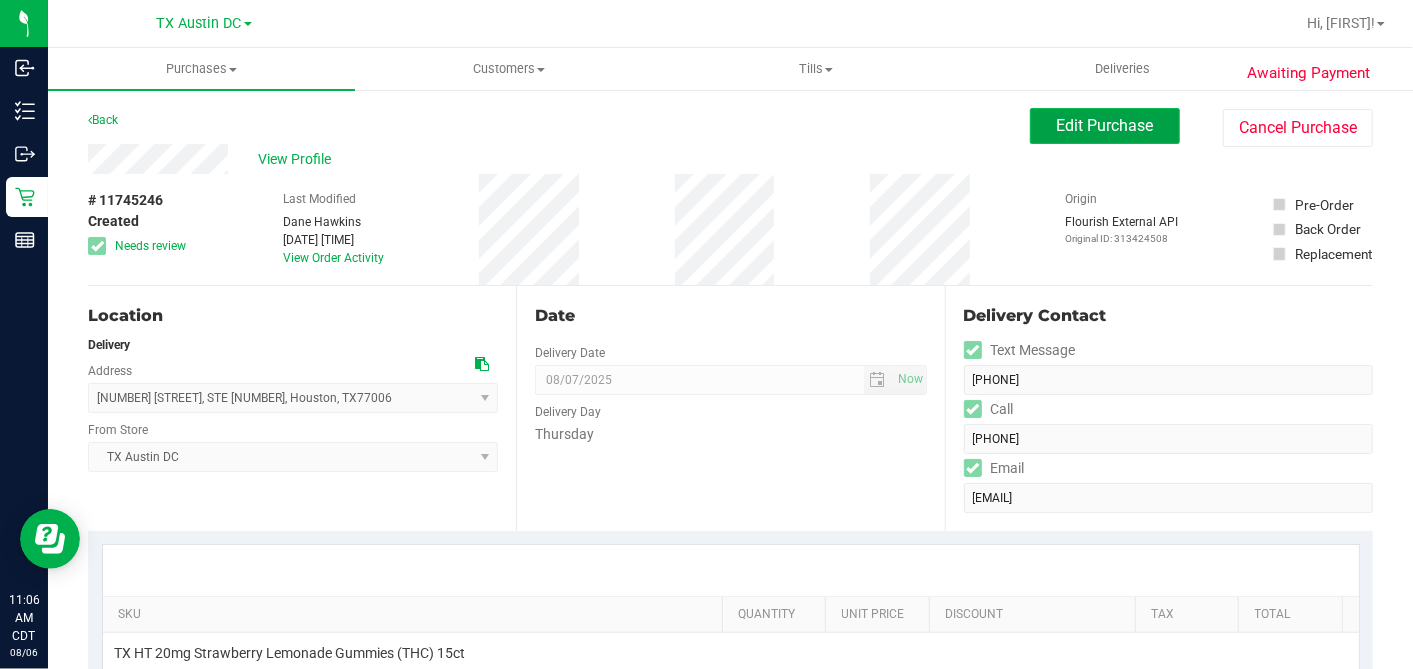 click on "Edit Purchase" at bounding box center (1105, 125) 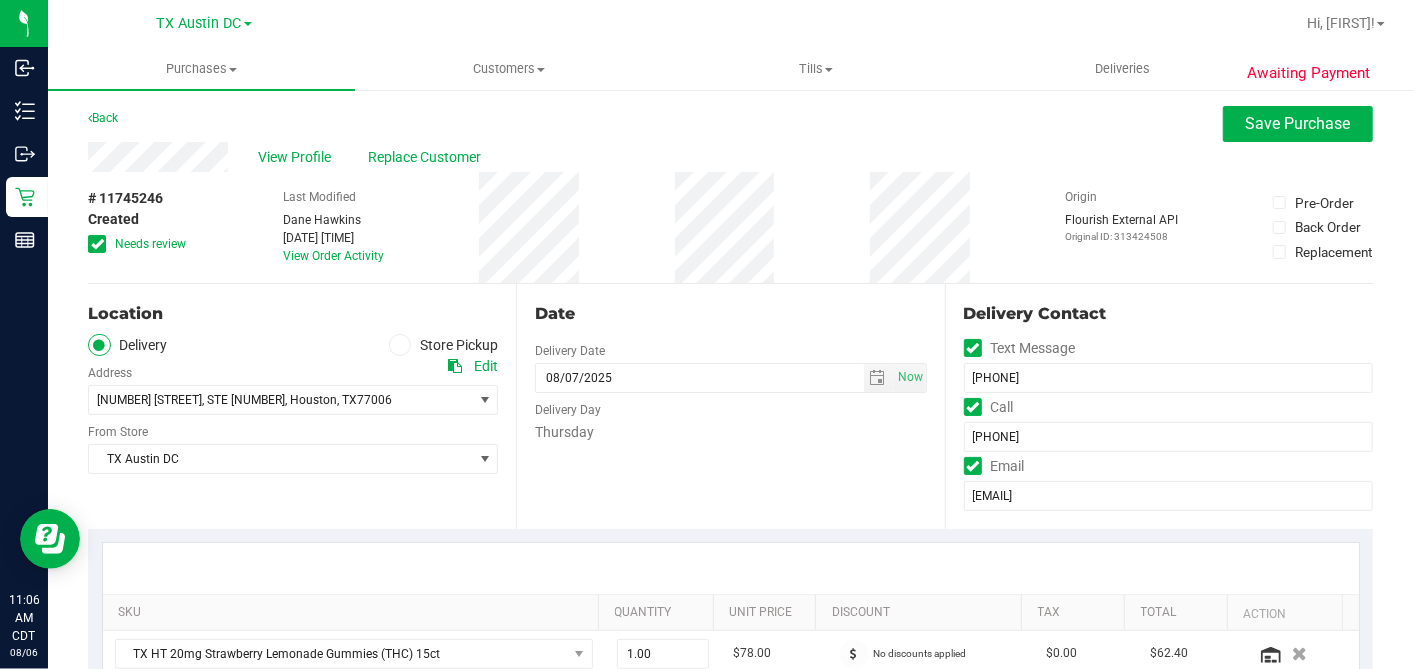 scroll, scrollTop: 0, scrollLeft: 0, axis: both 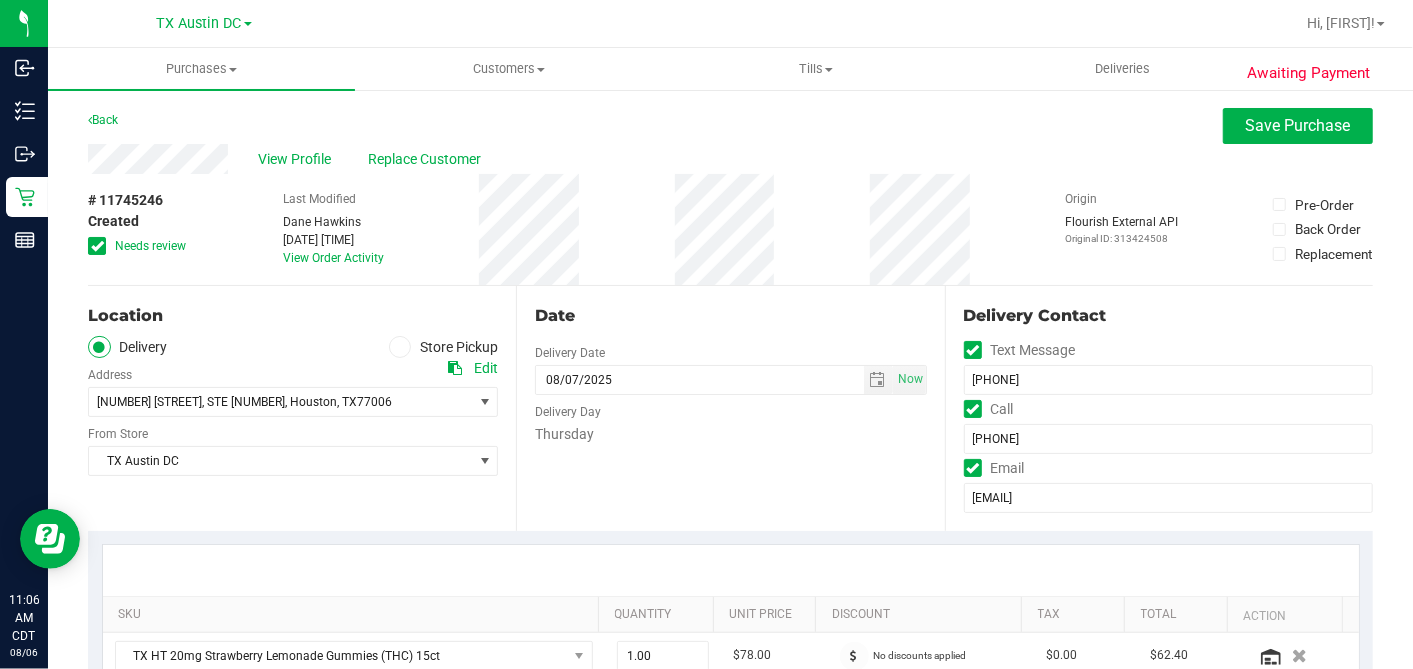 click on "# 11745246
Created
Needs review" at bounding box center [138, 222] 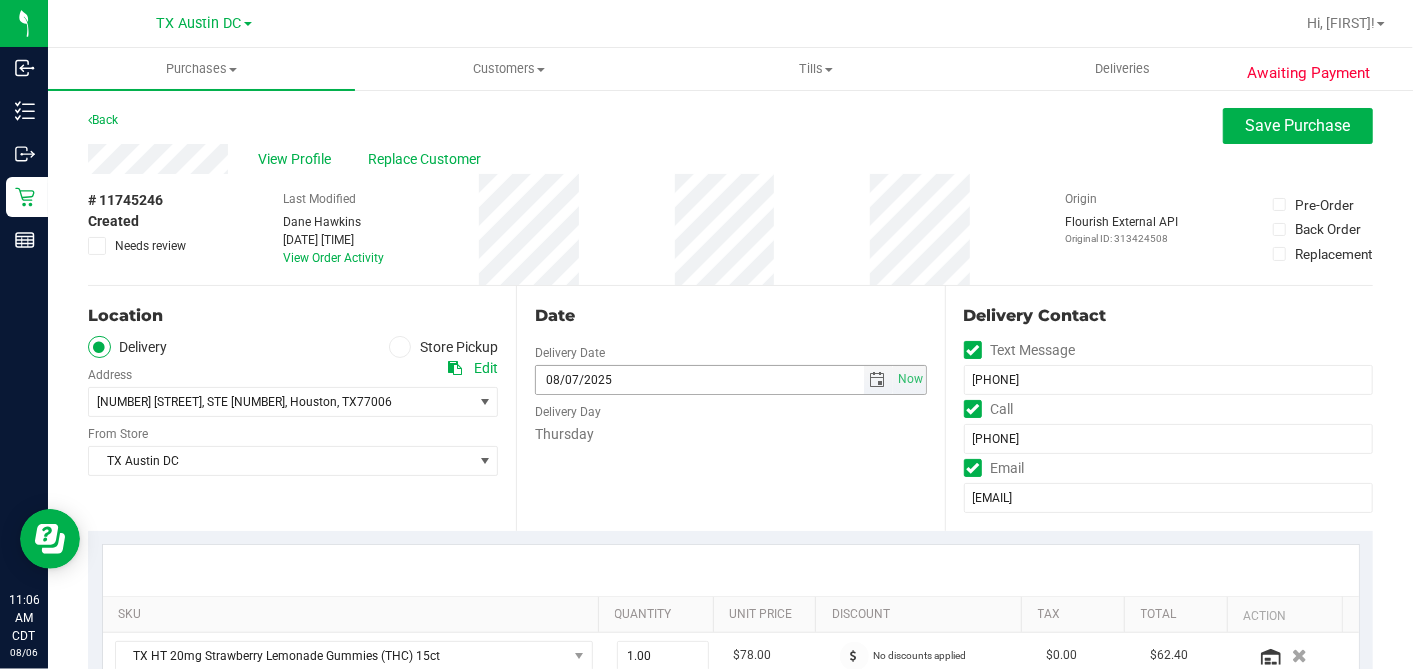 click on "08/07/2025" at bounding box center [700, 380] 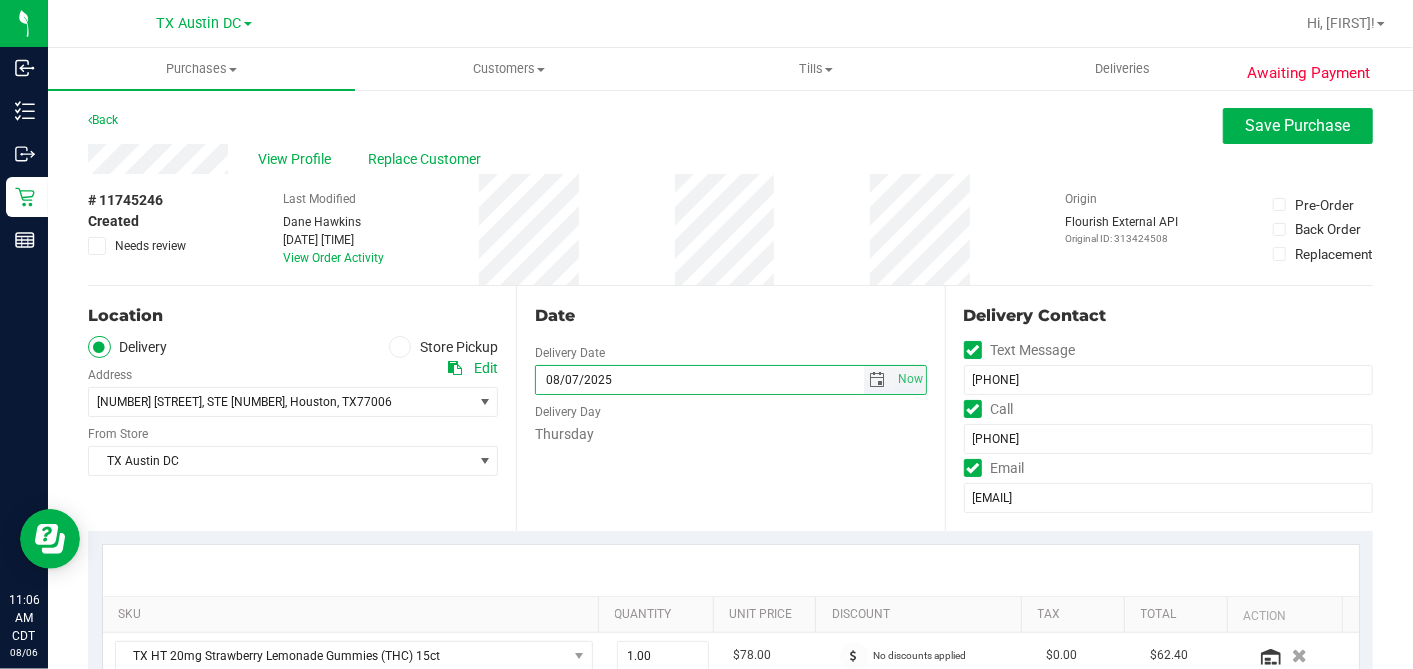 click at bounding box center (878, 380) 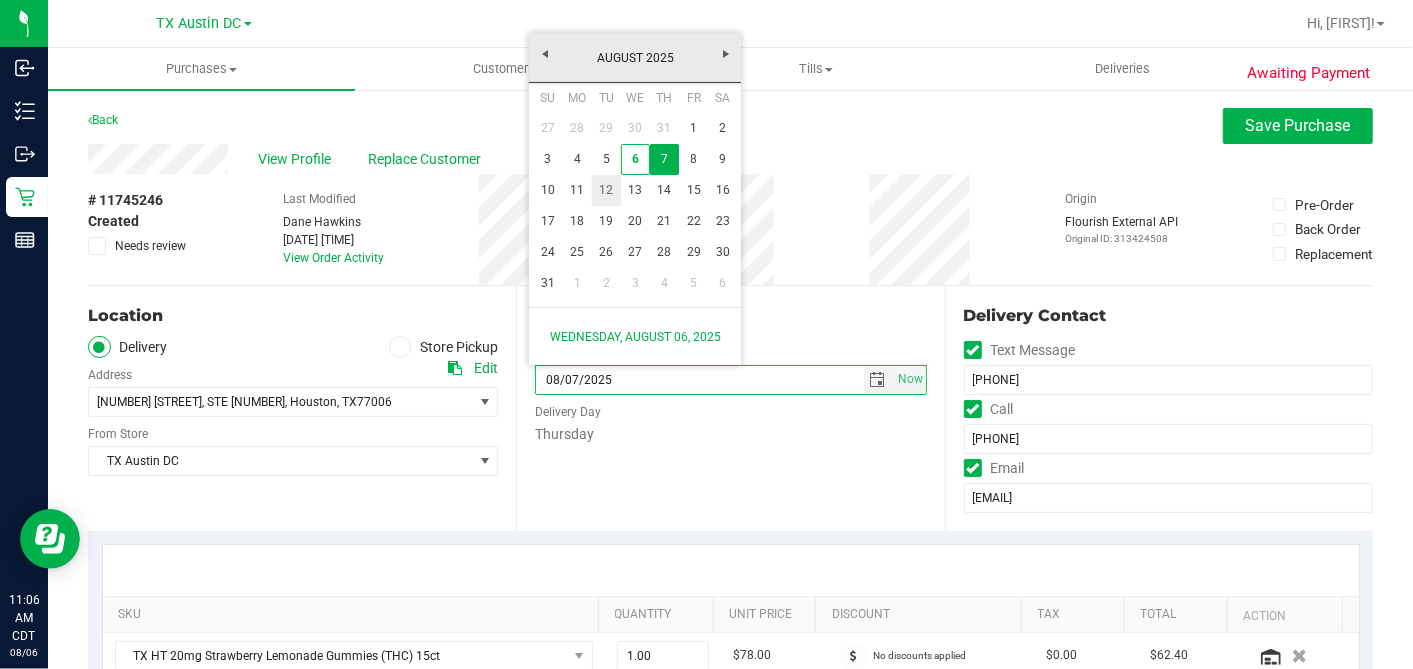 click on "12" at bounding box center [606, 190] 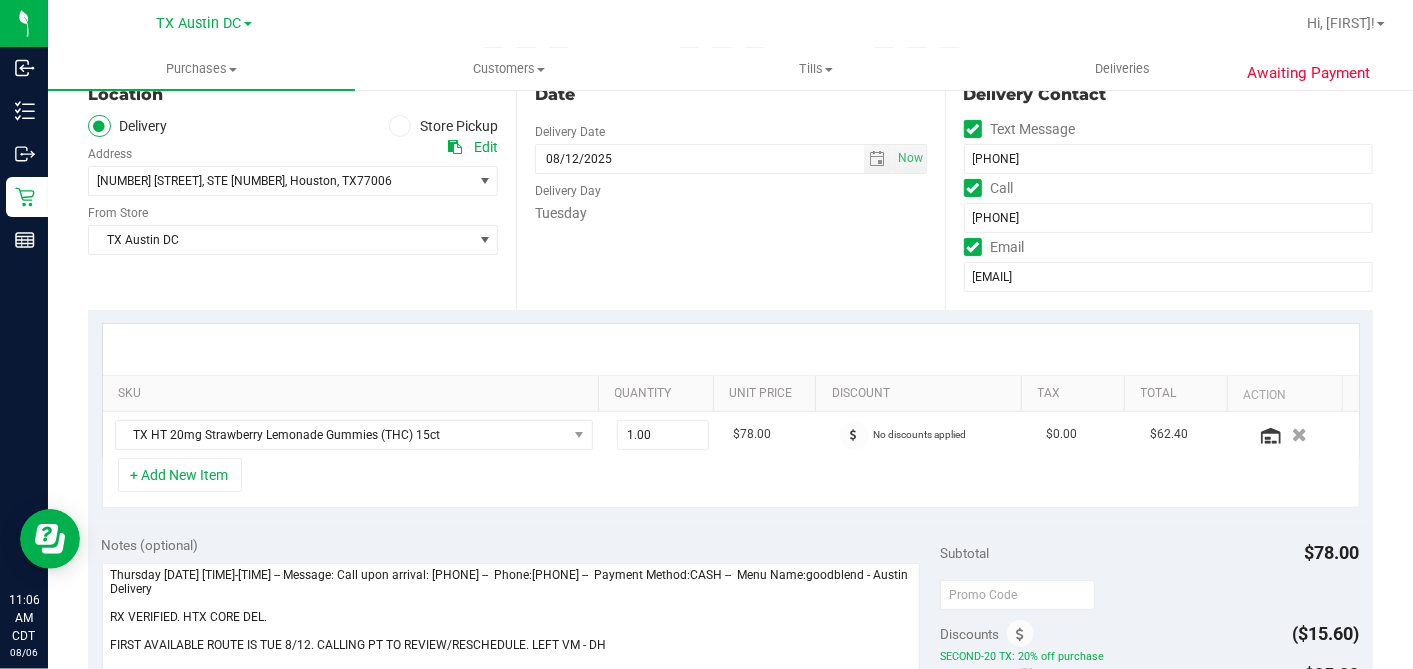 scroll, scrollTop: 444, scrollLeft: 0, axis: vertical 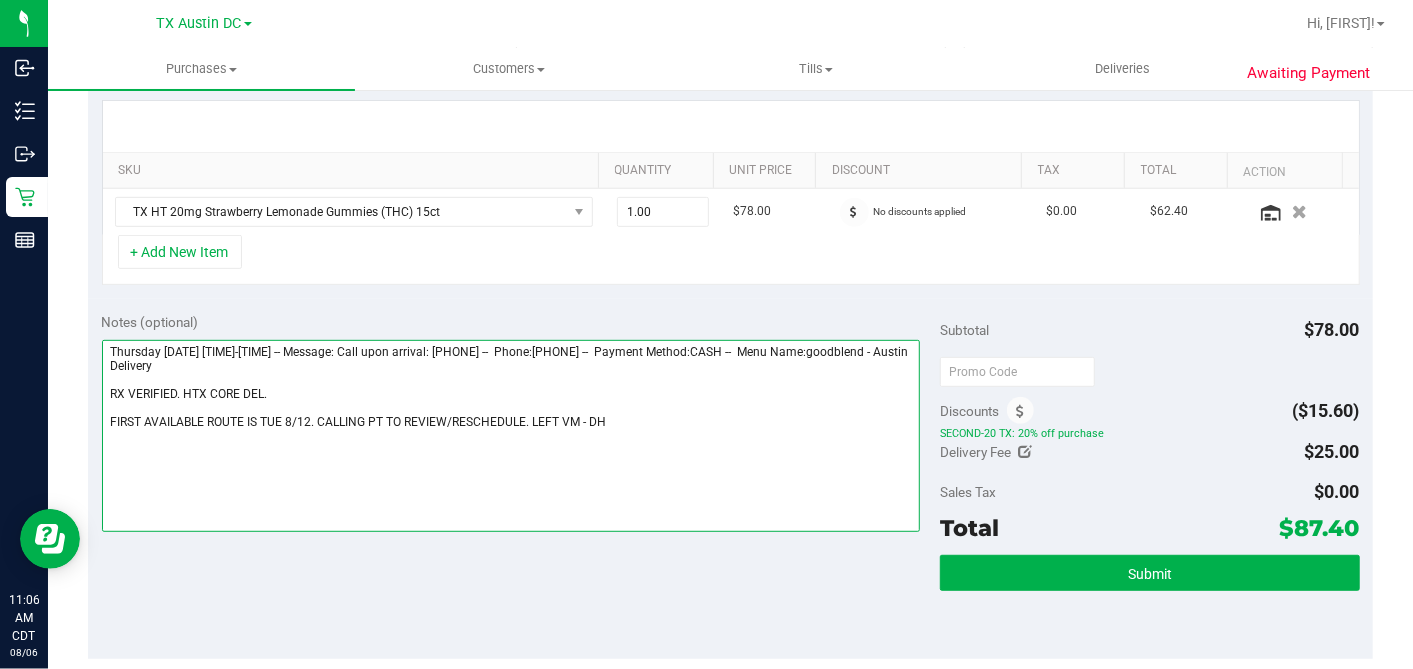 click at bounding box center [511, 436] 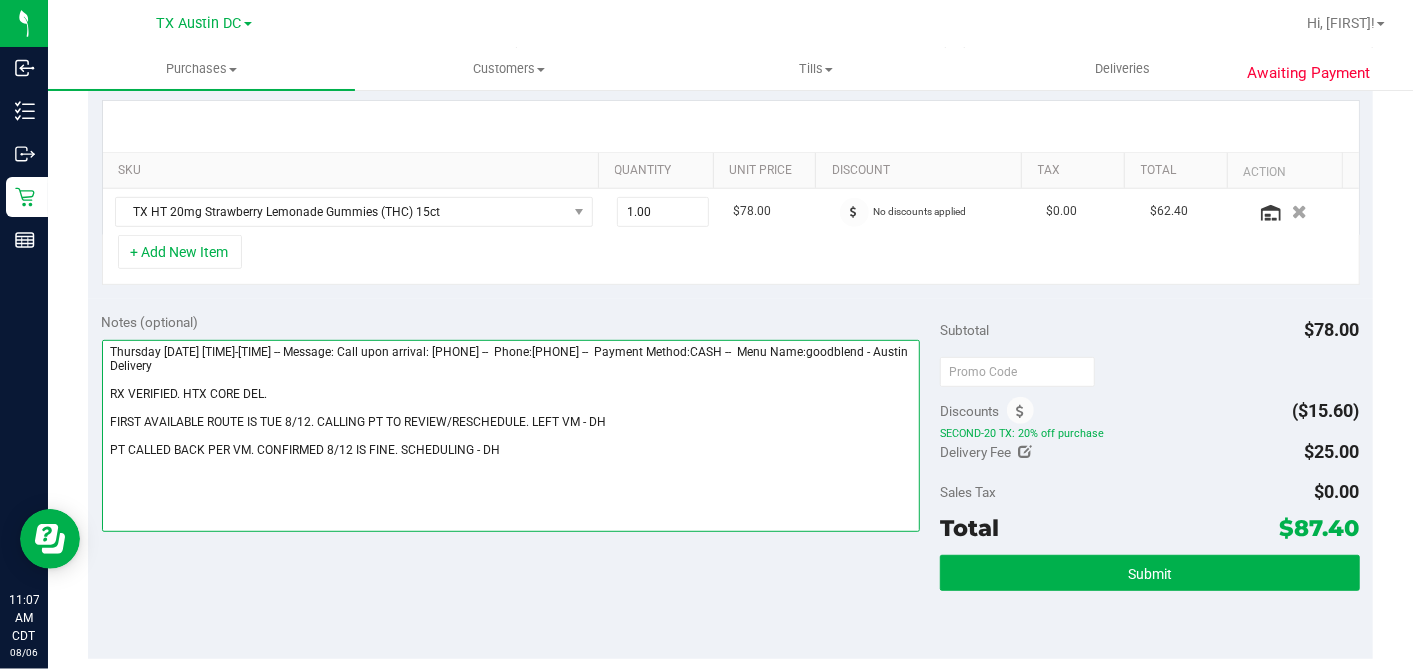 click at bounding box center [511, 436] 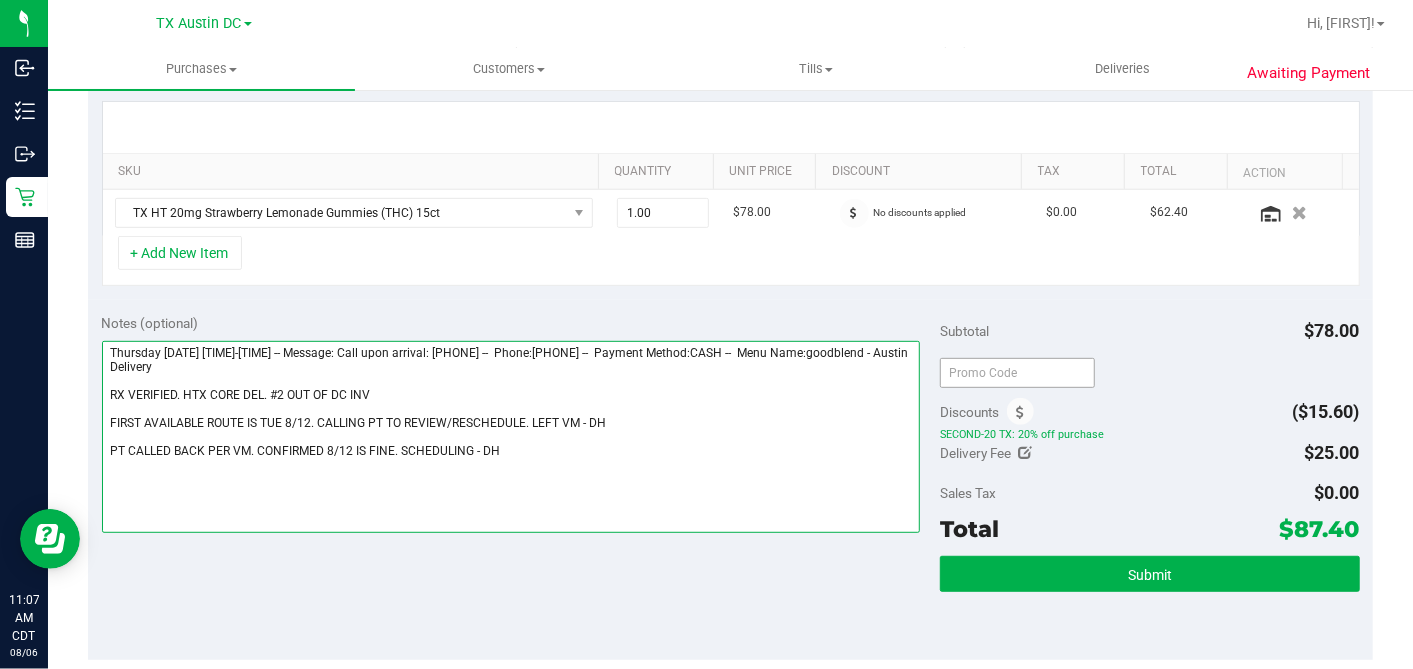 scroll, scrollTop: 444, scrollLeft: 0, axis: vertical 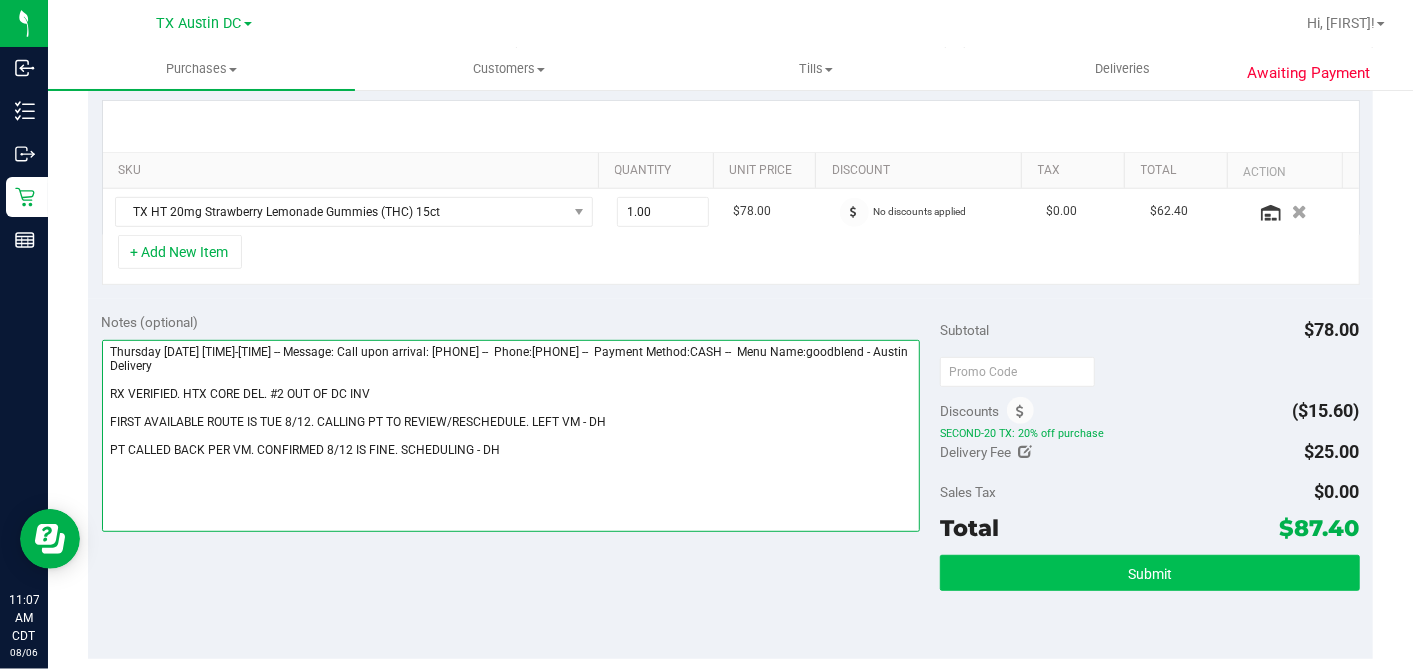 type on "Thursday [DATE] [TIME]-[TIME] -- Message: Call upon arrival: [PHONE] --  Phone:[PHONE] --  Payment Method:CASH --  Menu Name:goodblend - Austin Delivery
RX VERIFIED. HTX CORE DEL. #2 OUT OF DC INV
FIRST AVAILABLE ROUTE IS TUE 8/12. CALLING PT TO REVIEW/RESCHEDULE. LEFT VM - DH
PT CALLED BACK PER VM. CONFIRMED 8/12 IS FINE. SCHEDULING - DH" 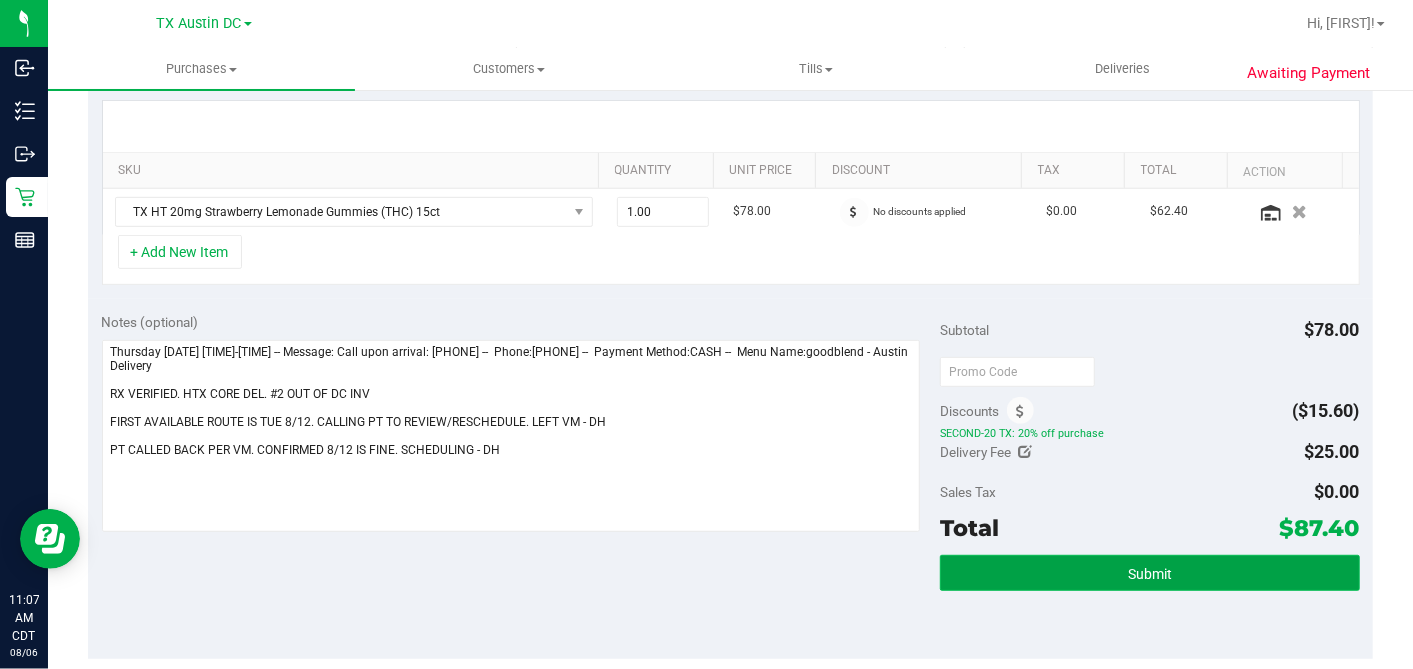 click on "Submit" at bounding box center (1150, 574) 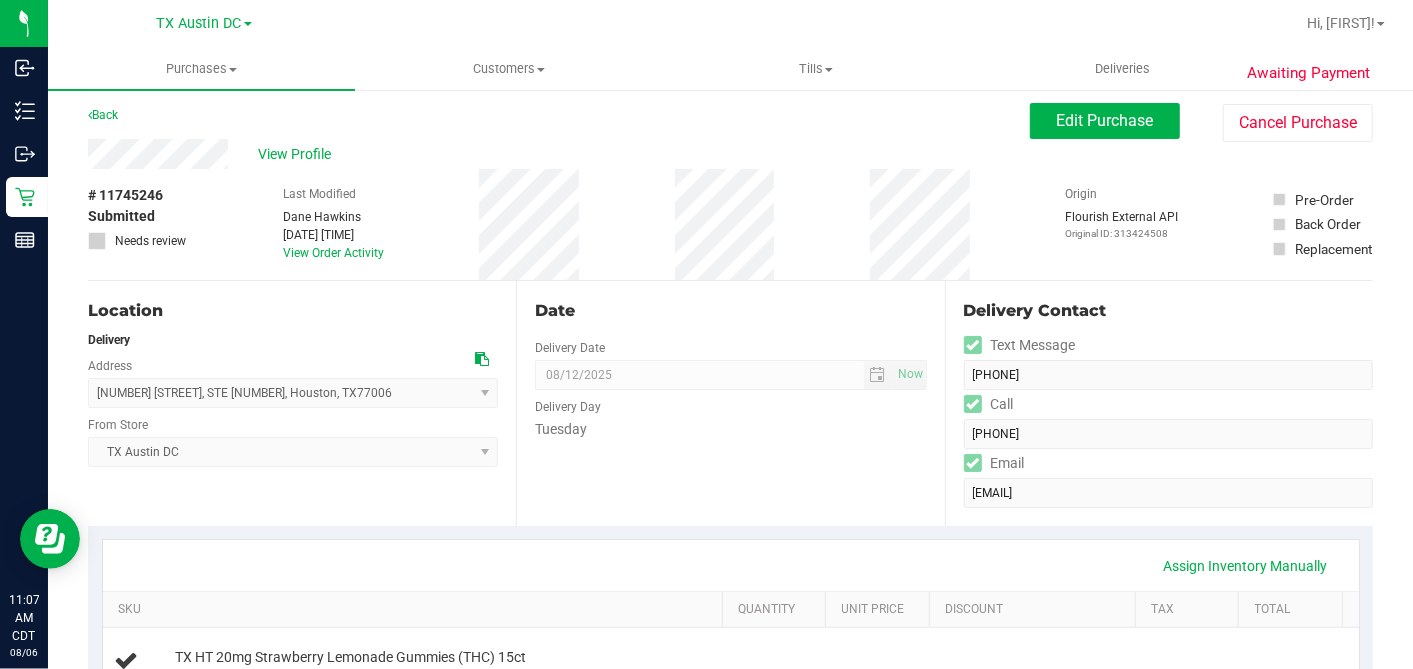 scroll, scrollTop: 0, scrollLeft: 0, axis: both 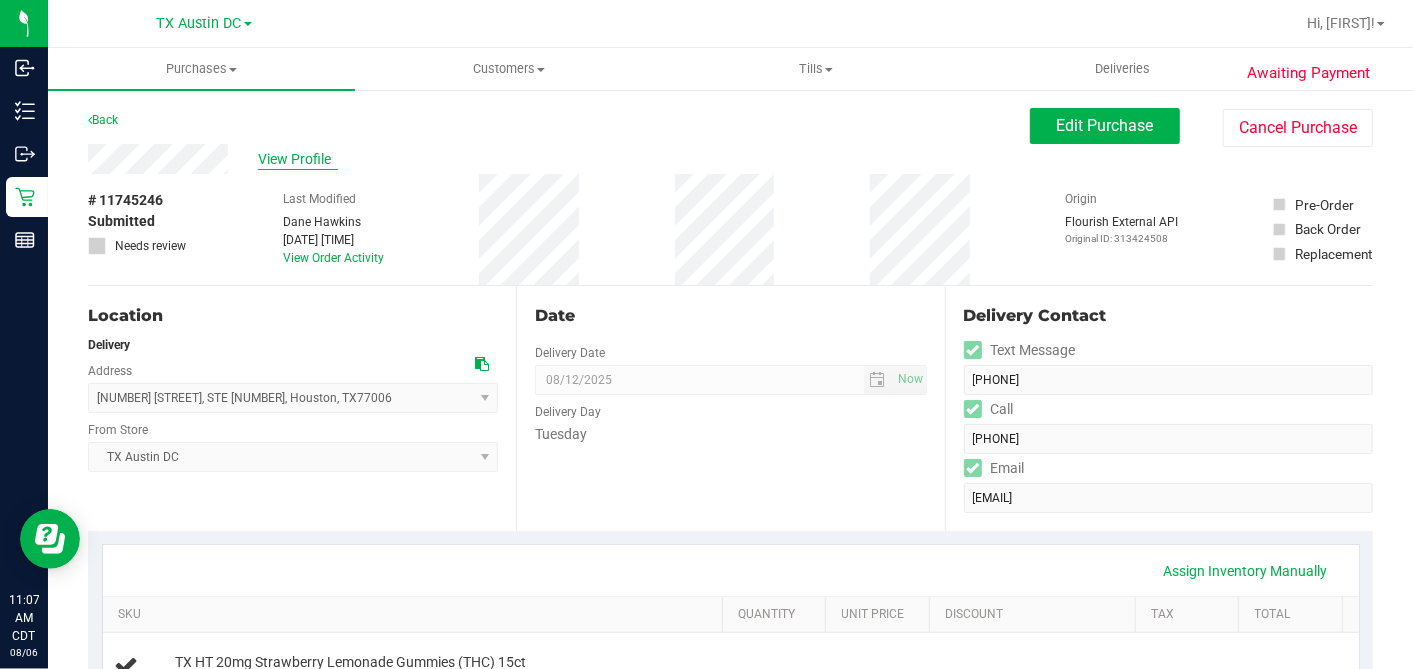 click on "View Profile" at bounding box center (298, 159) 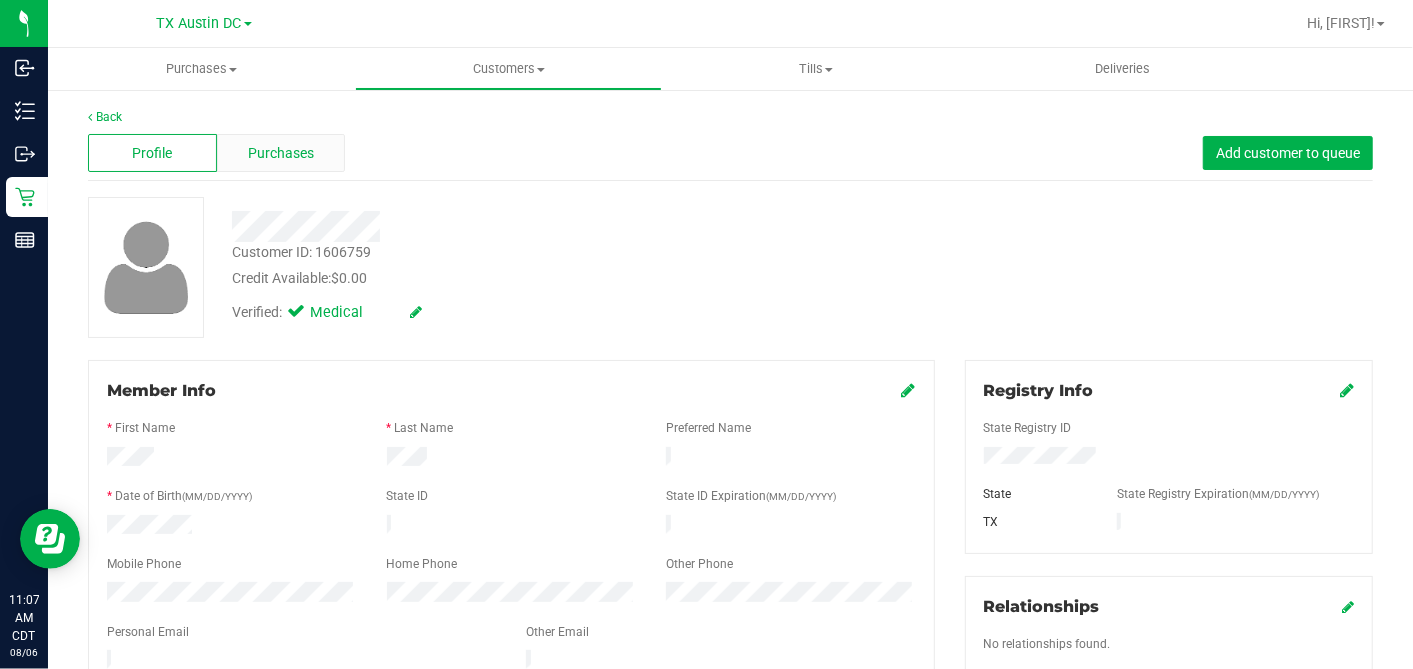 click on "Purchases" at bounding box center [281, 153] 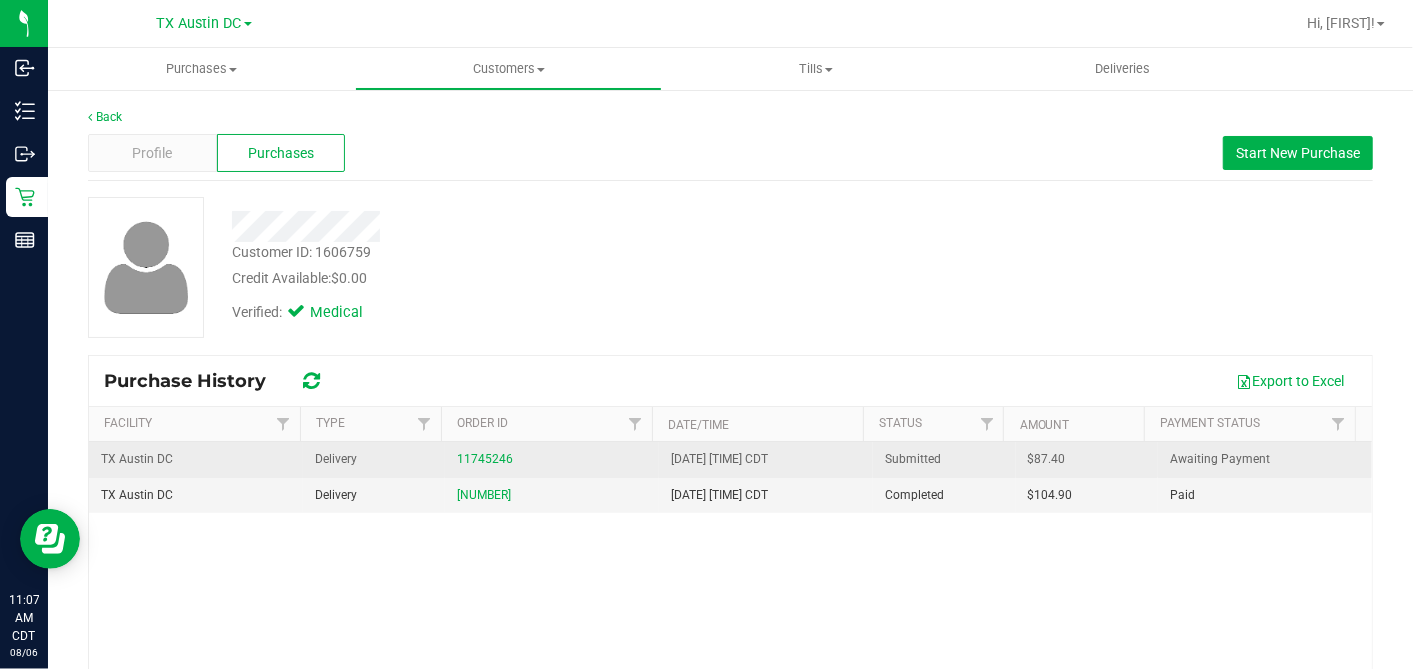 click on "$87.40" at bounding box center (1047, 459) 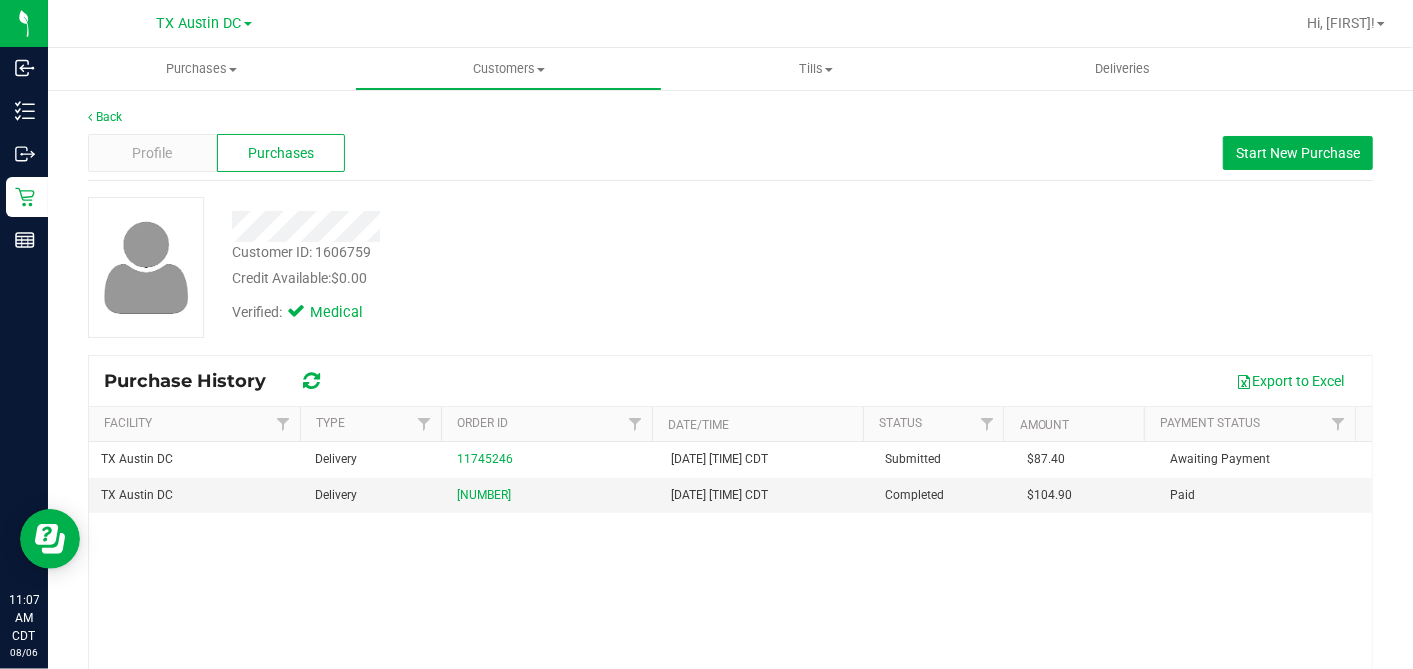 copy on "87.40" 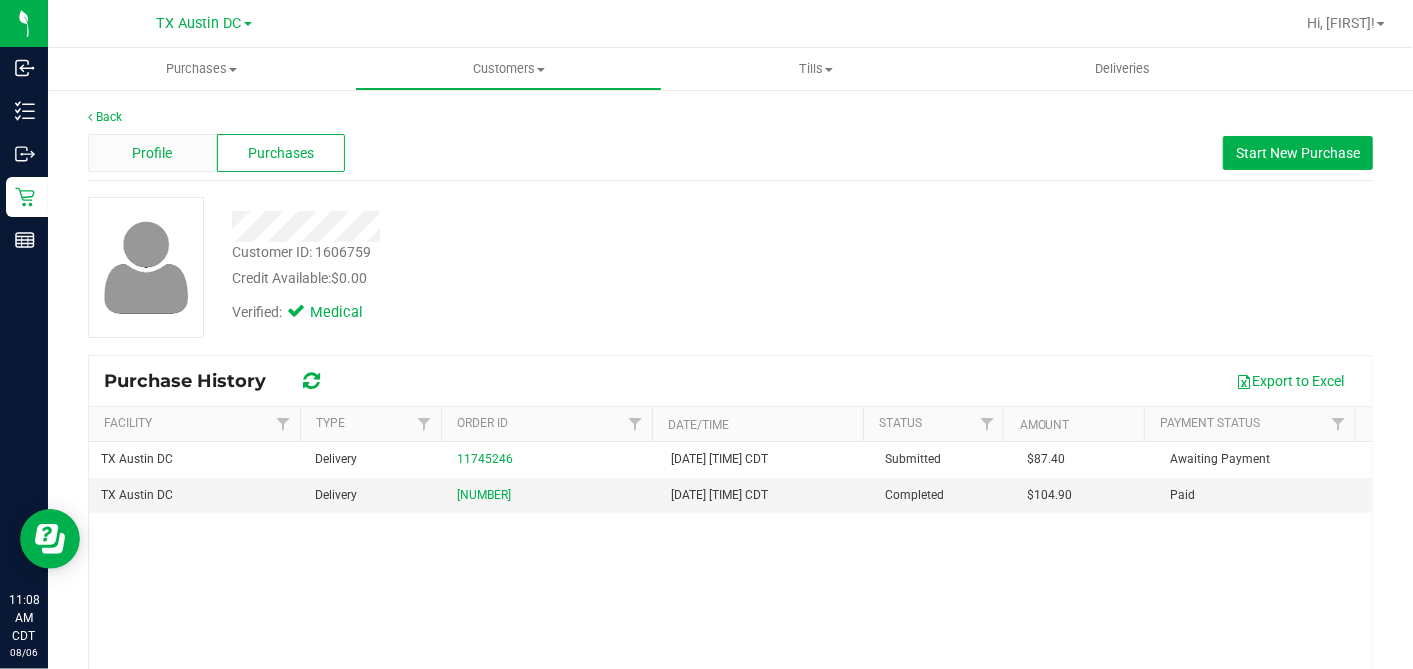 click on "Profile" at bounding box center [152, 153] 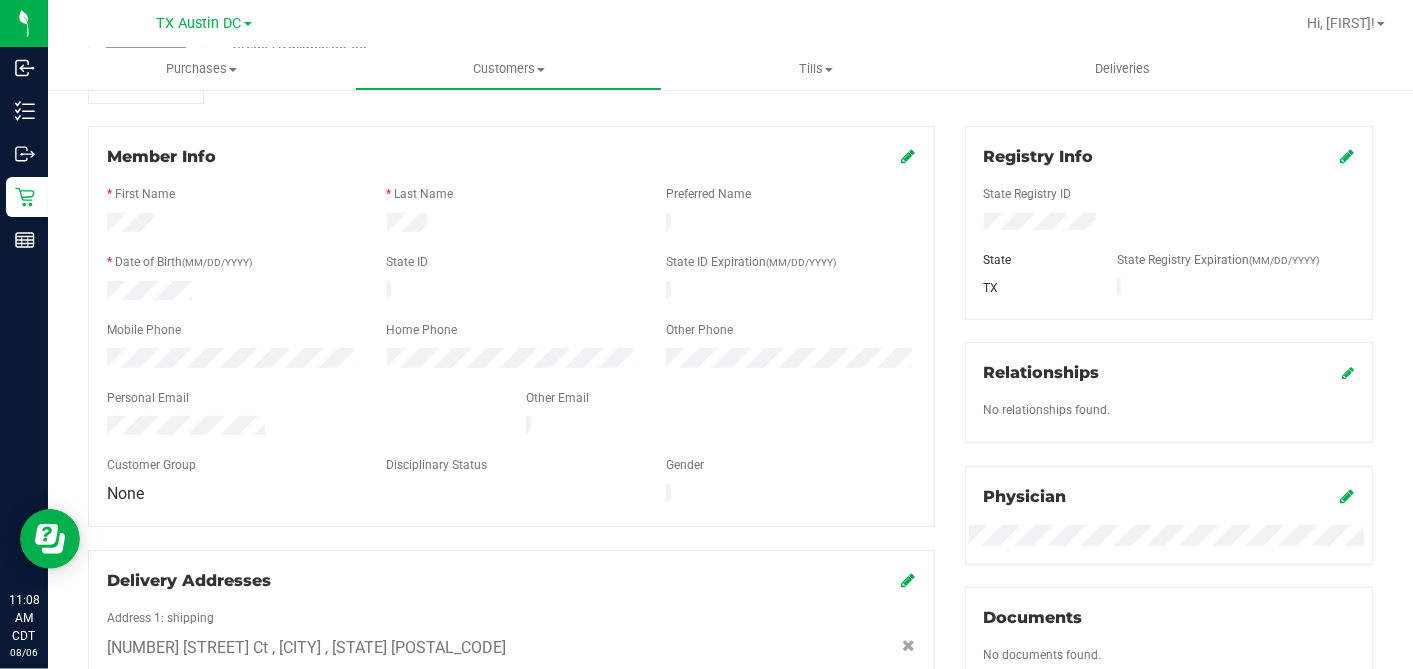 scroll, scrollTop: 444, scrollLeft: 0, axis: vertical 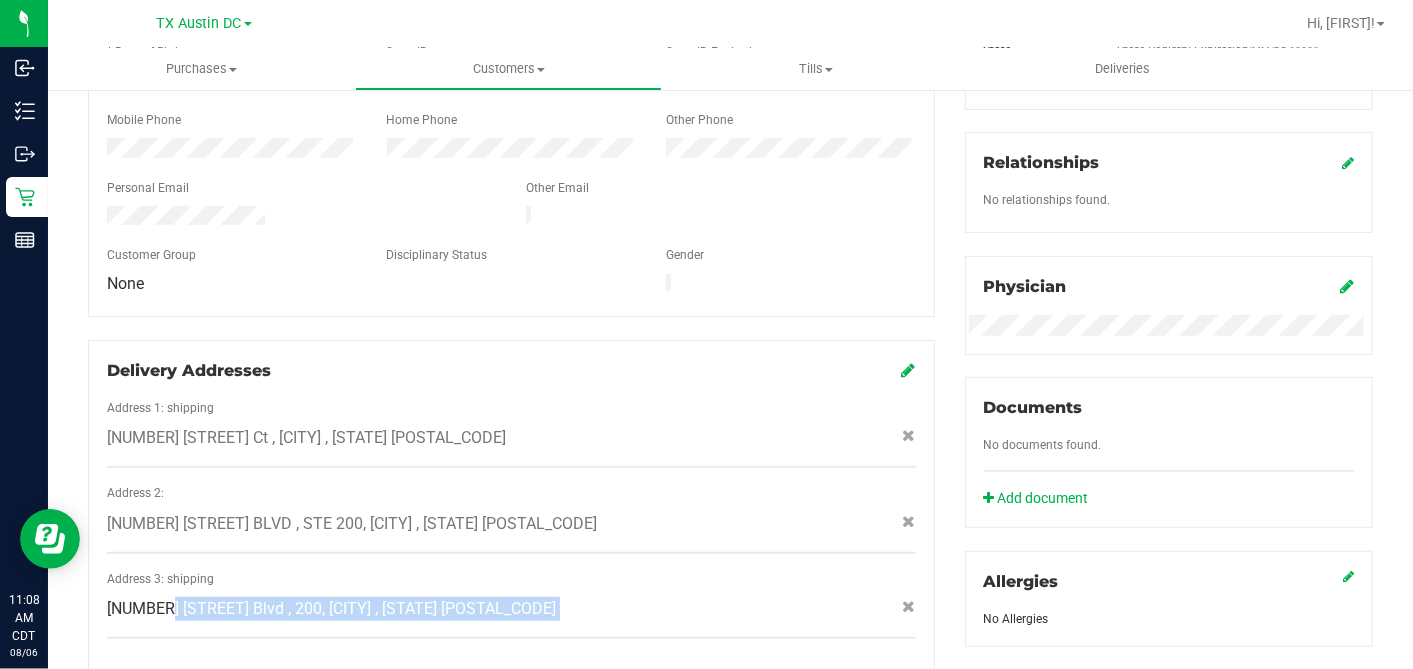 drag, startPoint x: 442, startPoint y: 590, endPoint x: 448, endPoint y: 602, distance: 13.416408 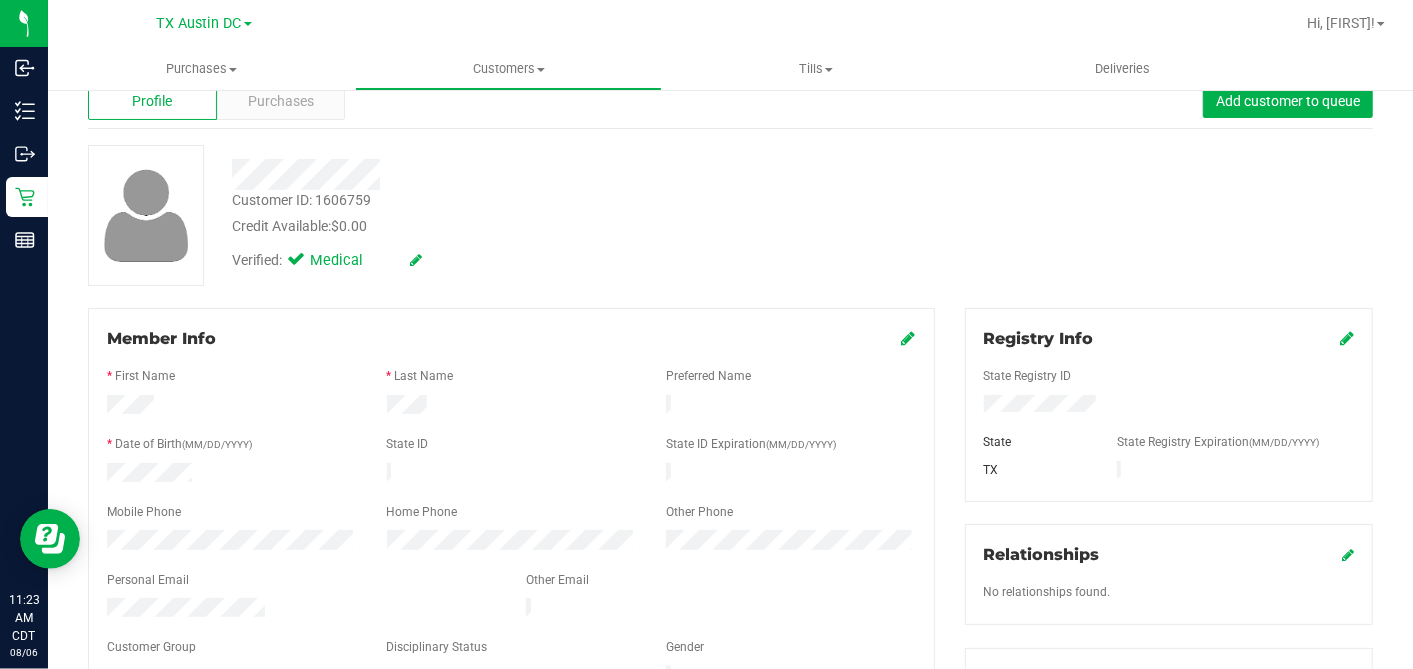scroll, scrollTop: 0, scrollLeft: 0, axis: both 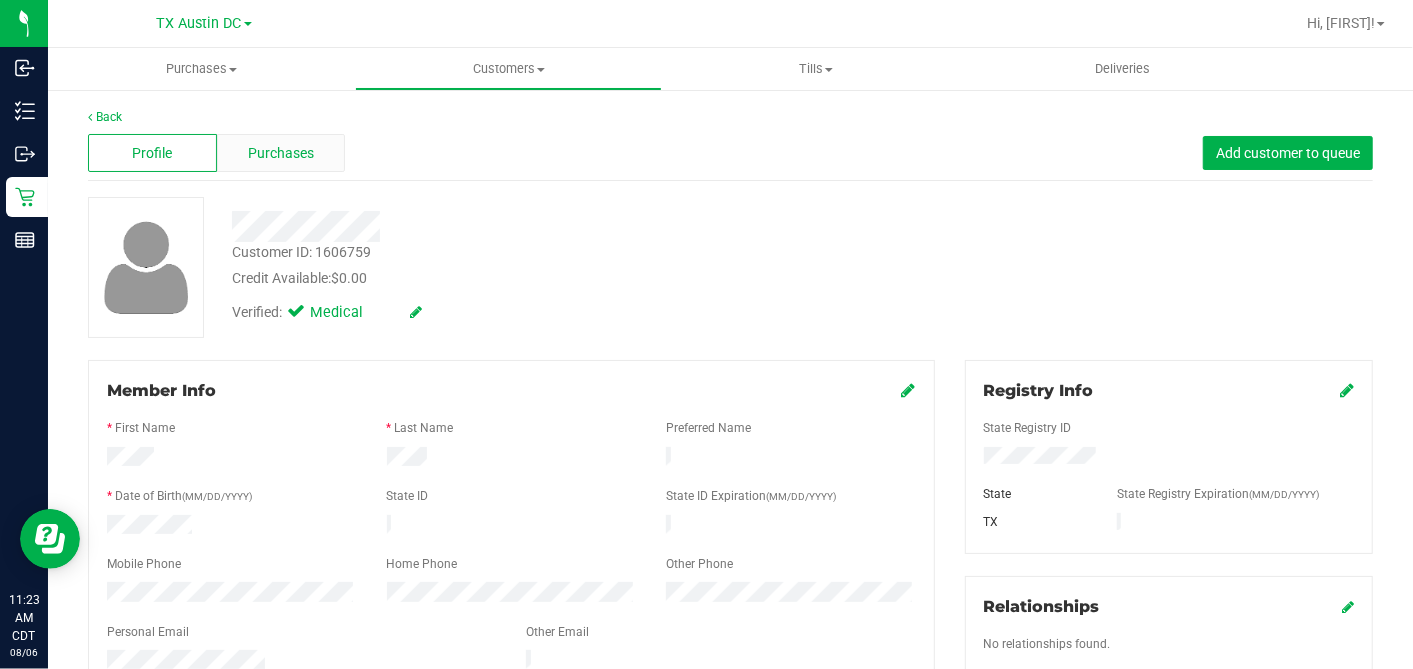 click on "Purchases" at bounding box center [281, 153] 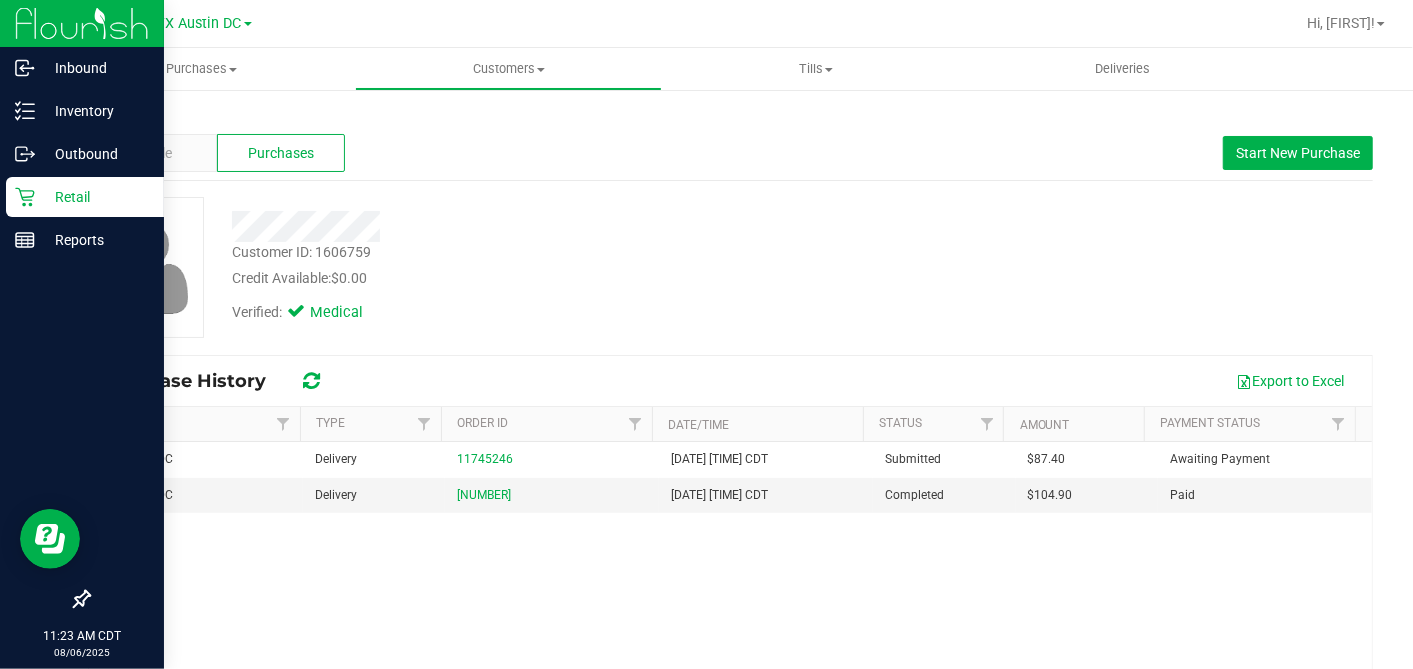 click on "Retail" at bounding box center [95, 197] 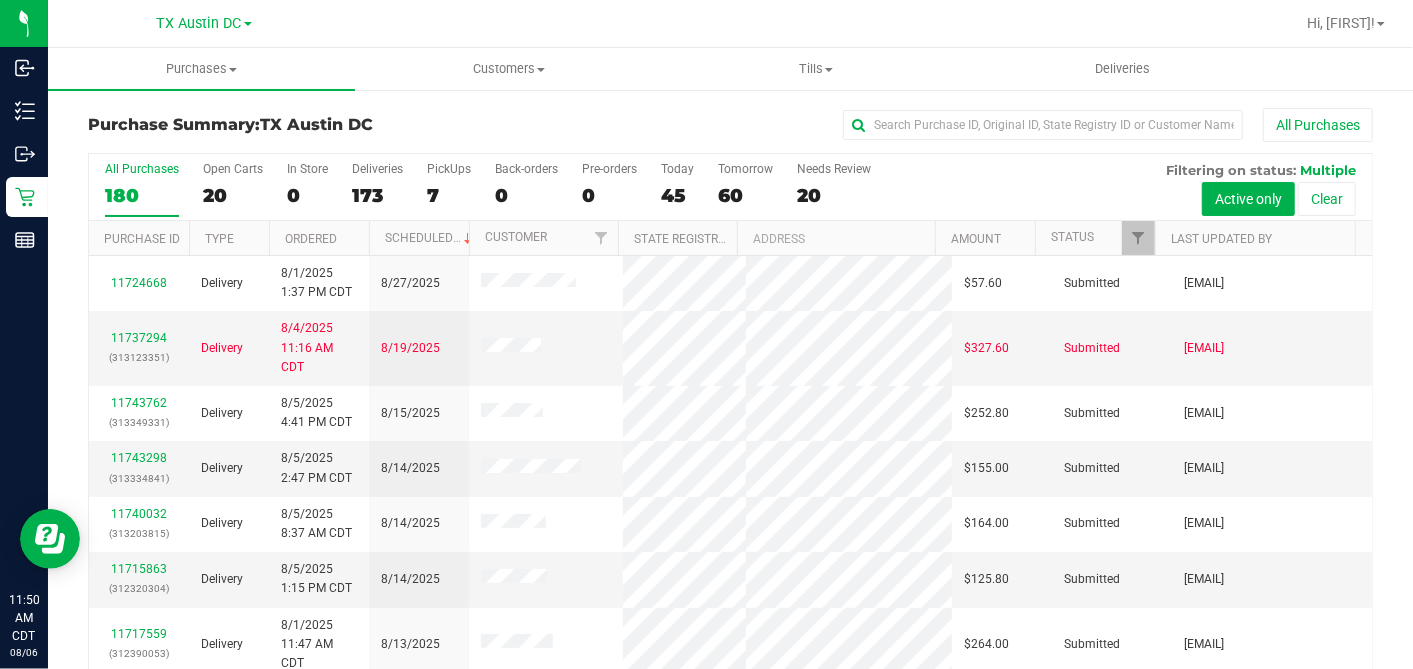 click on "[STATE] [CITY] DC   [STATE] [CITY] DC   [STATE] Plano Retail   [STATE] San Antonio Retail    [STATE] South-Austin Retail" at bounding box center (208, 23) 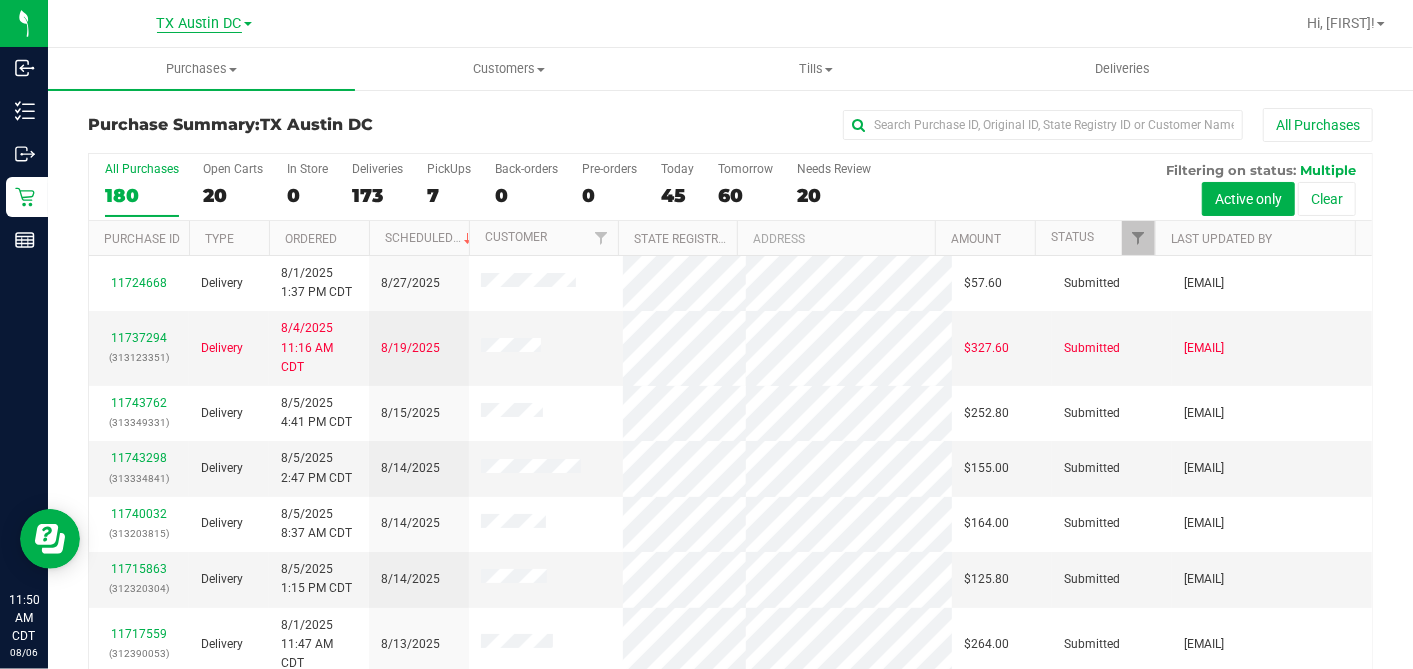 click on "TX Austin DC" at bounding box center (199, 24) 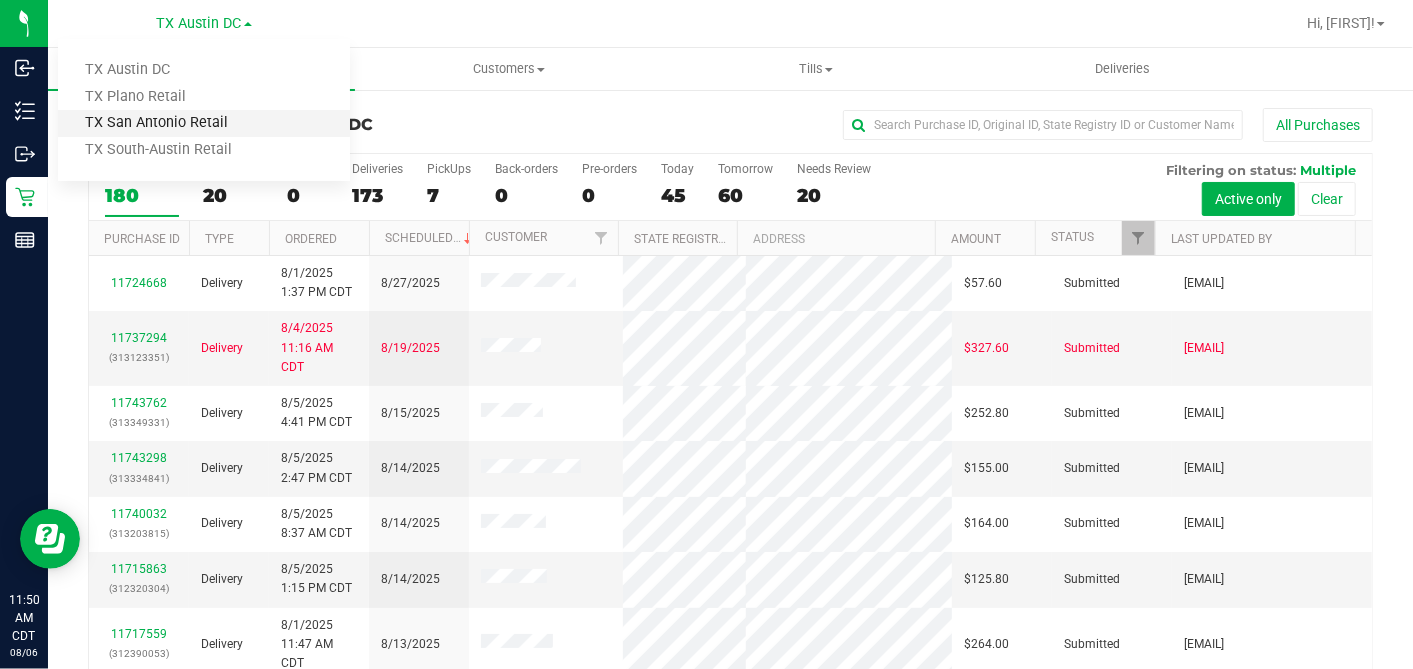 click on "TX San Antonio Retail" at bounding box center [204, 123] 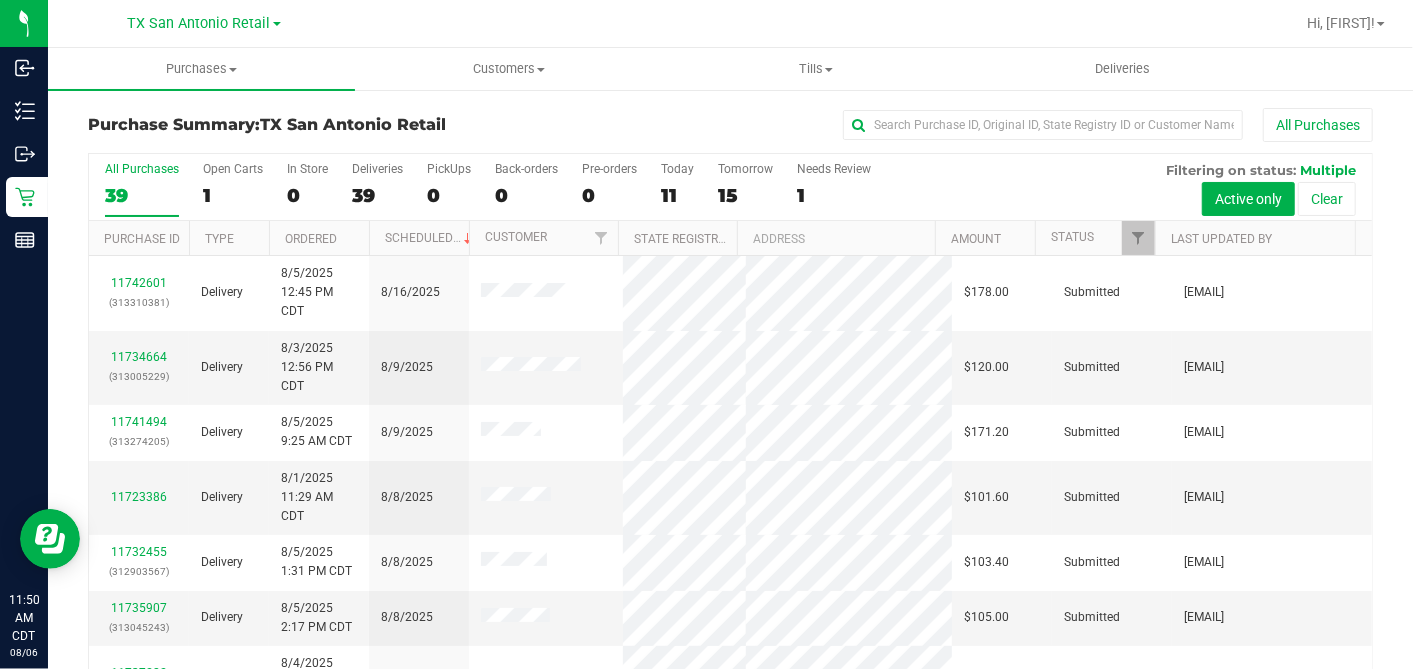 click on "1" at bounding box center (233, 195) 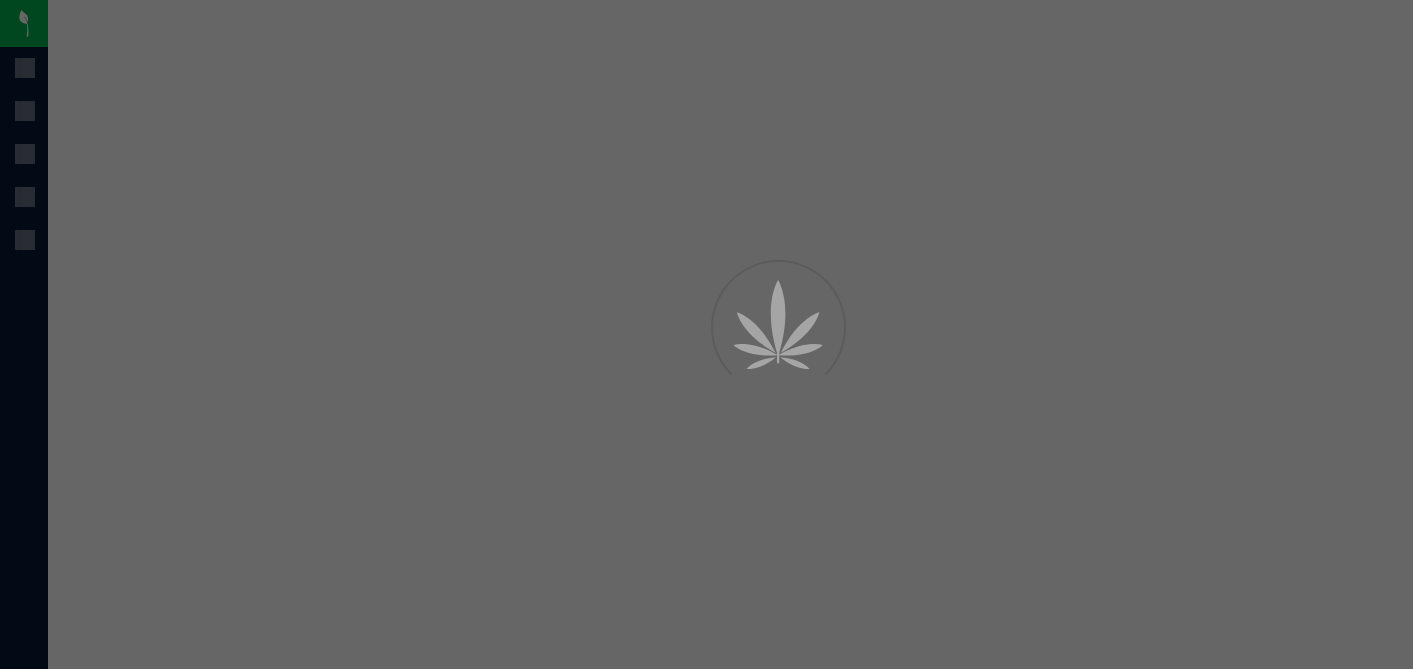 scroll, scrollTop: 0, scrollLeft: 0, axis: both 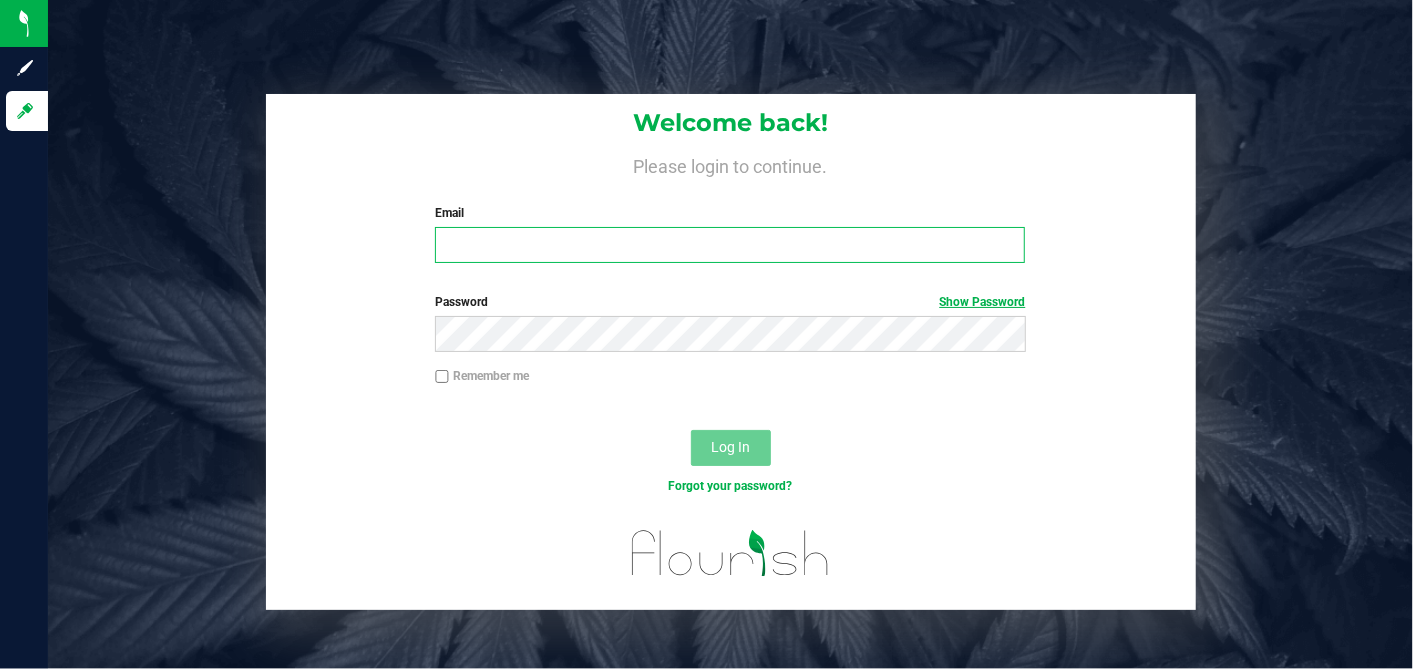 type on "[EMAIL]" 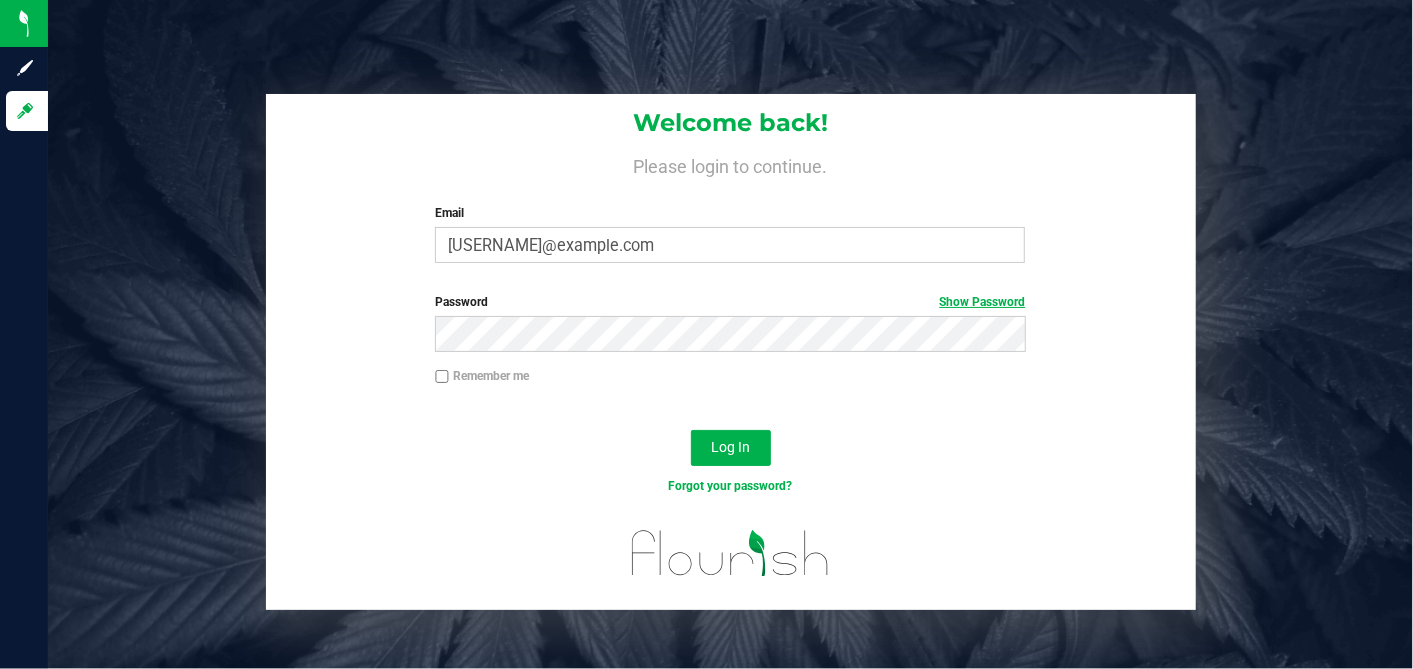 click on "Show Password" at bounding box center (982, 302) 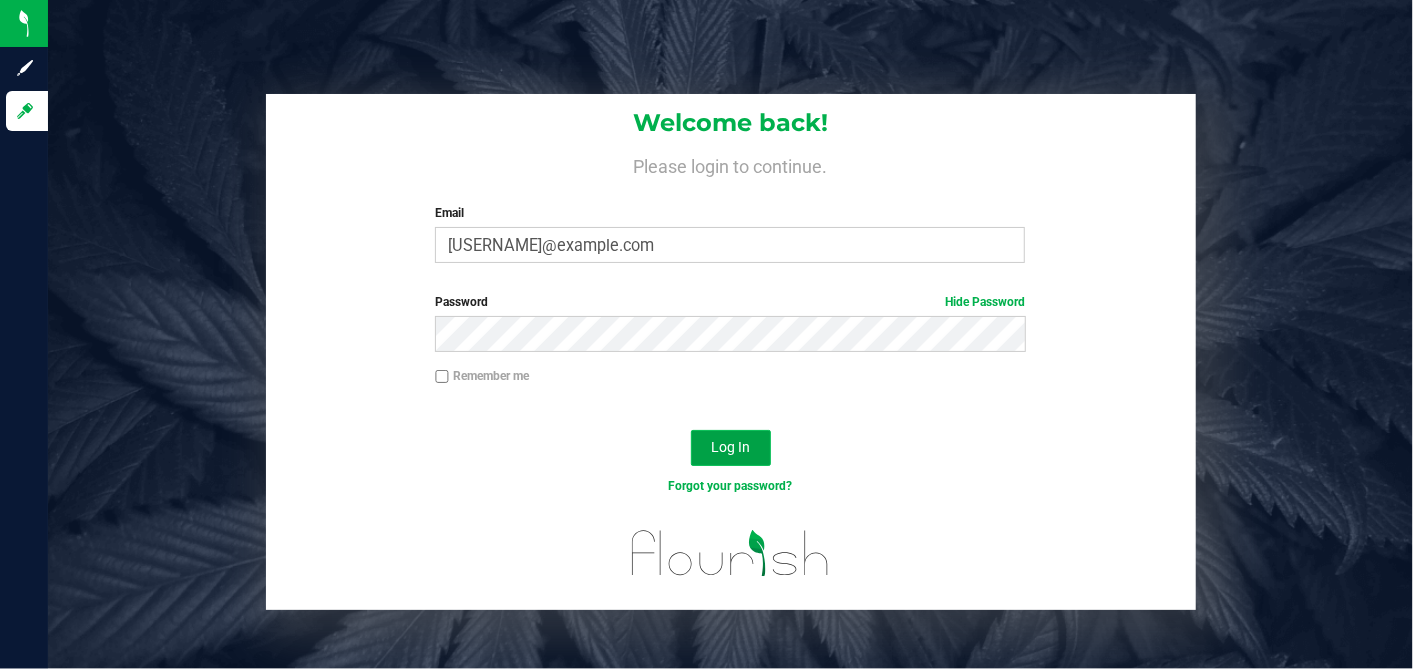 click on "Log In" at bounding box center (731, 448) 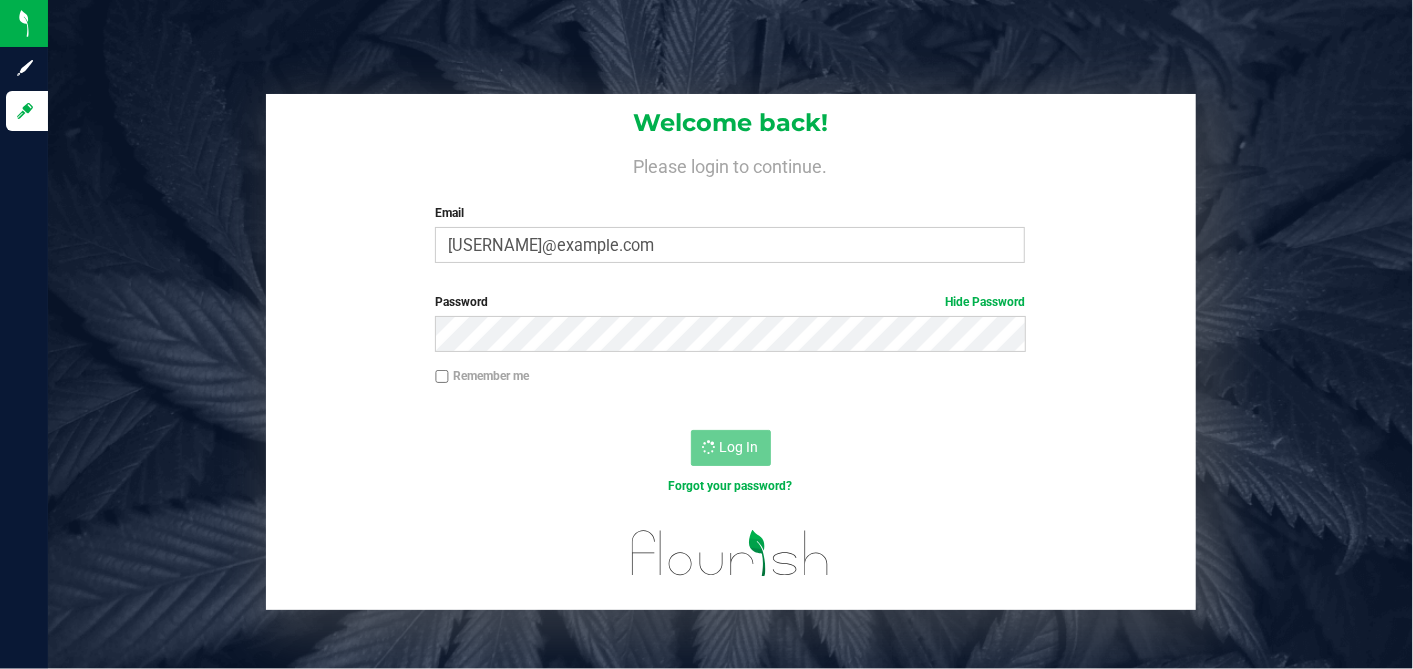 click on "Remember me" at bounding box center [731, 386] 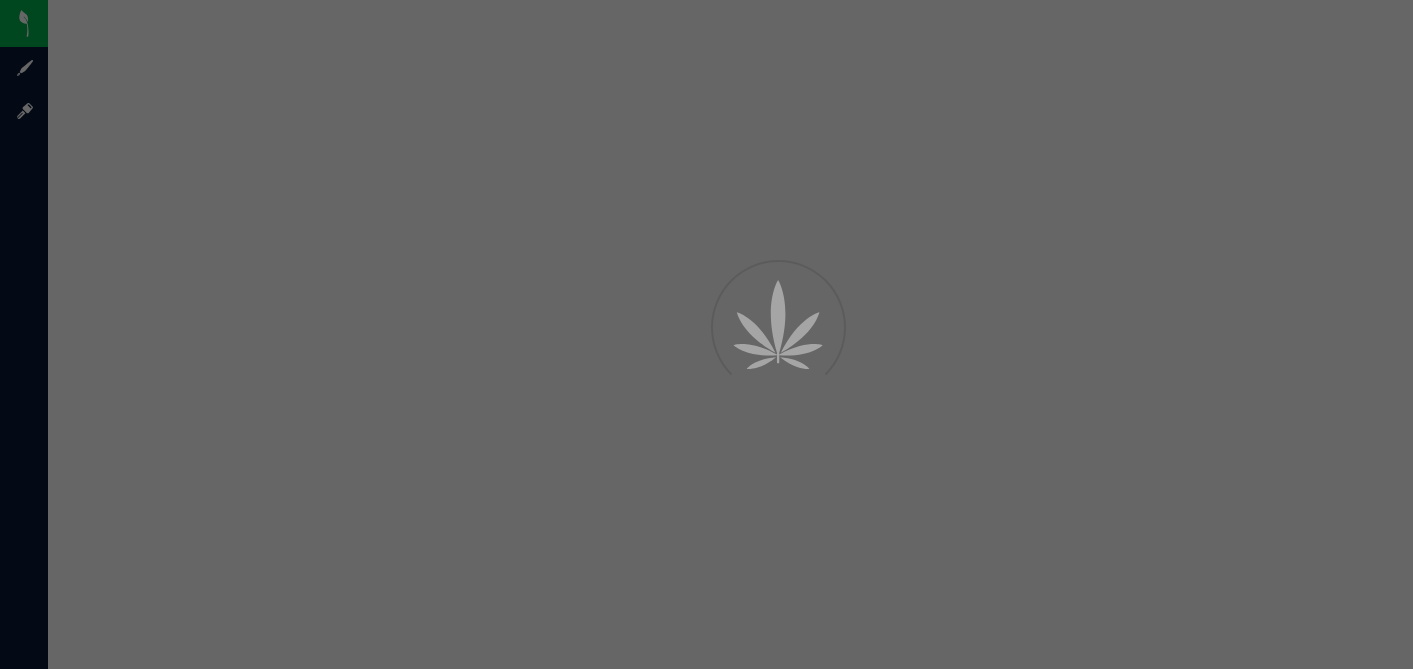 scroll, scrollTop: 0, scrollLeft: 0, axis: both 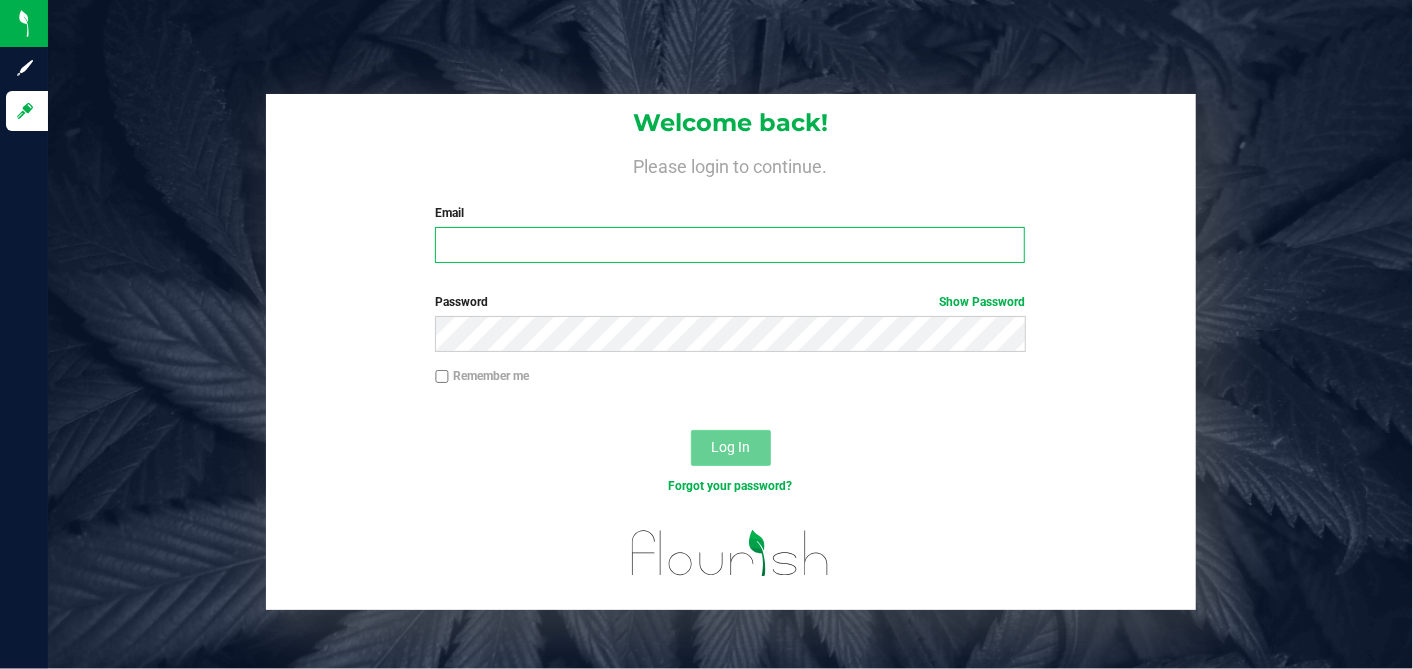 type on "[USERNAME]@[DOMAIN].com" 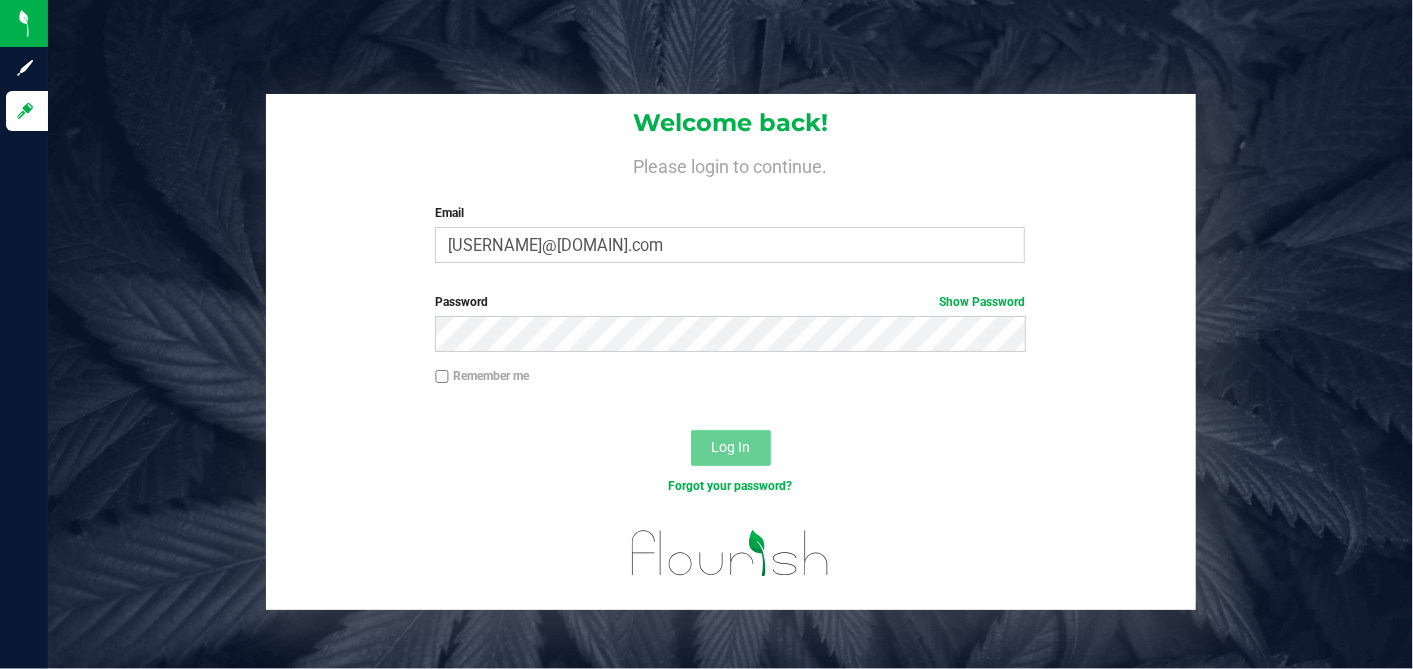 click on "Log In" at bounding box center [731, 448] 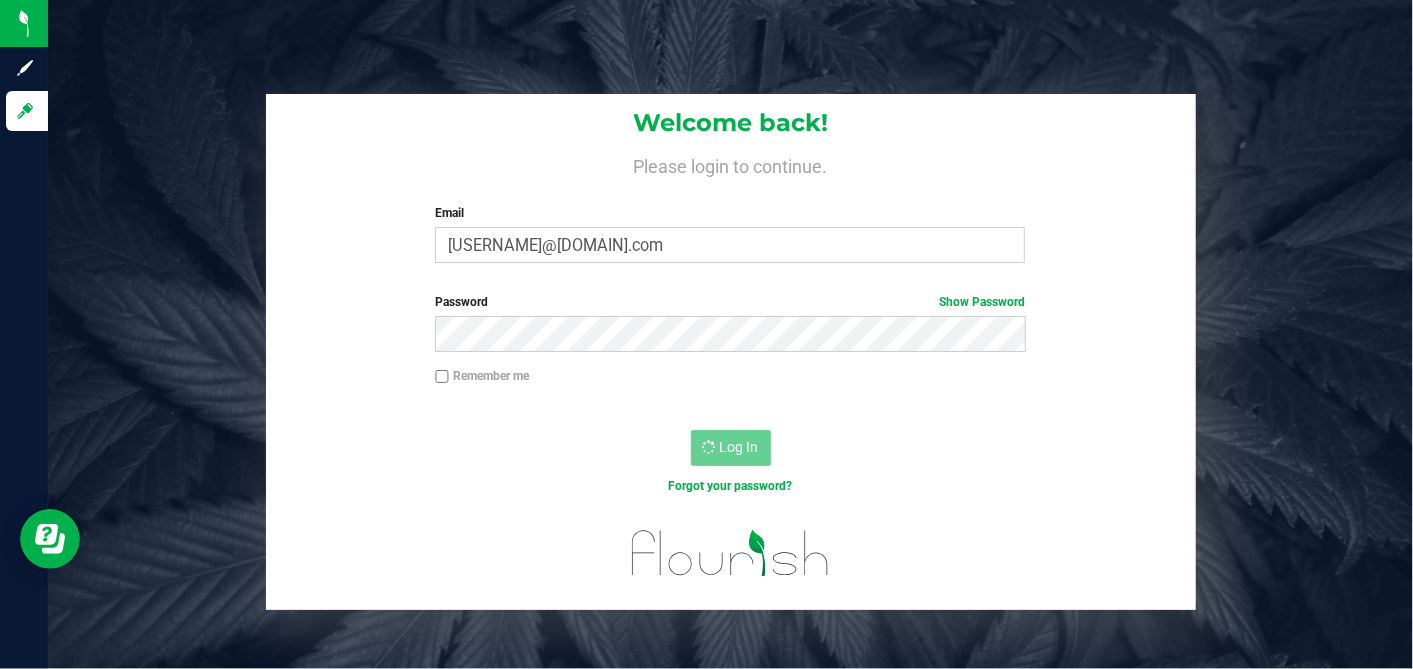 scroll, scrollTop: 0, scrollLeft: 0, axis: both 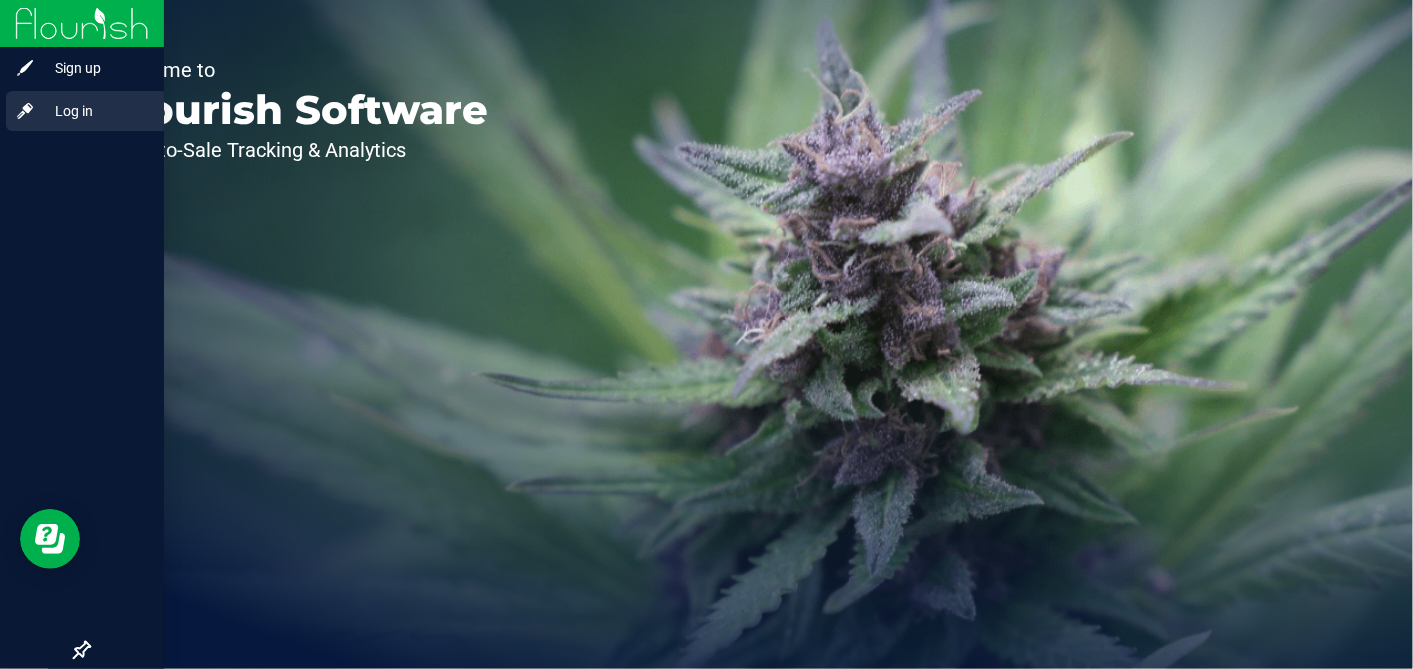 click on "Log in" at bounding box center [95, 111] 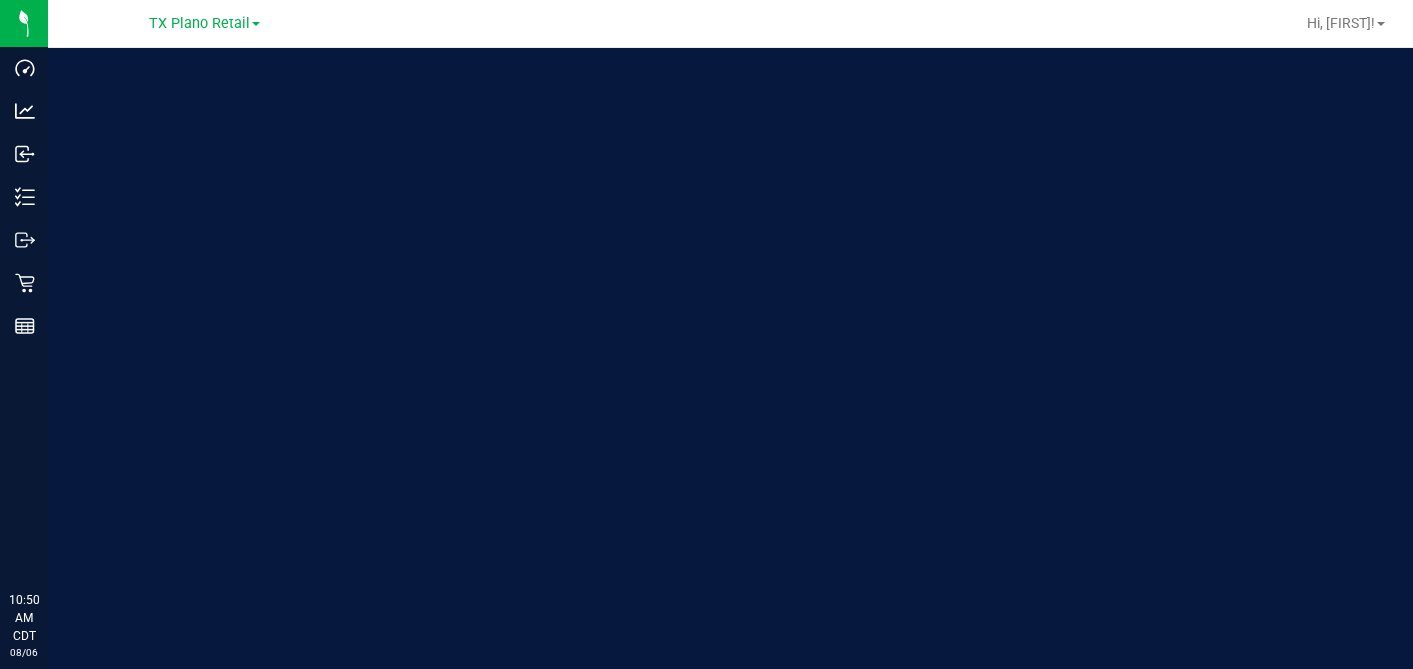 scroll, scrollTop: 0, scrollLeft: 0, axis: both 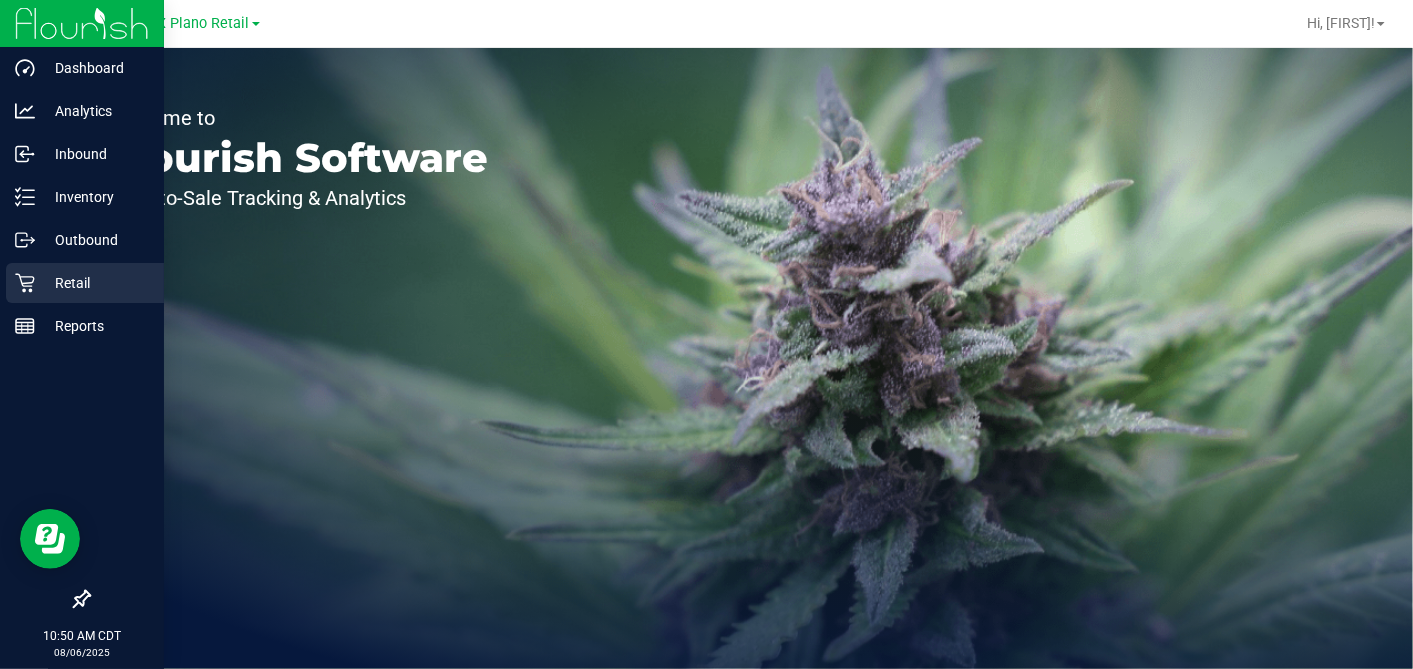 click 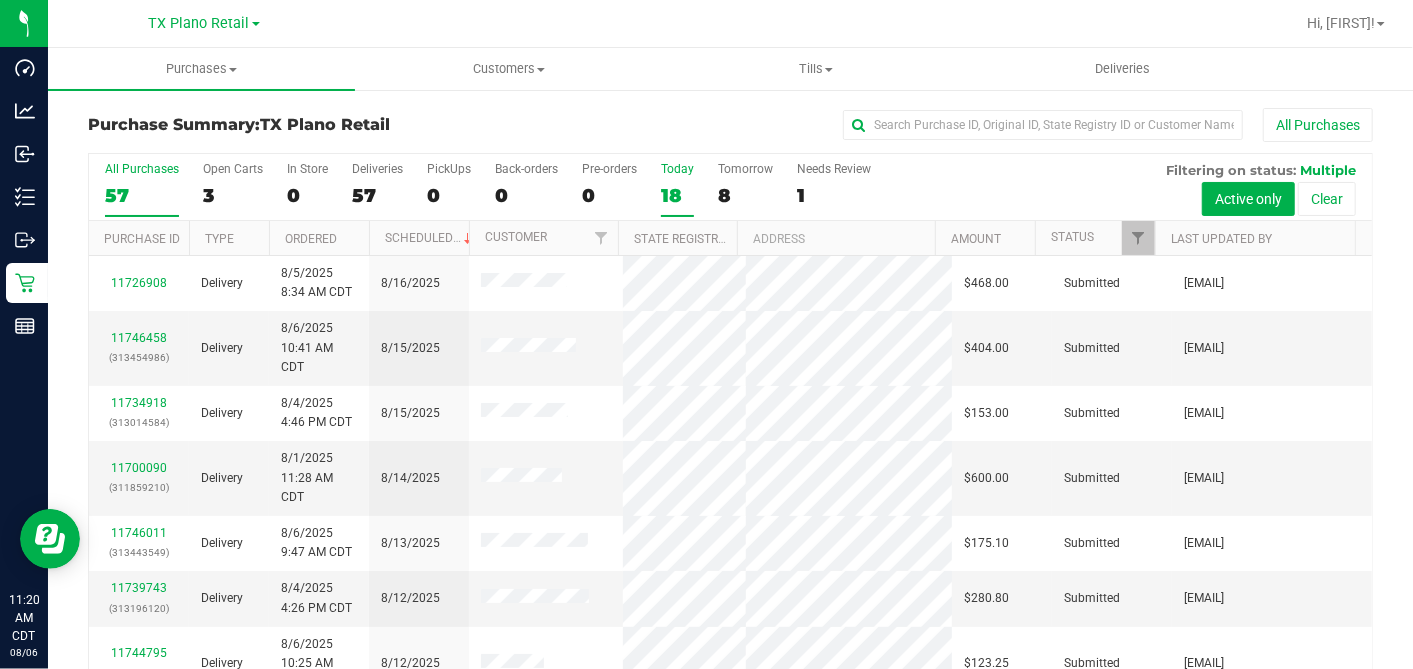 click on "18" at bounding box center (677, 195) 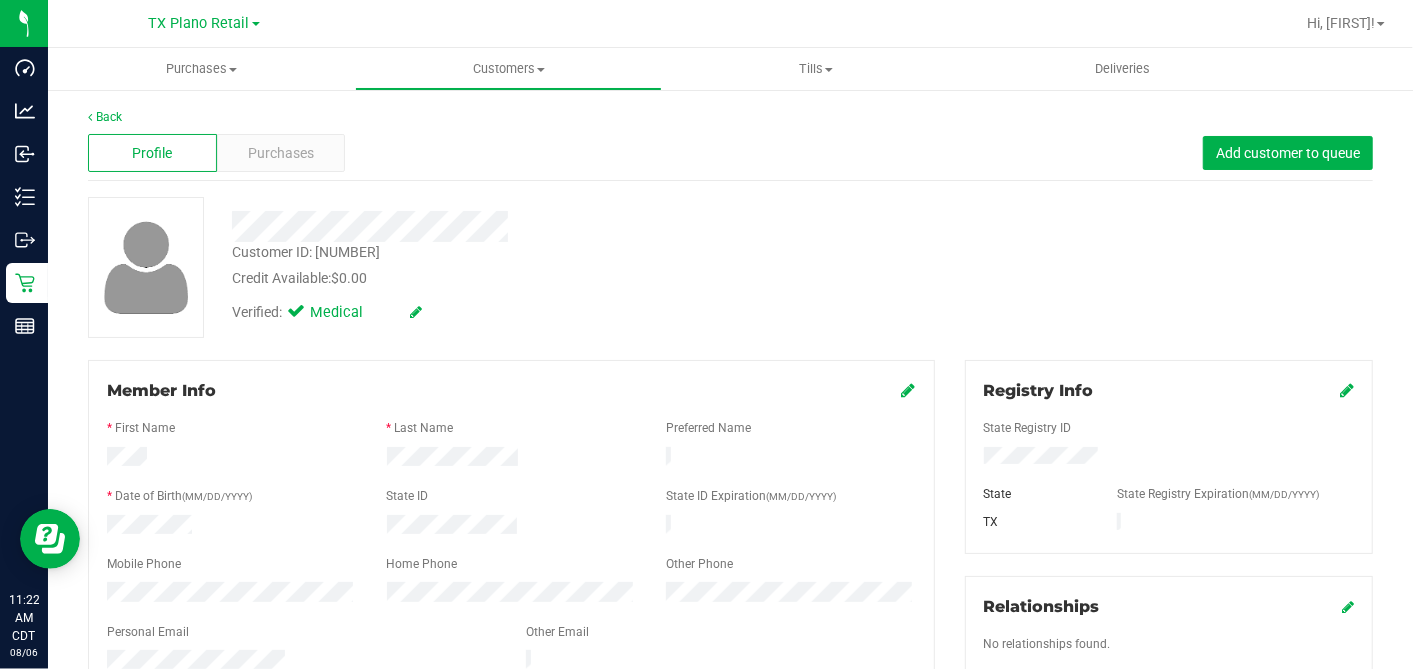 click at bounding box center [546, 226] 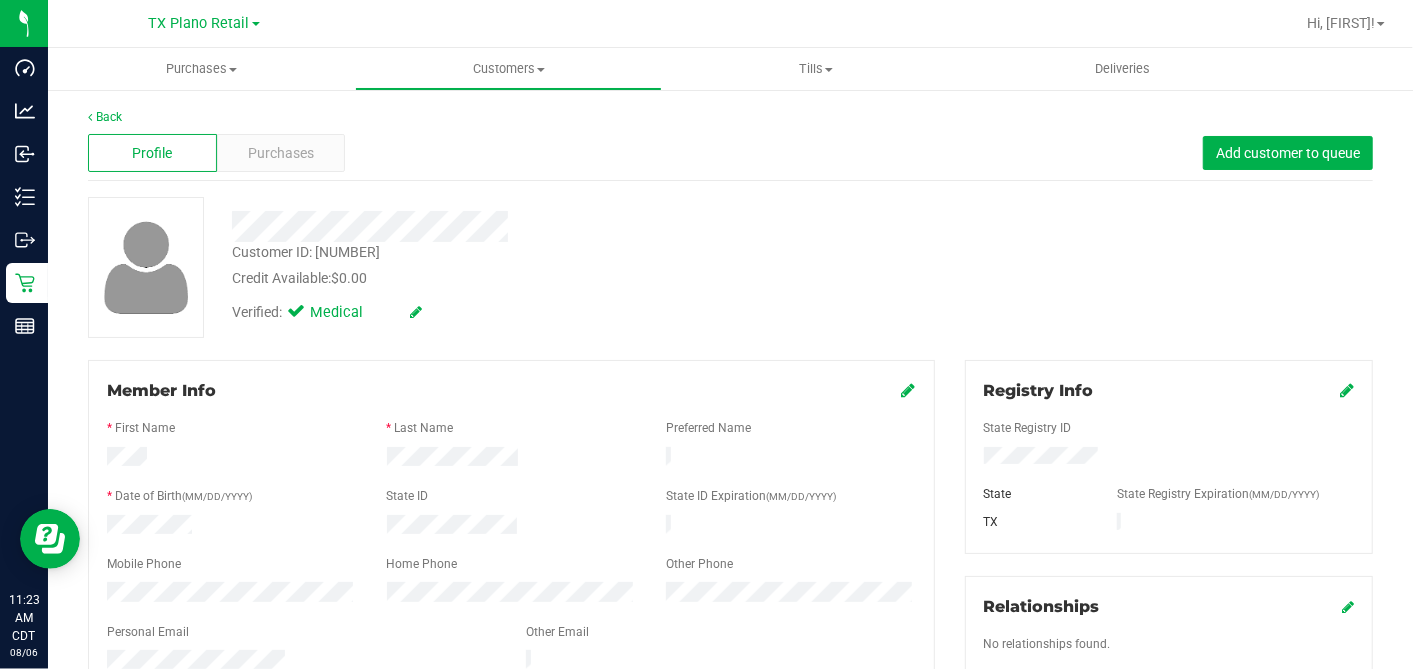 click on "Verified:
Medical" at bounding box center (546, 311) 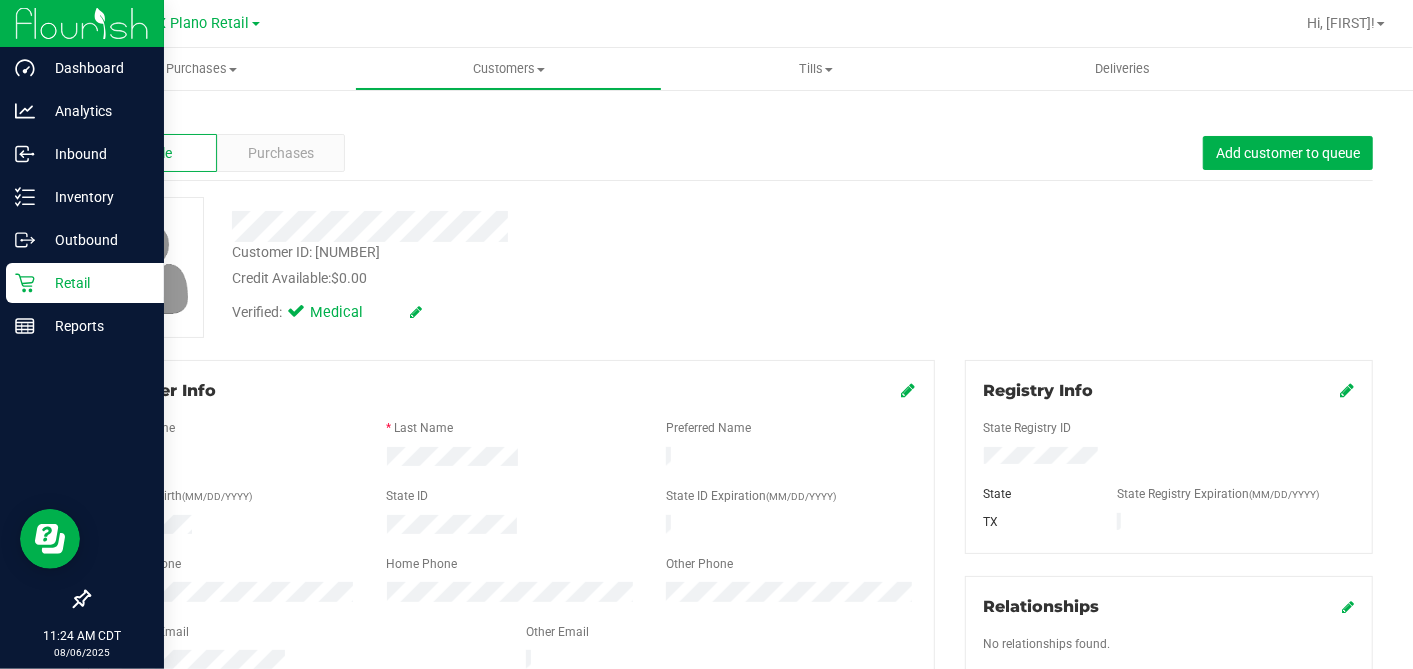 drag, startPoint x: 40, startPoint y: 276, endPoint x: 134, endPoint y: 291, distance: 95.189285 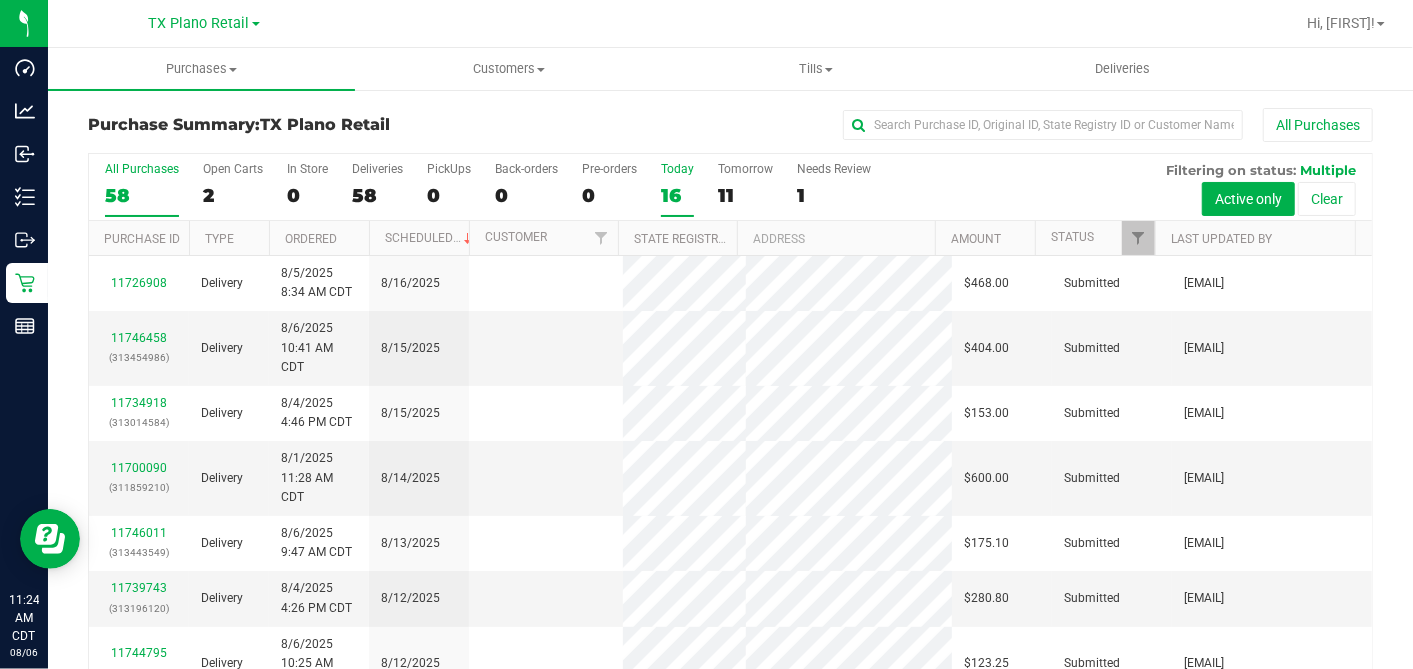 click on "16" at bounding box center (677, 195) 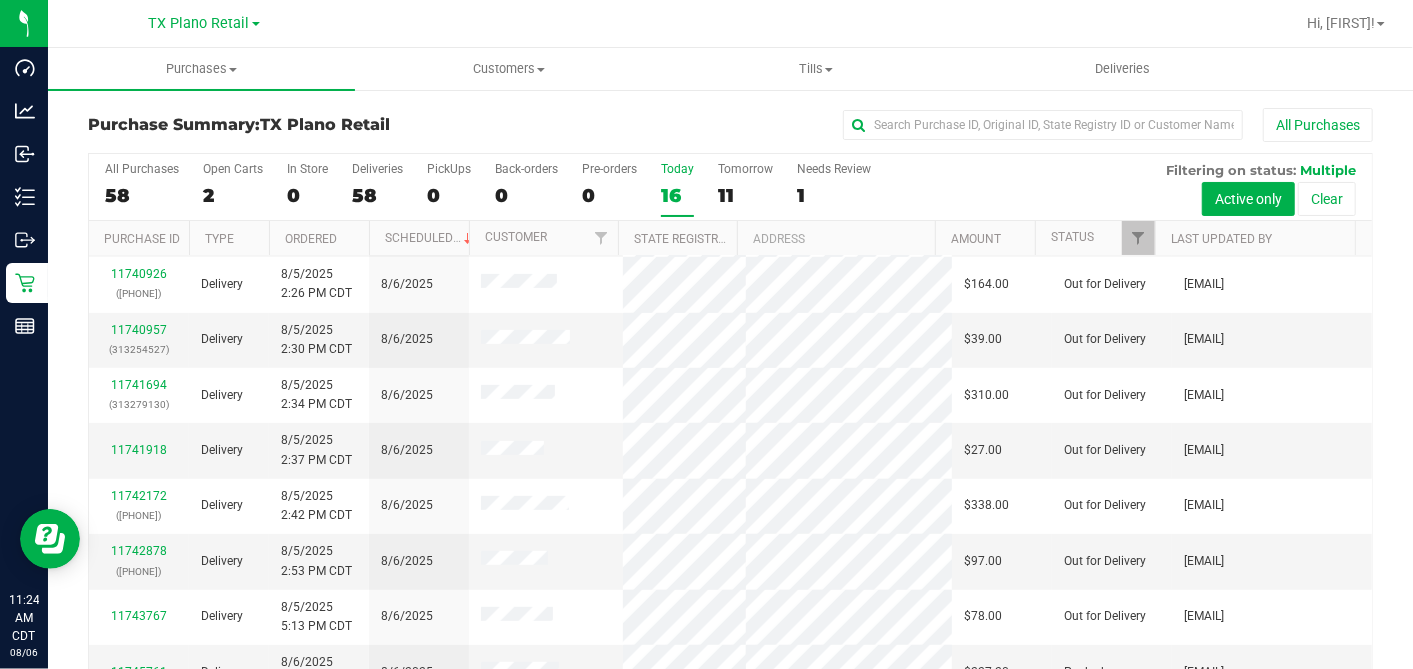 scroll, scrollTop: 444, scrollLeft: 0, axis: vertical 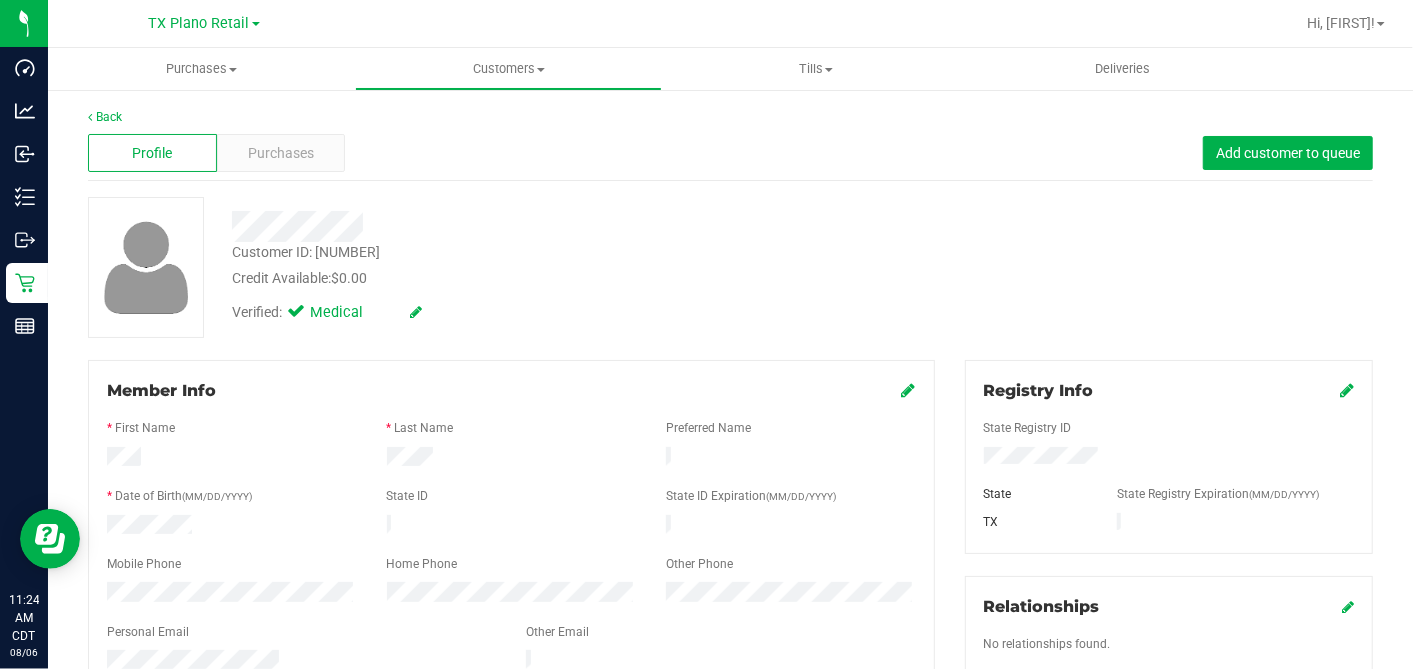 click on "Customer ID: 1611738
Credit Available:
$0.00" at bounding box center [546, 265] 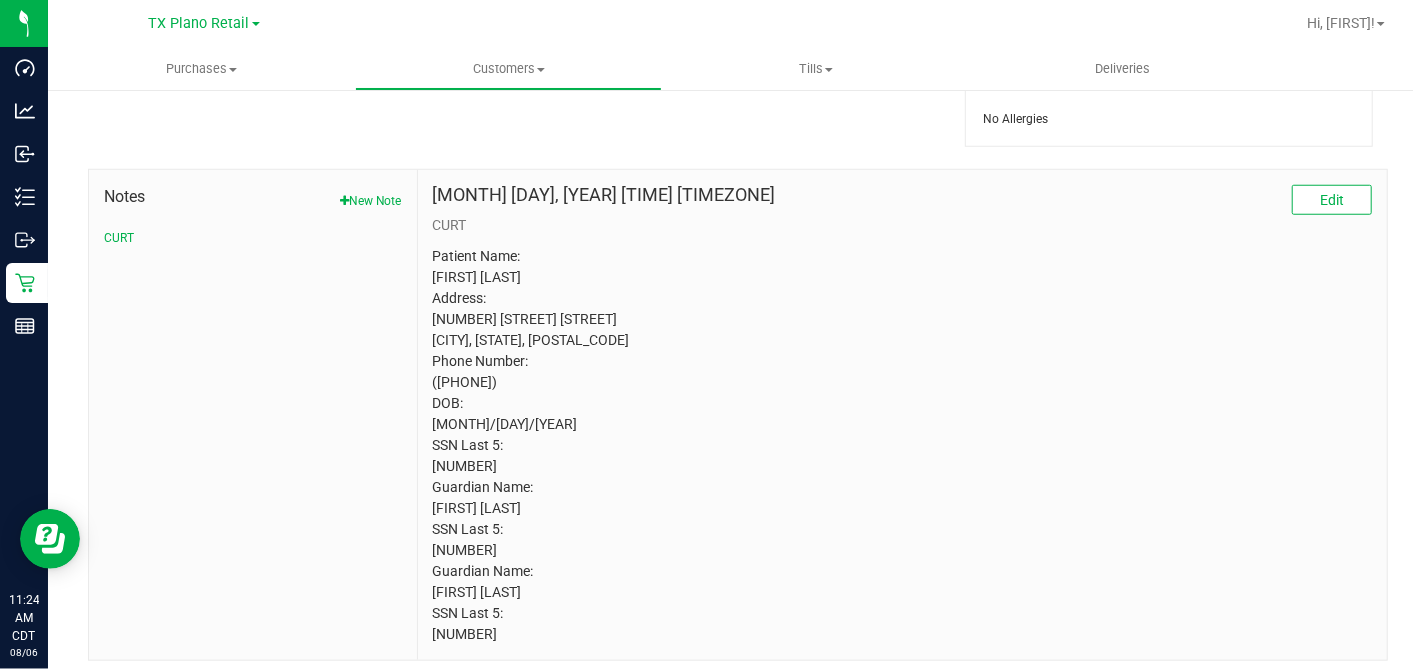 scroll, scrollTop: 994, scrollLeft: 0, axis: vertical 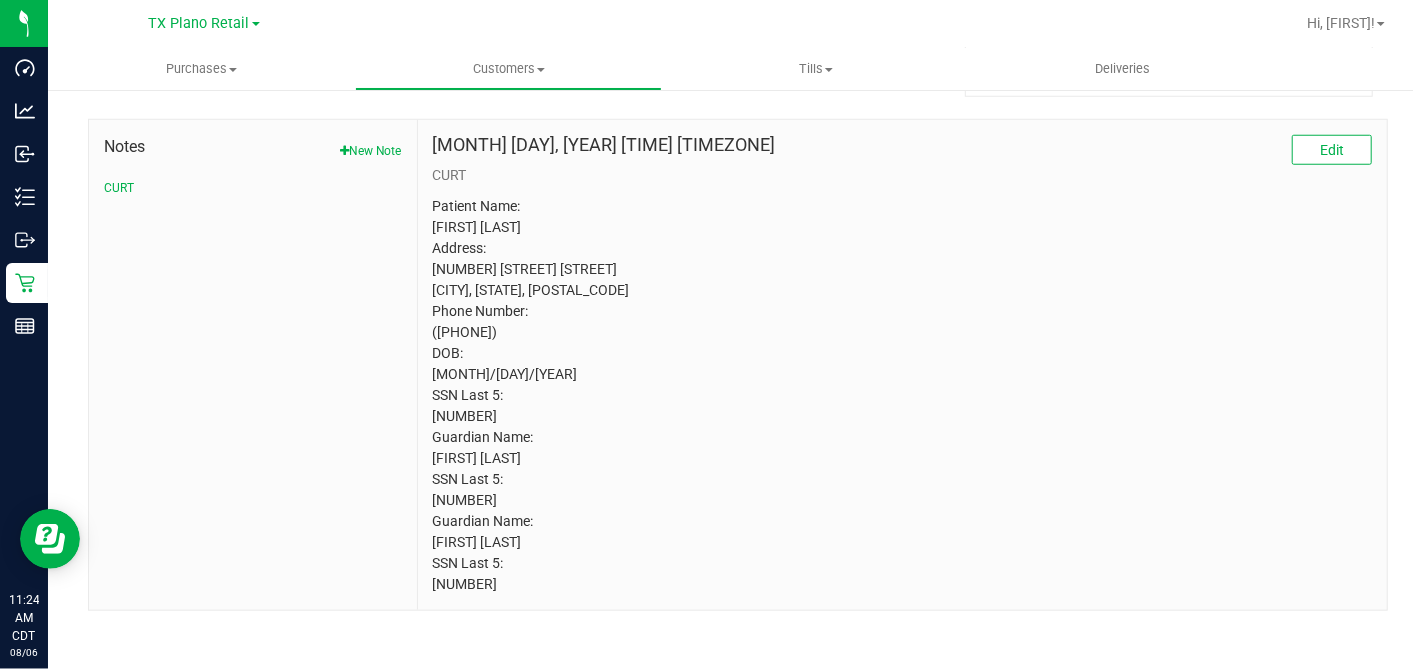 click on "Patient Name:
Elias Peter Najera
Address:
1829 Mallen Farm Rdg
Crandall, TX, 75114
Phone Number:
(214) 991-7865
DOB:
12/20/2019
SSN Last 5:
56304
Guardian Name:
Samantha Jo White
SSN Last 5:
97074
Guardian Name:
Alejandro Pedro Najera
SSN Last 5:
90281" at bounding box center (902, 395) 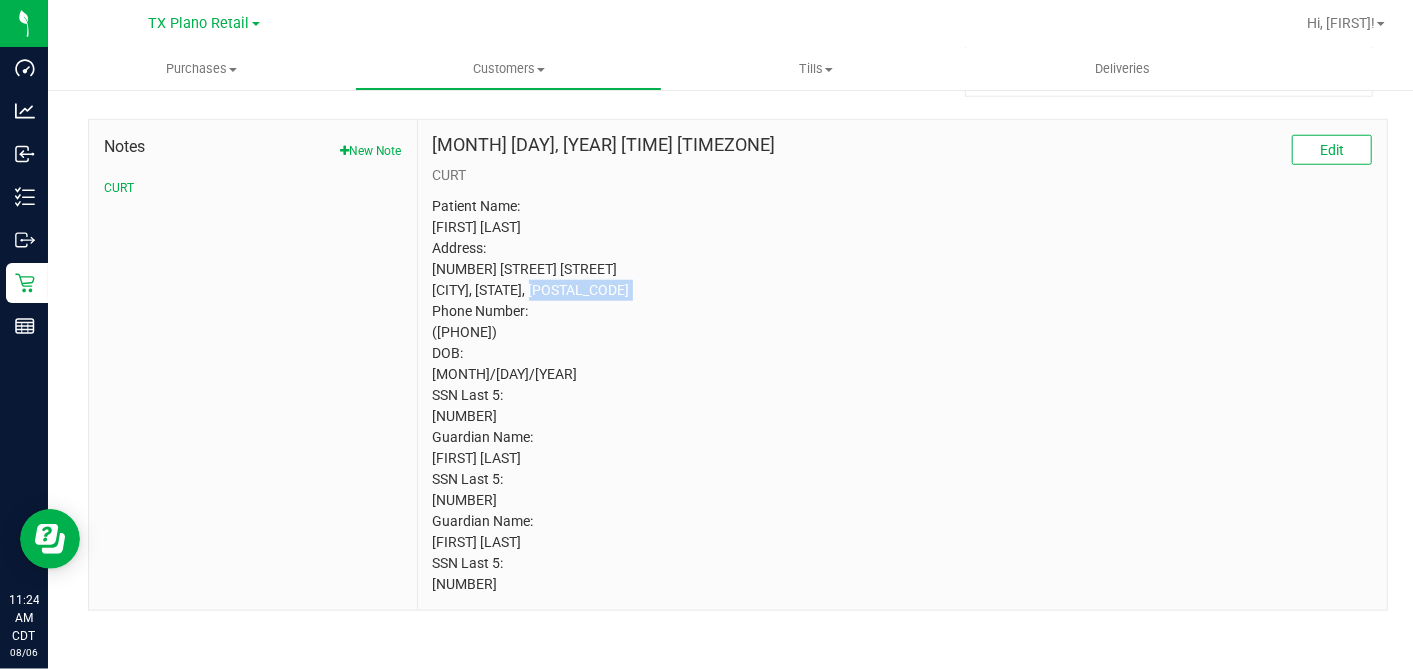 click on "Patient Name:
Elias Peter Najera
Address:
1829 Mallen Farm Rdg
Crandall, TX, 75114
Phone Number:
(214) 991-7865
DOB:
12/20/2019
SSN Last 5:
56304
Guardian Name:
Samantha Jo White
SSN Last 5:
97074
Guardian Name:
Alejandro Pedro Najera
SSN Last 5:
90281" at bounding box center [902, 395] 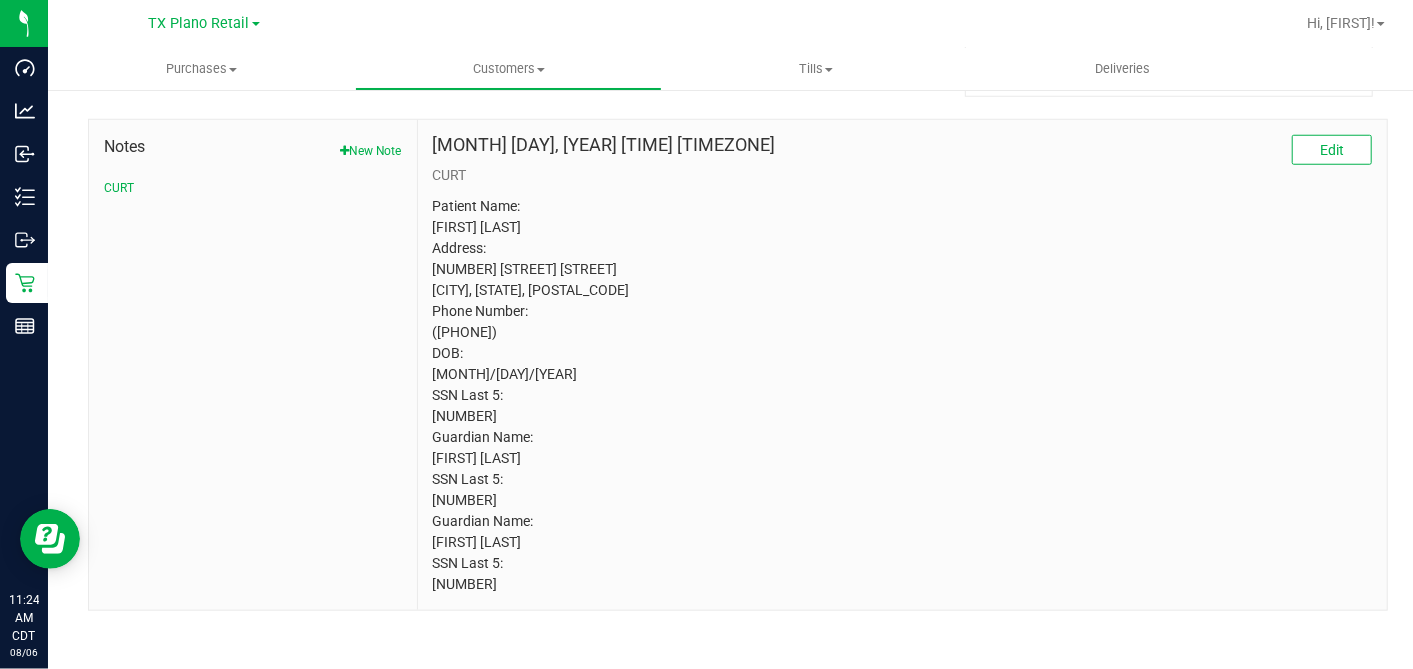 drag, startPoint x: 721, startPoint y: 294, endPoint x: 685, endPoint y: 323, distance: 46.227695 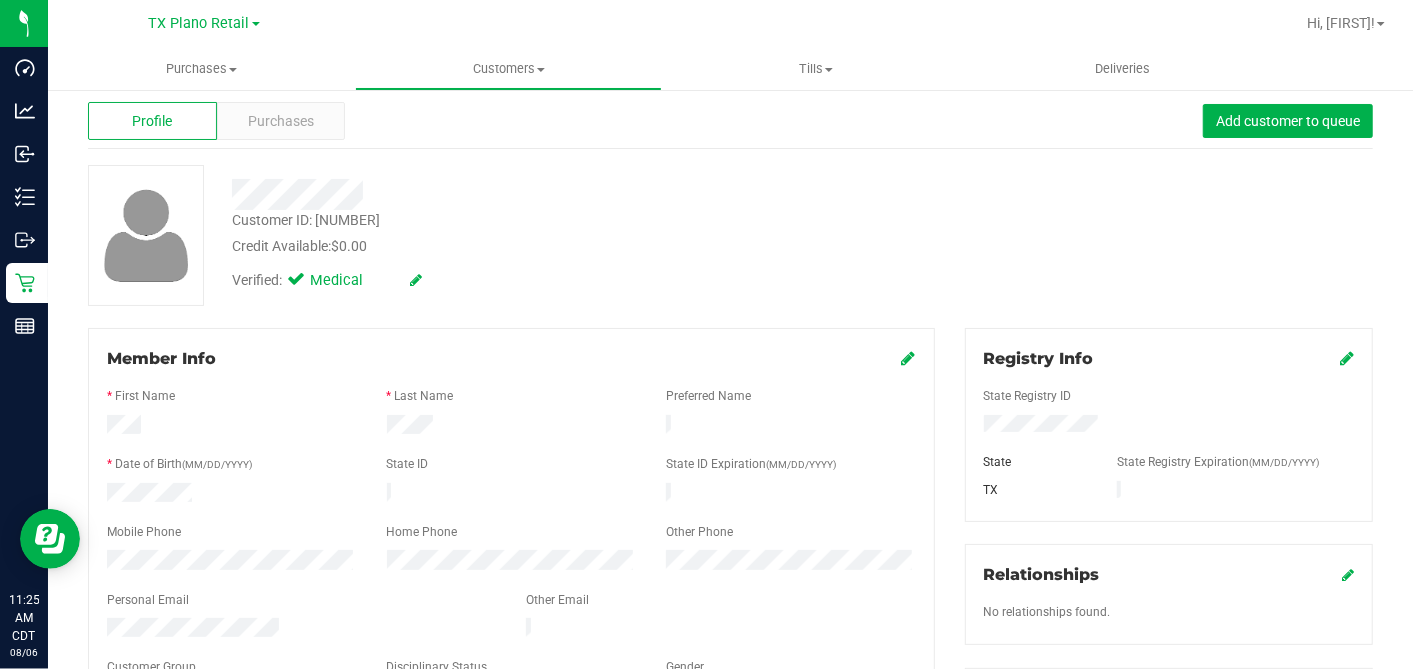 scroll, scrollTop: 0, scrollLeft: 0, axis: both 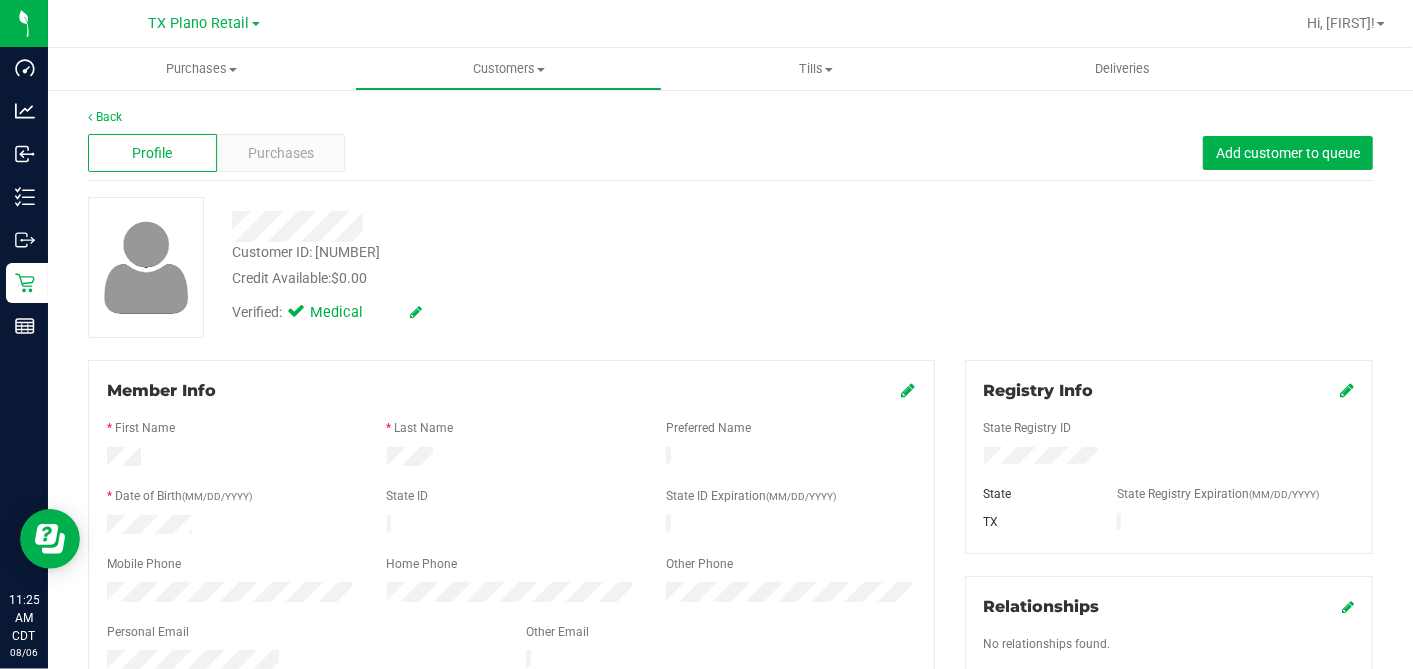 click at bounding box center [546, 219] 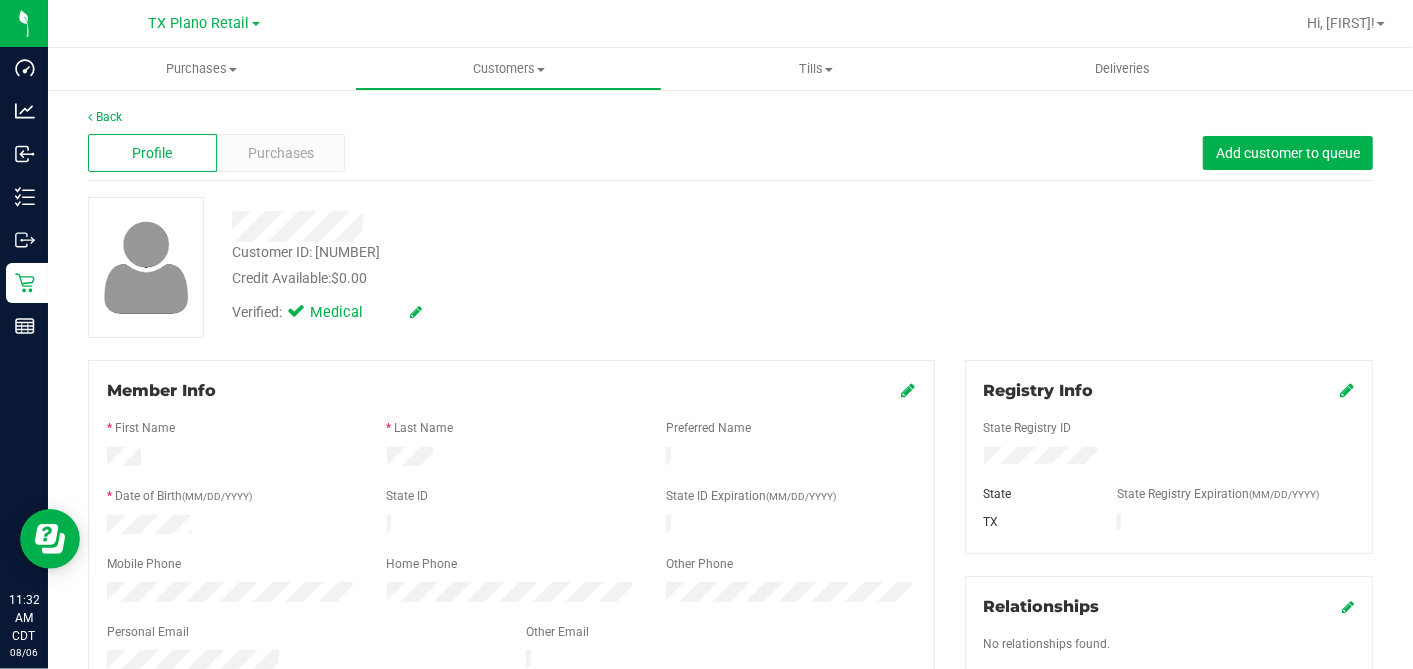 click on "Customer ID: 1611738
Credit Available:
$0.00" at bounding box center (546, 265) 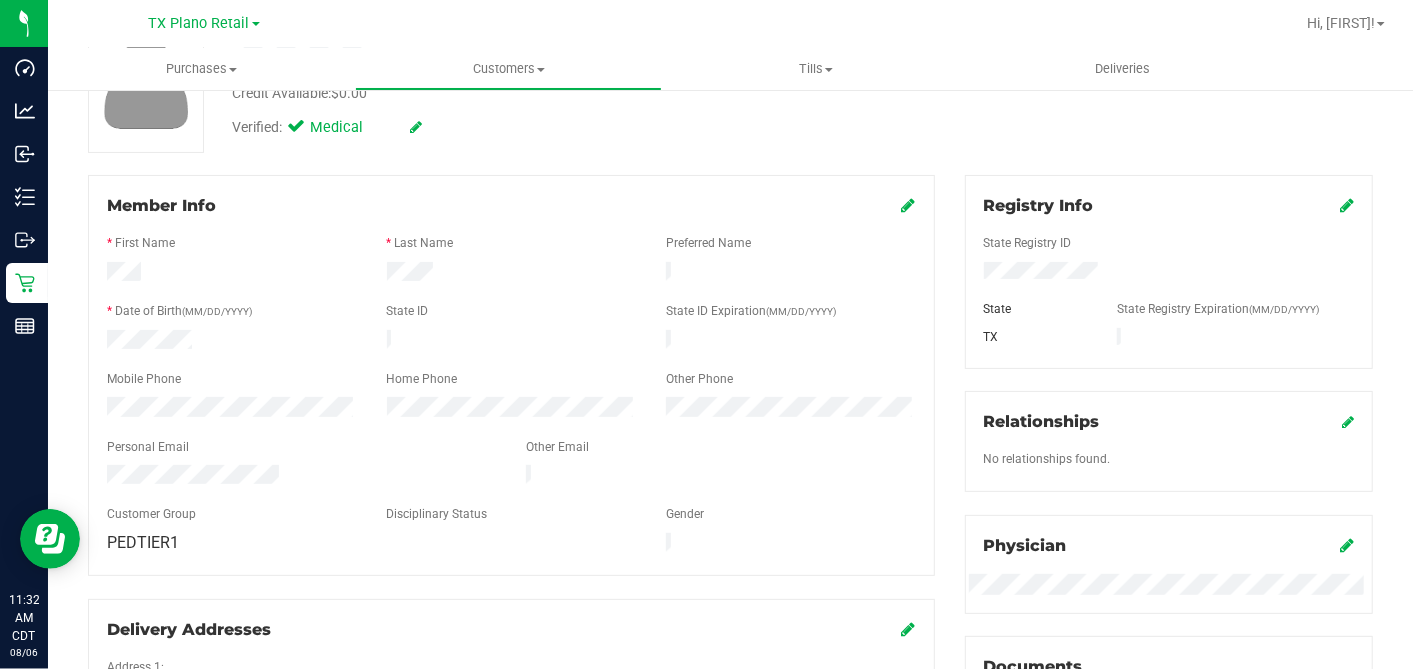 scroll, scrollTop: 222, scrollLeft: 0, axis: vertical 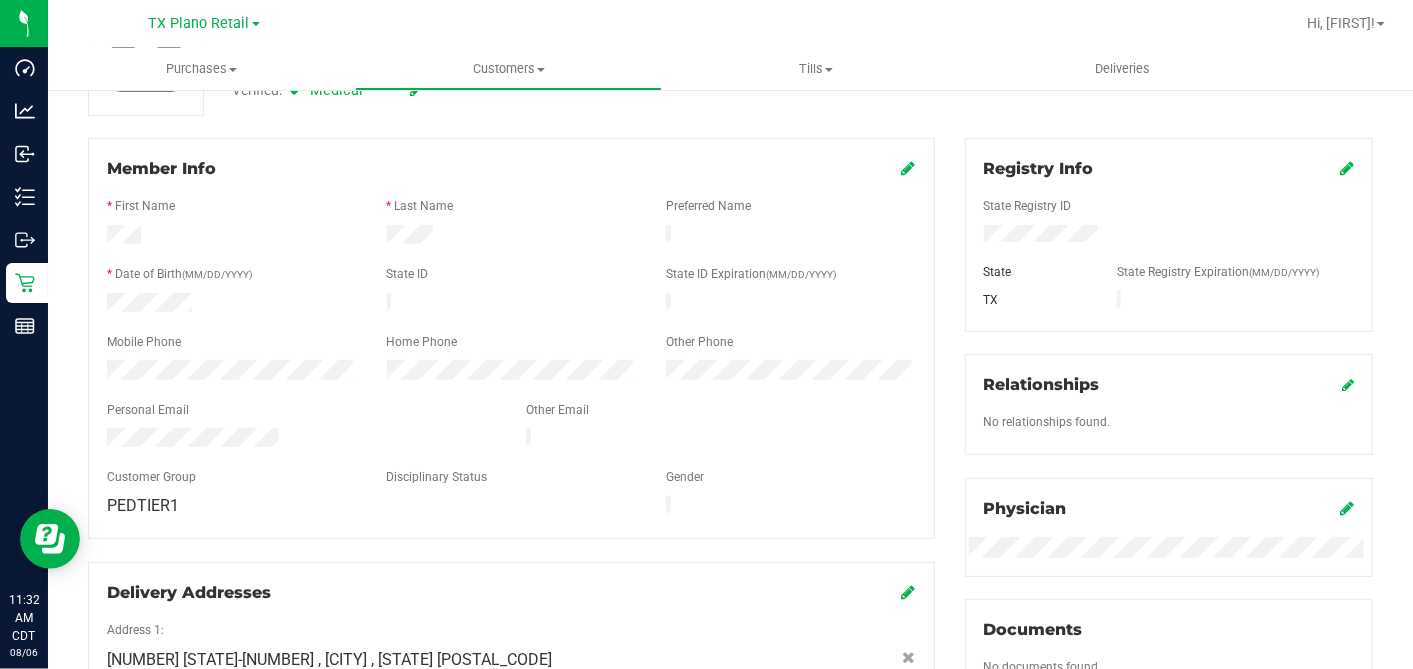 click at bounding box center (909, 168) 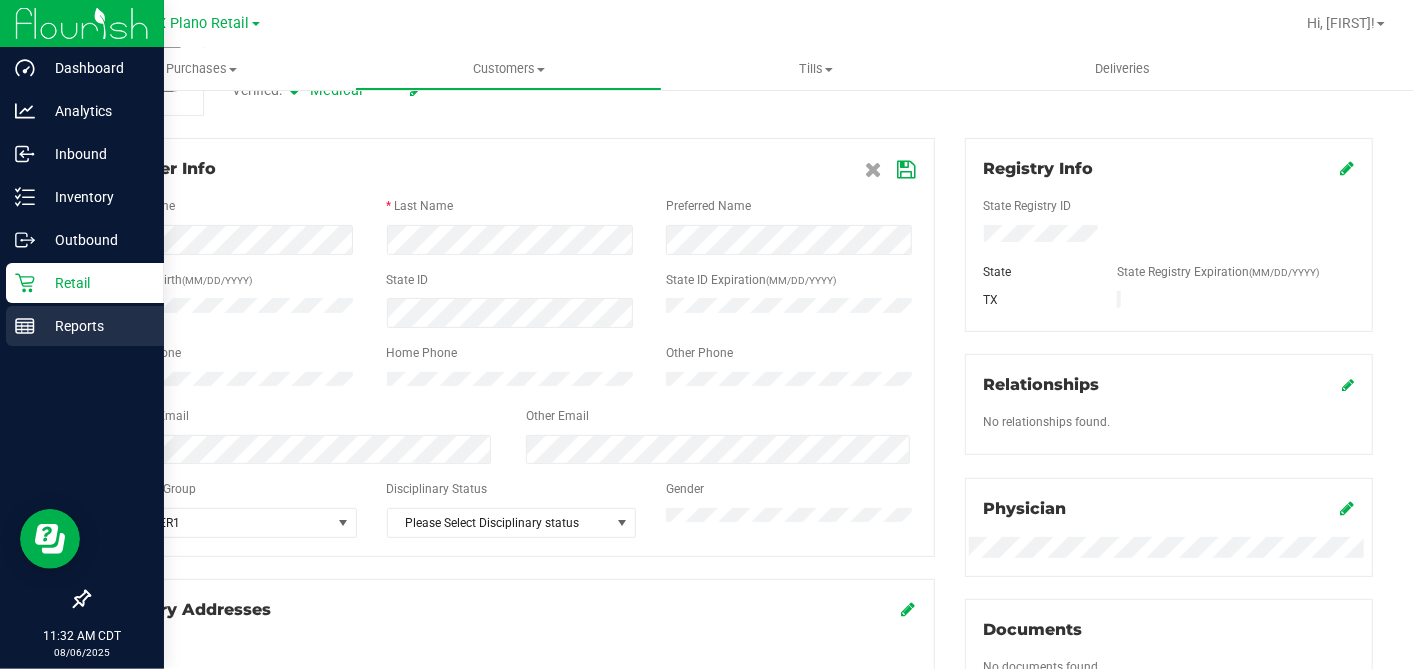 click on "Dashboard Analytics Inbound Inventory Outbound Retail Reports 11:32 AM CDT 08/06/2025  08/06   TX Plano Retail   Hi, Dane!
Purchases
Summary of purchases
Fulfillment
All purchases
Customers
All customers" at bounding box center [706, 334] 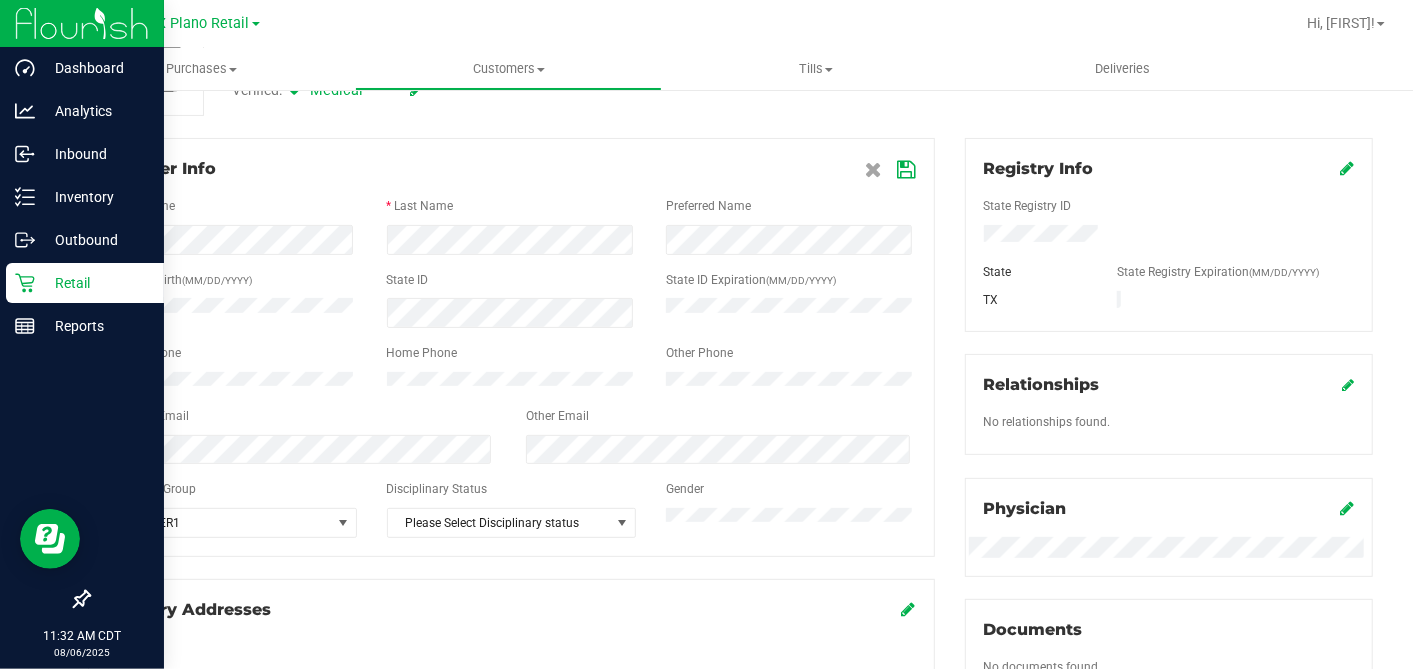 click on "Dashboard Analytics Inbound Inventory Outbound Retail Reports 11:32 AM CDT 08/06/2025  08/06   TX Plano Retail   Hi, Dane!
Purchases
Summary of purchases
Fulfillment
All purchases
Customers
All customers" at bounding box center (706, 334) 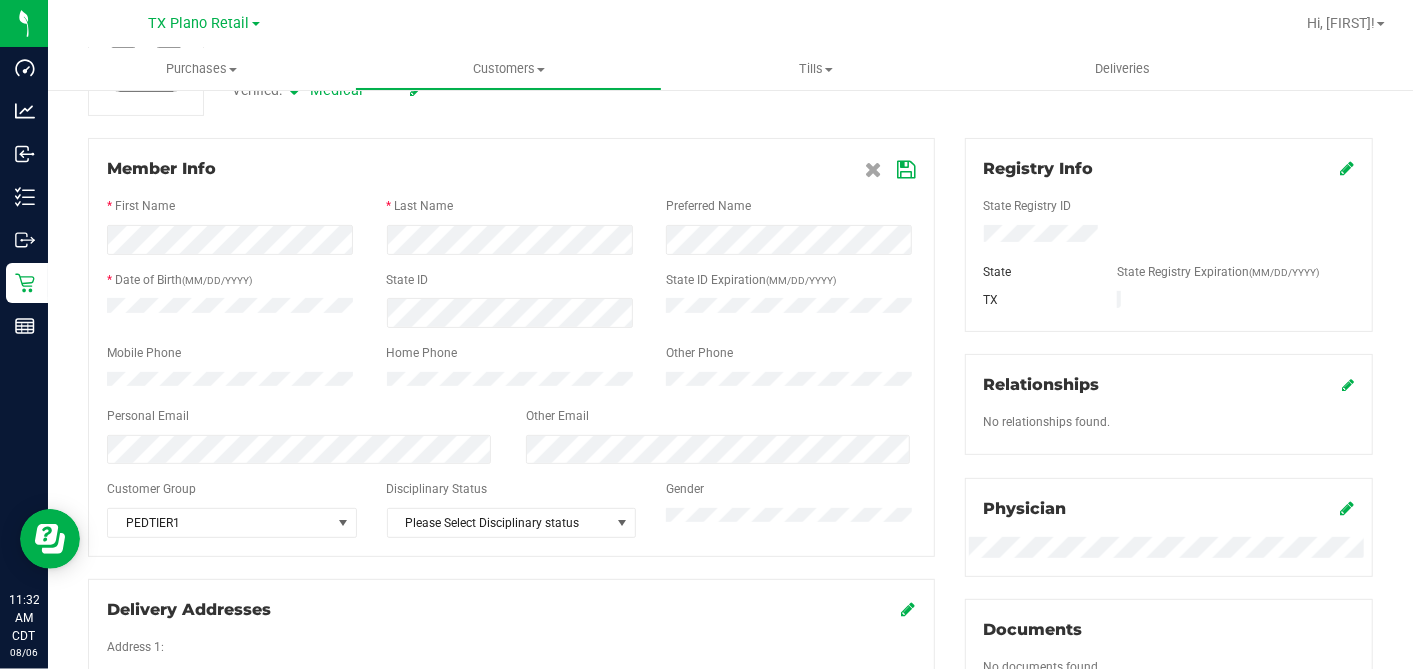click at bounding box center [907, 170] 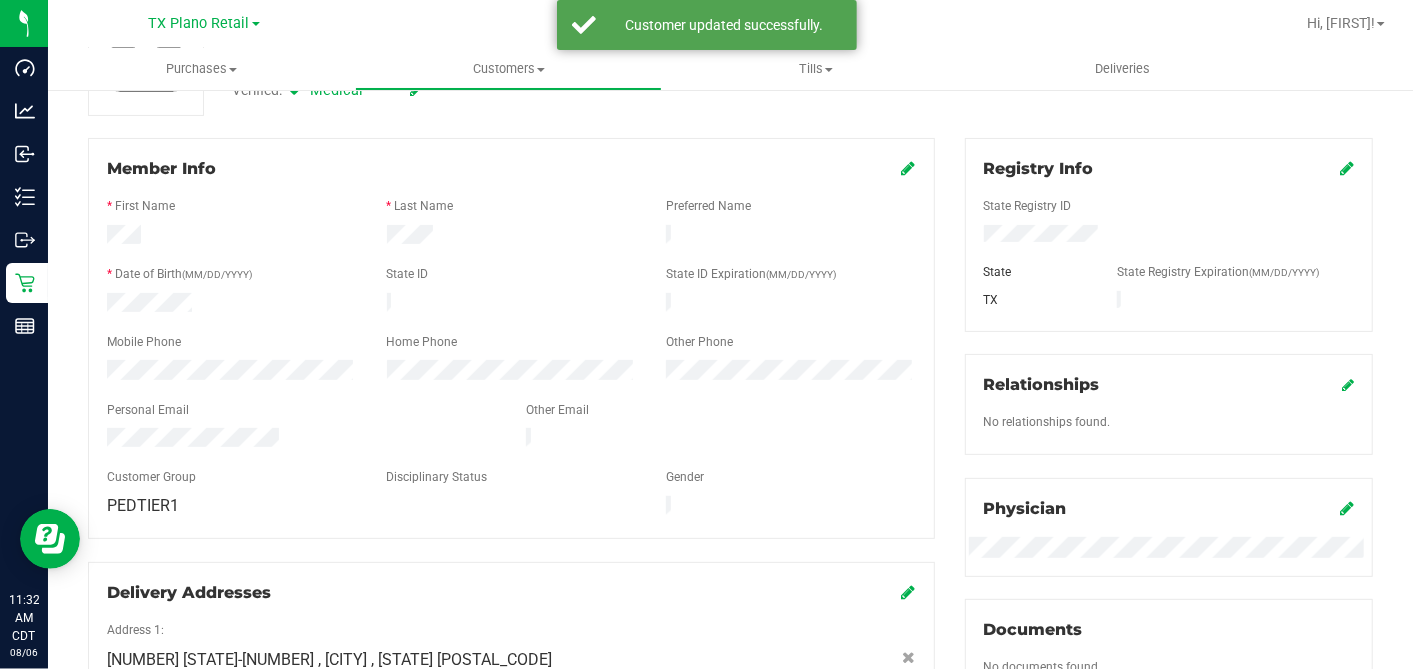 click on "Member Info
*
First Name
*
Last Name
Preferred Name
*
Date of Birth
(MM/DD/YYYY)
State ID
State ID Expiration
(MM/DD/YYYY)" at bounding box center [511, 444] 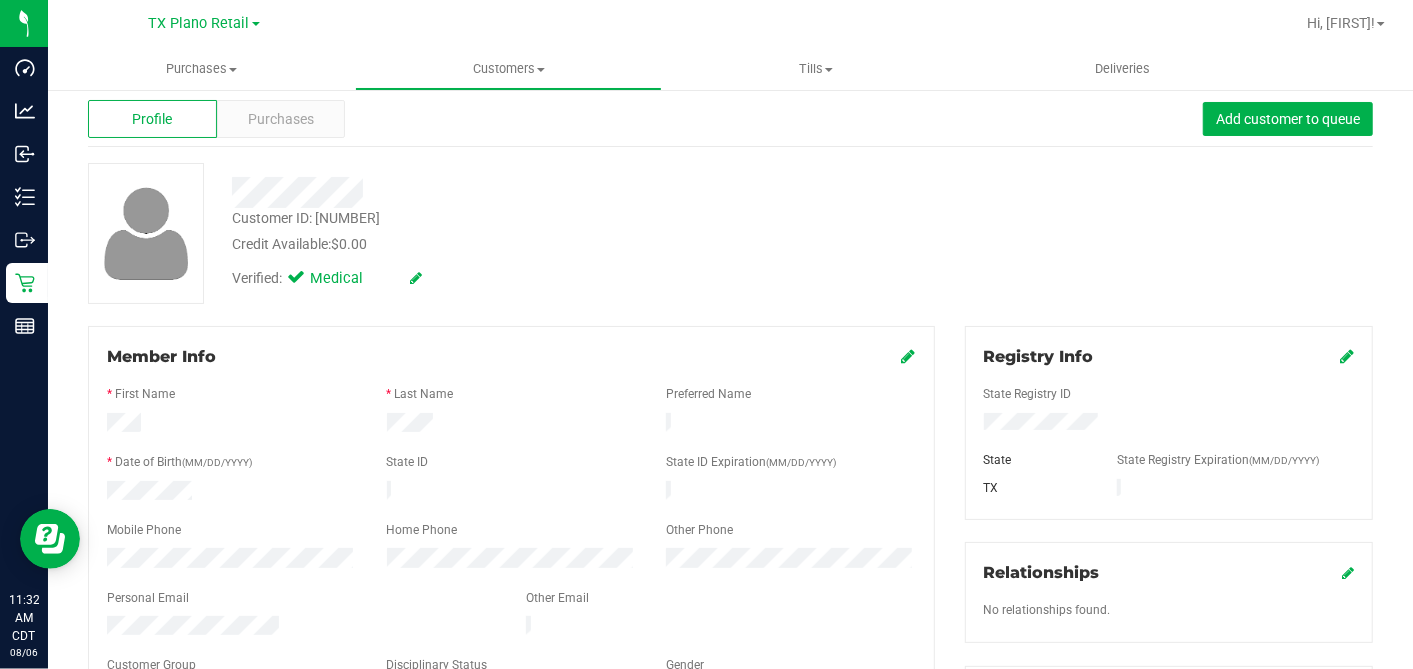 scroll, scrollTop: 0, scrollLeft: 0, axis: both 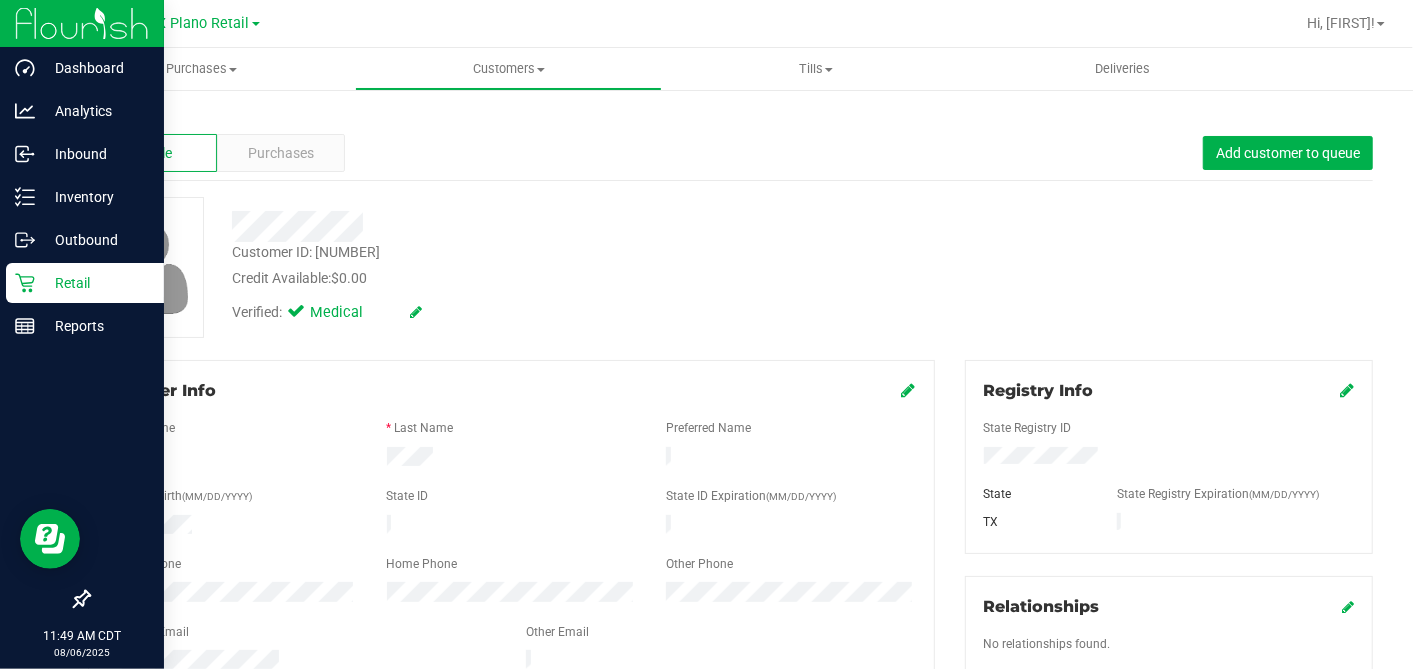 drag, startPoint x: 54, startPoint y: 279, endPoint x: 87, endPoint y: 264, distance: 36.249138 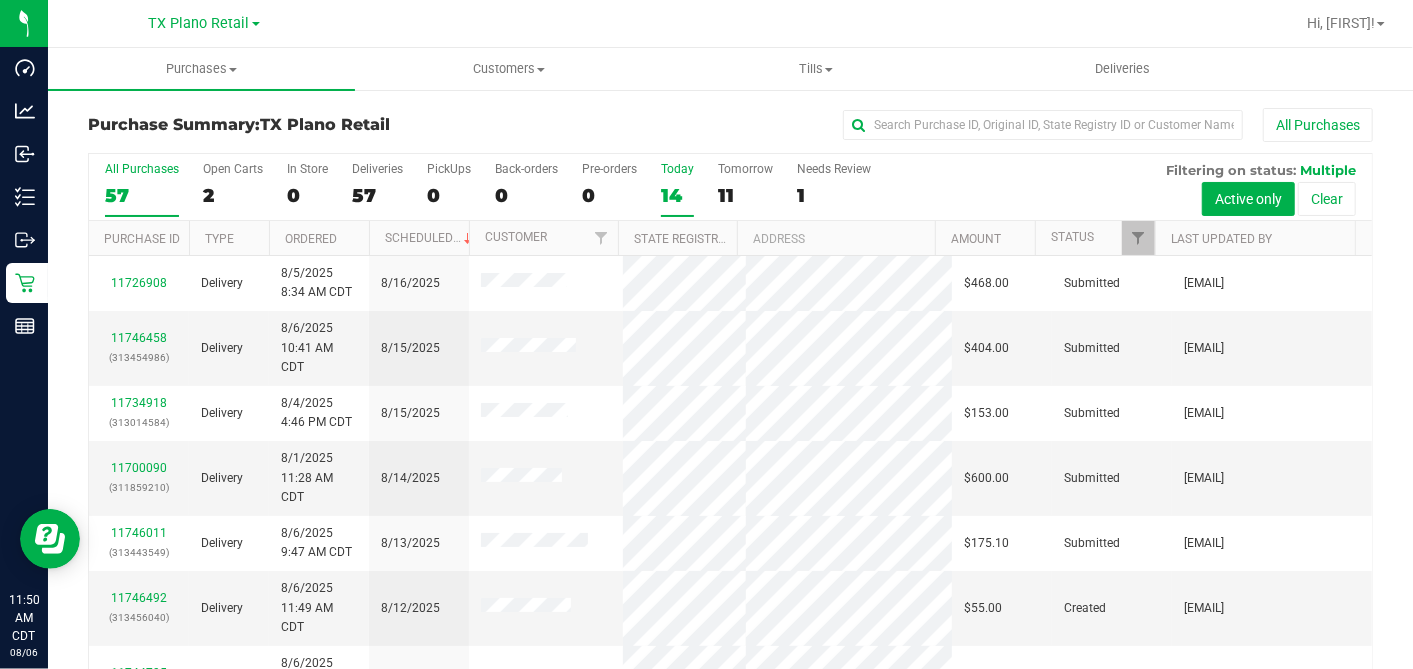 click on "14" at bounding box center [677, 195] 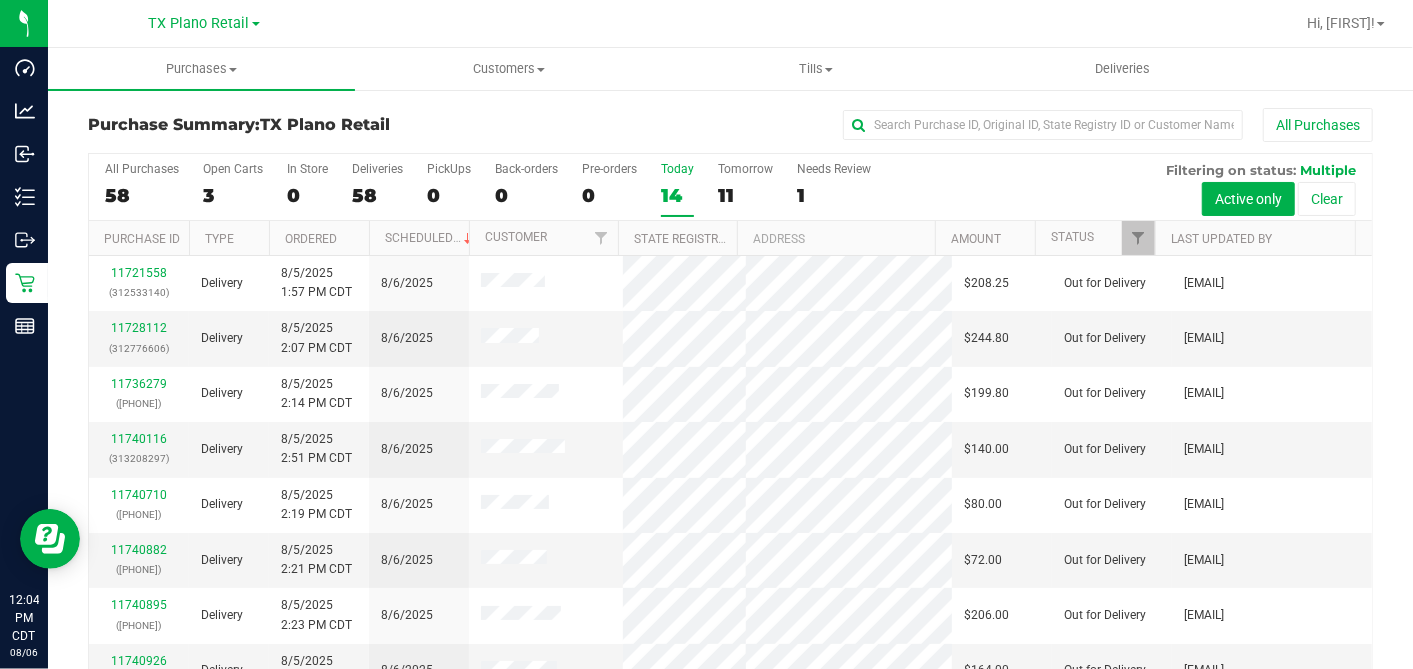 click on "Today
14" at bounding box center (677, 189) 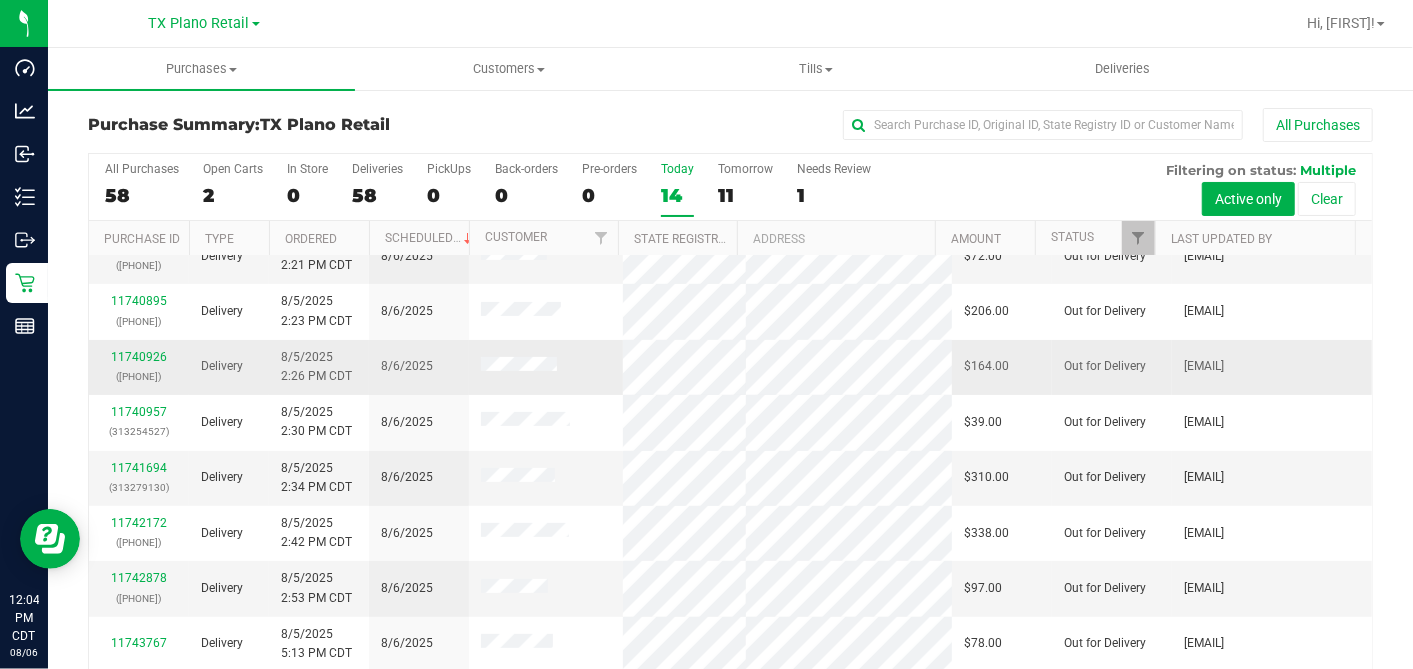 scroll, scrollTop: 445, scrollLeft: 0, axis: vertical 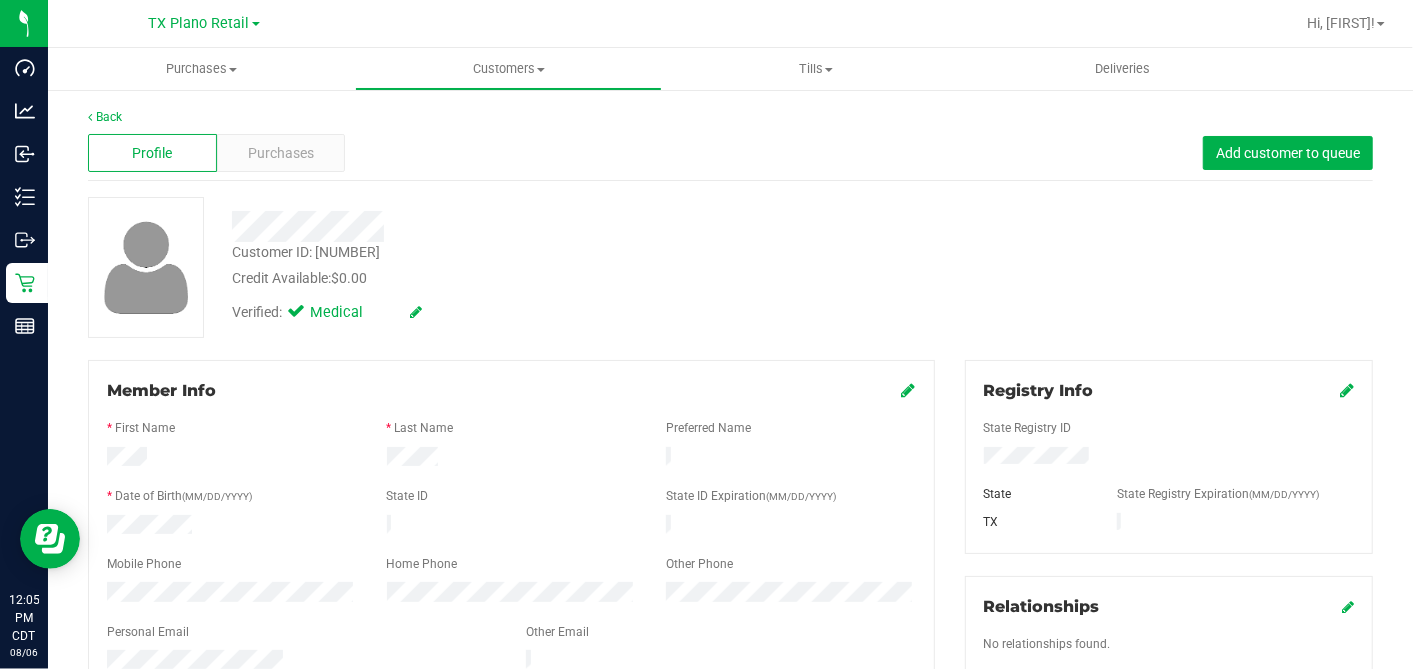 click on "Verified:
Medical" at bounding box center (546, 311) 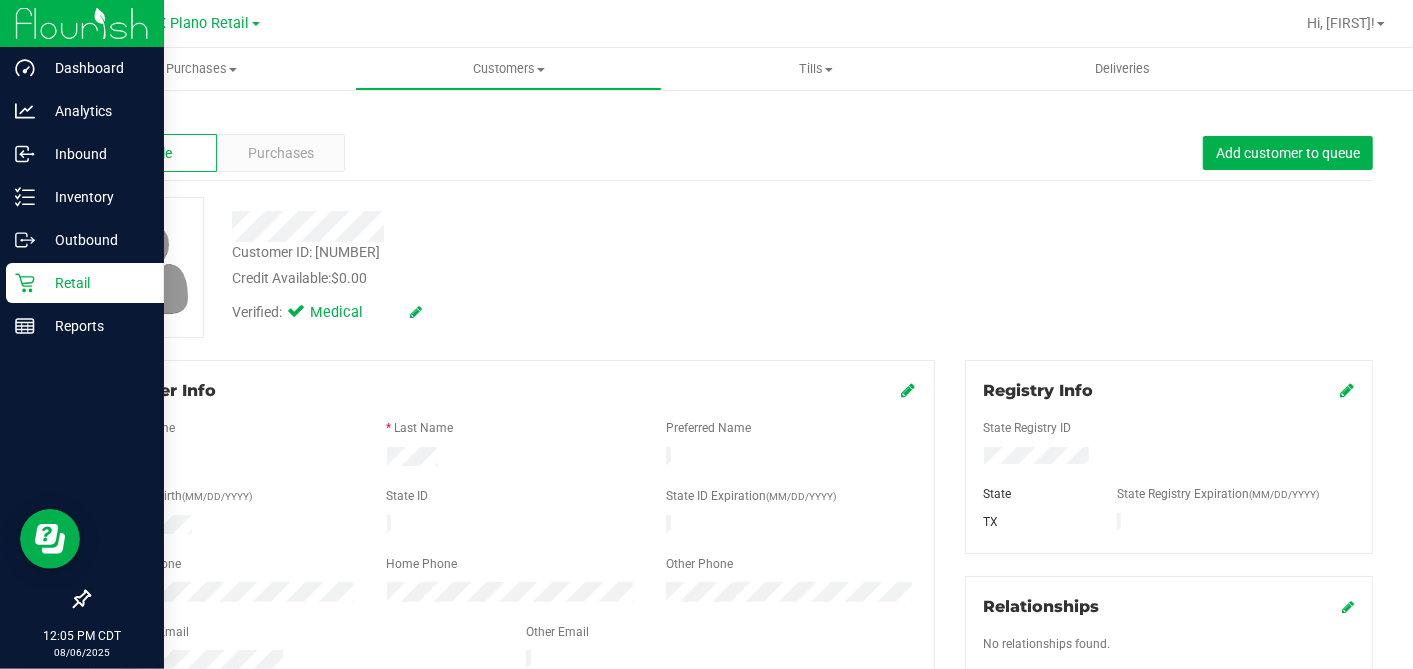 click 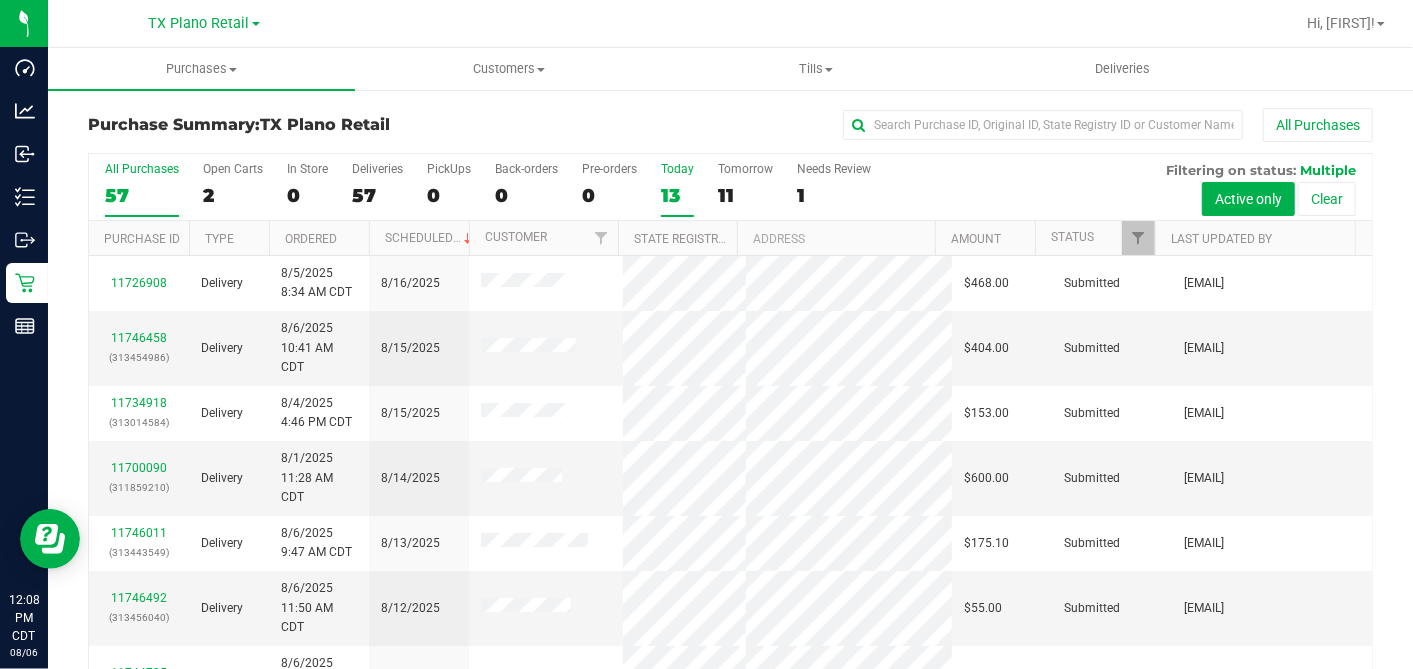 click on "13" at bounding box center [677, 195] 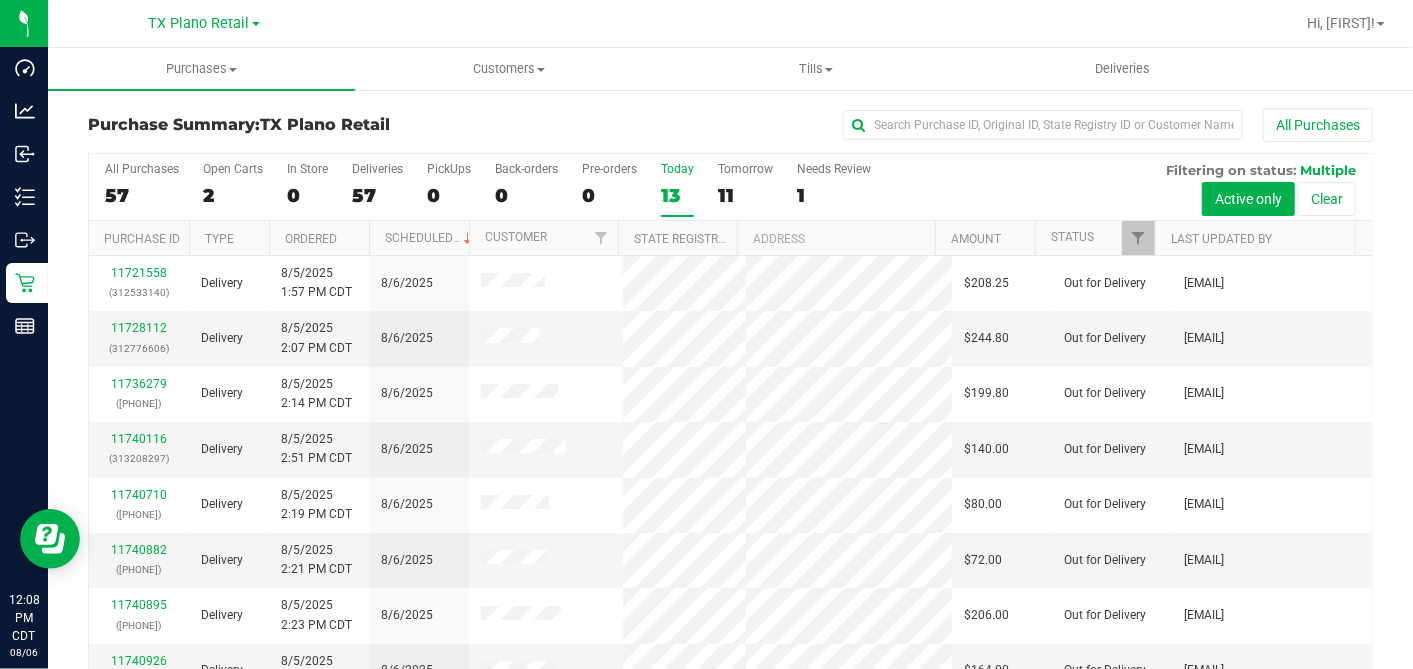 click on "Purchases
Summary of purchases
Fulfillment
All purchases" at bounding box center [201, 69] 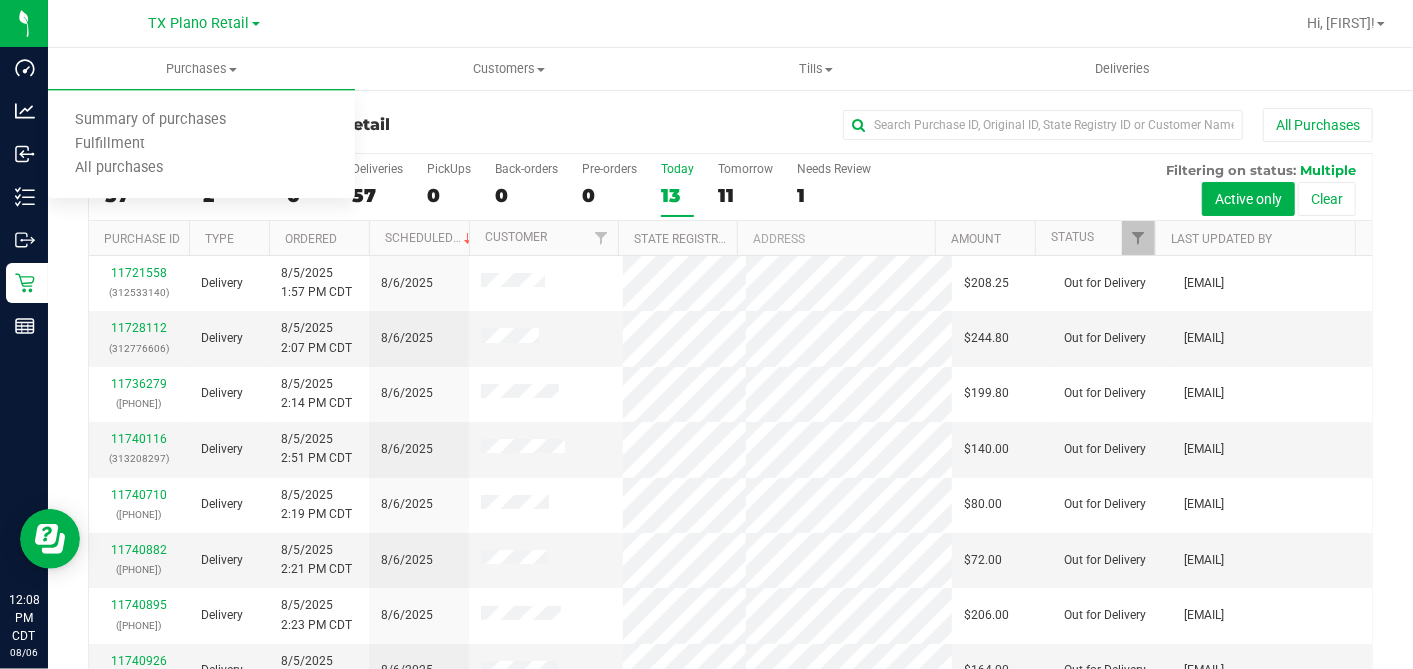 click on "Purchase Summary:
TX Plano Retail
All Purchases" at bounding box center [730, 130] 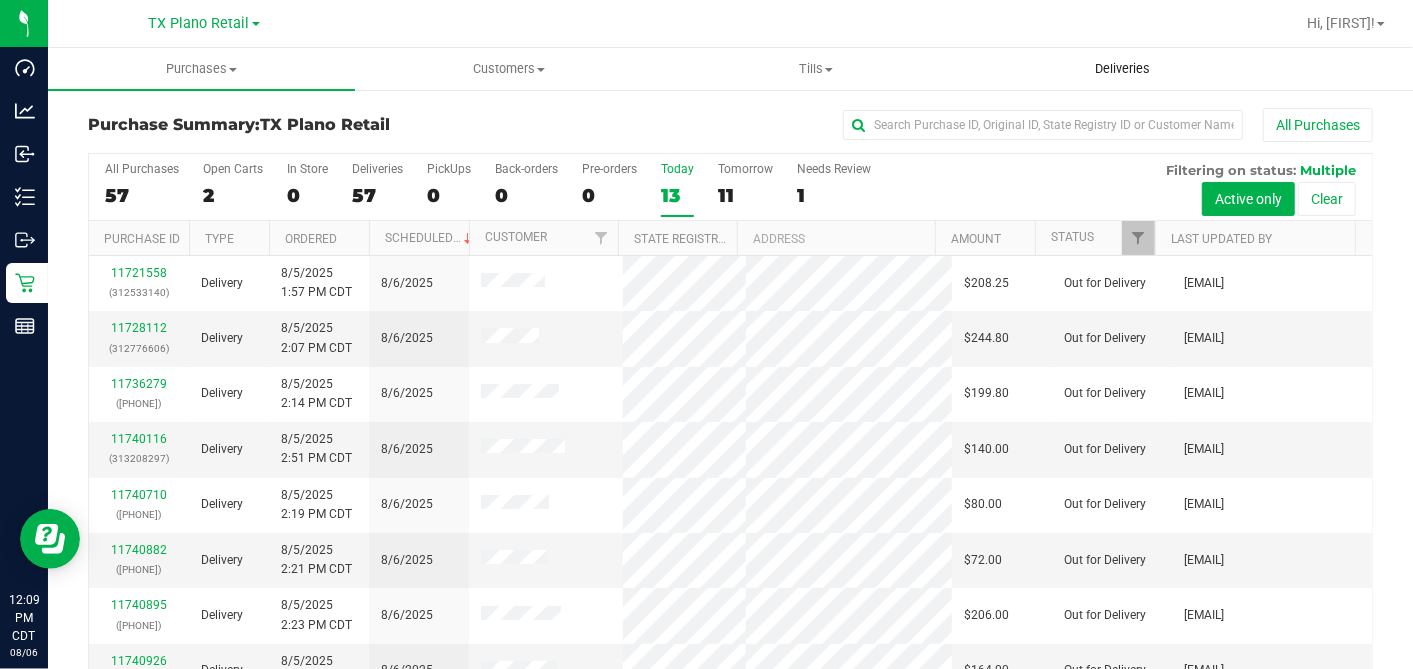 click on "Deliveries" at bounding box center (1122, 69) 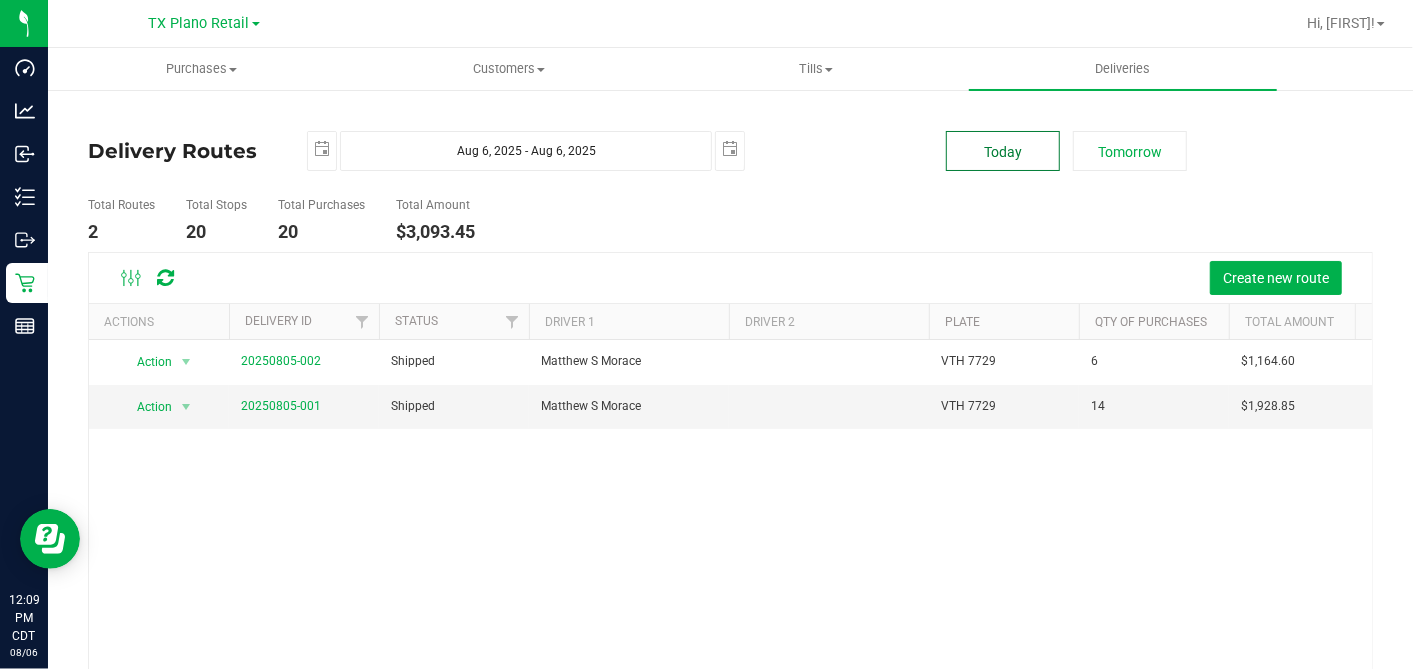 click on "Today" at bounding box center [1003, 151] 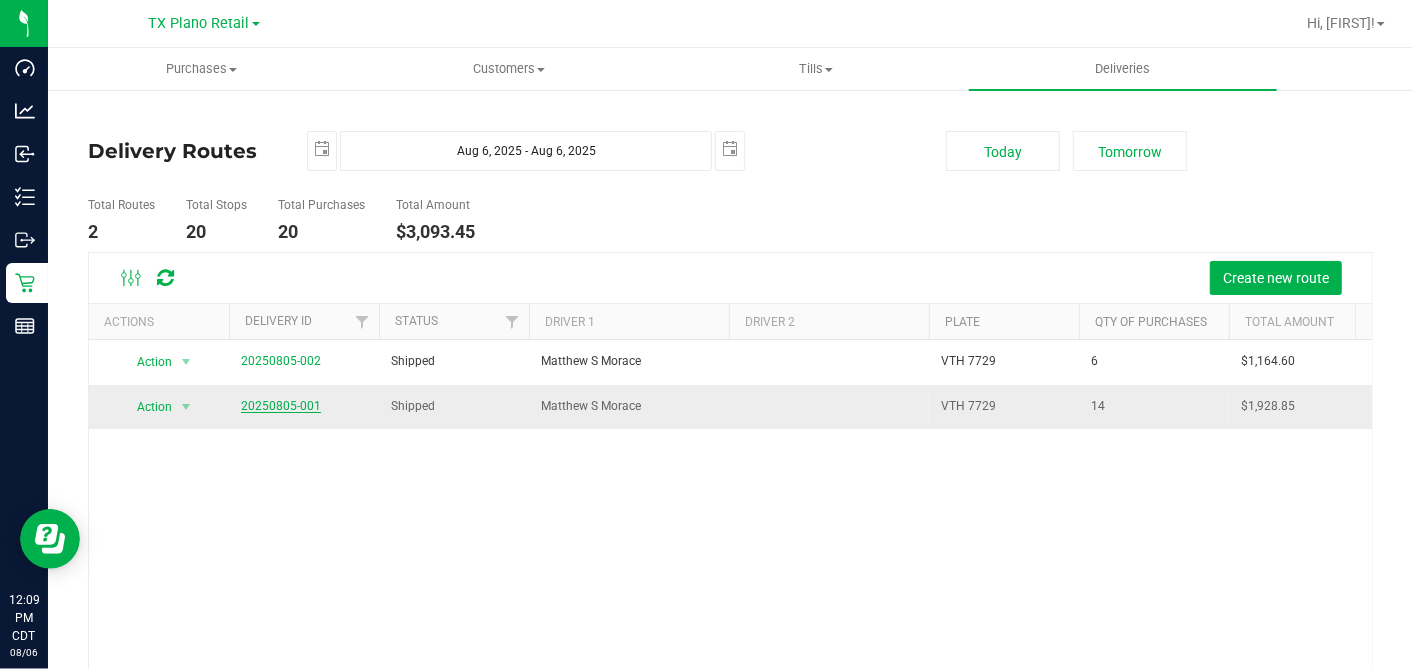 click on "20250805-001" at bounding box center [281, 406] 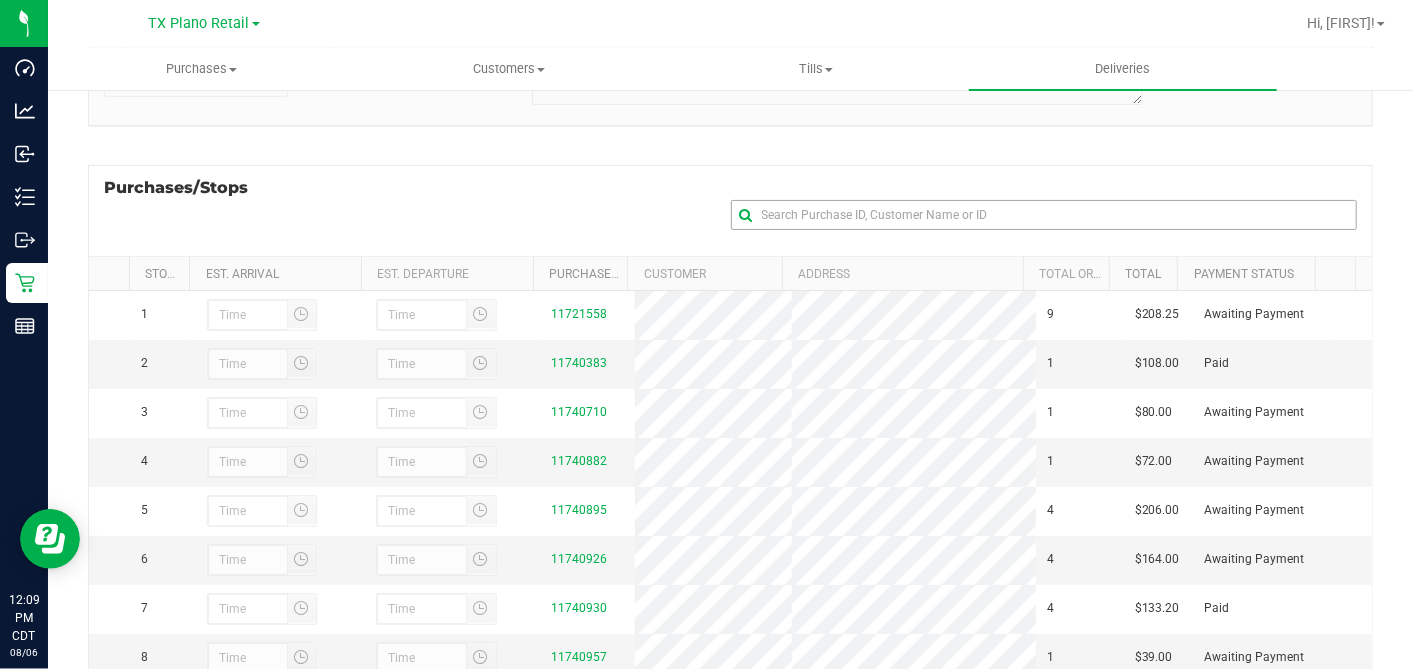 scroll, scrollTop: 222, scrollLeft: 0, axis: vertical 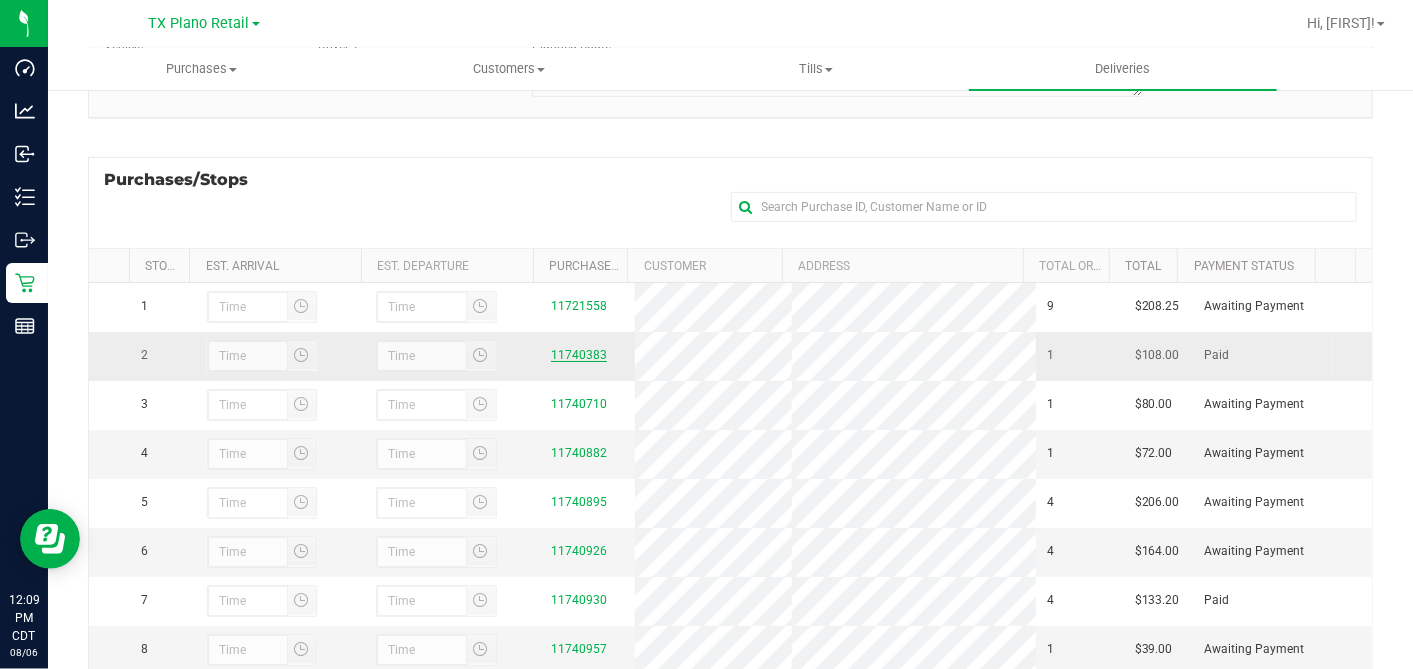 click on "11740383" at bounding box center [579, 355] 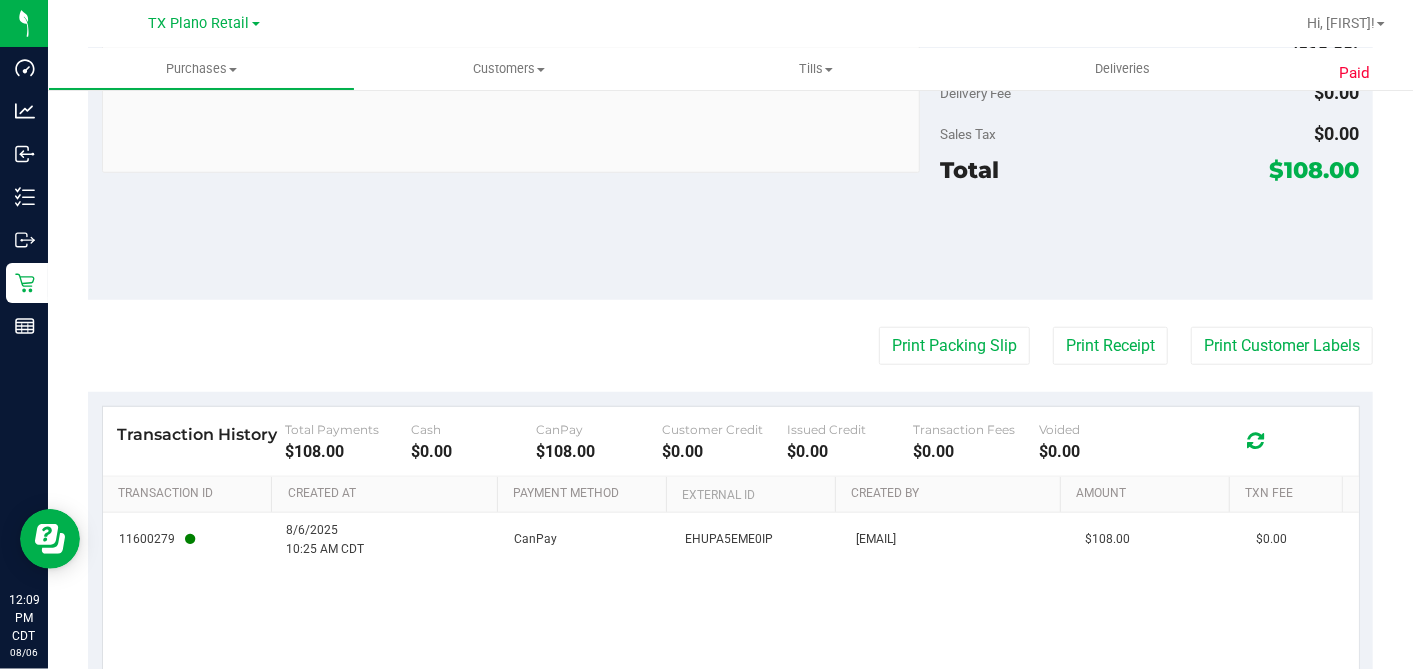 scroll, scrollTop: 919, scrollLeft: 0, axis: vertical 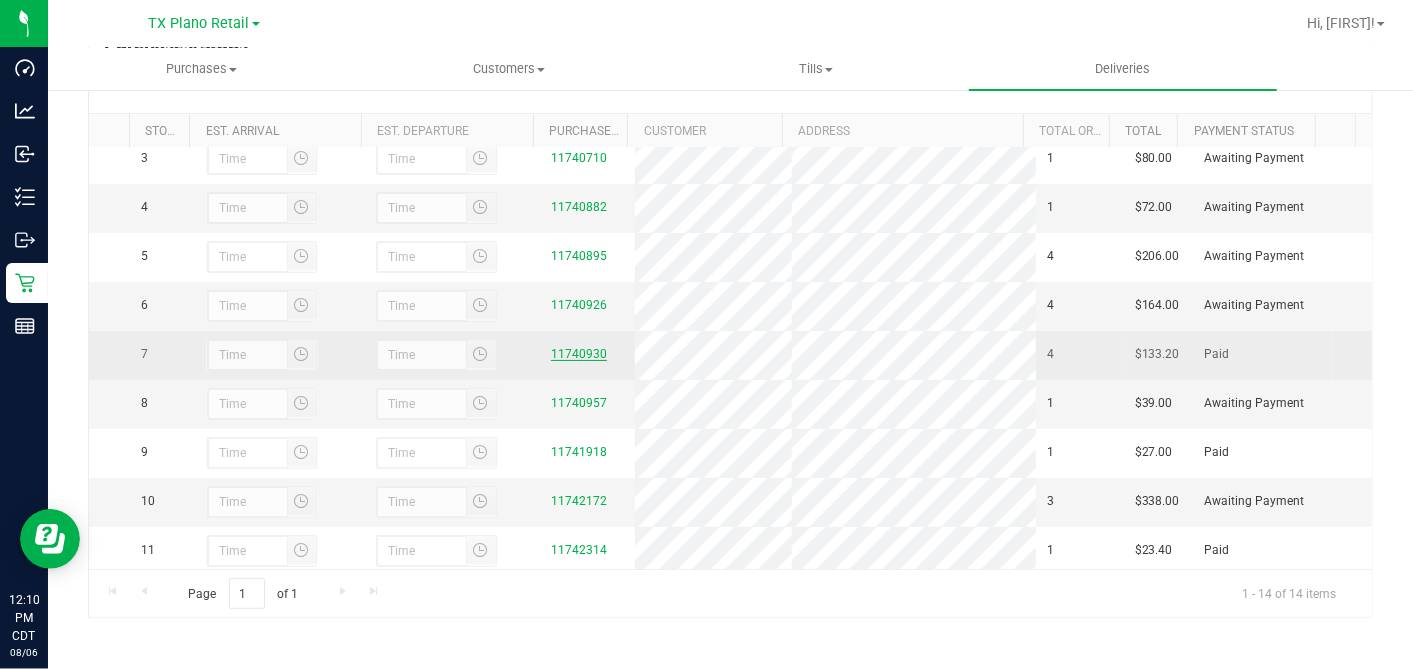 click on "11740930" at bounding box center [579, 354] 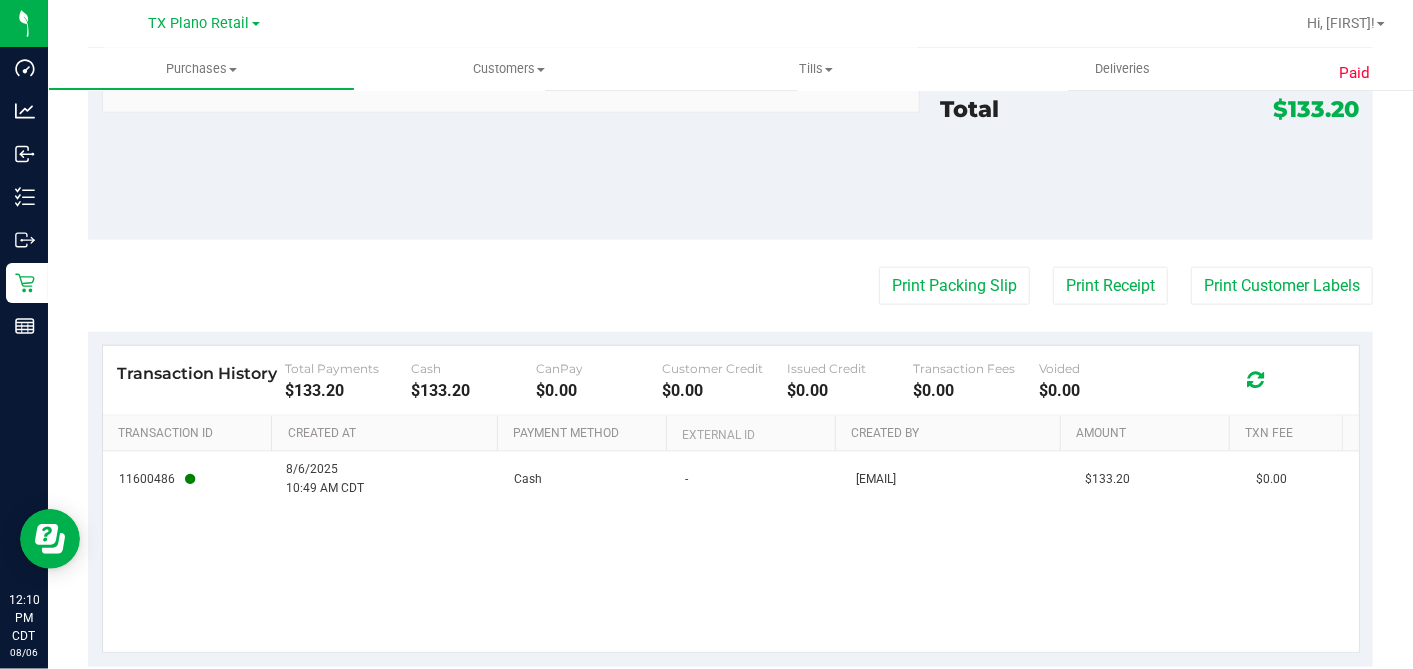 scroll, scrollTop: 1221, scrollLeft: 0, axis: vertical 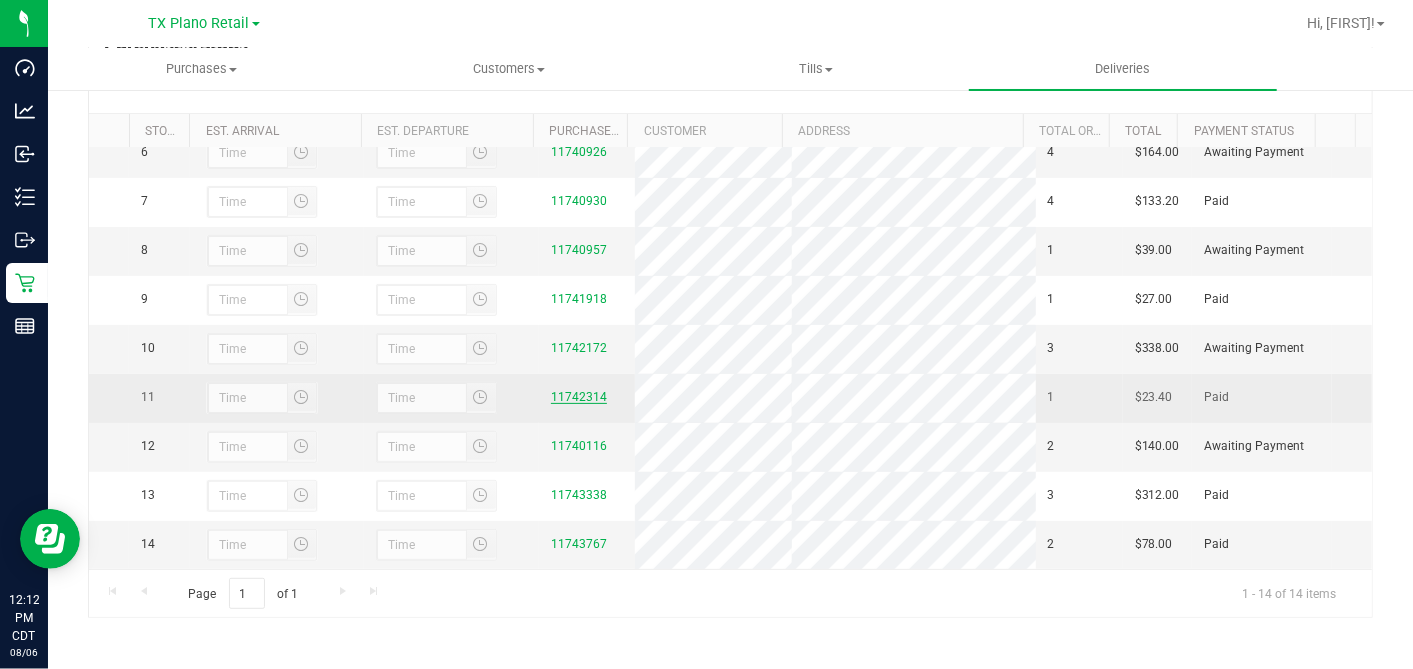 click on "11742314" at bounding box center [579, 397] 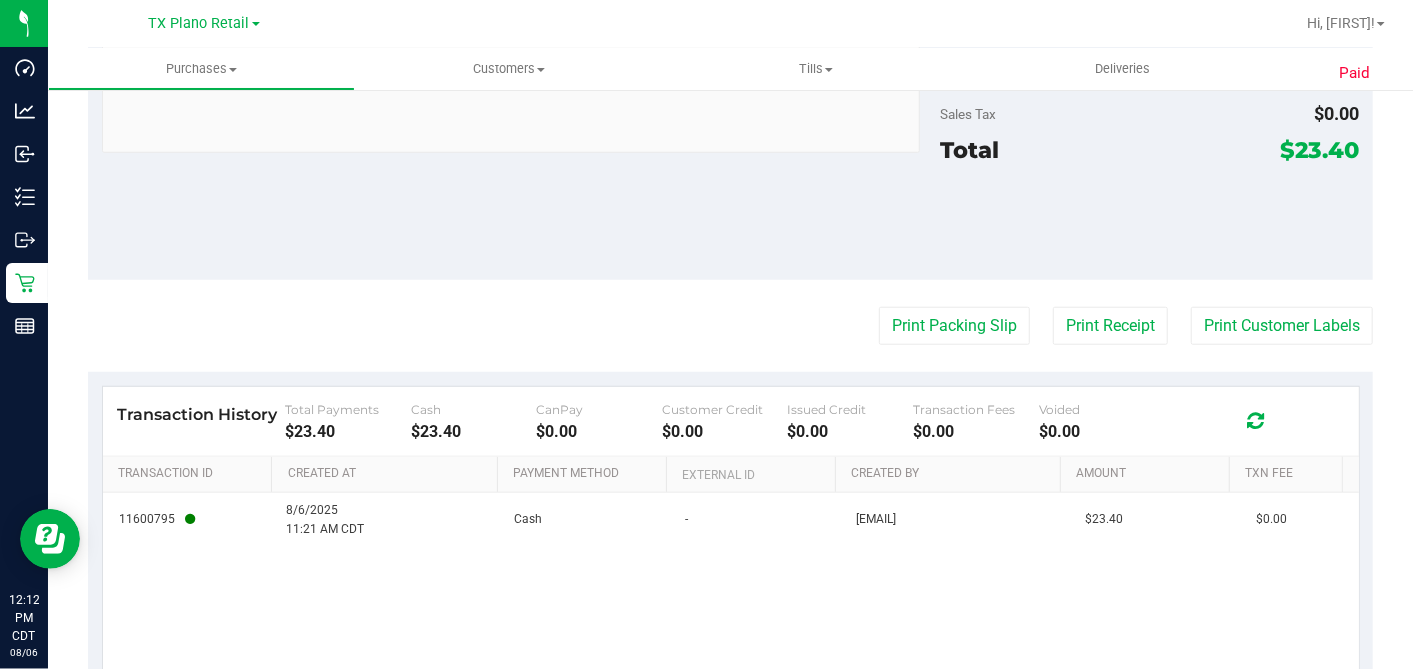 scroll, scrollTop: 919, scrollLeft: 0, axis: vertical 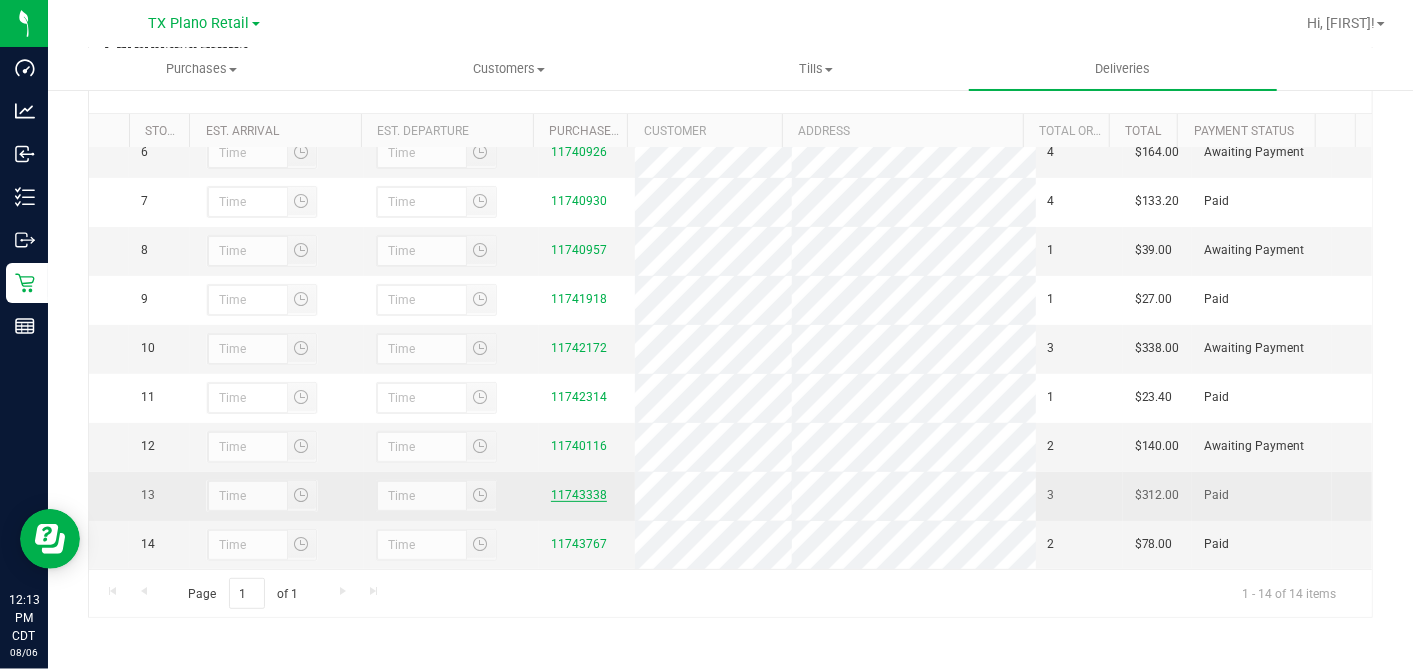 click on "11743338" at bounding box center [579, 495] 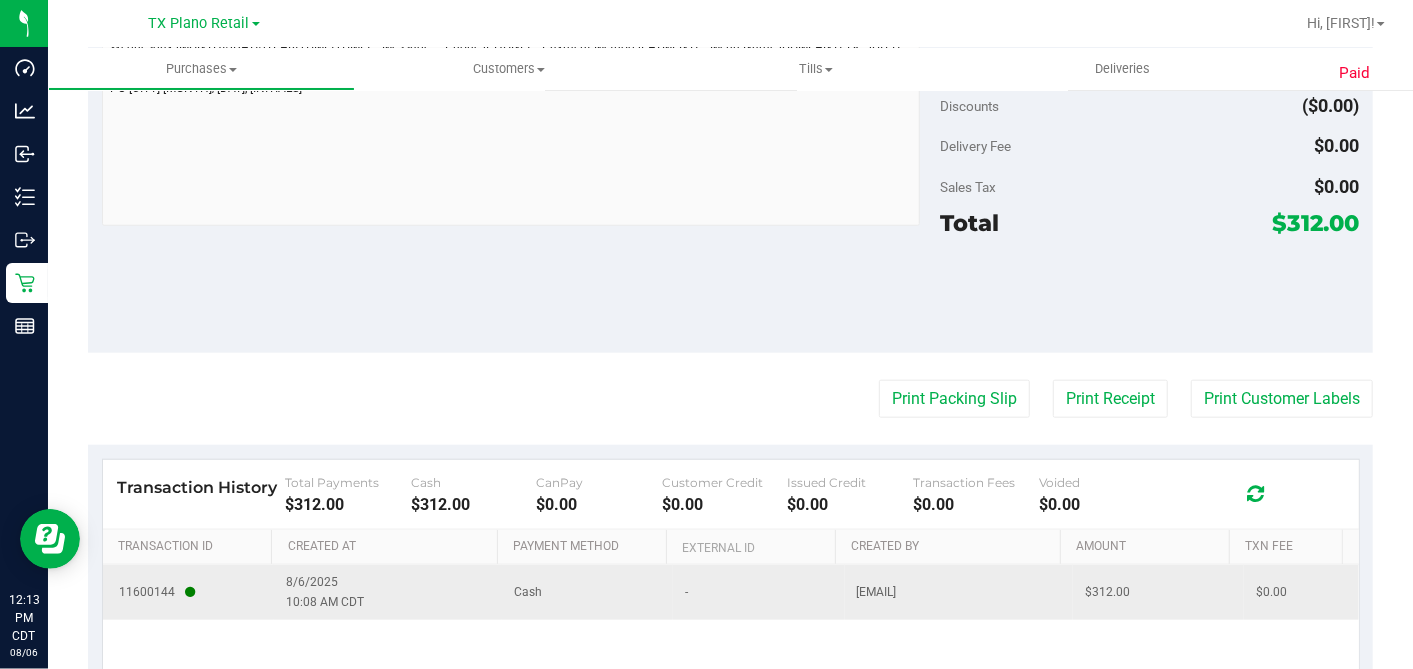 scroll, scrollTop: 1120, scrollLeft: 0, axis: vertical 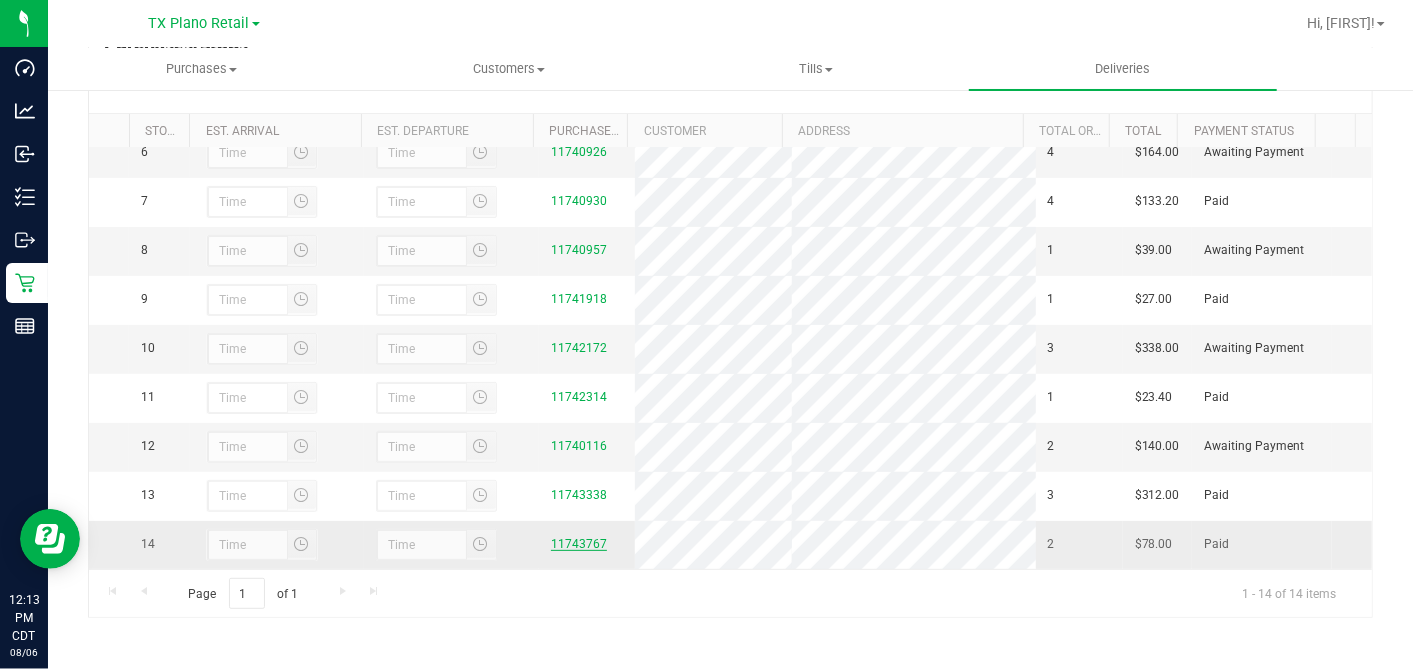 click on "11743767" at bounding box center (579, 544) 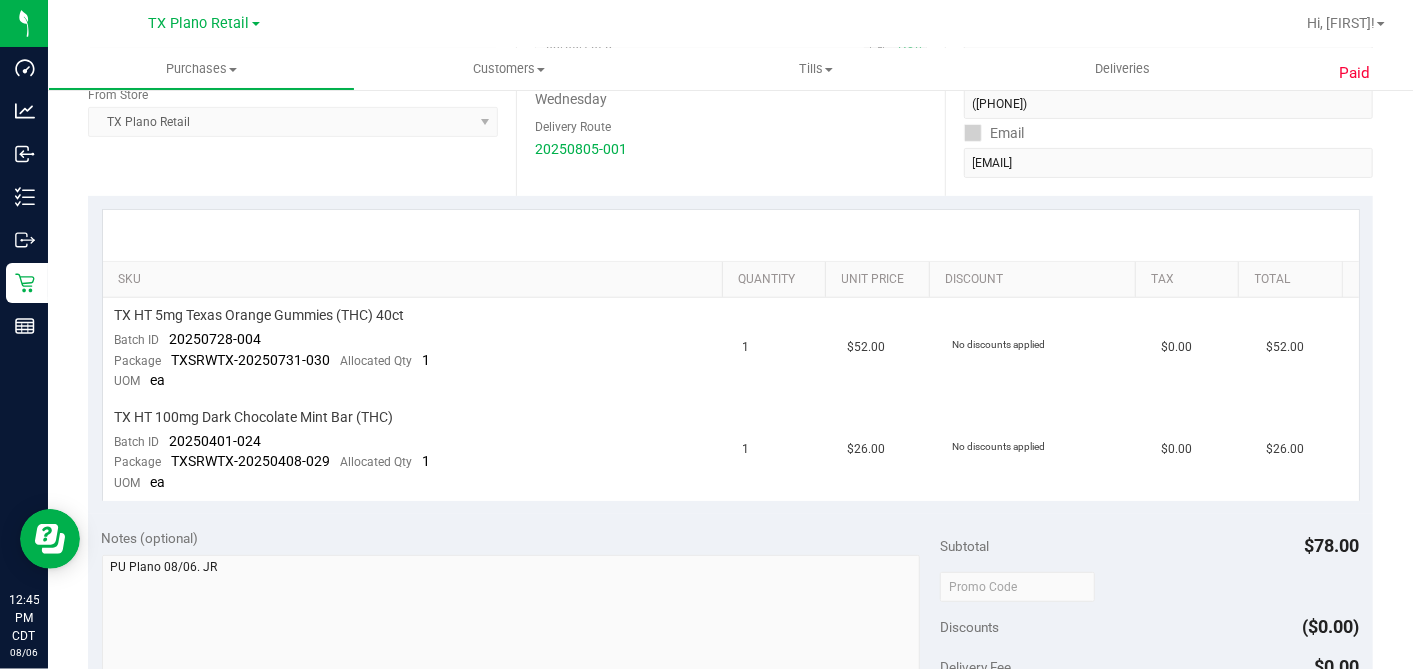 scroll, scrollTop: 0, scrollLeft: 0, axis: both 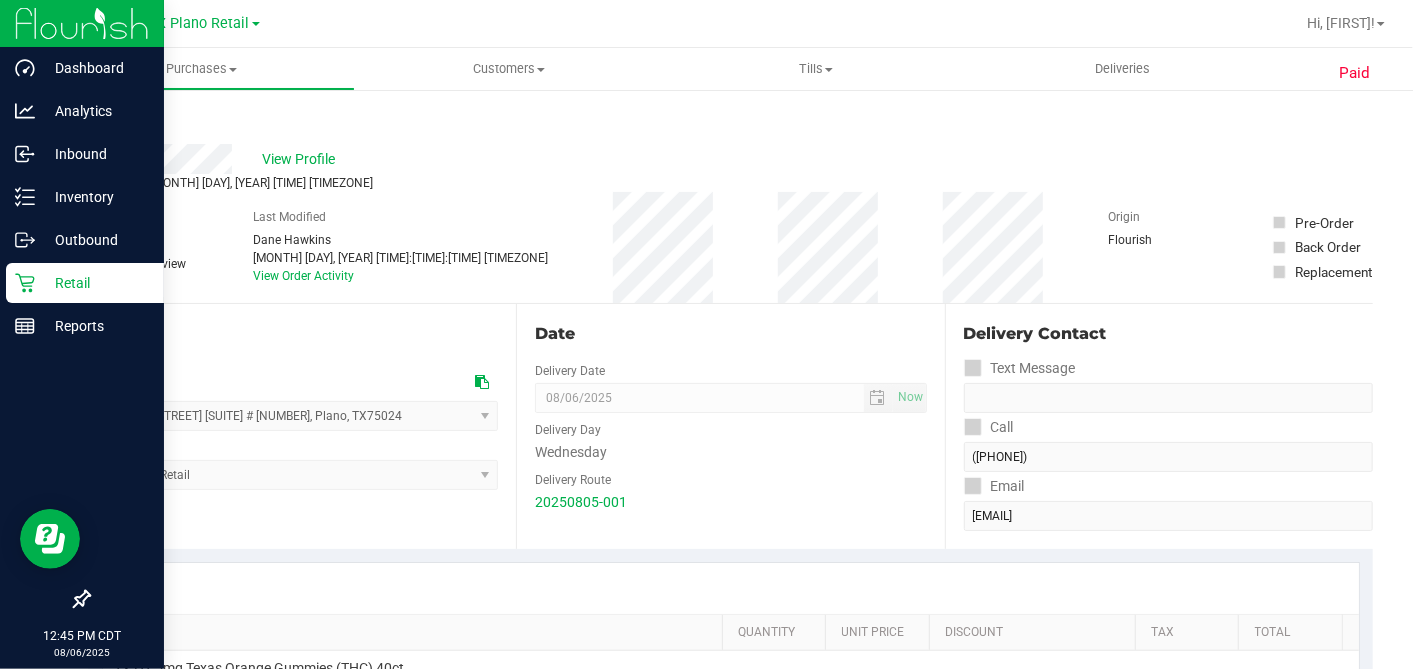 drag, startPoint x: 40, startPoint y: 275, endPoint x: 114, endPoint y: 281, distance: 74.24284 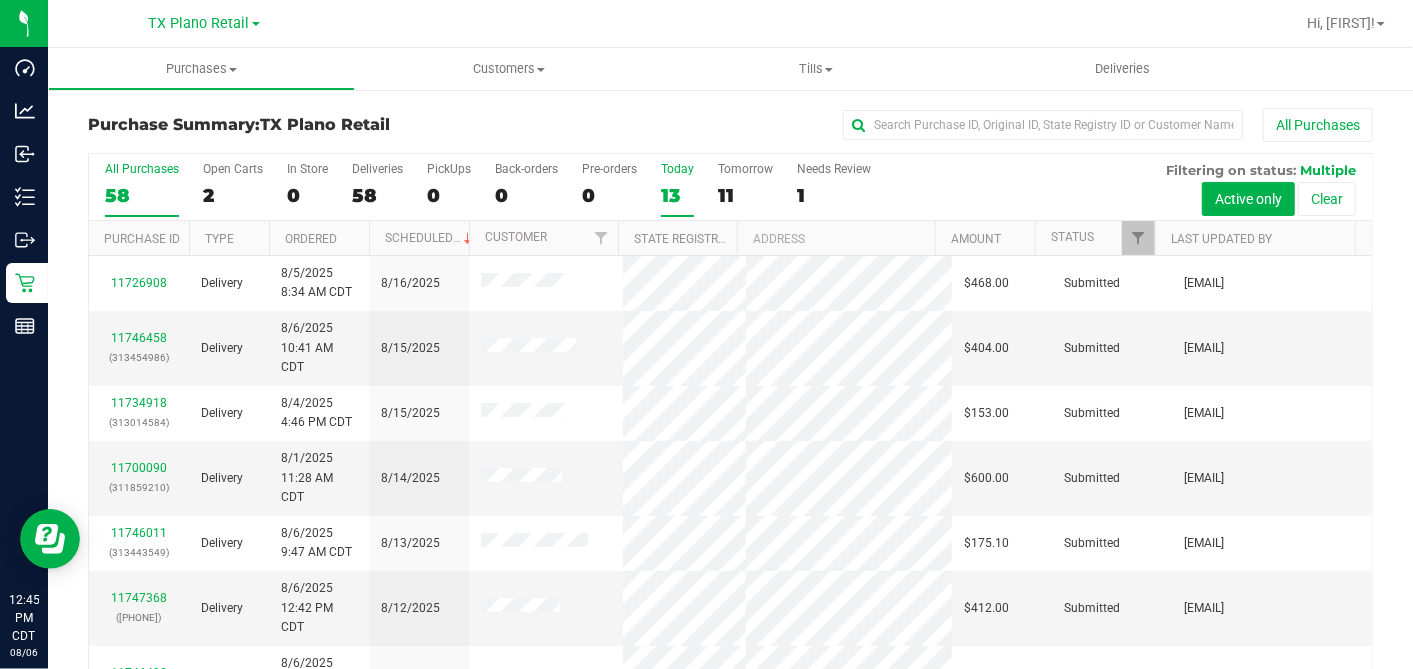 click on "13" at bounding box center [677, 195] 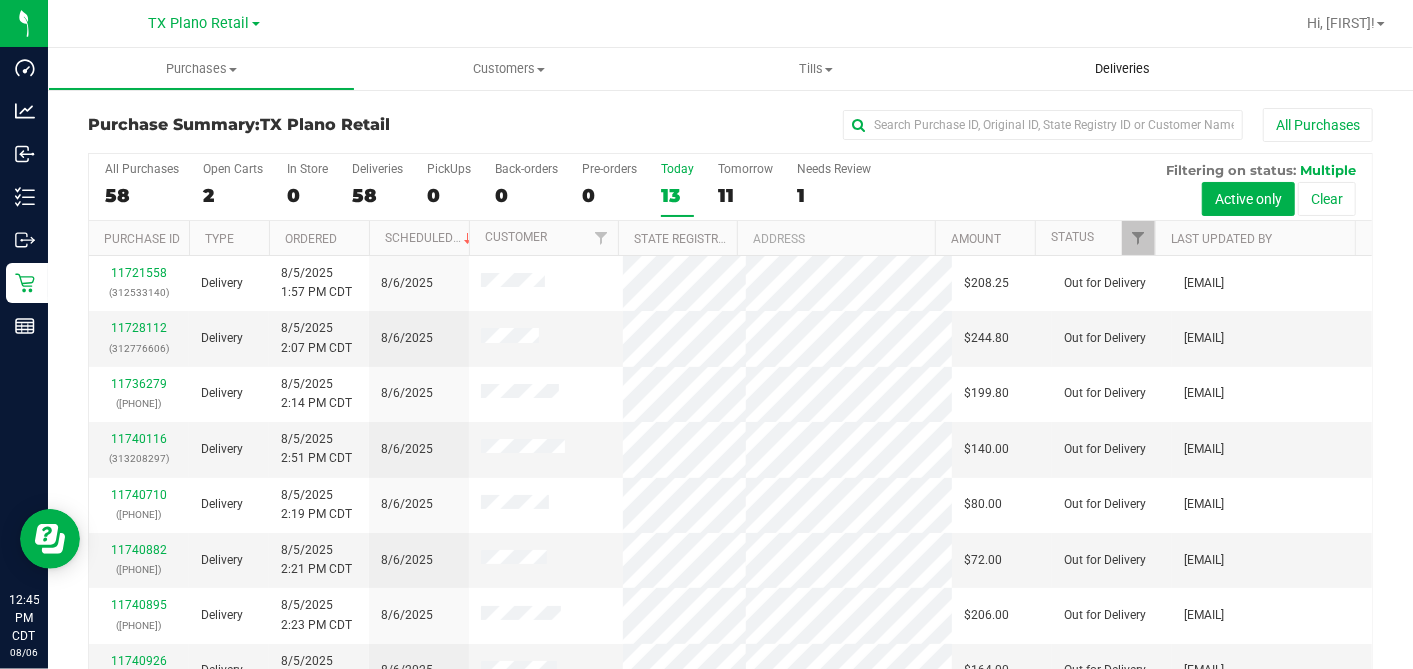 click on "Deliveries" at bounding box center [1122, 69] 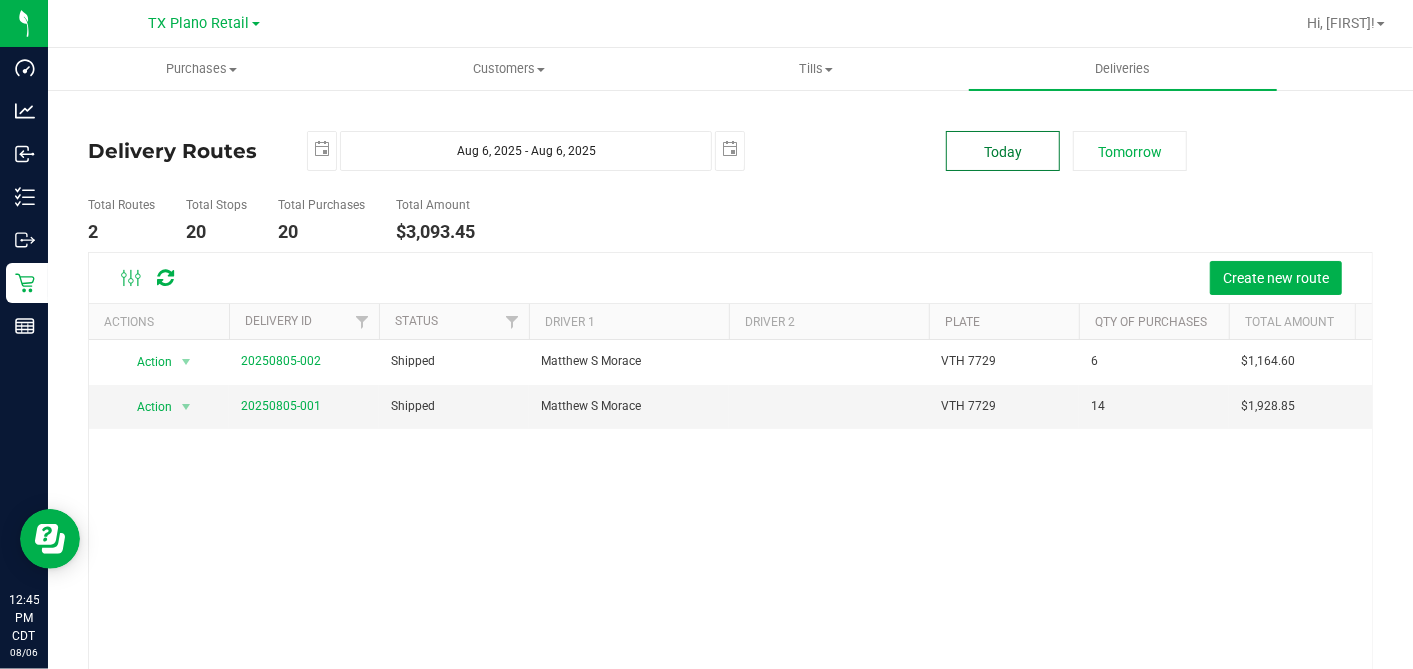 click on "Today" at bounding box center [1003, 151] 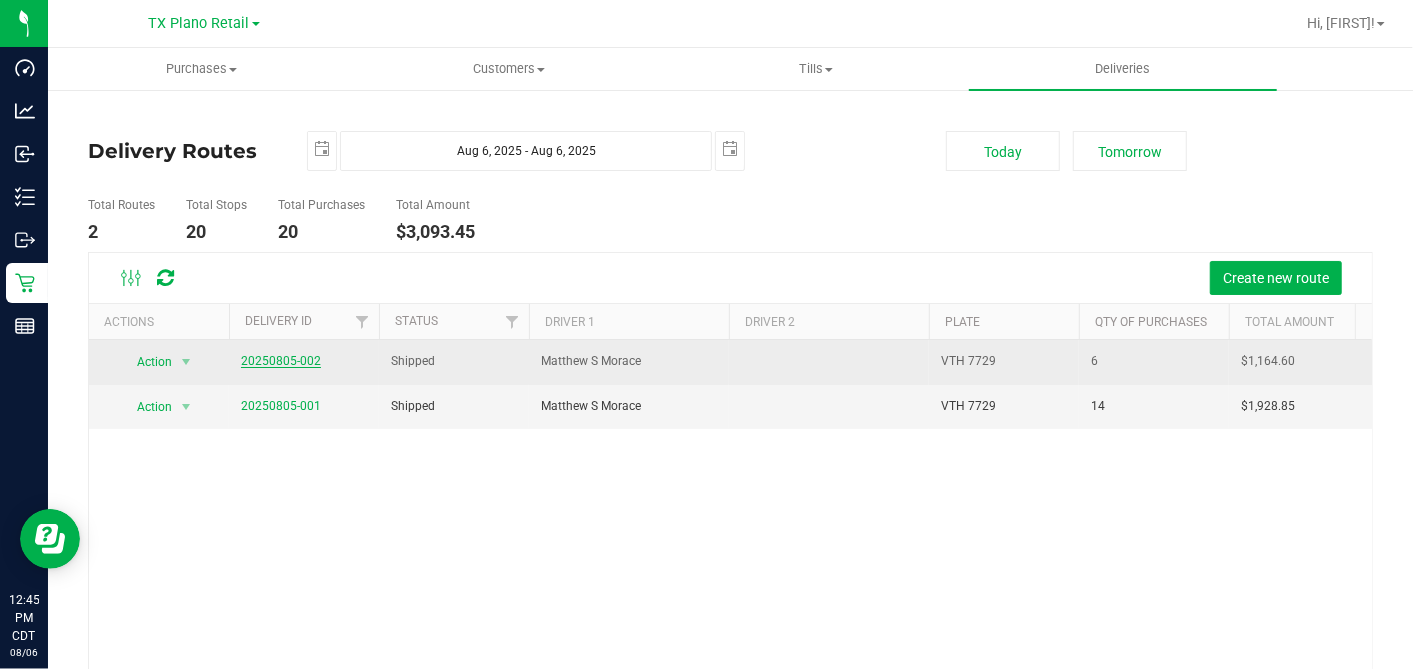 click on "20250805-002" at bounding box center (281, 361) 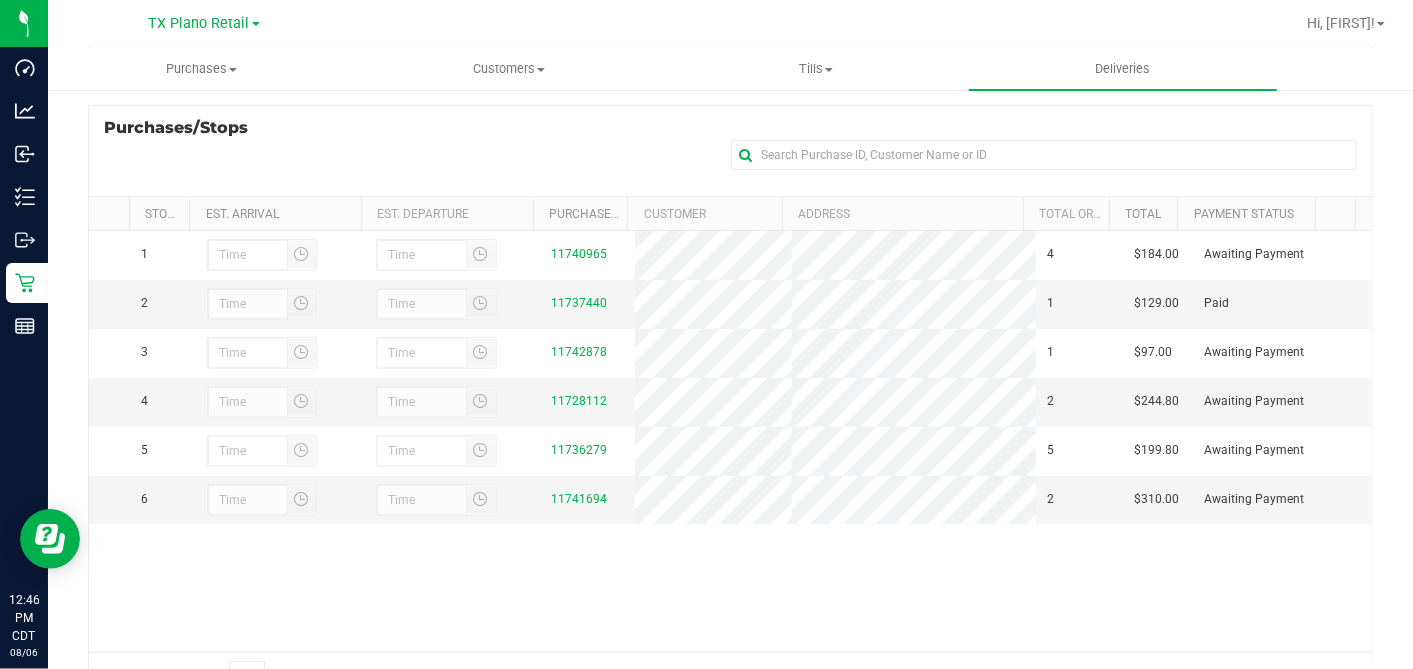 scroll, scrollTop: 333, scrollLeft: 0, axis: vertical 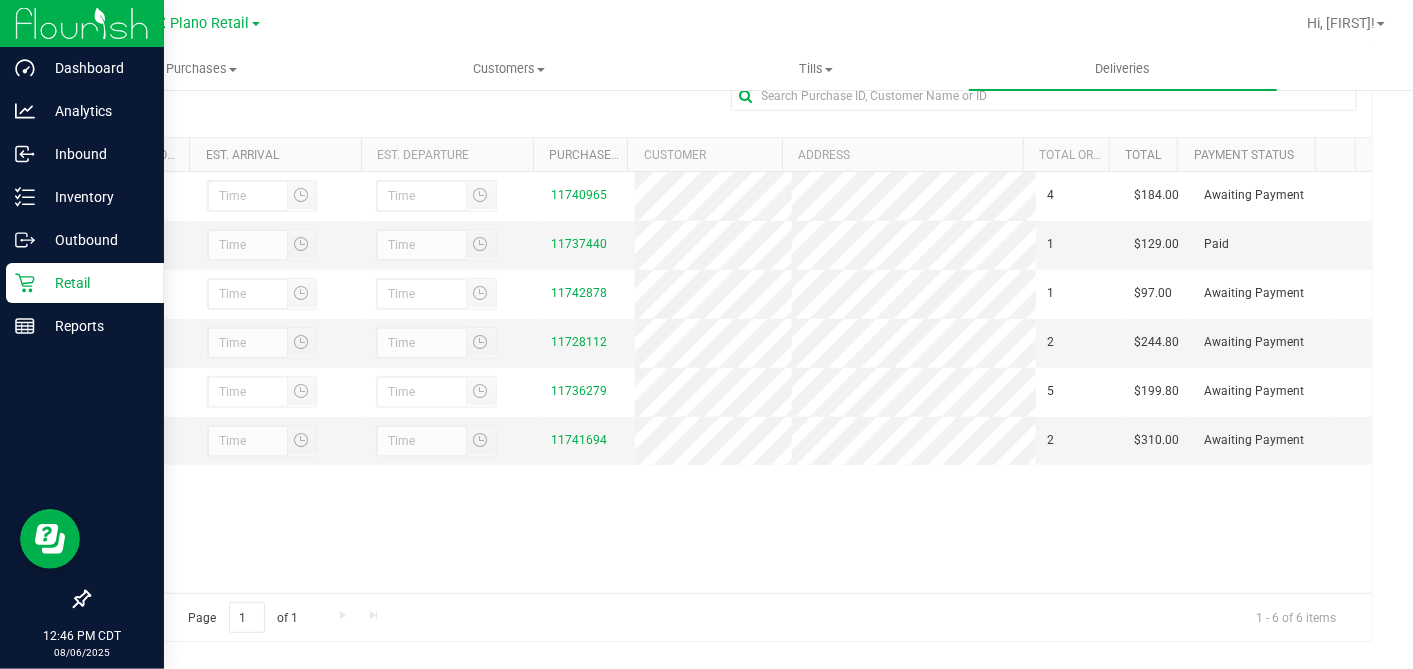 click 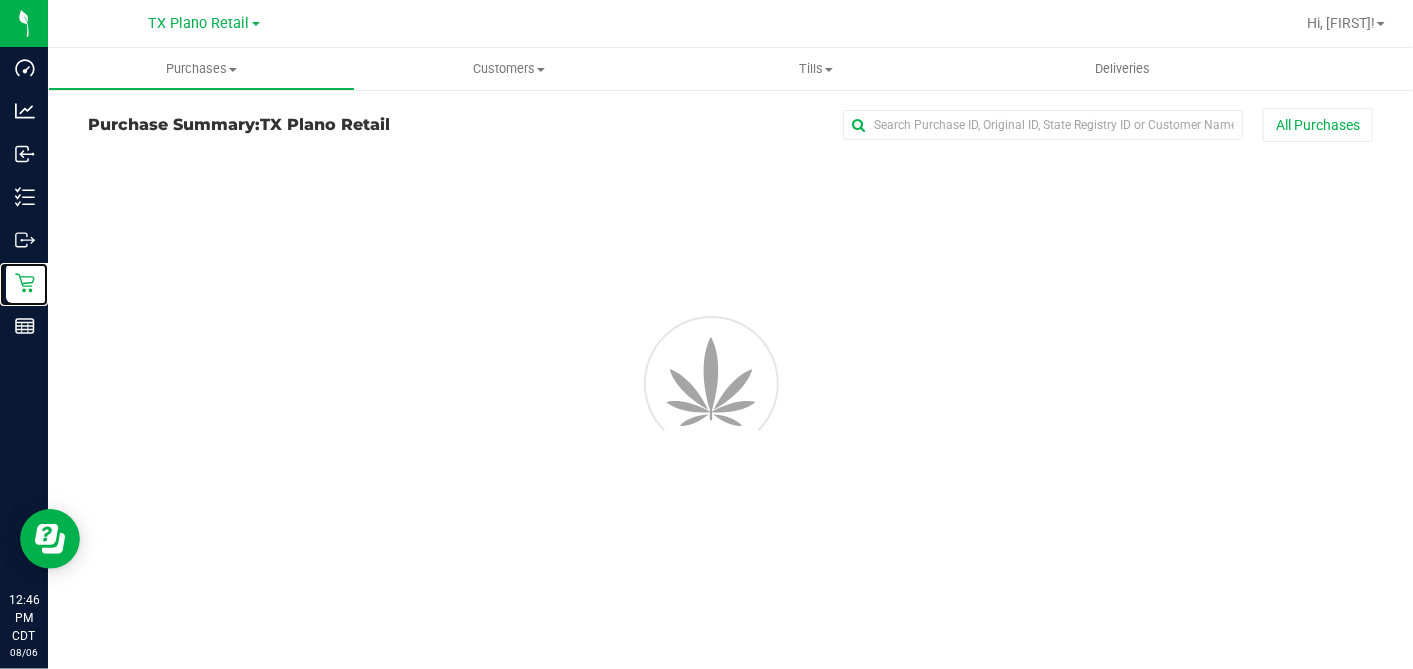 scroll, scrollTop: 0, scrollLeft: 0, axis: both 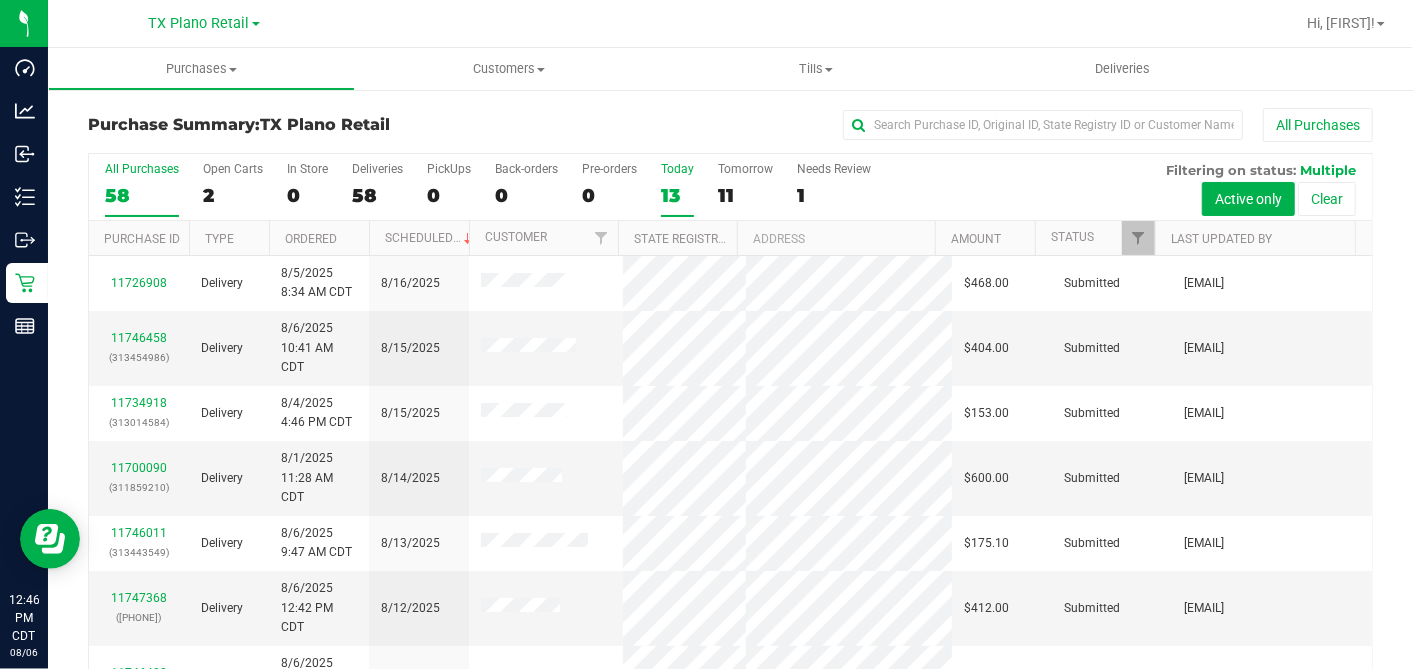 click on "13" at bounding box center (677, 195) 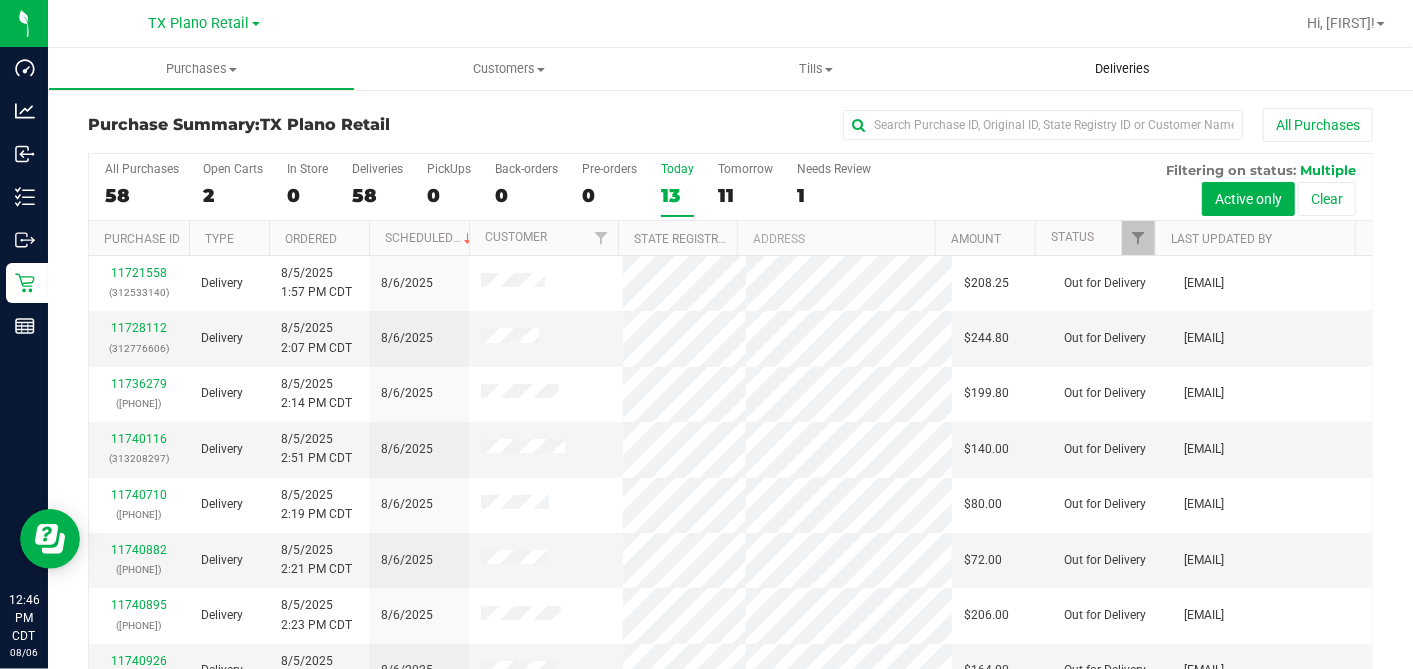 click on "Deliveries" at bounding box center [1122, 69] 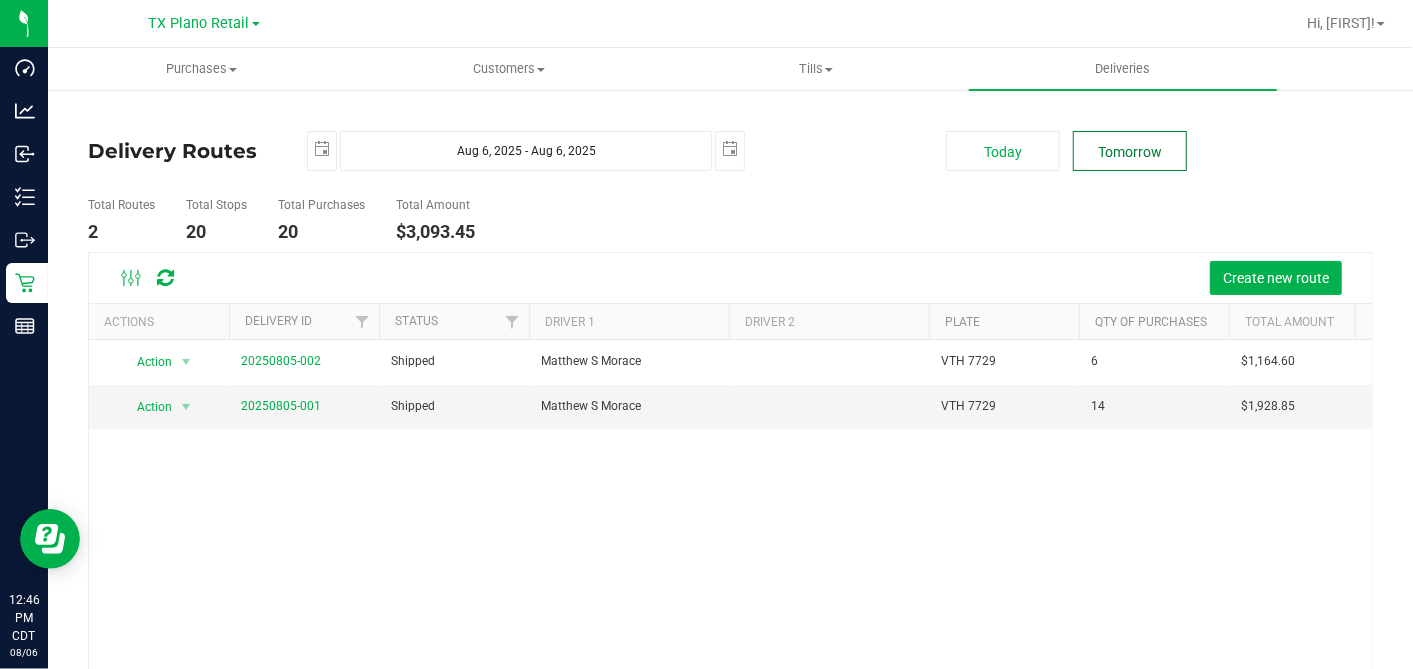click on "Tomorrow" at bounding box center (1130, 151) 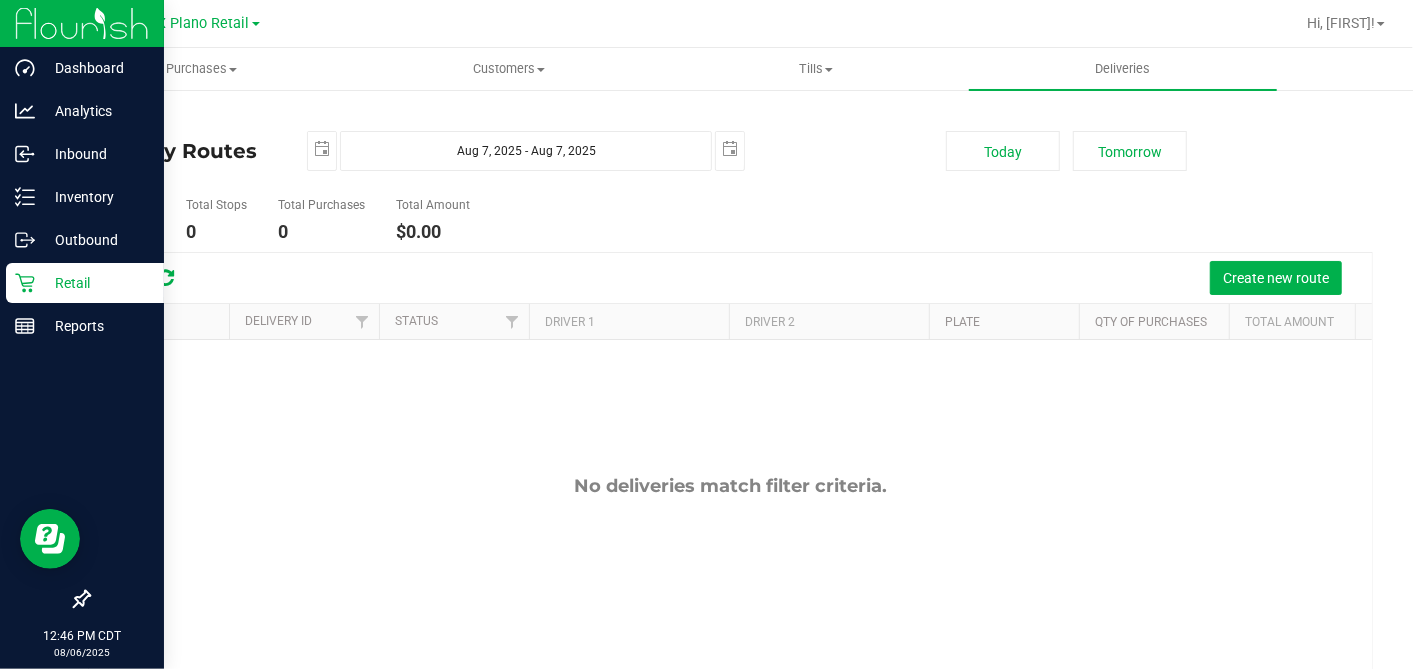 click on "Retail" at bounding box center [95, 283] 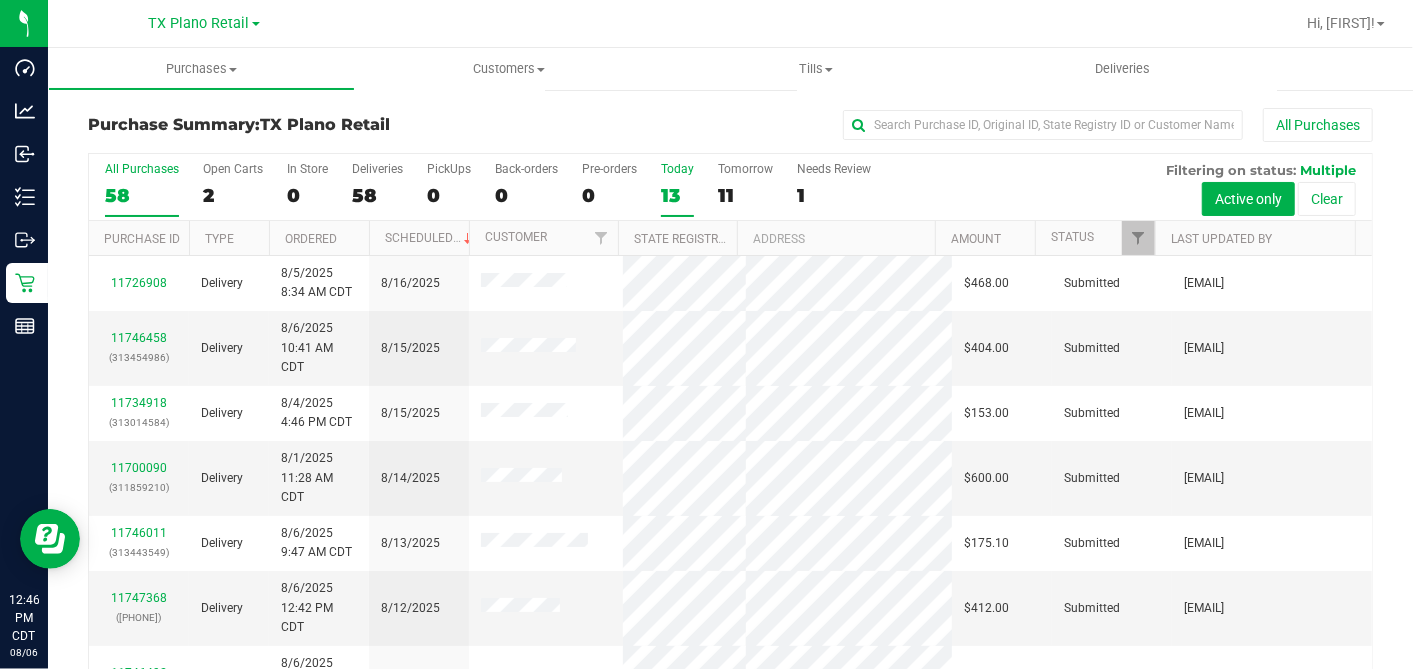 click on "13" at bounding box center (677, 195) 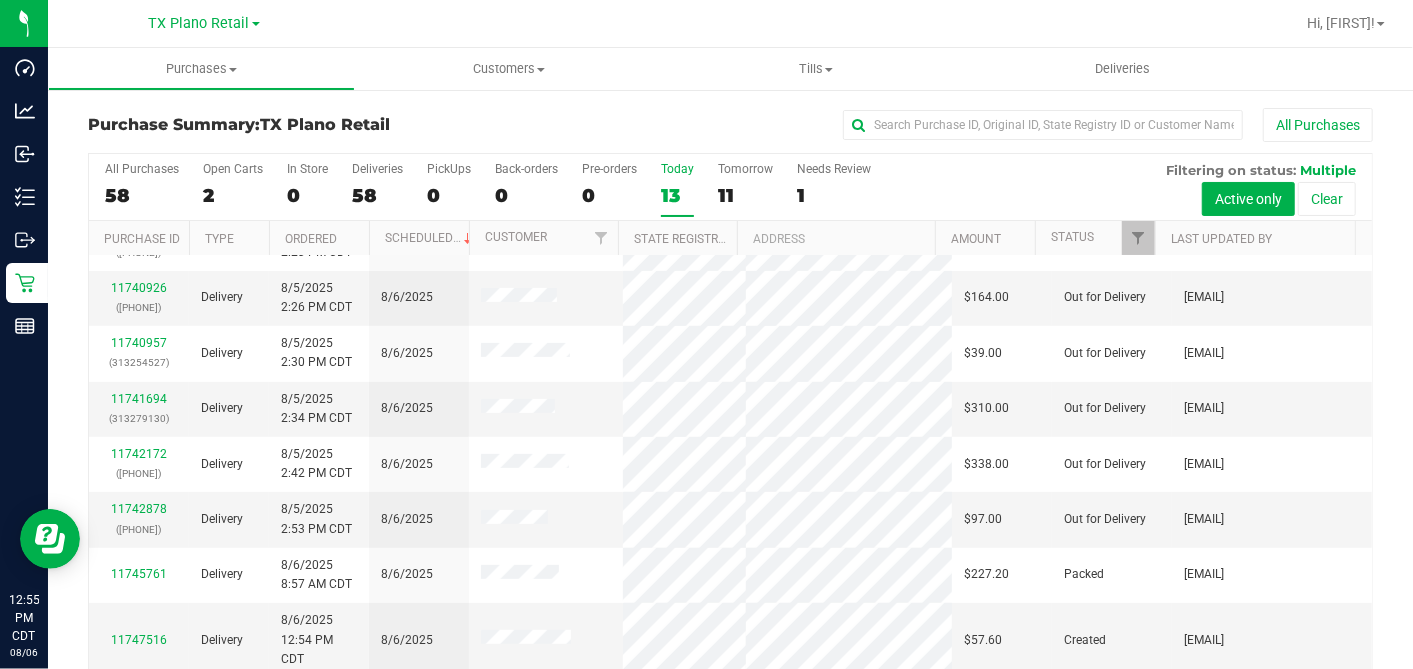 scroll, scrollTop: 465, scrollLeft: 0, axis: vertical 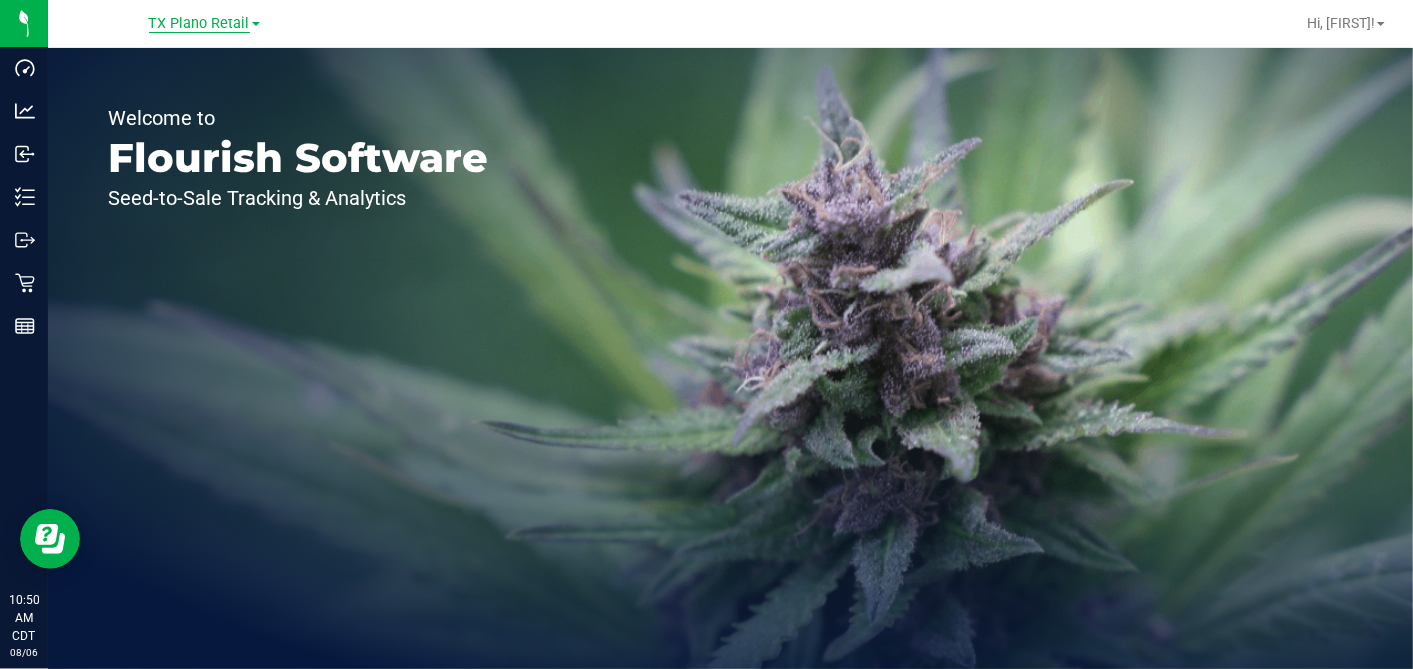 click on "TX Plano Retail" at bounding box center (199, 24) 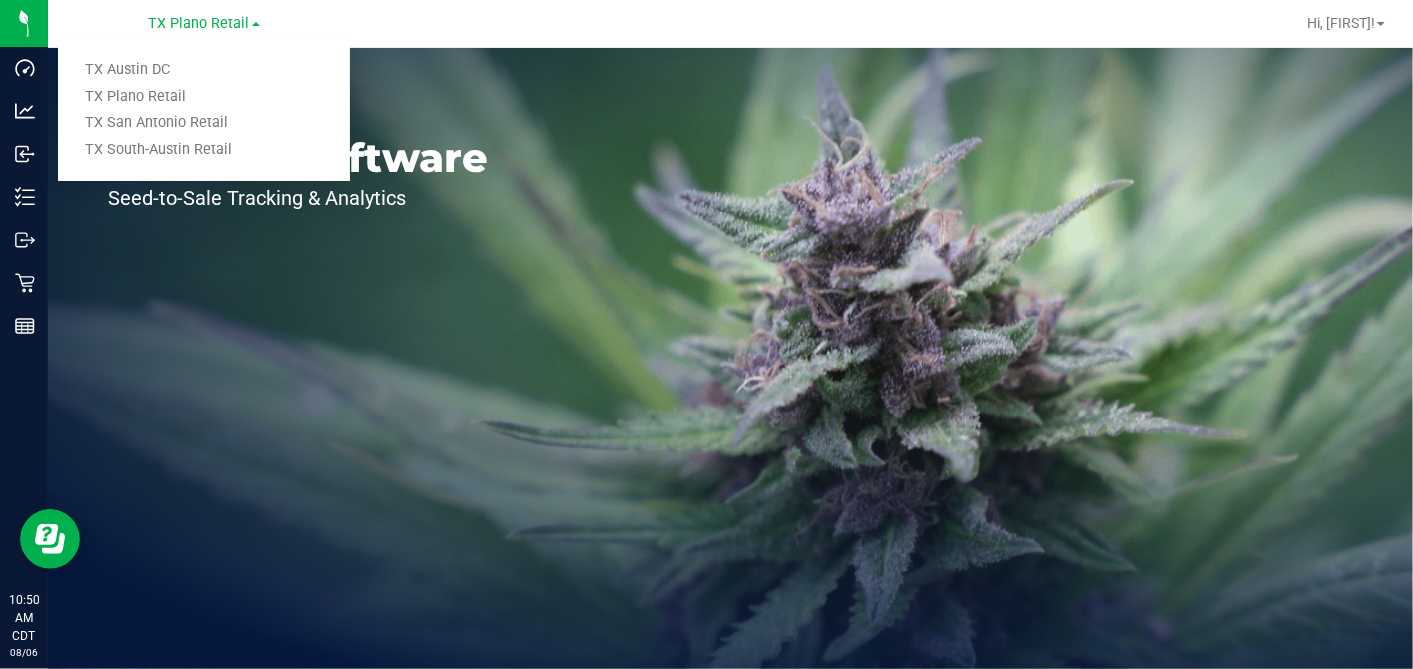 click on "TX Austin DC   TX Plano Retail   TX San Antonio Retail    TX South-Austin Retail" at bounding box center [204, 110] 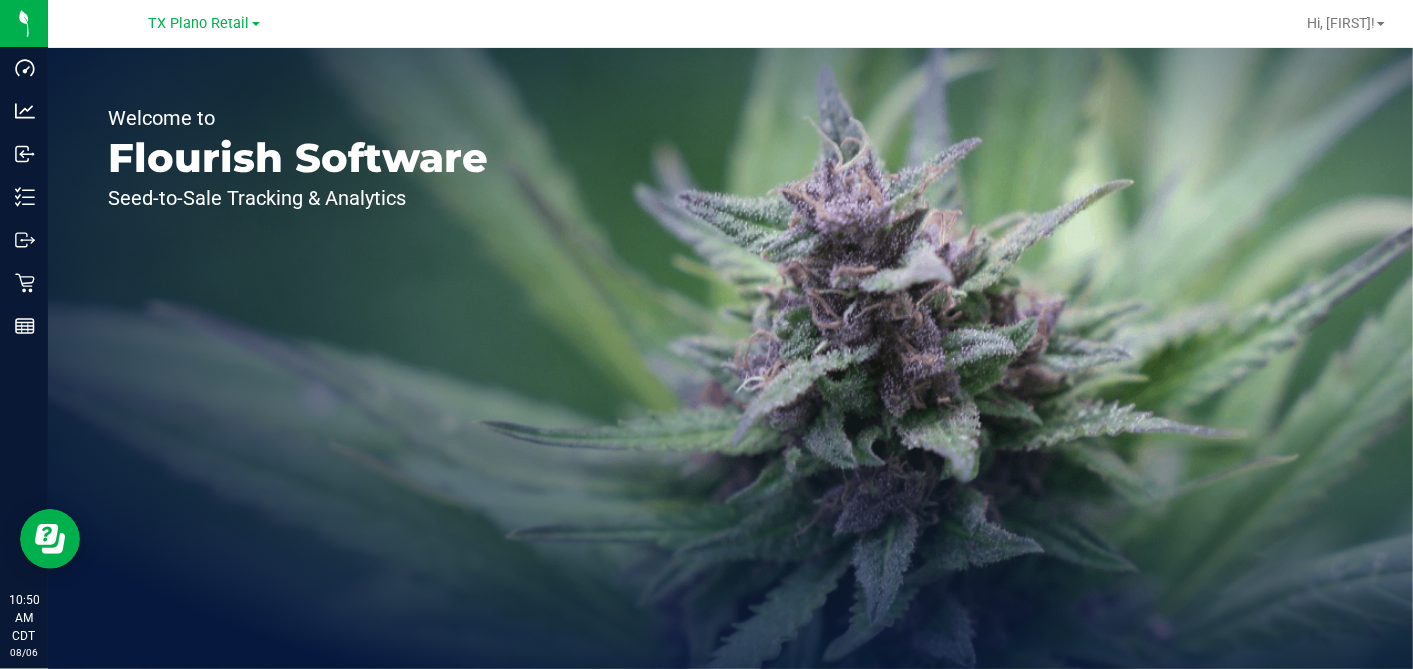 click on "TX Plano Retail   TX Austin DC   TX Plano Retail   TX San Antonio Retail    TX South-Austin Retail   Hi, [NAME]!" at bounding box center [730, 24] 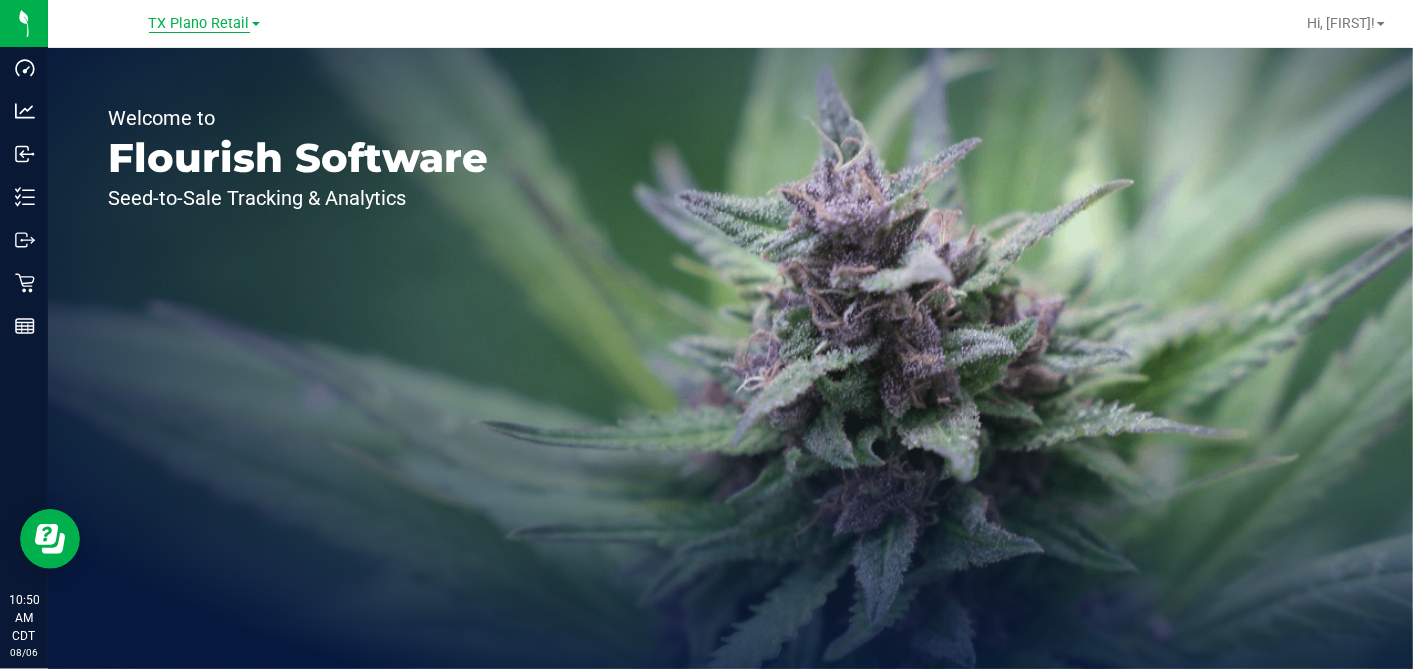 click on "TX Plano Retail" at bounding box center (199, 24) 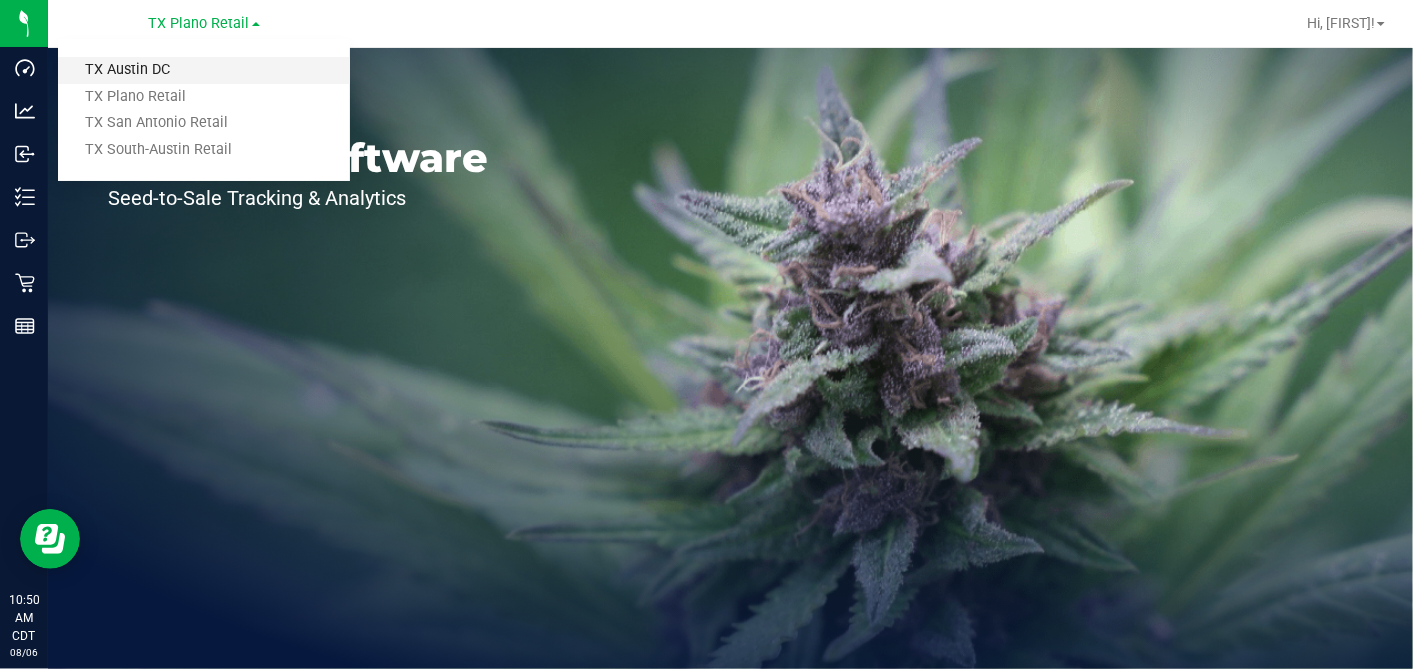 click on "TX Austin DC" at bounding box center (204, 70) 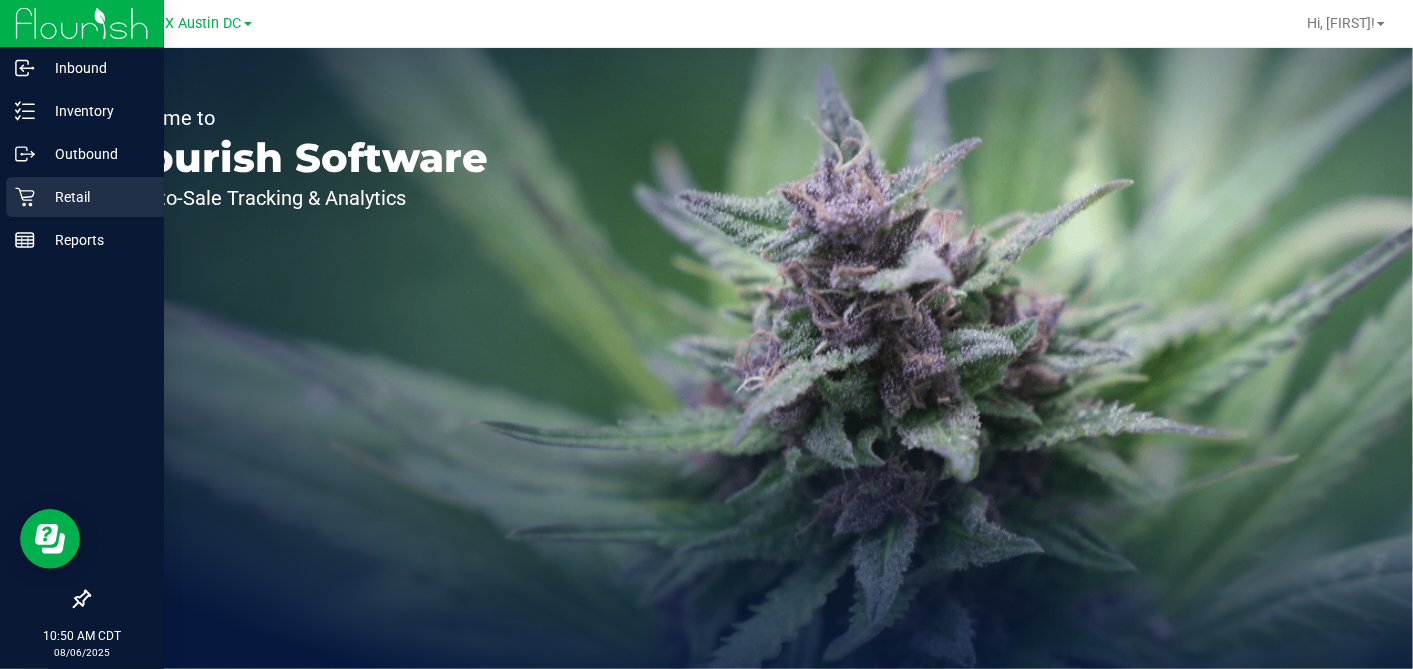 click 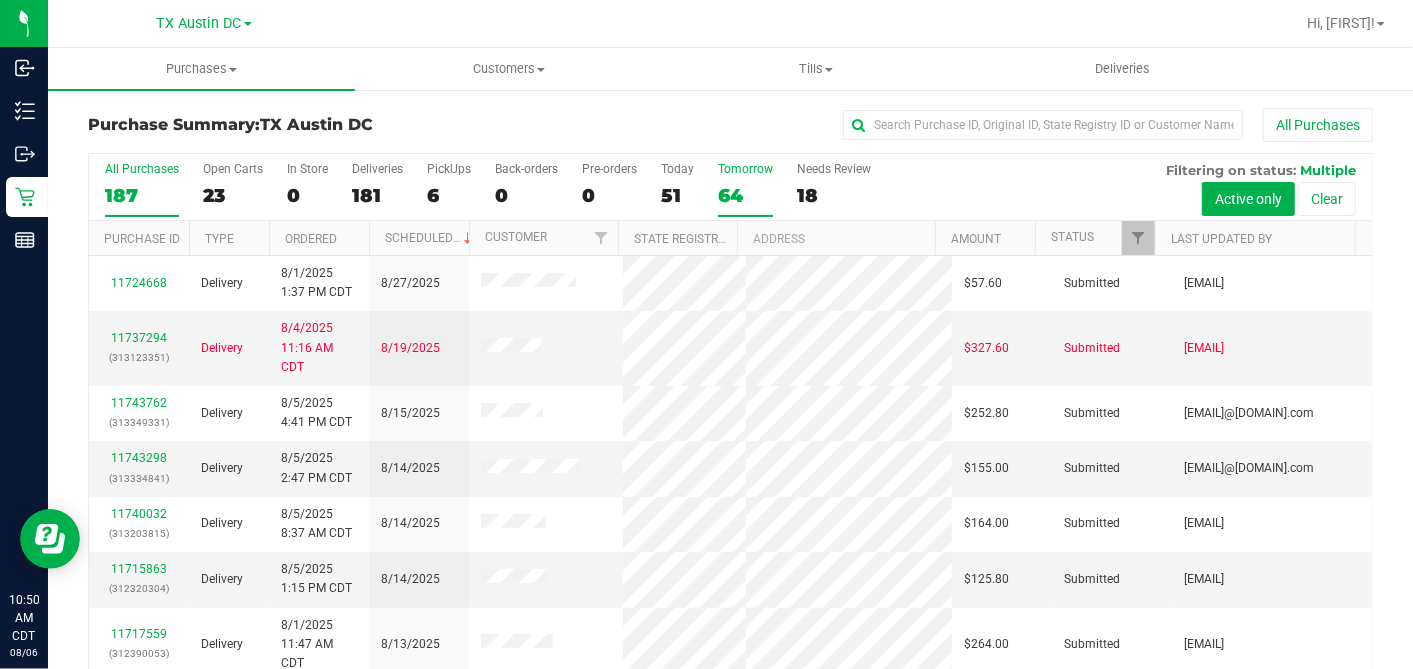 click on "64" at bounding box center [745, 195] 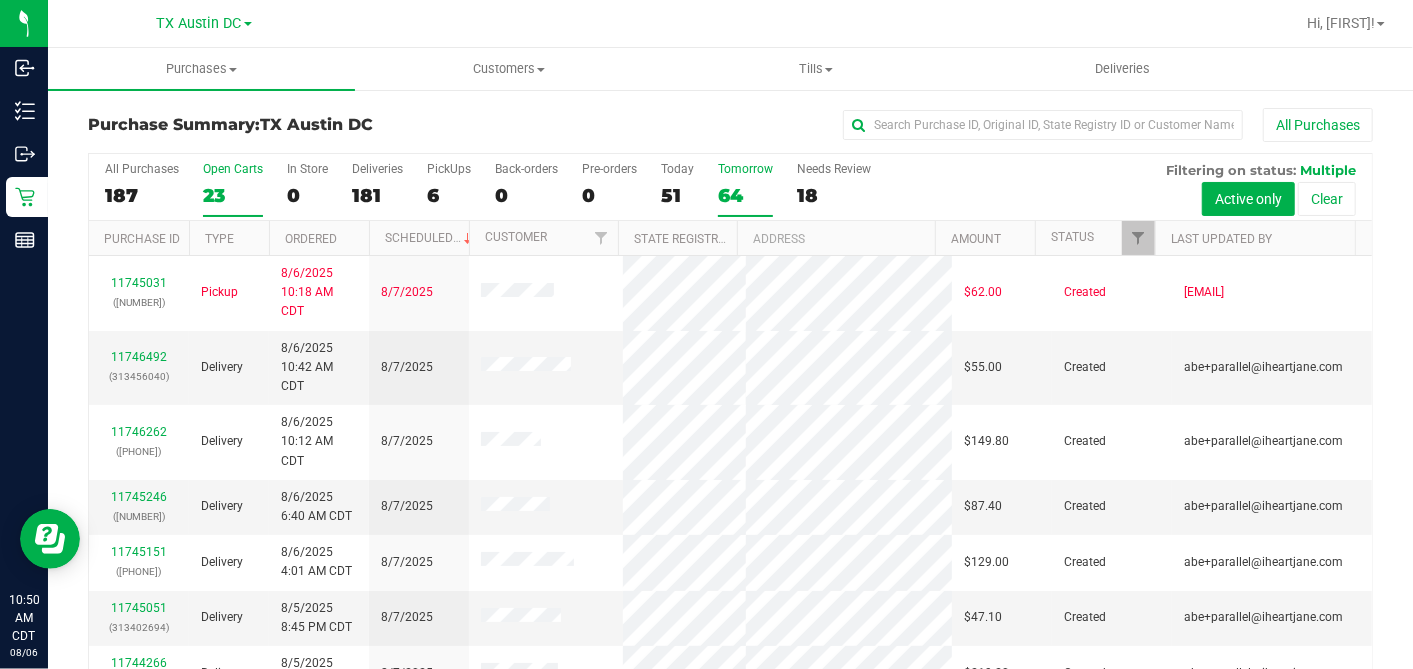 click on "23" at bounding box center (233, 195) 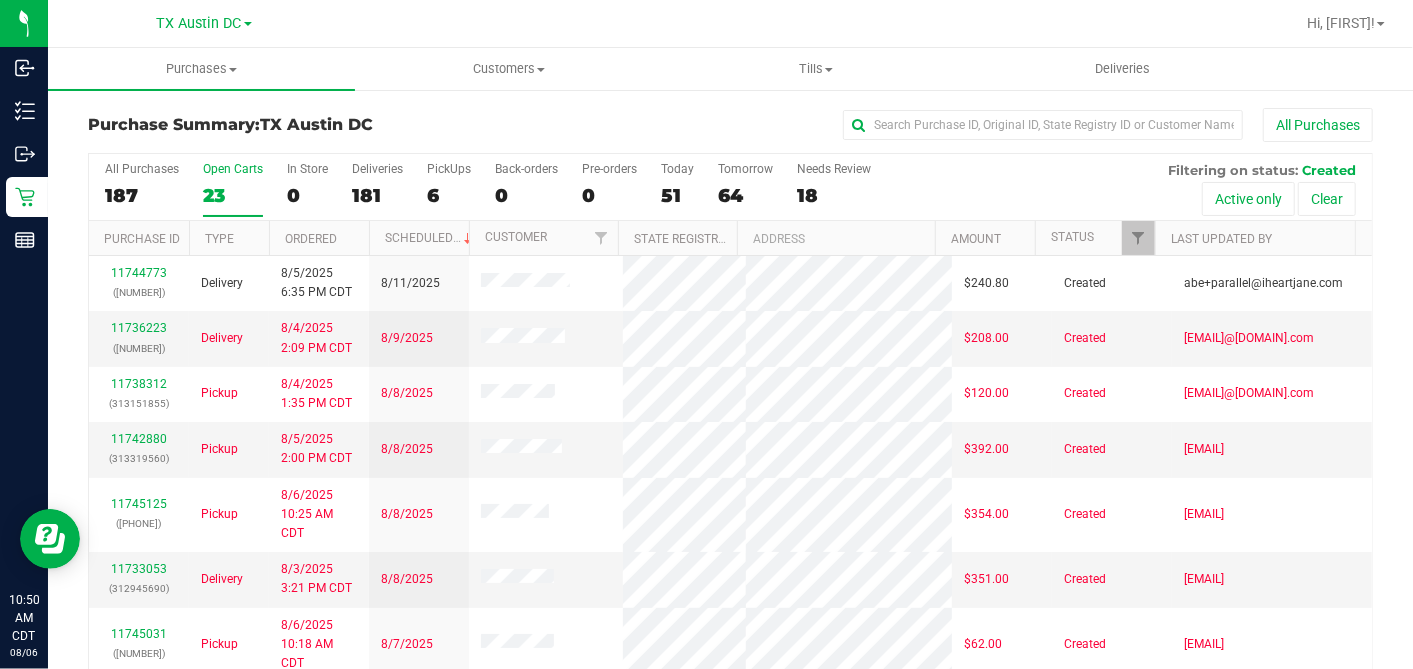 click on "Ordered" at bounding box center [319, 238] 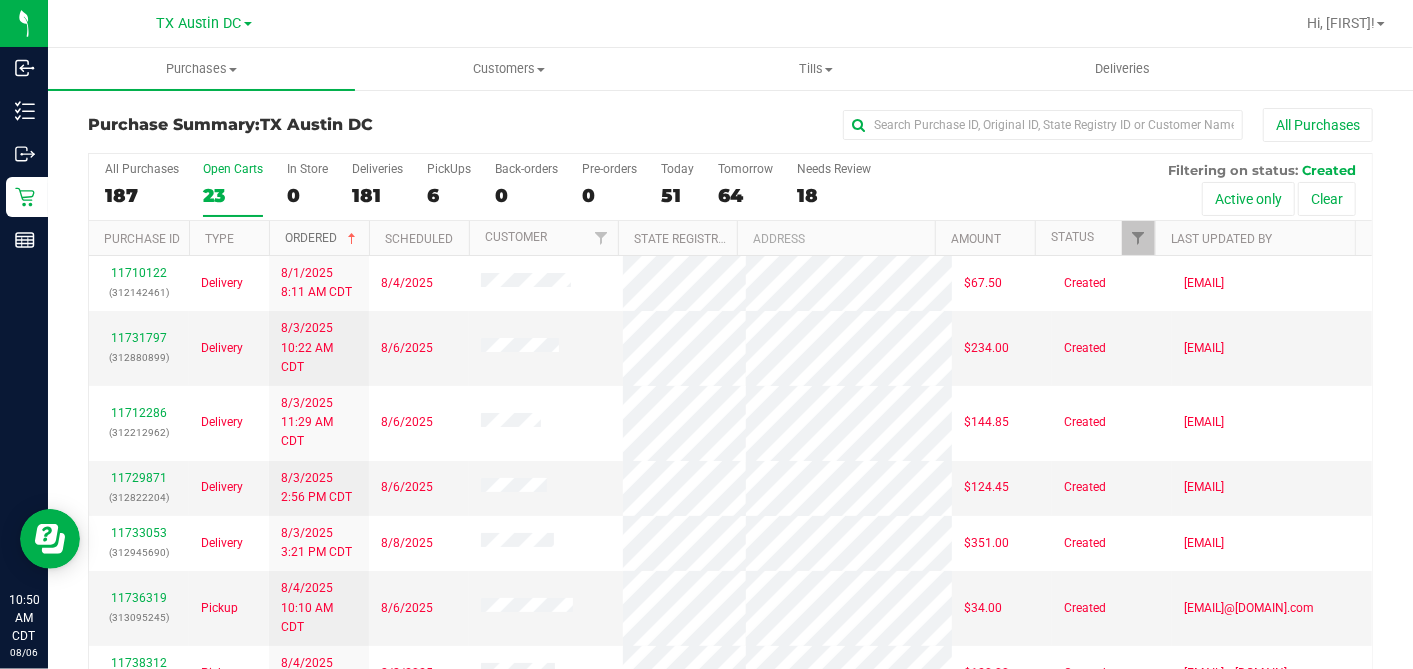 click at bounding box center [352, 239] 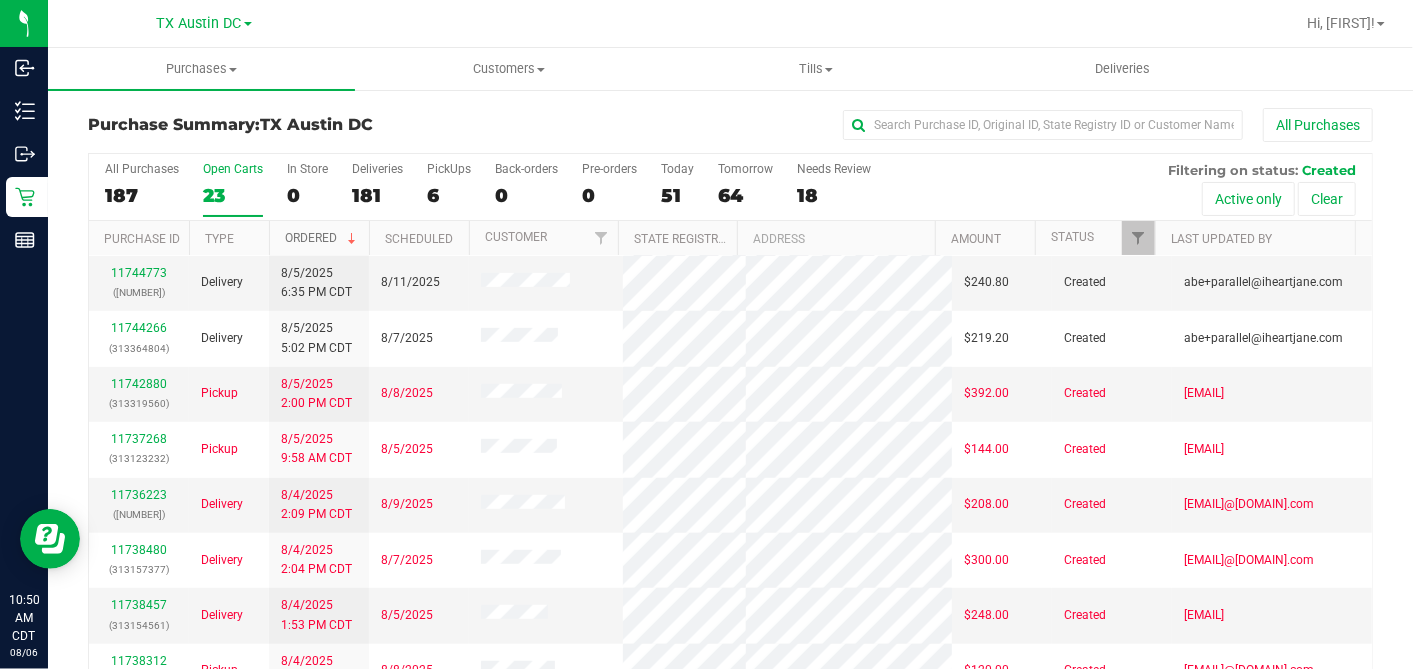 scroll, scrollTop: 611, scrollLeft: 0, axis: vertical 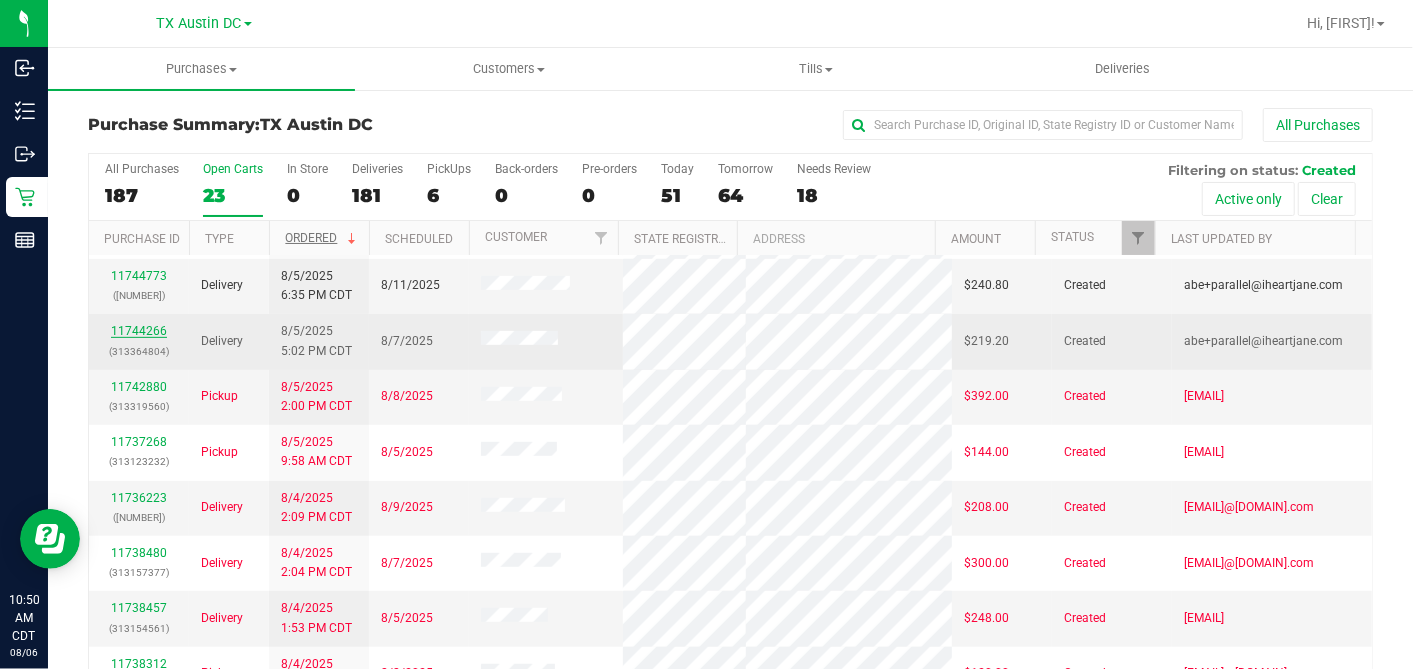 click on "11744266" at bounding box center (139, 331) 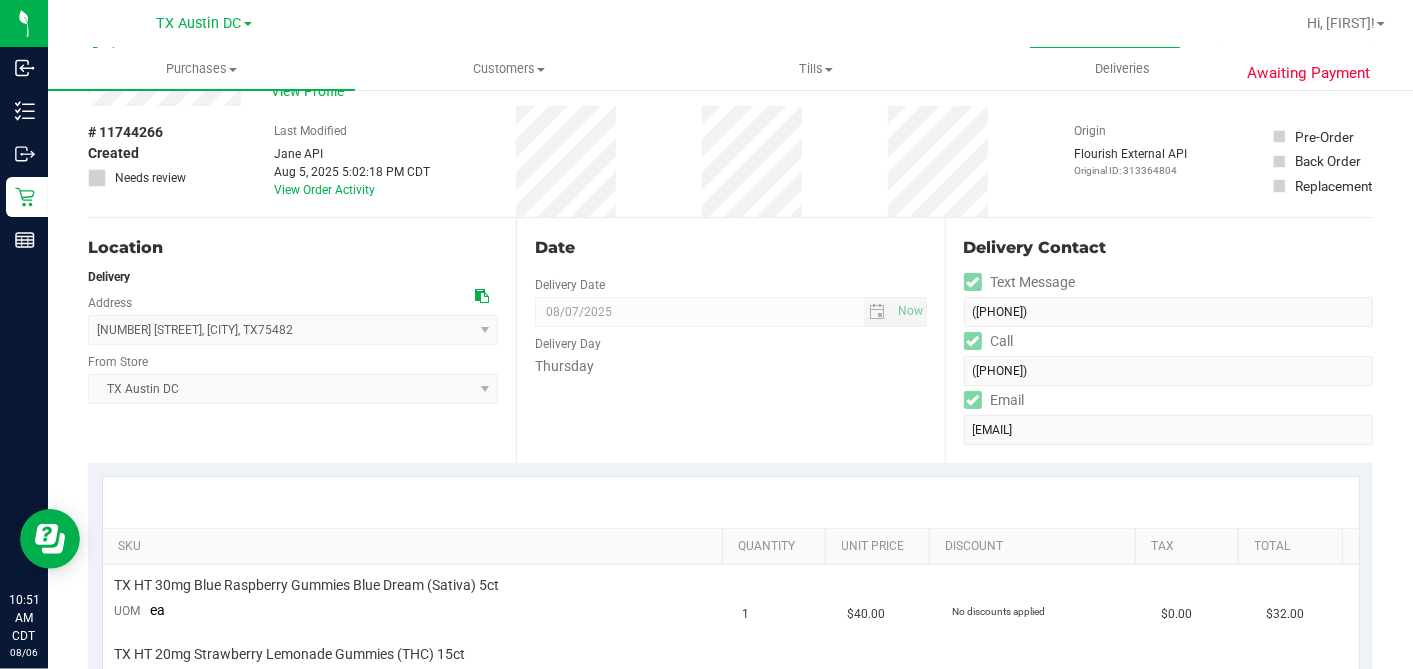 scroll, scrollTop: 0, scrollLeft: 0, axis: both 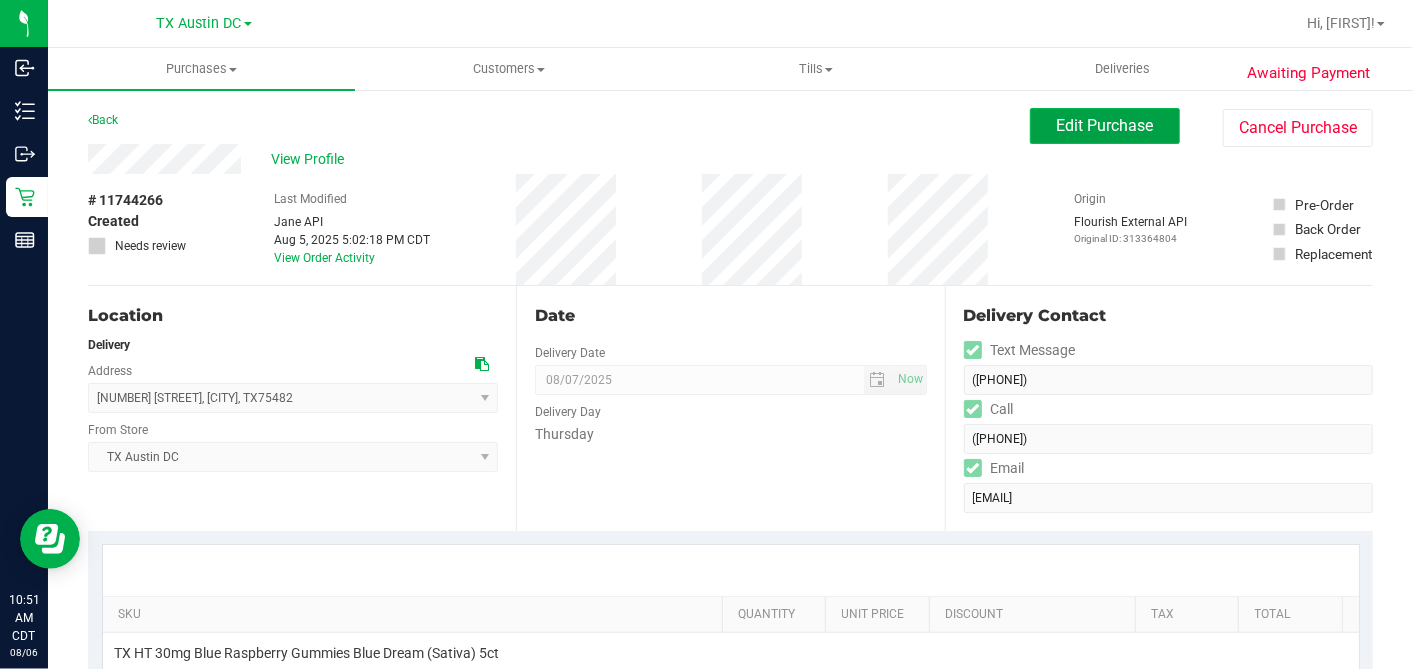 click on "Edit Purchase" at bounding box center (1105, 126) 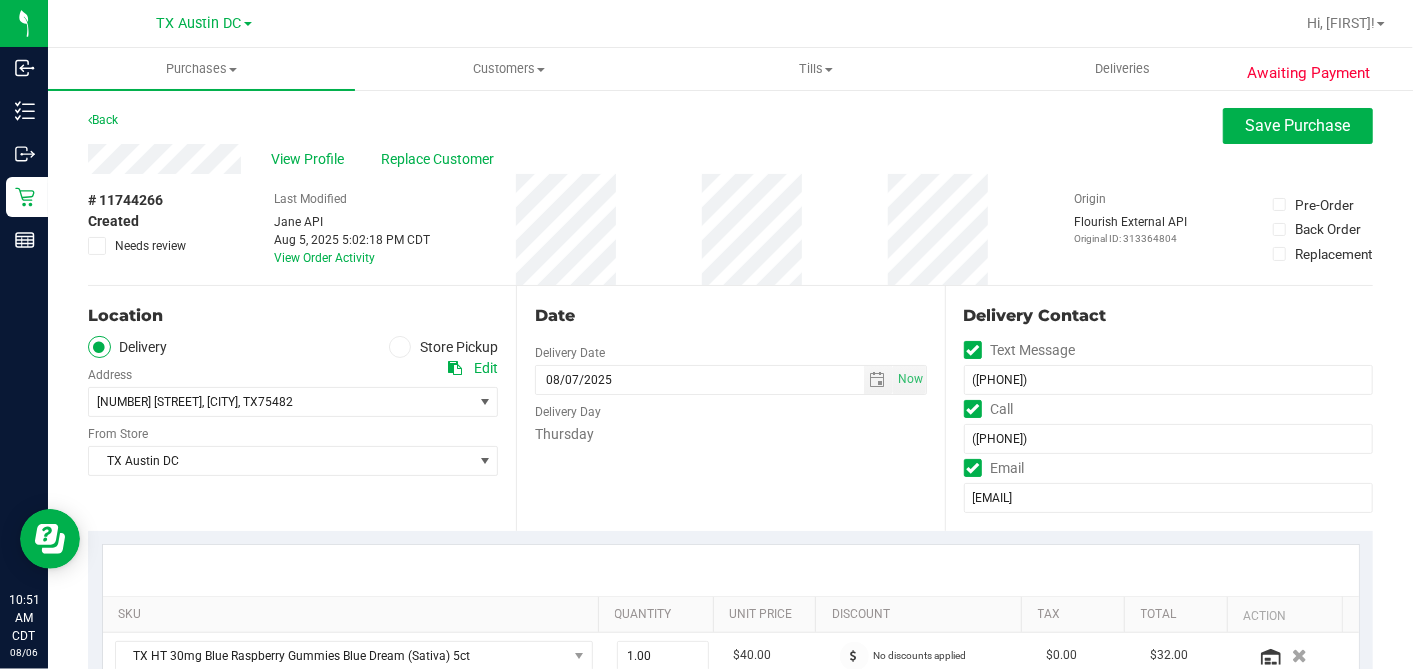 click at bounding box center [97, 246] 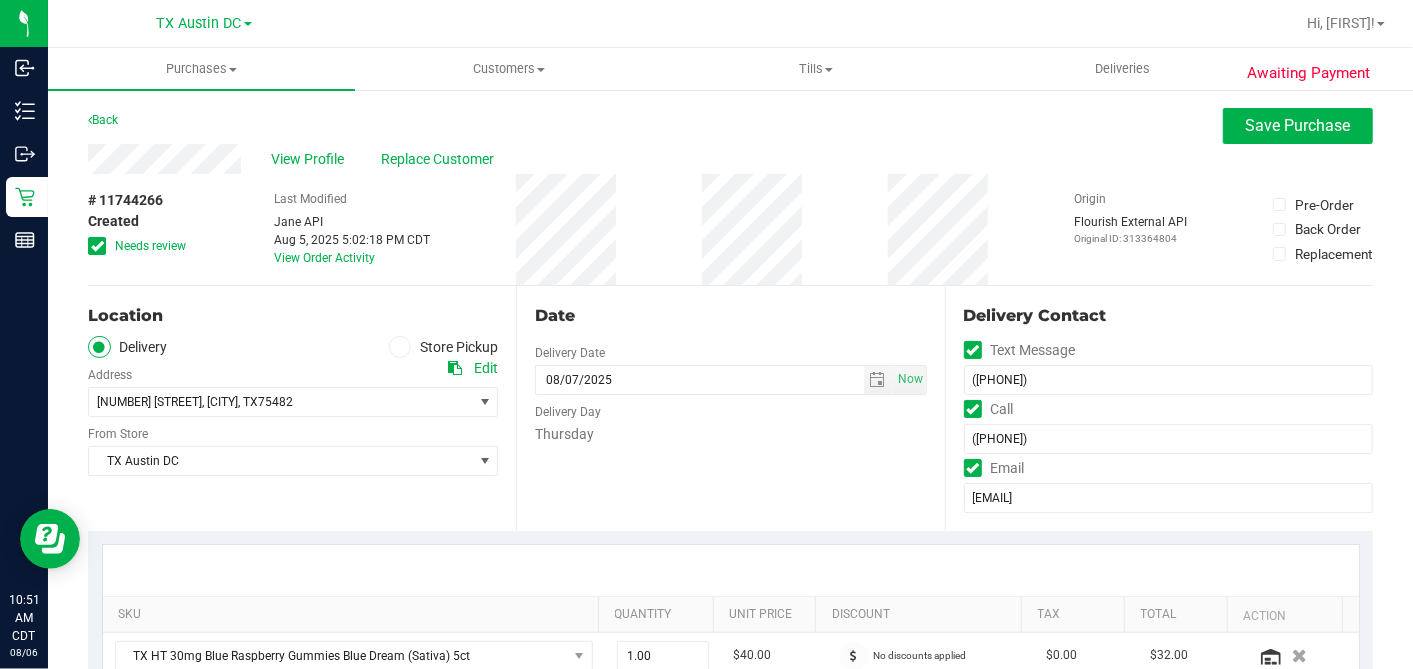 click on "# 11744266
Created
Needs review
Last Modified
Jane API
Aug 5, 2025 5:02:18 PM CDT
View Order Activity
Origin
Flourish External API
Original ID: 313364804
Pre-Order
Back Order" at bounding box center (730, 229) 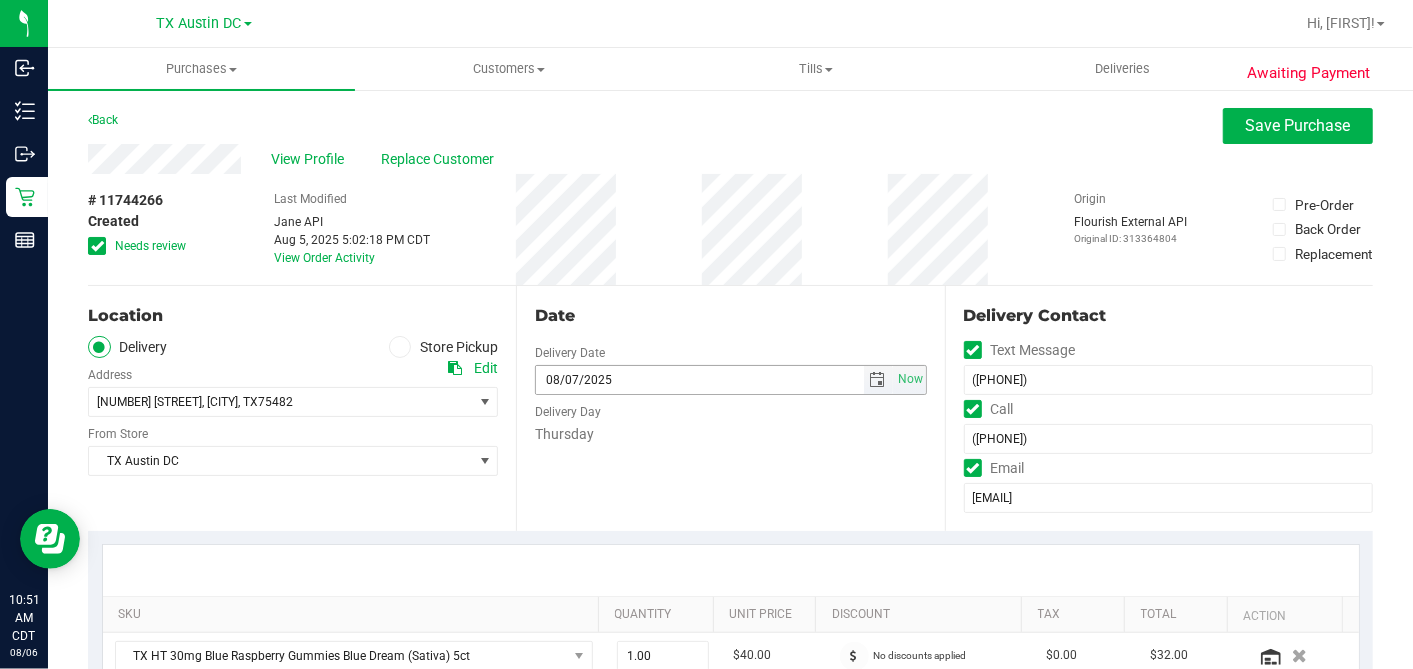 scroll, scrollTop: 444, scrollLeft: 0, axis: vertical 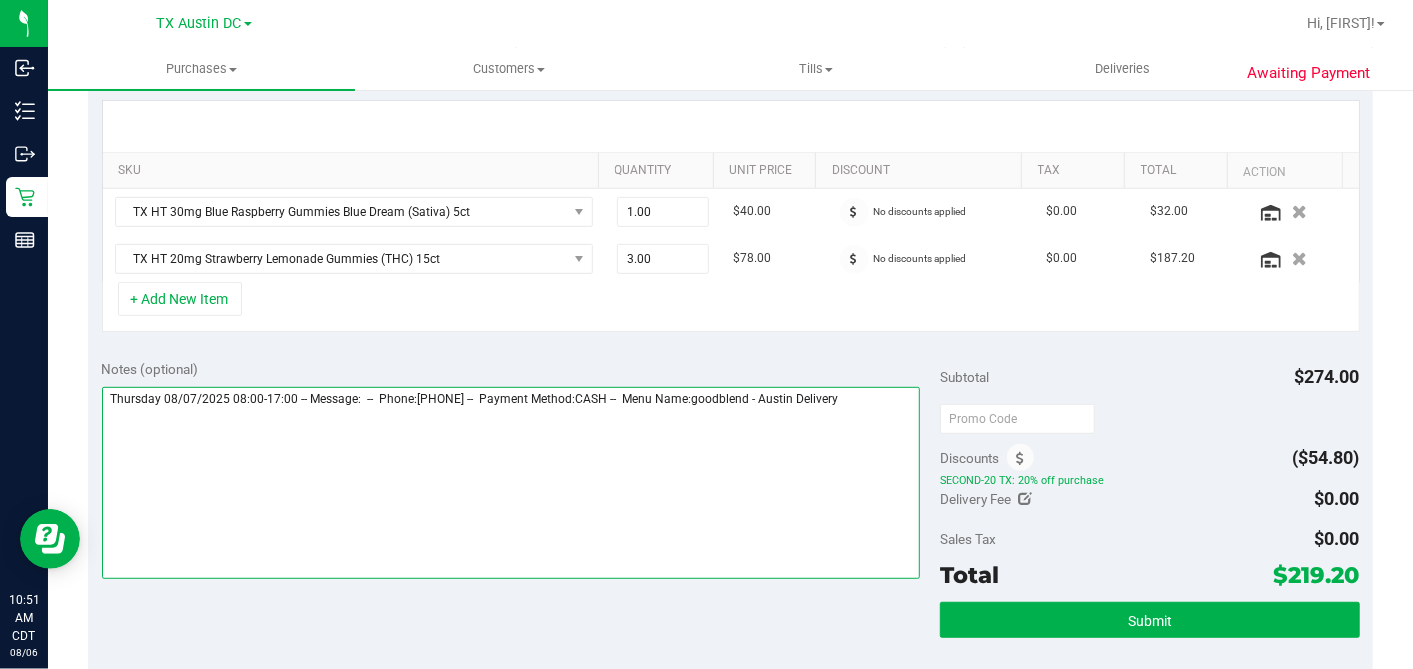 click at bounding box center [511, 483] 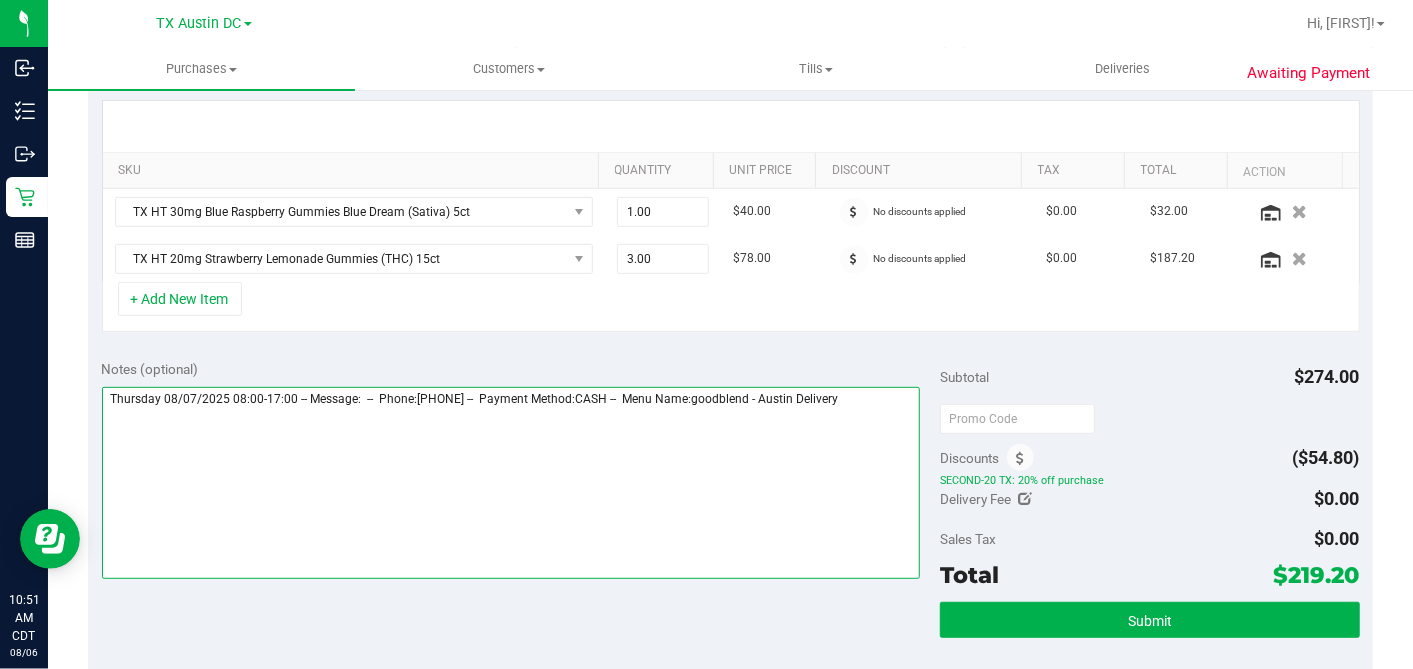 click at bounding box center [511, 483] 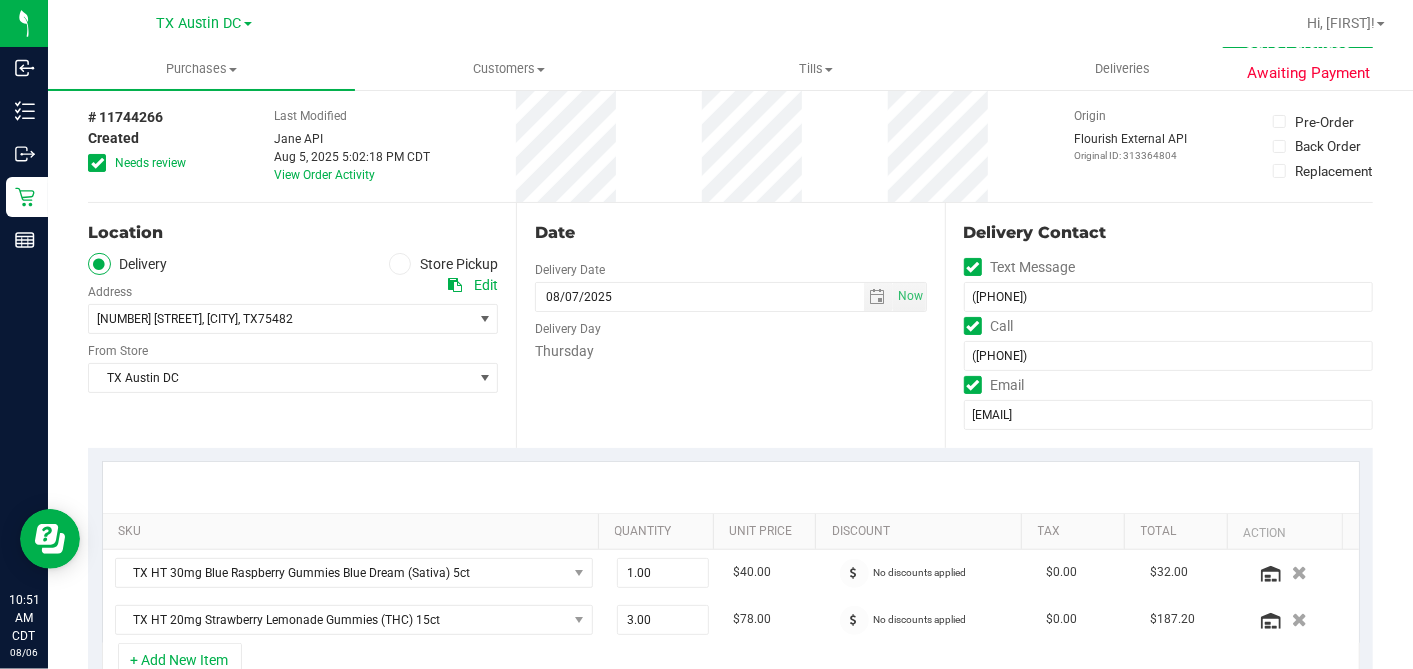 scroll, scrollTop: 0, scrollLeft: 0, axis: both 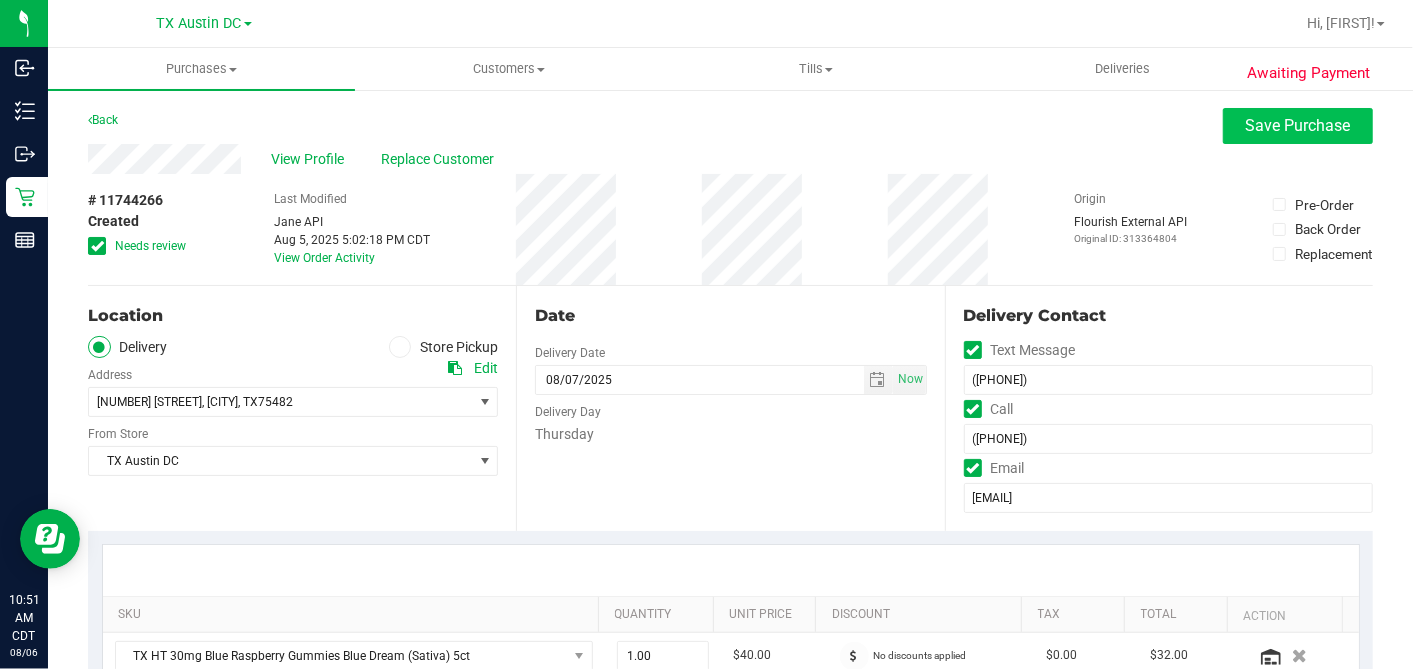 type on "Thursday 08/07/2025 08:00-17:00 -- Message:  --  Phone:7197224440 --  Payment Method:CASH --  Menu Name:goodblend - Austin Delivery
RX VERIFIED. ETX NORTH DEL.
NO ROUTES AVAILABLE. CALLING PT TO REVIEW - DH" 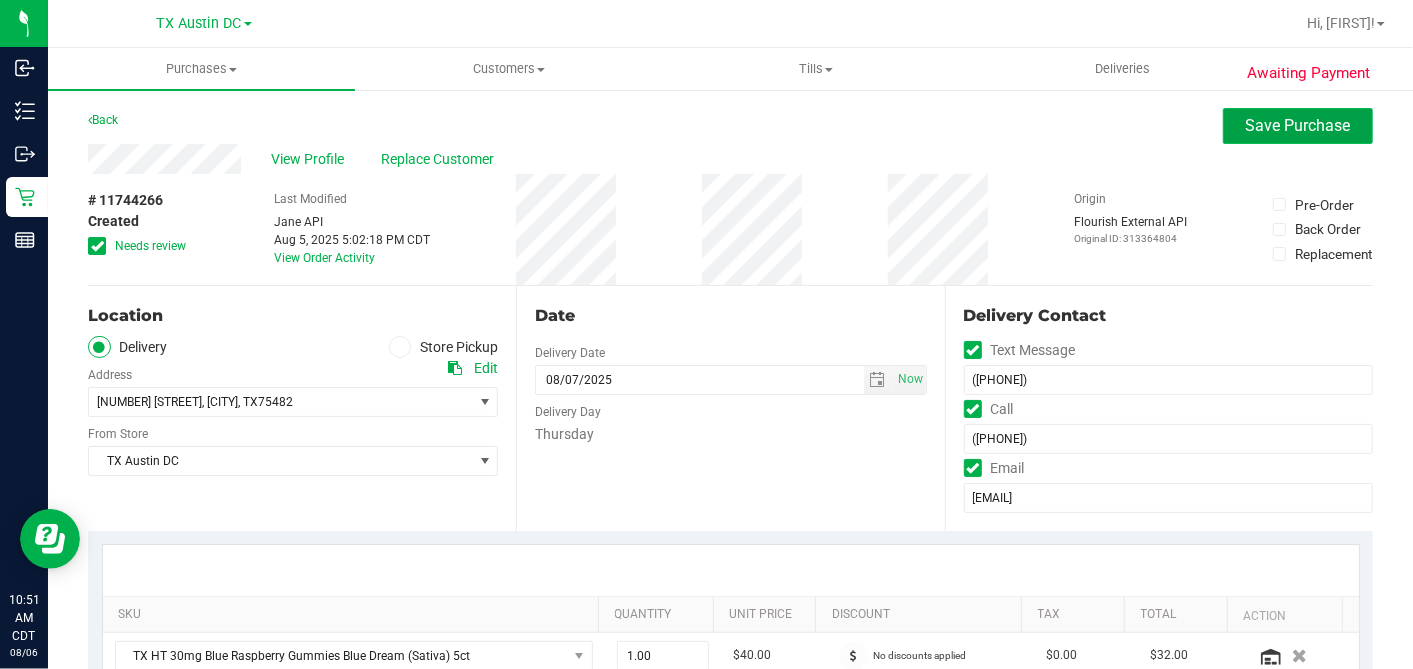 click on "Save Purchase" at bounding box center (1298, 125) 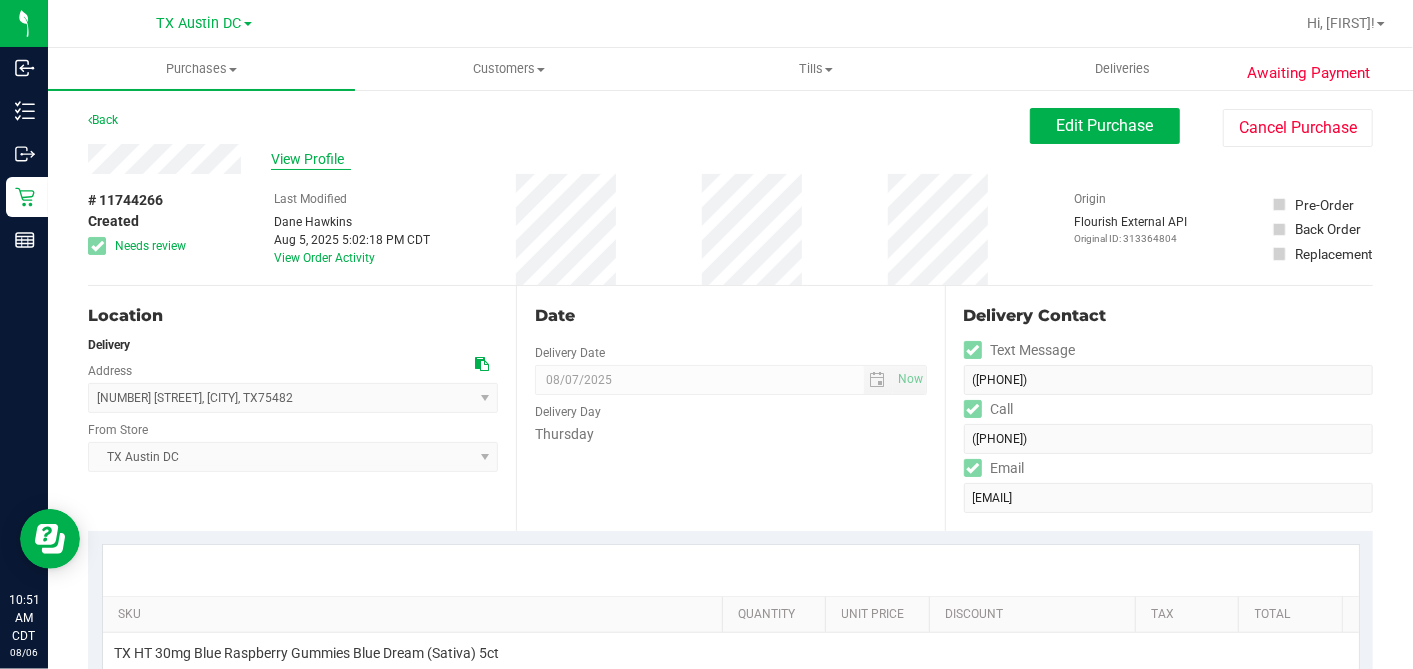 click on "View Profile" at bounding box center [311, 159] 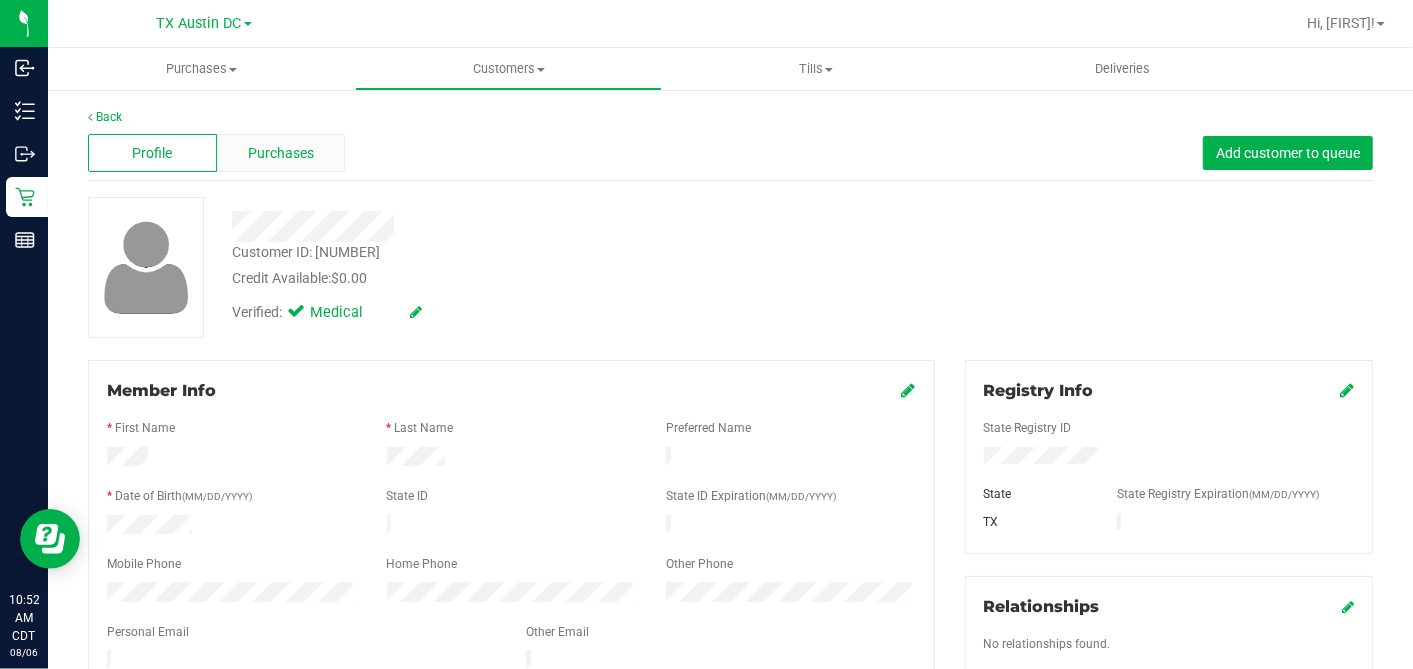 click on "Purchases" at bounding box center (281, 153) 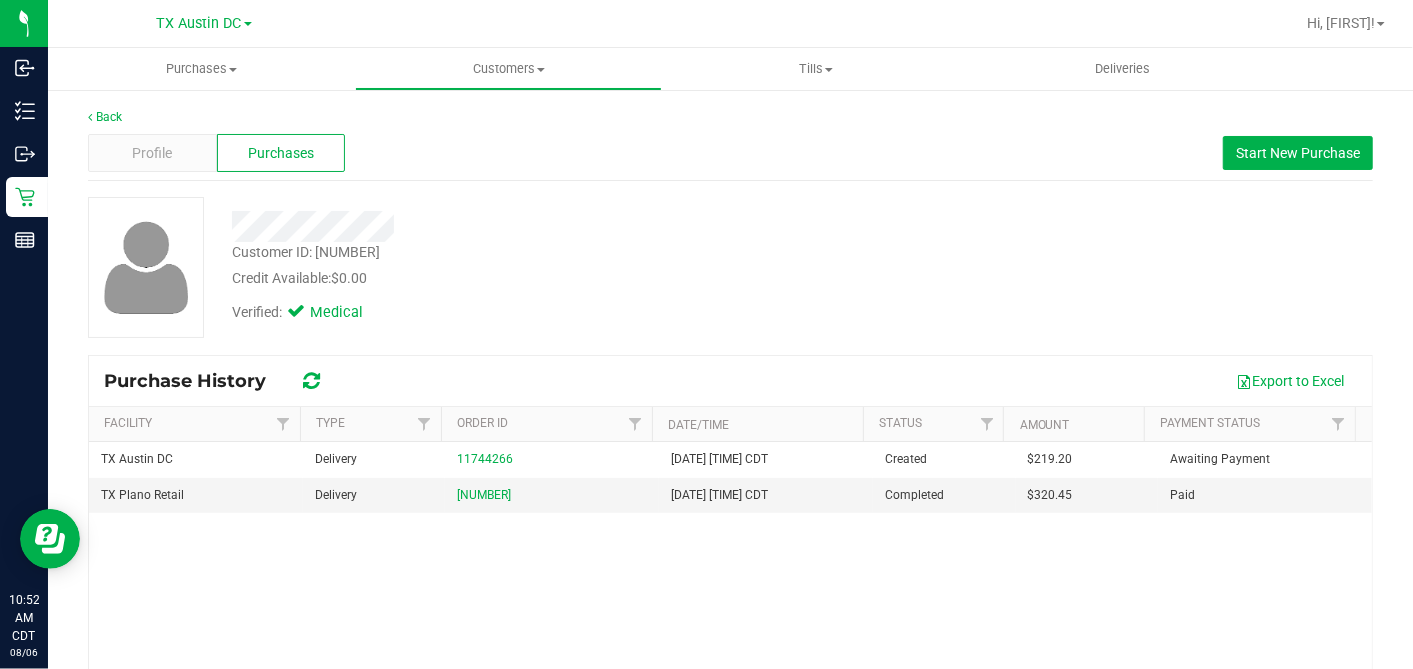 click on "Customer ID: 1610402
Credit Available:
$0.00
Verified:
Medical" at bounding box center (730, 275) 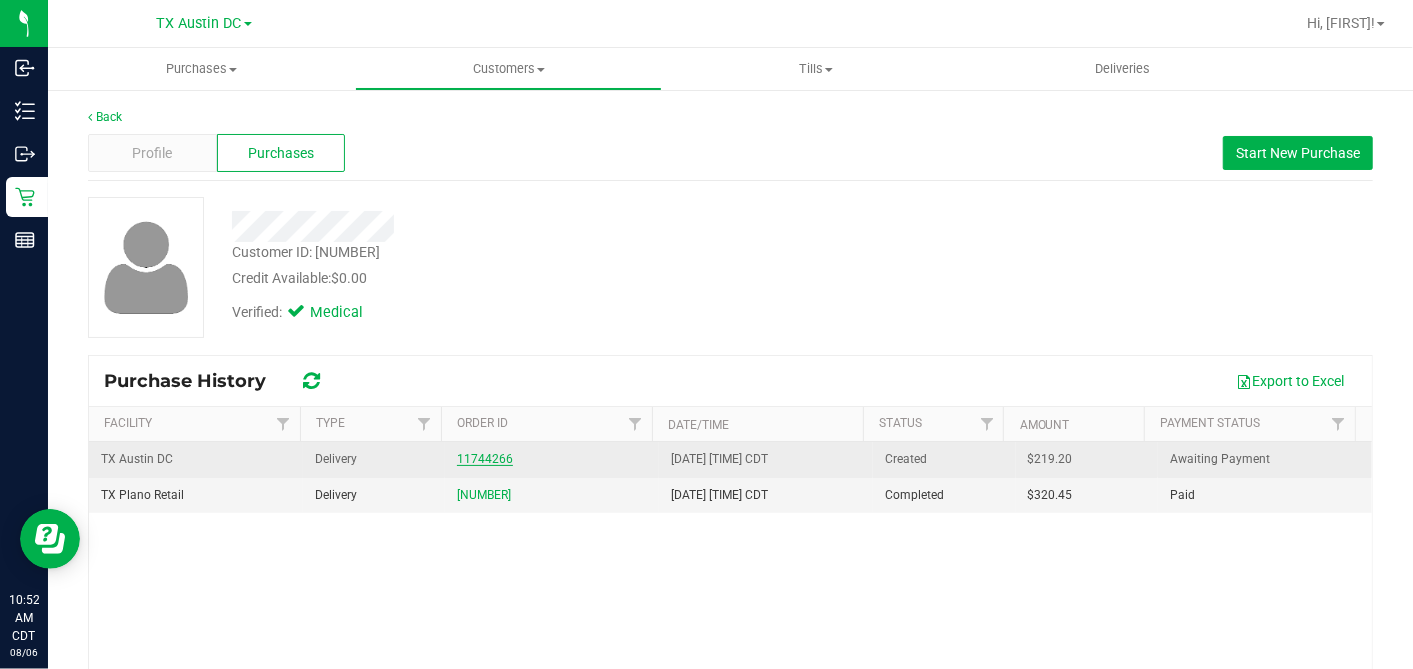 click on "11744266" at bounding box center (485, 459) 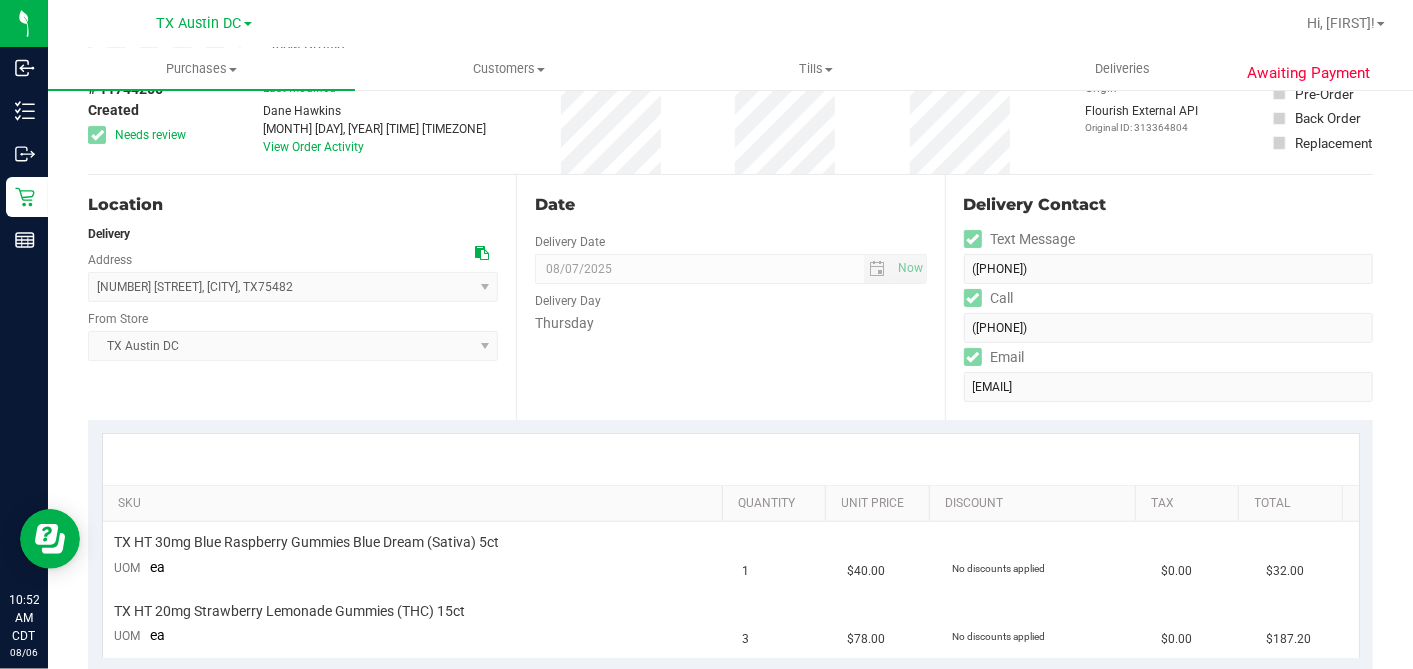 scroll, scrollTop: 0, scrollLeft: 0, axis: both 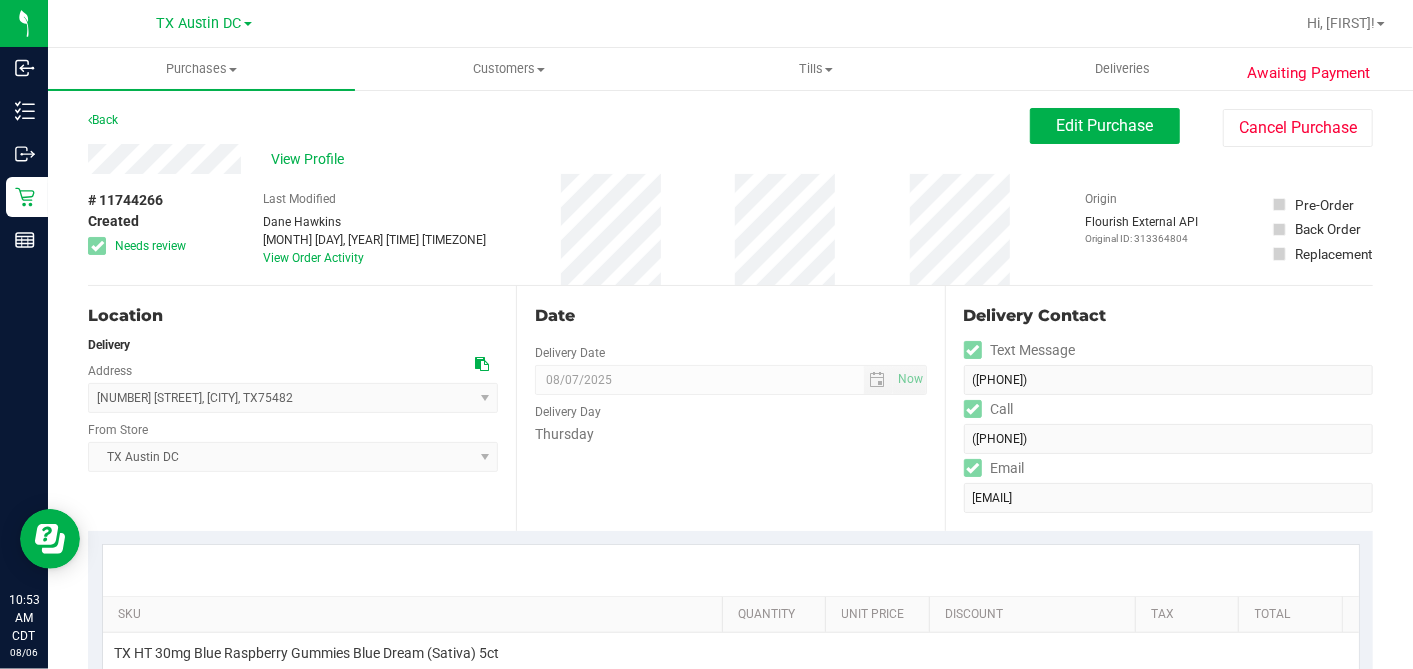 click on "Location
Delivery
Address
421 Junell Dr
, Sulphur Springs
, TX
75482
Select address 421 Junell Dr
From Store
TX Austin DC Select Store Bonita Springs WC Boynton Beach WC Bradenton WC Brandon WC Brooksville WC Call Center Clermont WC Crestview WC Deerfield Beach WC Delray Beach WC Deltona WC Ft Walton Beach WC Ft. Lauderdale WC Ft. Myers WC Gainesville WC Jax Atlantic WC JAX DC REP Jax WC Key West WC Lakeland WC Largo WC Lehigh Acres DC REP Merritt Island WC Miami 72nd WC Miami Beach WC Miami Dadeland WC Miramar DC REP New Port Richey WC North Port WC" at bounding box center (302, 408) 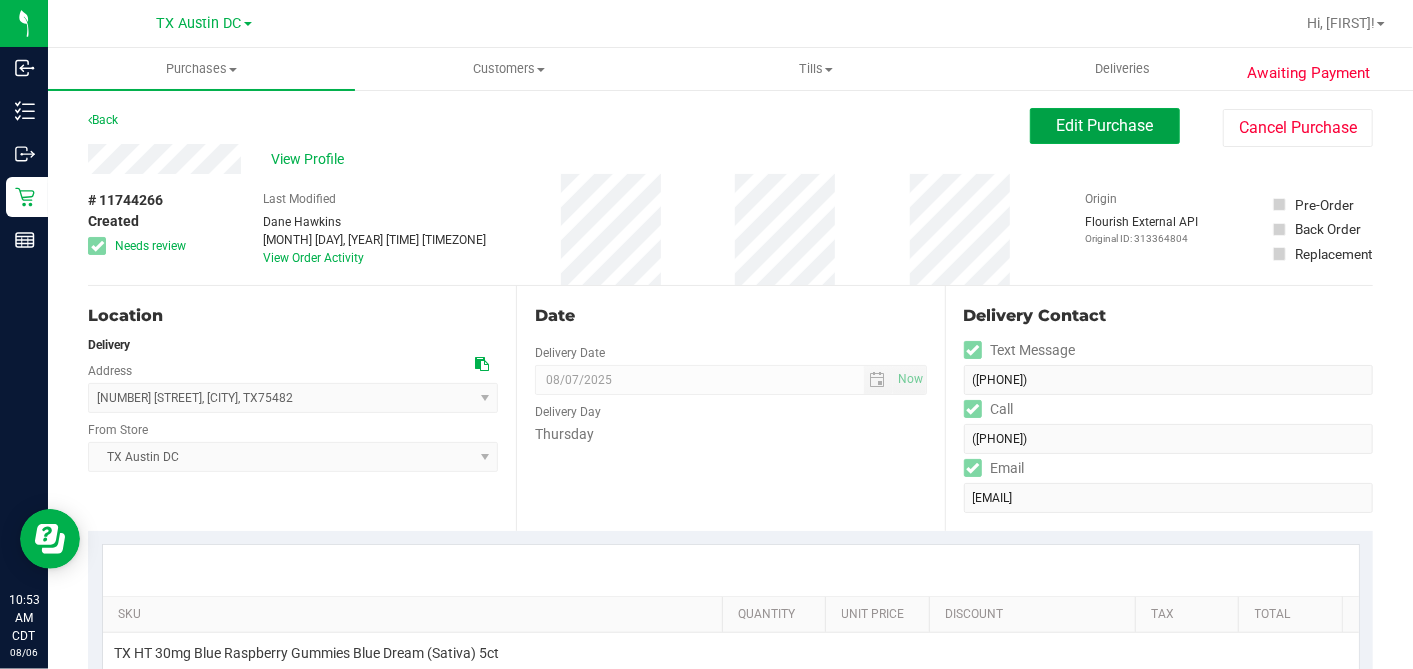 drag, startPoint x: 1066, startPoint y: 115, endPoint x: 836, endPoint y: 181, distance: 239.28226 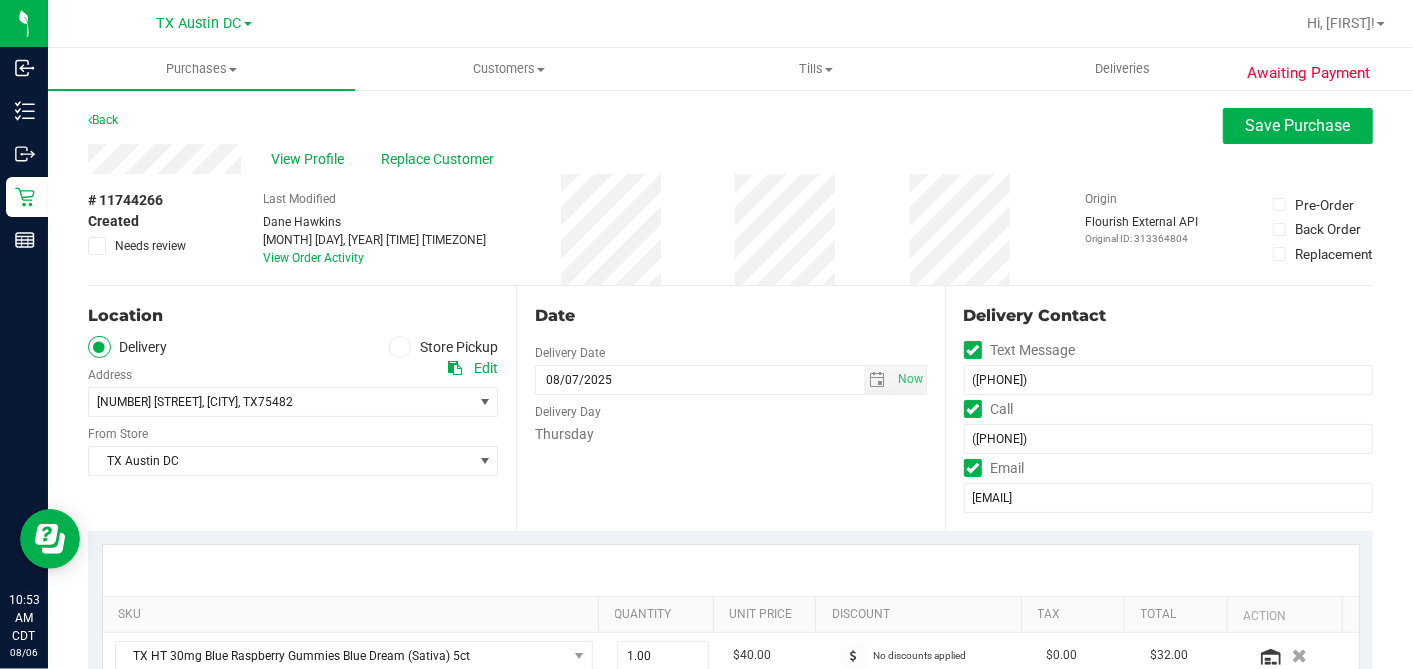drag, startPoint x: 653, startPoint y: 290, endPoint x: 676, endPoint y: 287, distance: 23.194826 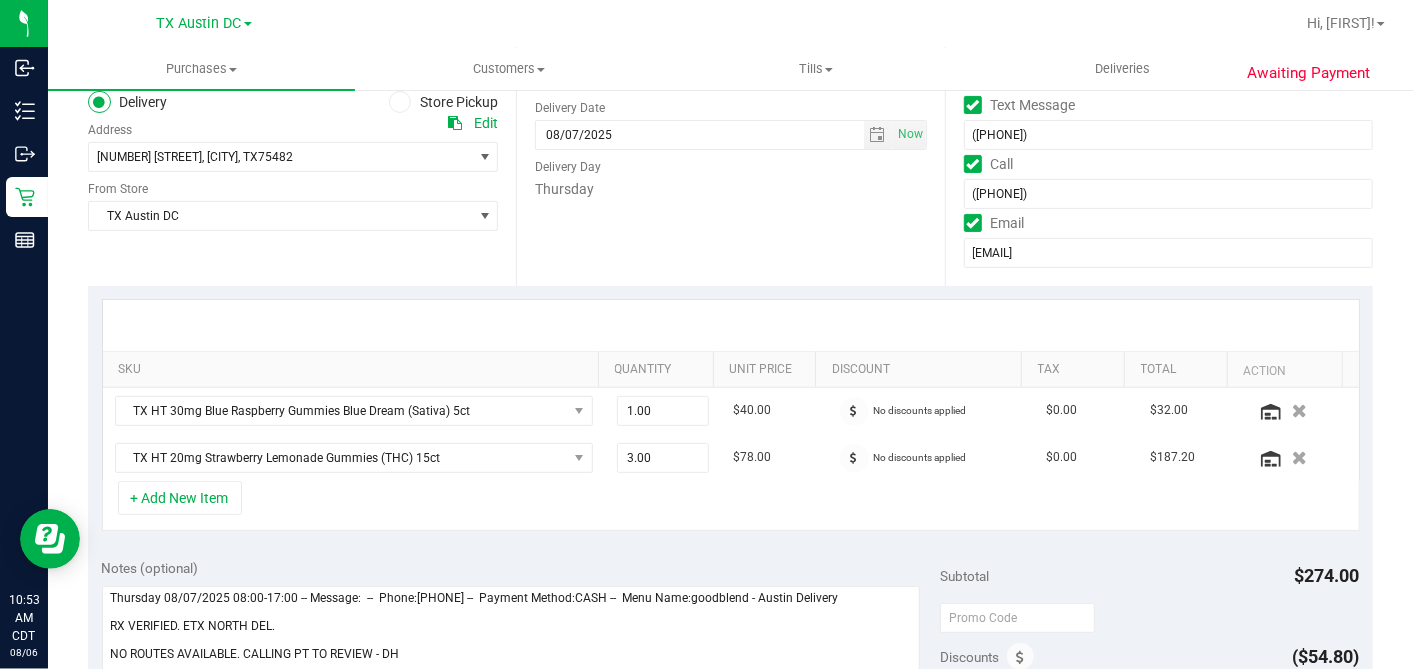 scroll, scrollTop: 444, scrollLeft: 0, axis: vertical 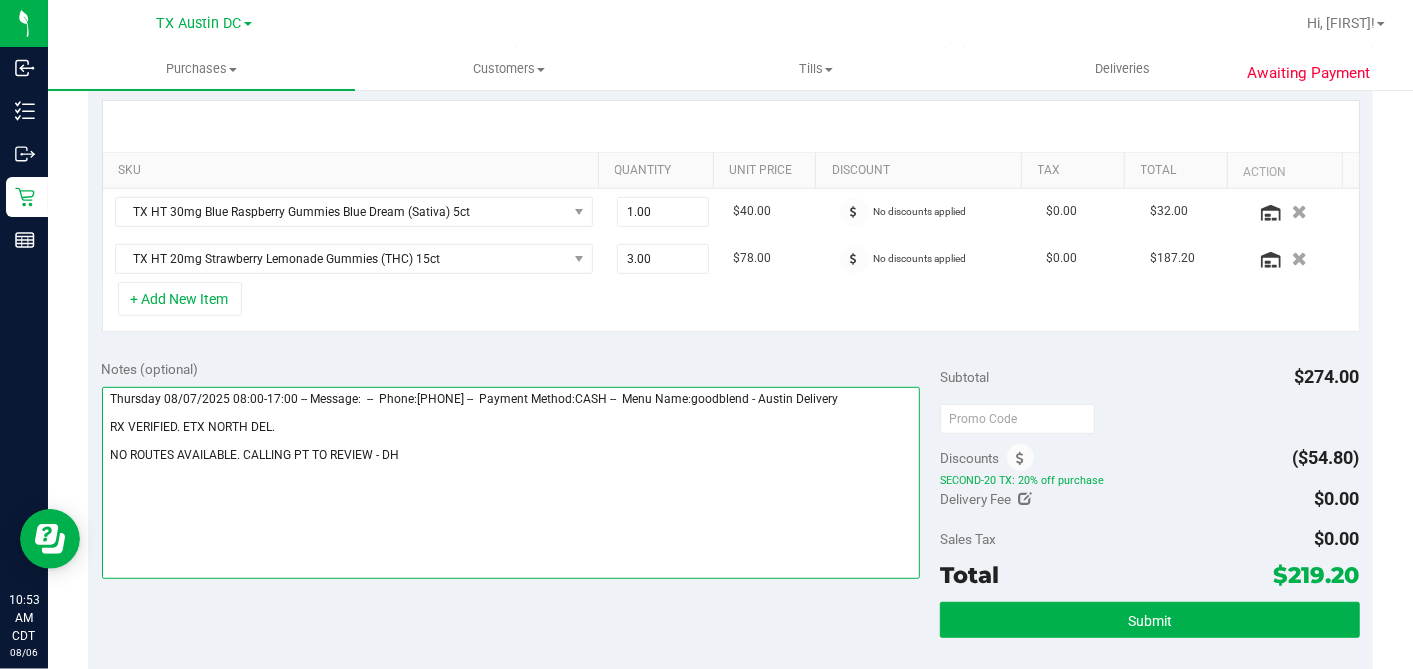 click at bounding box center (511, 483) 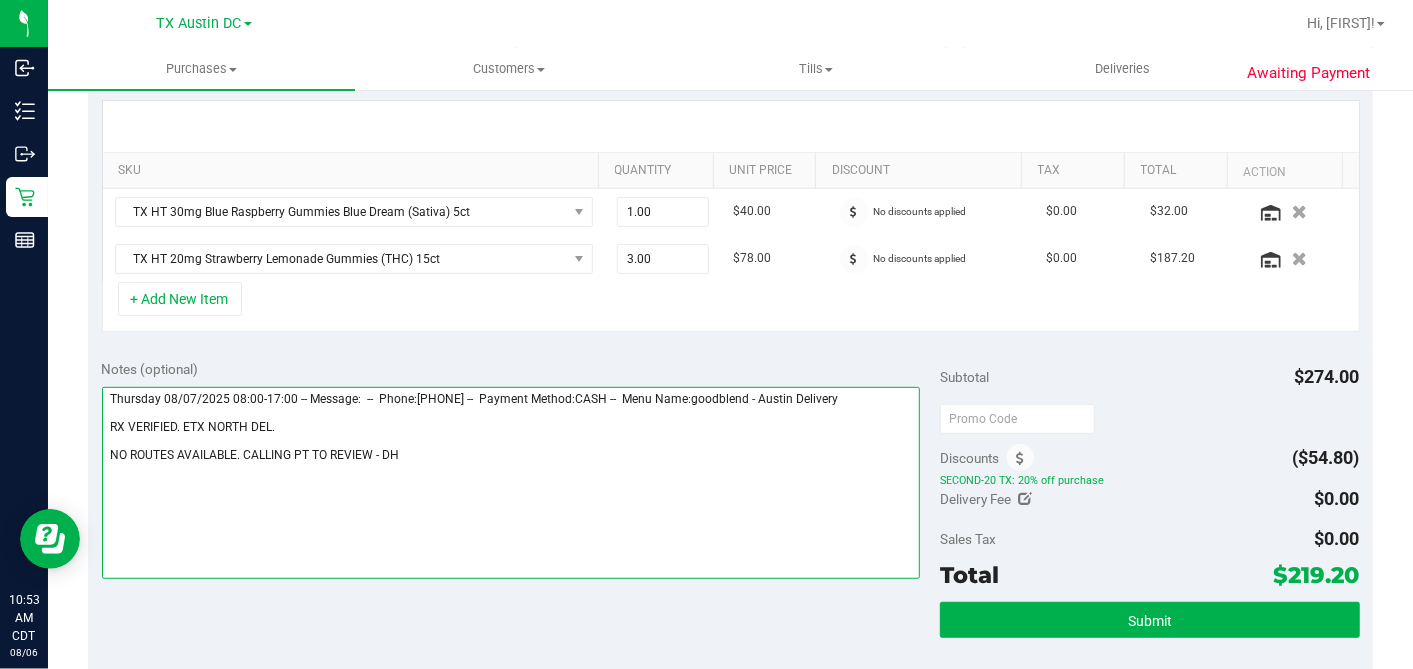 drag, startPoint x: 109, startPoint y: 453, endPoint x: 350, endPoint y: 448, distance: 241.05186 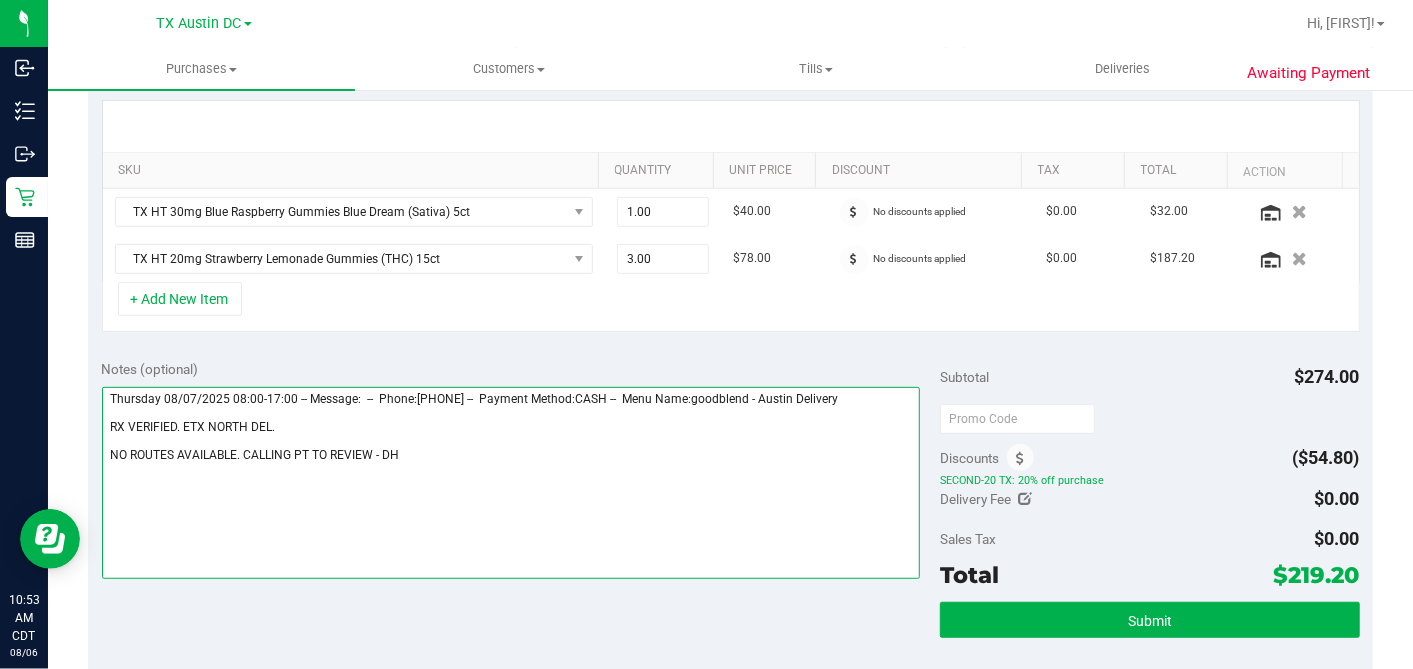 click at bounding box center [511, 483] 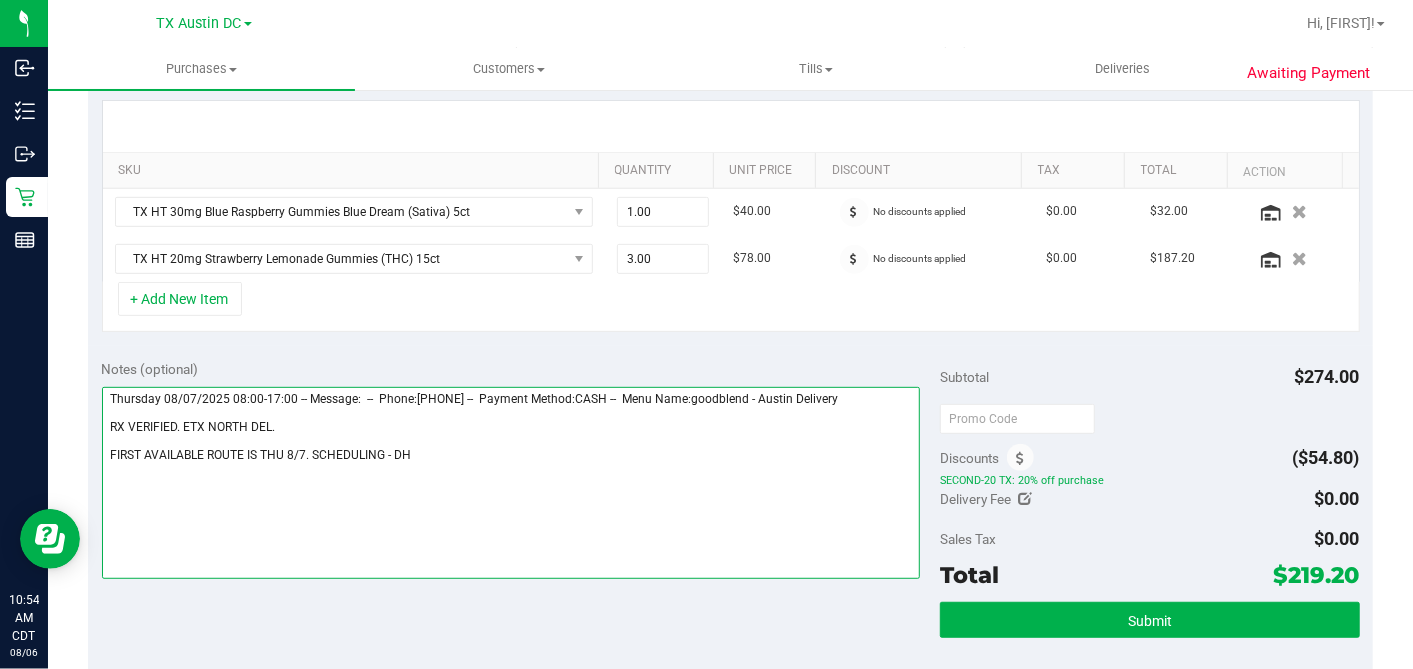click at bounding box center [511, 483] 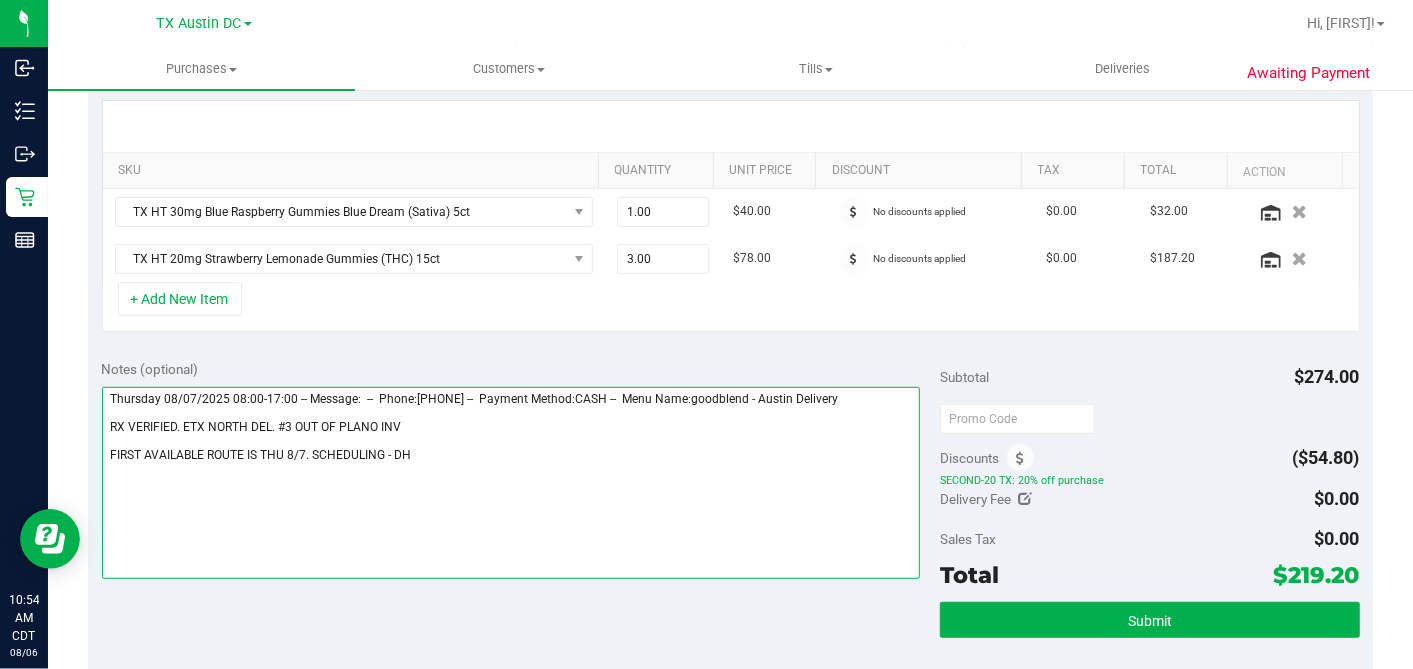 scroll, scrollTop: 111, scrollLeft: 0, axis: vertical 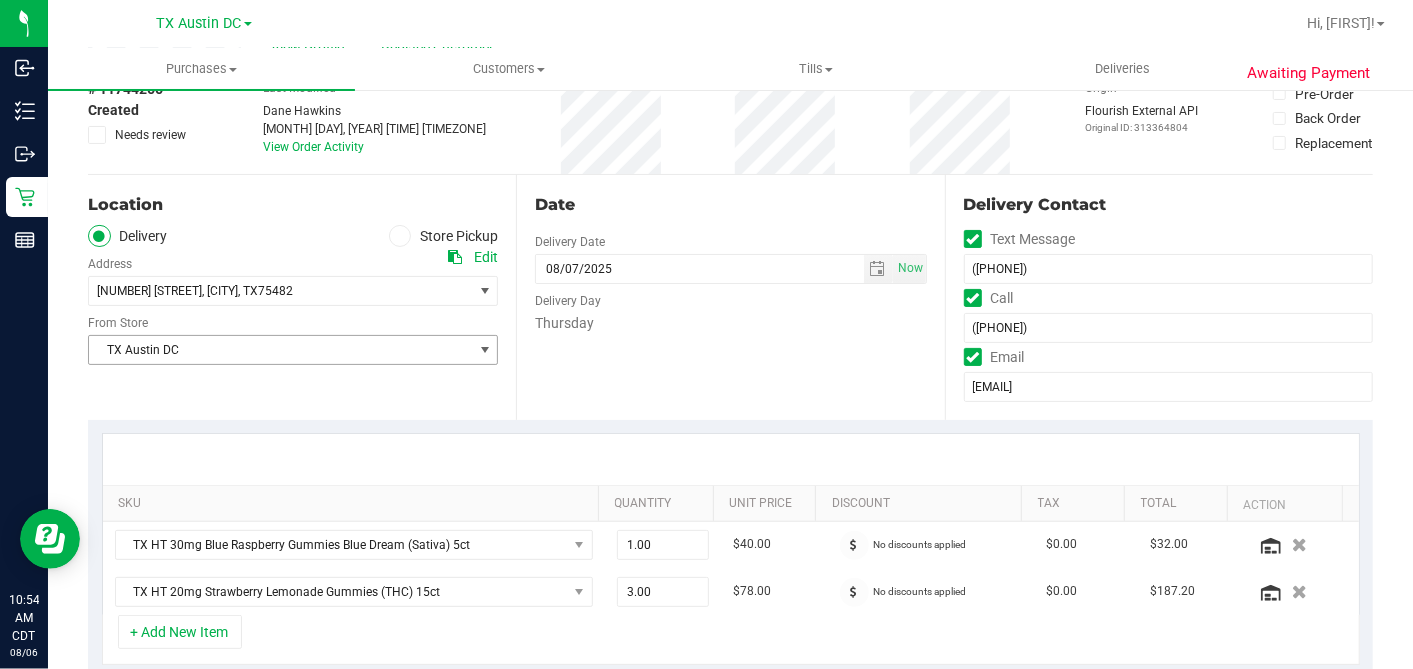type on "Thursday 08/07/2025 08:00-17:00 -- Message:  --  Phone:7197224440 --  Payment Method:CASH --  Menu Name:goodblend - Austin Delivery
RX VERIFIED. ETX NORTH DEL. #3 OUT OF PLANO INV
FIRST AVAILABLE ROUTE IS THU 8/7. SCHEDULING - DH" 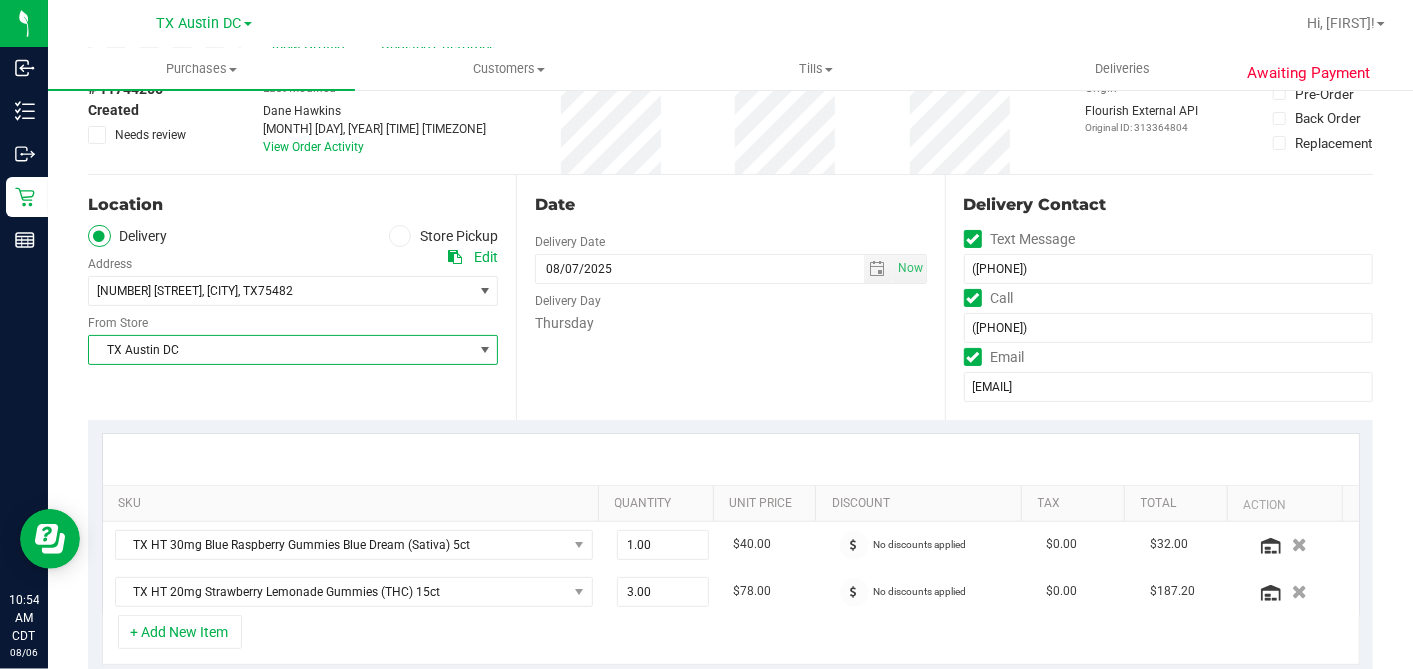 click on "TX Austin DC" at bounding box center [280, 350] 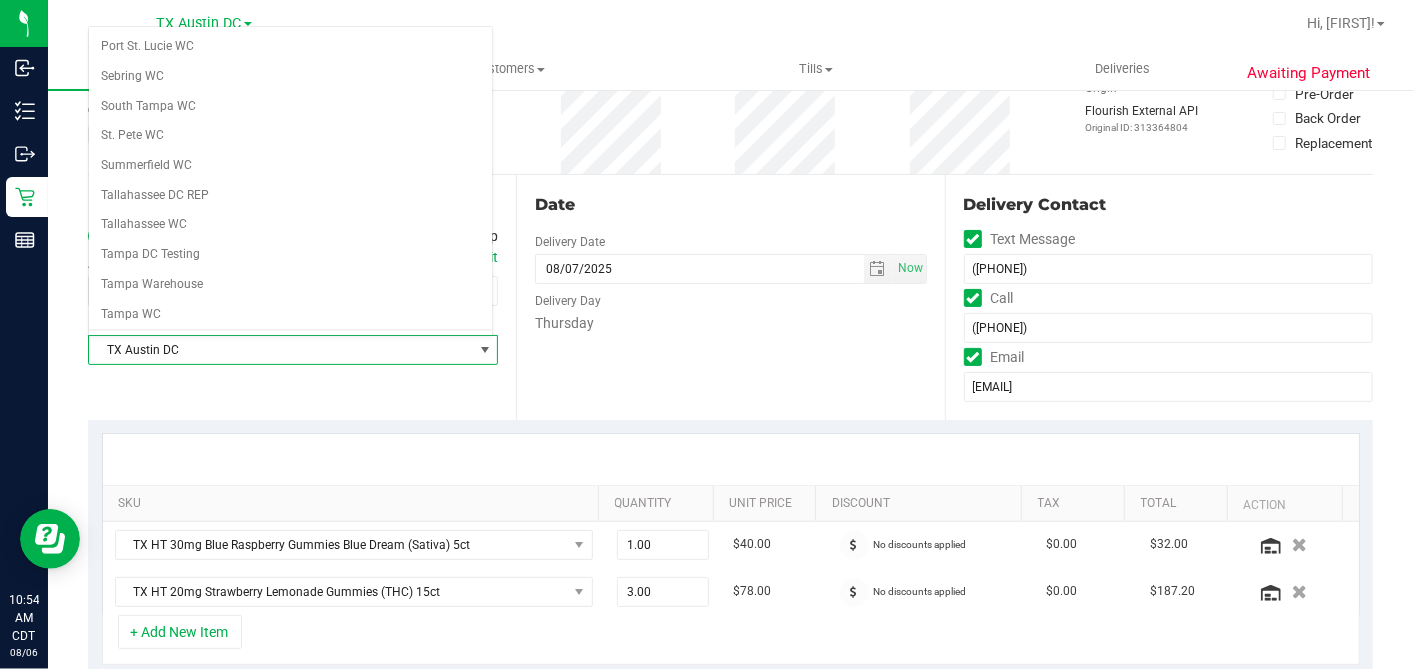 scroll, scrollTop: 1422, scrollLeft: 0, axis: vertical 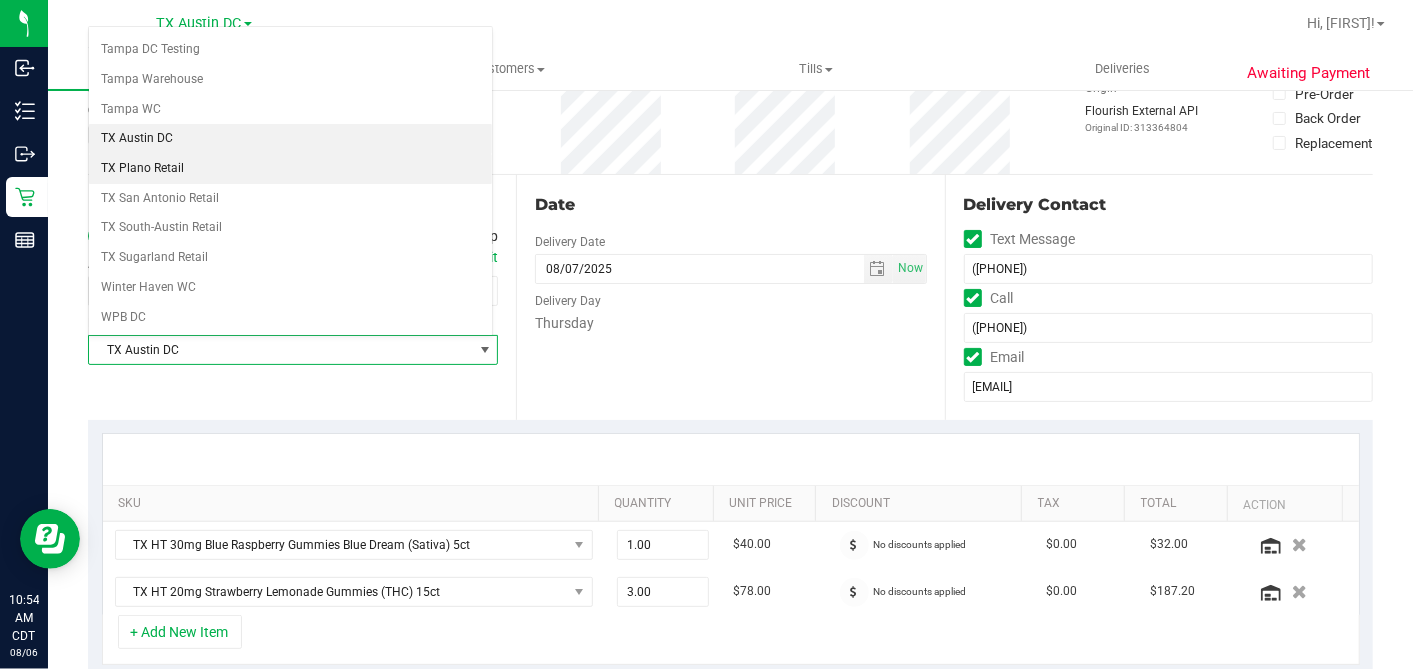 click on "TX Plano Retail" at bounding box center [290, 169] 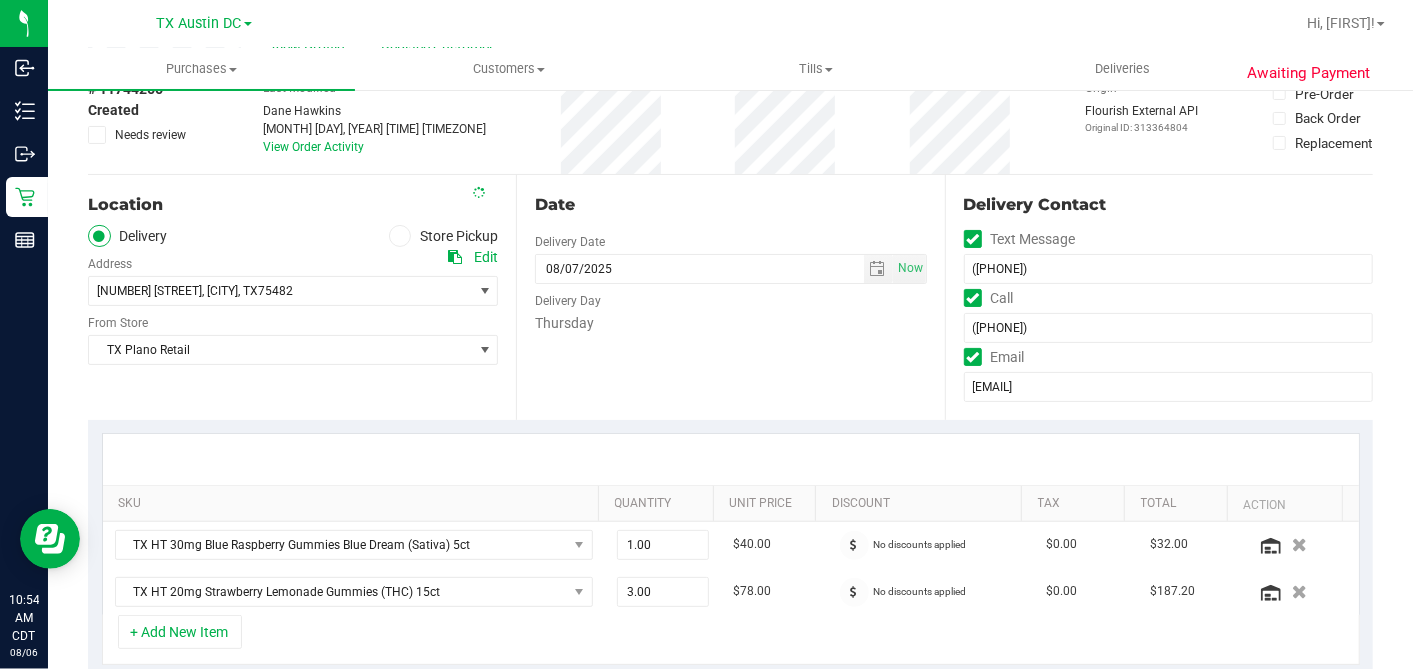 click on "Date" at bounding box center (730, 205) 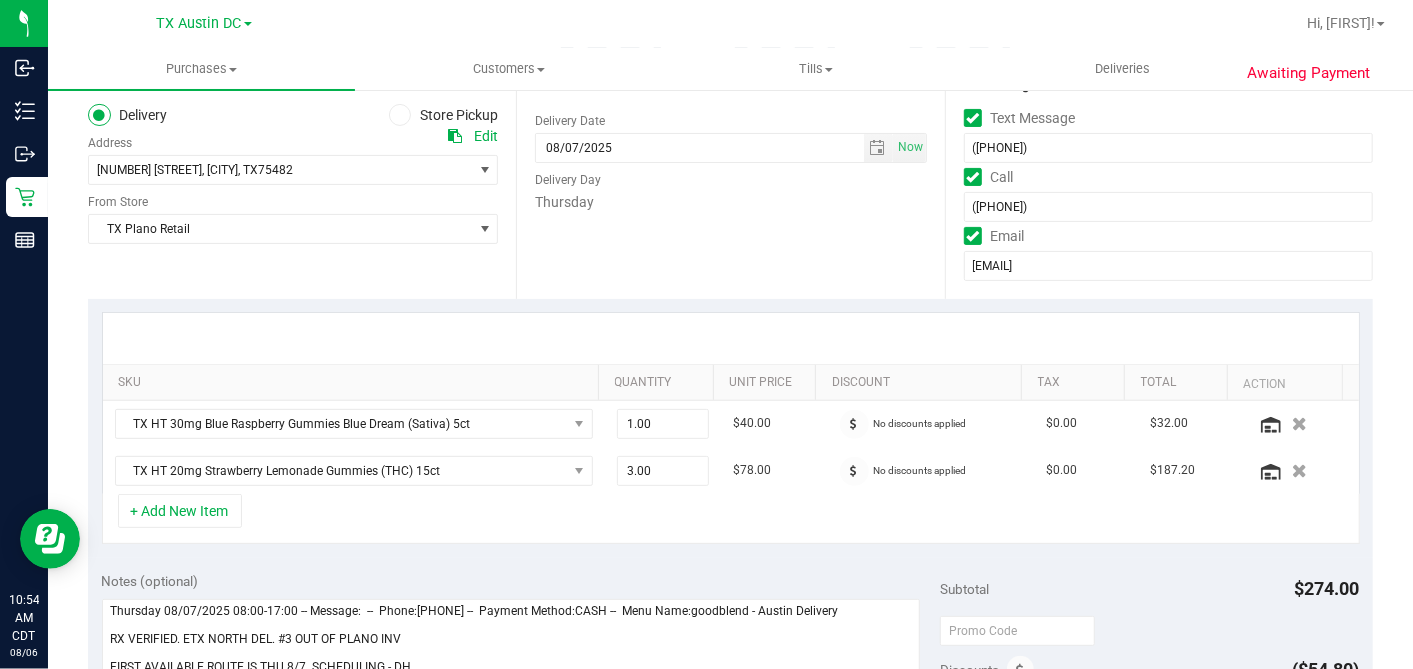scroll, scrollTop: 555, scrollLeft: 0, axis: vertical 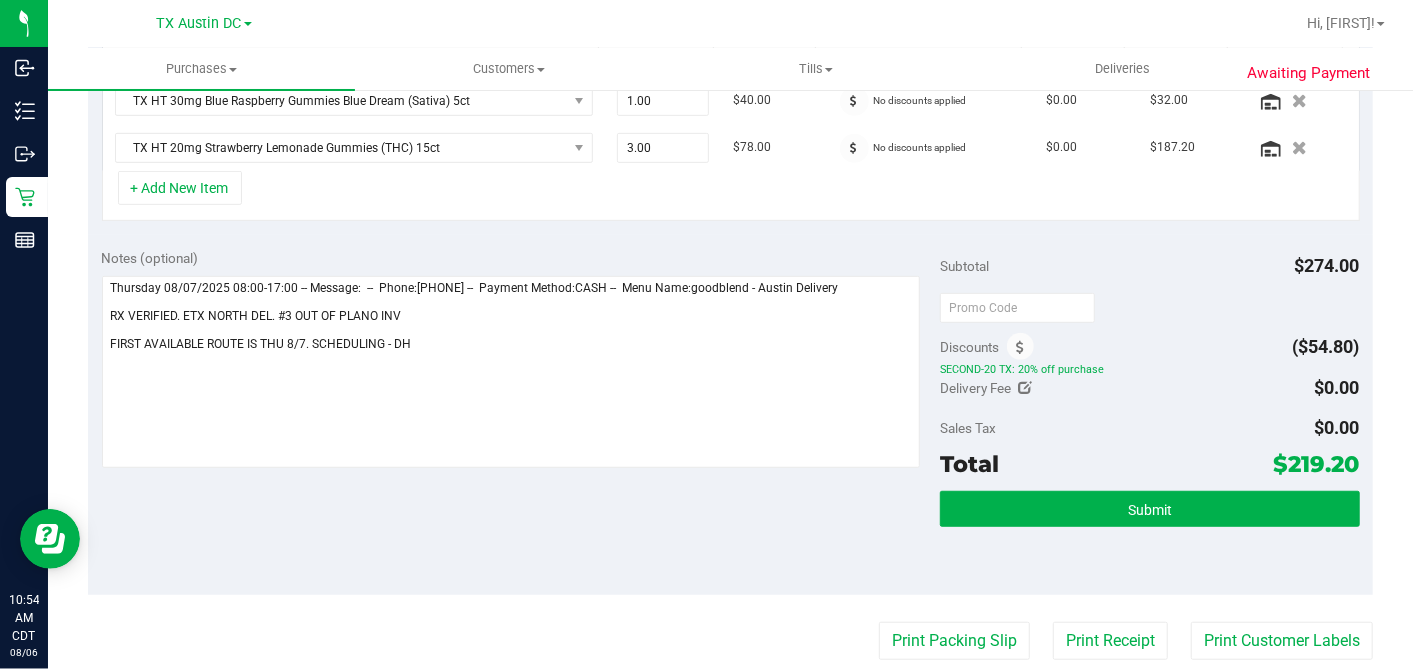 click on "Submit" at bounding box center [1149, 536] 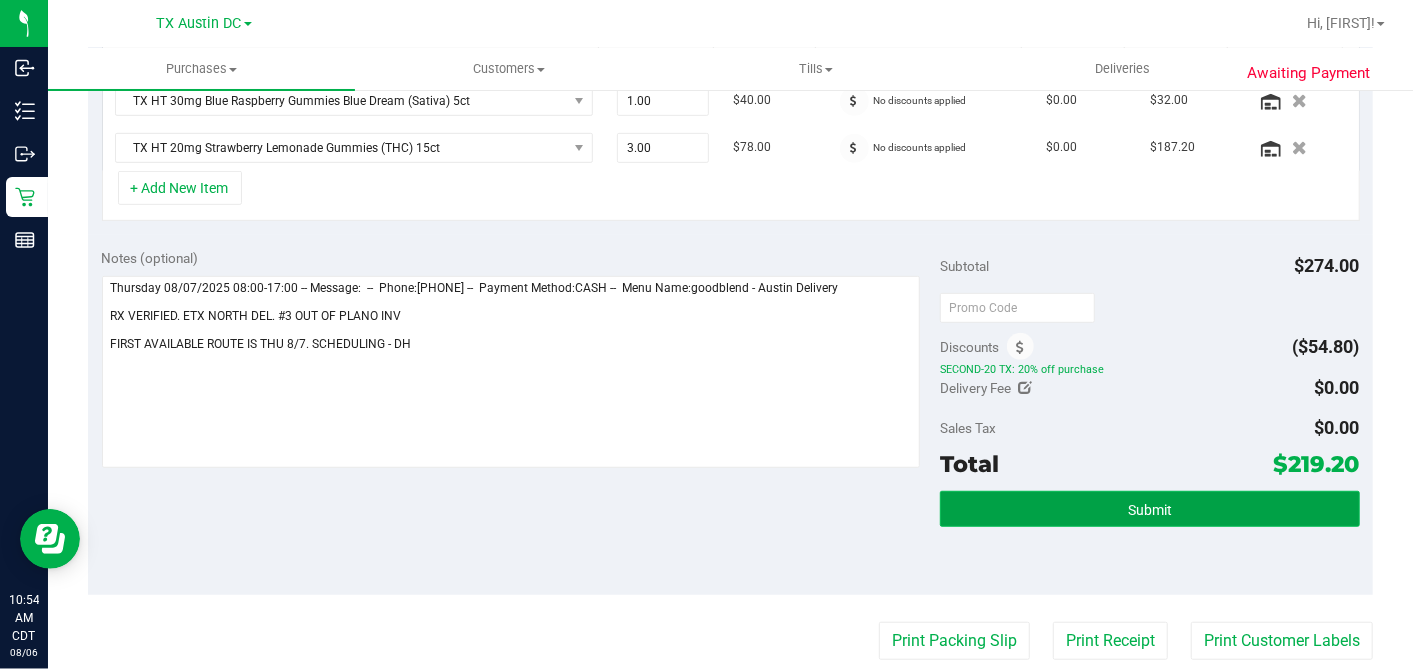 click on "Submit" at bounding box center [1149, 509] 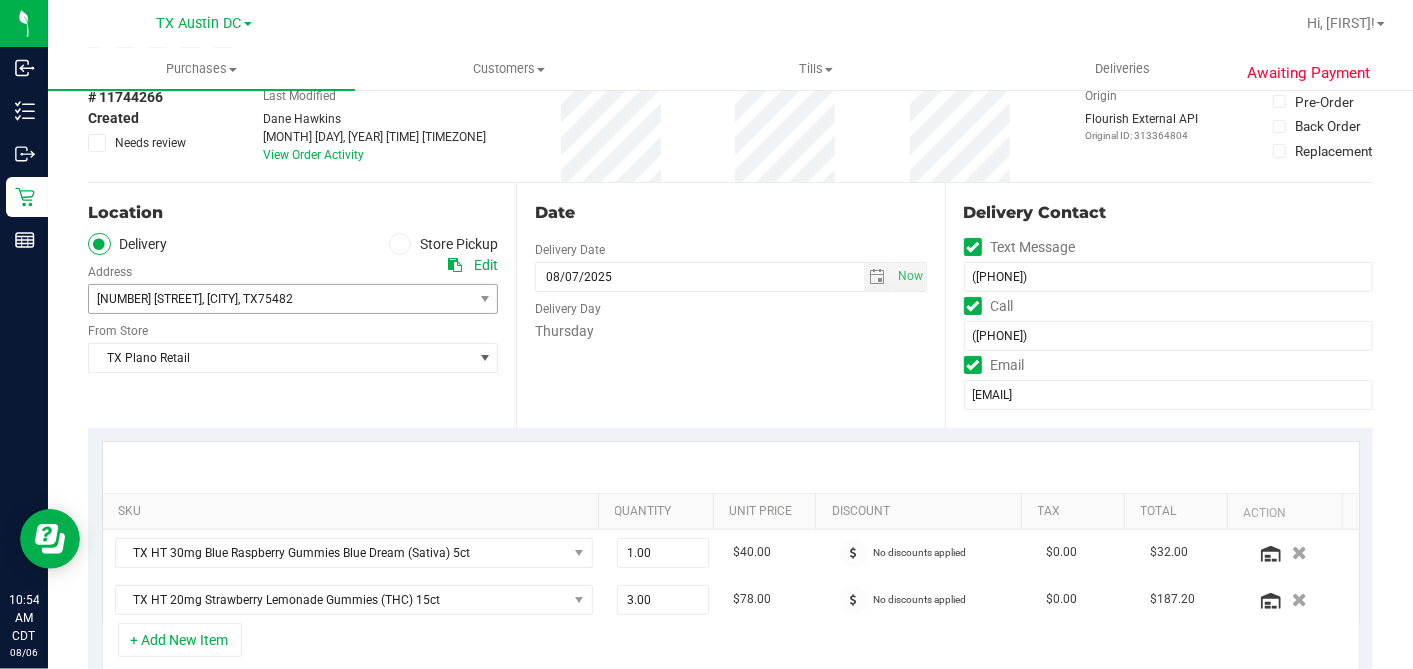 scroll, scrollTop: 0, scrollLeft: 0, axis: both 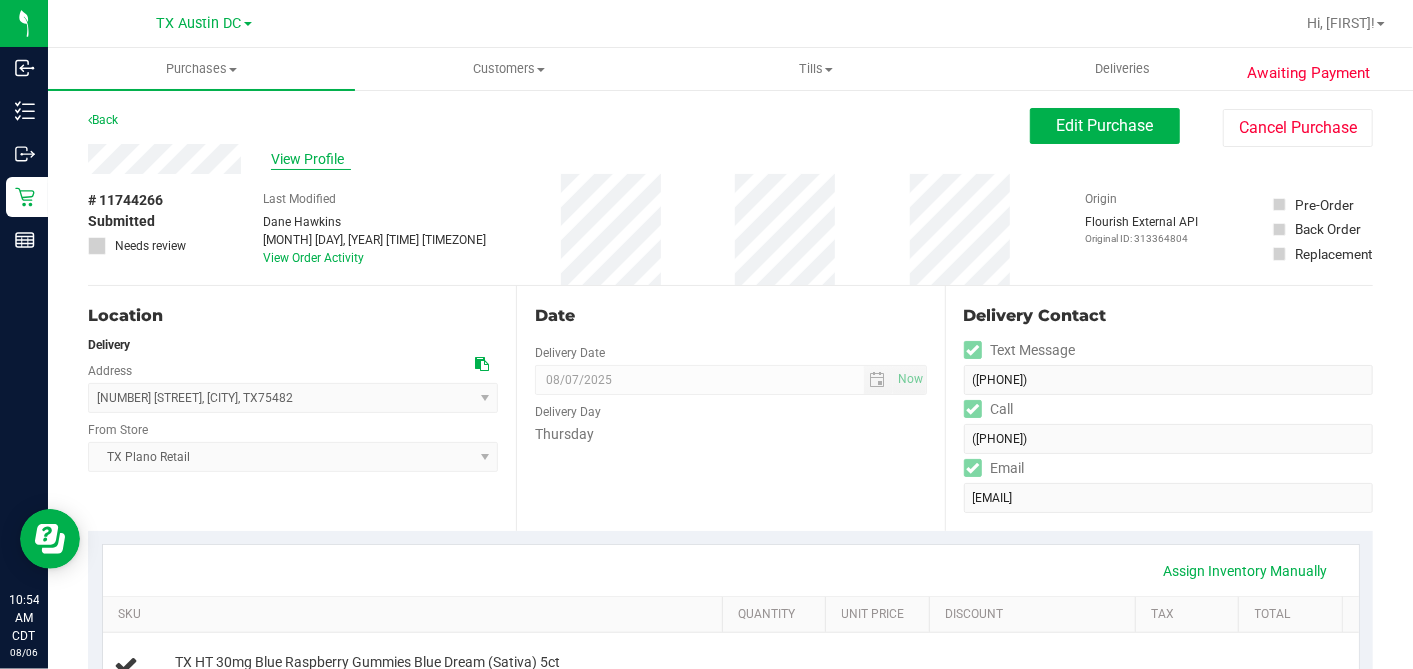 click on "View Profile" at bounding box center (311, 159) 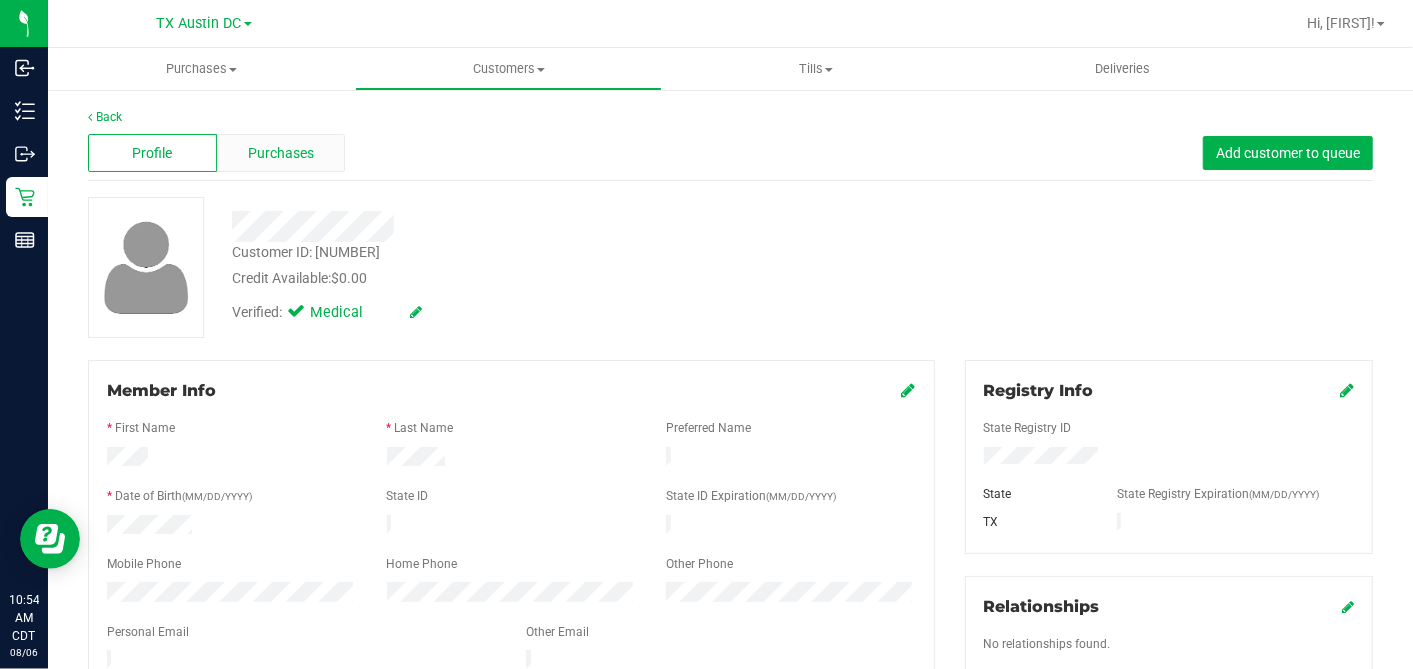 click on "Purchases" at bounding box center (281, 153) 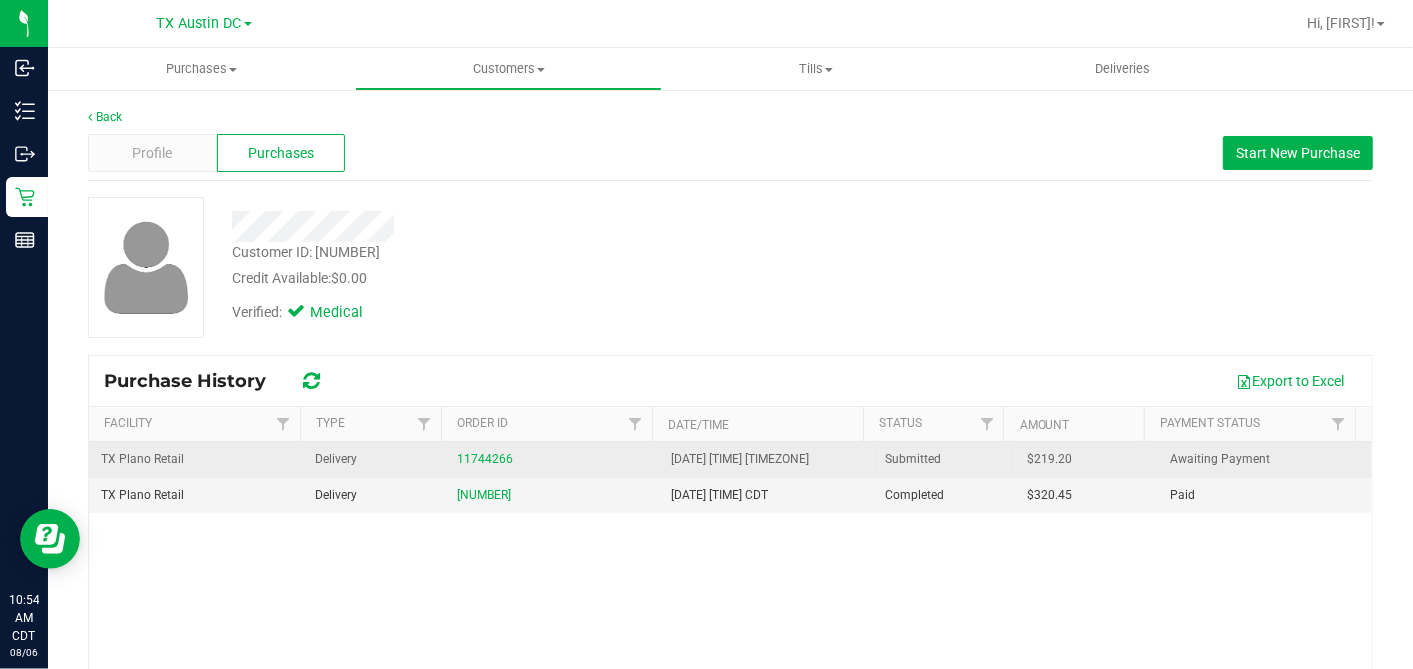 click on "$219.20" at bounding box center [1050, 459] 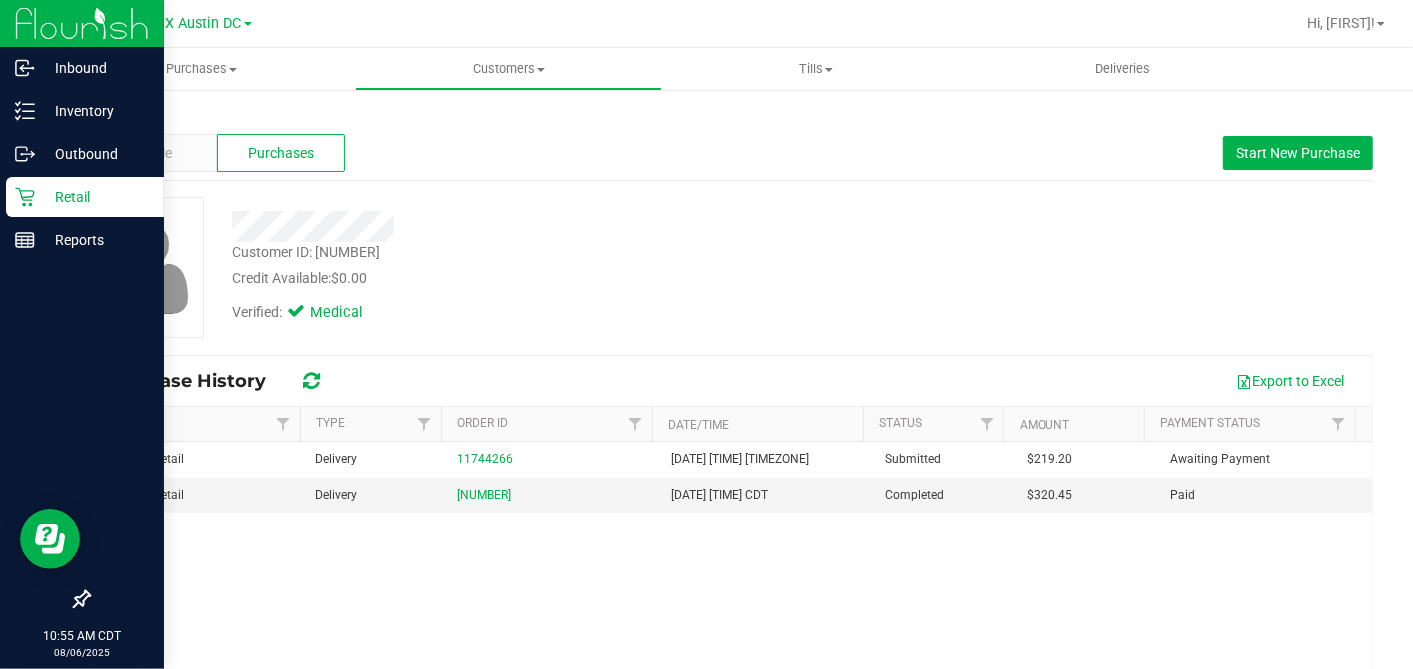 click 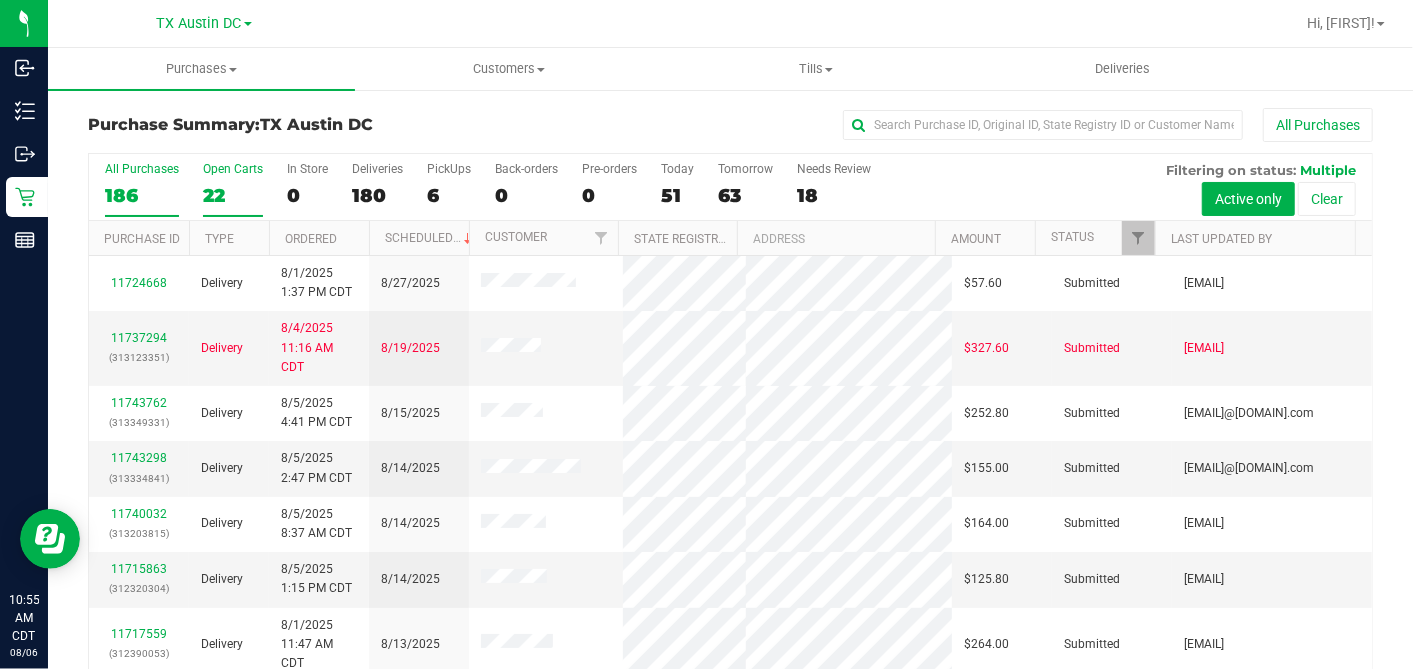 click on "22" at bounding box center [233, 195] 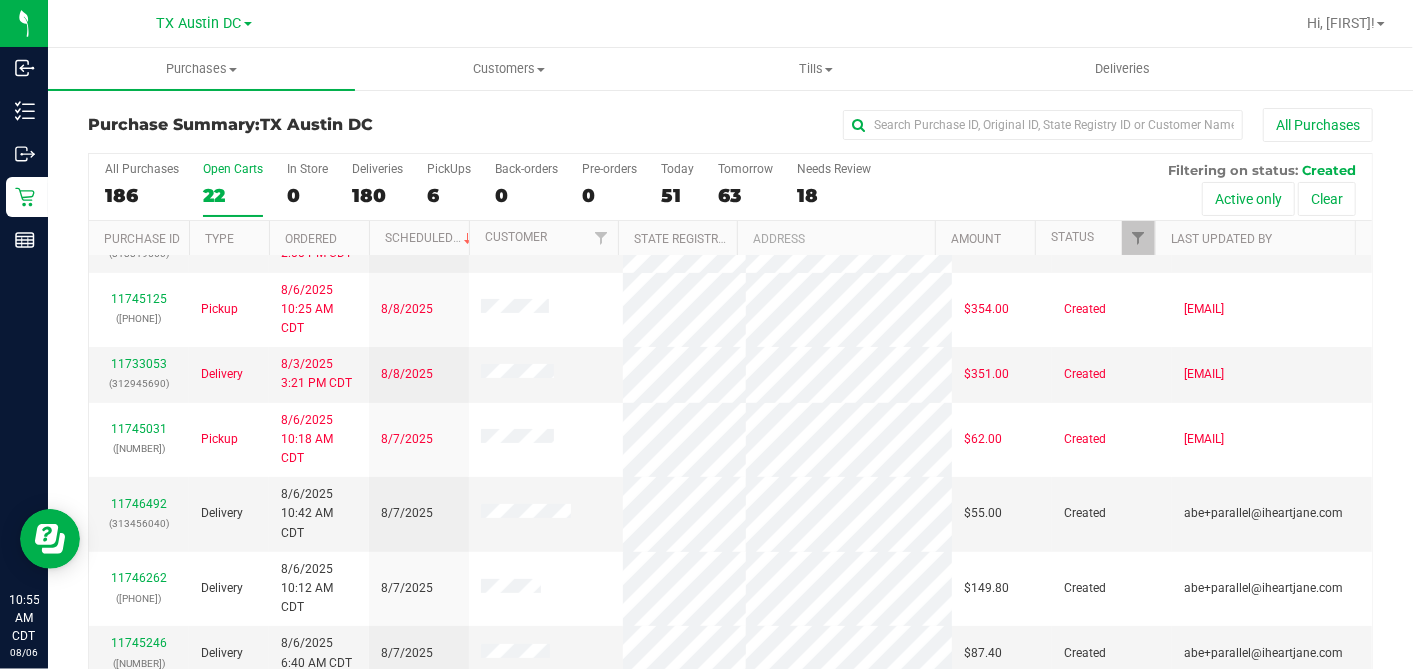 scroll, scrollTop: 0, scrollLeft: 0, axis: both 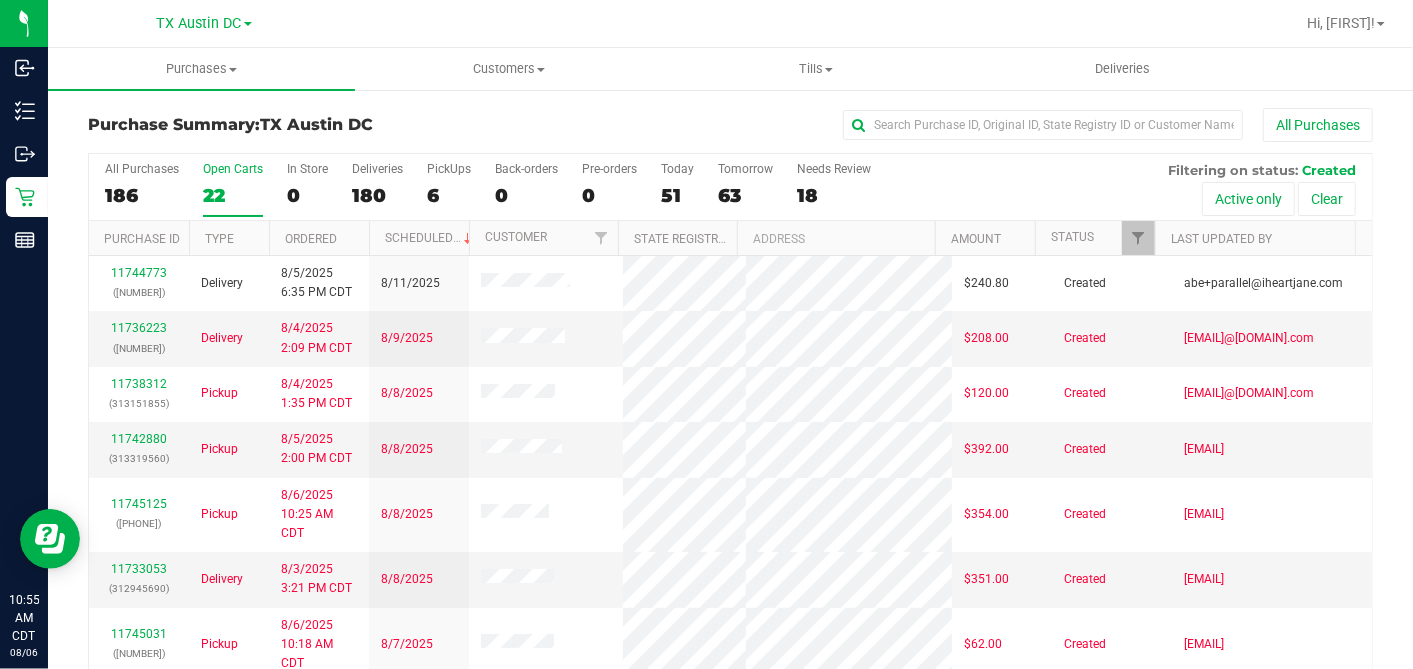 click on "Ordered" at bounding box center (319, 238) 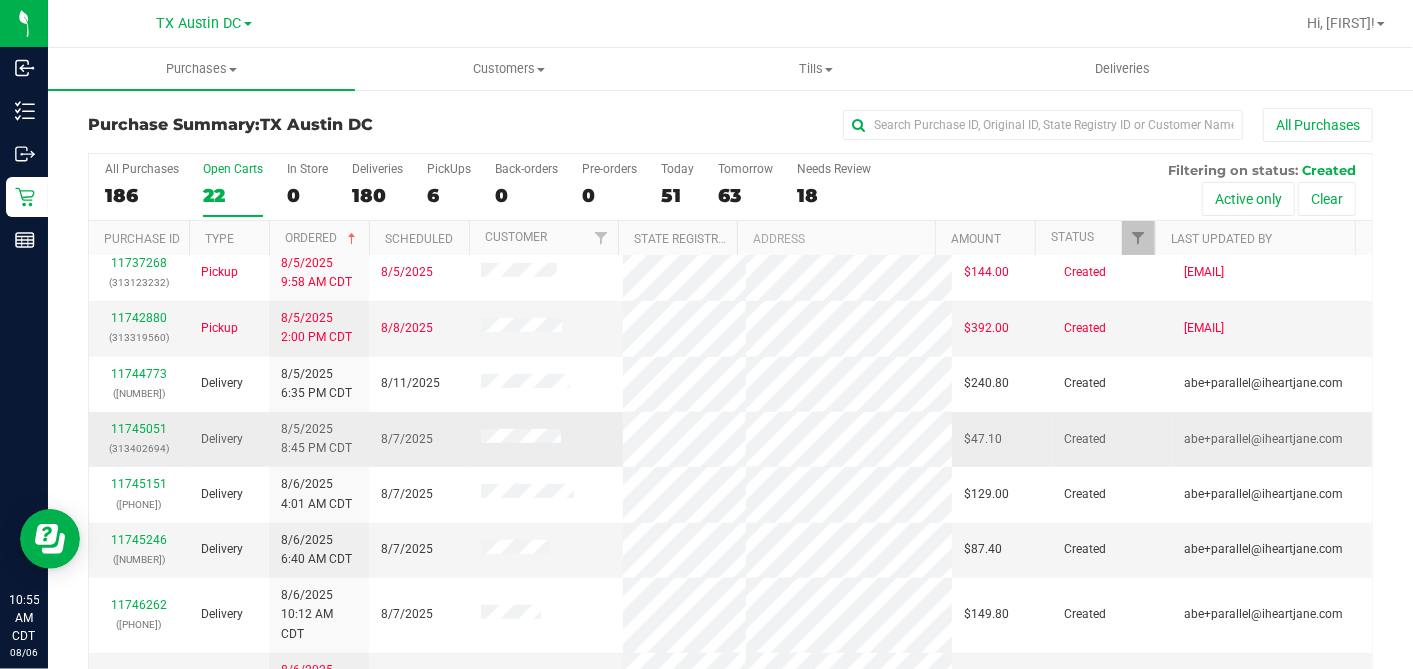 scroll, scrollTop: 666, scrollLeft: 0, axis: vertical 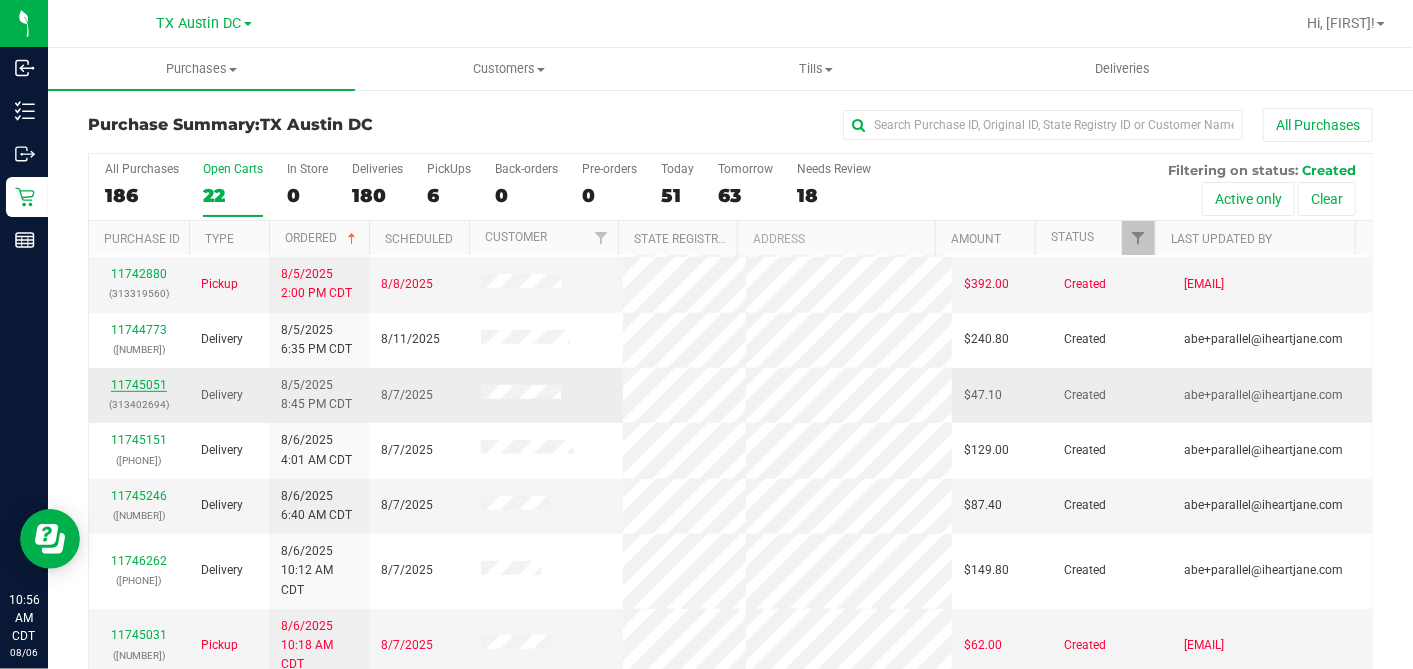 click on "11745051" at bounding box center (139, 385) 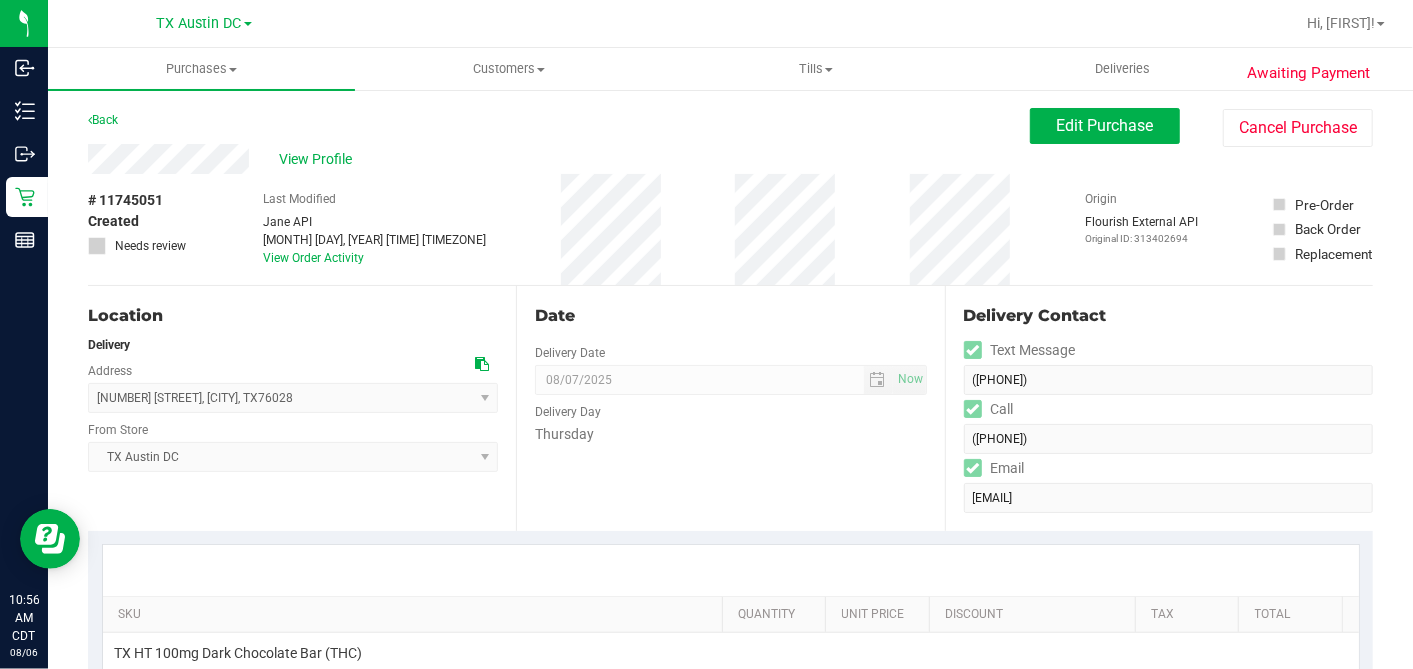 click on "# 11745051
Created
Needs review
Last Modified
Jane API
Aug 5, 2025 8:45:20 PM CDT
View Order Activity
Origin
Flourish External API
Original ID: 313402694
Pre-Order
Back Order" at bounding box center (730, 229) 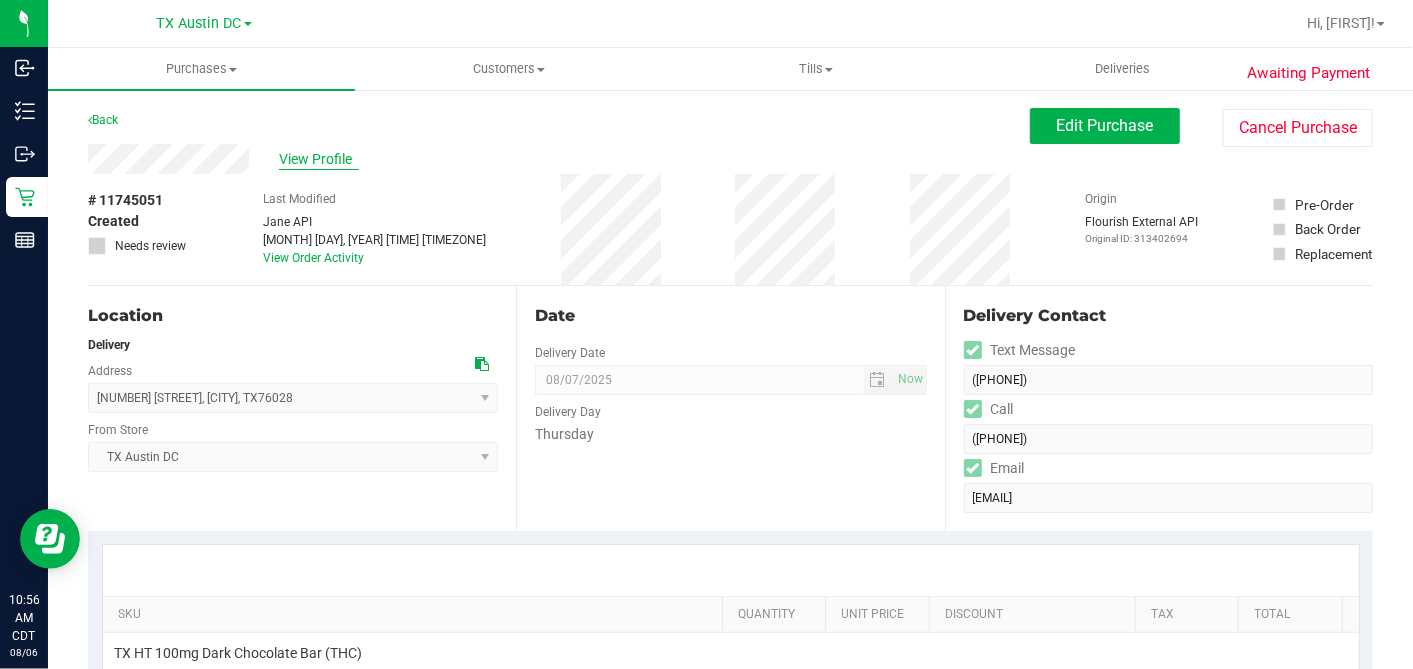 click on "View Profile" at bounding box center [319, 159] 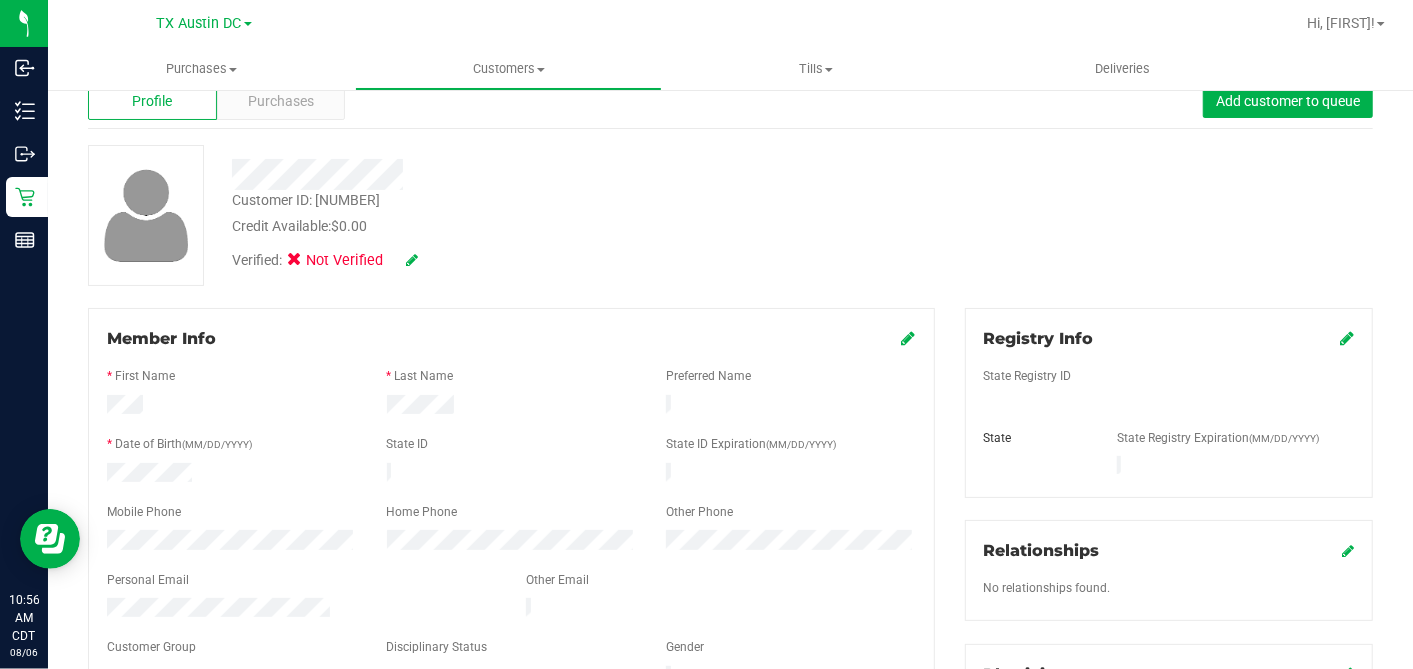 scroll, scrollTop: 0, scrollLeft: 0, axis: both 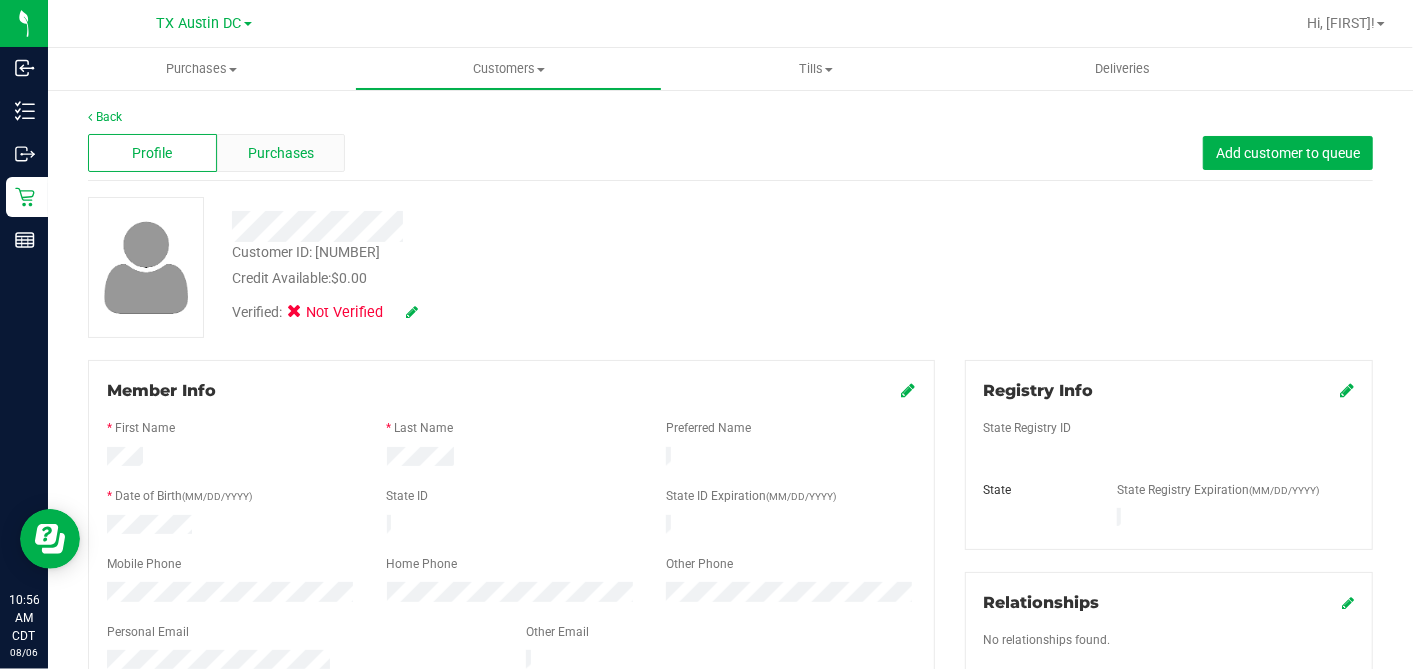 click on "Purchases" at bounding box center [281, 153] 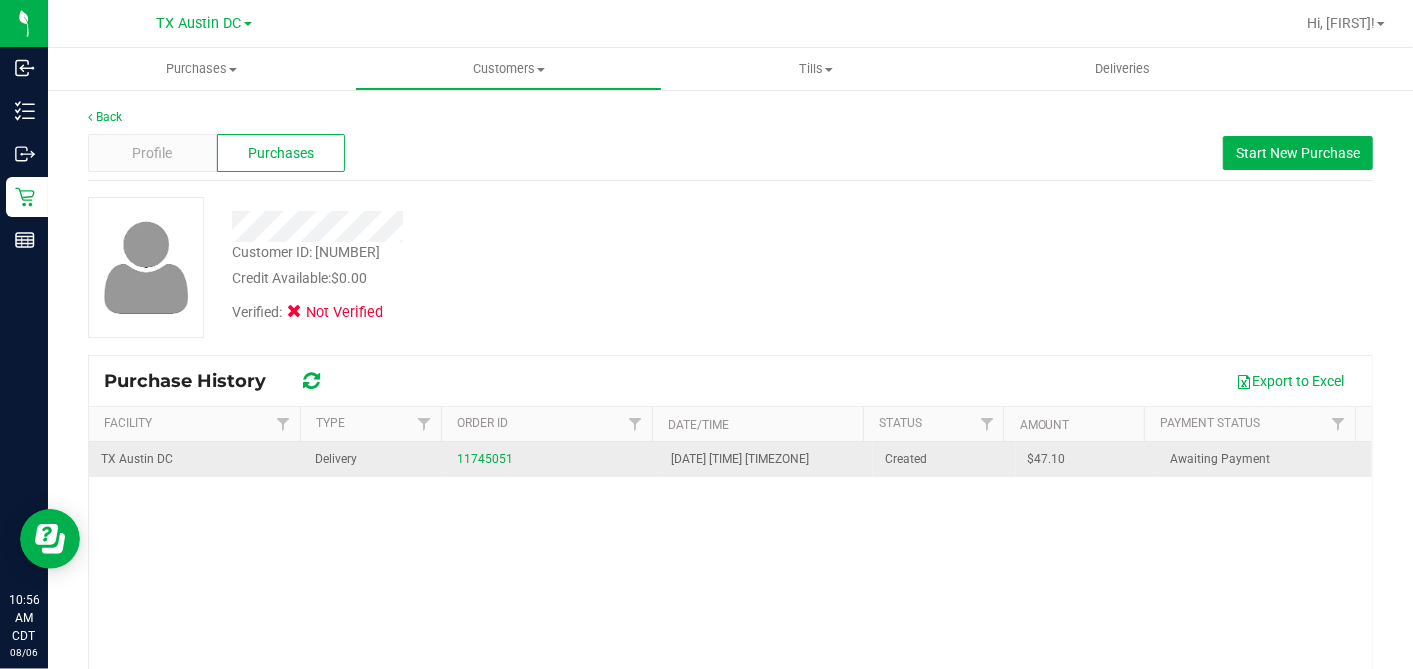 click on "11745051" at bounding box center [552, 459] 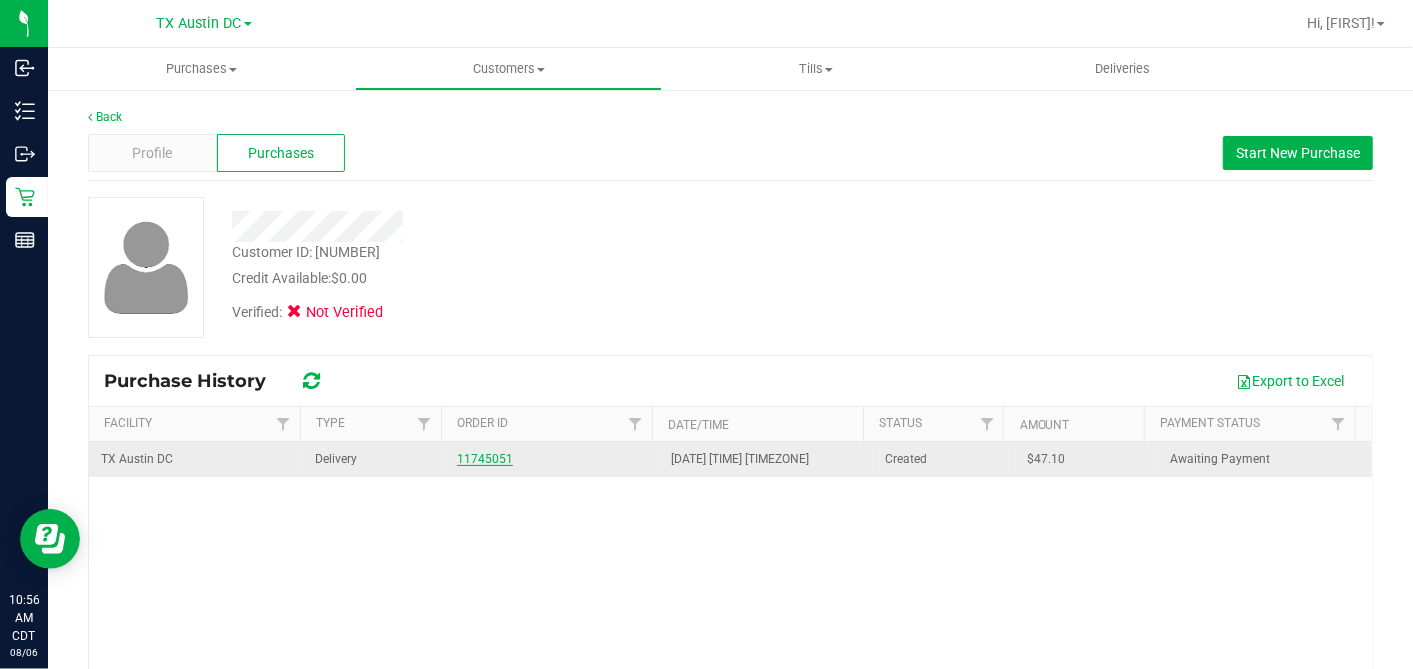 click on "11745051" at bounding box center (485, 459) 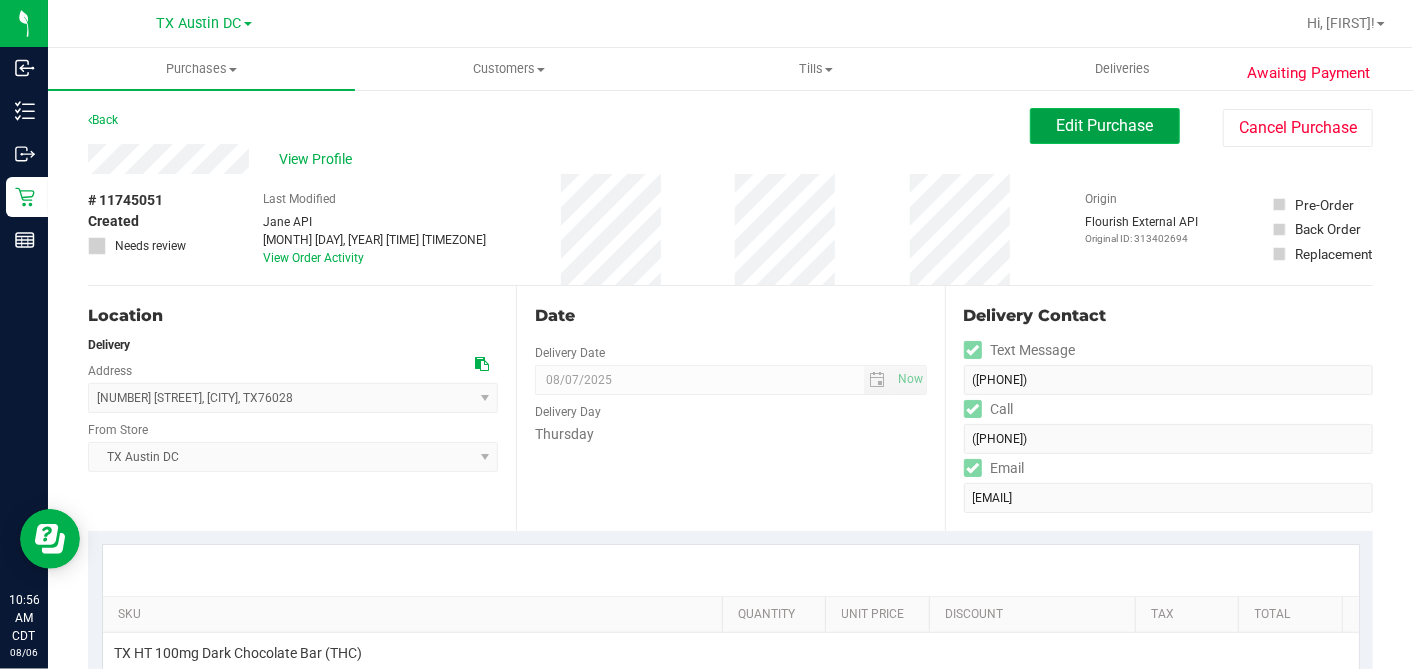 click on "Edit Purchase" at bounding box center [1105, 125] 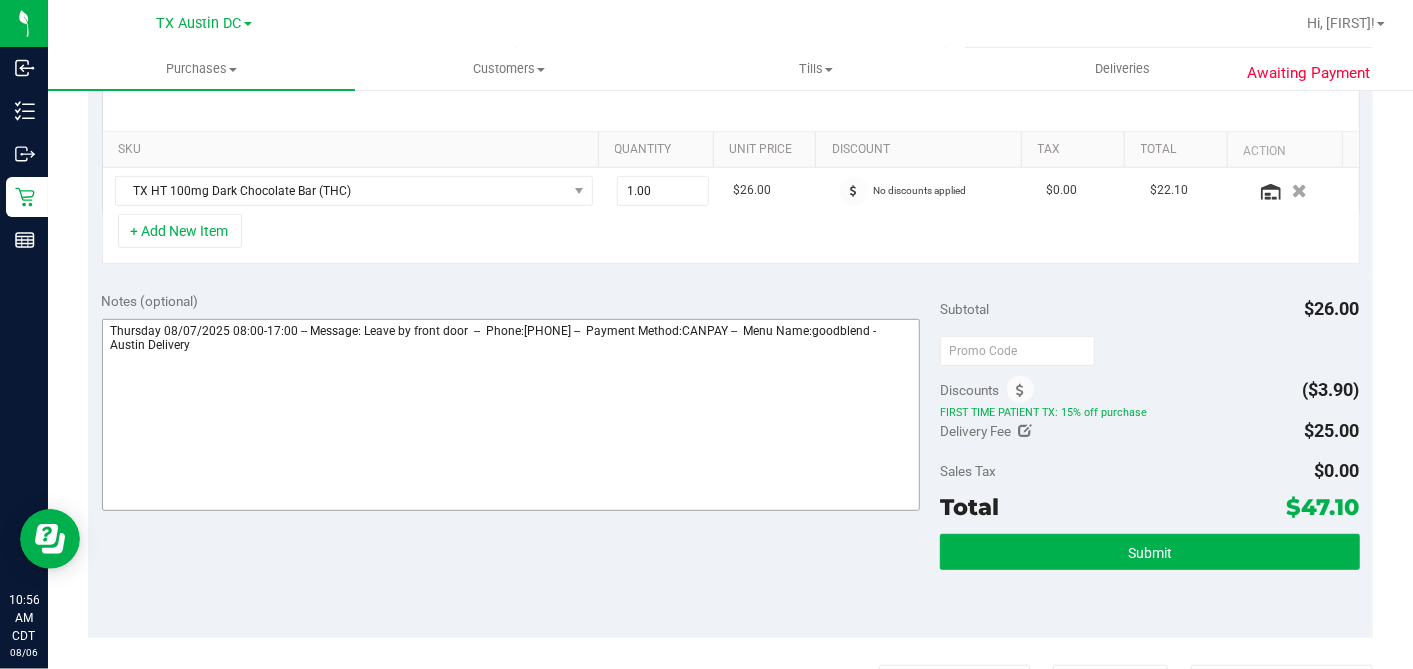 scroll, scrollTop: 555, scrollLeft: 0, axis: vertical 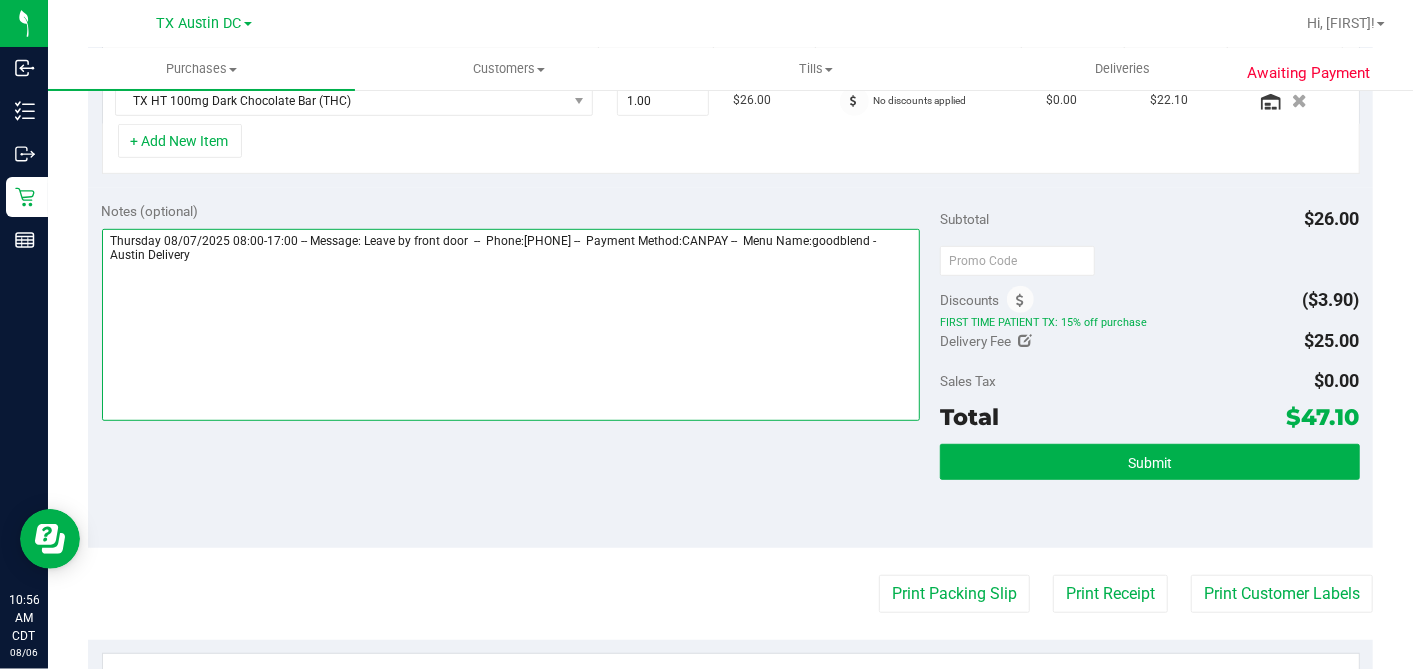 click at bounding box center [511, 325] 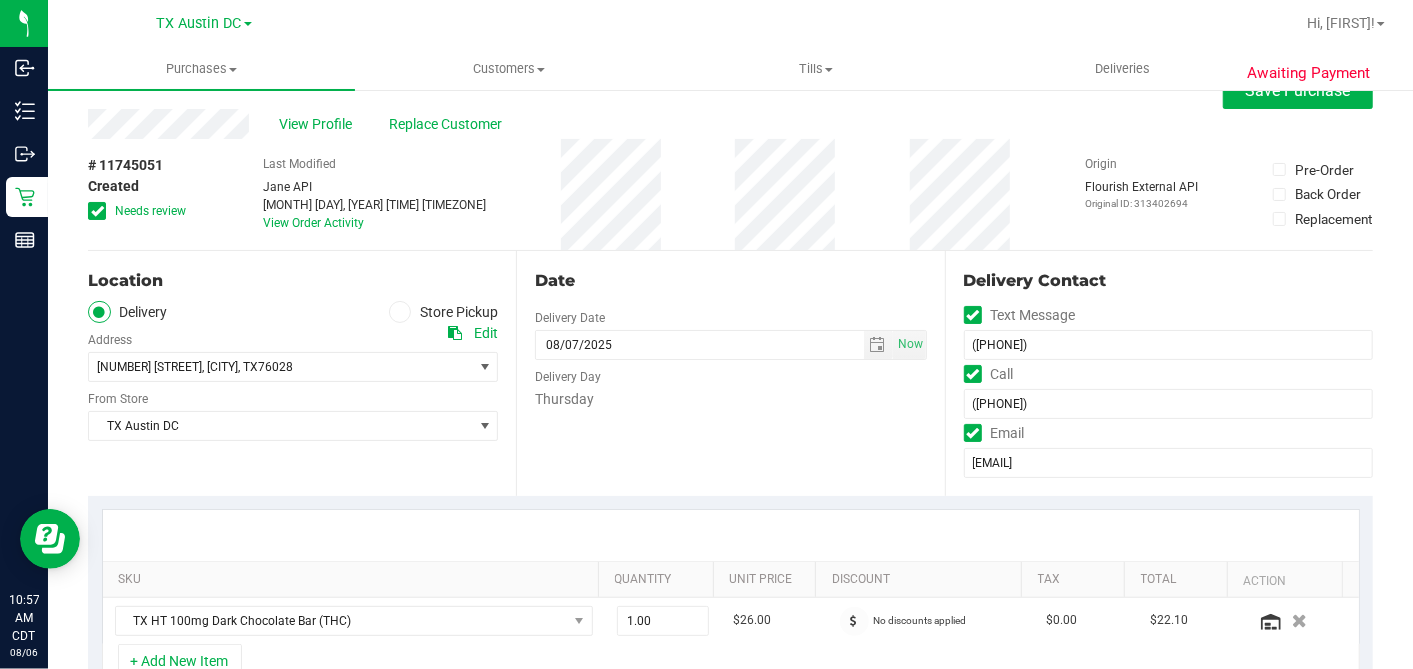 scroll, scrollTop: 0, scrollLeft: 0, axis: both 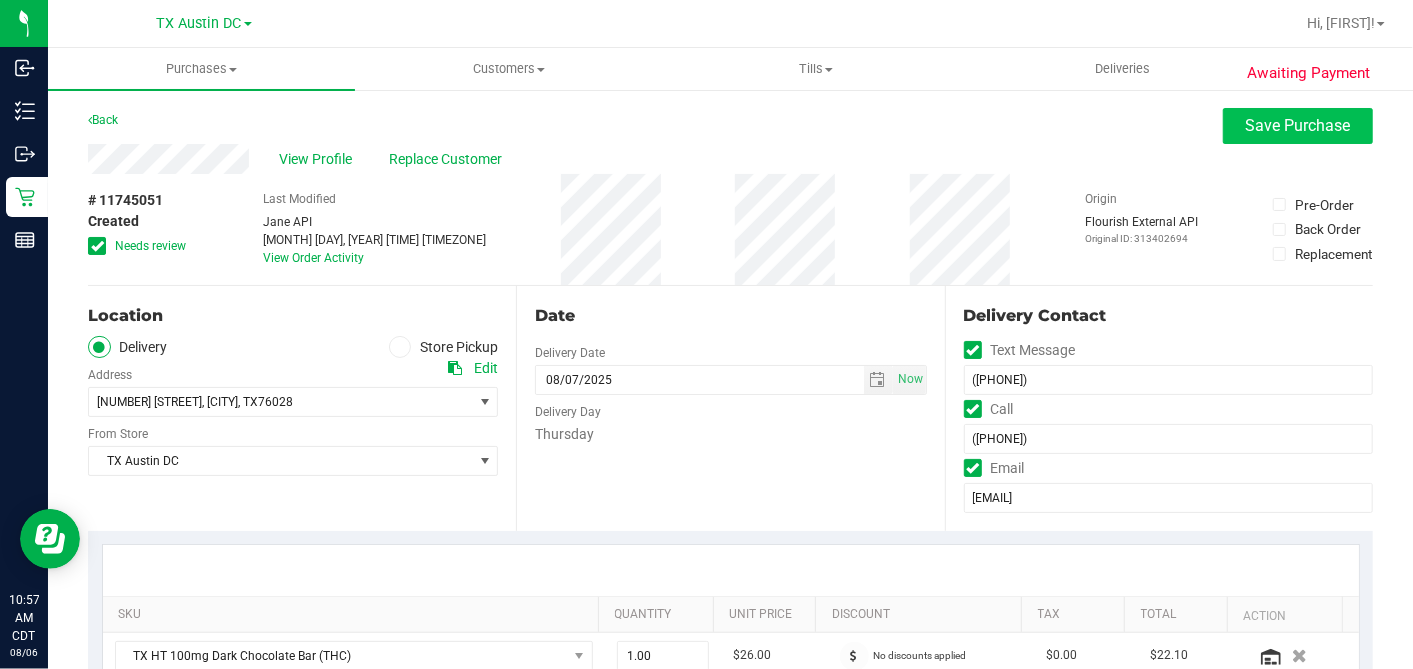 type on "Thursday 08/07/2025 08:00-17:00 -- Message: Leave by front door  --  Phone:6829702544 --  Payment Method:CANPAY --  Menu Name:goodblend - Austin Delivery
UNABLE TO PULL ACTIVE RX IN CURT. CALLING PT TO REVIEW - DH" 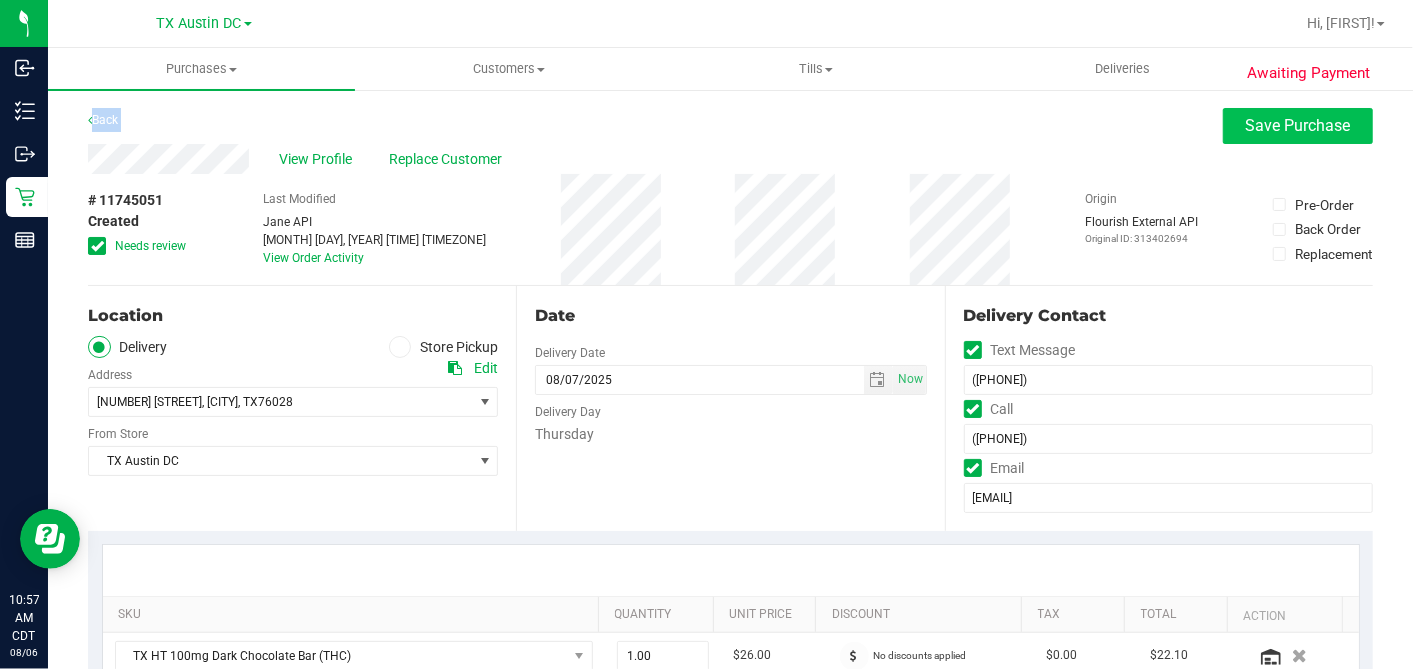 click on "Awaiting Payment
Back
Save Purchase
View Profile
Replace Customer
# 11745051
Created
Needs review
Last Modified
Jane API
Aug 5, 2025 8:45:20 PM CDT
View Order Activity
Origin" at bounding box center (730, 855) 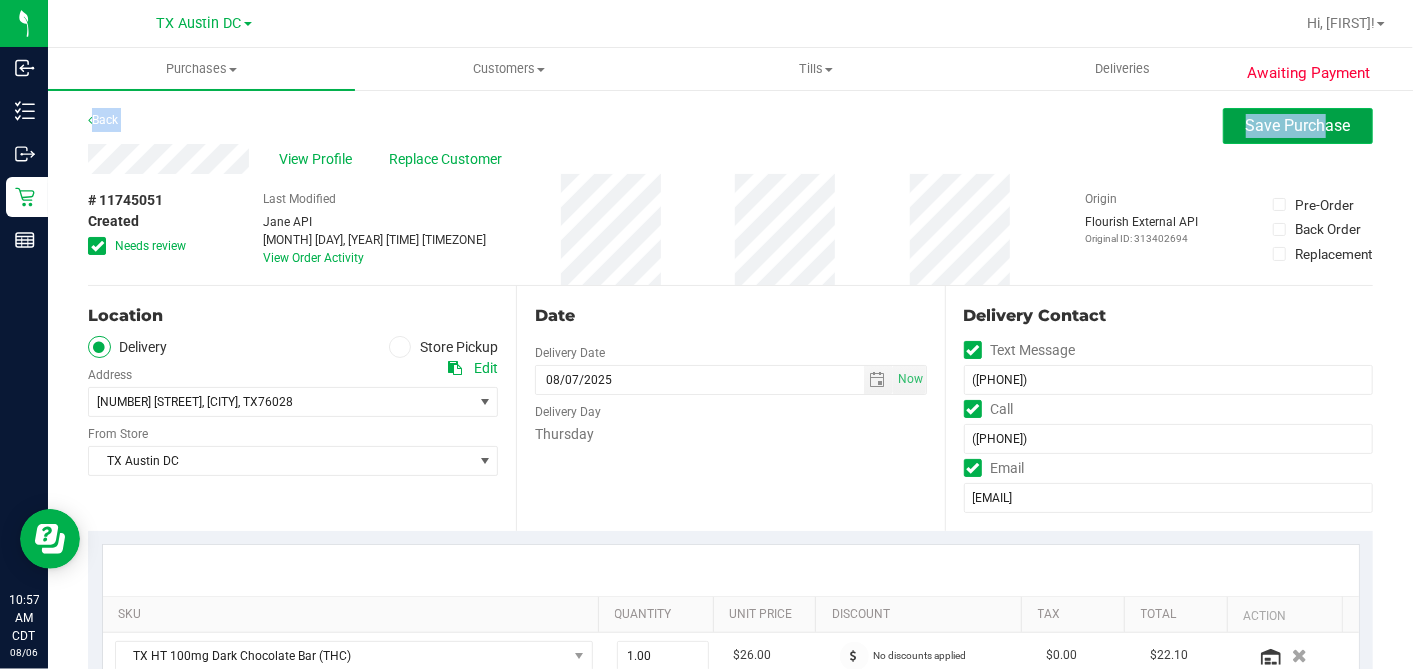 drag, startPoint x: 1297, startPoint y: 108, endPoint x: 1252, endPoint y: 119, distance: 46.32494 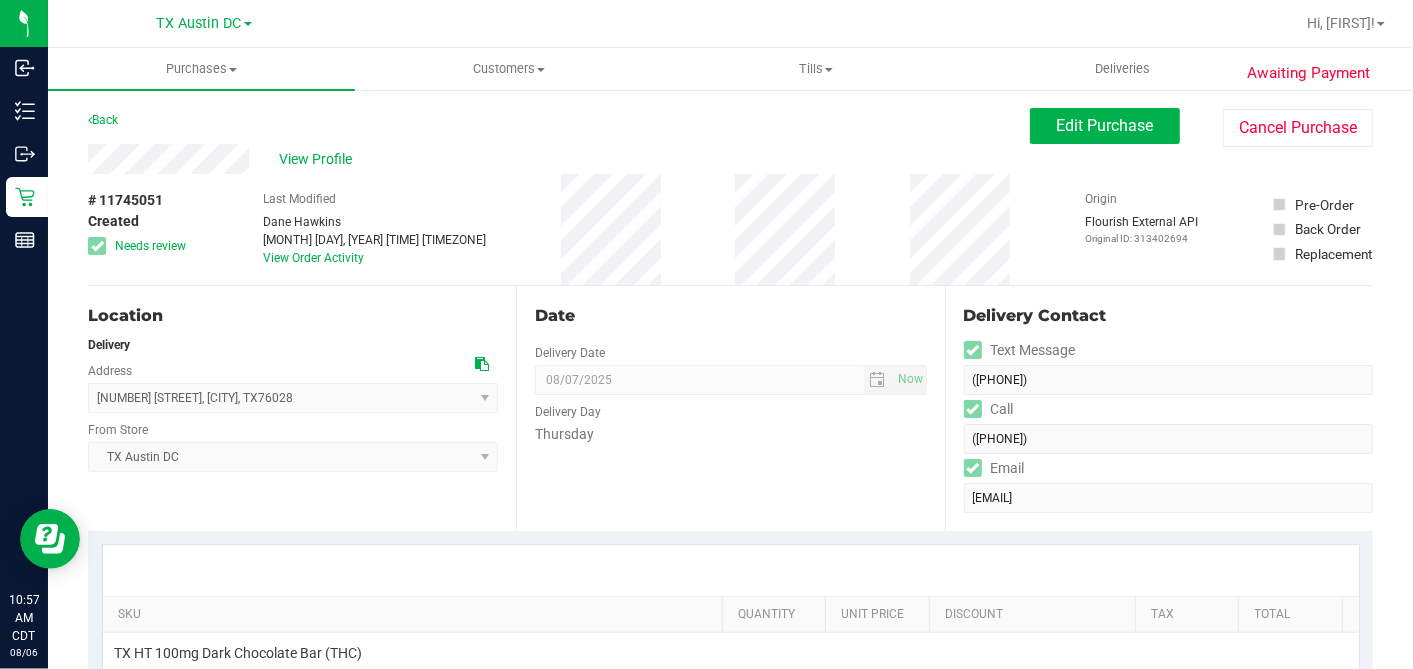 click on "View Profile" at bounding box center (559, 159) 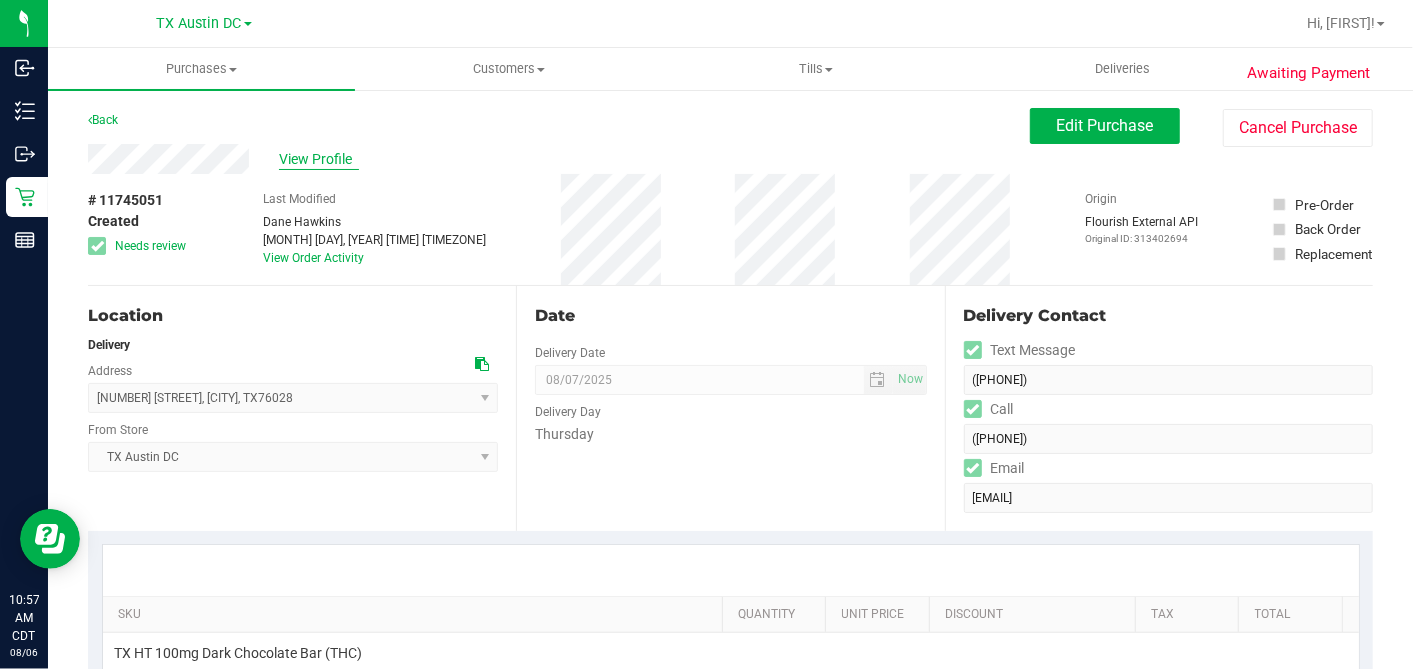click on "View Profile" at bounding box center [319, 159] 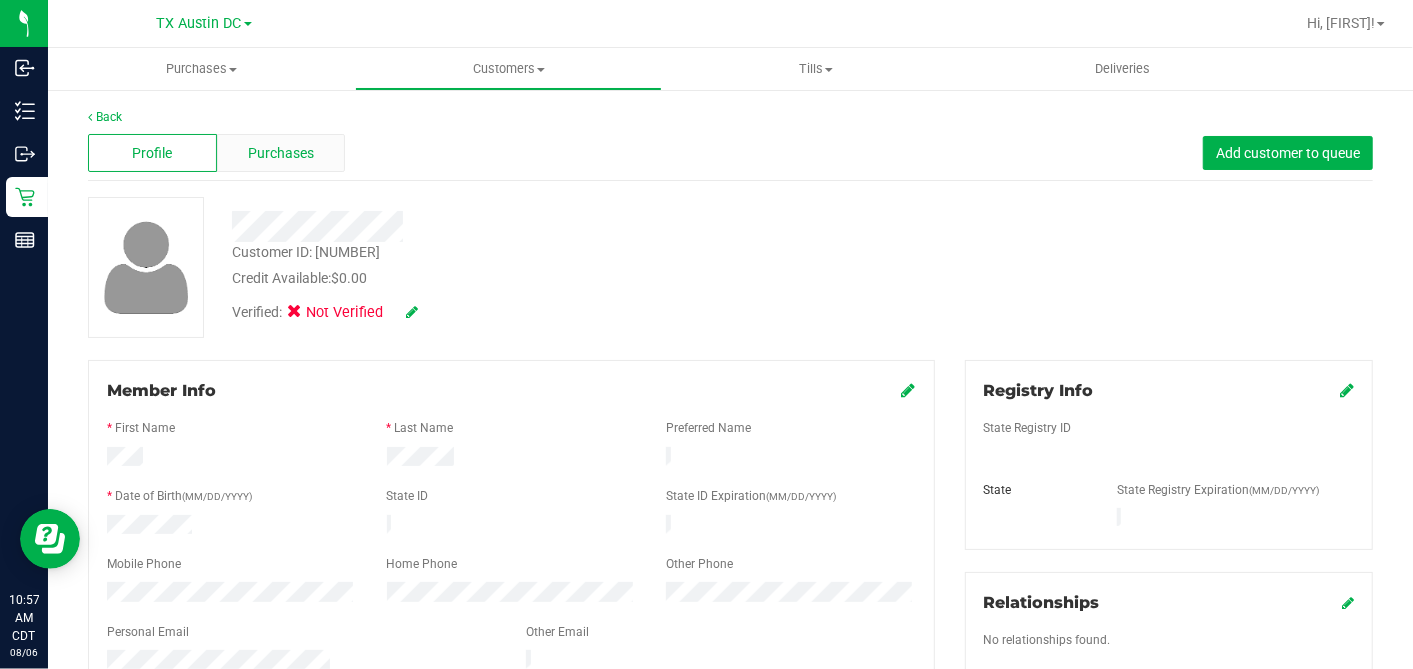 click on "Purchases" at bounding box center (281, 153) 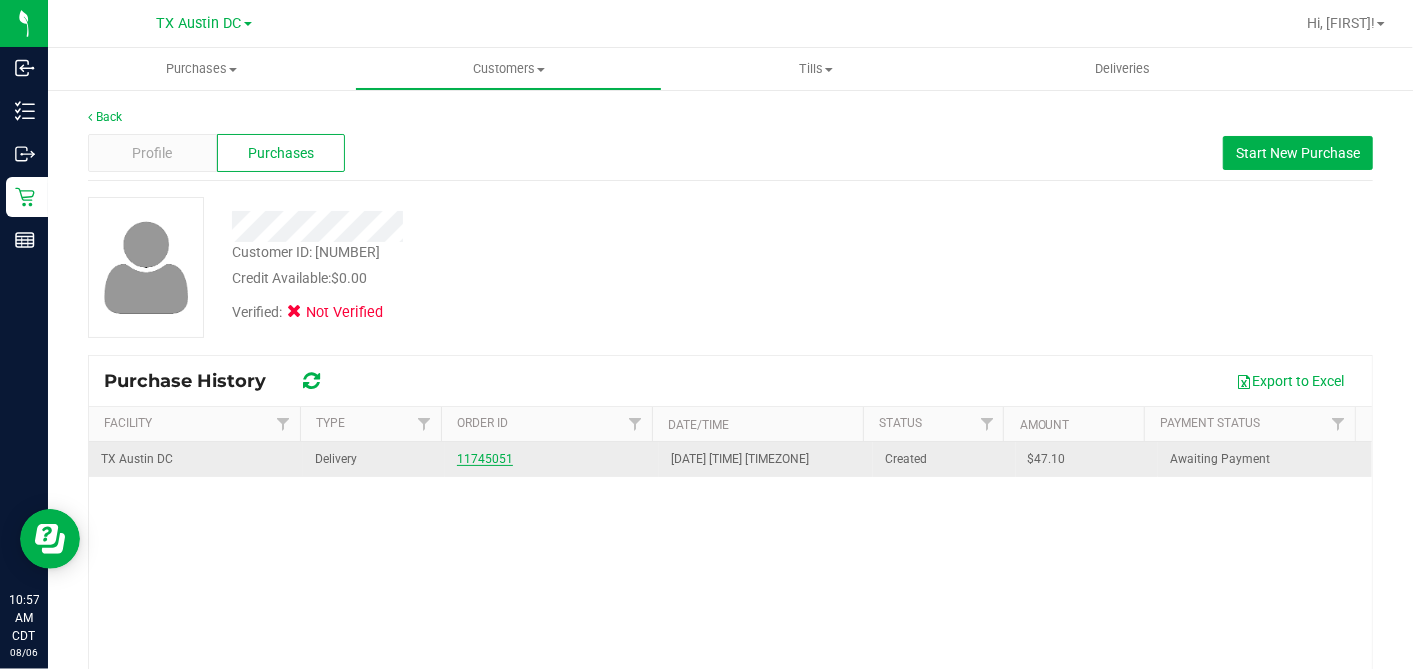 click on "11745051" at bounding box center [485, 459] 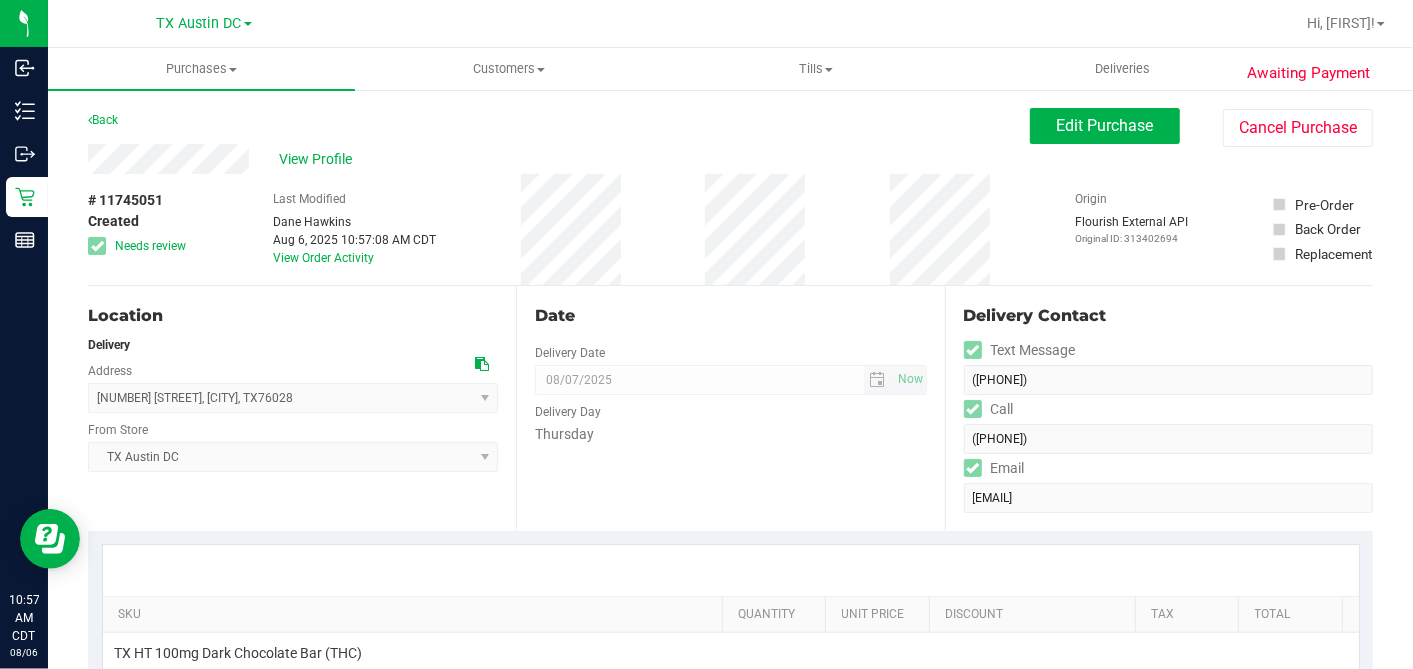 drag, startPoint x: 474, startPoint y: 364, endPoint x: 839, endPoint y: 391, distance: 365.99725 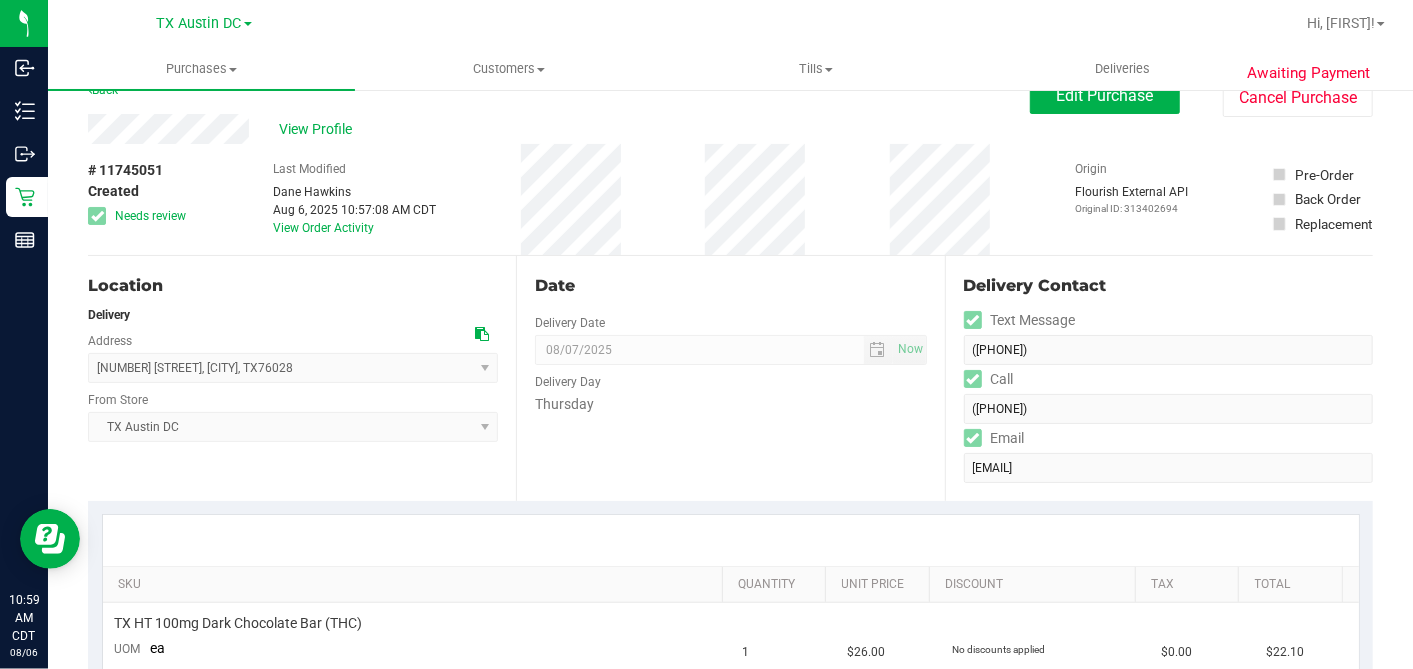scroll, scrollTop: 0, scrollLeft: 0, axis: both 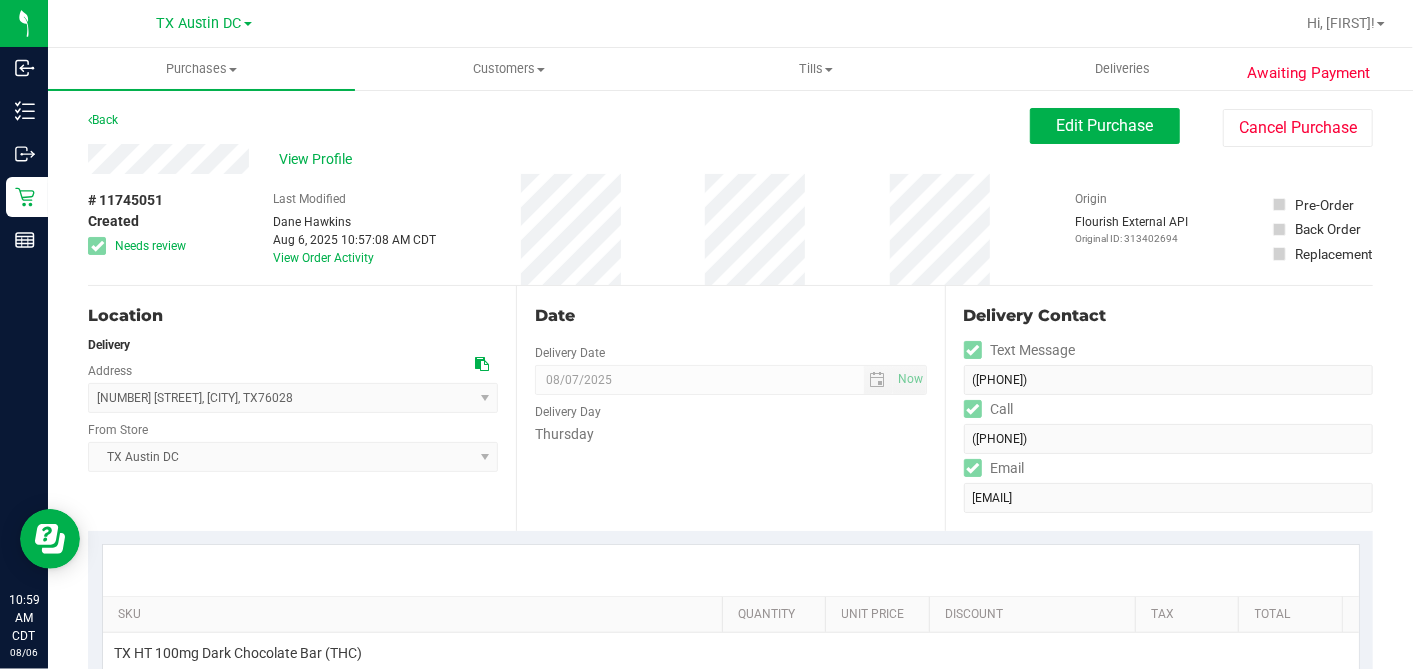click on "Edit Purchase
Cancel Purchase" at bounding box center [1201, 127] 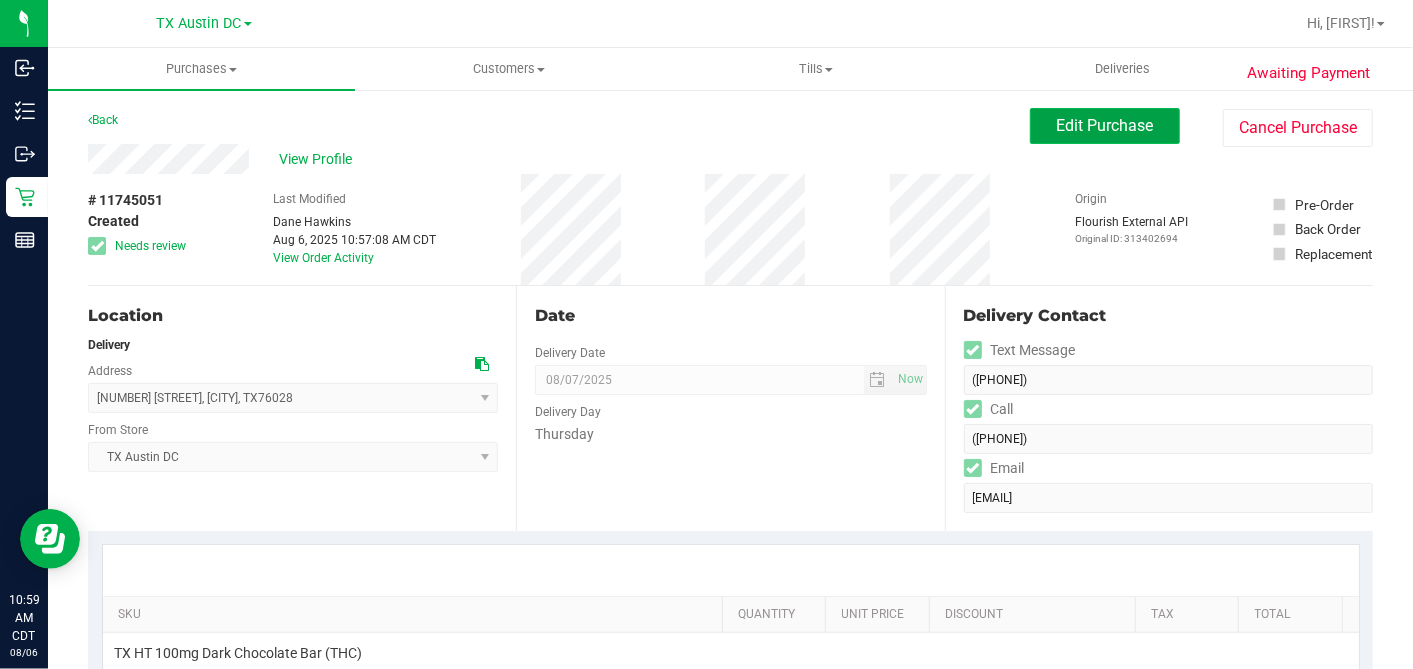 drag, startPoint x: 1105, startPoint y: 130, endPoint x: 804, endPoint y: 188, distance: 306.5371 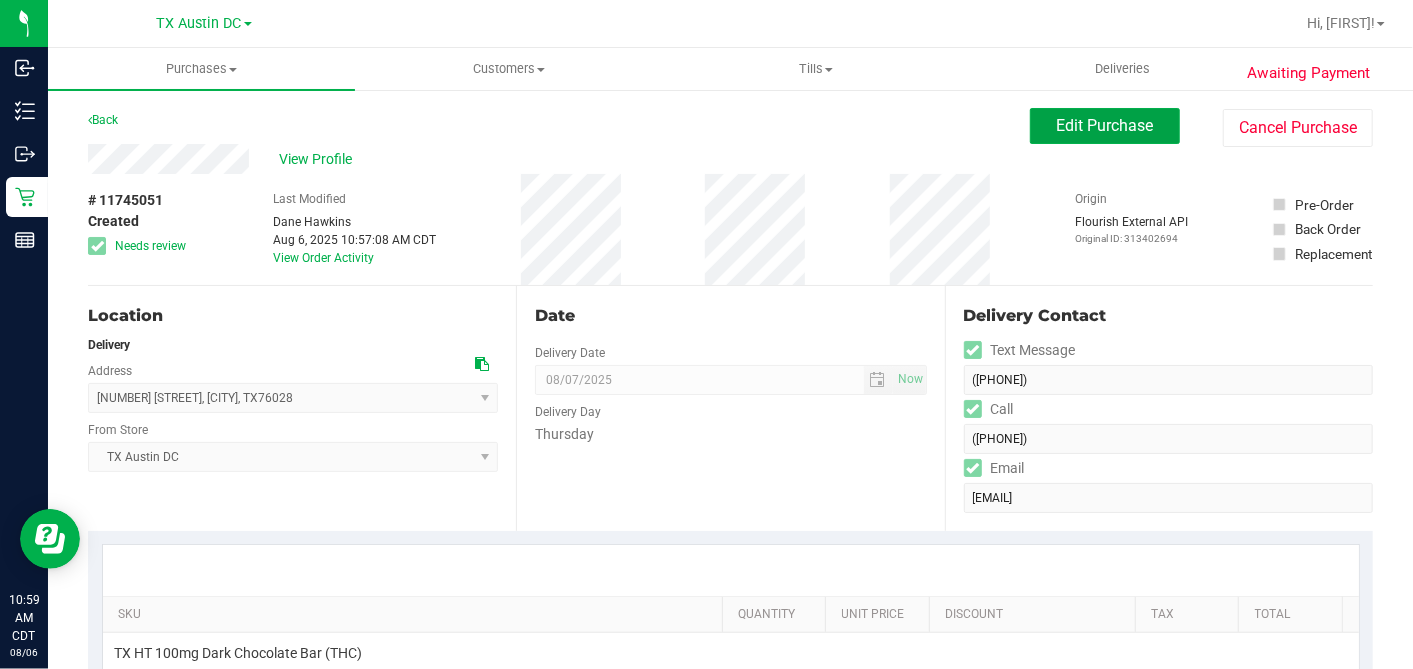 click on "Edit Purchase" at bounding box center (1105, 125) 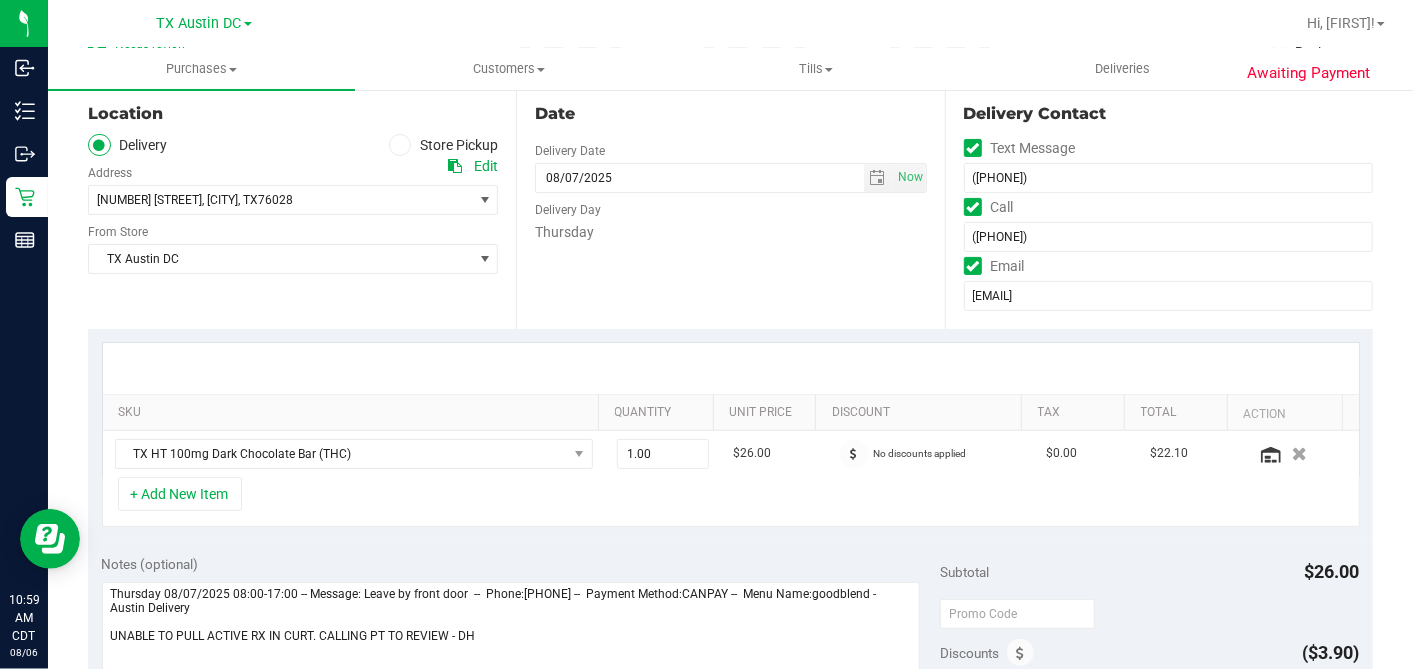 scroll, scrollTop: 333, scrollLeft: 0, axis: vertical 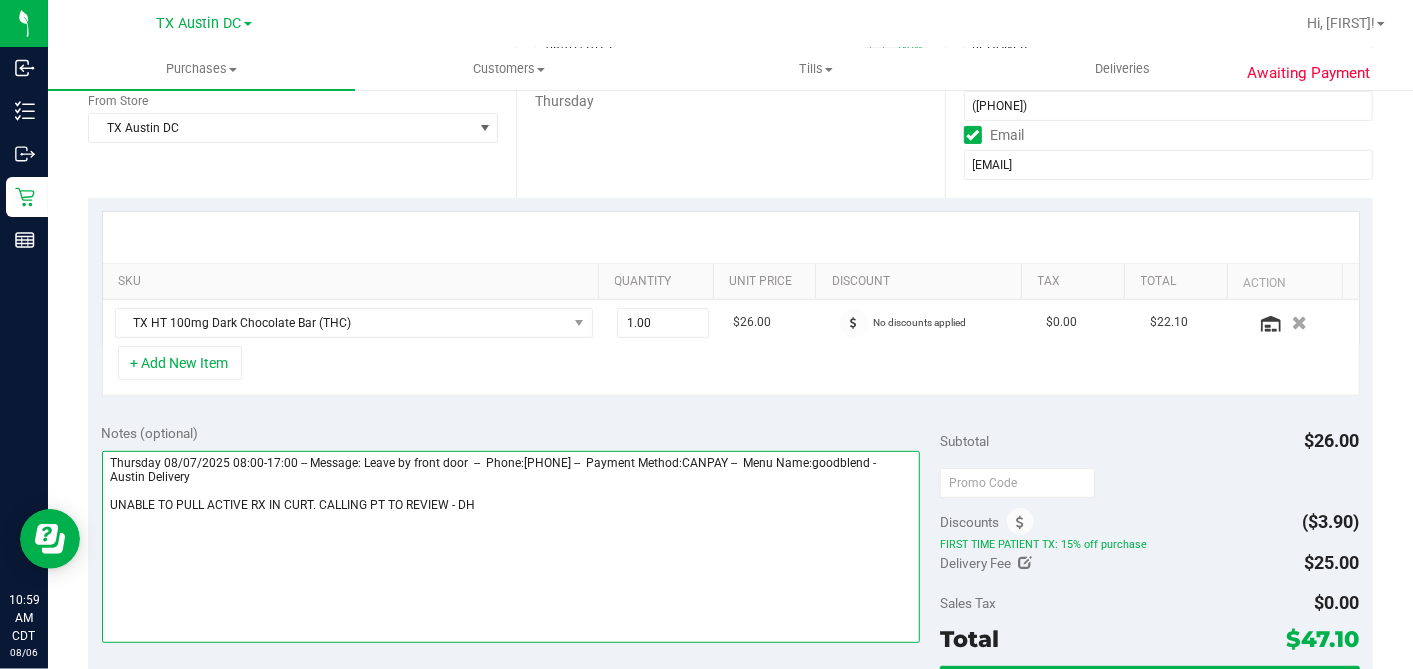 click at bounding box center (511, 547) 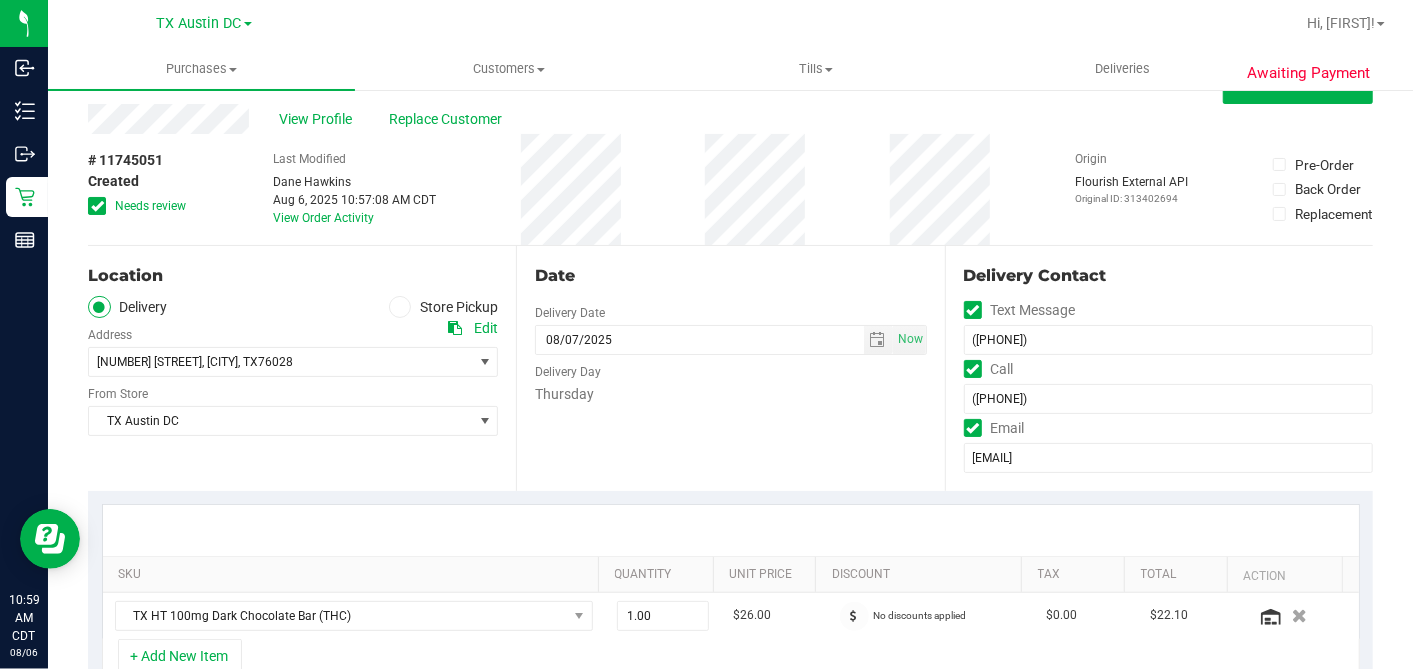 scroll, scrollTop: 0, scrollLeft: 0, axis: both 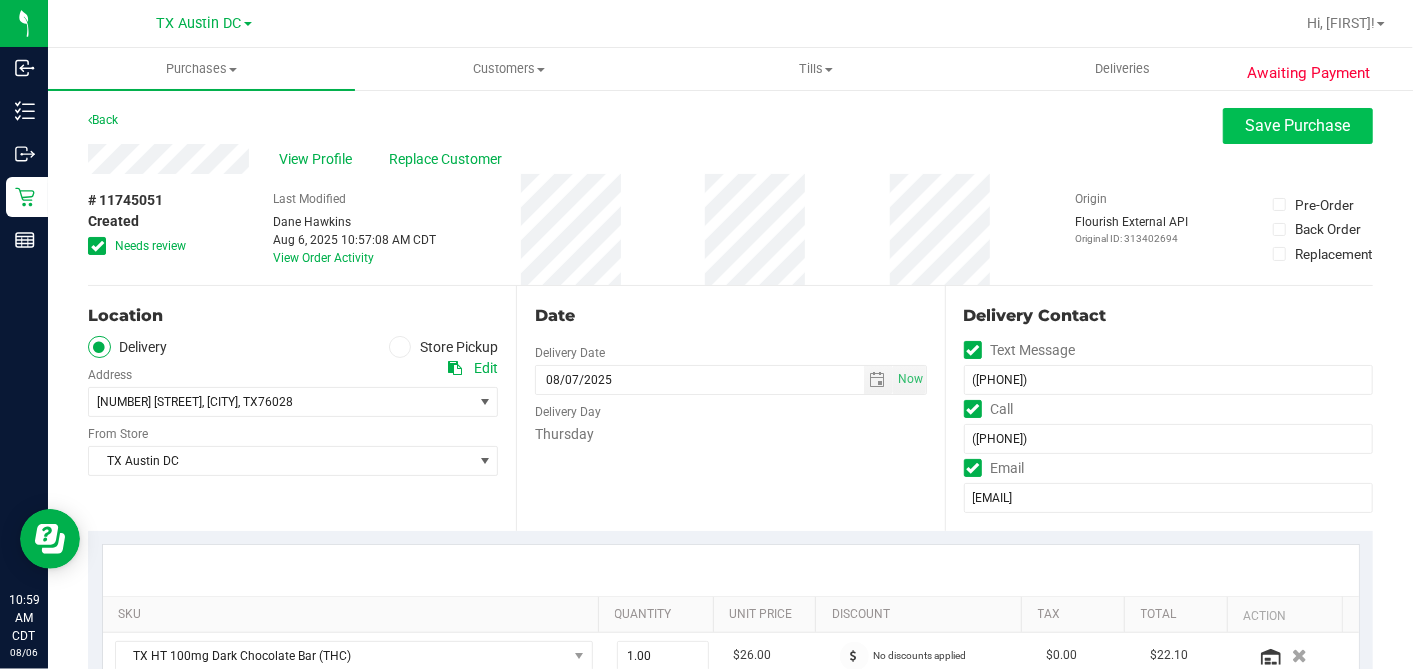 type on "Thursday 08/07/2025 08:00-17:00 -- Message: Leave by front door  --  Phone:6829702544 --  Payment Method:CANPAY --  Menu Name:goodblend - Austin Delivery
UNABLE TO PULL ACTIVE RX IN CURT. CALLING PT TO REVIEW. LEFT VM - DH" 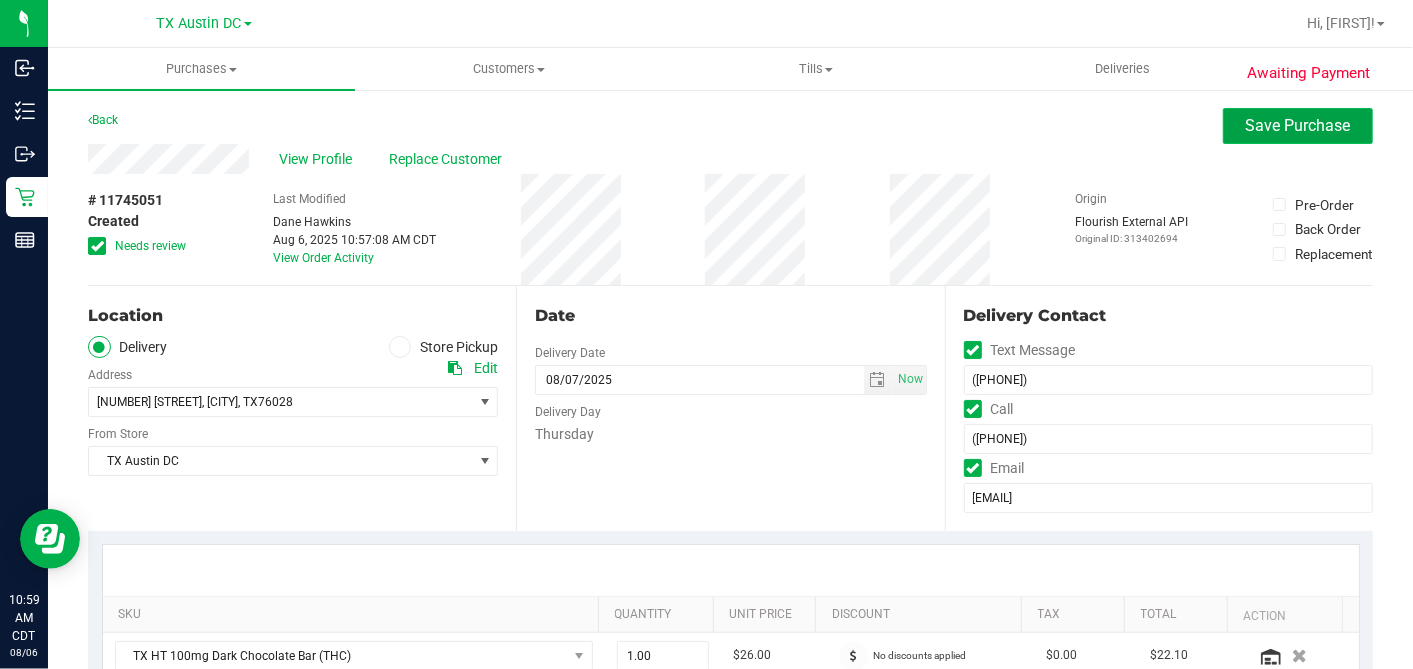 click on "Save Purchase" at bounding box center (1298, 126) 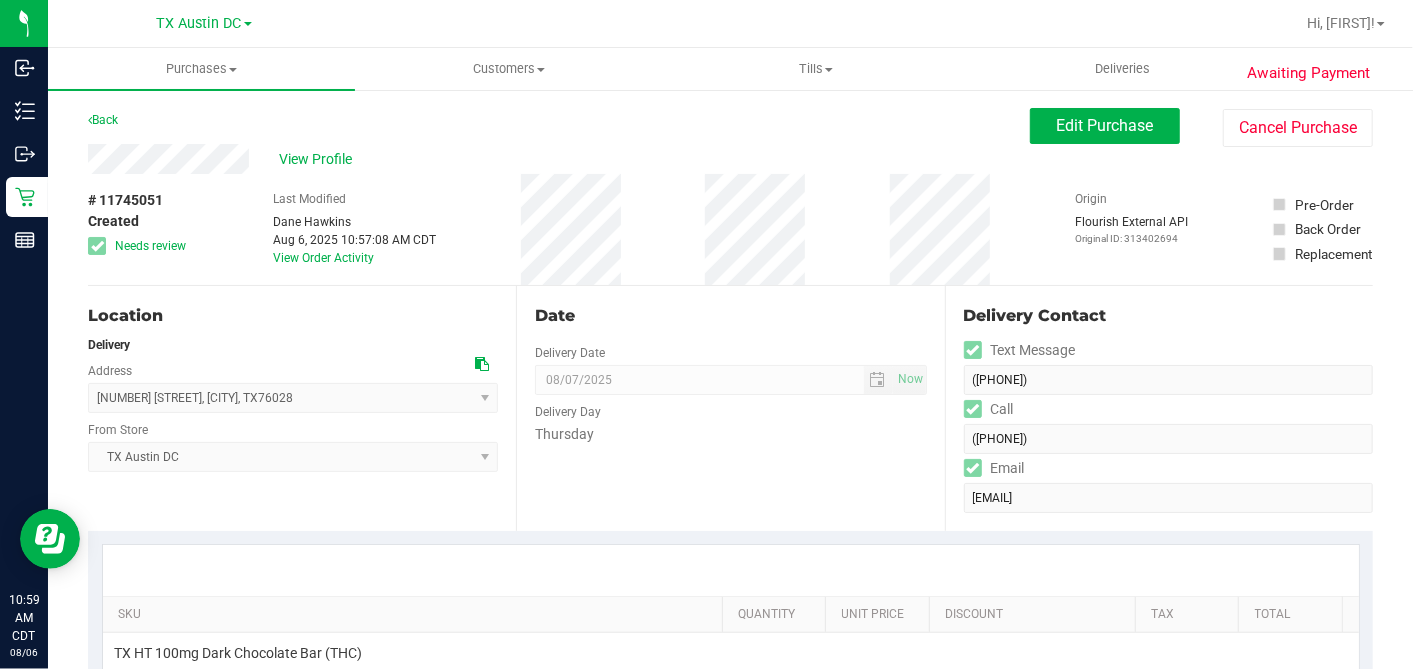 click on "Date
Delivery Date
08/07/2025
Now
08/07/2025 07:00 AM
Now
Delivery Day
Thursday" at bounding box center (730, 408) 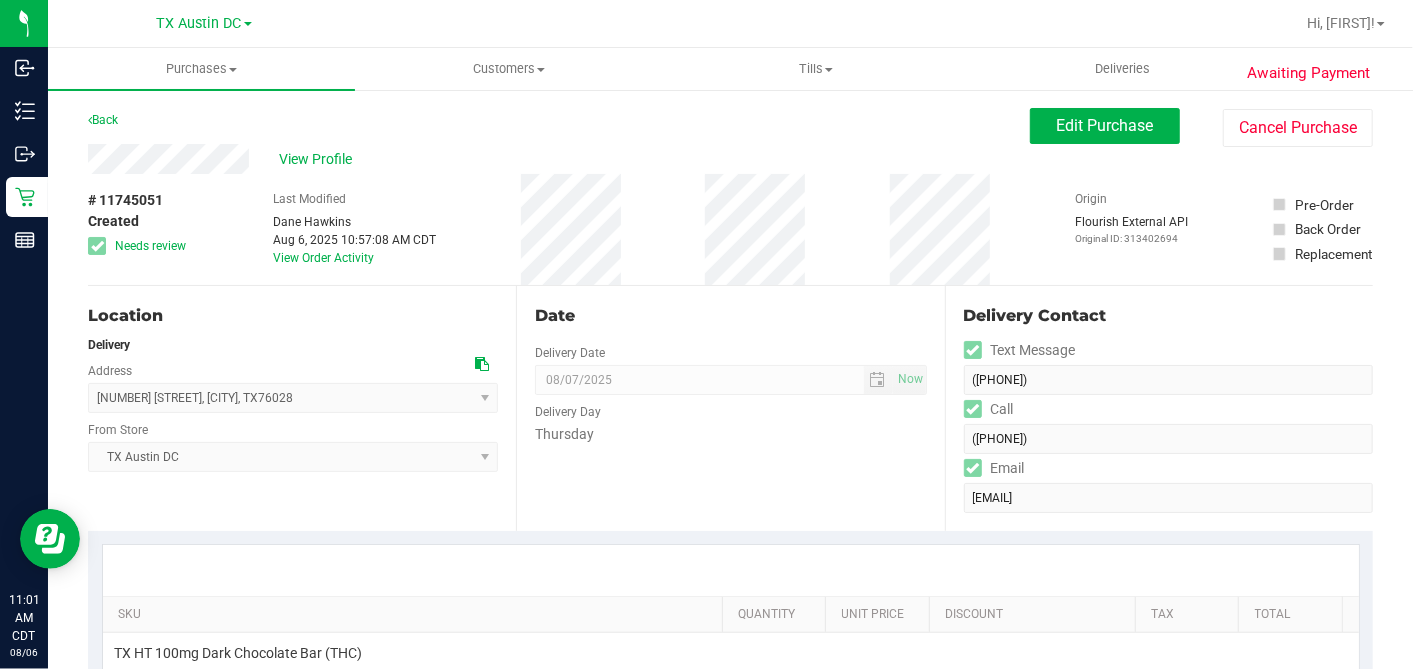 click on "Thursday" at bounding box center (730, 434) 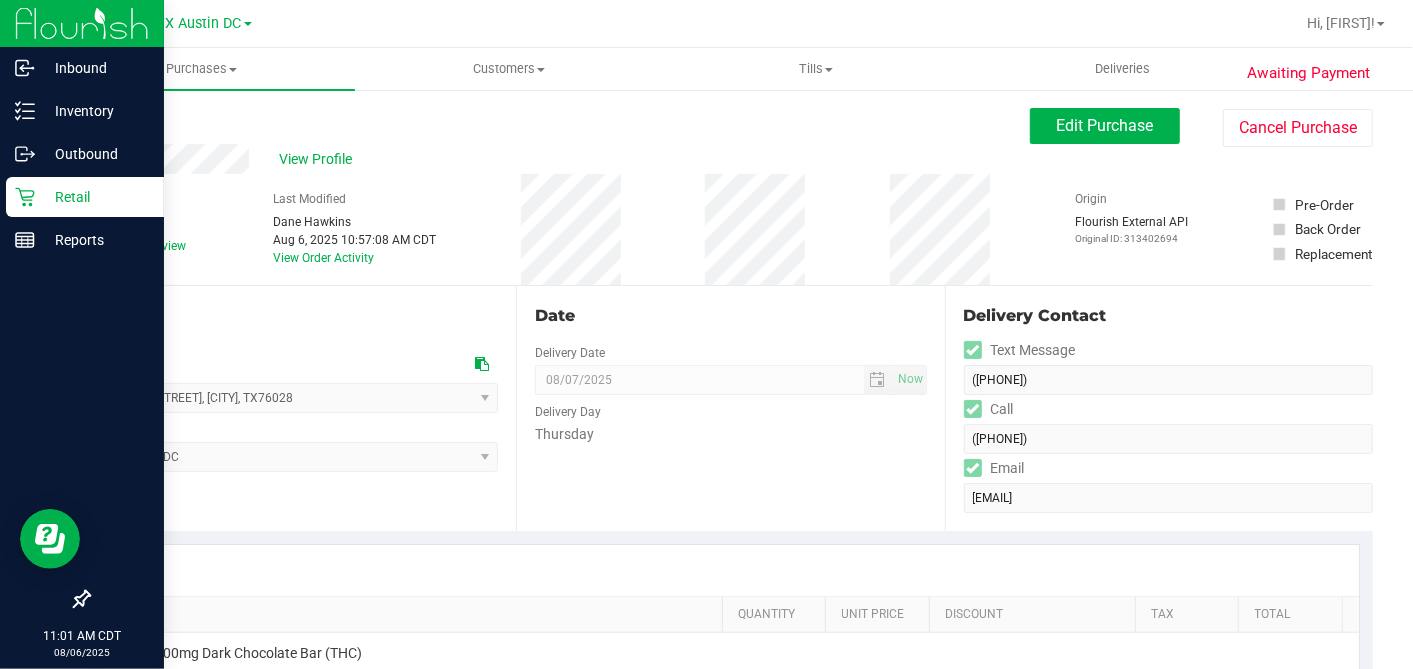 click 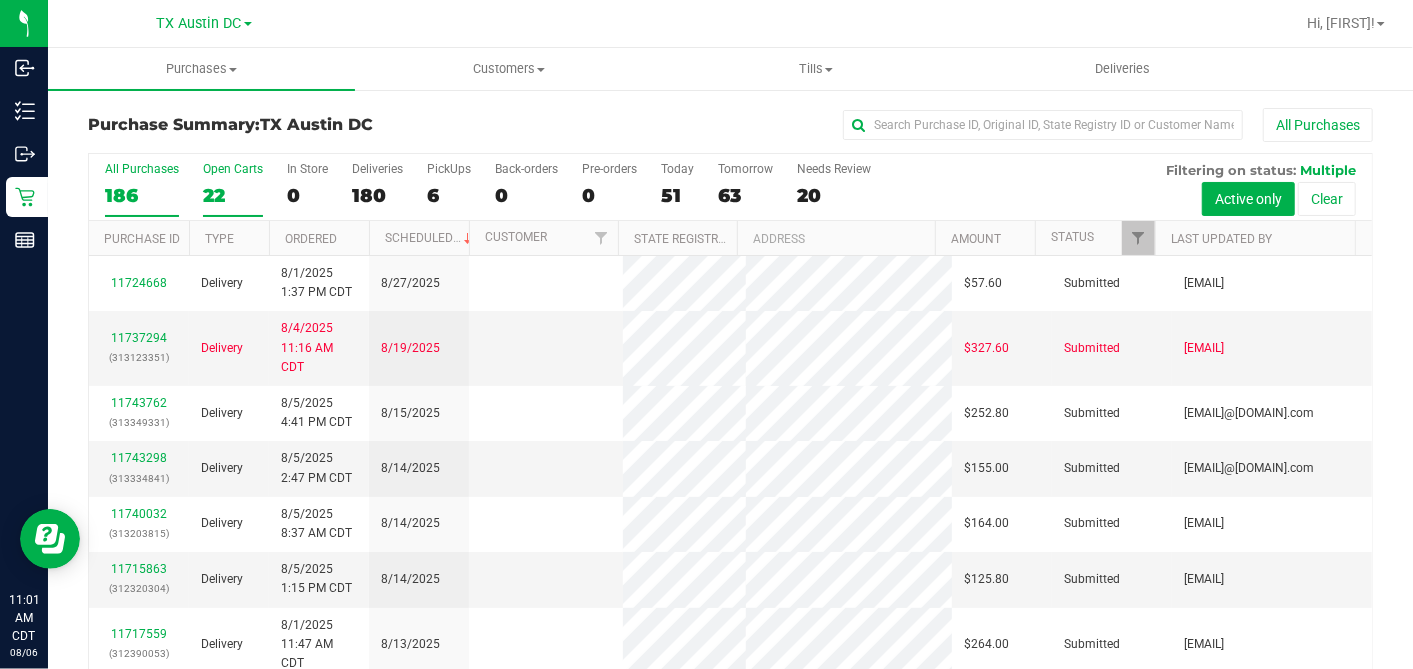click on "Open Carts" at bounding box center [233, 169] 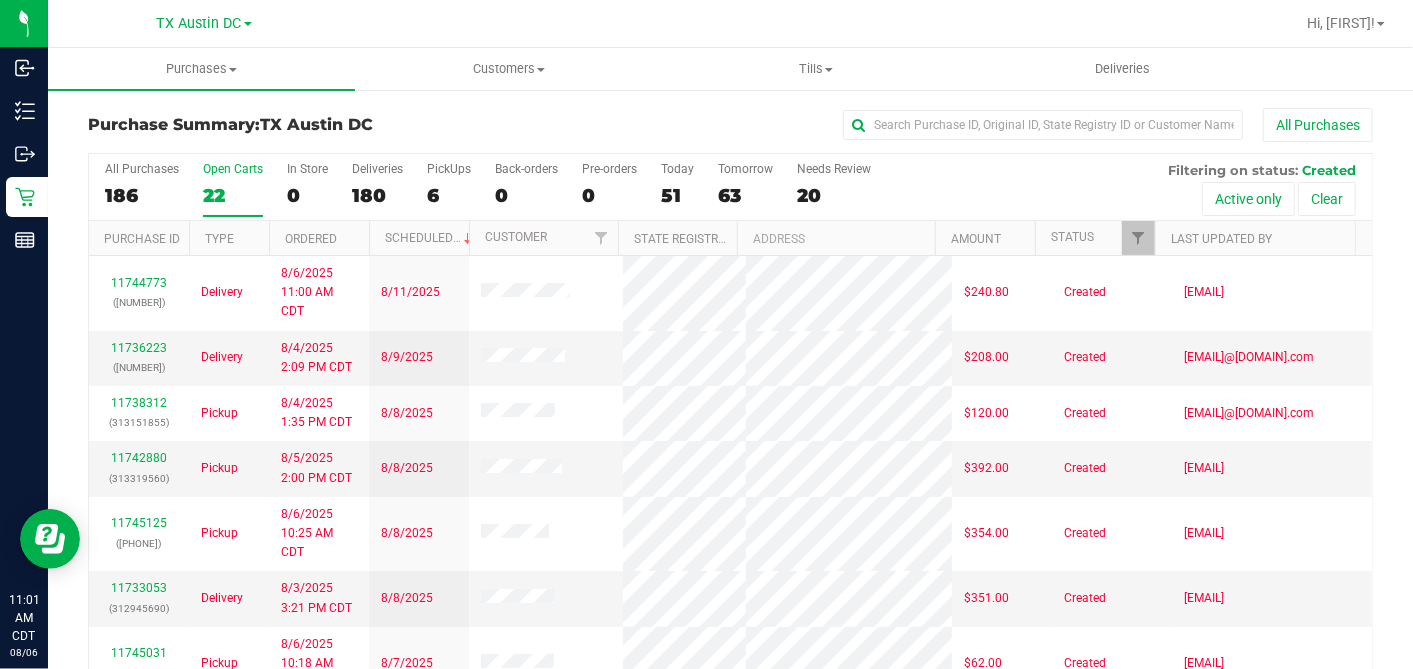 click on "Ordered" at bounding box center [319, 238] 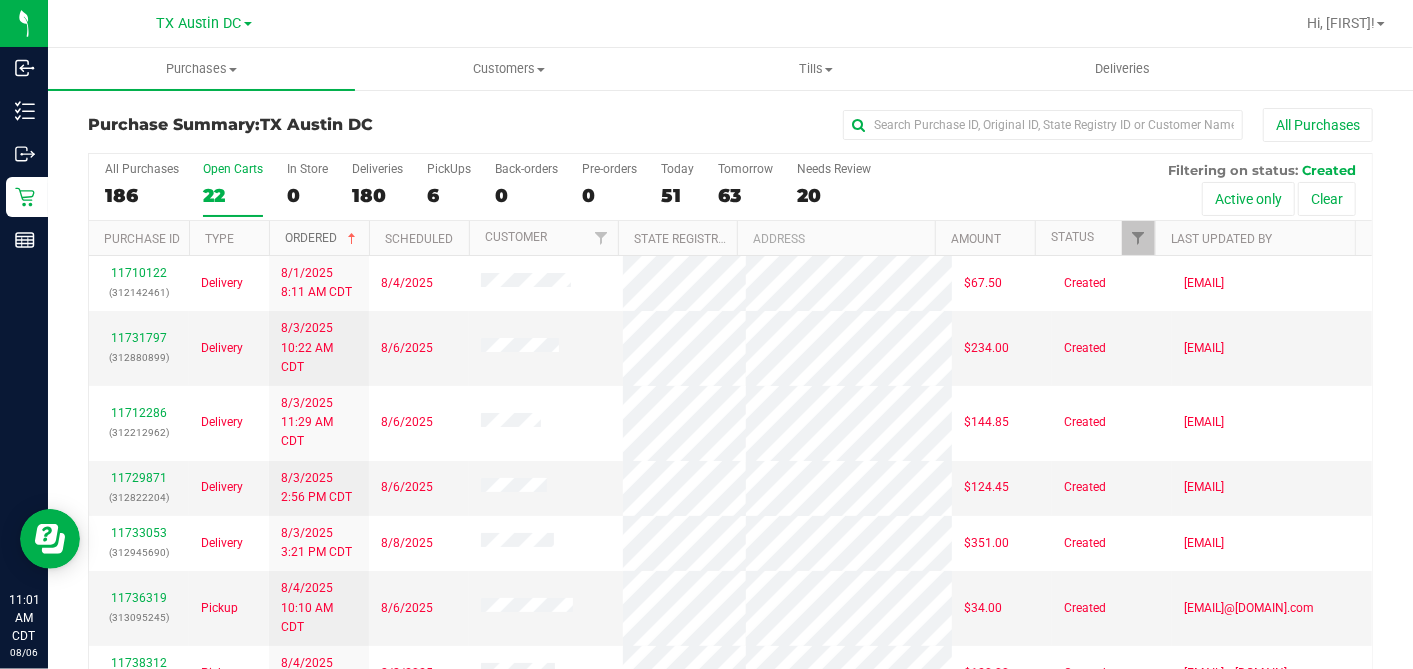 click at bounding box center (352, 239) 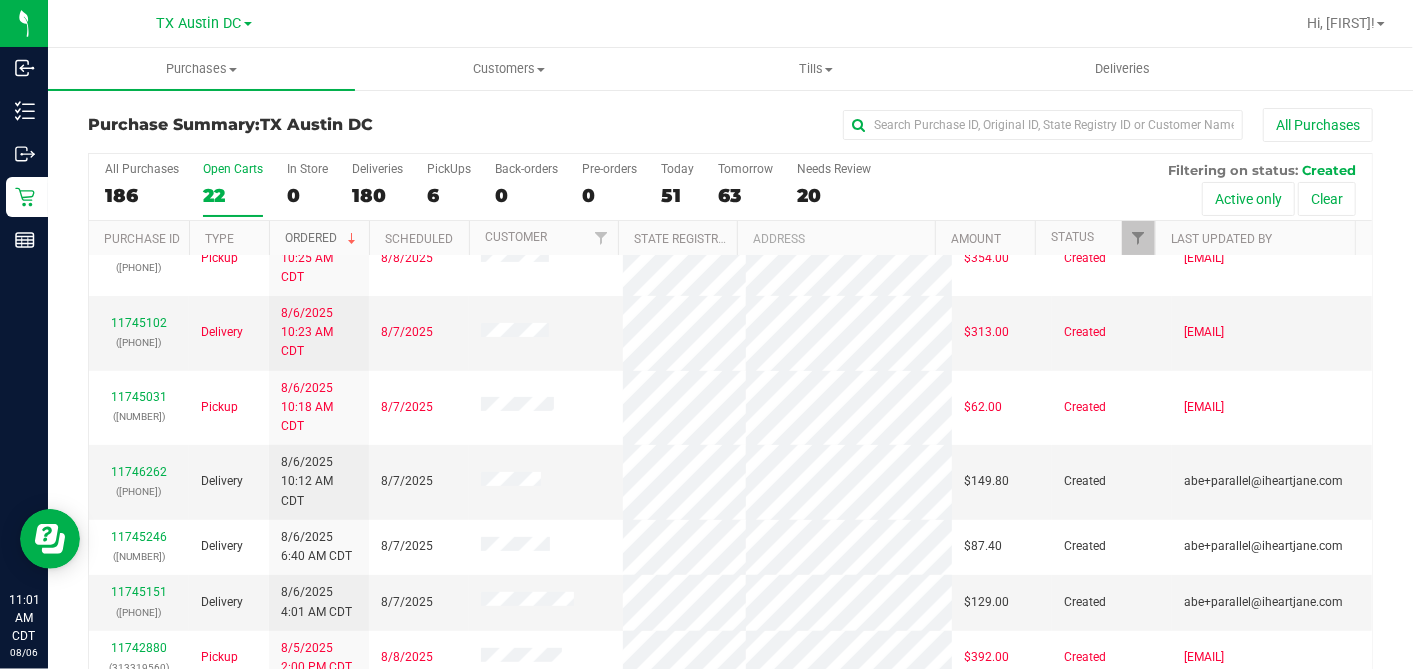 scroll, scrollTop: 444, scrollLeft: 0, axis: vertical 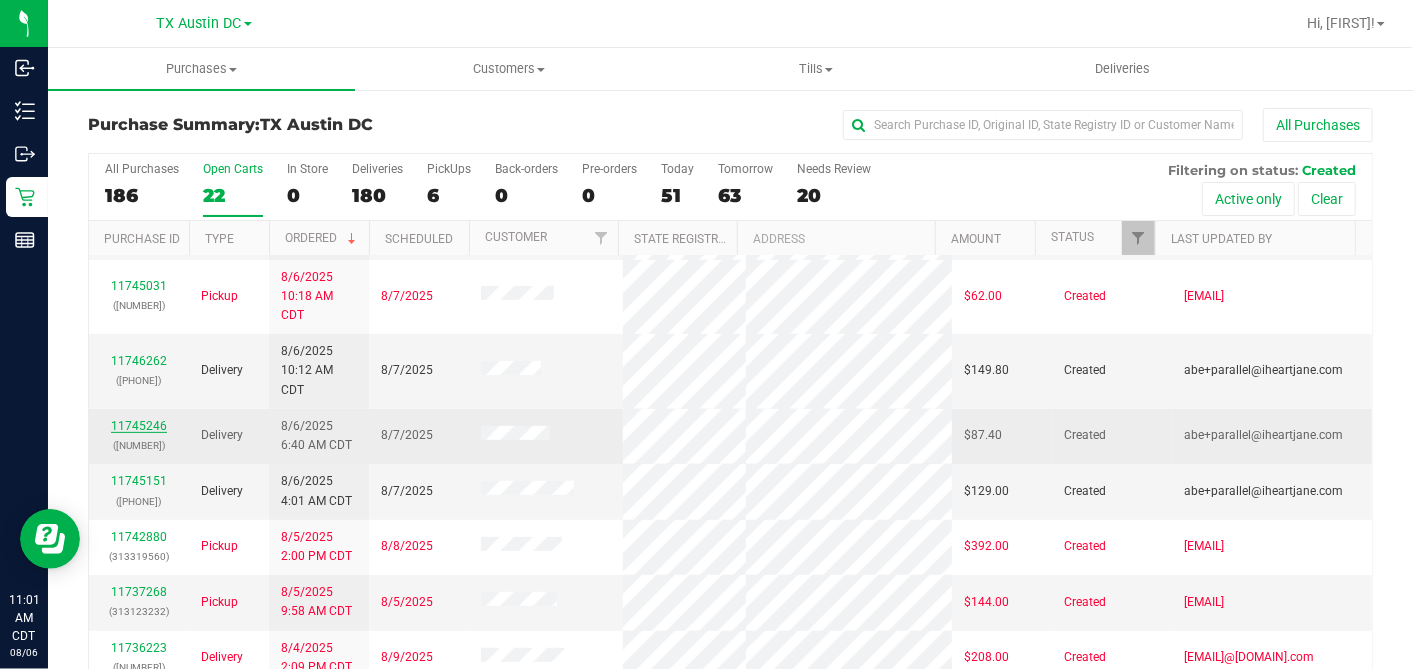 click on "11745246" at bounding box center [139, 426] 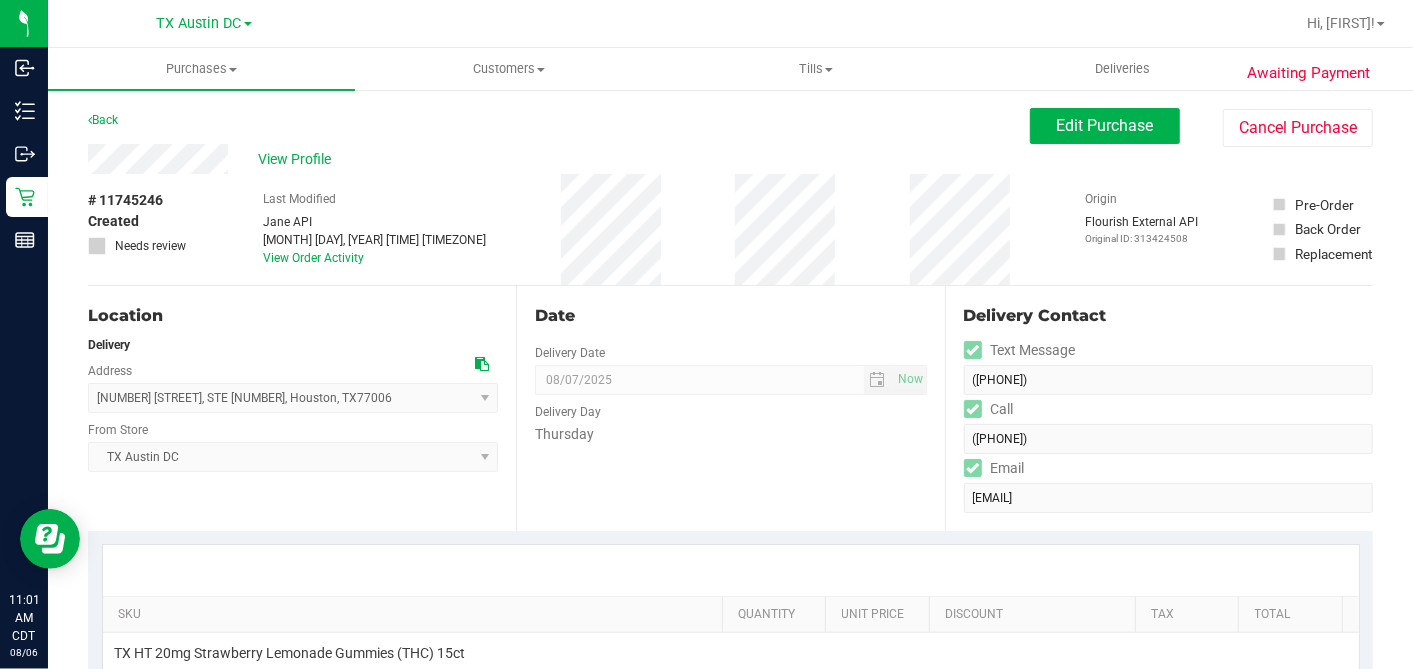 drag, startPoint x: 242, startPoint y: 192, endPoint x: 214, endPoint y: 177, distance: 31.764761 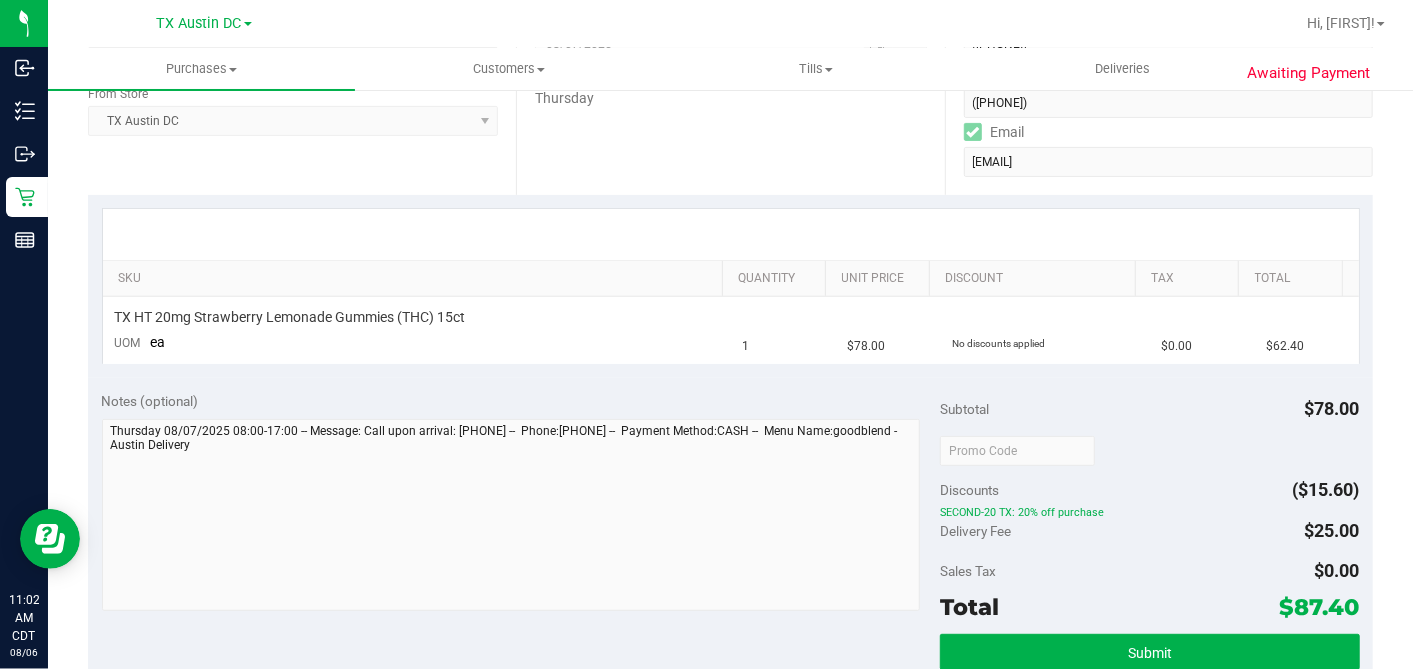 scroll, scrollTop: 111, scrollLeft: 0, axis: vertical 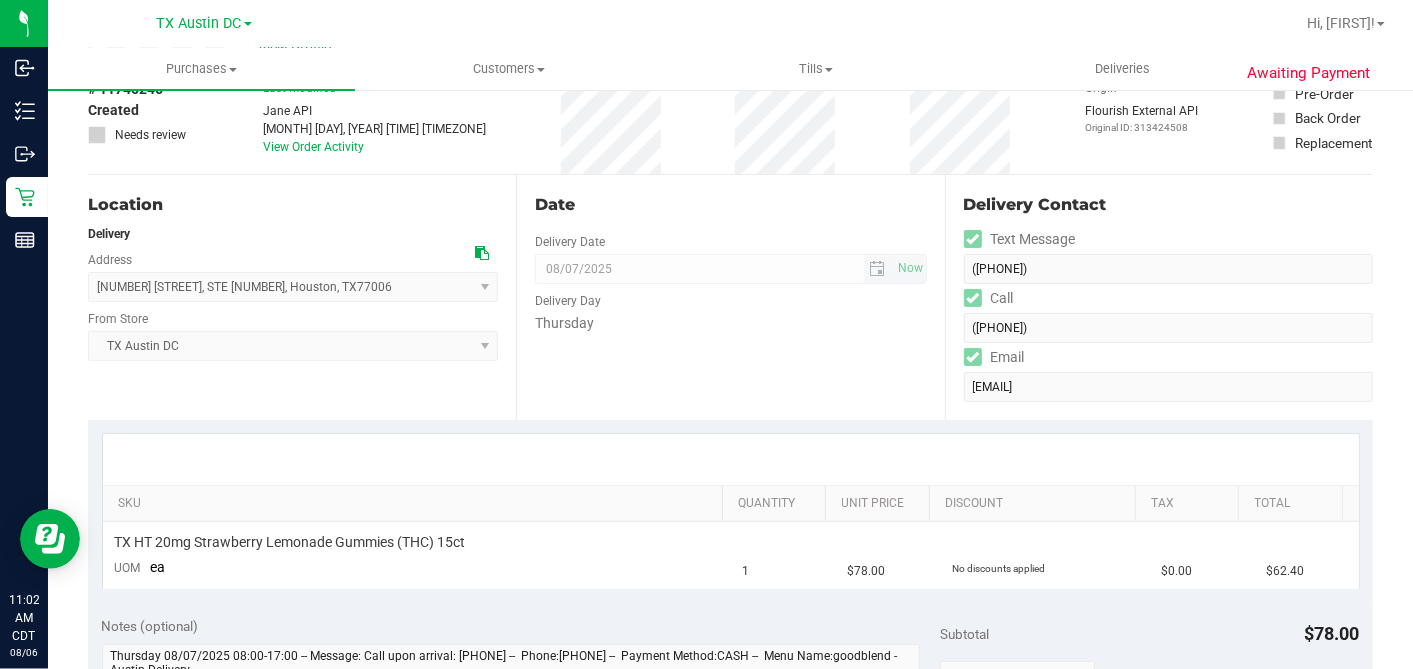 drag, startPoint x: 474, startPoint y: 251, endPoint x: 614, endPoint y: 267, distance: 140.91132 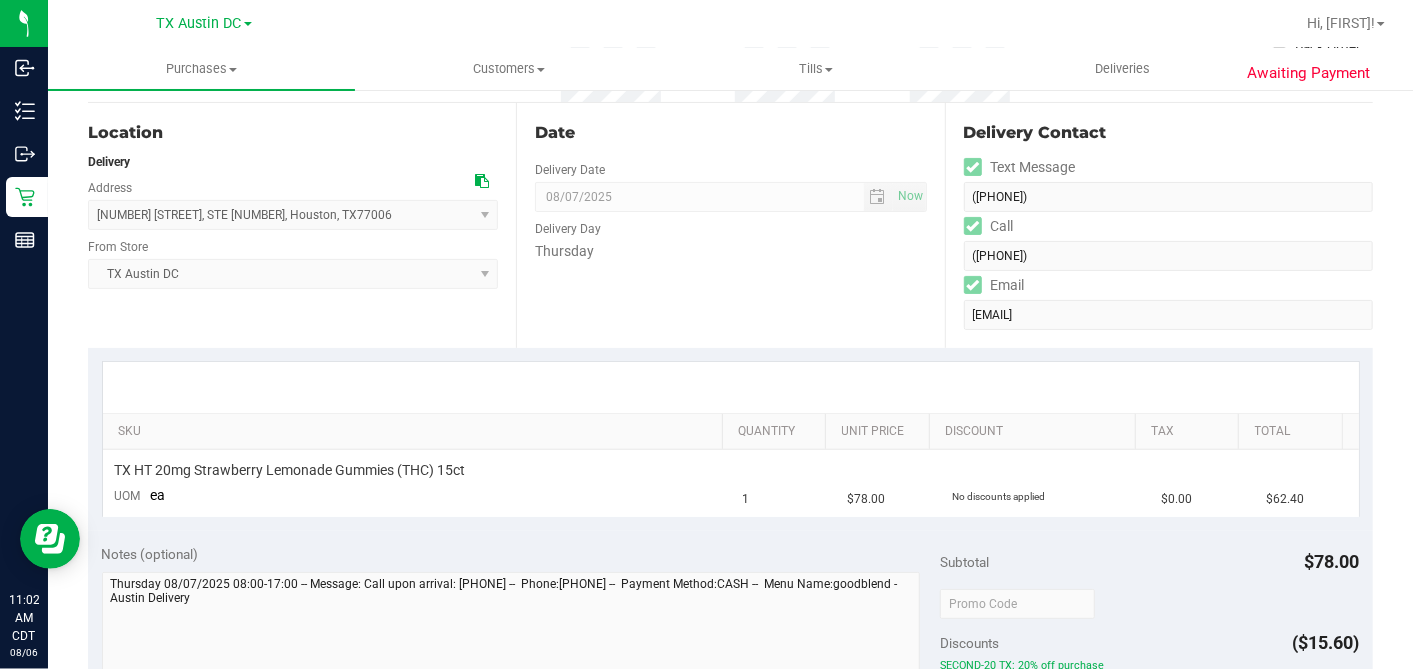 scroll, scrollTop: 0, scrollLeft: 0, axis: both 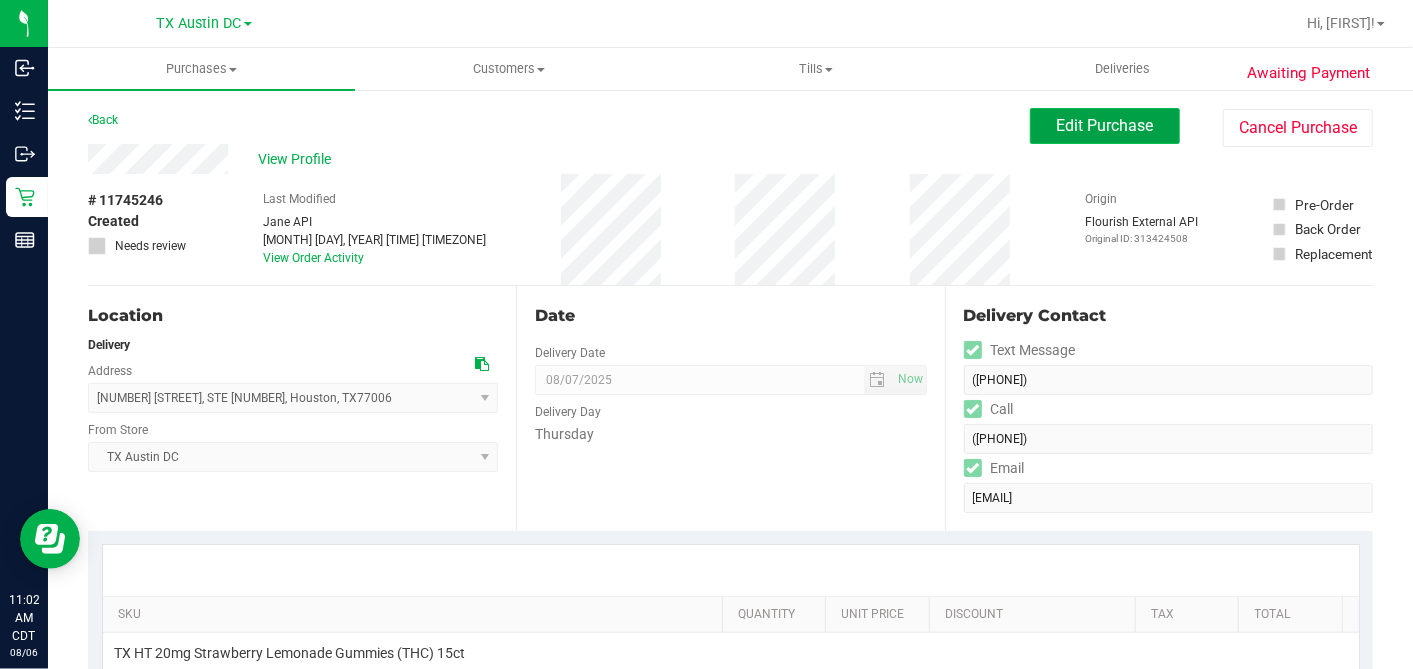 click on "Edit Purchase" at bounding box center (1105, 126) 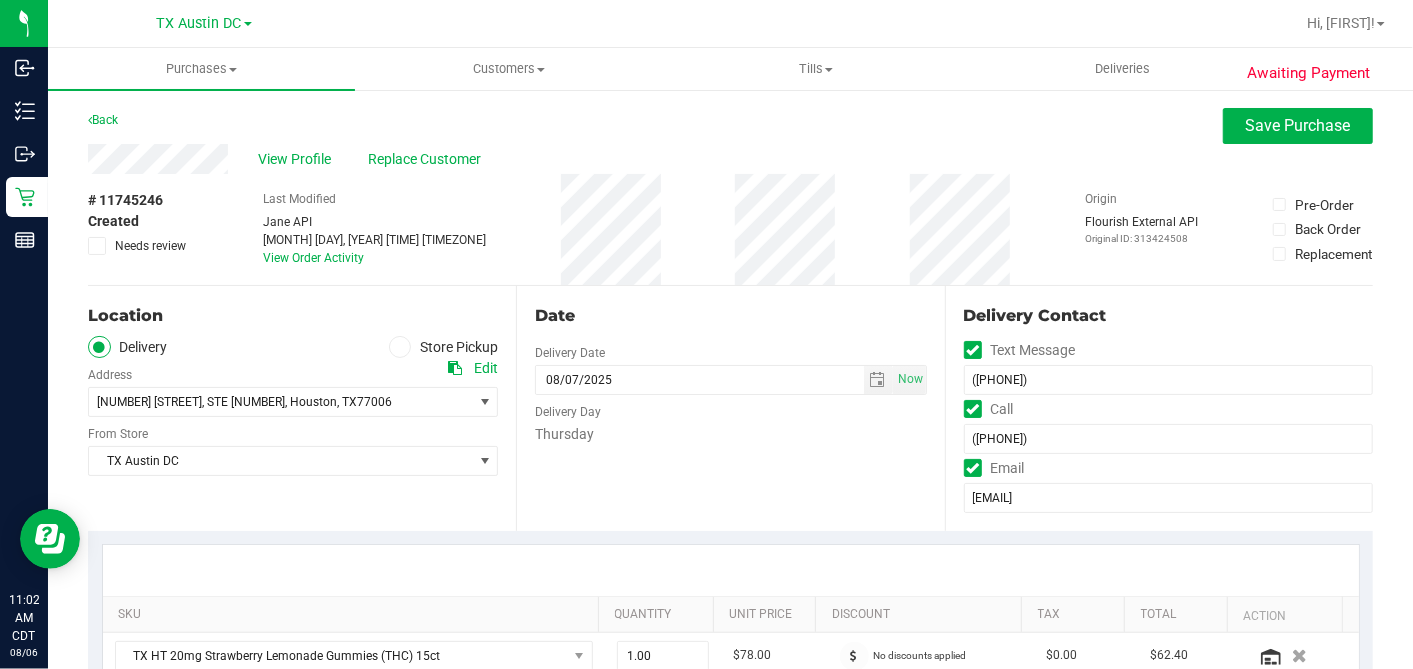 drag, startPoint x: 644, startPoint y: 288, endPoint x: 663, endPoint y: 277, distance: 21.954498 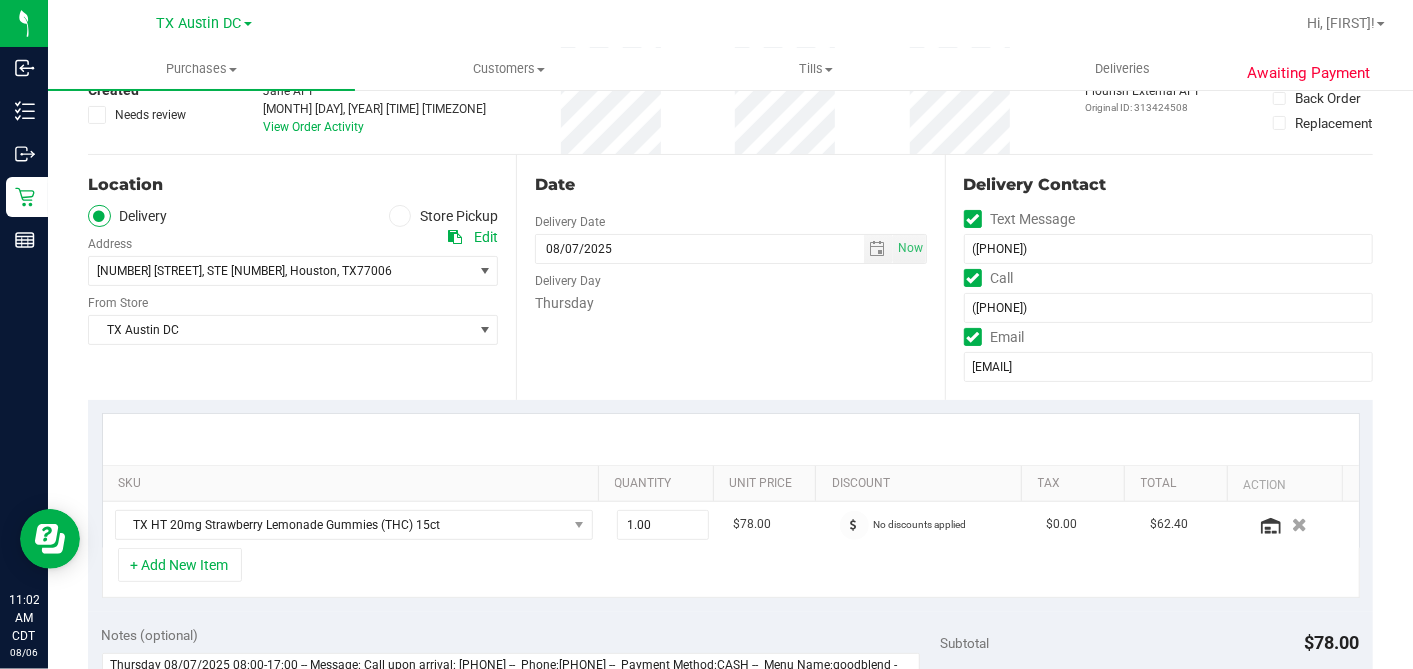 scroll, scrollTop: 444, scrollLeft: 0, axis: vertical 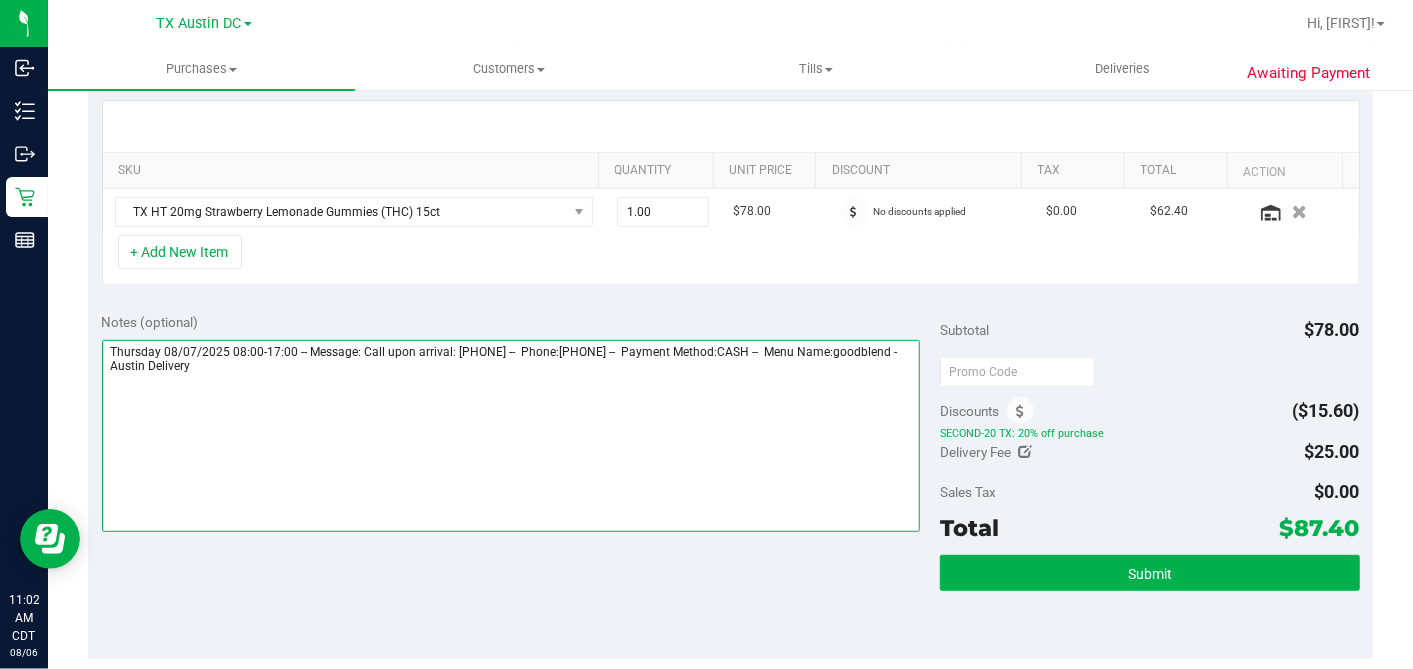 click at bounding box center [511, 436] 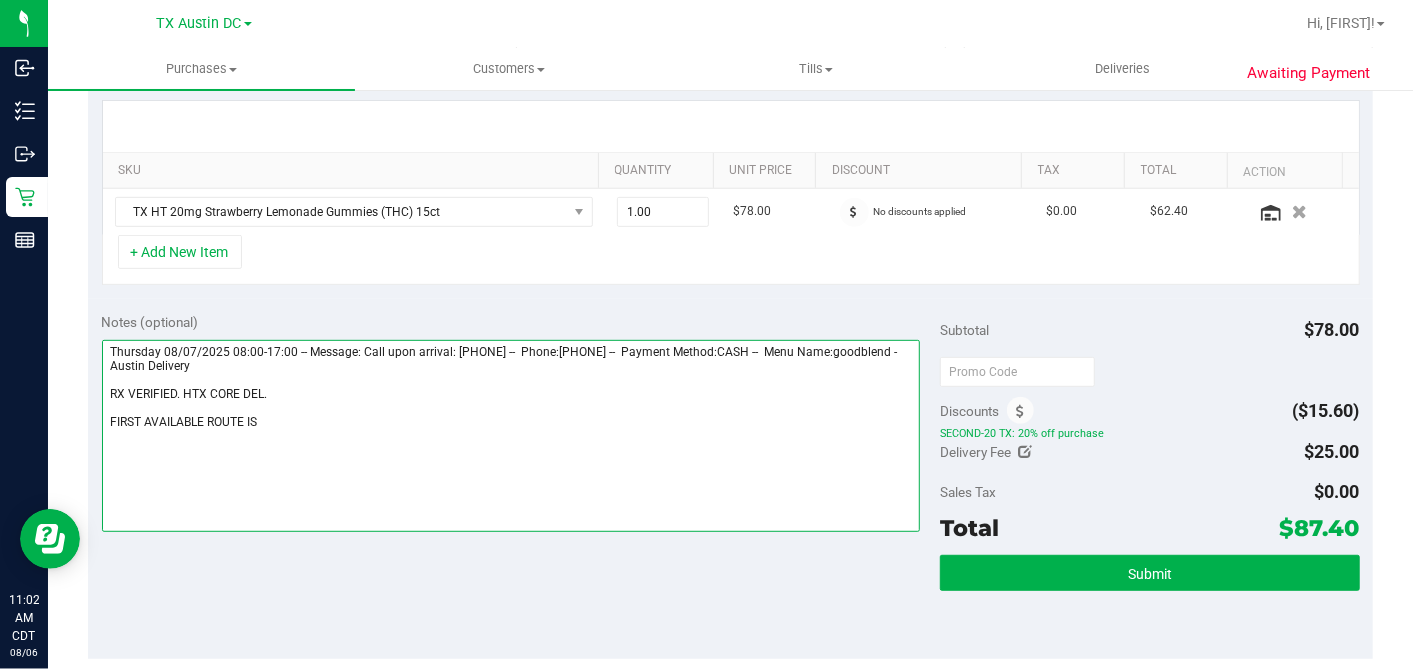 click at bounding box center [511, 436] 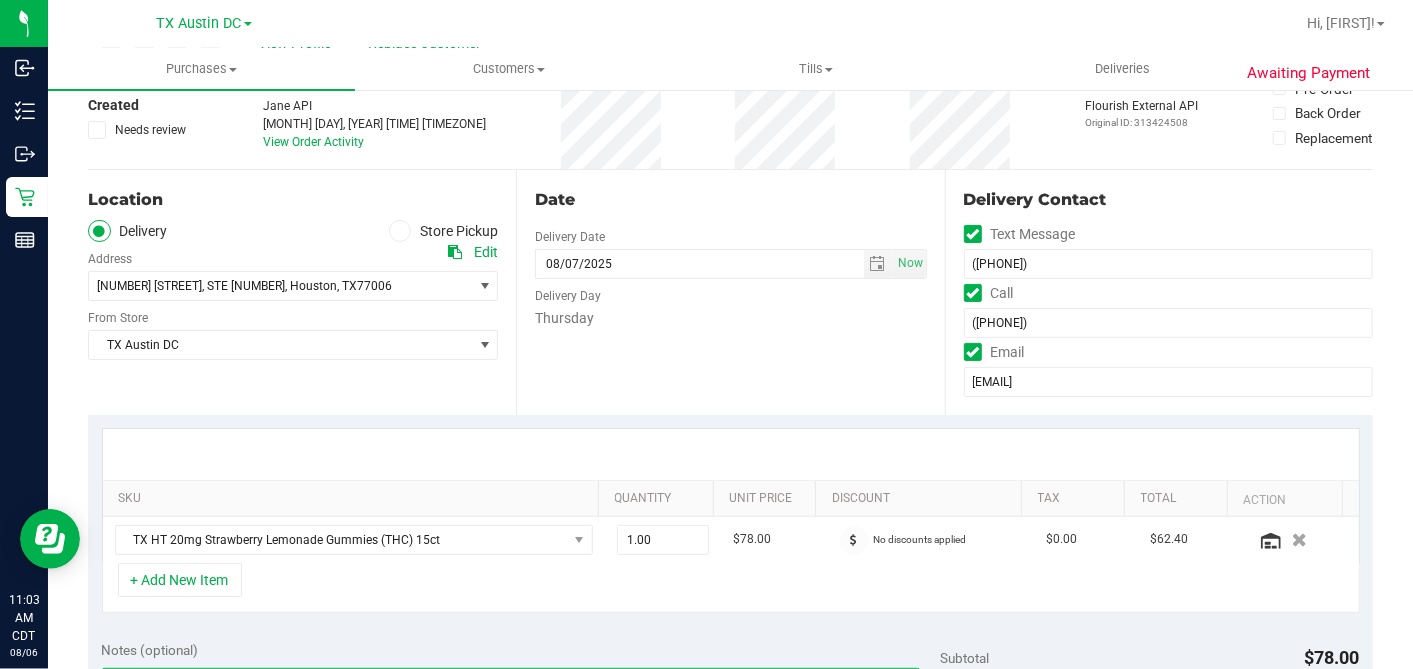 scroll, scrollTop: 0, scrollLeft: 0, axis: both 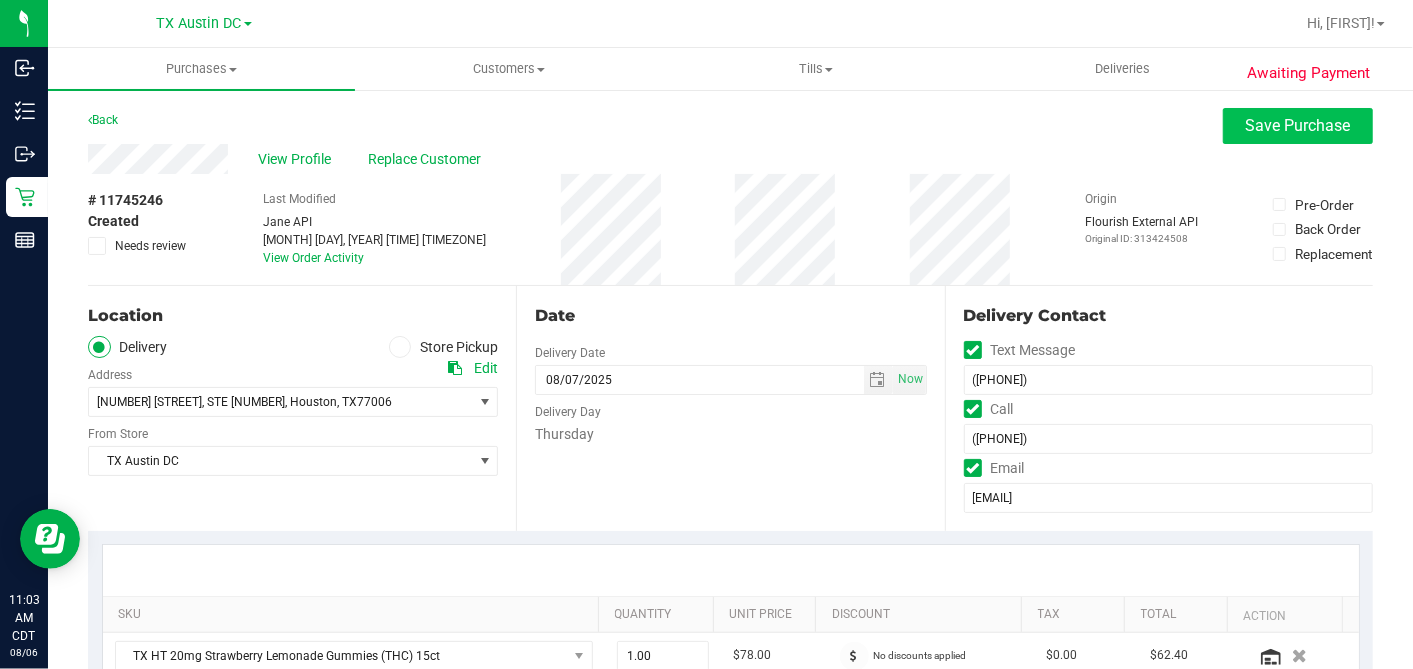 type on "[DATE] [TIME] -- Message: Call upon arrival: [PHONE] --  Phone:[PHONE] --  Payment Method:CASH --  Menu Name:goodblend - Austin Delivery
RX VERIFIED. HTX CORE DEL.
FIRST AVAILABLE ROUTE IS TUE [DATE]. CALLING PT TO REVIEW/RESCHEDULE - DH" 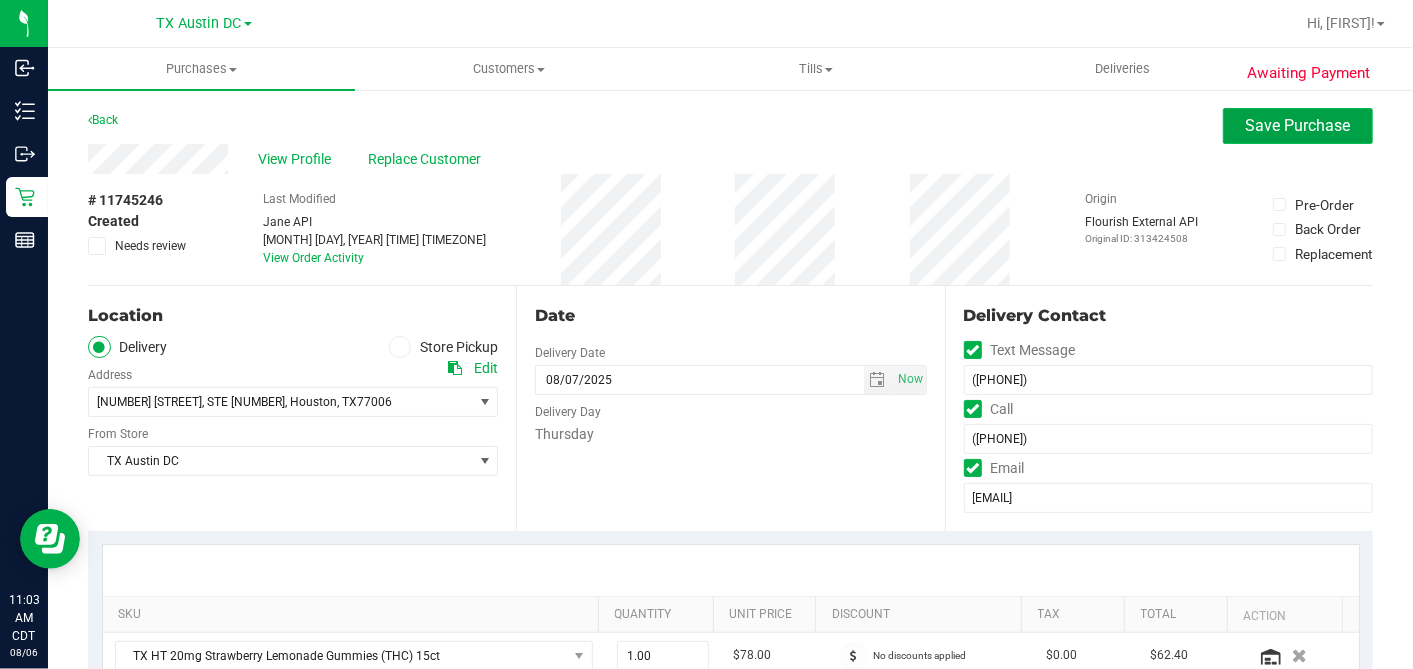 click on "Save Purchase" at bounding box center (1298, 125) 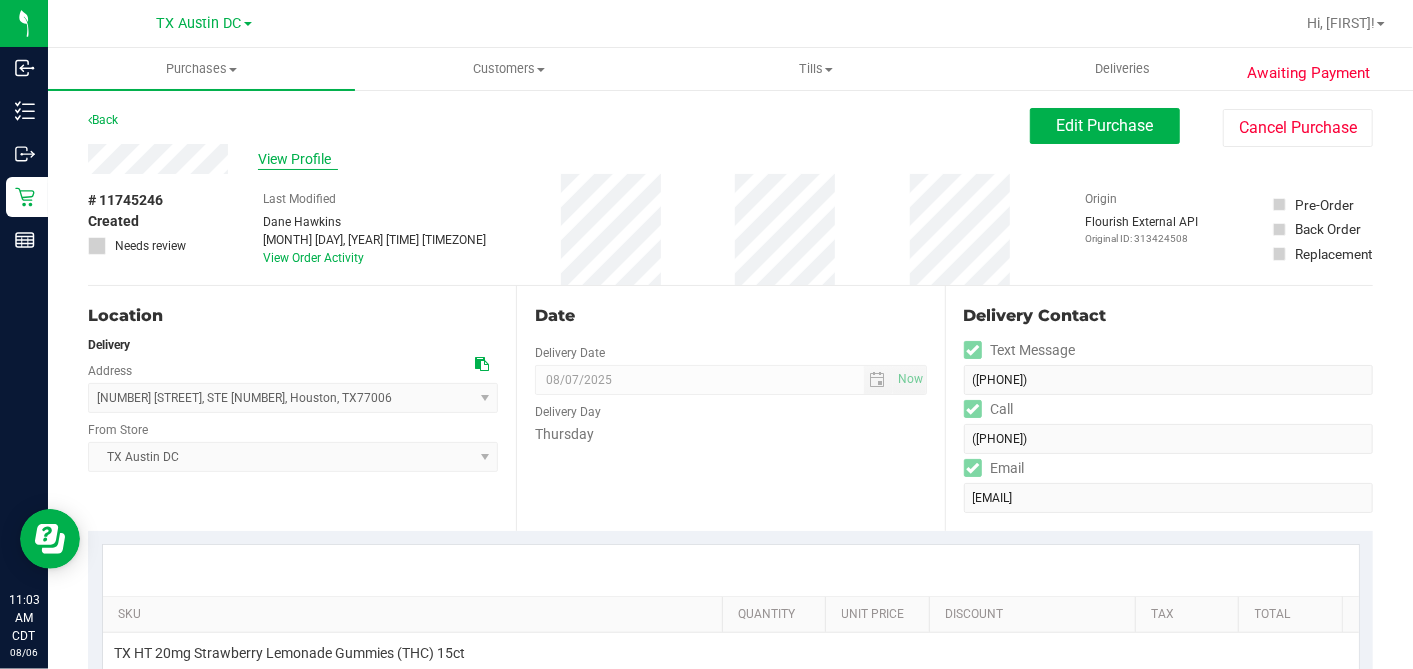 click on "View Profile" at bounding box center [298, 159] 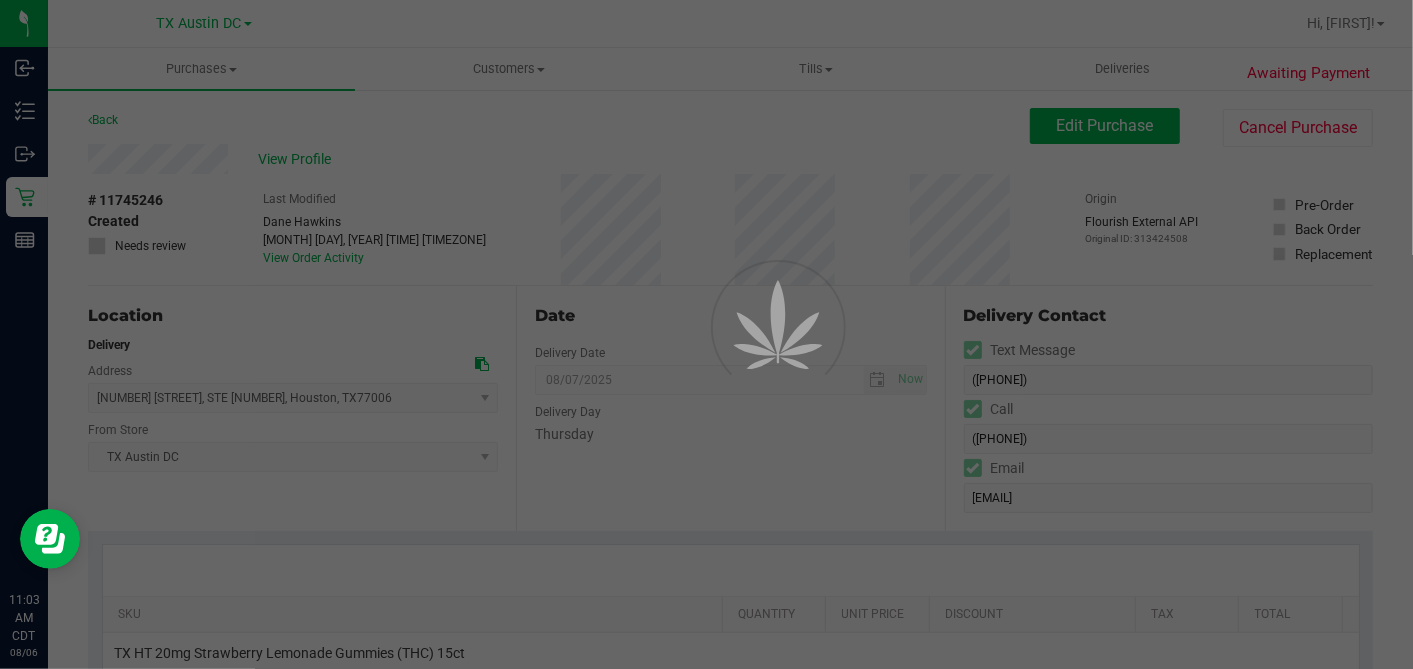 click at bounding box center [706, 334] 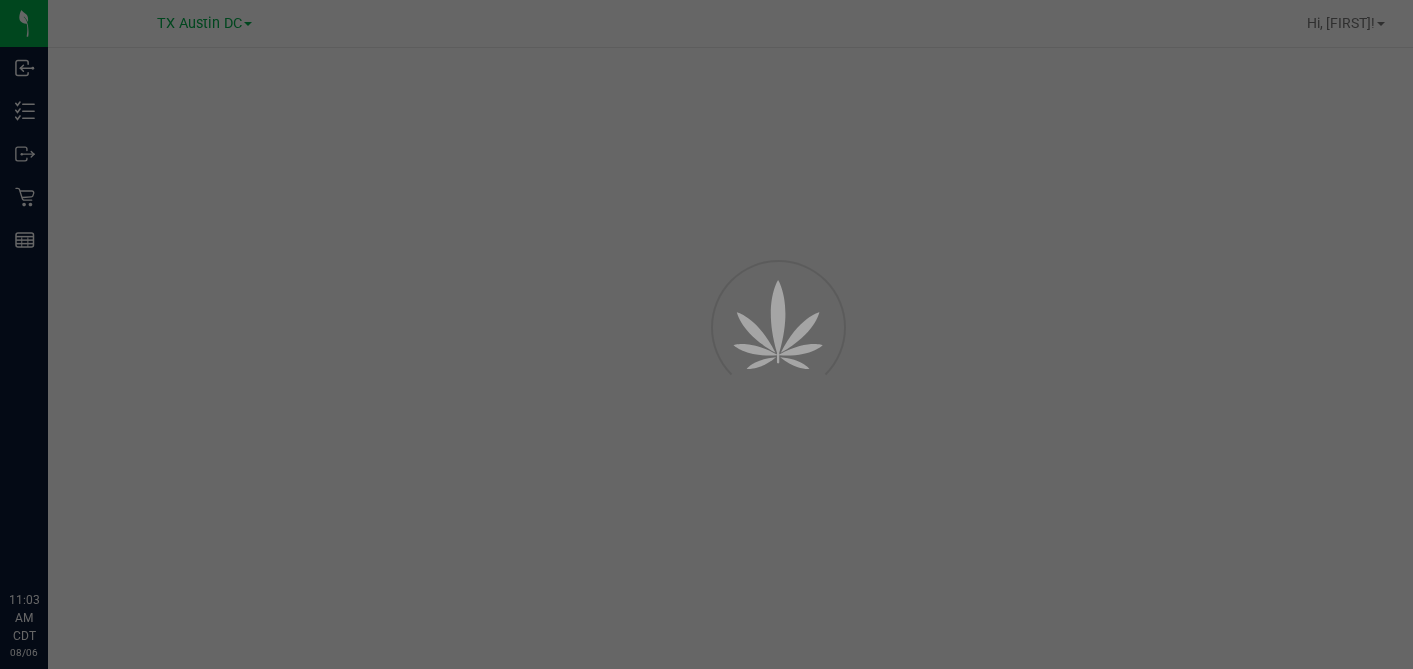 scroll, scrollTop: 0, scrollLeft: 0, axis: both 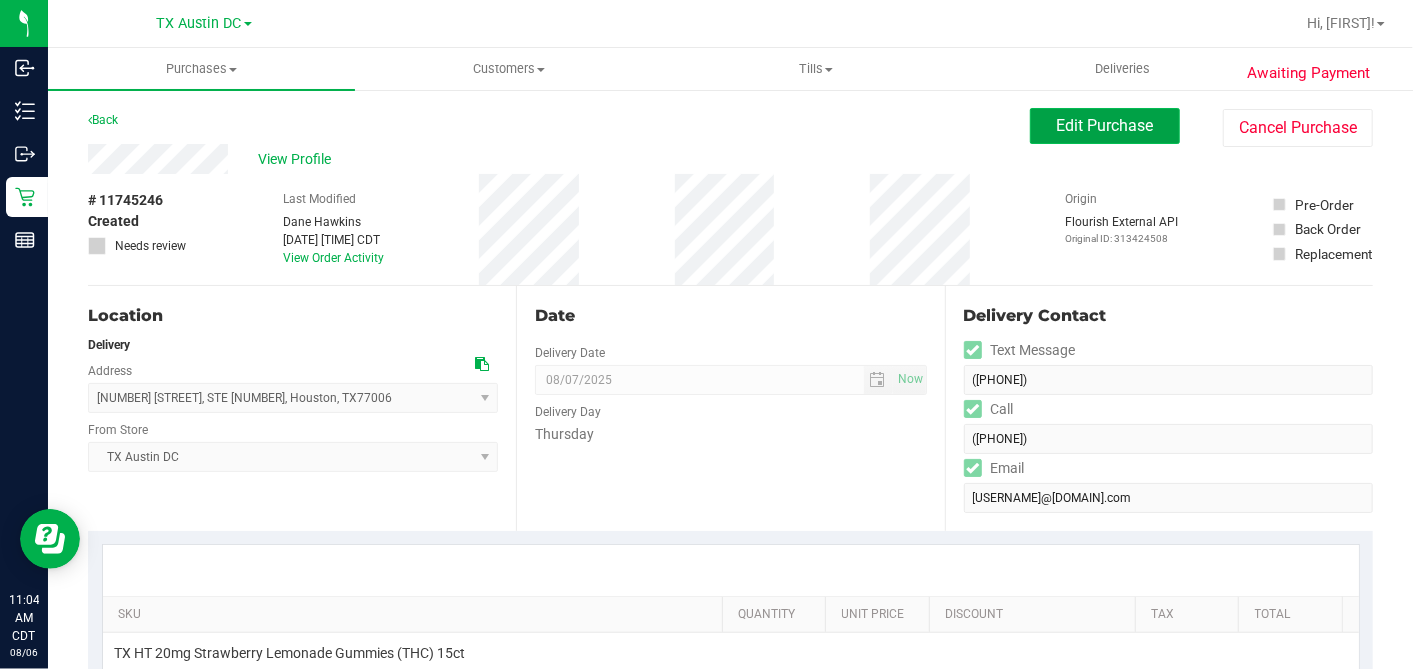 click on "Edit Purchase" at bounding box center (1105, 125) 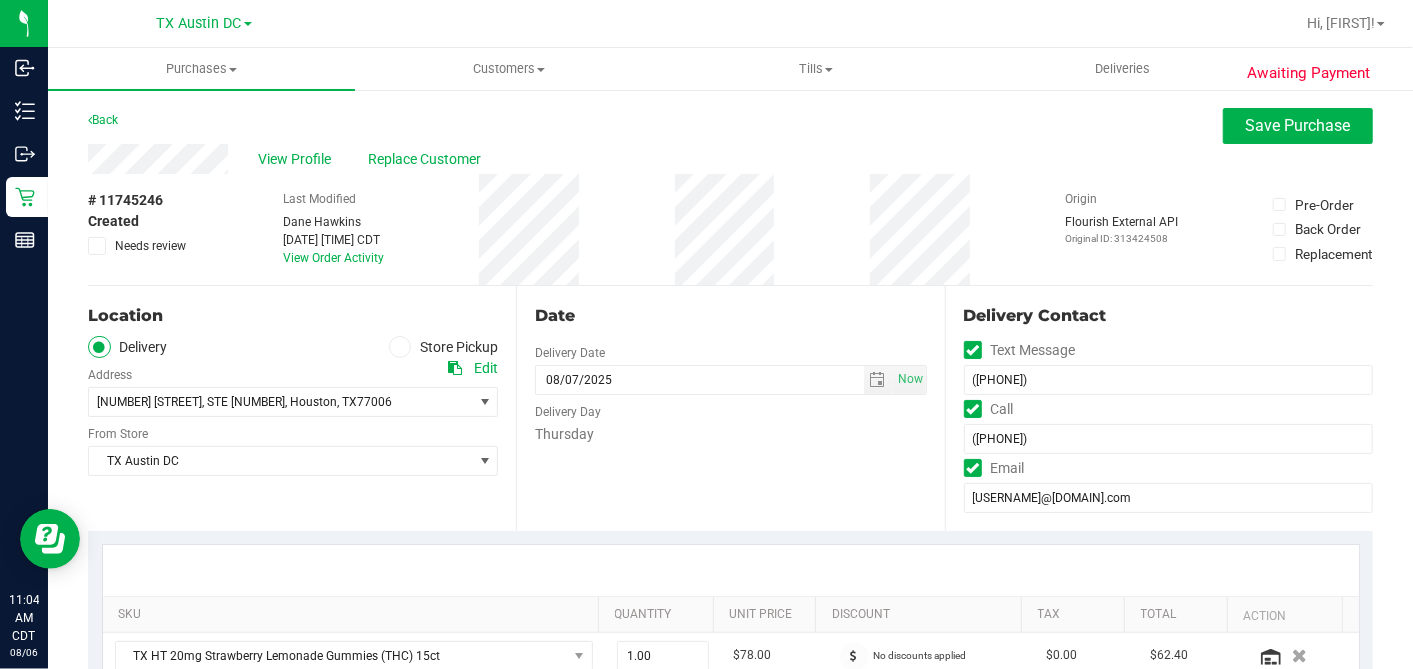 drag, startPoint x: 111, startPoint y: 243, endPoint x: 244, endPoint y: 261, distance: 134.21252 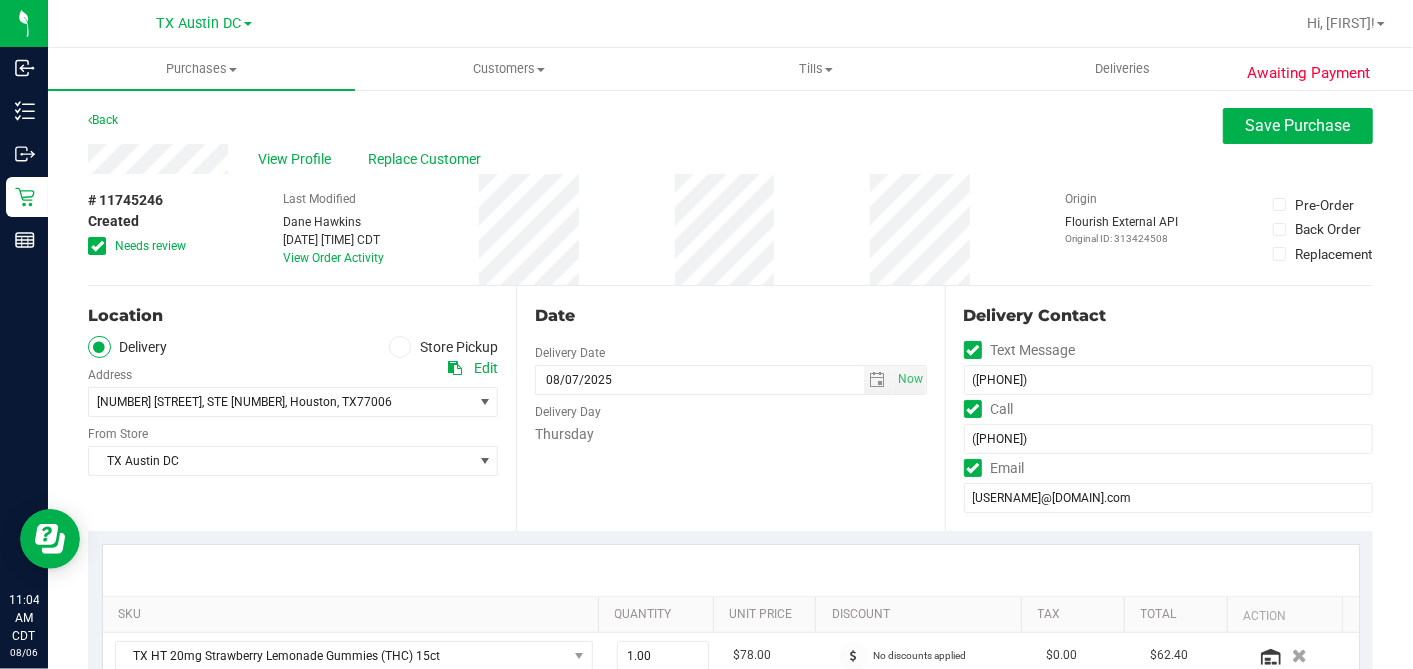 click on "# 11745246
Created
Needs review
Last Modified
Dane Hawkins
Aug 6, 2025 11:03:05 AM CDT
View Order Activity
Origin
Flourish External API
Original ID: 313424508
Pre-Order
Back Order" at bounding box center [730, 229] 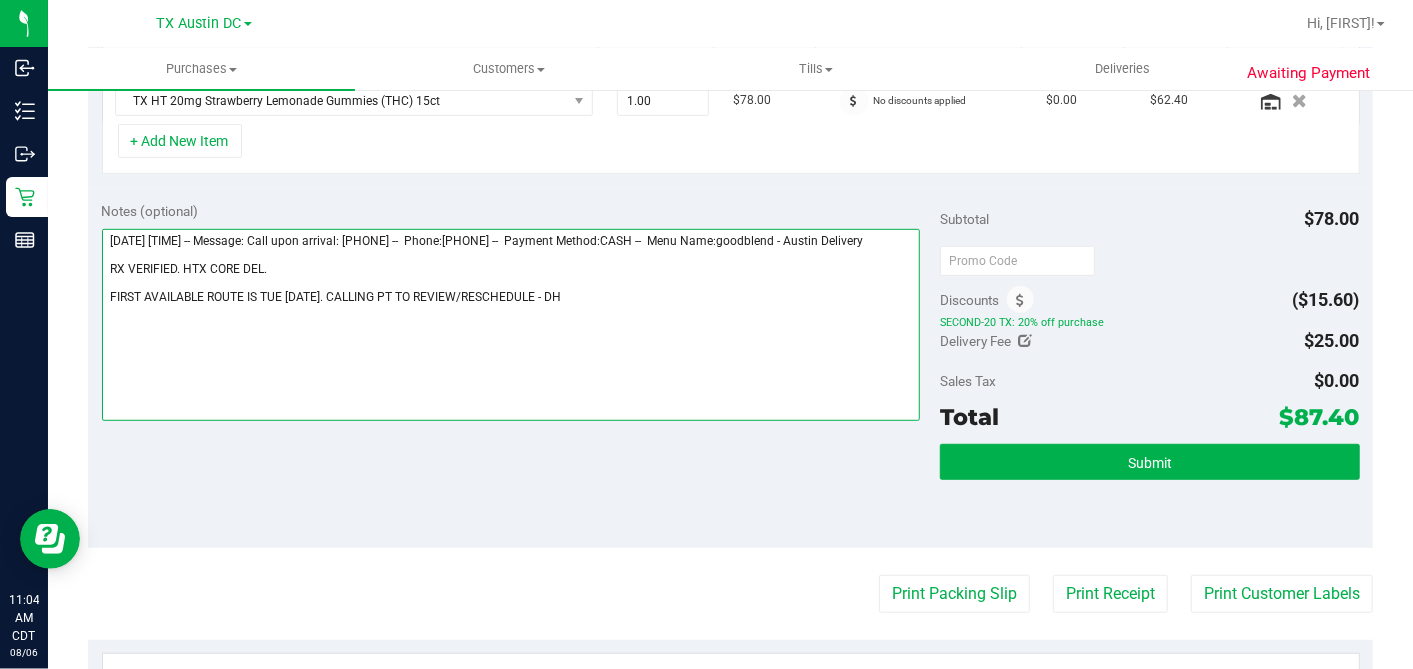 click at bounding box center (511, 325) 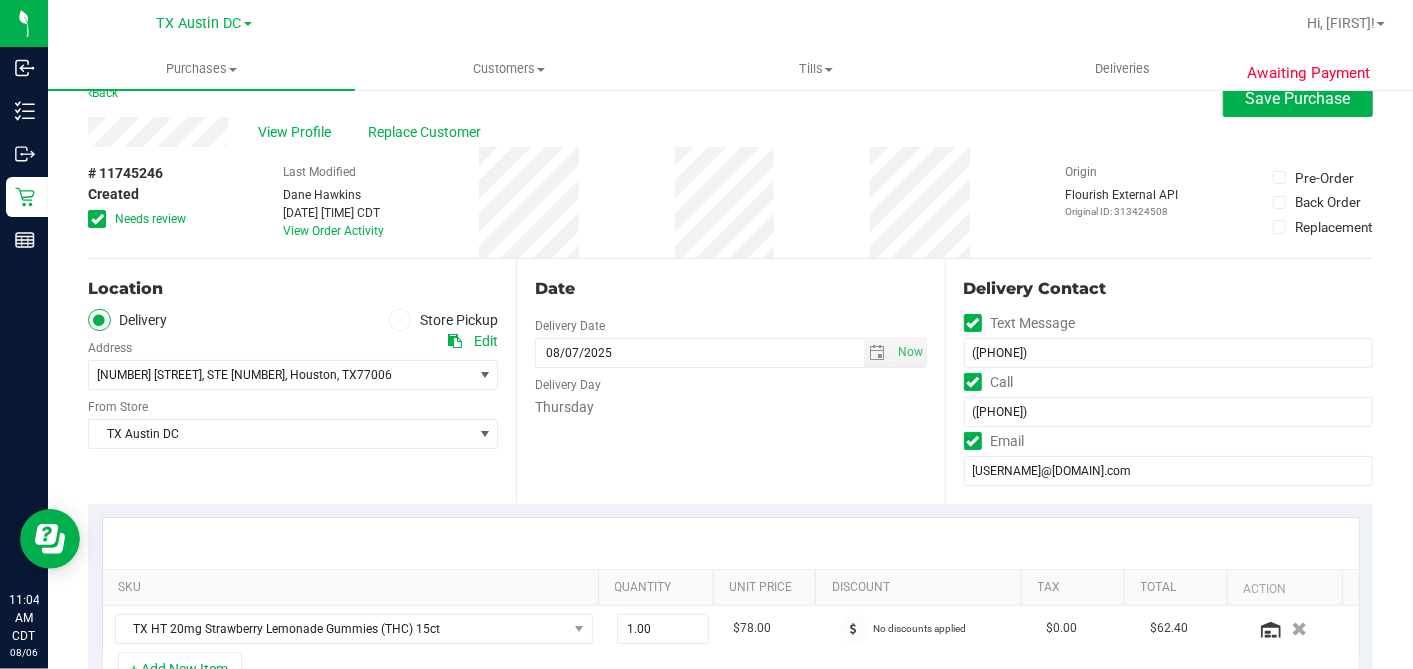 scroll, scrollTop: 0, scrollLeft: 0, axis: both 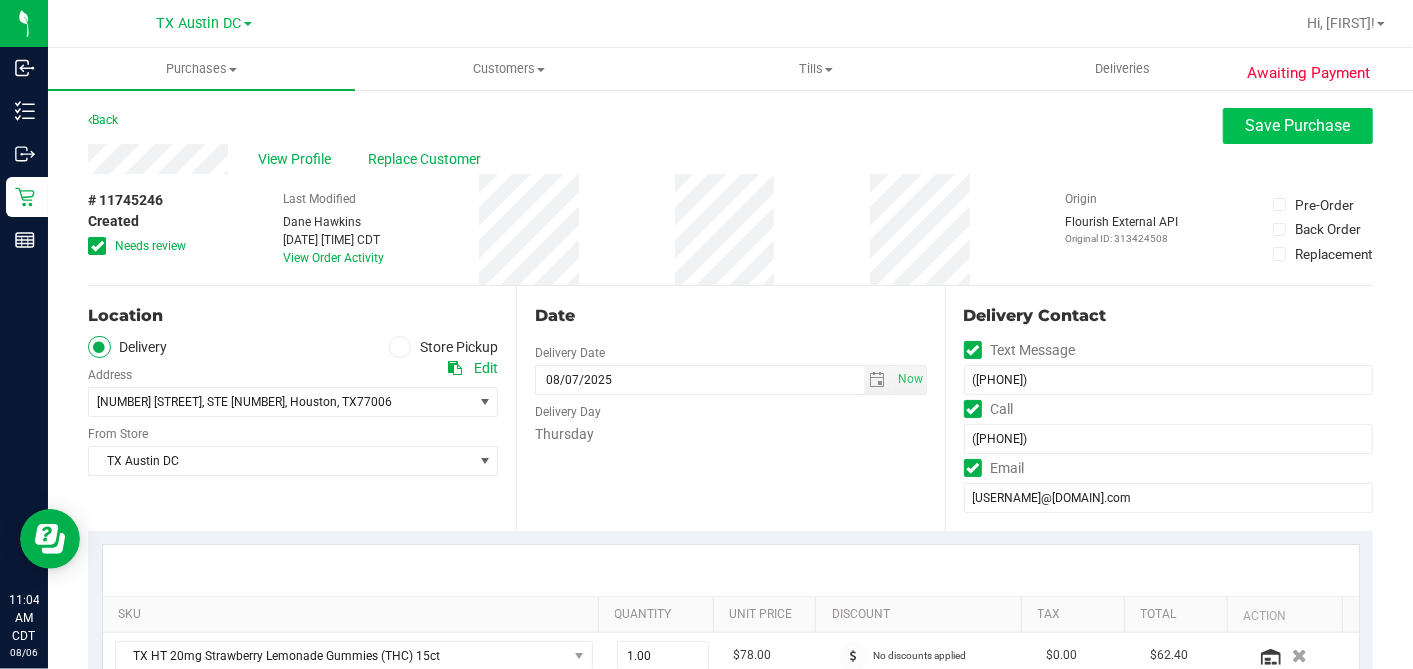 type on "[DATE] [TIME] -- Message: Call upon arrival: [PHONE] --  Phone:[PHONE] --  Payment Method:CASH --  Menu Name:goodblend - Austin Delivery
RX VERIFIED. HTX CORE DEL.
FIRST AVAILABLE ROUTE IS TUE [DATE]. CALLING PT TO REVIEW/RESCHEDULE. LEFT VM - DH" 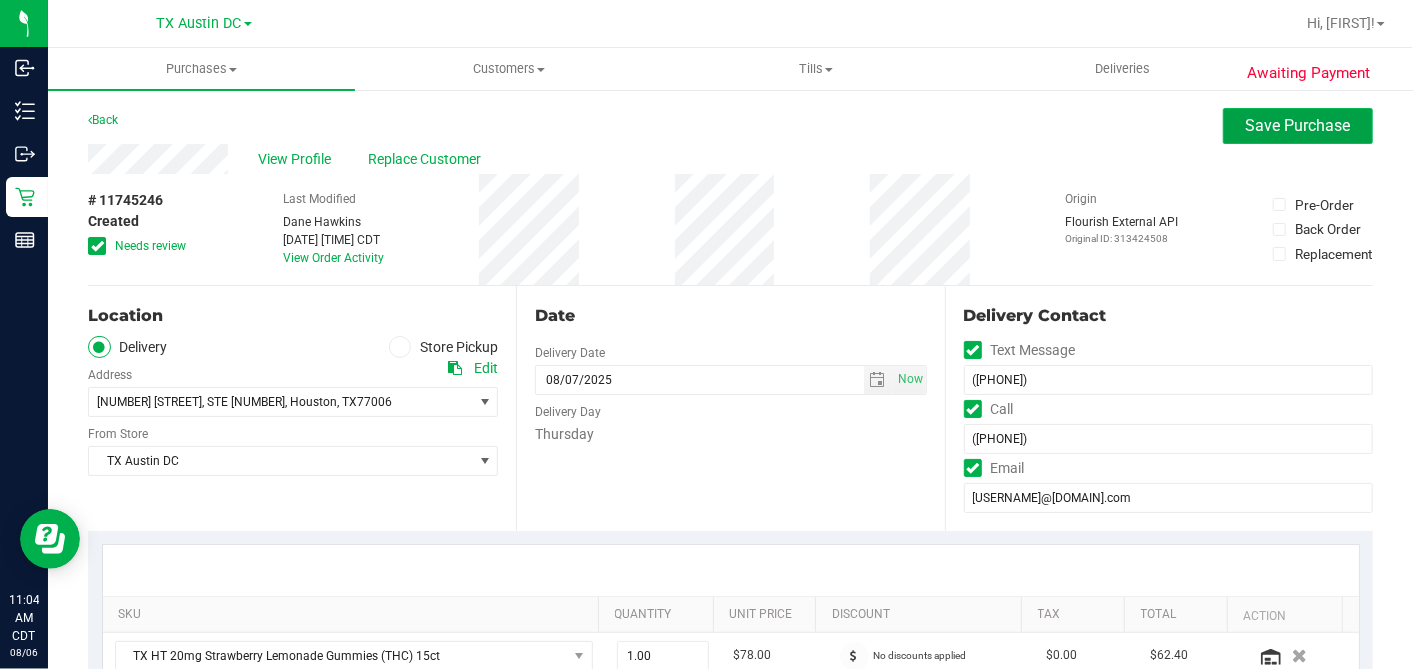 click on "Save Purchase" at bounding box center [1298, 125] 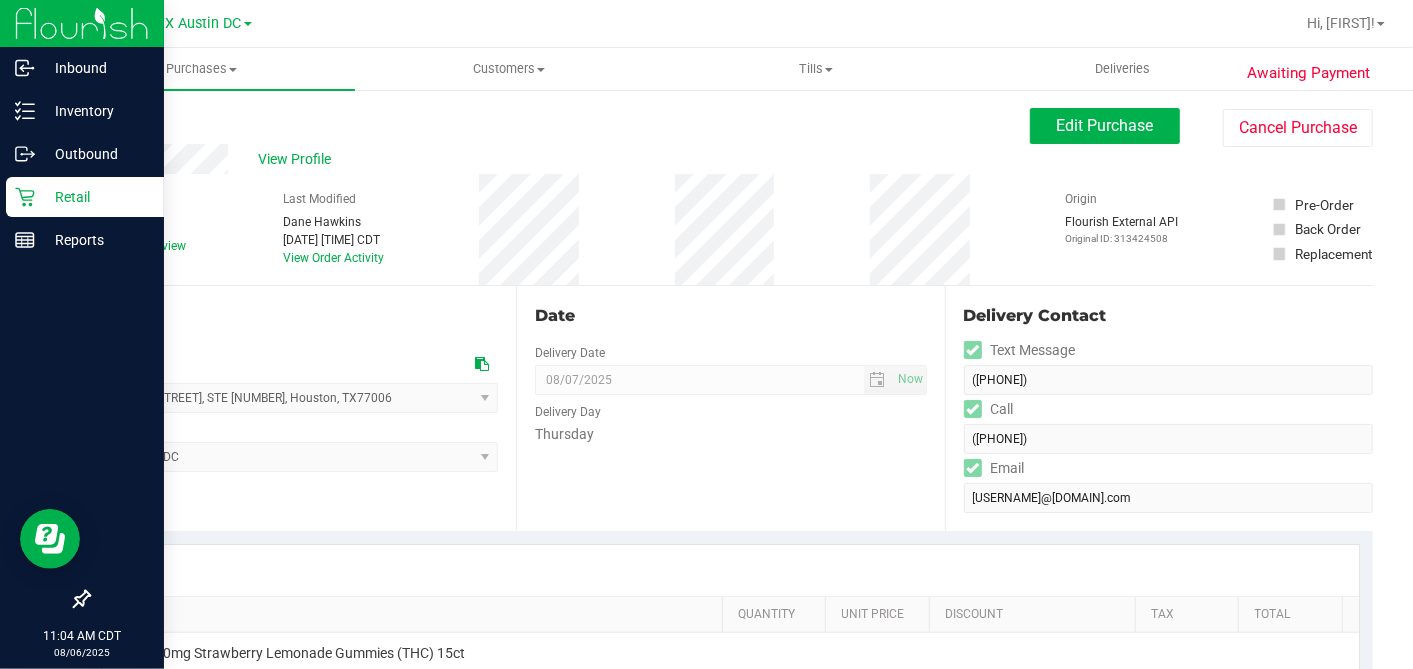 click 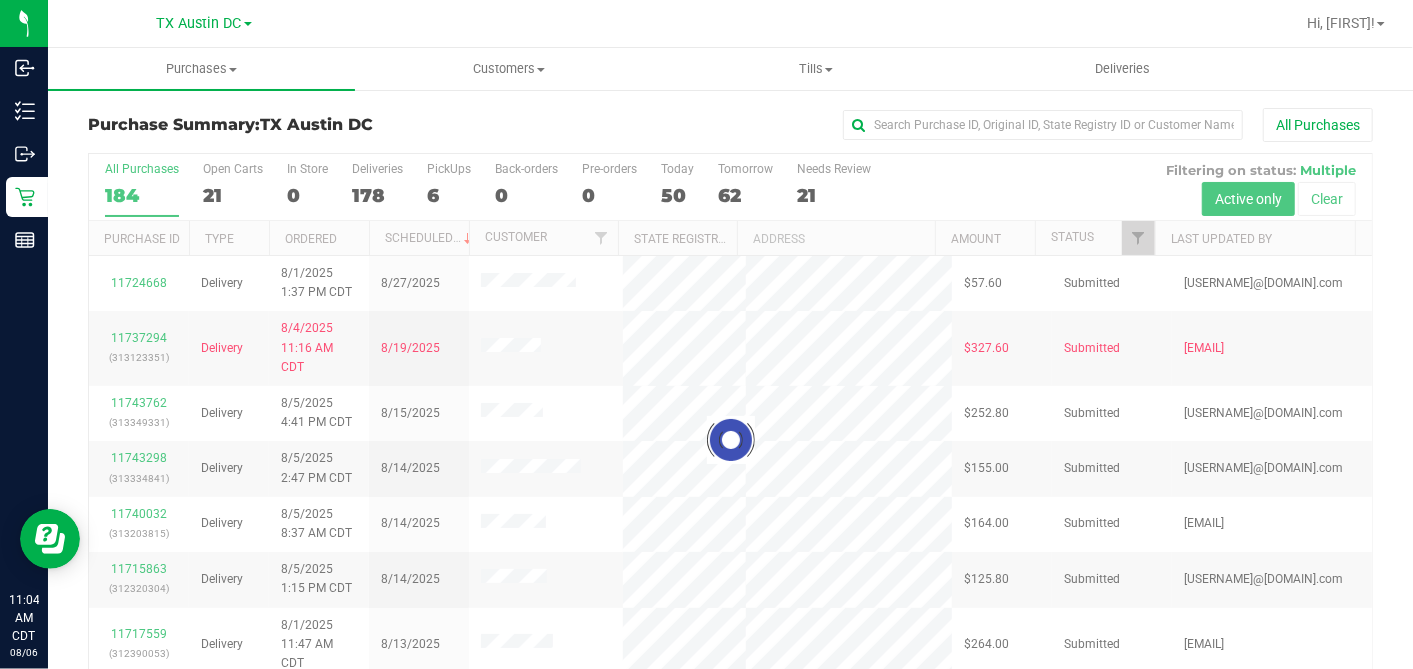 click at bounding box center (730, 439) 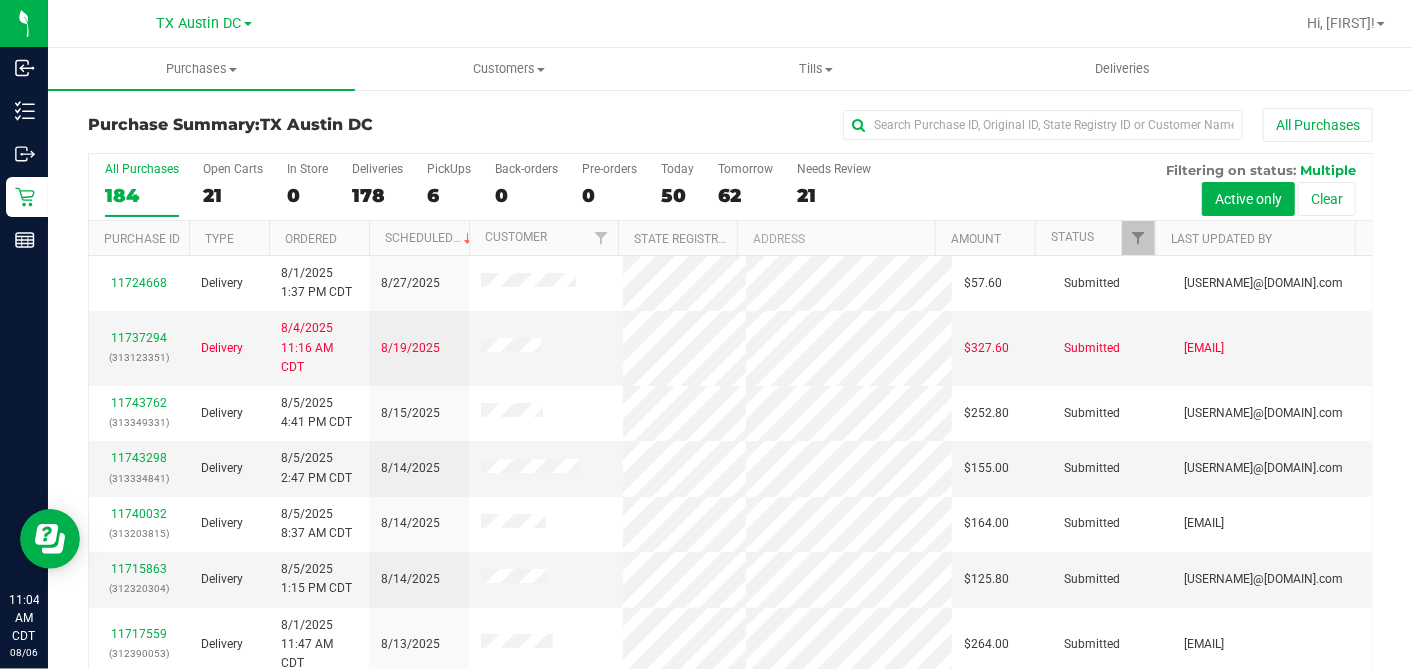 click on "21" at bounding box center (233, 195) 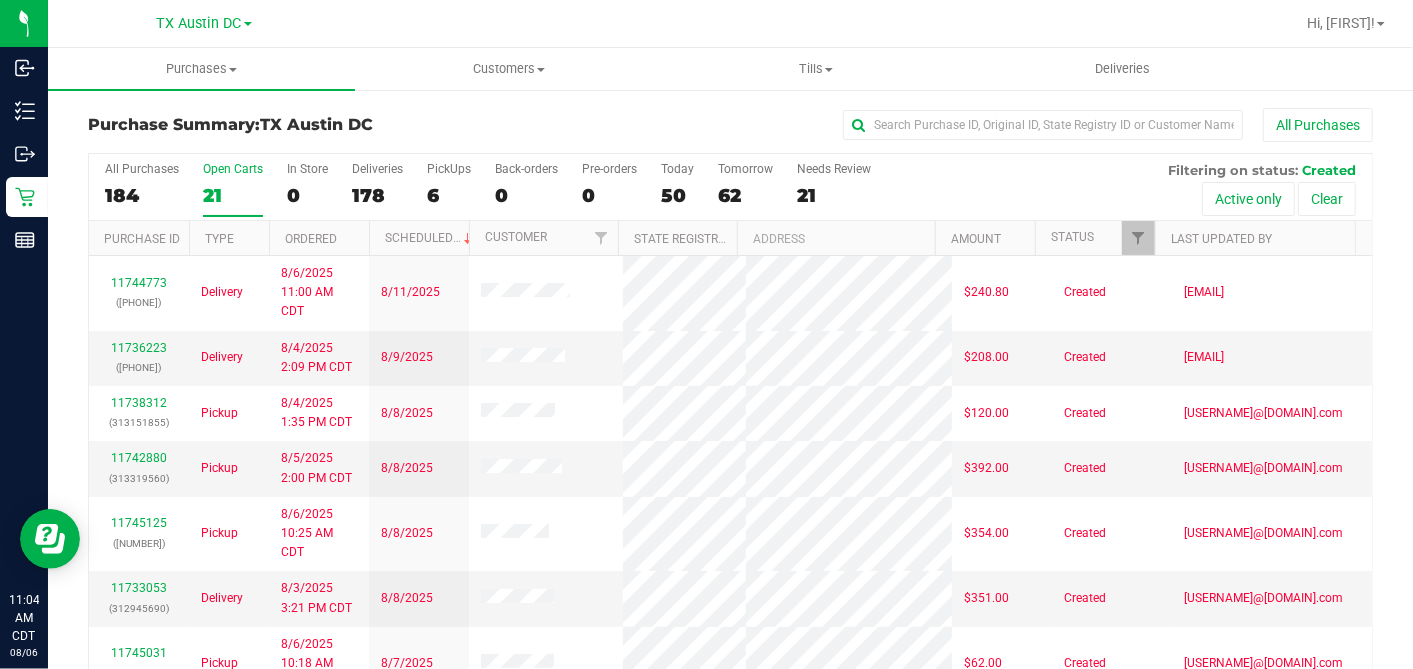 click on "Ordered" at bounding box center [319, 238] 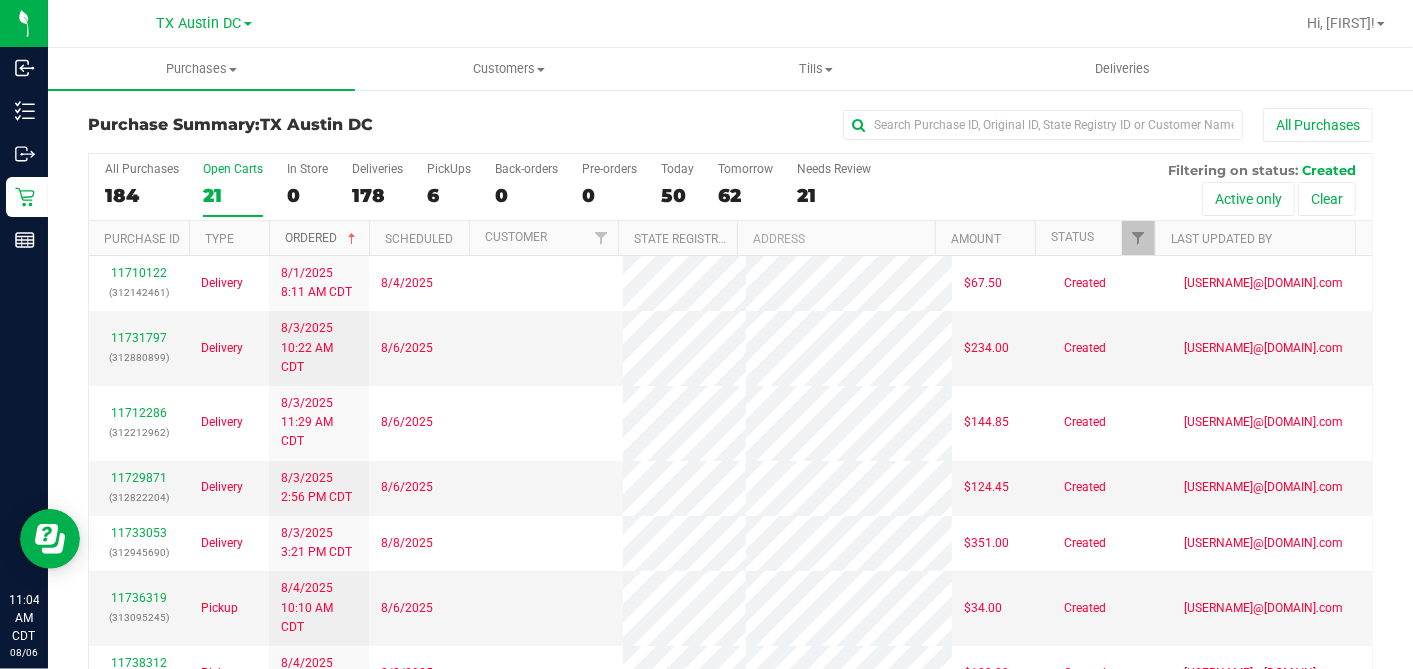 click at bounding box center [352, 239] 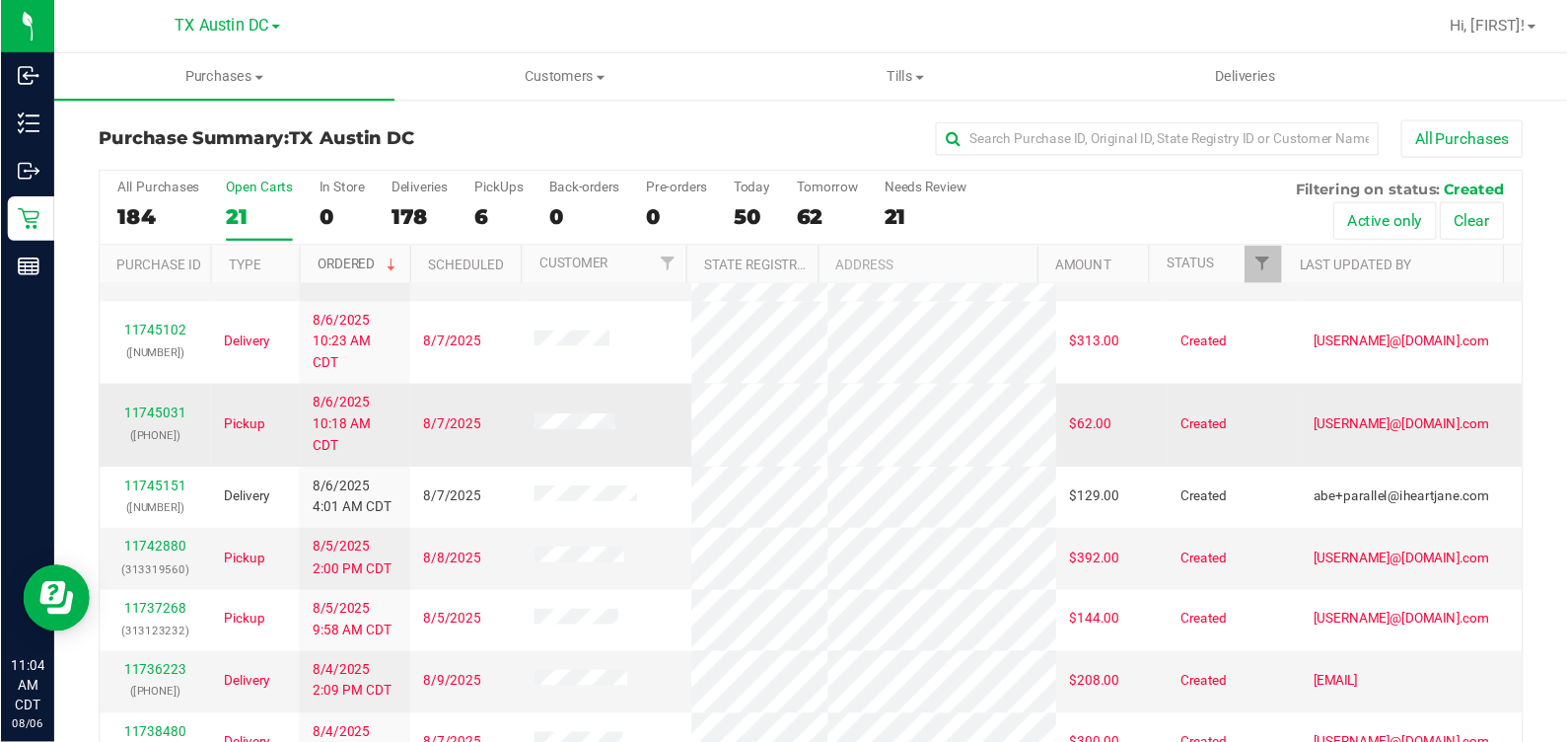 scroll, scrollTop: 438, scrollLeft: 0, axis: vertical 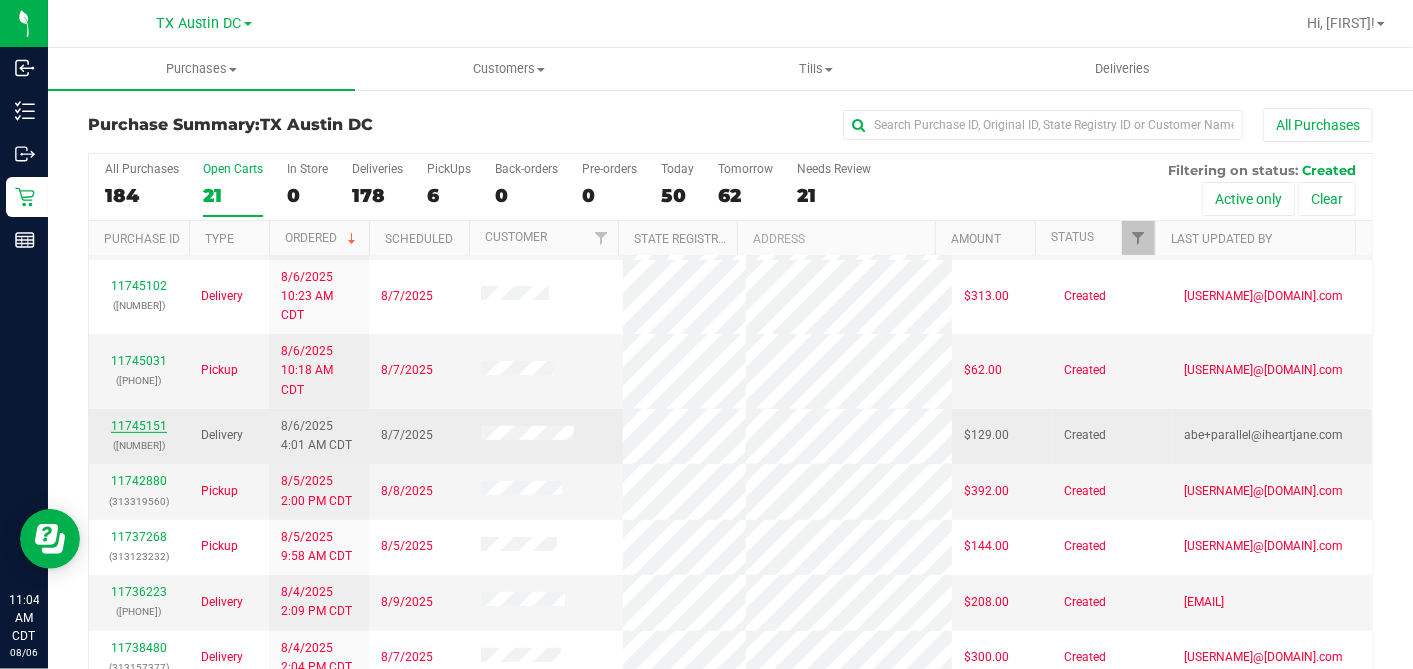 click on "11745151" at bounding box center [139, 426] 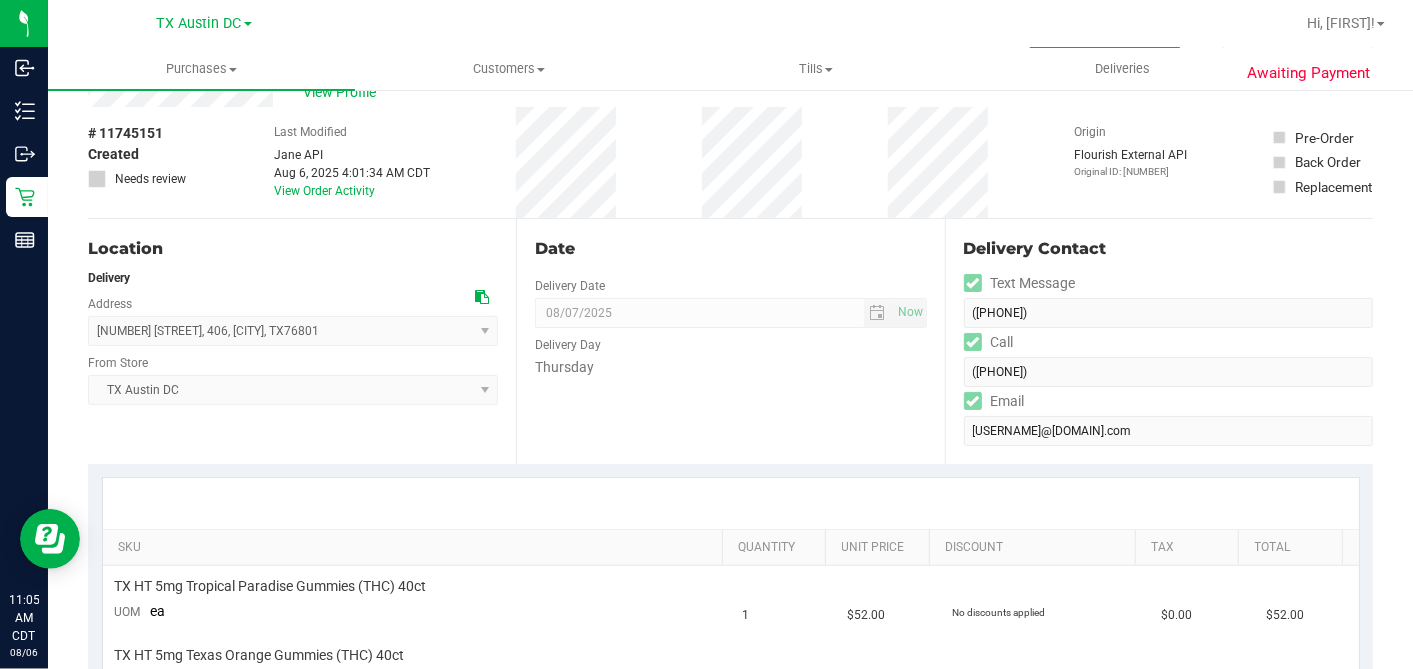 scroll, scrollTop: 0, scrollLeft: 0, axis: both 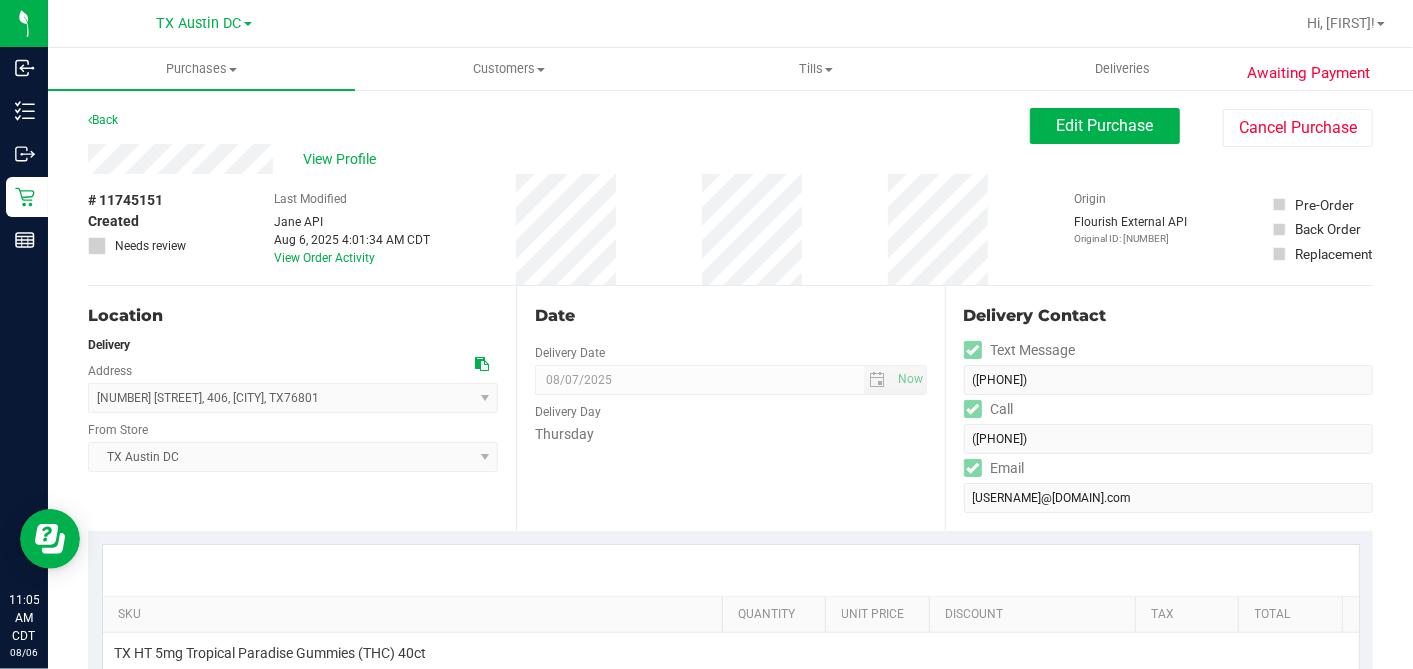 click at bounding box center (482, 364) 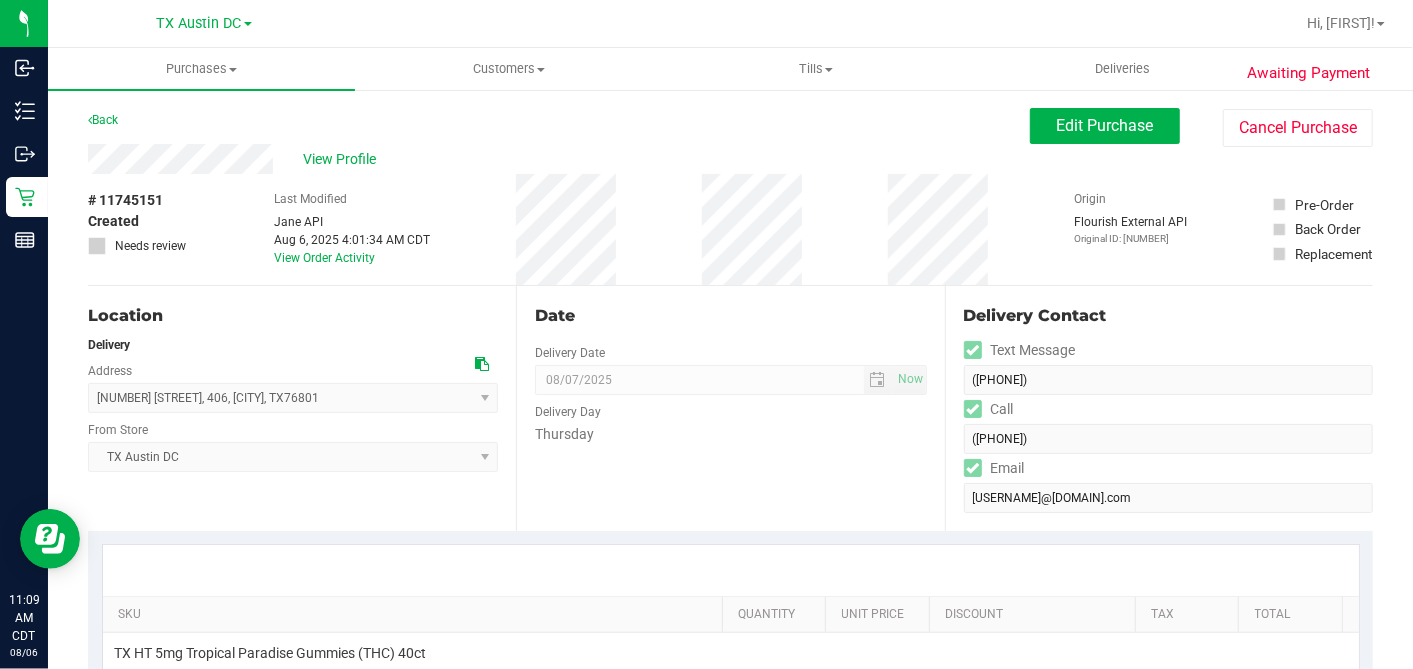 drag, startPoint x: 478, startPoint y: 362, endPoint x: 553, endPoint y: 350, distance: 75.95393 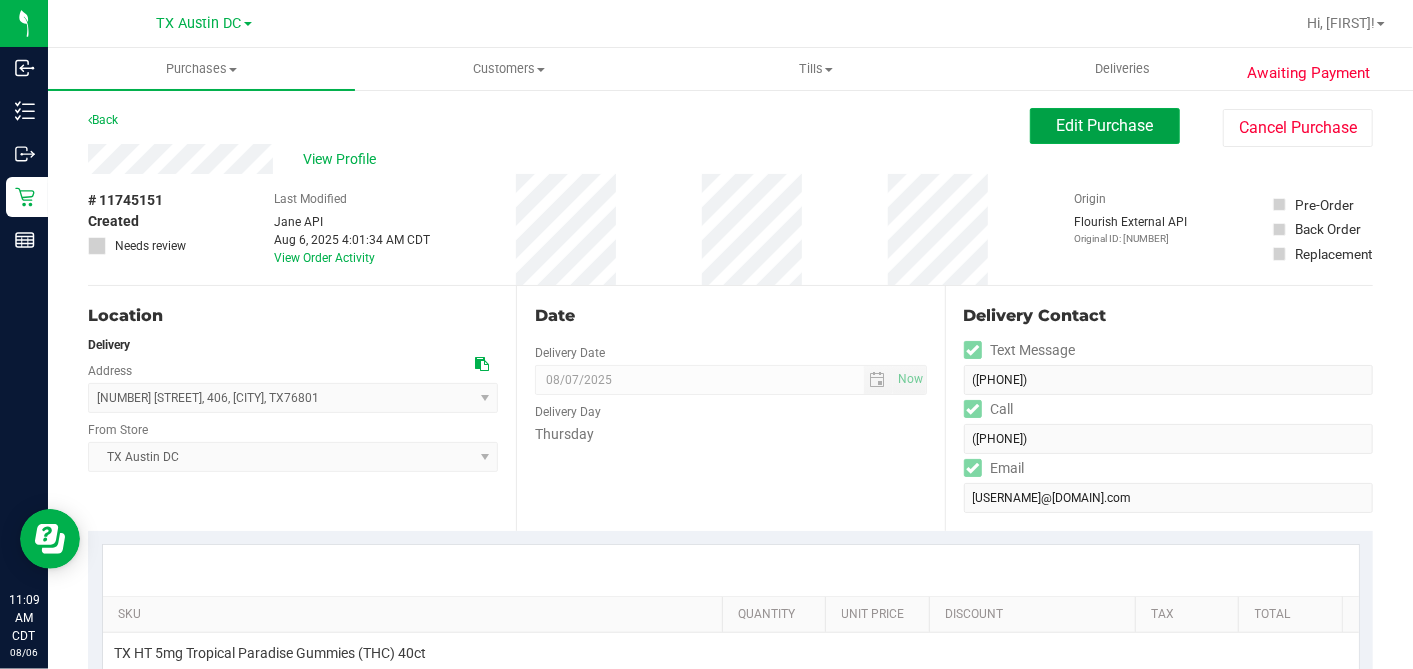 drag, startPoint x: 1046, startPoint y: 116, endPoint x: 804, endPoint y: 254, distance: 278.58212 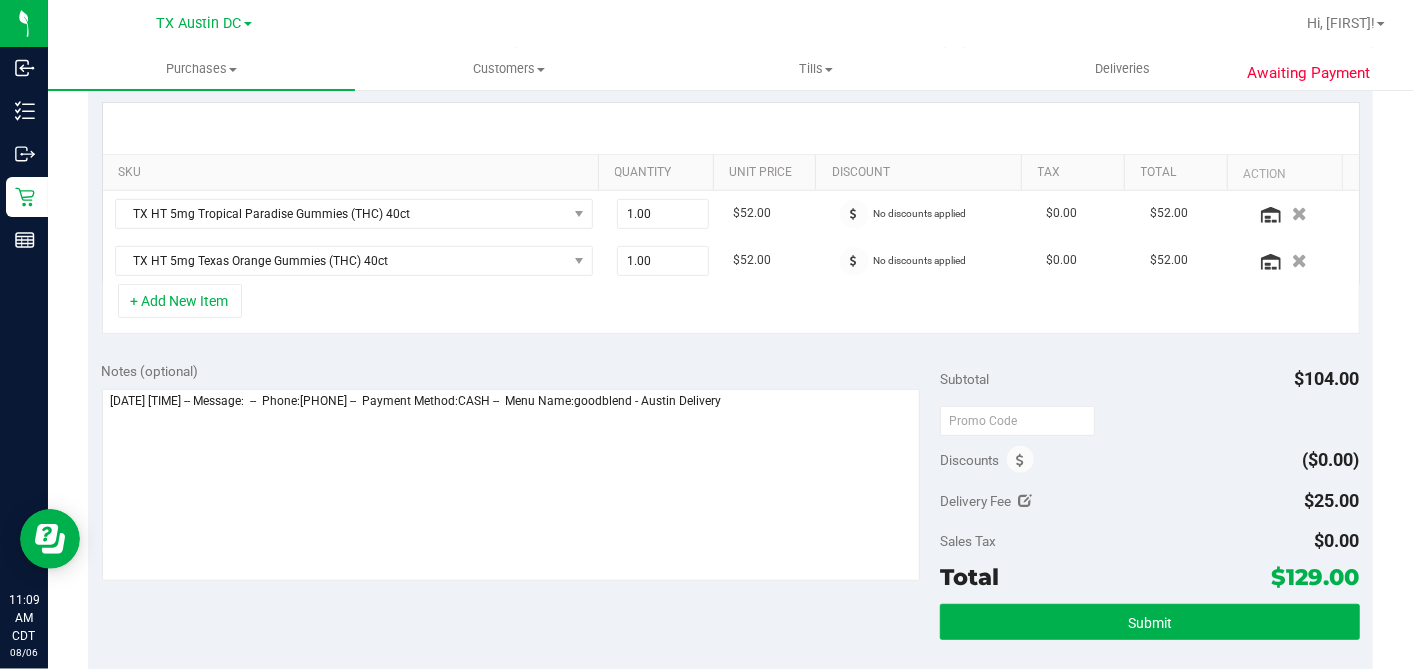 scroll, scrollTop: 444, scrollLeft: 0, axis: vertical 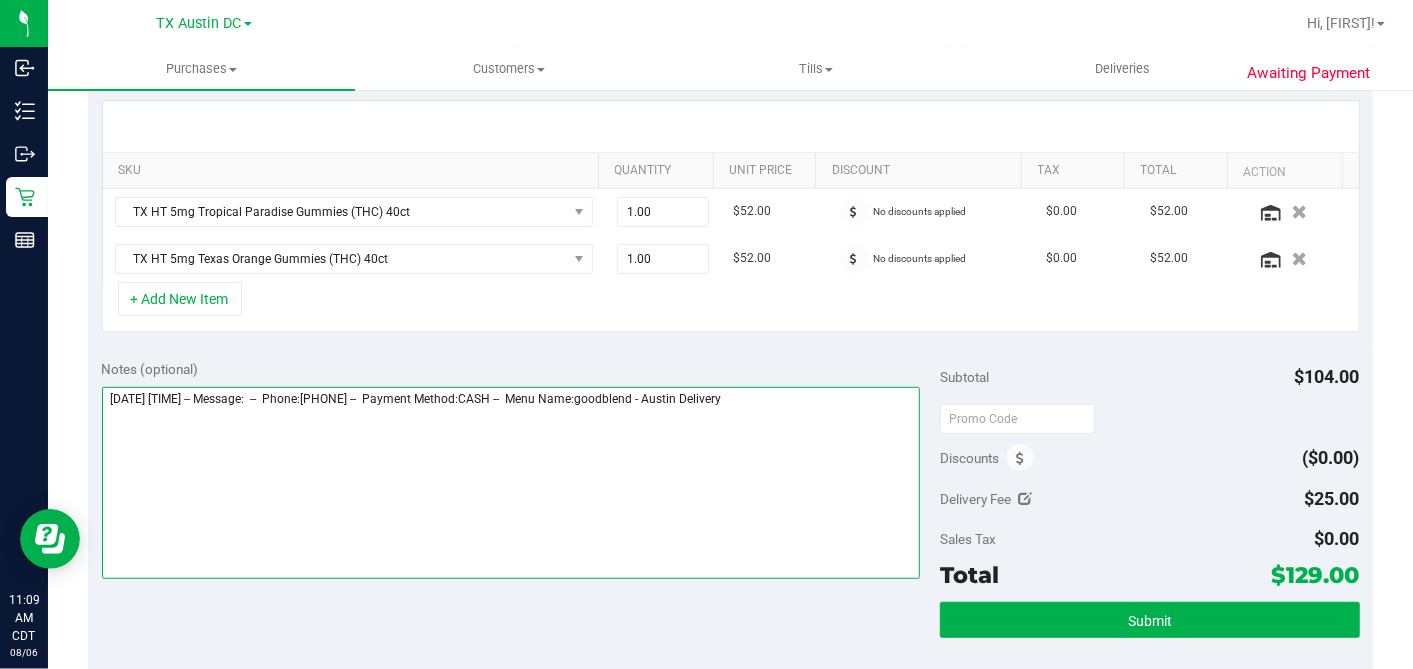 click at bounding box center [511, 483] 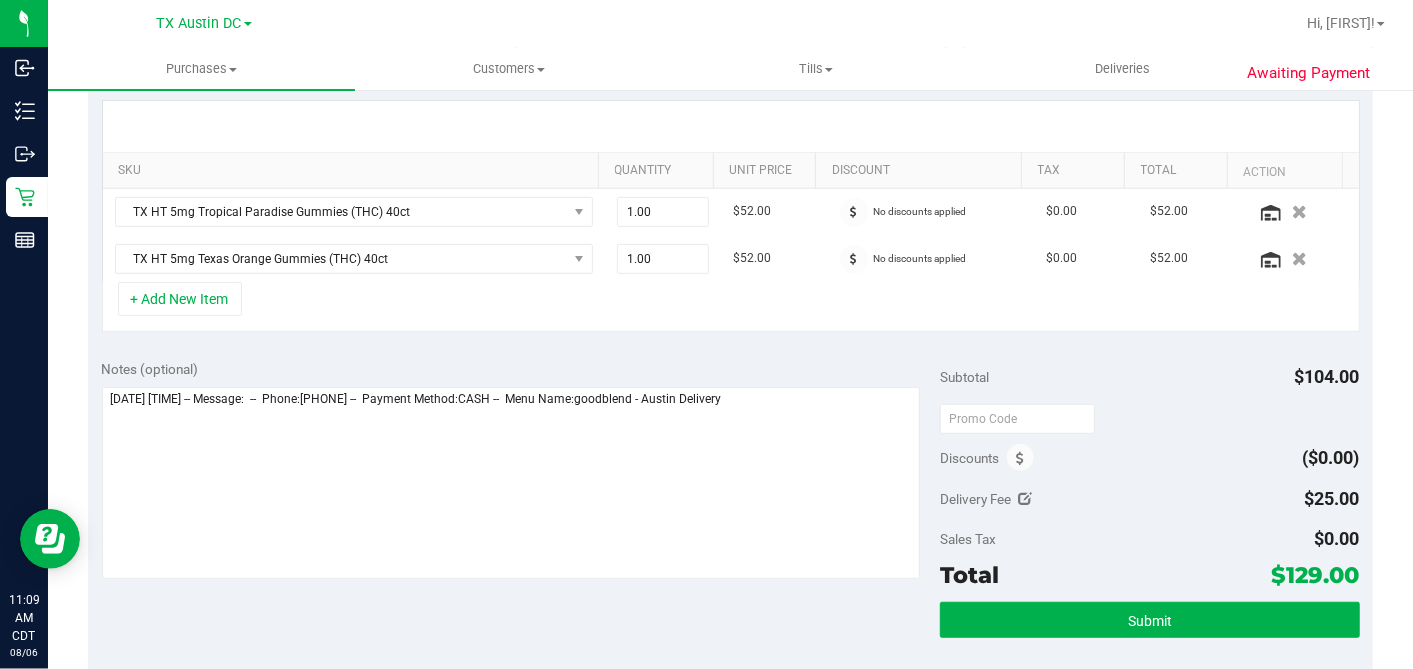 click on "Notes (optional)
Subtotal
$104.00
Discounts
($0.00)
Delivery Fee
$25.00
Sales Tax
$0.00
Total" at bounding box center [730, 526] 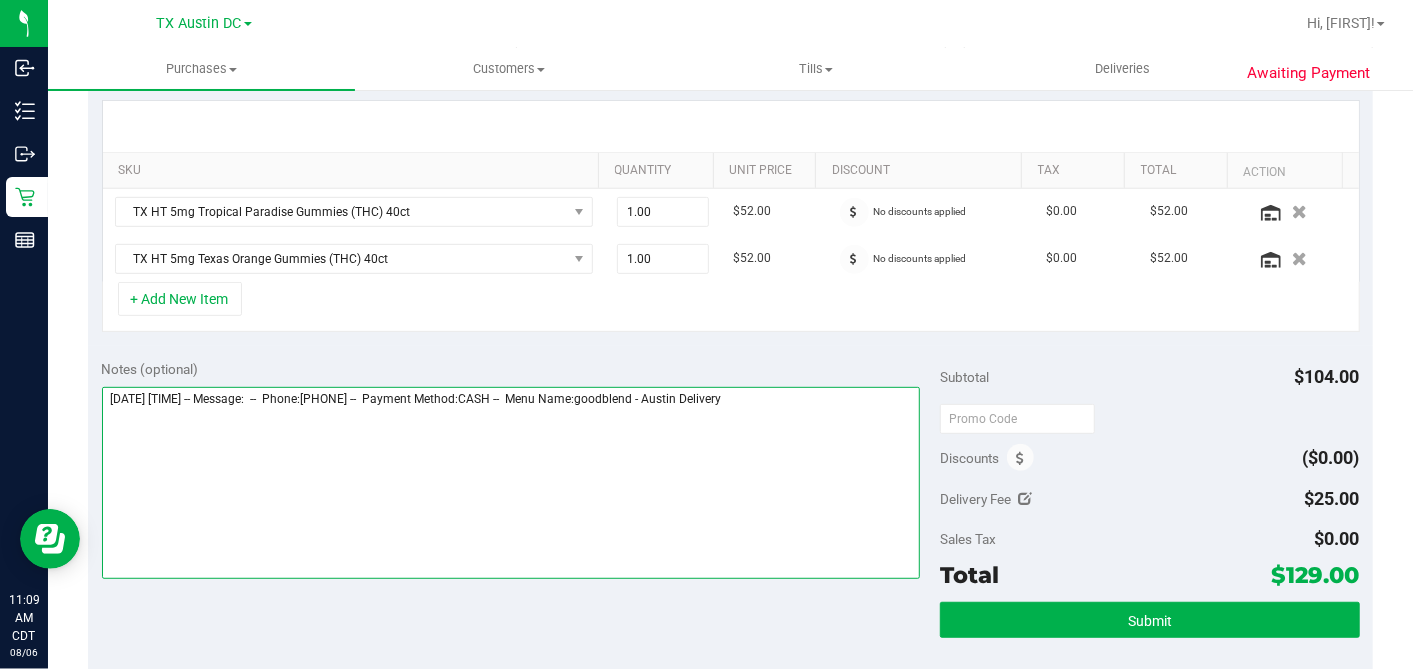 click at bounding box center (511, 483) 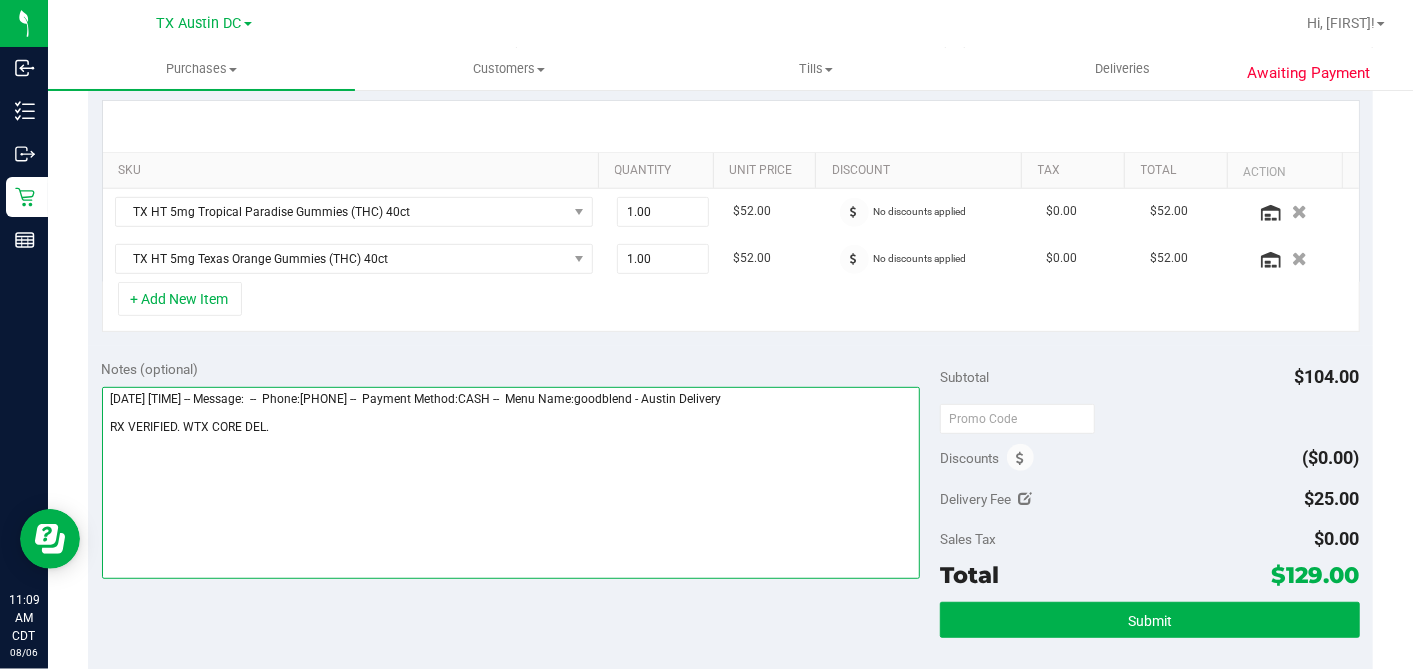 drag, startPoint x: 271, startPoint y: 422, endPoint x: 291, endPoint y: 424, distance: 20.09975 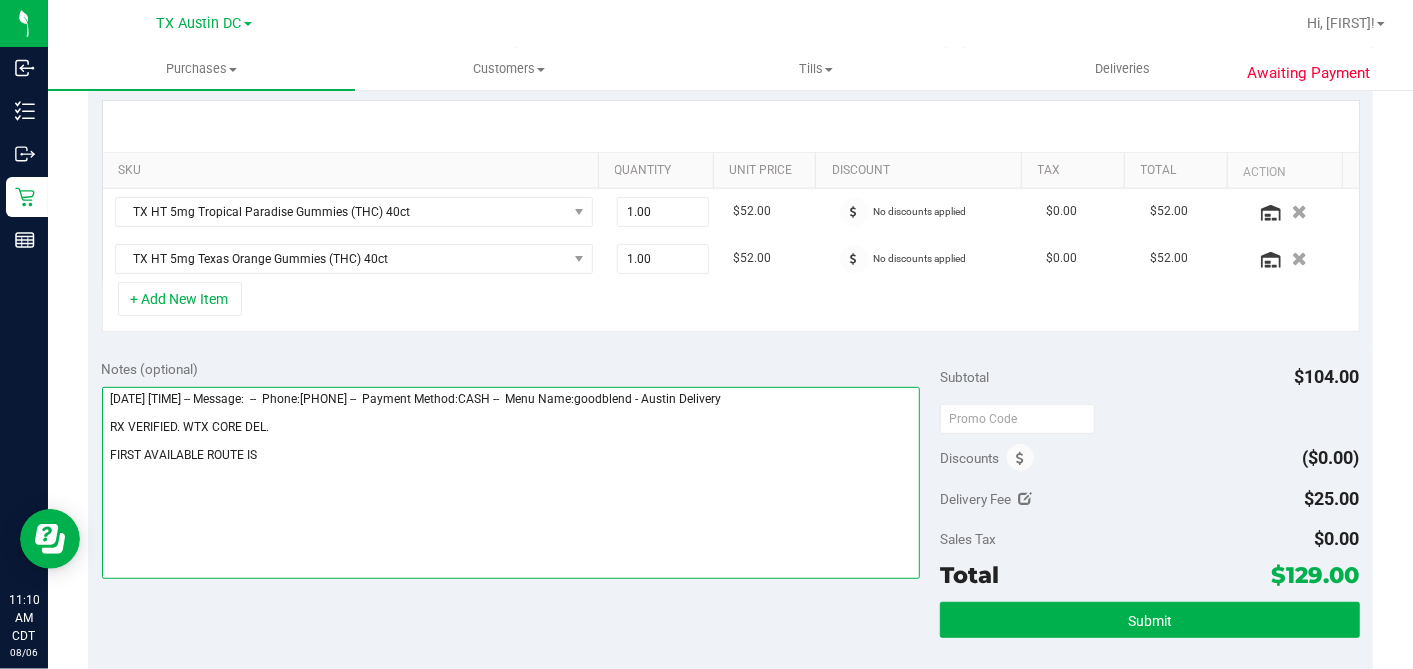 click at bounding box center (511, 483) 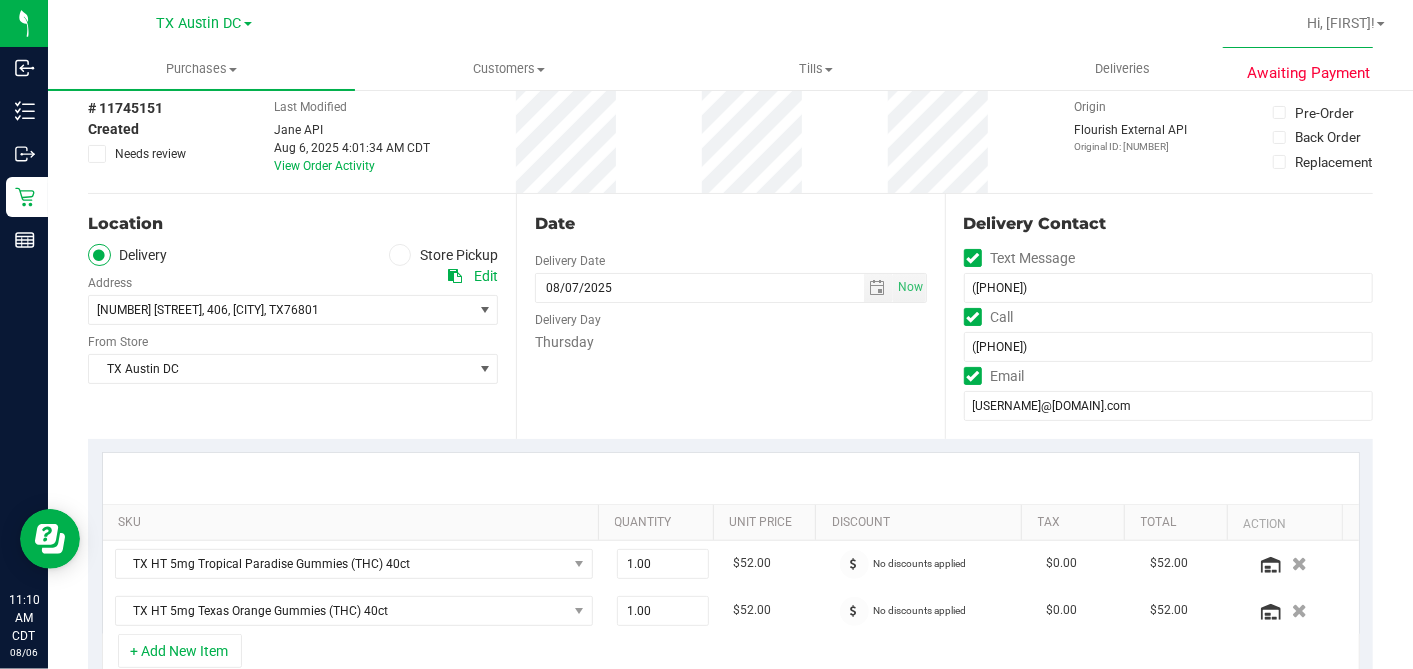 scroll, scrollTop: 0, scrollLeft: 0, axis: both 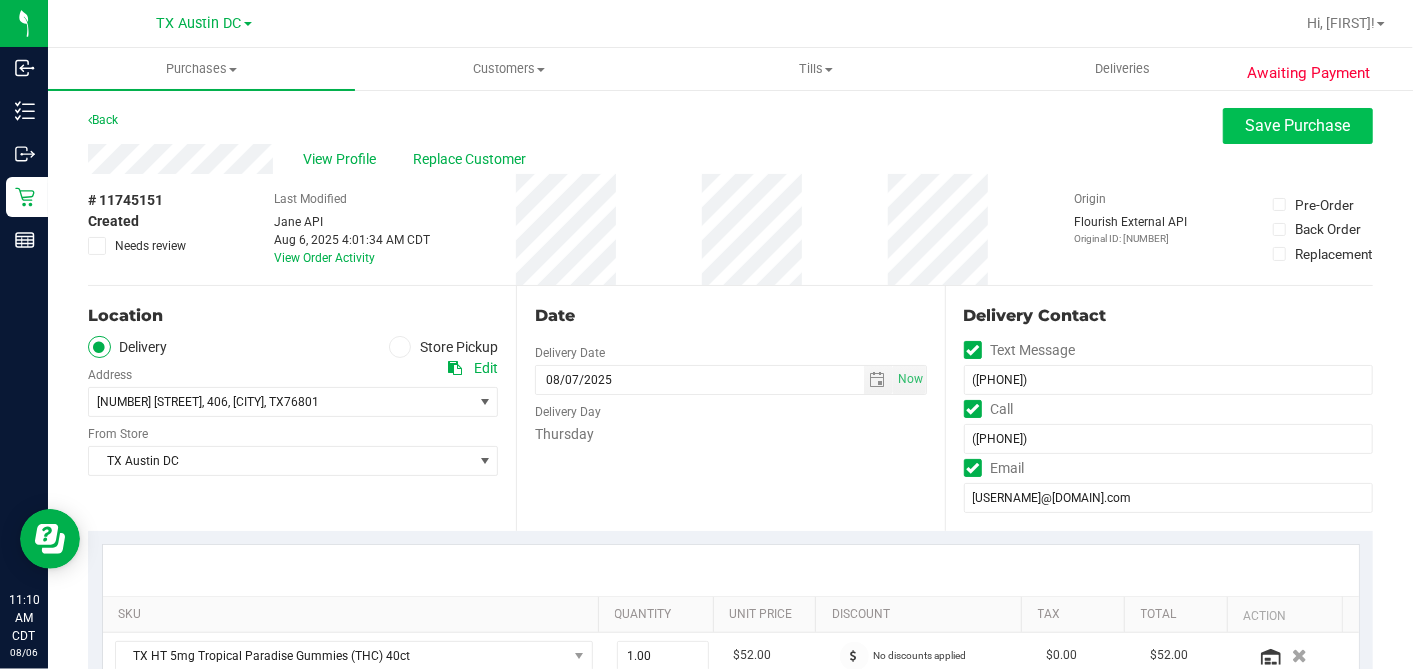 type on "[DATE] [TIME] -- Message:  --  Phone:[PHONE] --  Payment Method:CASH --  Menu Name:goodblend - Austin Delivery
RX VERIFIED. WTX CORE DEL.
FIRST AVAILABLE ROUTE IS WED [DATE]. CALLING PT TO REVIEW/RESCHEDULE - DH" 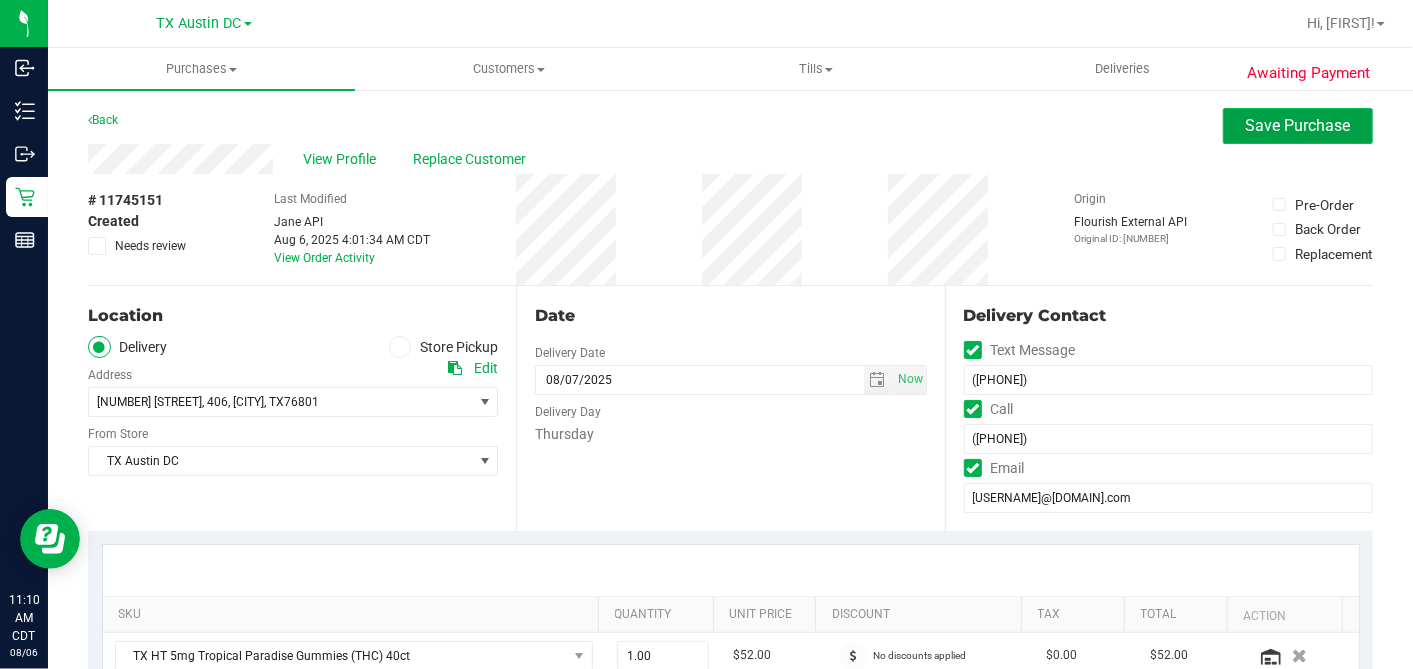 click on "Save Purchase" at bounding box center [1298, 126] 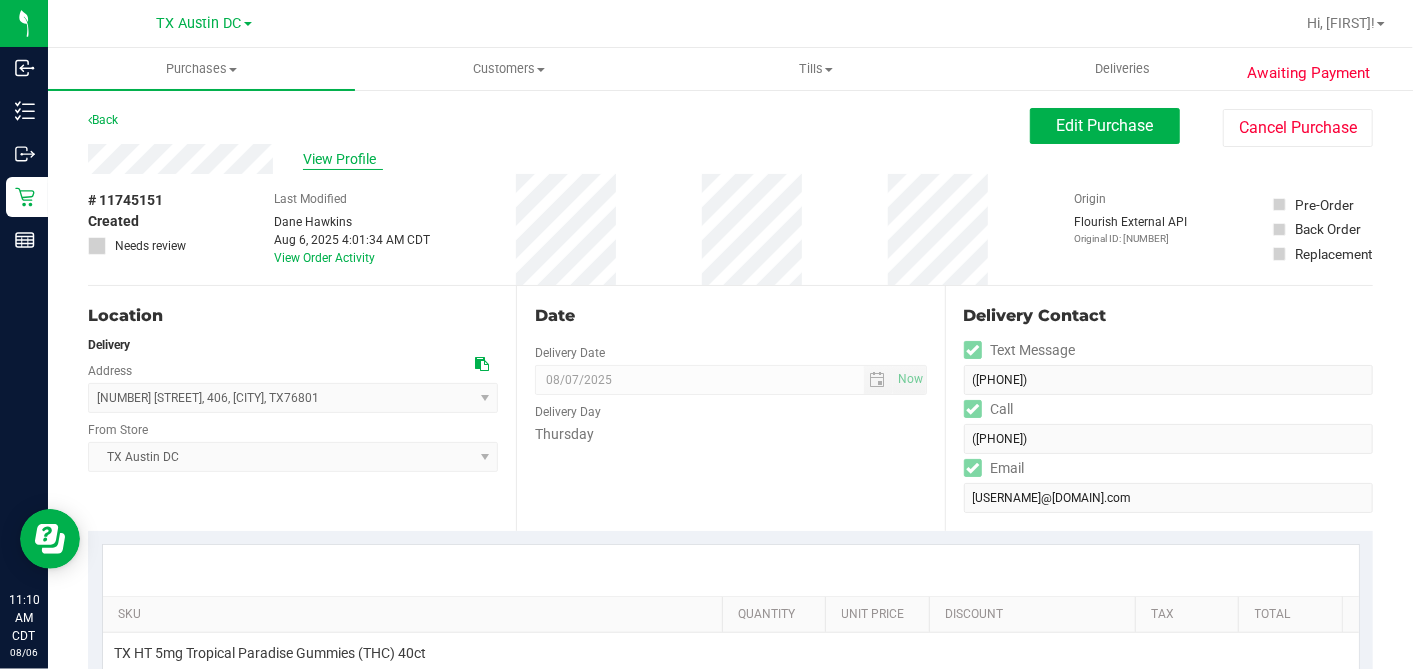 click on "View Profile" at bounding box center [343, 159] 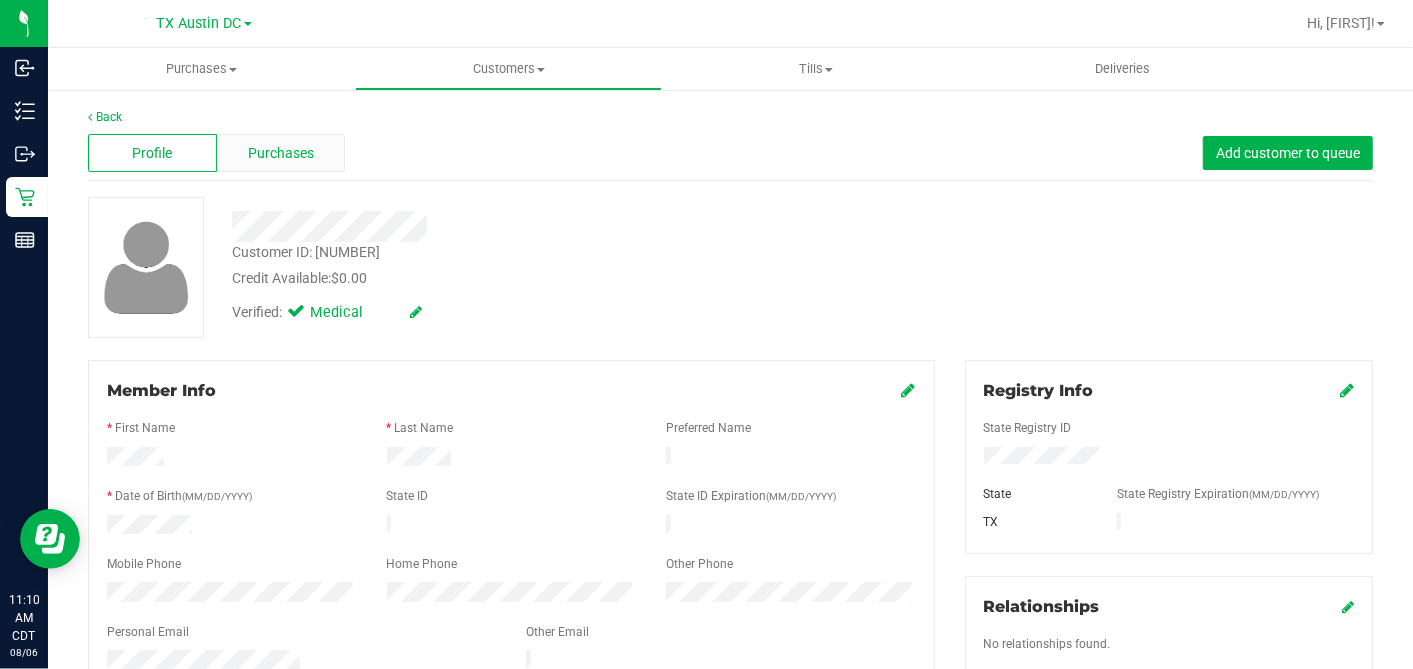 click on "Purchases" at bounding box center [281, 153] 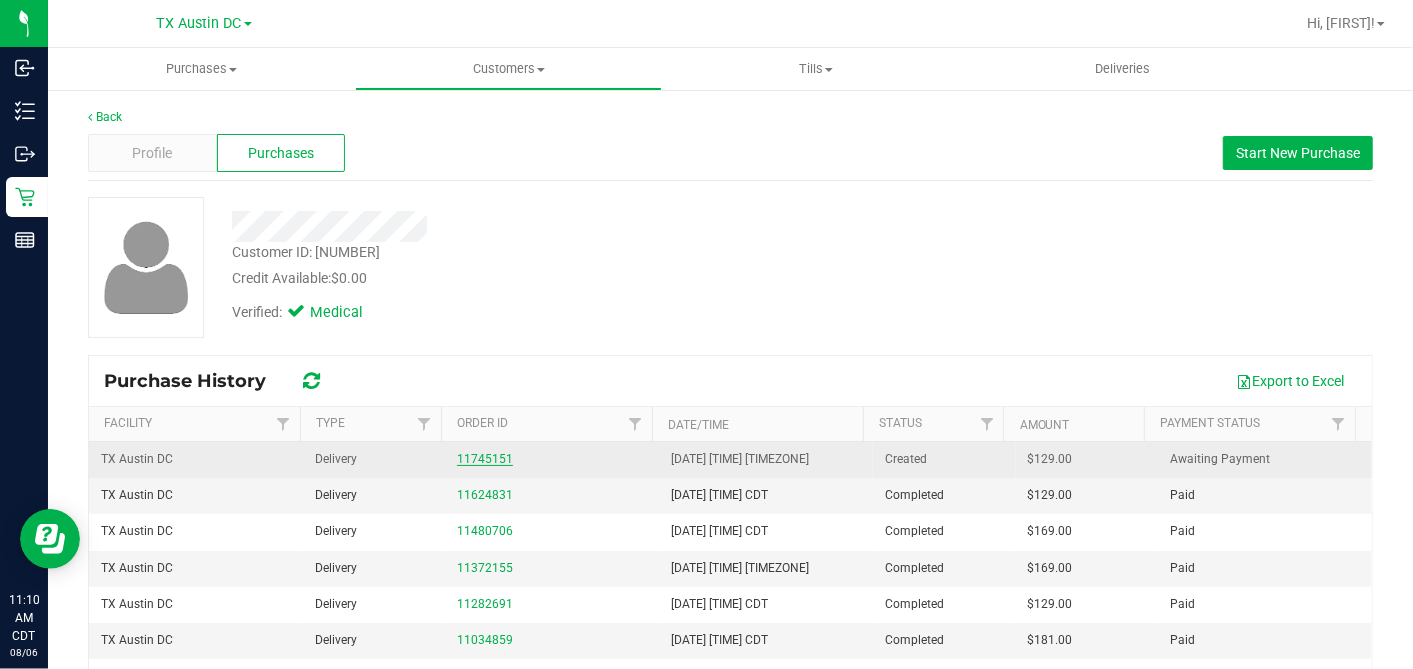 click on "11745151" at bounding box center [485, 459] 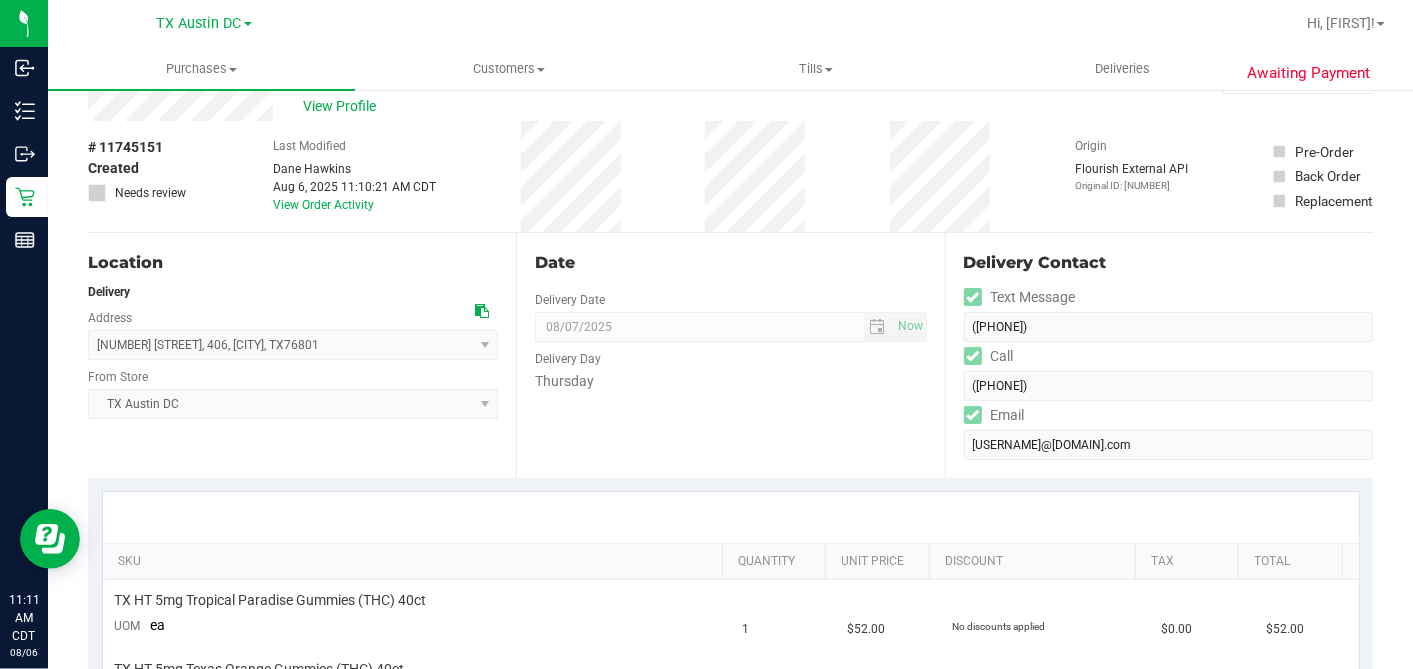 scroll, scrollTop: 0, scrollLeft: 0, axis: both 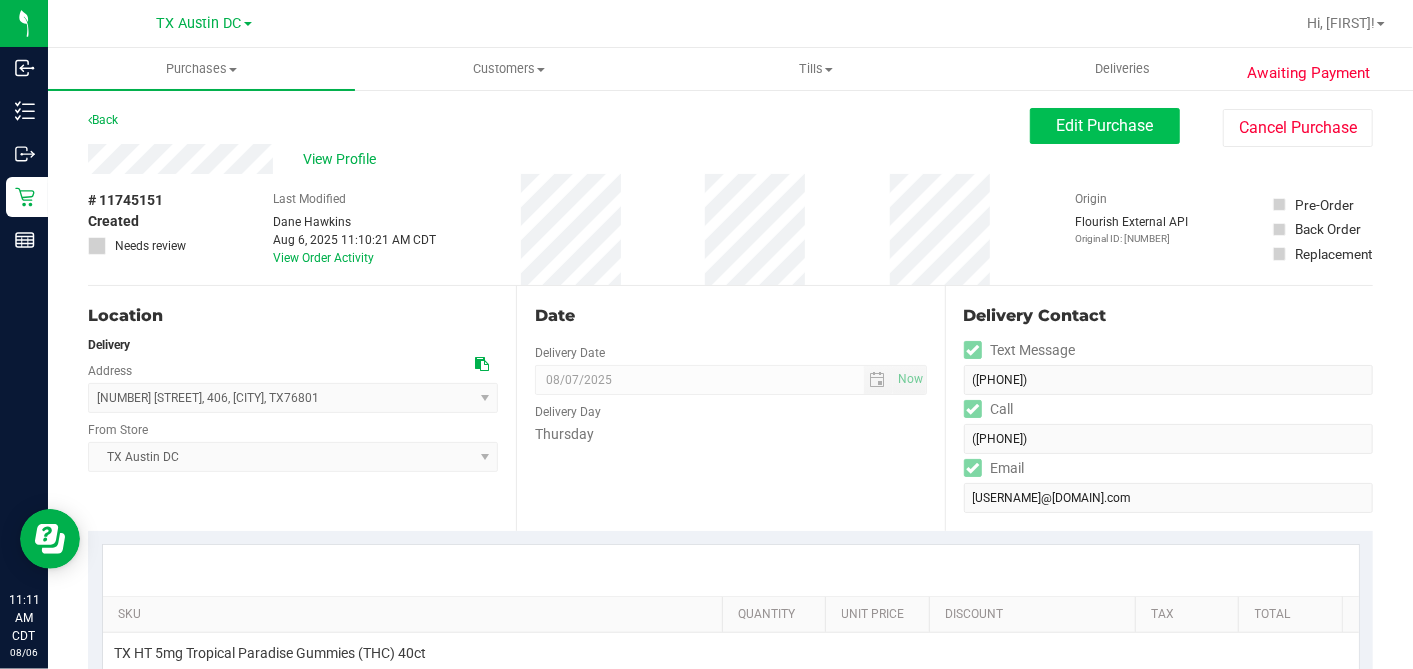 click on "Awaiting Payment
Back
Edit Purchase
Cancel Purchase
View Profile
# [NUMBER]
Created
Needs review
Last Modified
[FIRST] [LAST]
[DATE] [TIME] [TIMEZONE]
View Order Activity
Origin" at bounding box center (730, 875) 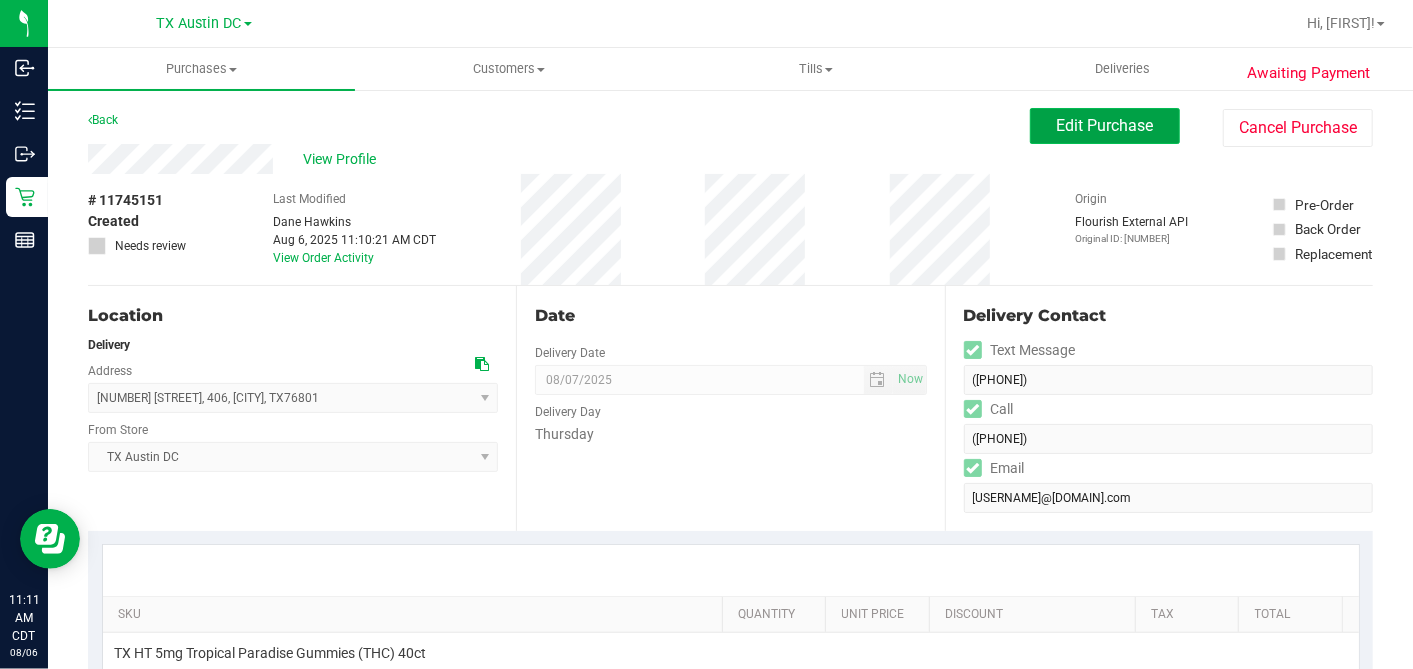 click on "Edit Purchase" at bounding box center [1105, 126] 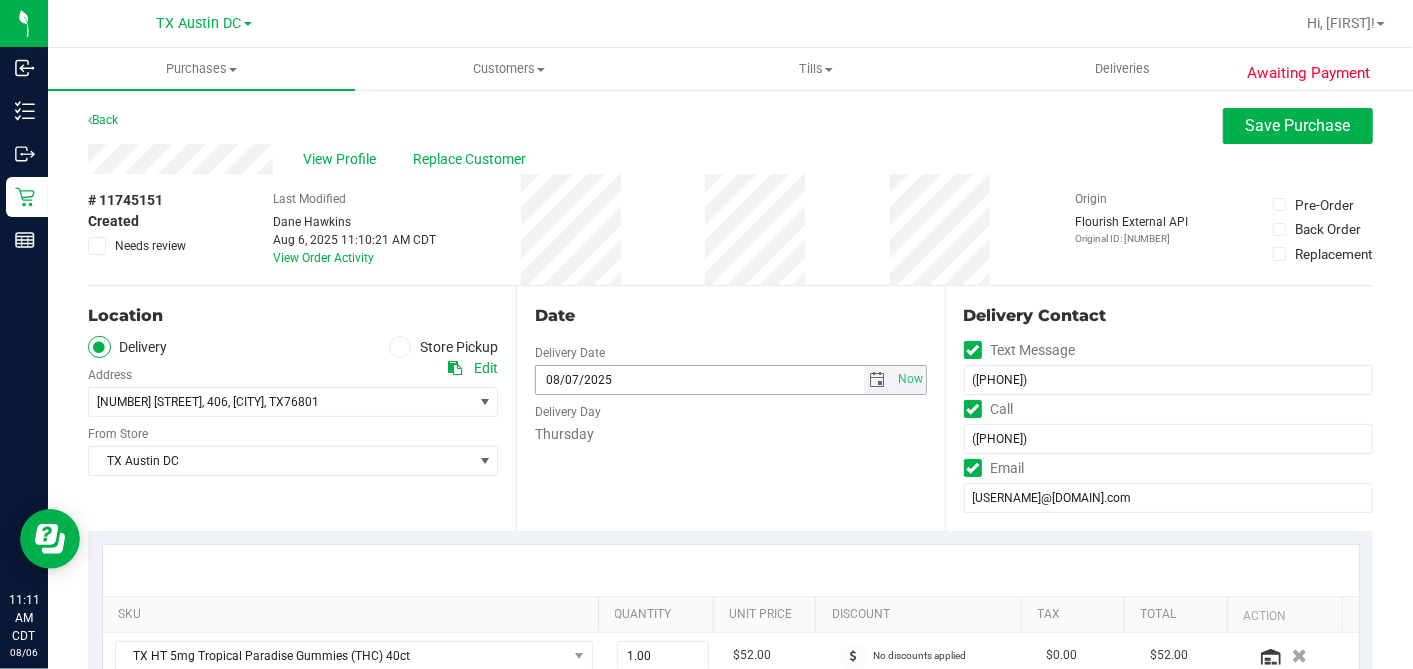 click at bounding box center [878, 380] 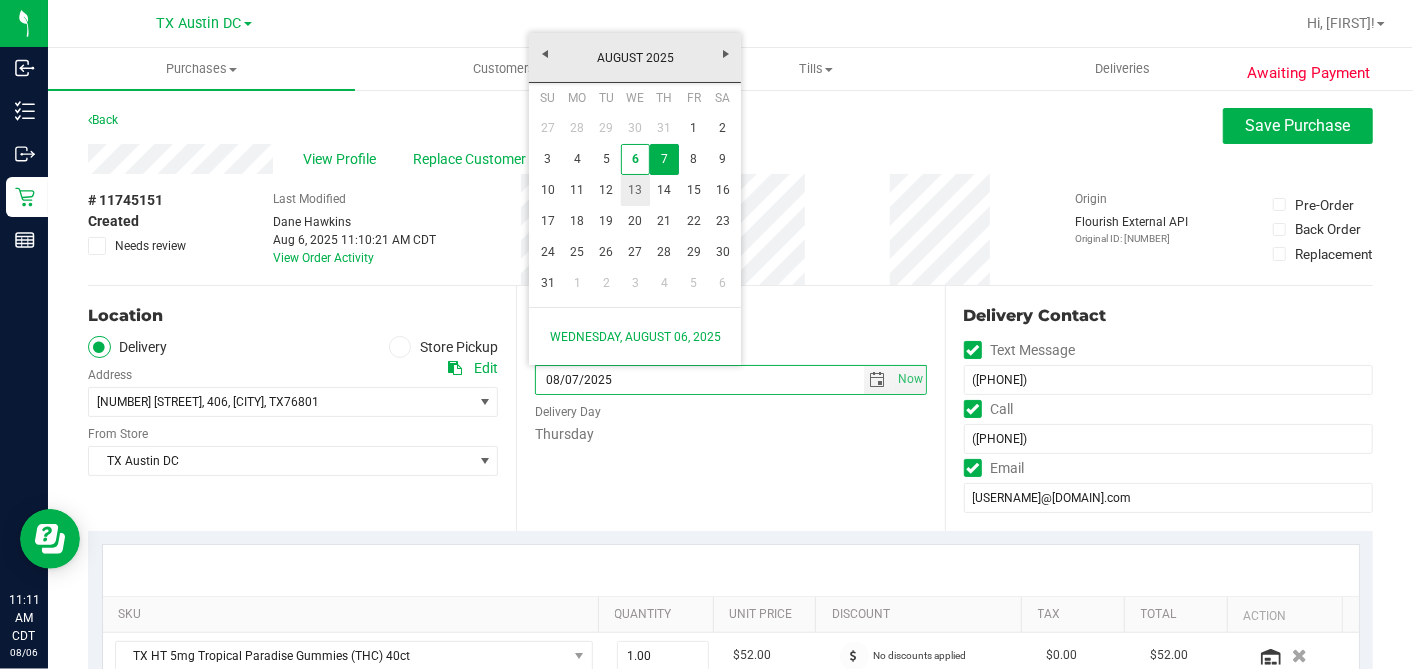 click on "13" at bounding box center (635, 190) 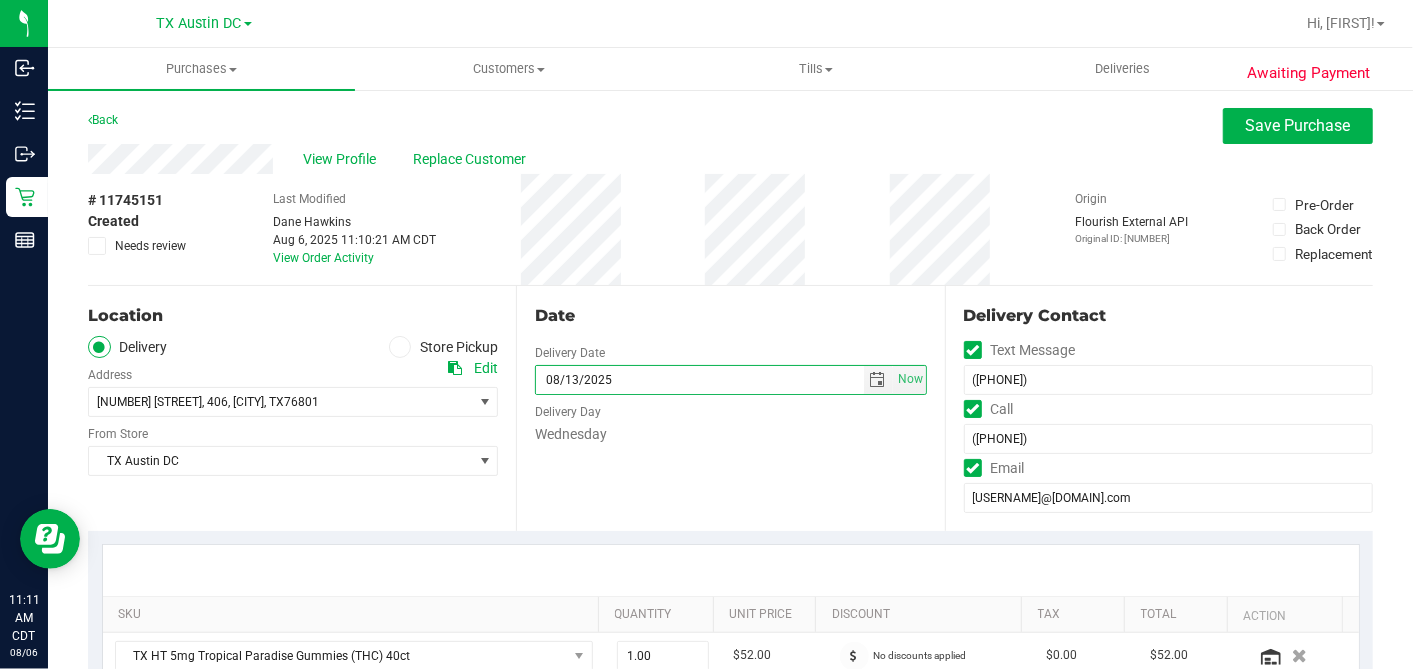 click on "Date" at bounding box center (730, 316) 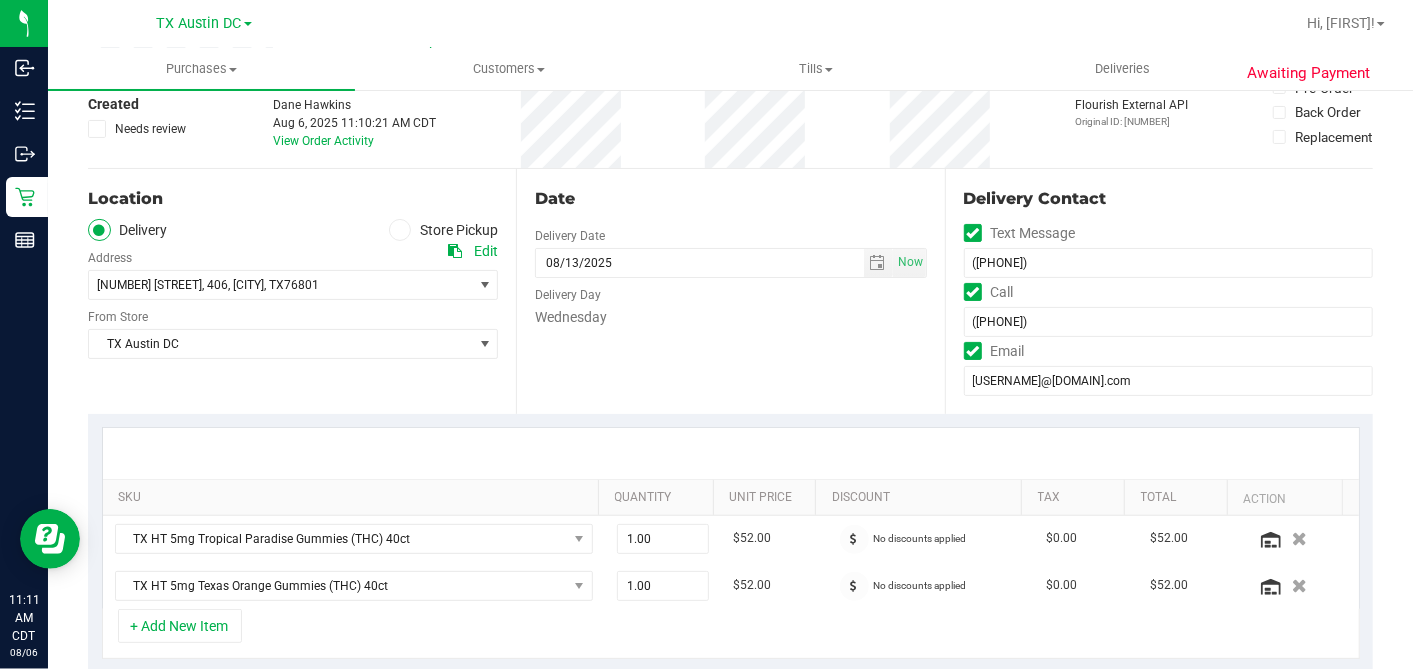 scroll, scrollTop: 444, scrollLeft: 0, axis: vertical 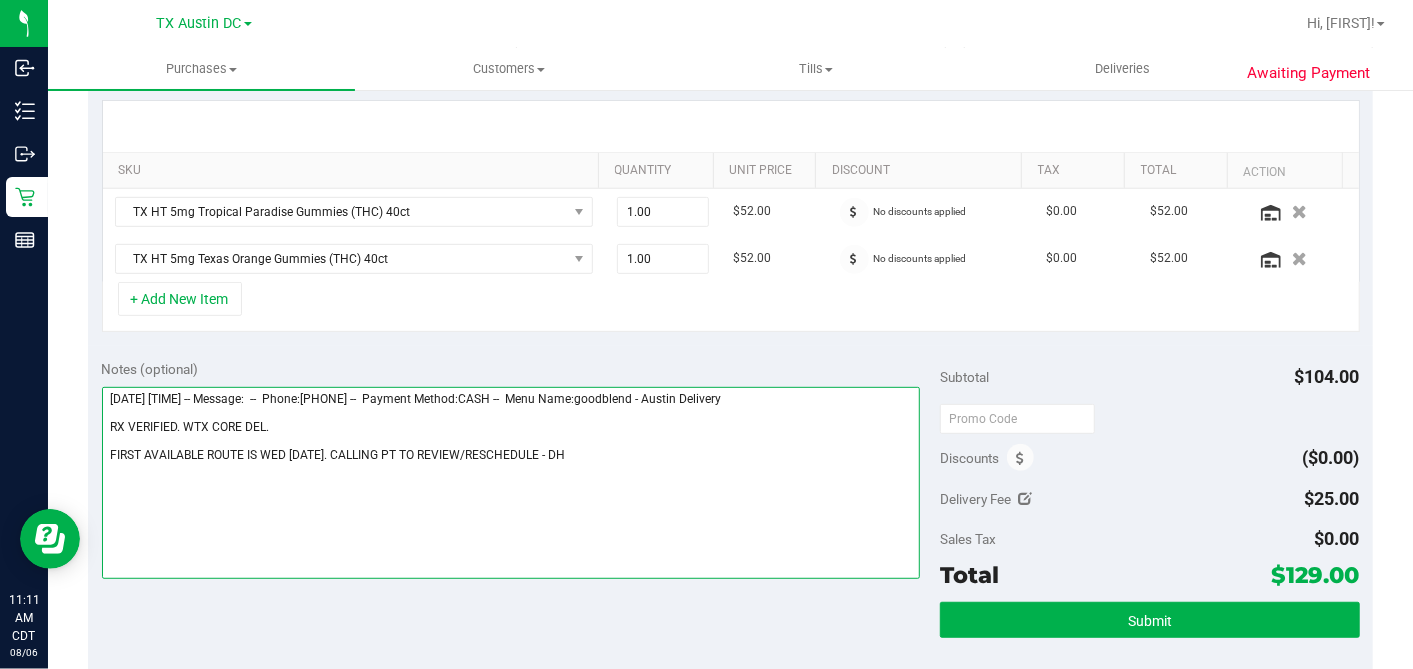 click at bounding box center [511, 483] 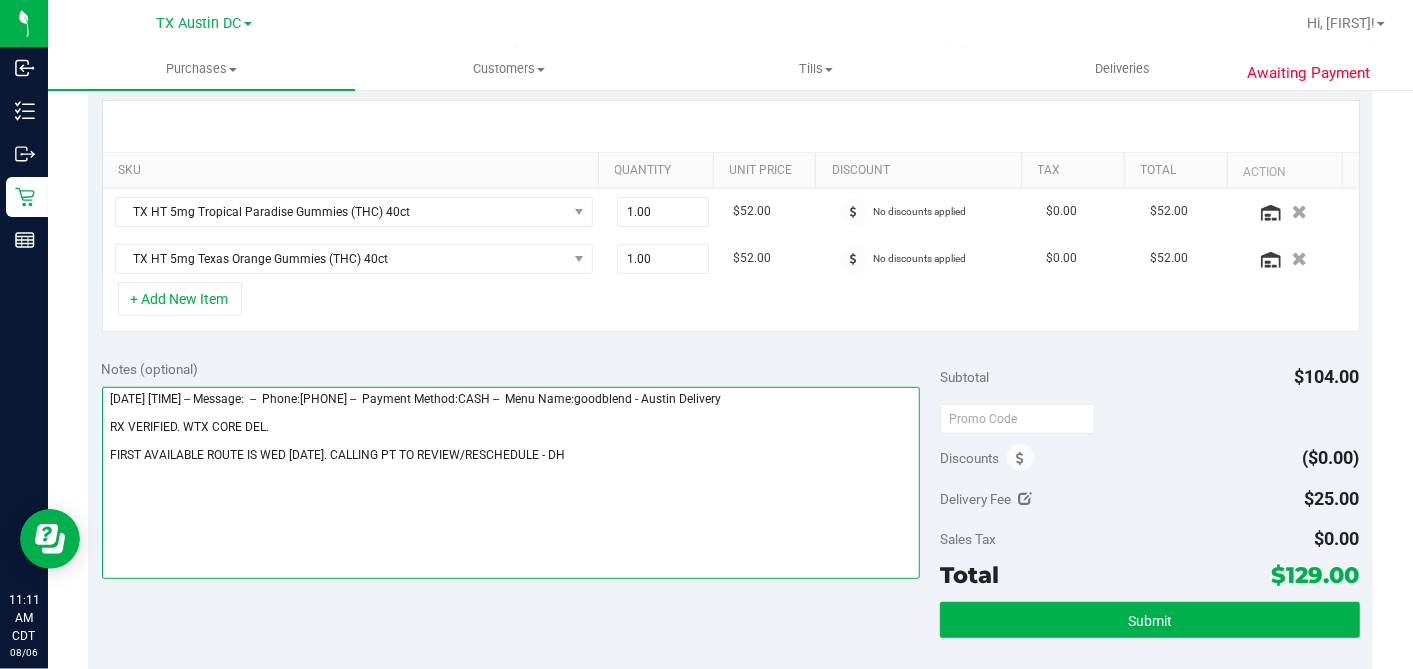 click at bounding box center [511, 483] 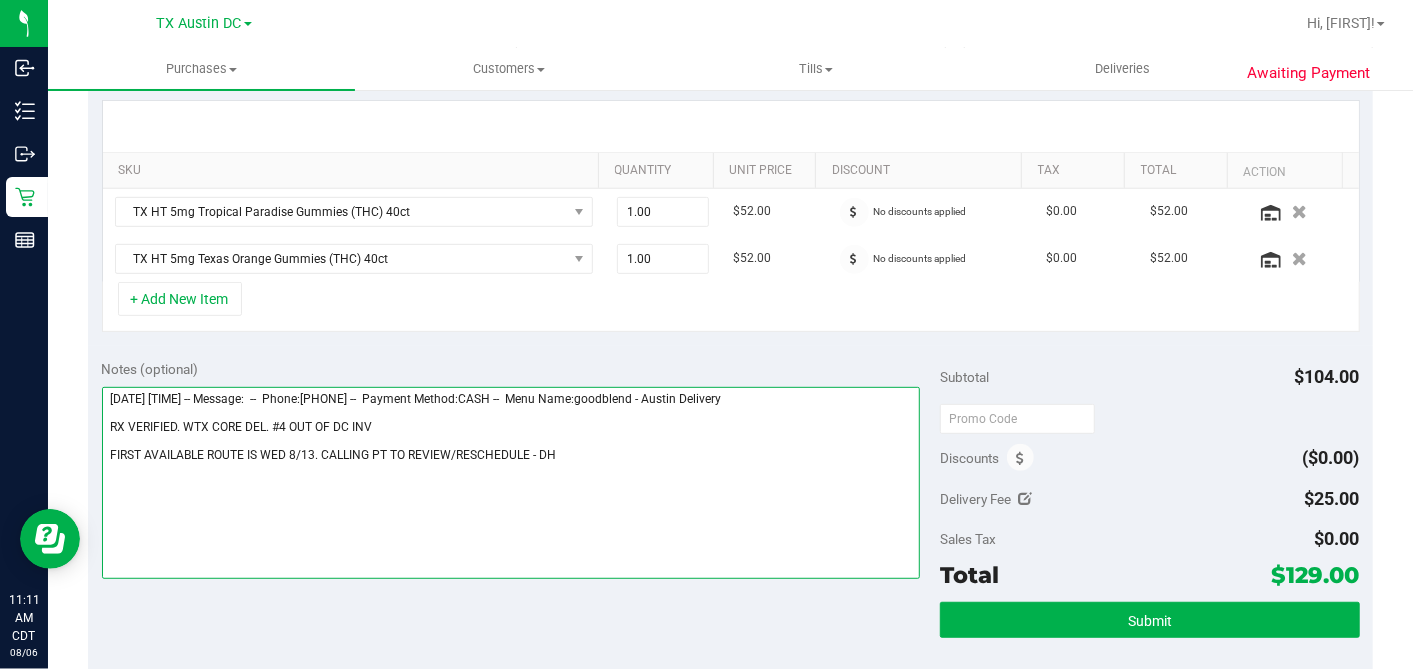 type on "[DATE] [TIME] -- Message:  --  Phone:[PHONE] --  Payment Method:CASH --  Menu Name:goodblend - Austin Delivery
RX VERIFIED. WTX CORE DEL. #4 OUT OF DC INV
FIRST AVAILABLE ROUTE IS WED 8/13. CALLING PT TO REVIEW/RESCHEDULE - DH" 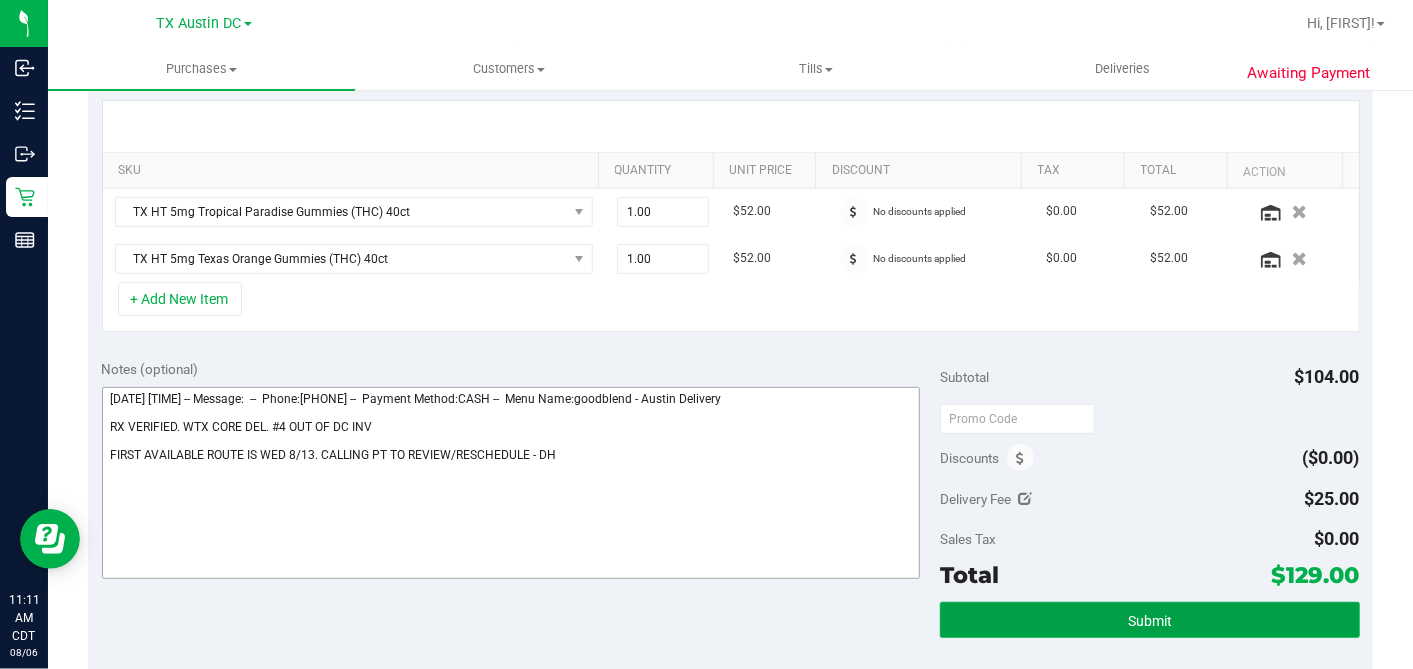drag, startPoint x: 1083, startPoint y: 605, endPoint x: 857, endPoint y: 556, distance: 231.25095 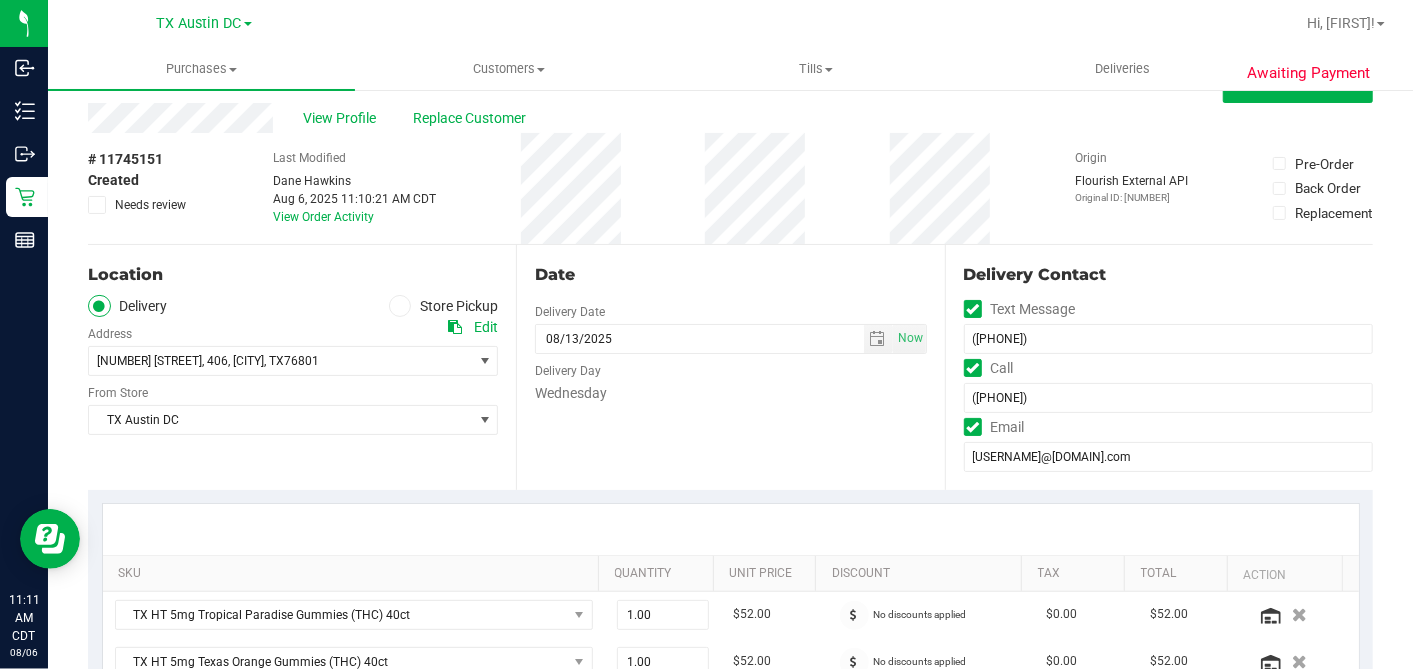 scroll, scrollTop: 0, scrollLeft: 0, axis: both 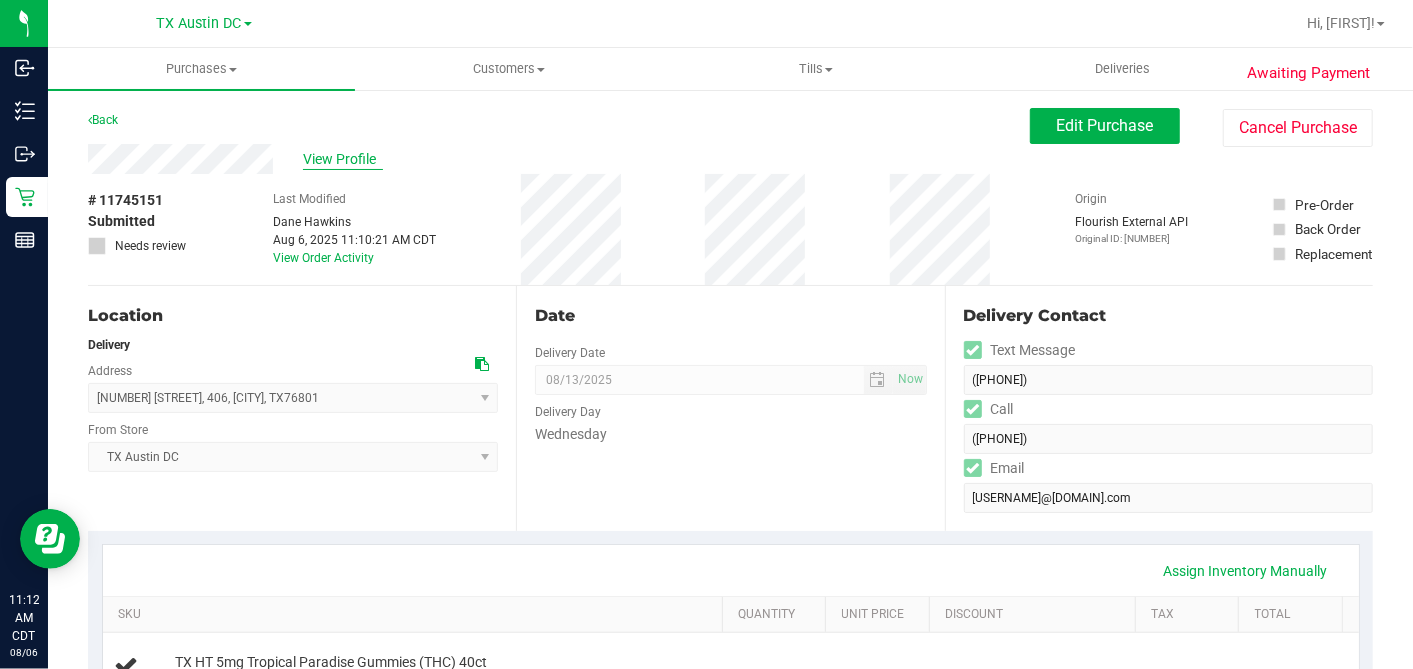 click on "View Profile" at bounding box center [343, 159] 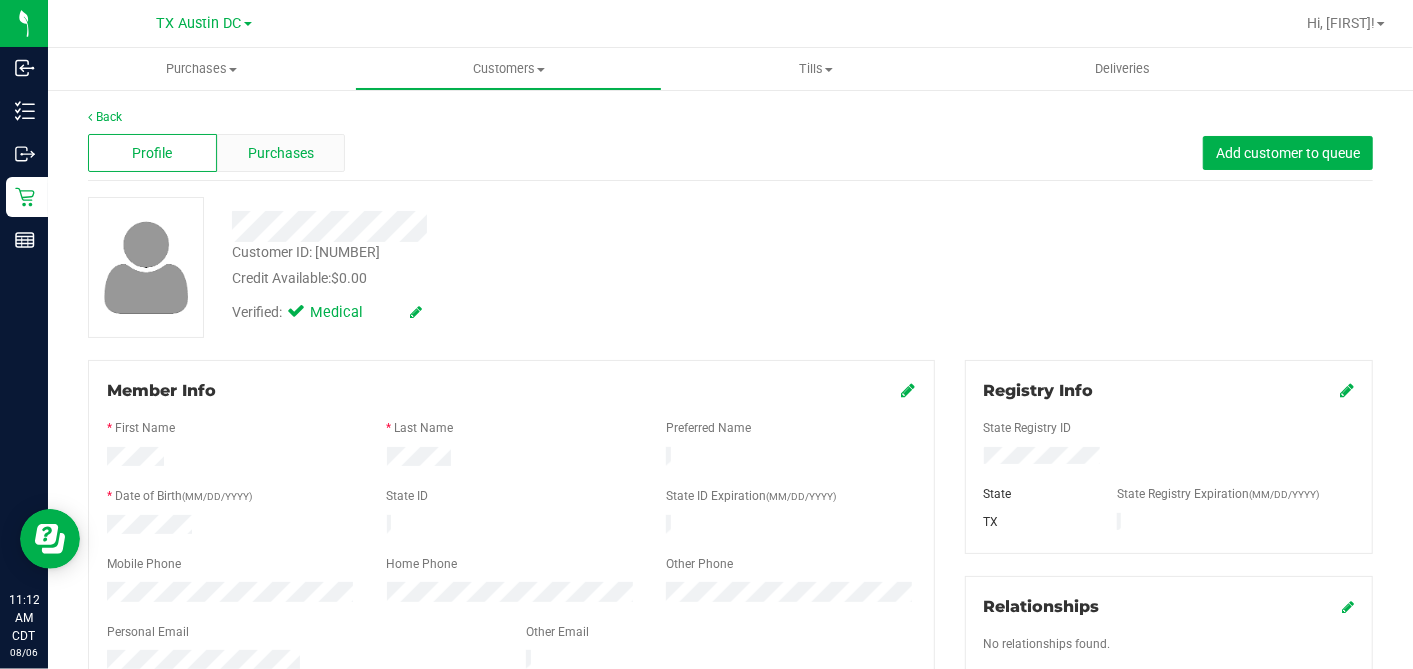 click on "Purchases" at bounding box center [281, 153] 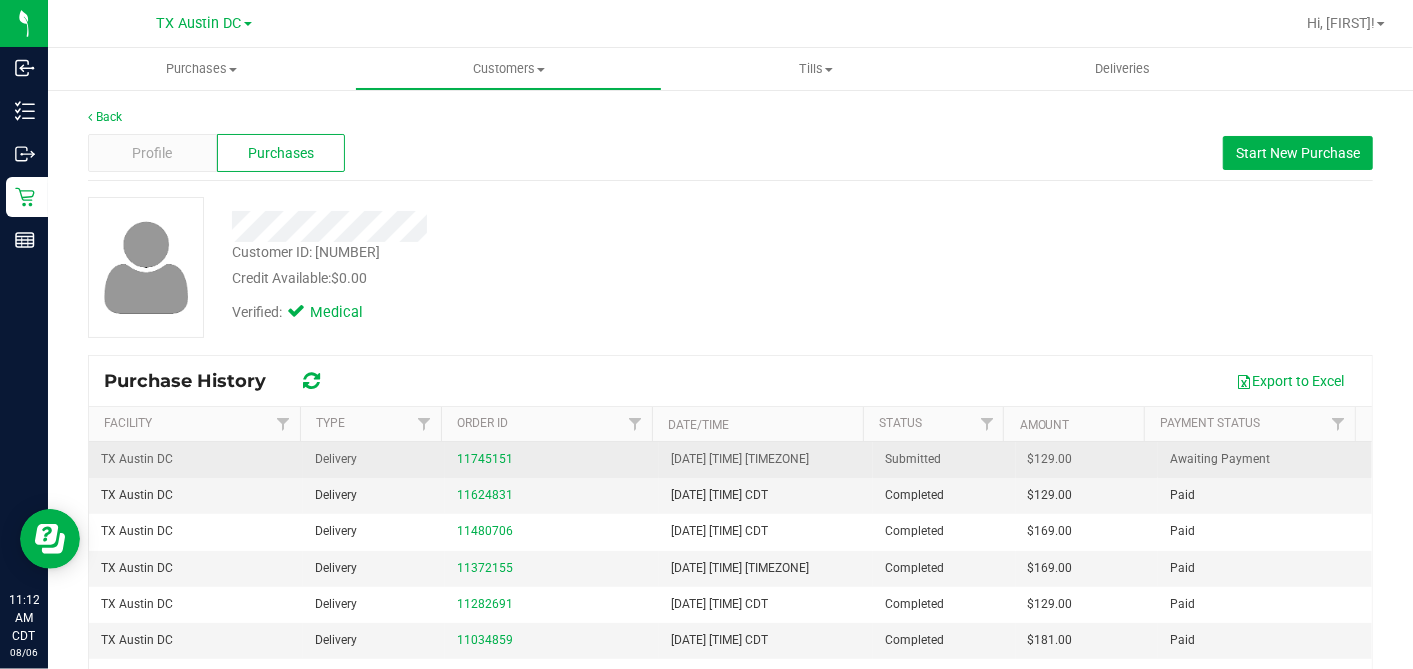 click on "$129.00" at bounding box center [1050, 459] 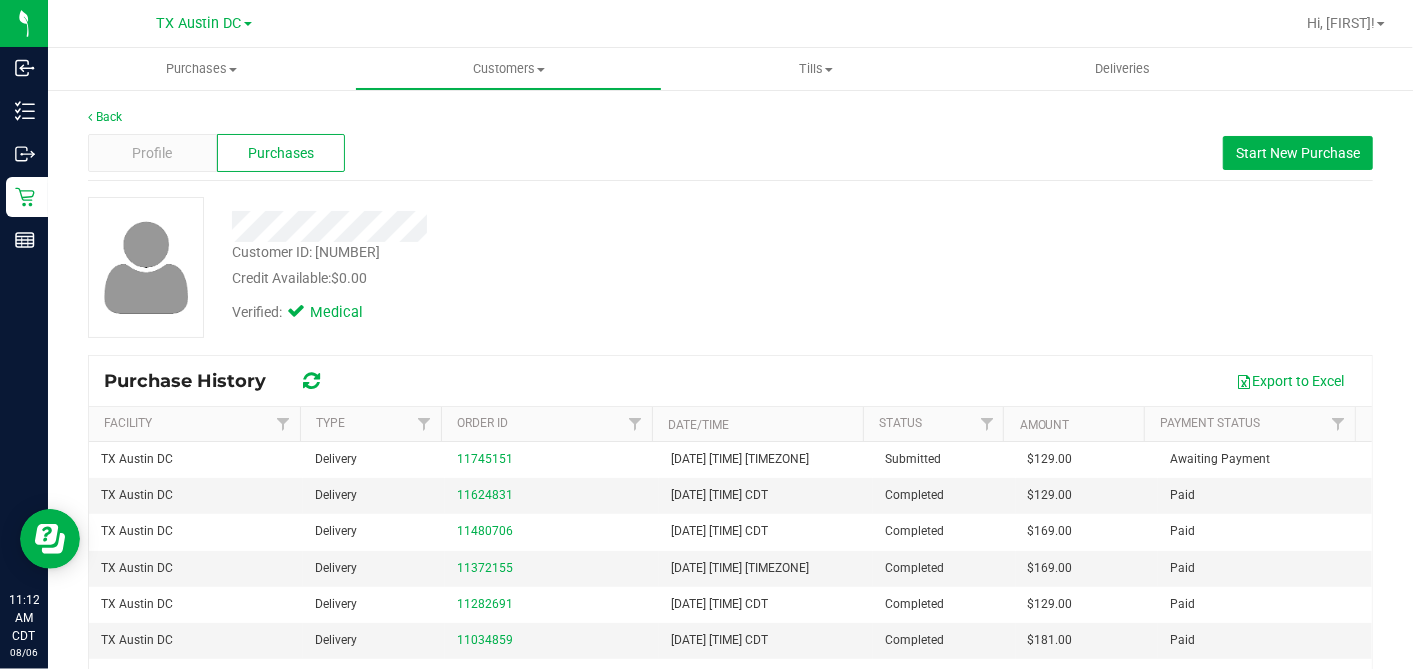 copy on "129.00" 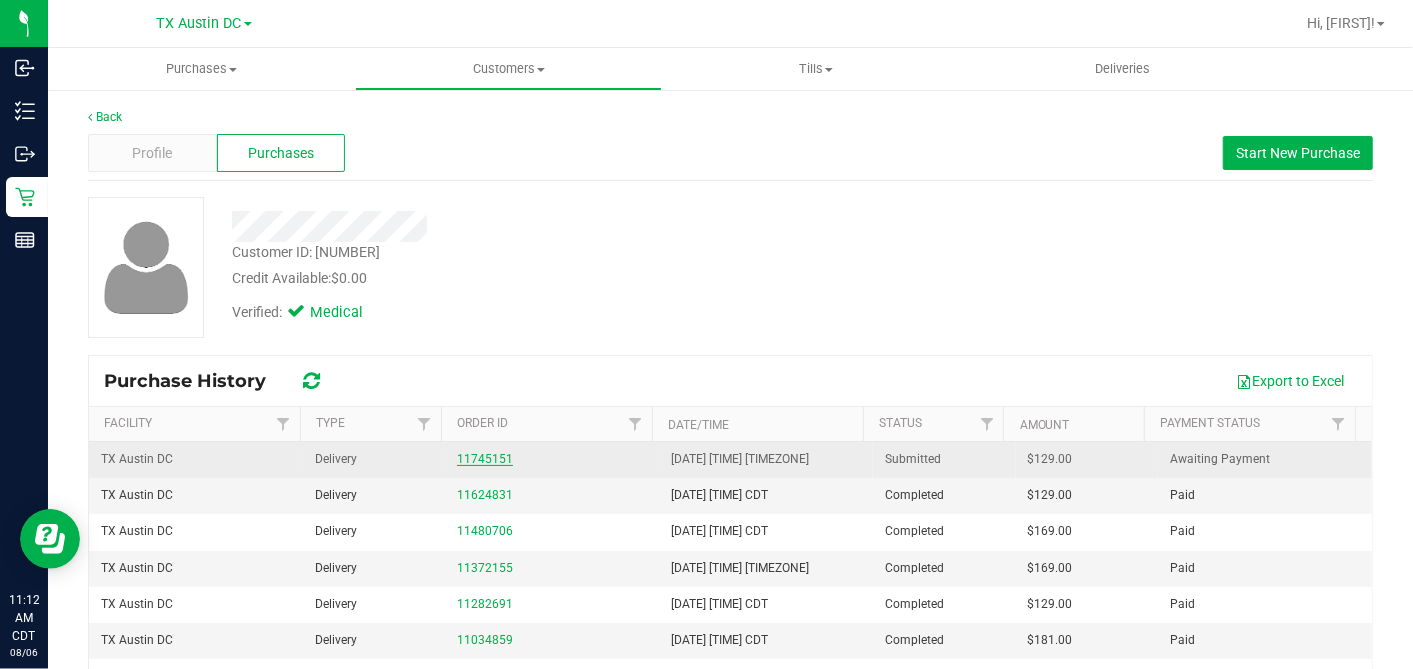 click on "11745151" at bounding box center [485, 459] 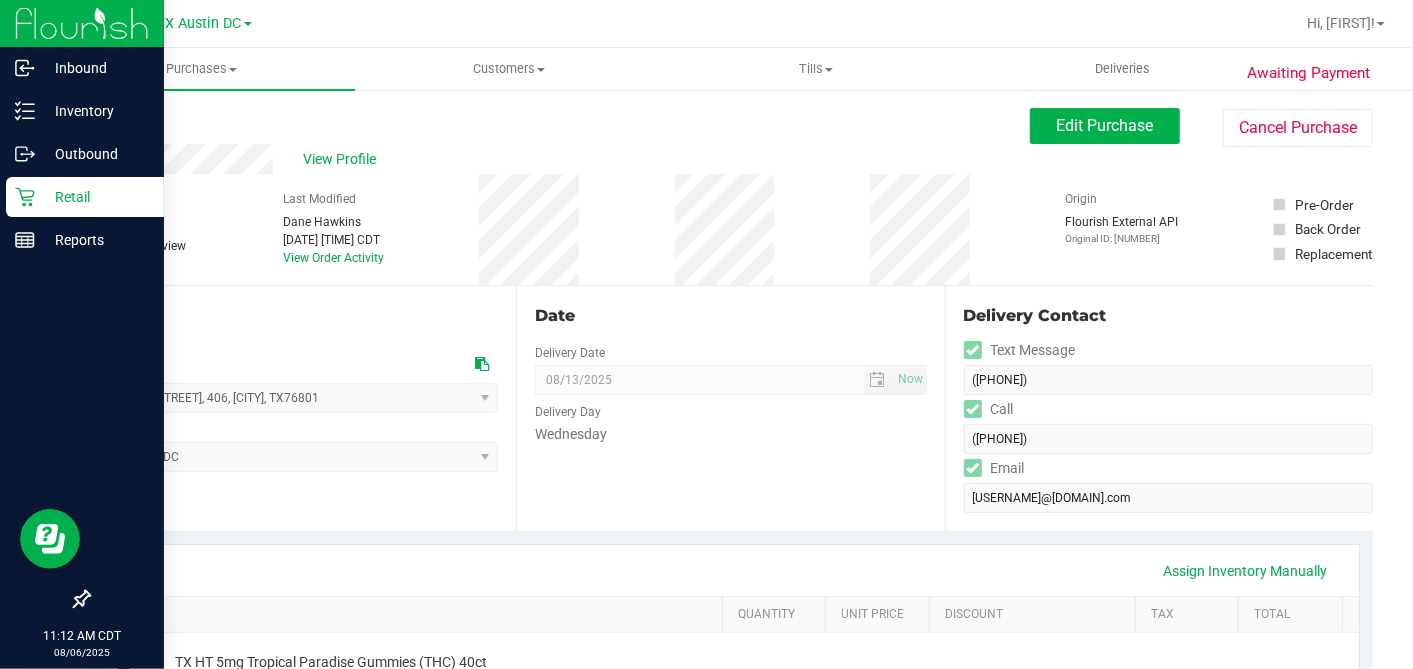 click 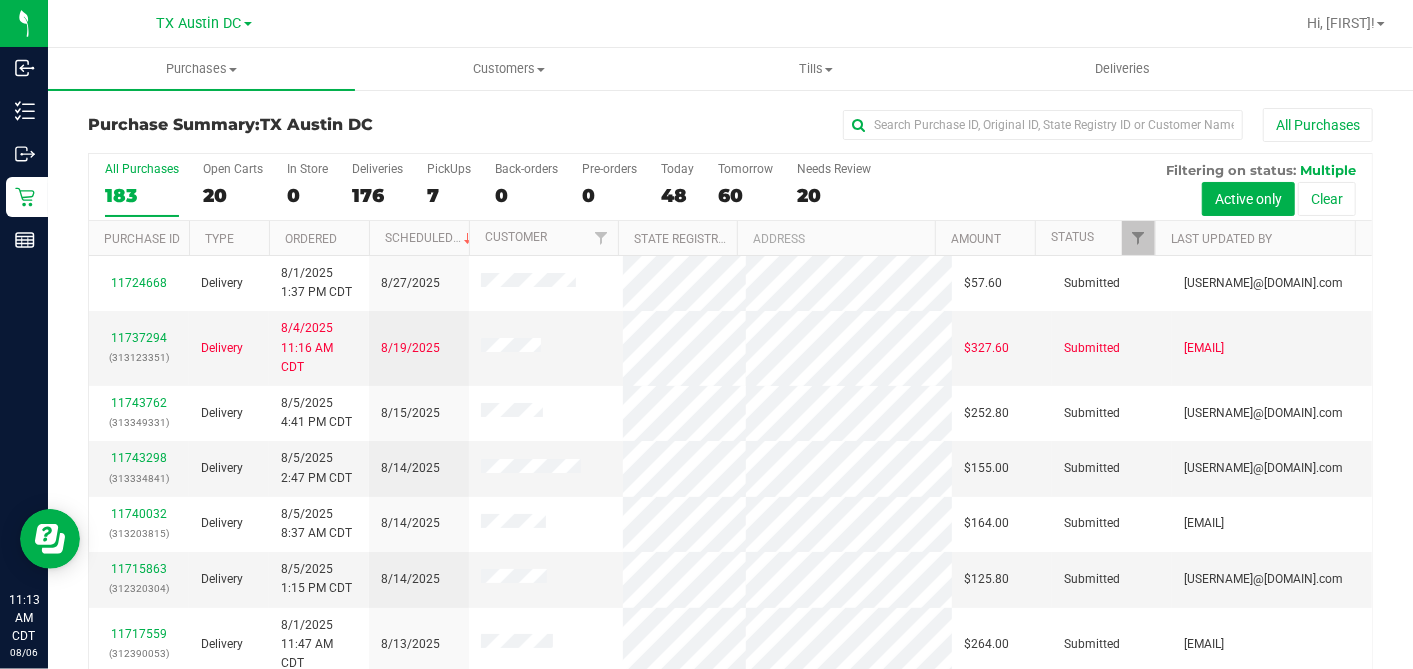 click on "20" at bounding box center (233, 195) 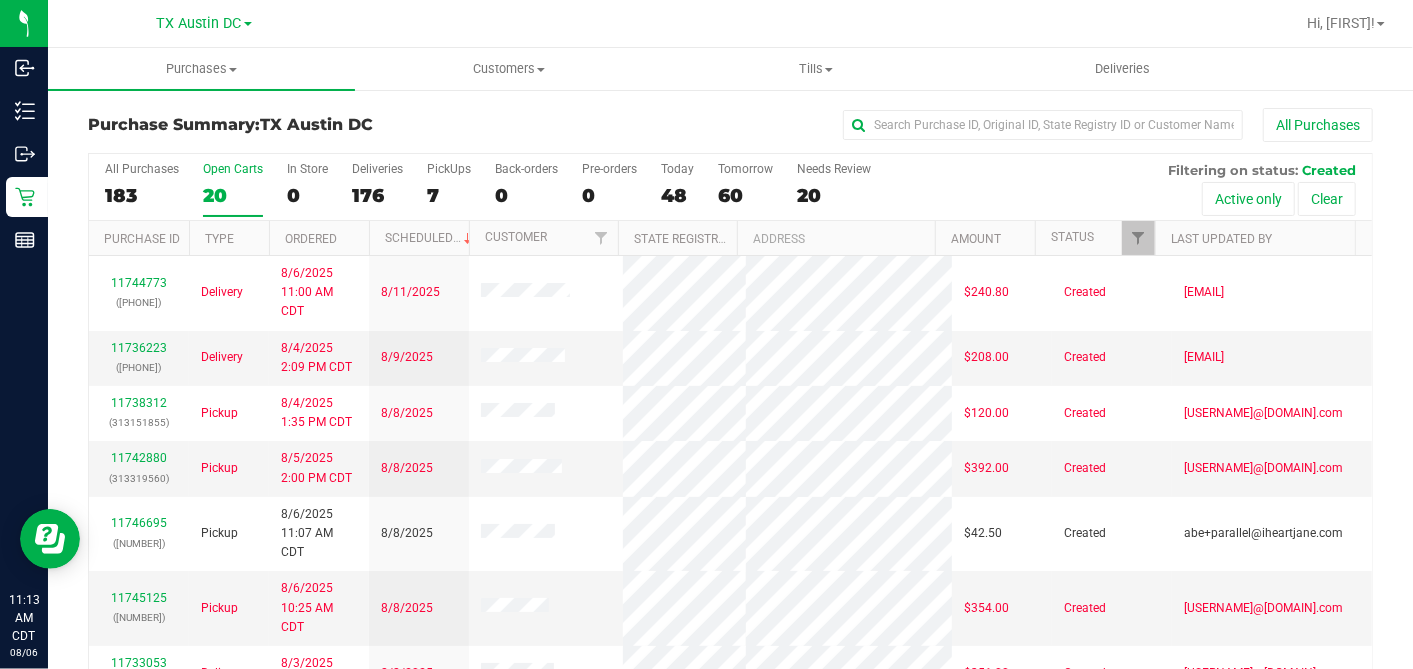 click on "Ordered" at bounding box center [319, 238] 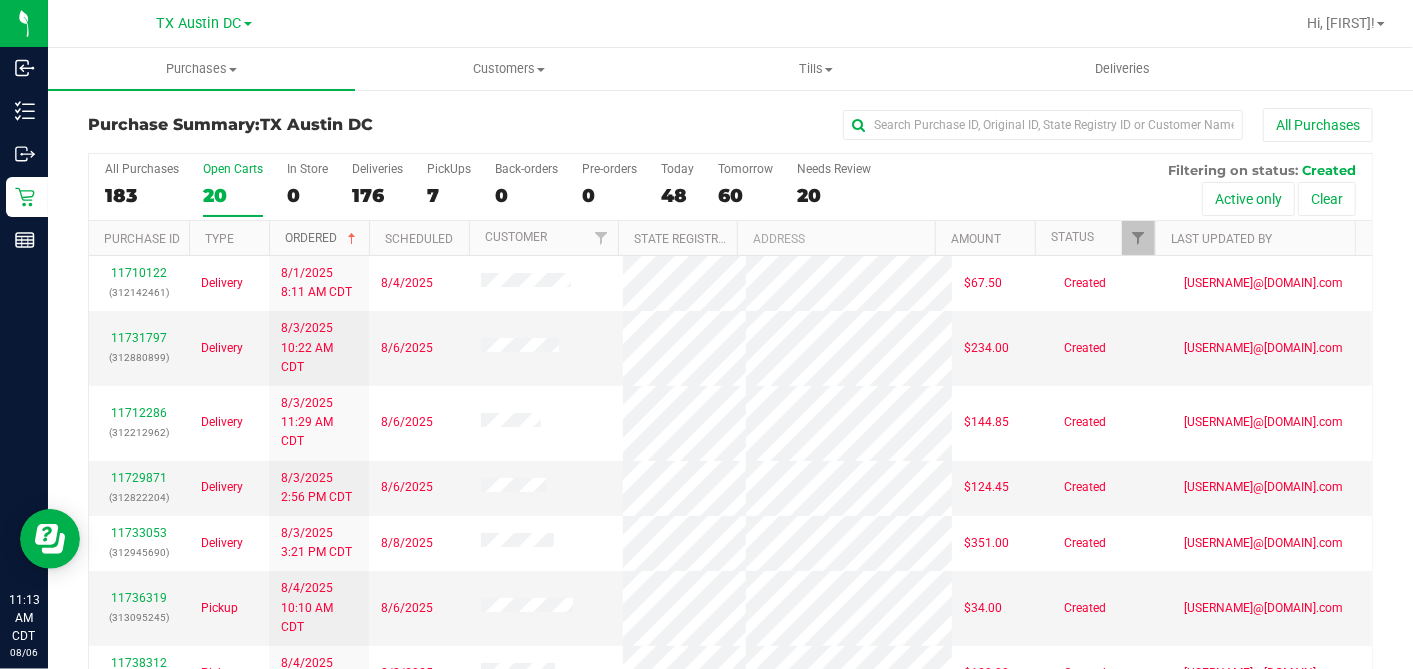 click at bounding box center [352, 239] 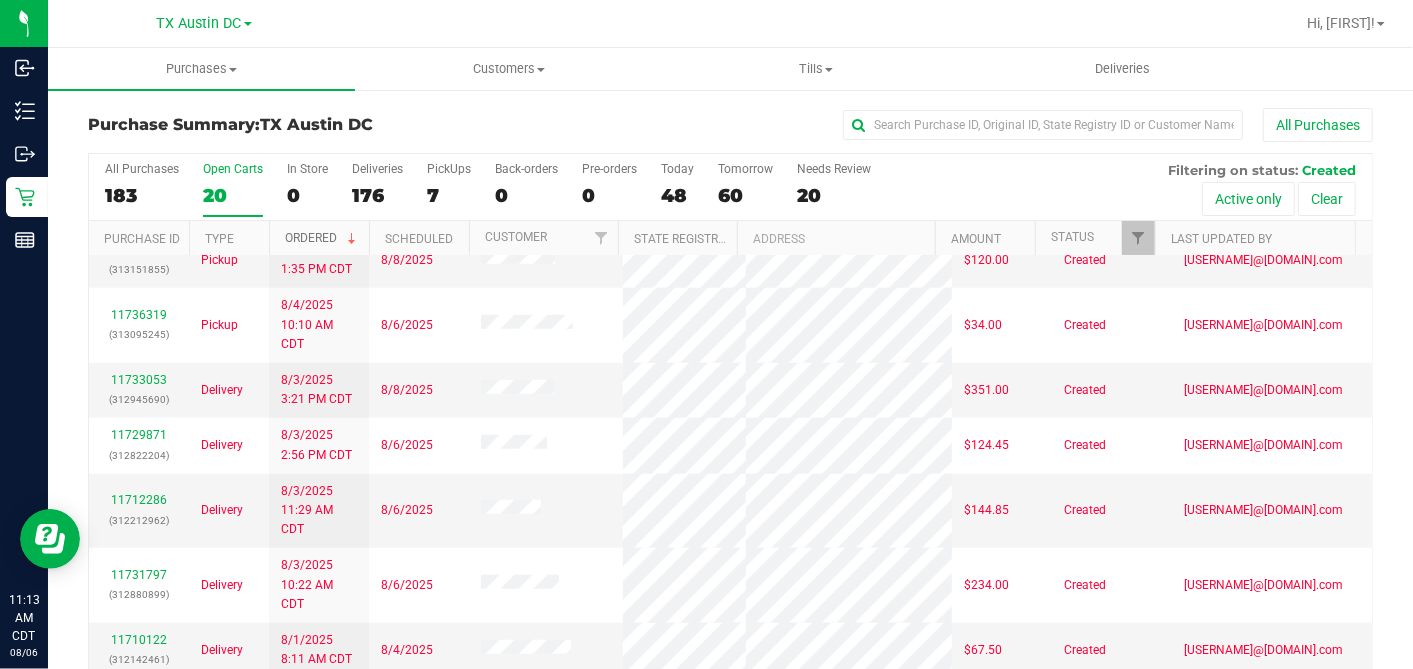 scroll, scrollTop: 911, scrollLeft: 0, axis: vertical 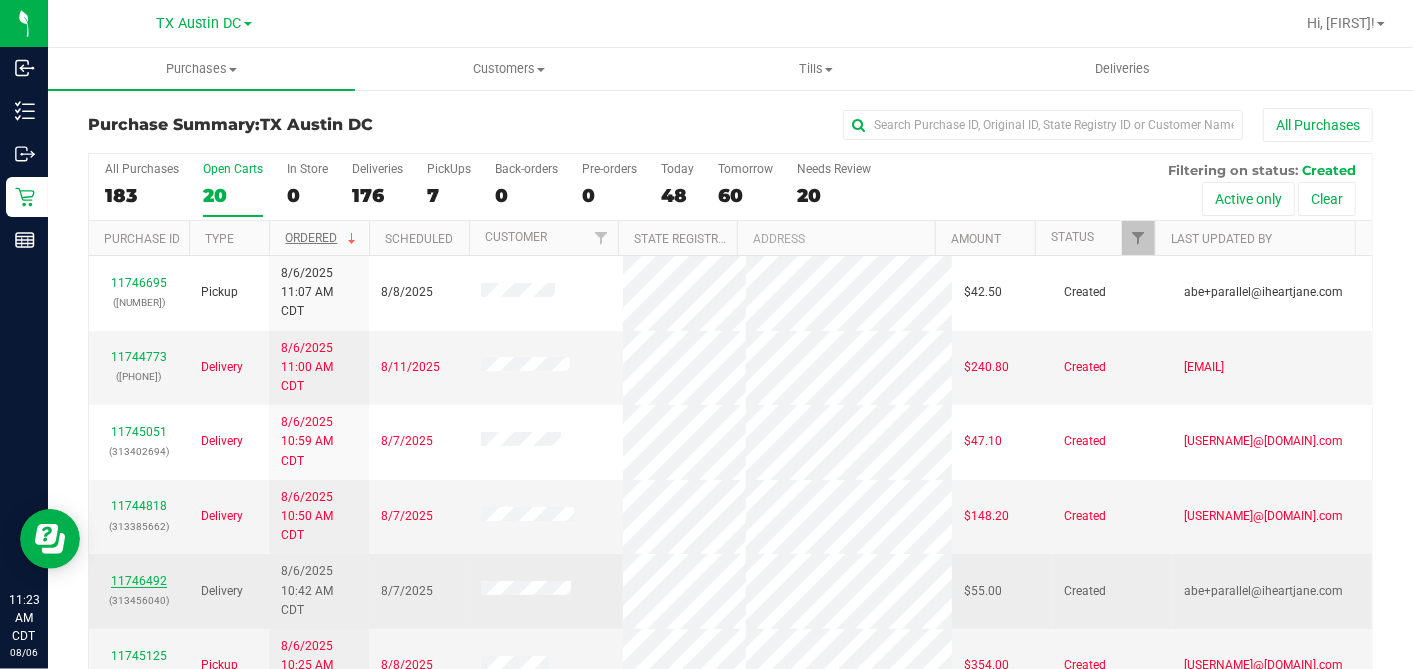 click on "11746492" at bounding box center [139, 581] 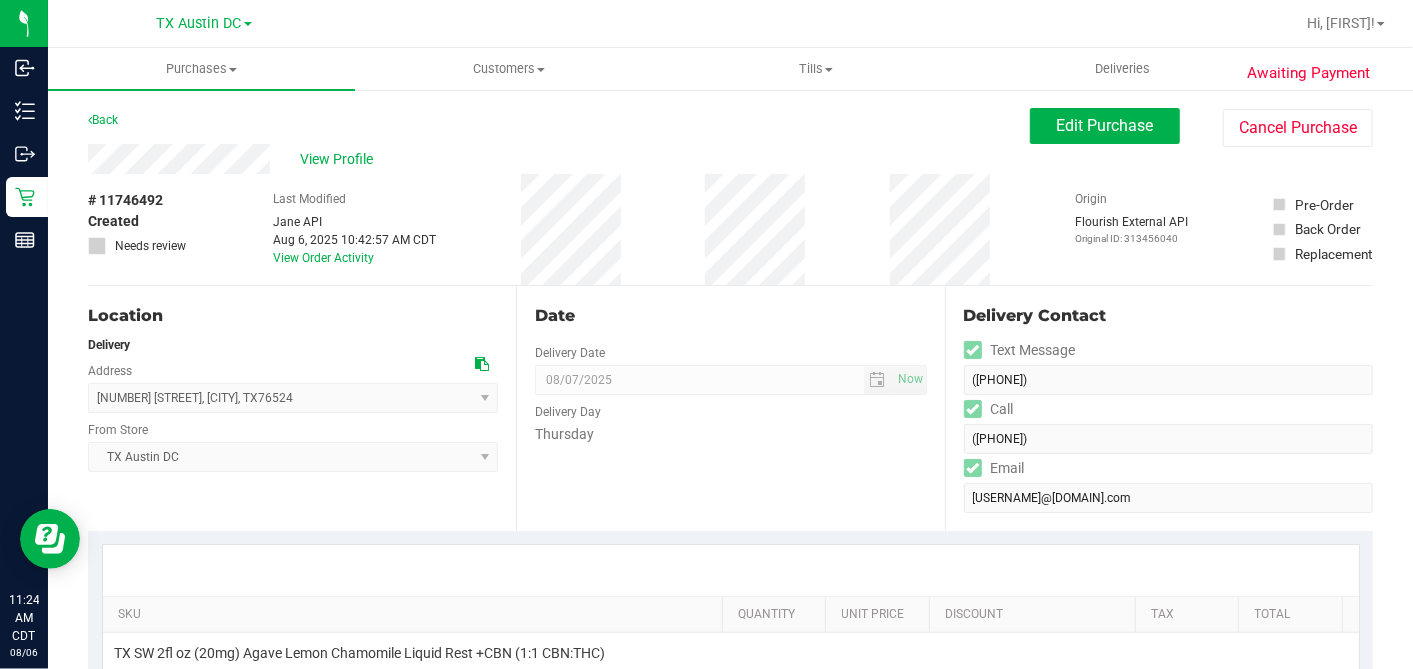 click on "# [NUMBER]
Created
Needs review
Last Modified
[PERSON]
[DATE] [TIME] CDT
View Order Activity
Origin
Flourish External API
Original ID: [NUMBER]
Pre-Order
Back Order" at bounding box center [730, 229] 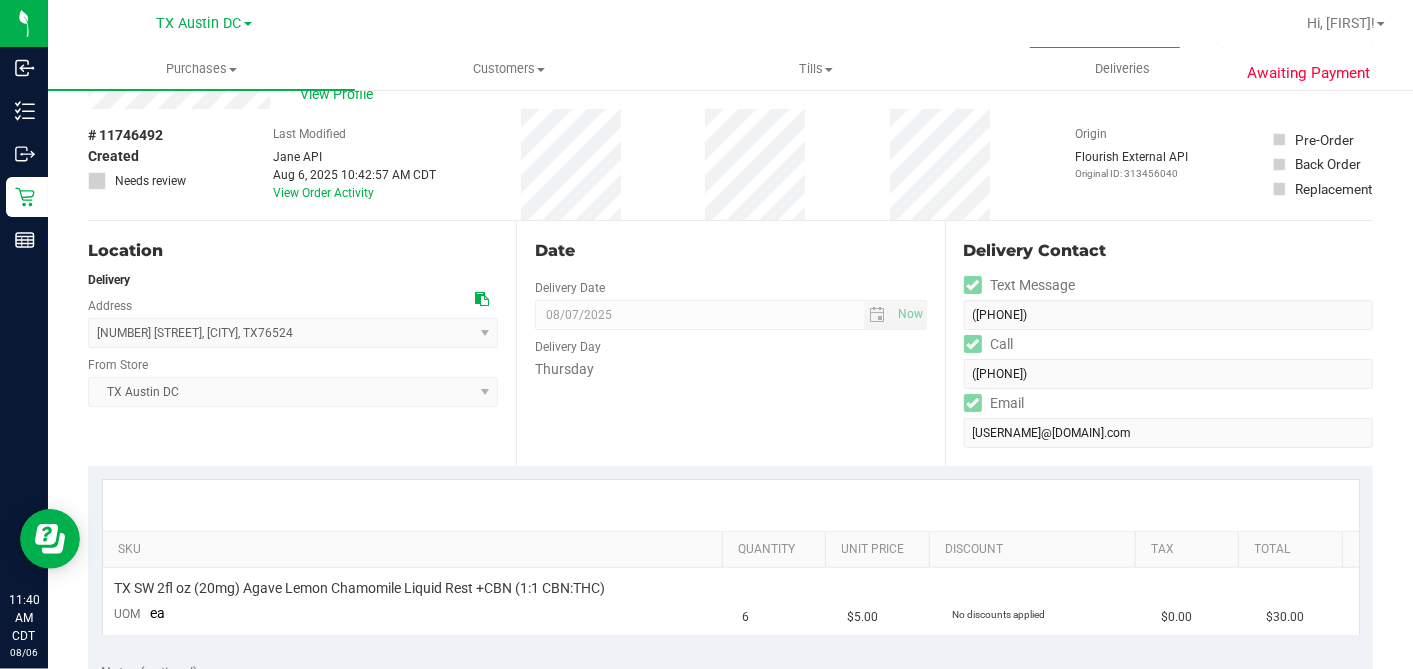 scroll, scrollTop: 0, scrollLeft: 0, axis: both 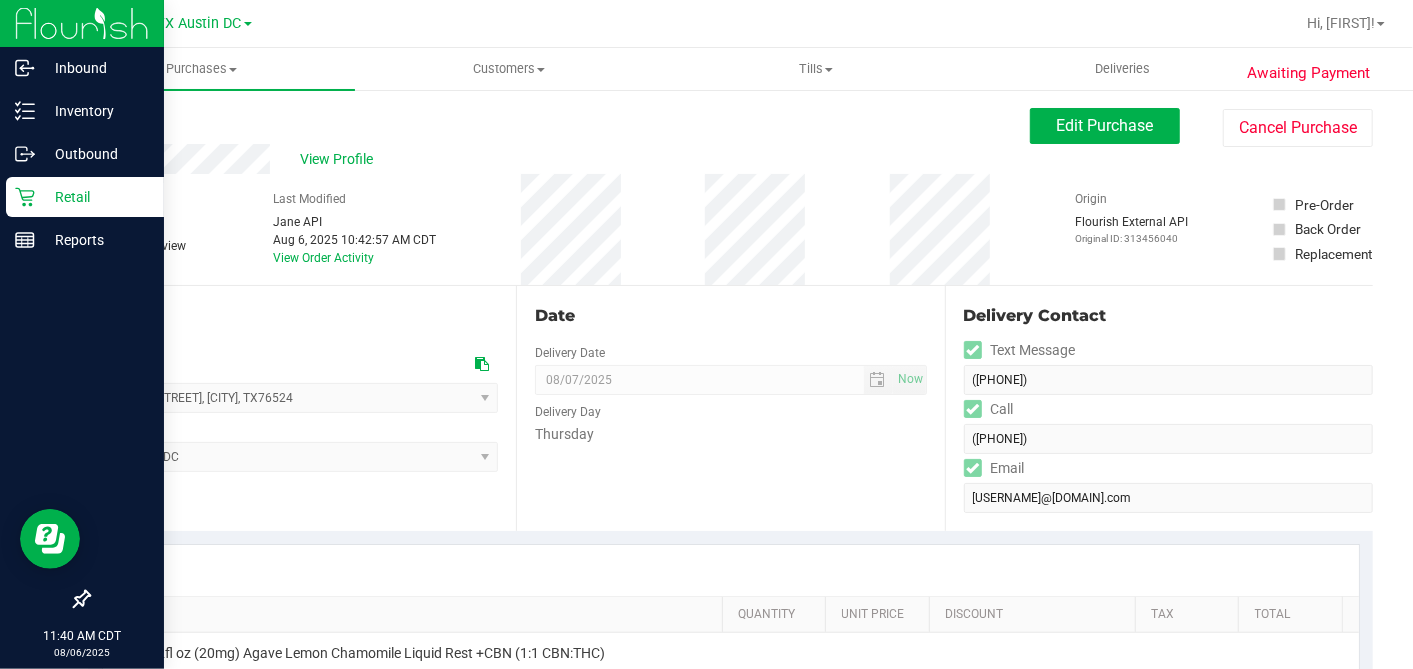 click 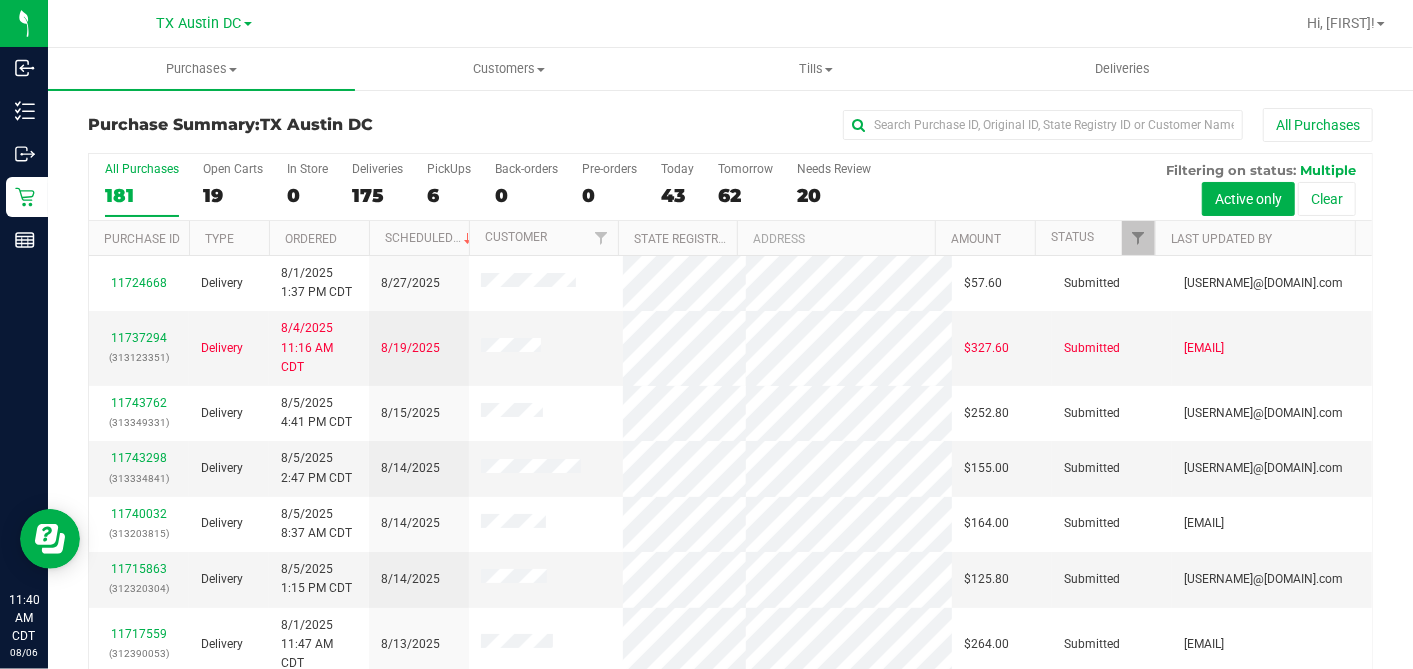 click on "19" at bounding box center [233, 195] 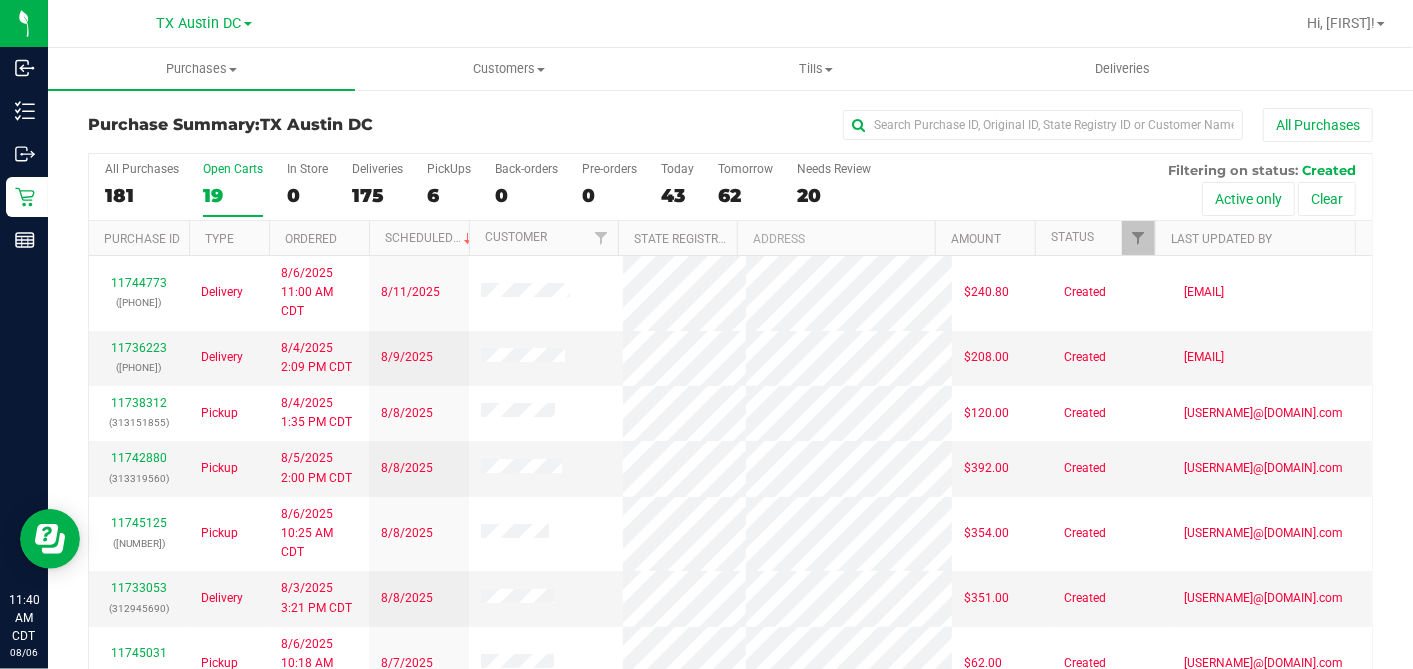 click on "Ordered" at bounding box center [319, 238] 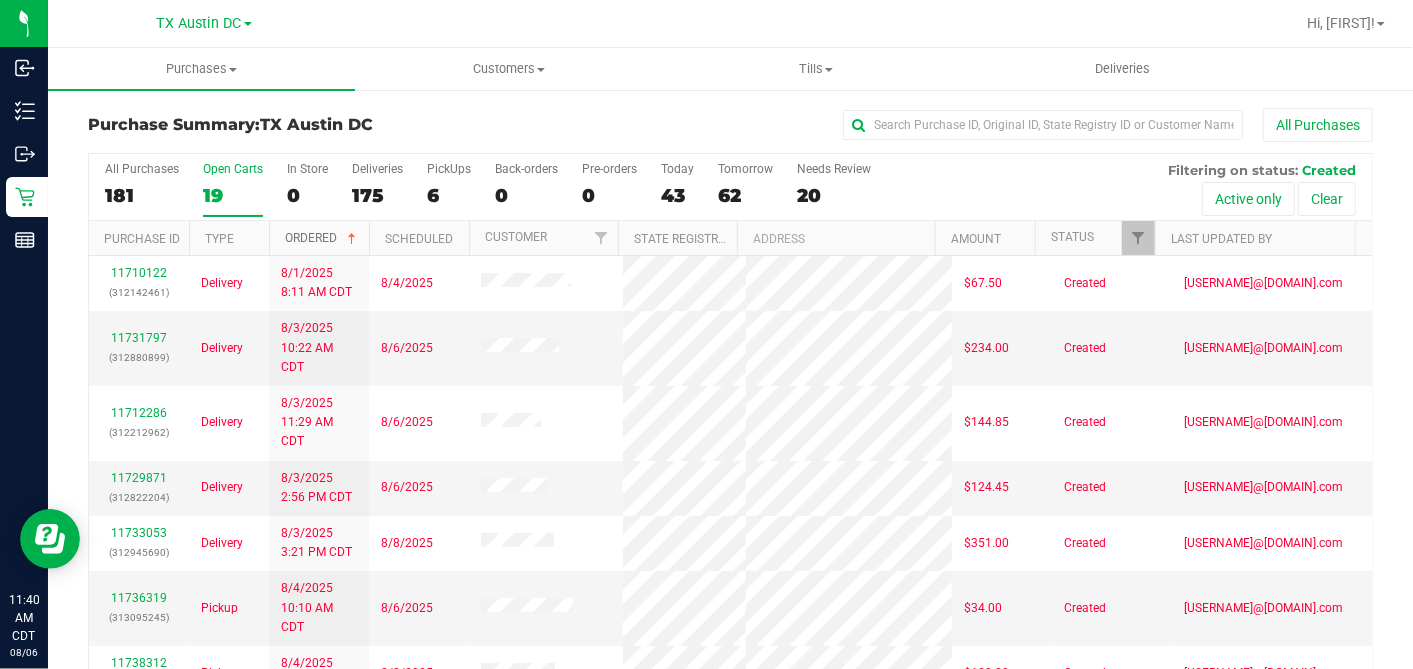 click at bounding box center [352, 239] 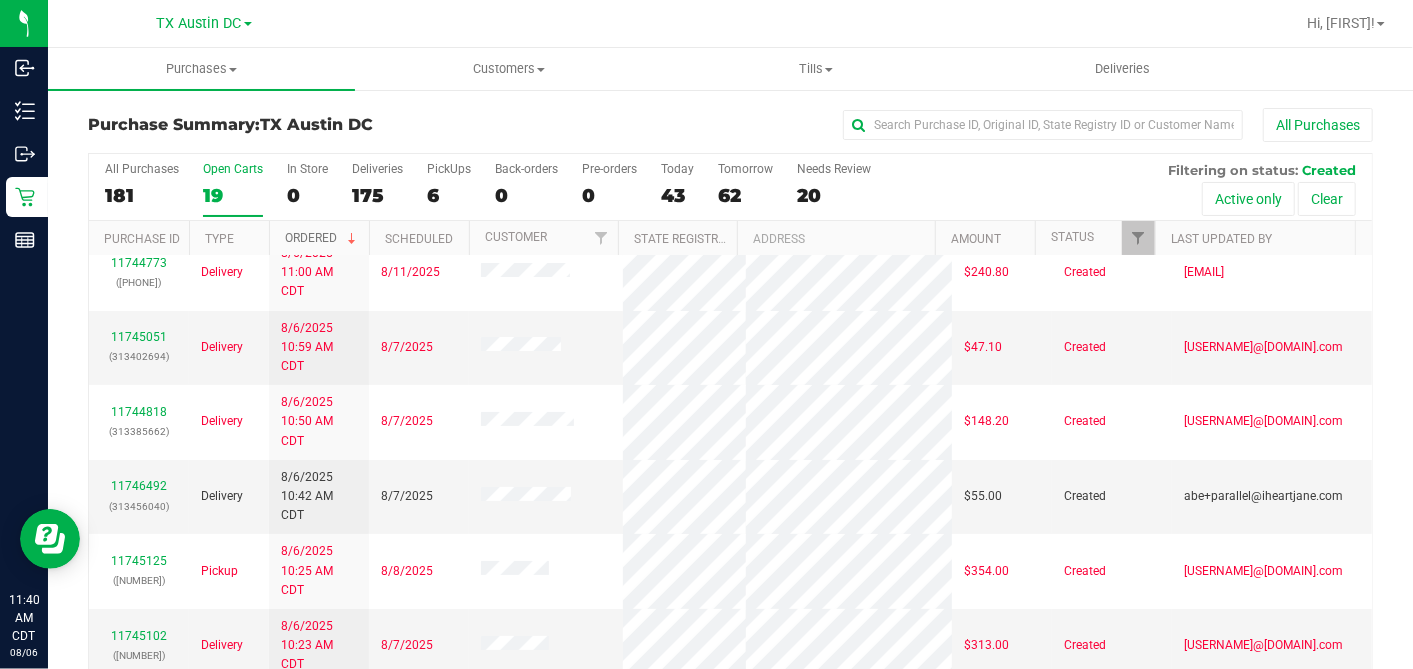 scroll, scrollTop: 0, scrollLeft: 0, axis: both 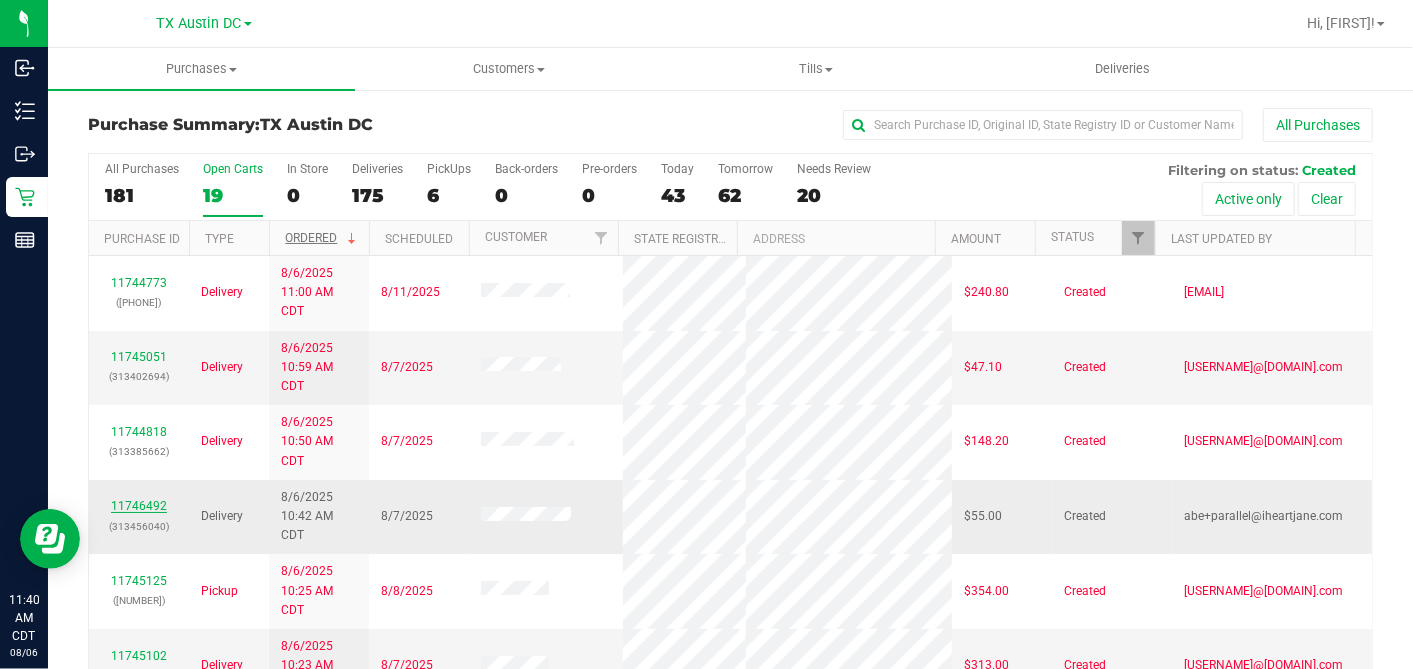 click on "11746492" at bounding box center (139, 506) 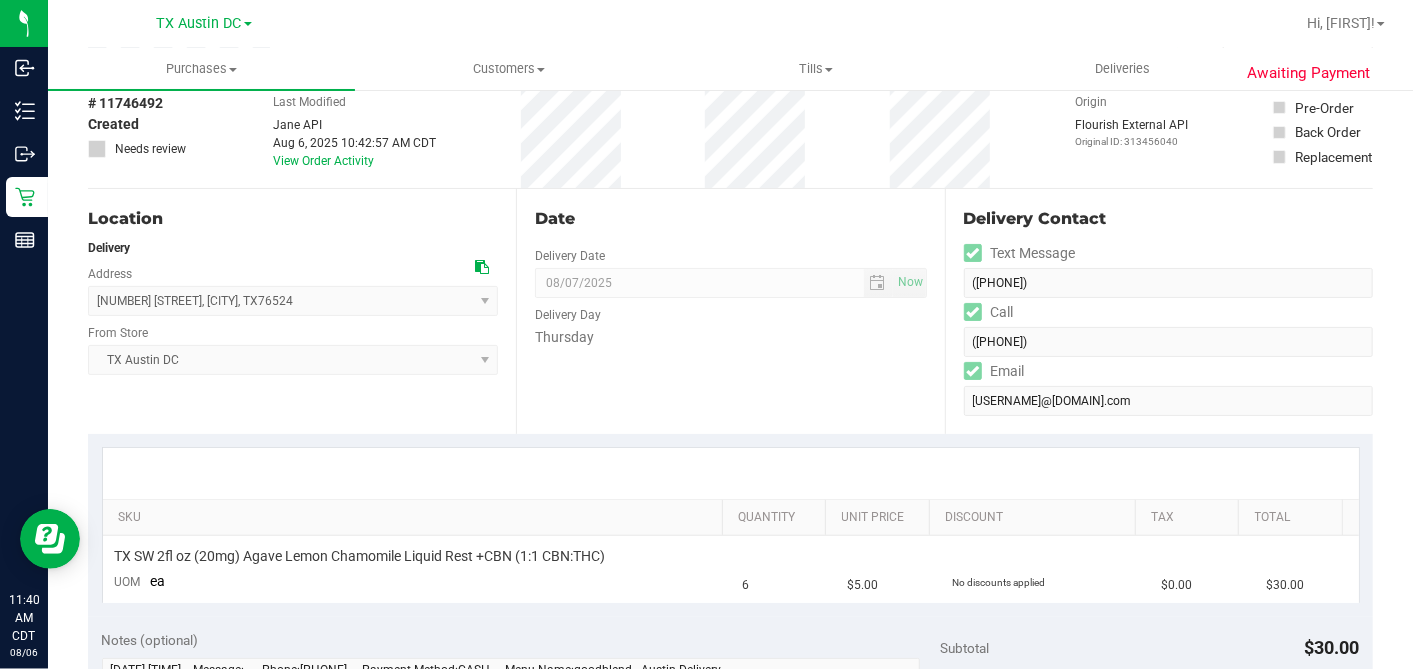 scroll, scrollTop: 0, scrollLeft: 0, axis: both 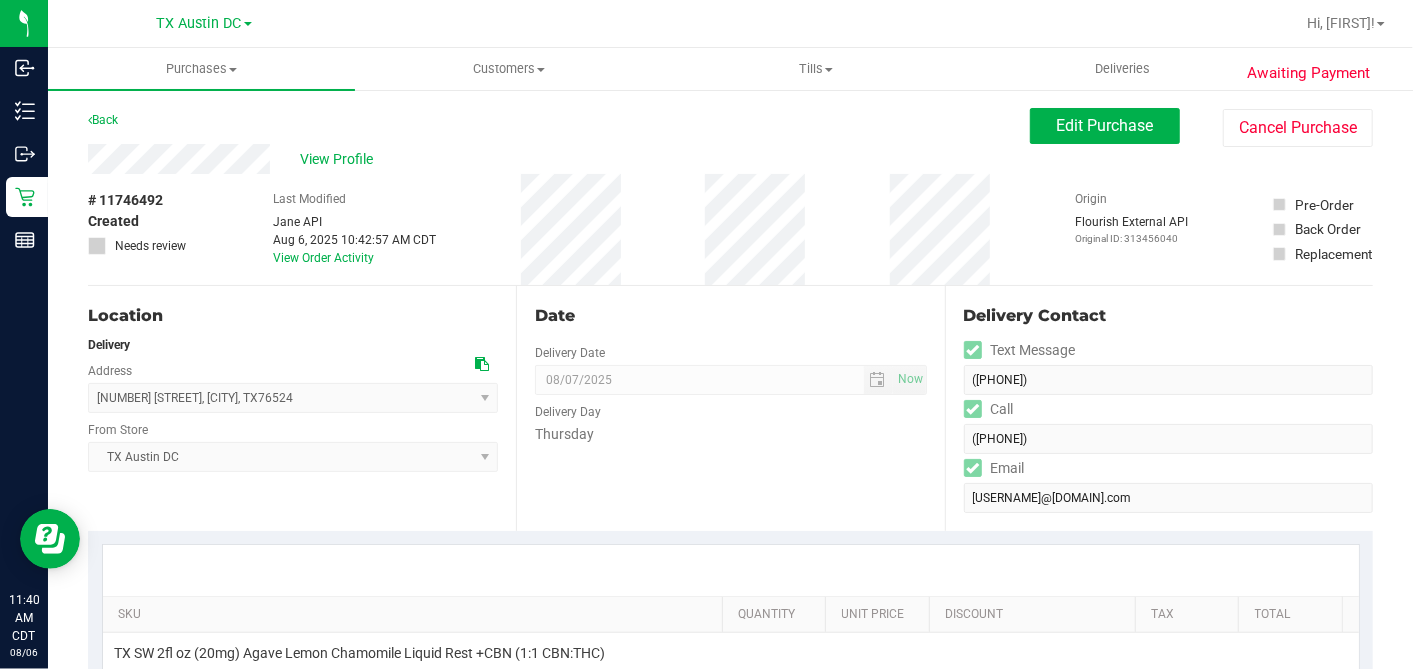 drag, startPoint x: 217, startPoint y: 190, endPoint x: 228, endPoint y: 139, distance: 52.17279 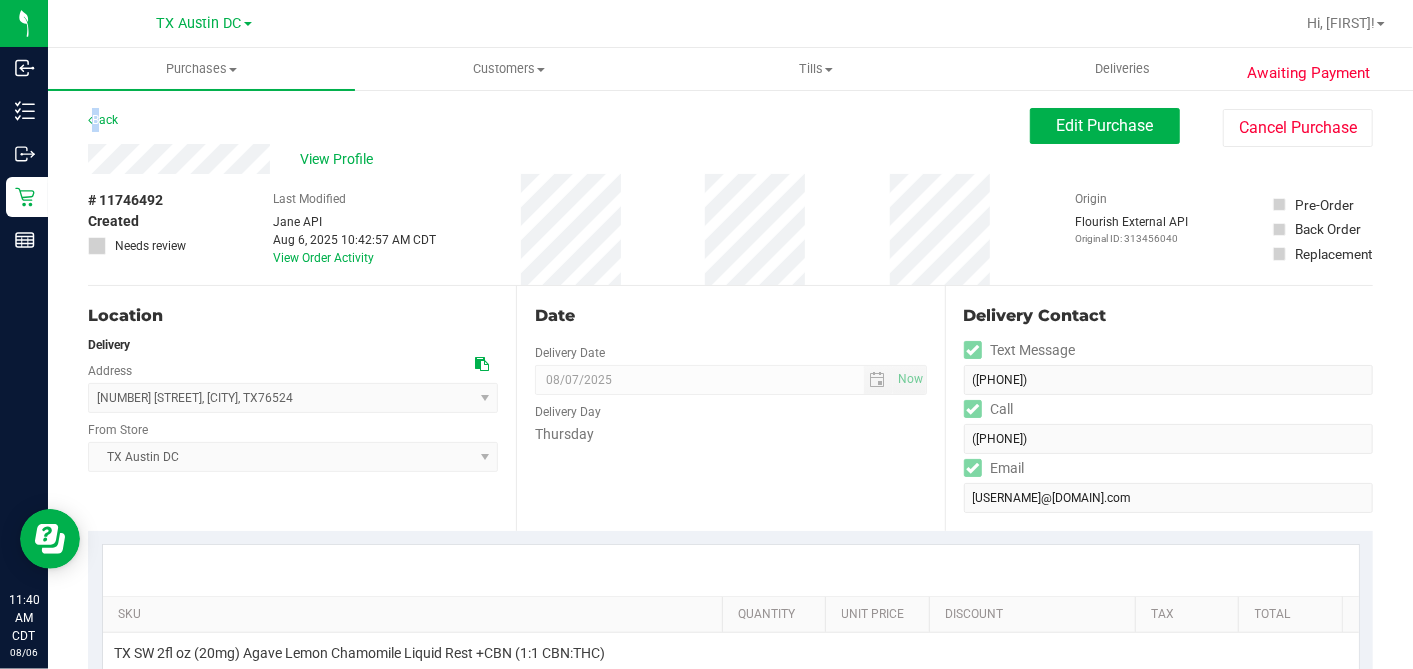 click on "Back
Edit Purchase
Cancel Purchase" at bounding box center [730, 126] 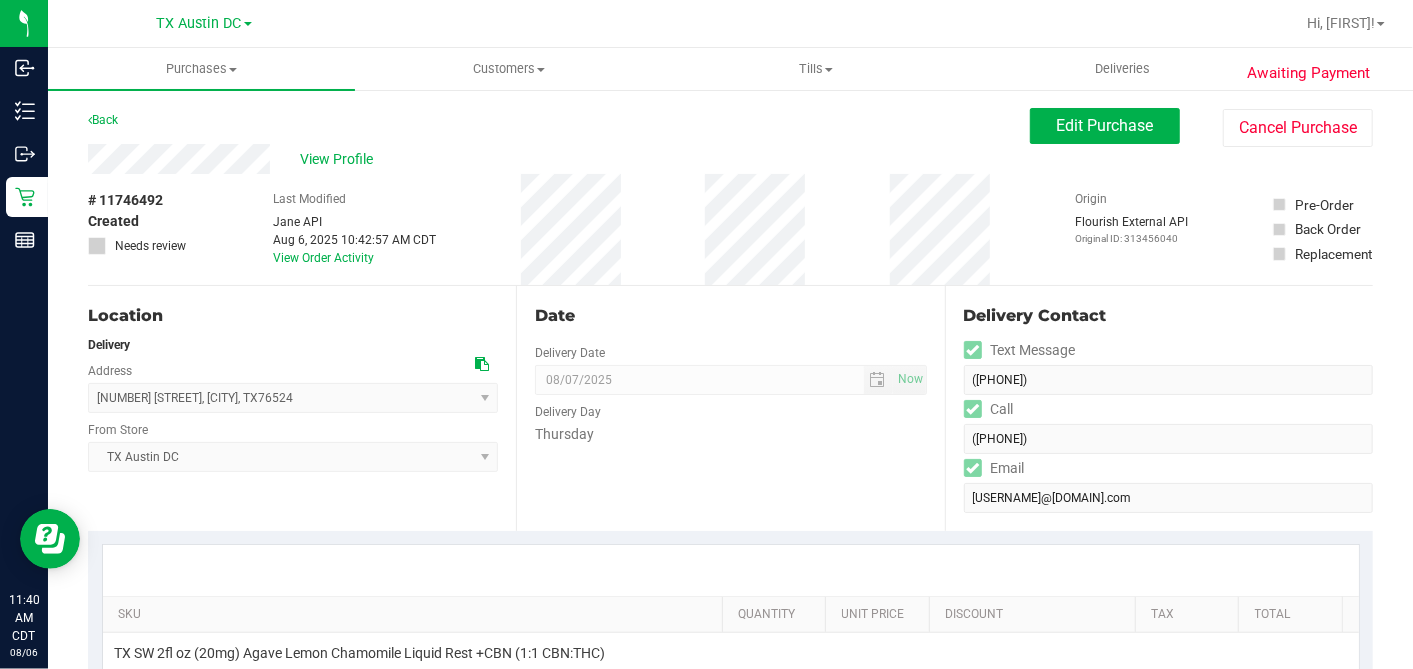 click on "View Profile" at bounding box center [559, 159] 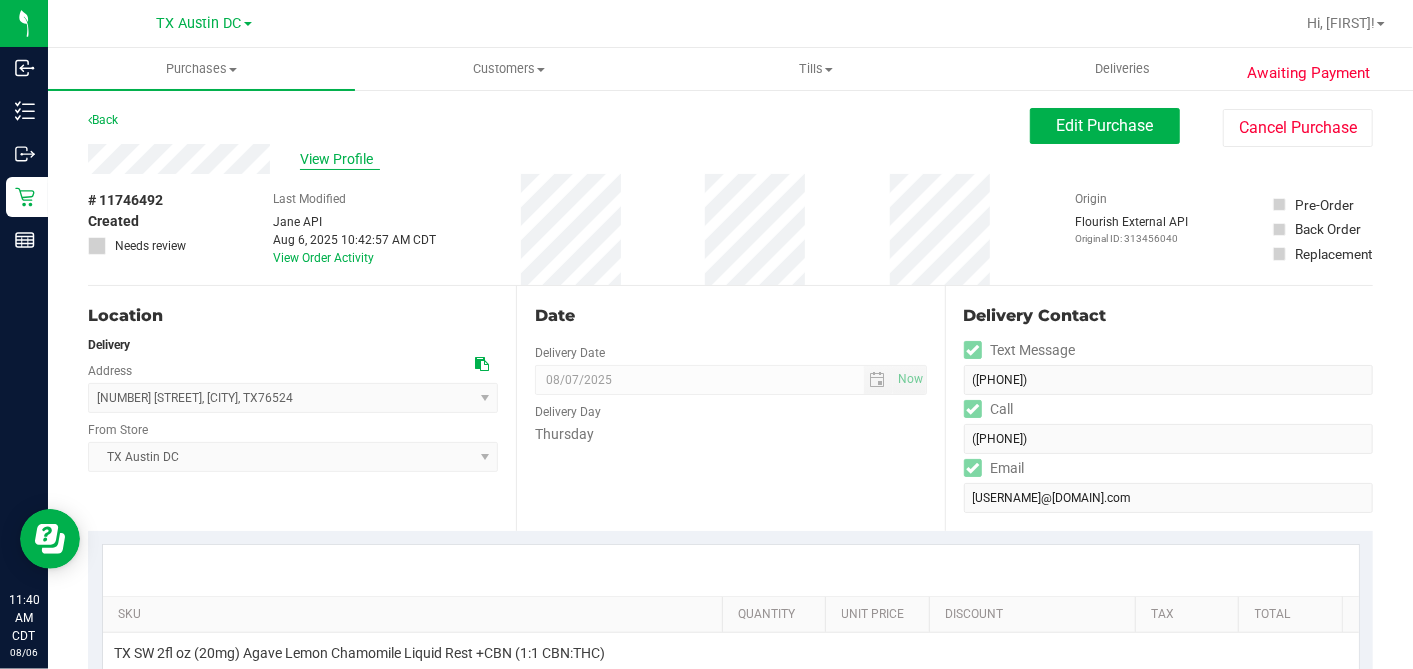 click on "View Profile" at bounding box center (340, 159) 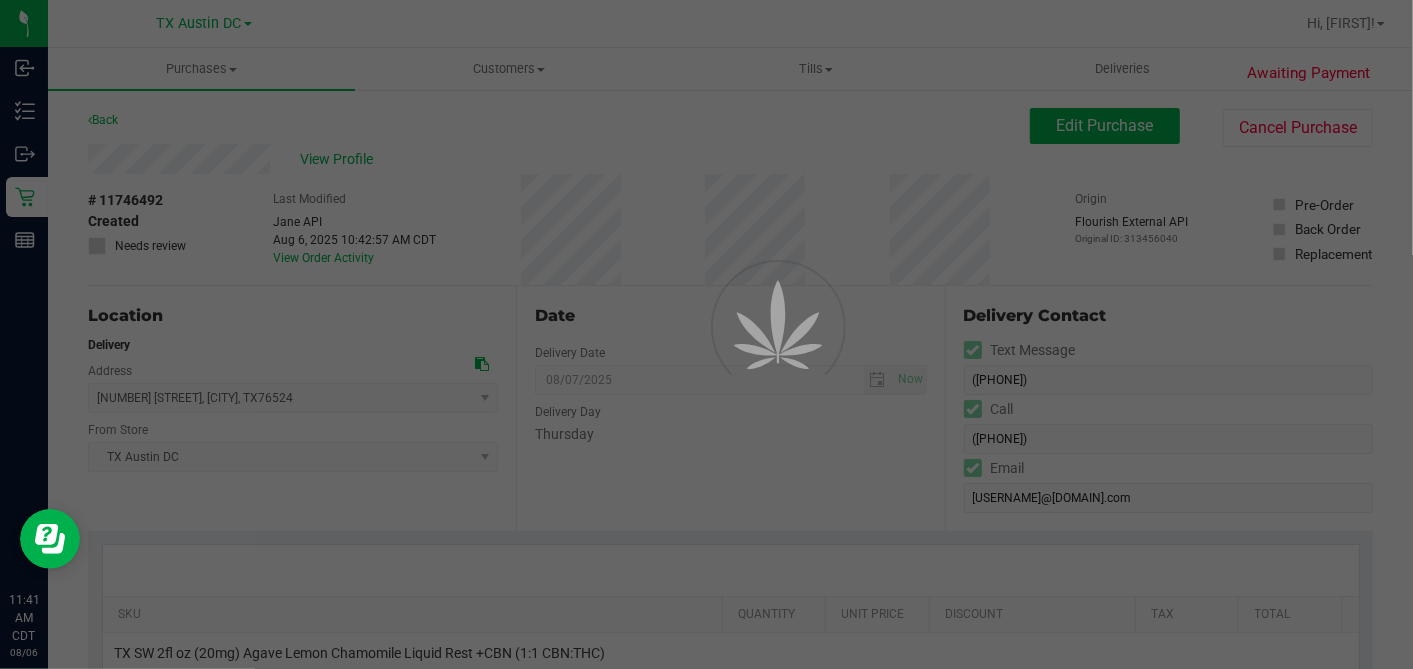 click at bounding box center (706, 334) 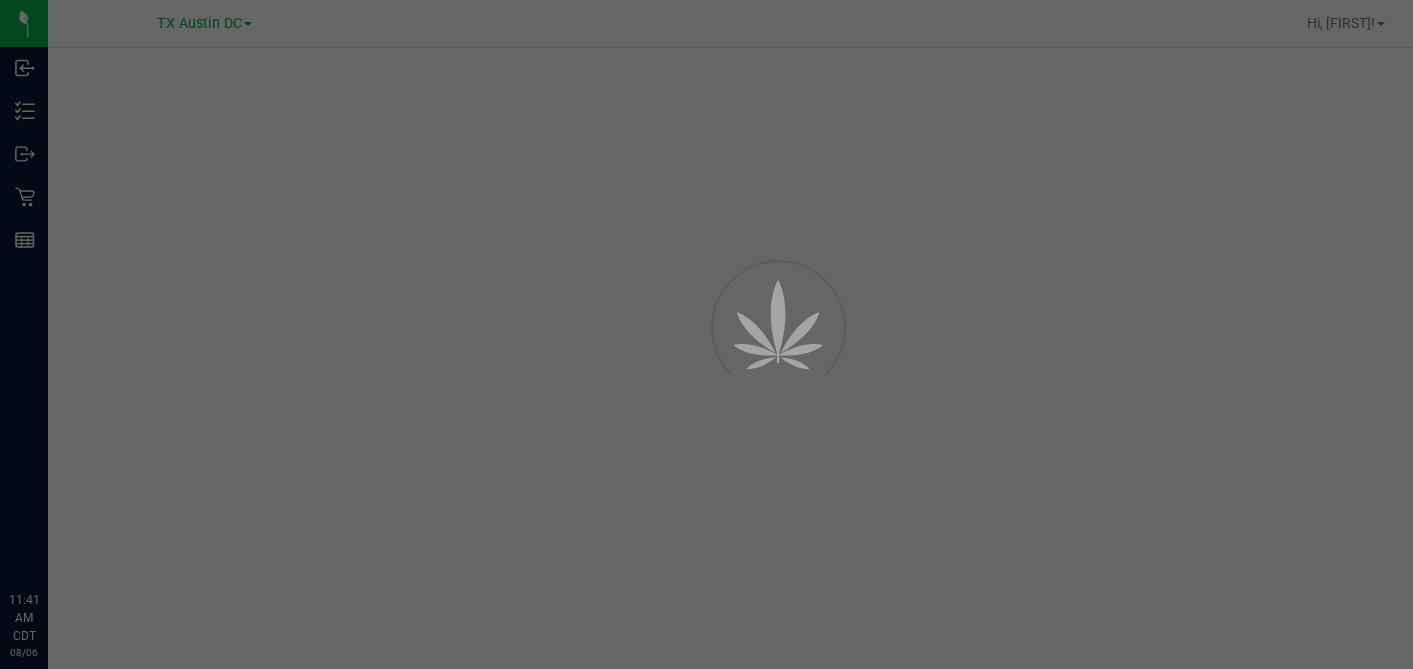 scroll, scrollTop: 0, scrollLeft: 0, axis: both 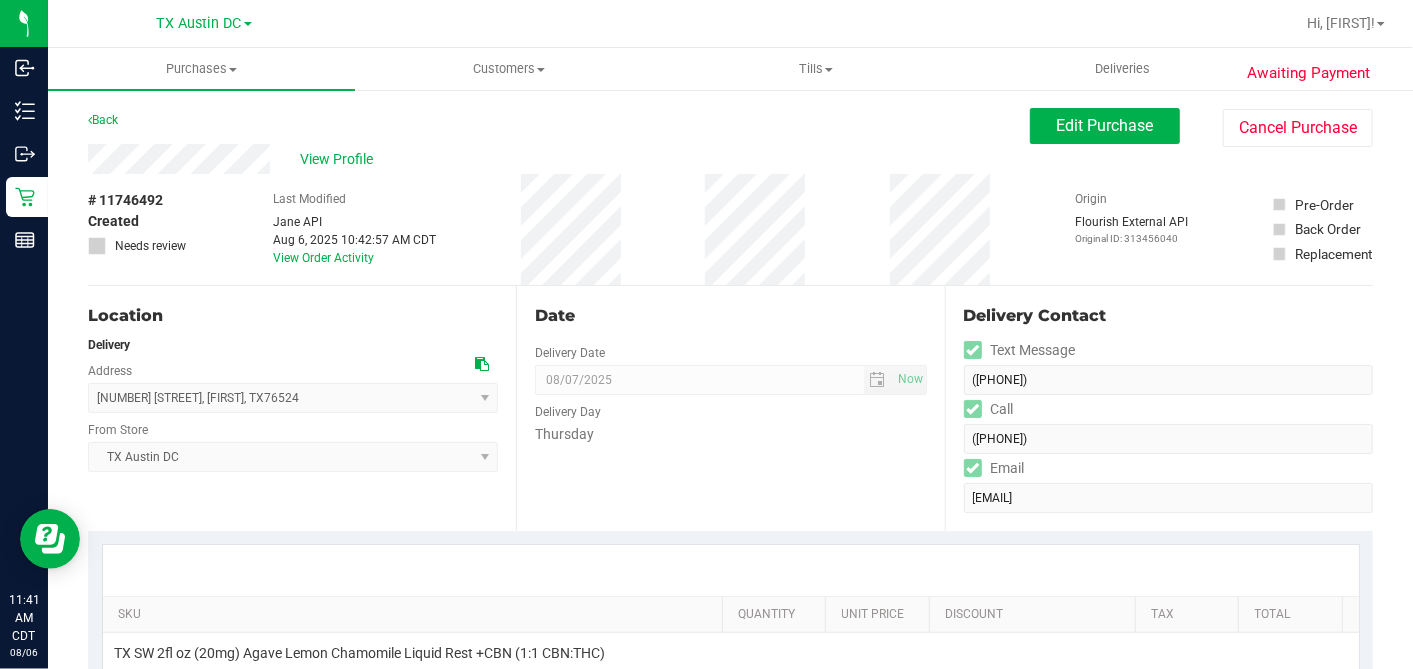 click at bounding box center [482, 364] 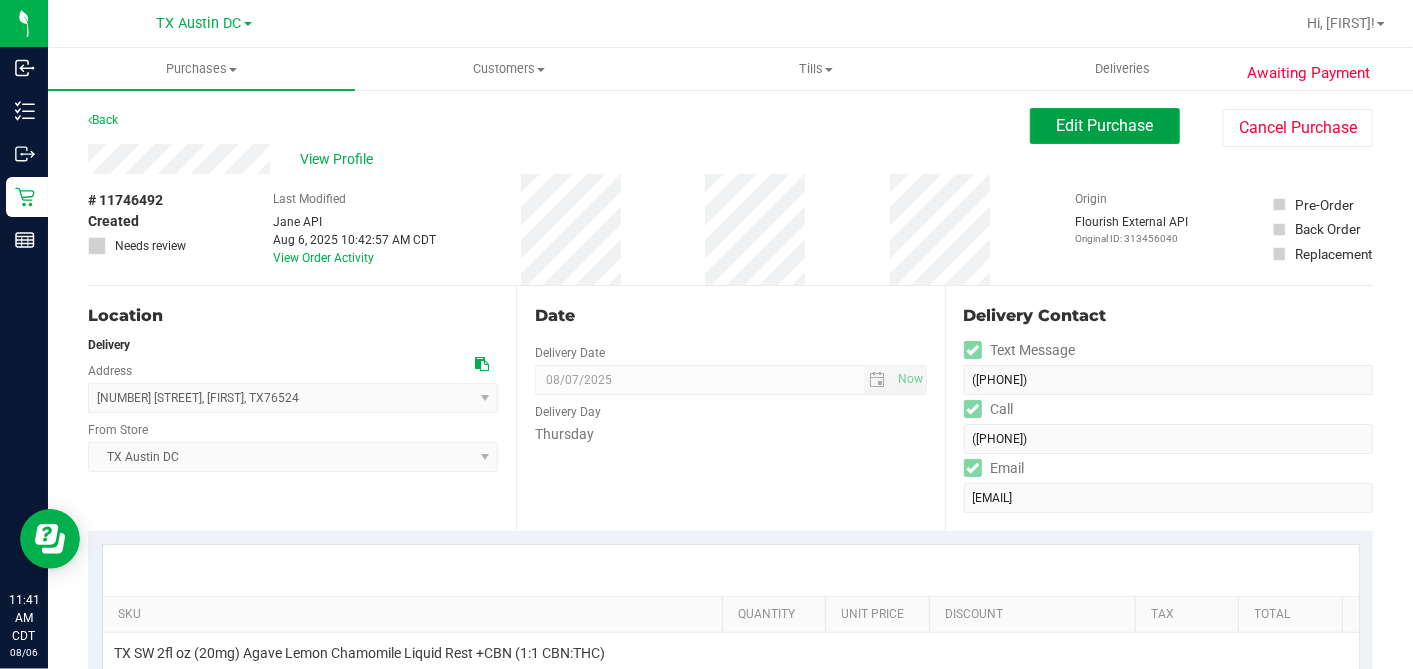 drag, startPoint x: 1026, startPoint y: 117, endPoint x: 1005, endPoint y: 163, distance: 50.566788 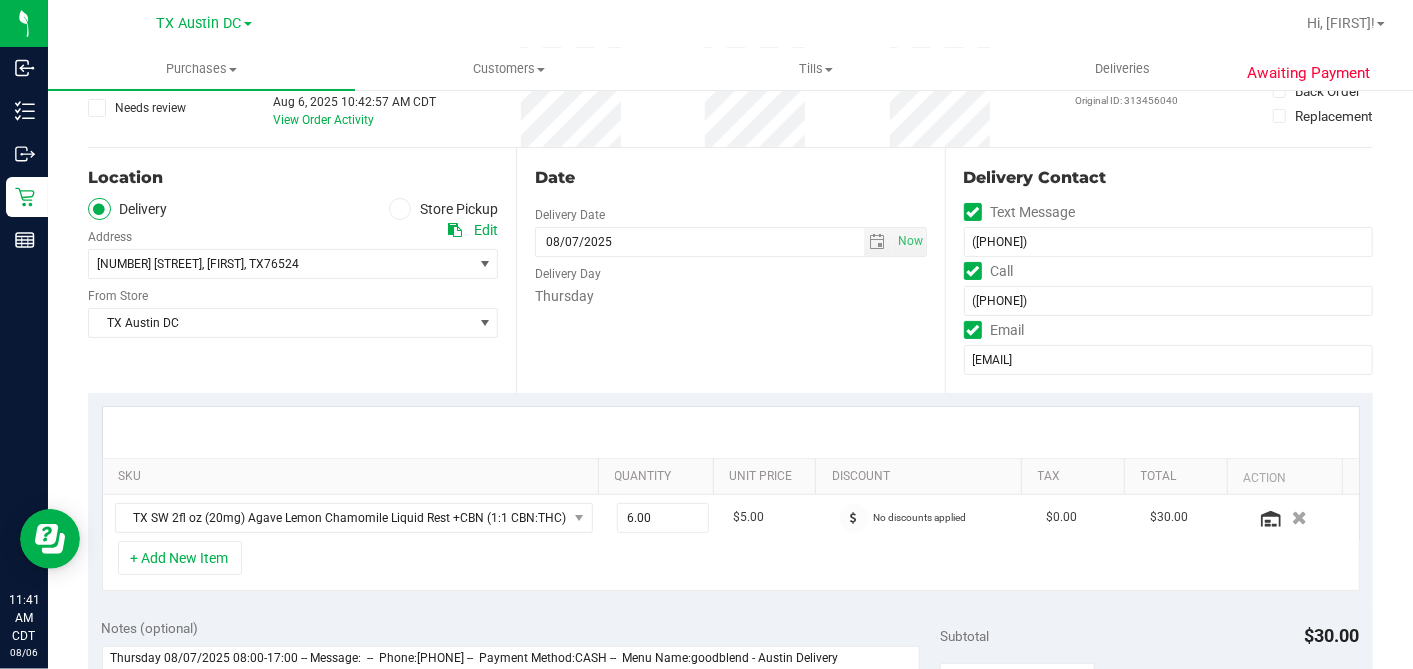 scroll, scrollTop: 0, scrollLeft: 0, axis: both 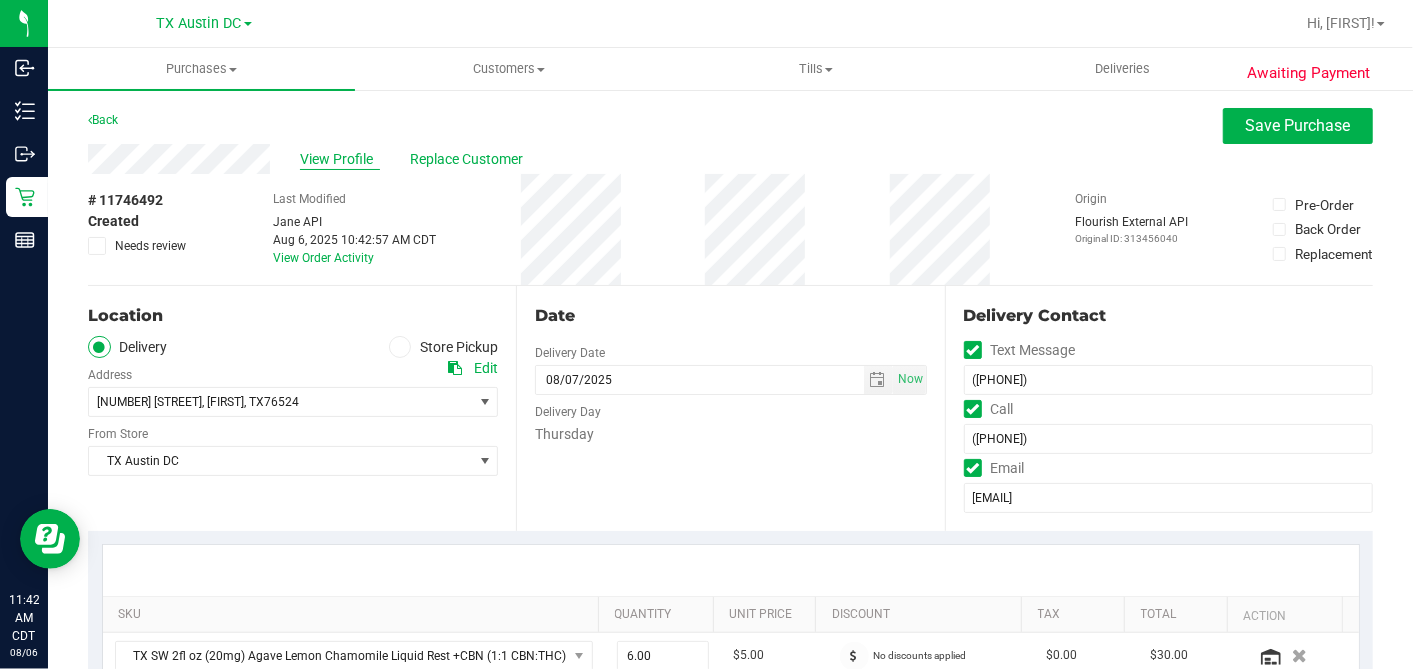 click on "View Profile" at bounding box center (340, 159) 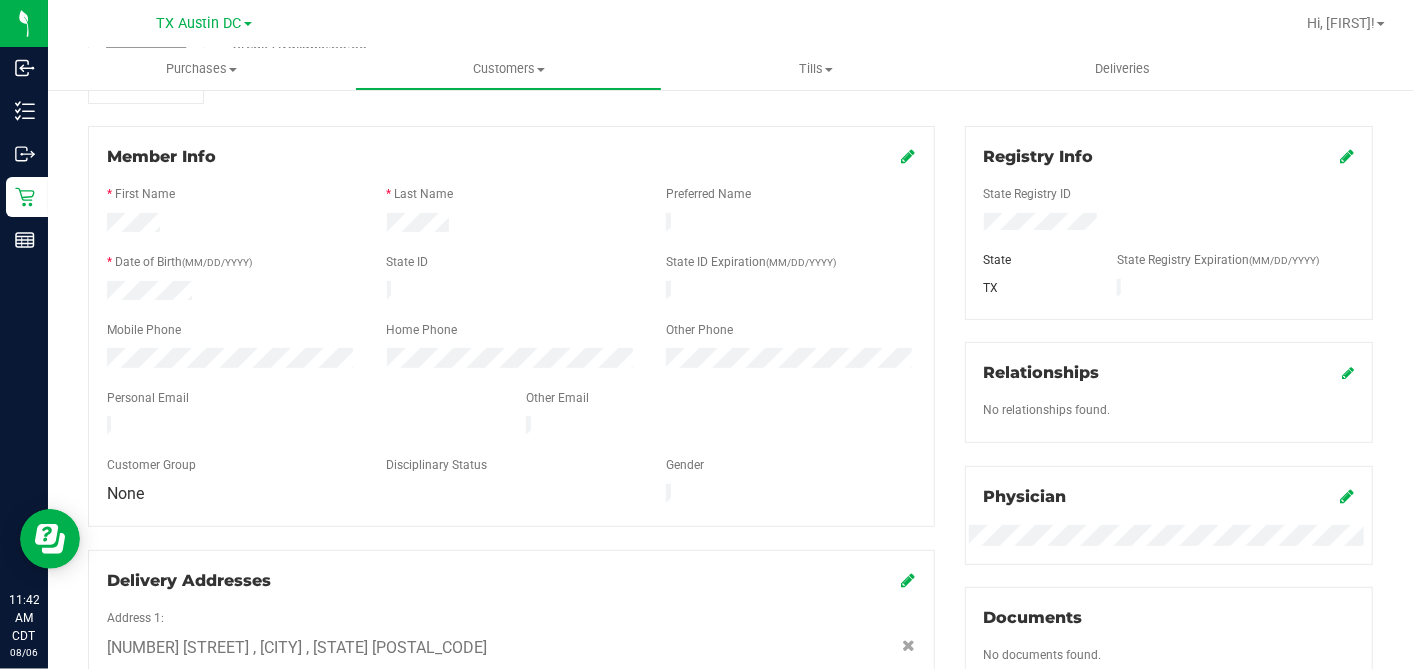 scroll, scrollTop: 826, scrollLeft: 0, axis: vertical 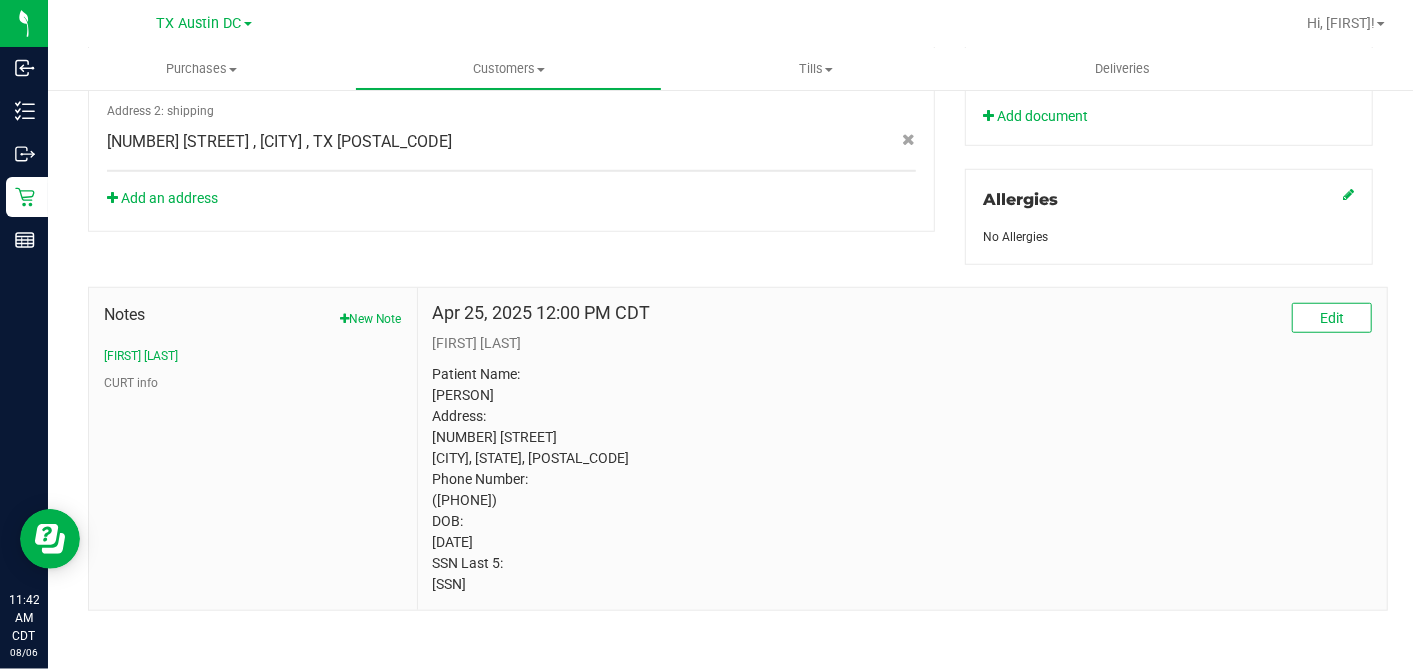 click on "Patient Name:
[PERSON]
Address:
[NUMBER] [STREET]
[CITY], [STATE], [POSTAL_CODE]
Phone Number:
([PHONE])
DOB:
[DATE]
SSN Last 5:
[SSN]" at bounding box center [902, 479] 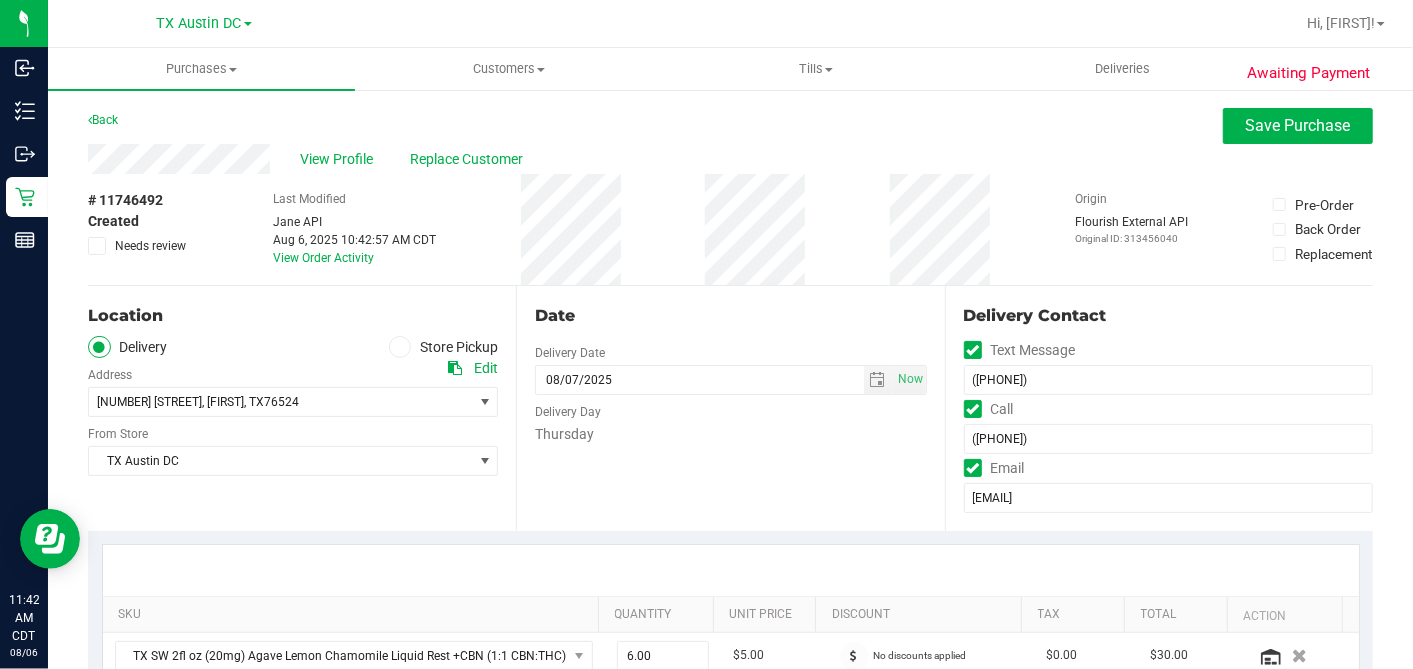scroll, scrollTop: 333, scrollLeft: 0, axis: vertical 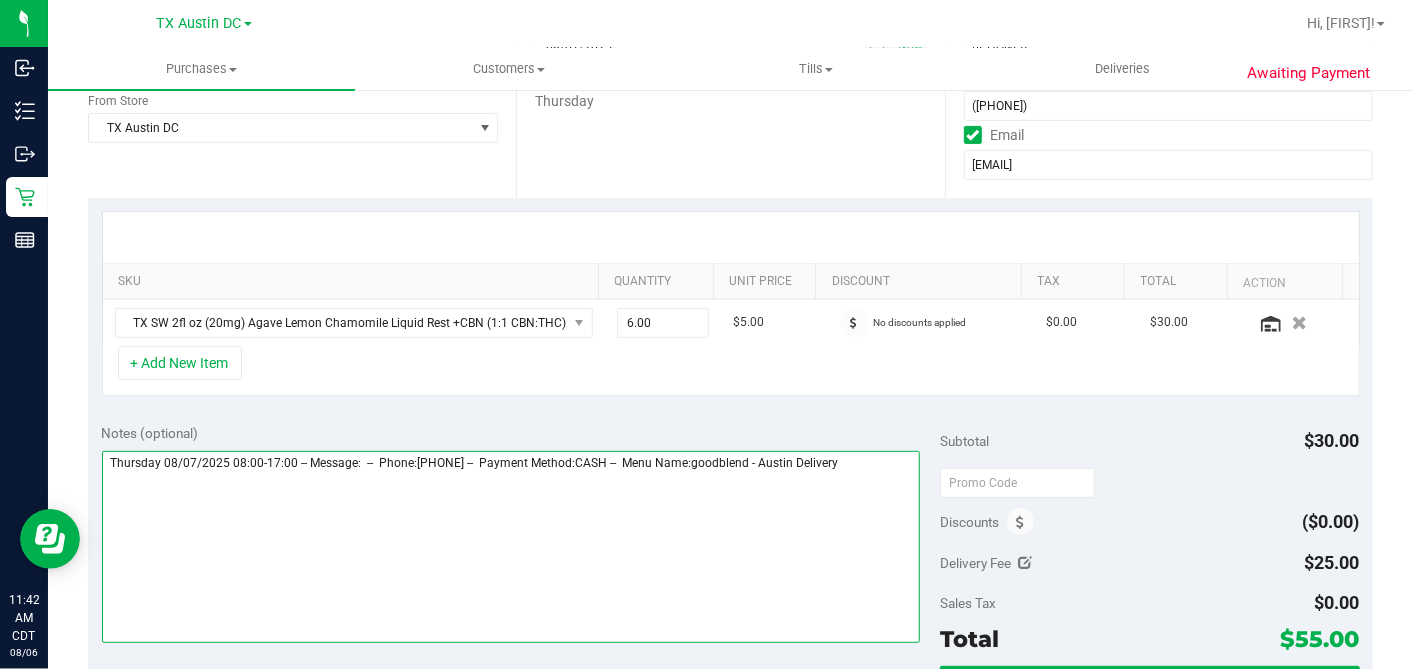click at bounding box center [511, 547] 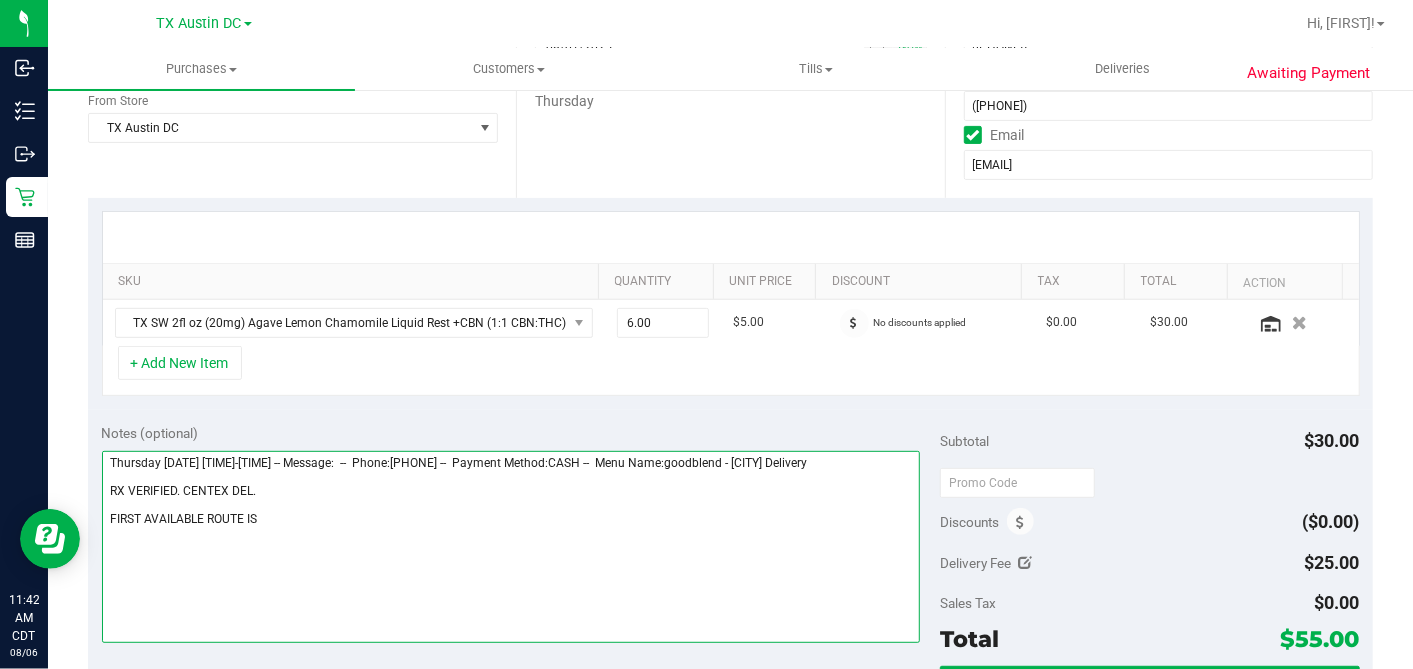 click at bounding box center (511, 547) 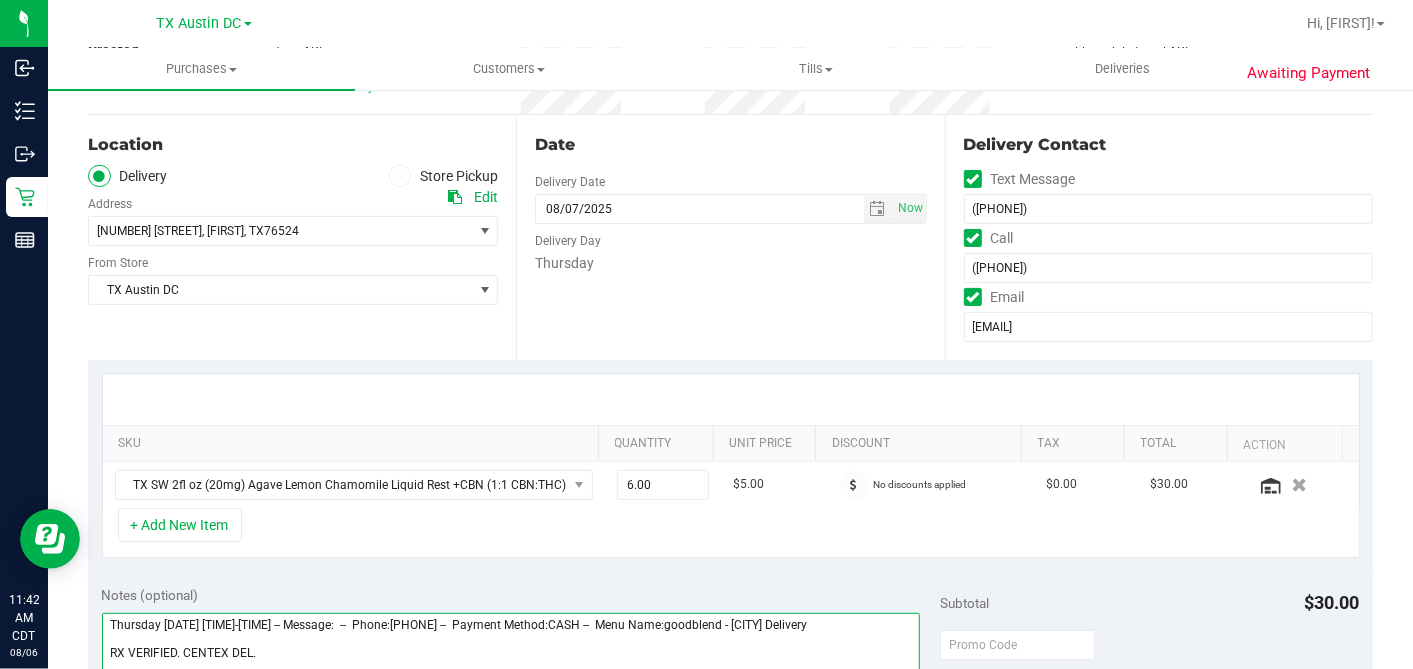 scroll, scrollTop: 0, scrollLeft: 0, axis: both 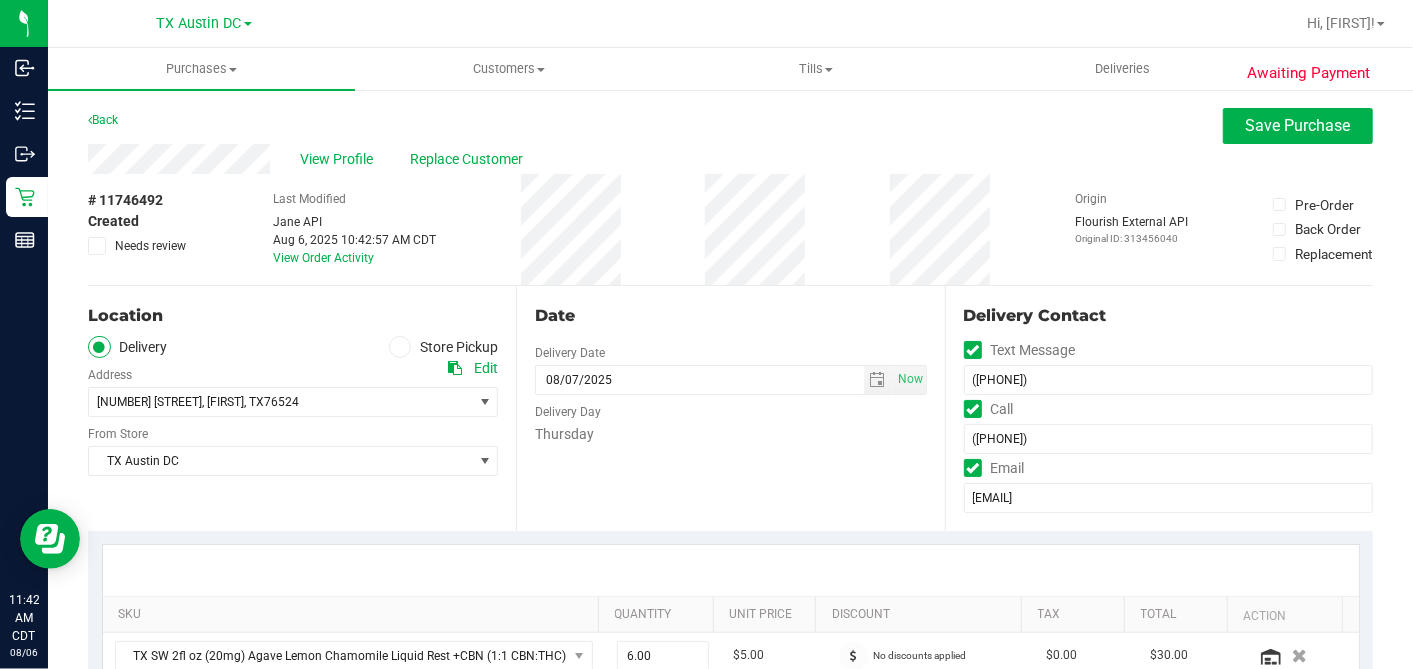 type on "Thursday [DATE] [TIME]-[TIME] -- Message:  --  Phone:[PHONE] --  Payment Method:CASH --  Menu Name:goodblend - [CITY] Delivery
RX VERIFIED. CENTEX DEL.
FIRST AVAILABLE ROUTE IS TUE [DATE]. CALLING PT TO REVIEW/RESCHEDULE - DH" 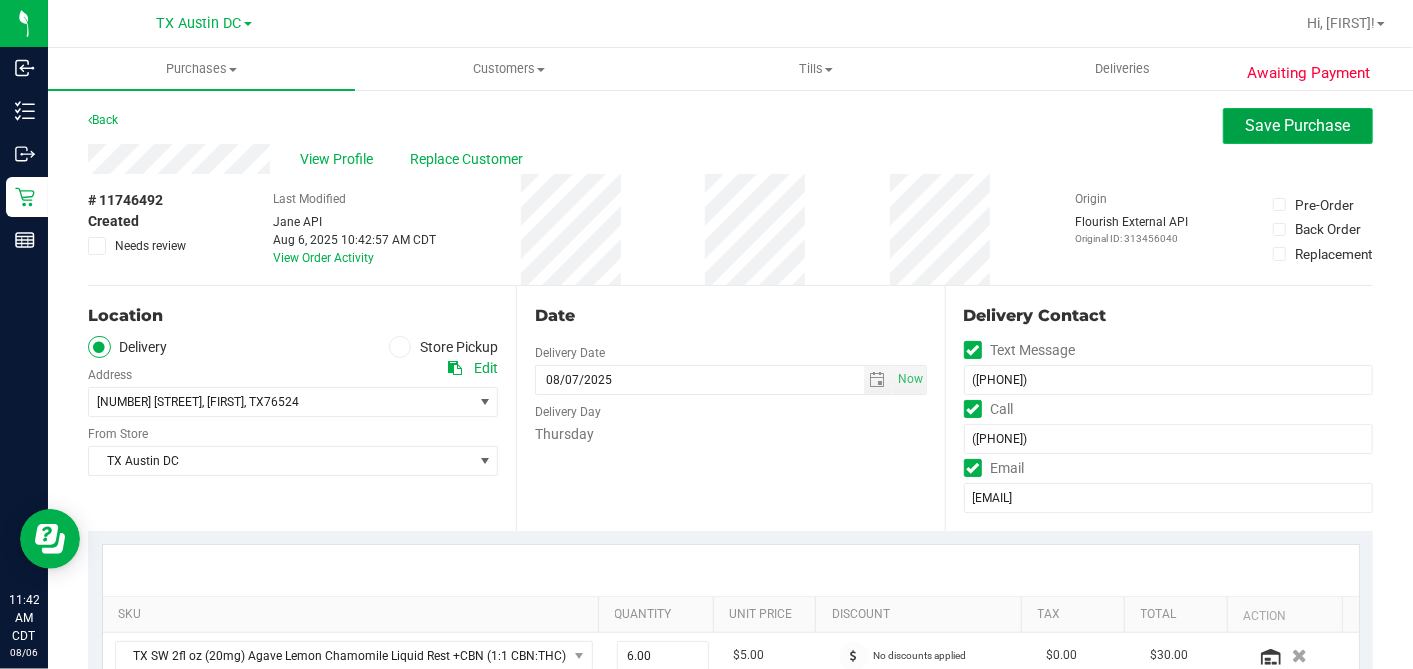 click on "Save Purchase" at bounding box center [1298, 126] 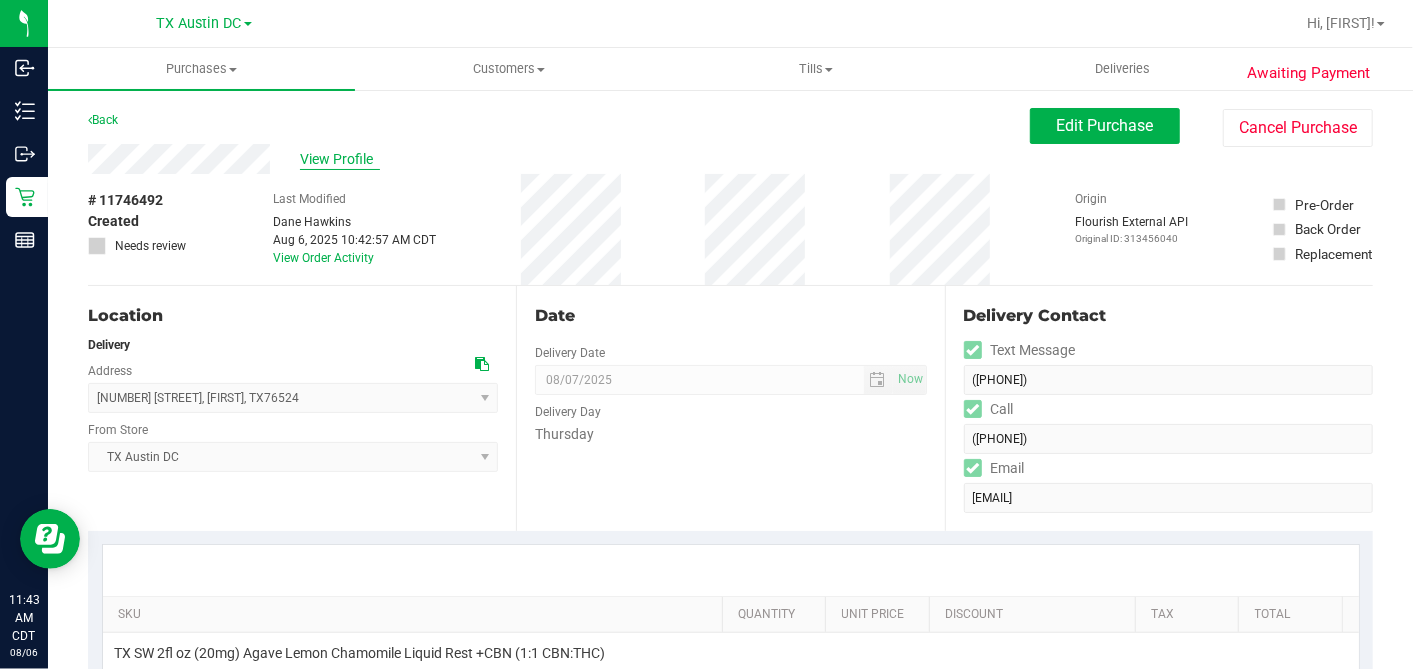 click on "View Profile" at bounding box center [340, 159] 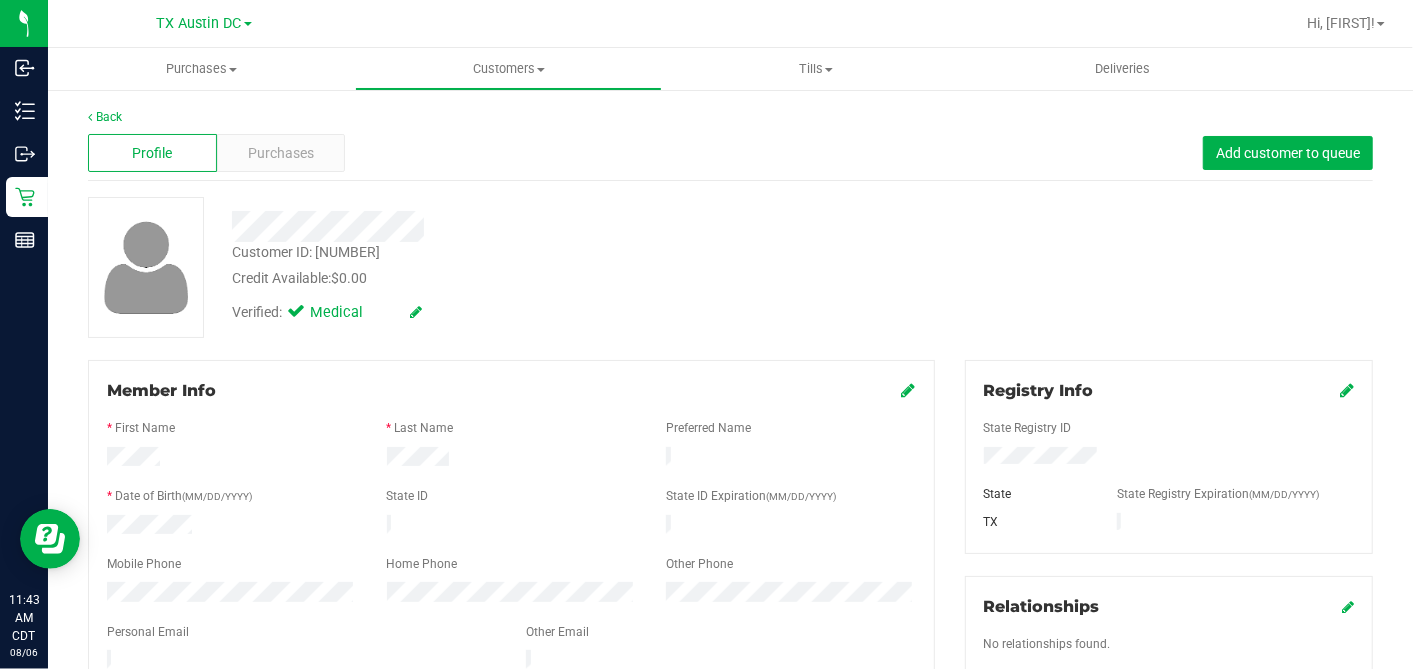 click on "Purchases" at bounding box center (281, 153) 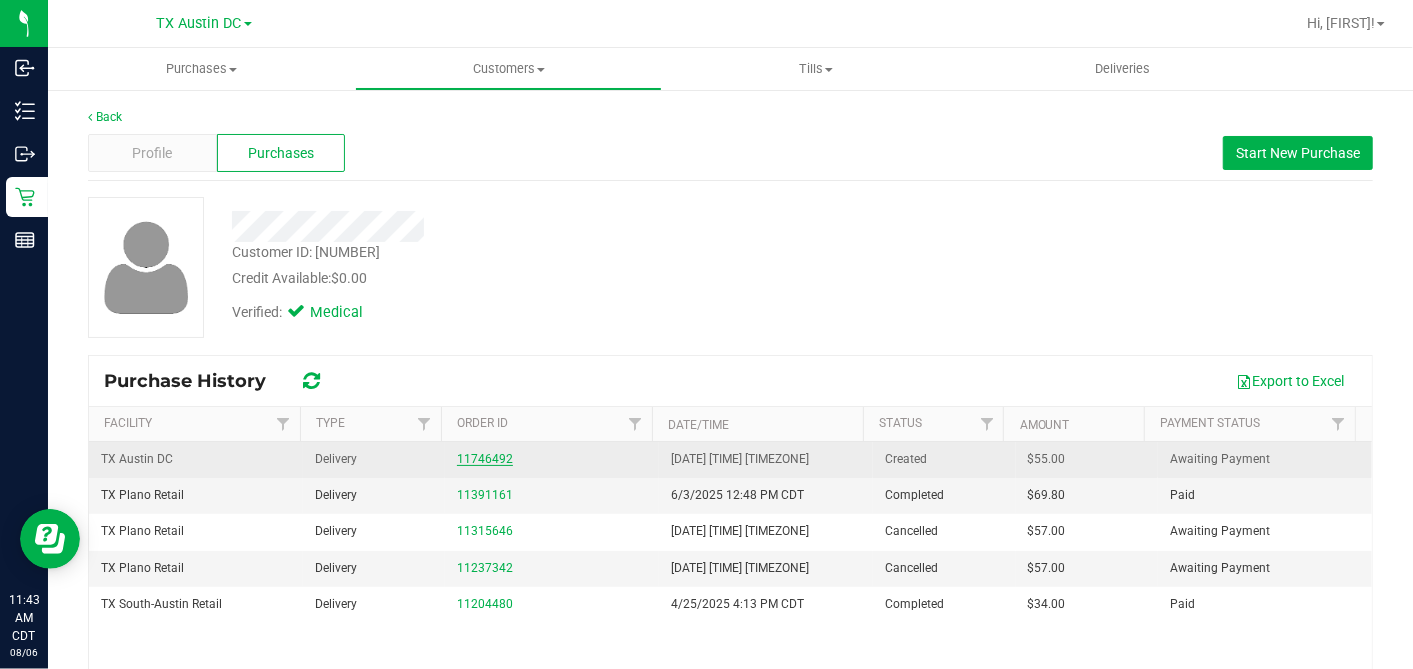click on "11746492" at bounding box center [485, 459] 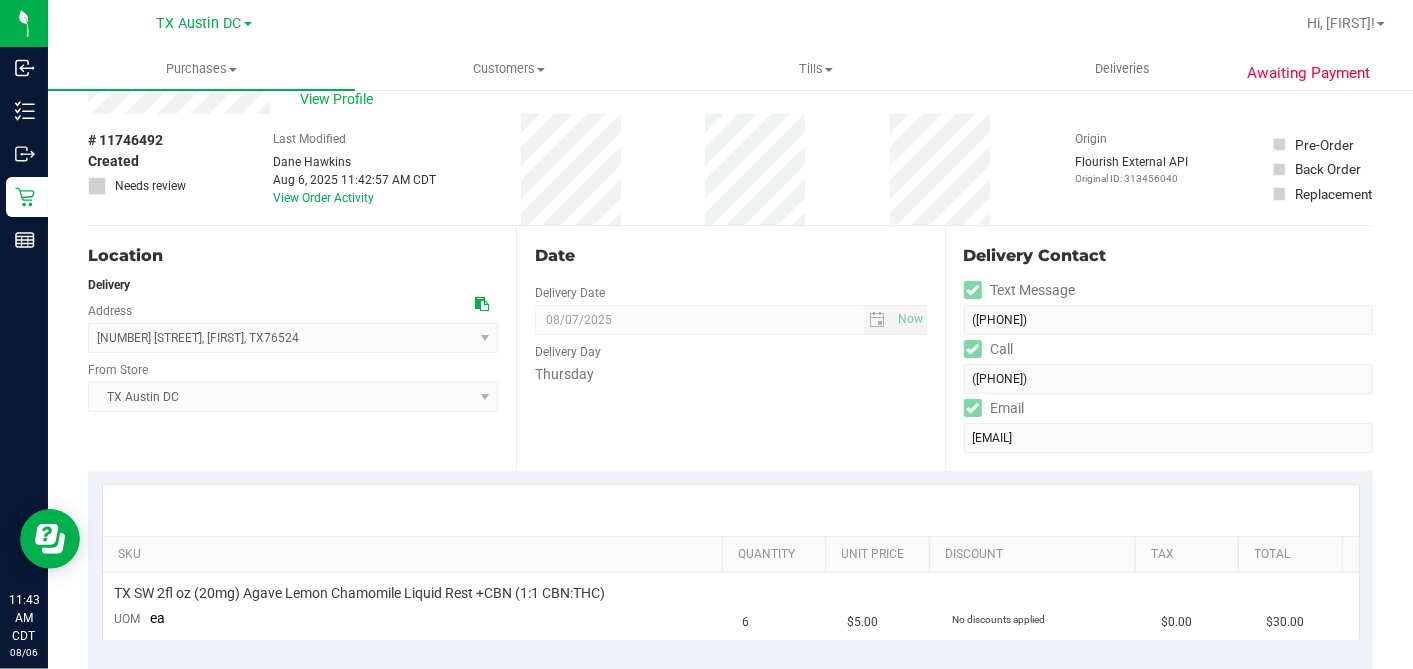 scroll, scrollTop: 0, scrollLeft: 0, axis: both 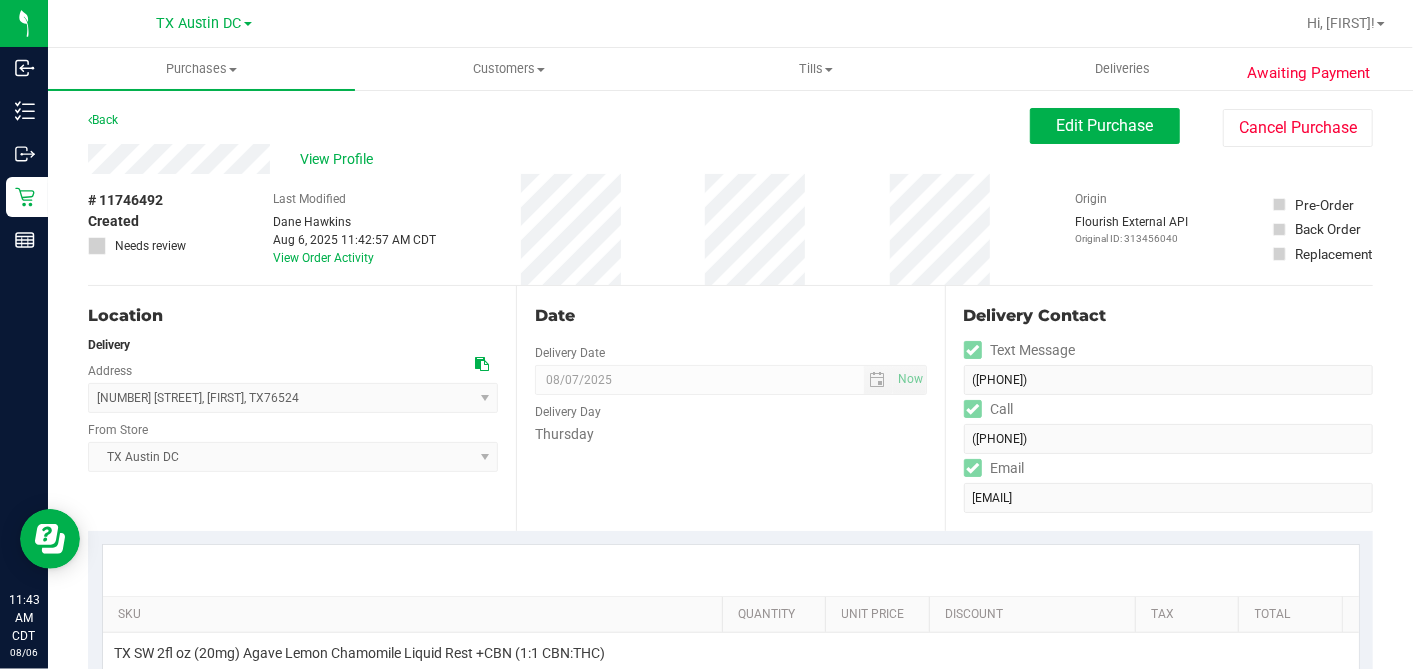 drag, startPoint x: 1058, startPoint y: 101, endPoint x: 1000, endPoint y: 145, distance: 72.8011 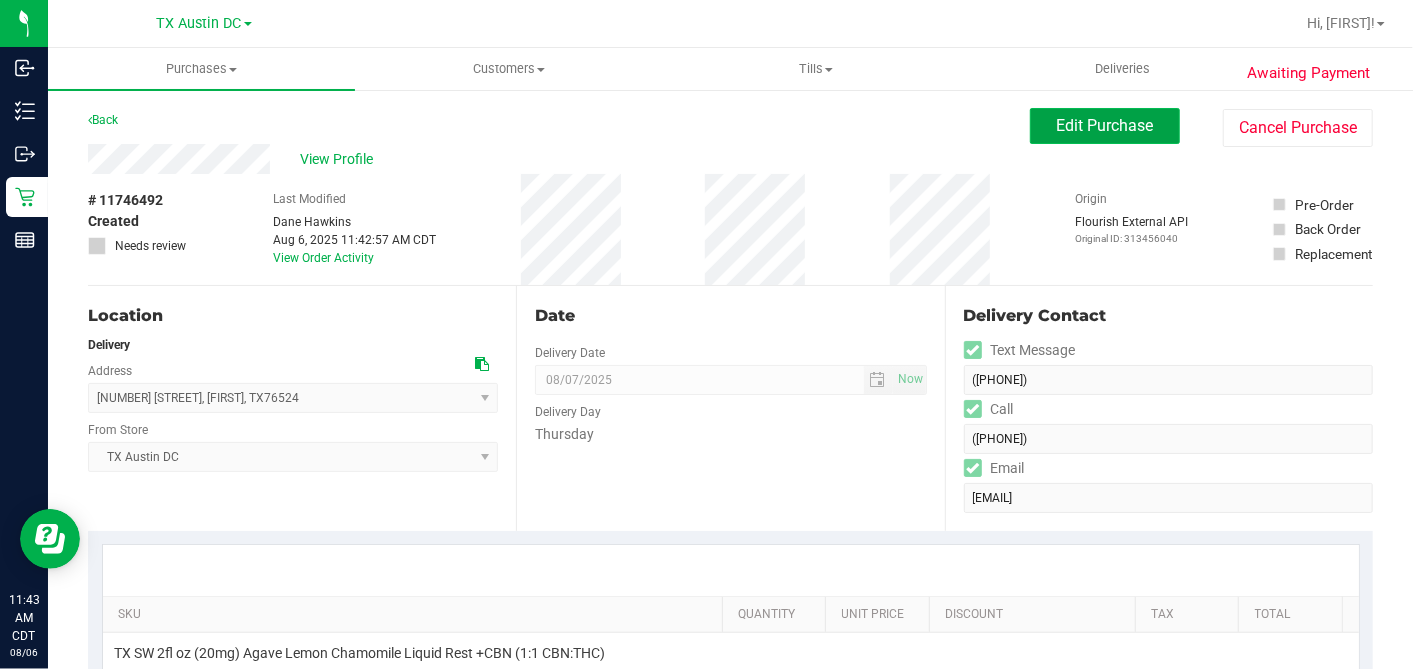 click on "Edit Purchase" at bounding box center (1105, 126) 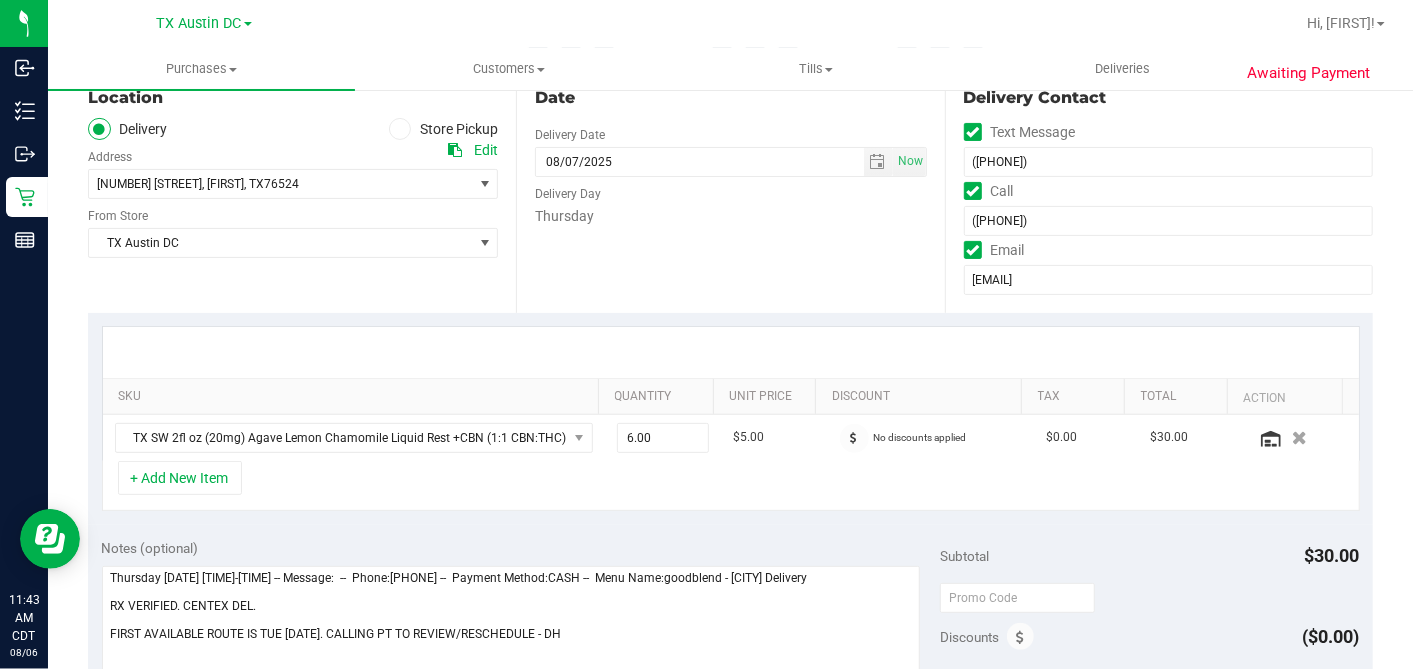 scroll, scrollTop: 555, scrollLeft: 0, axis: vertical 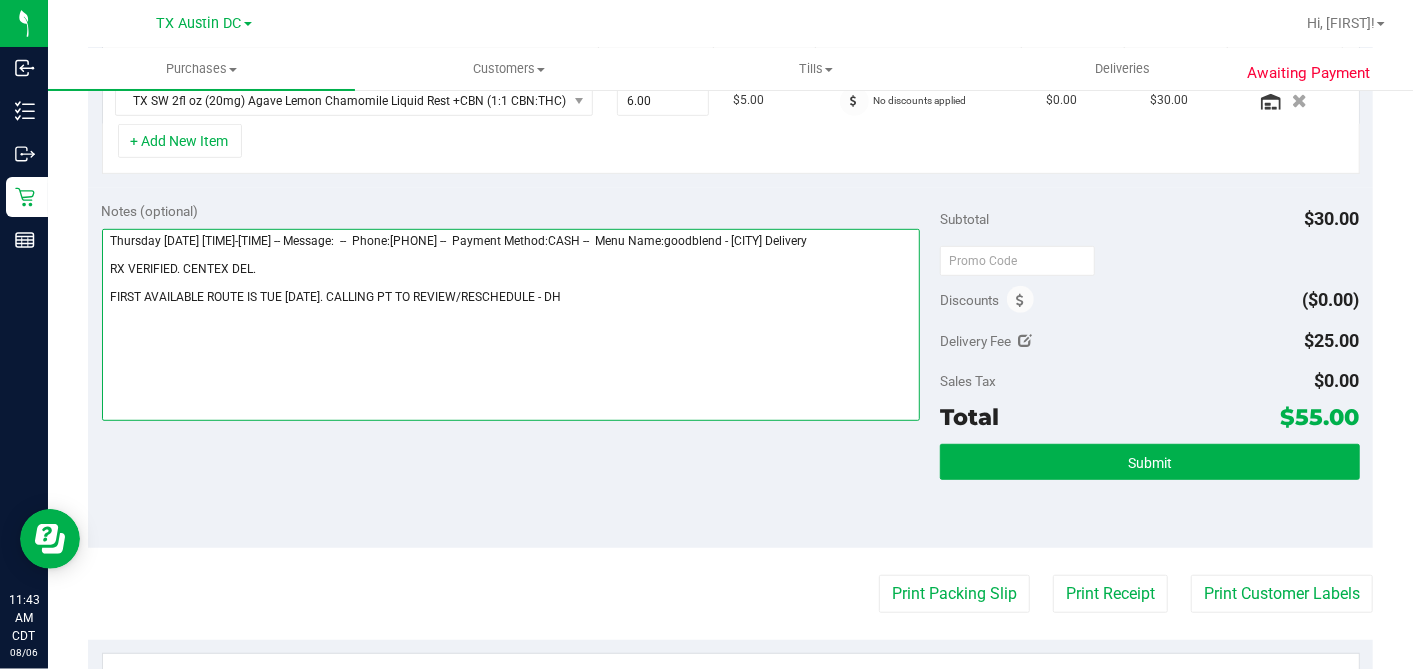 click at bounding box center (511, 325) 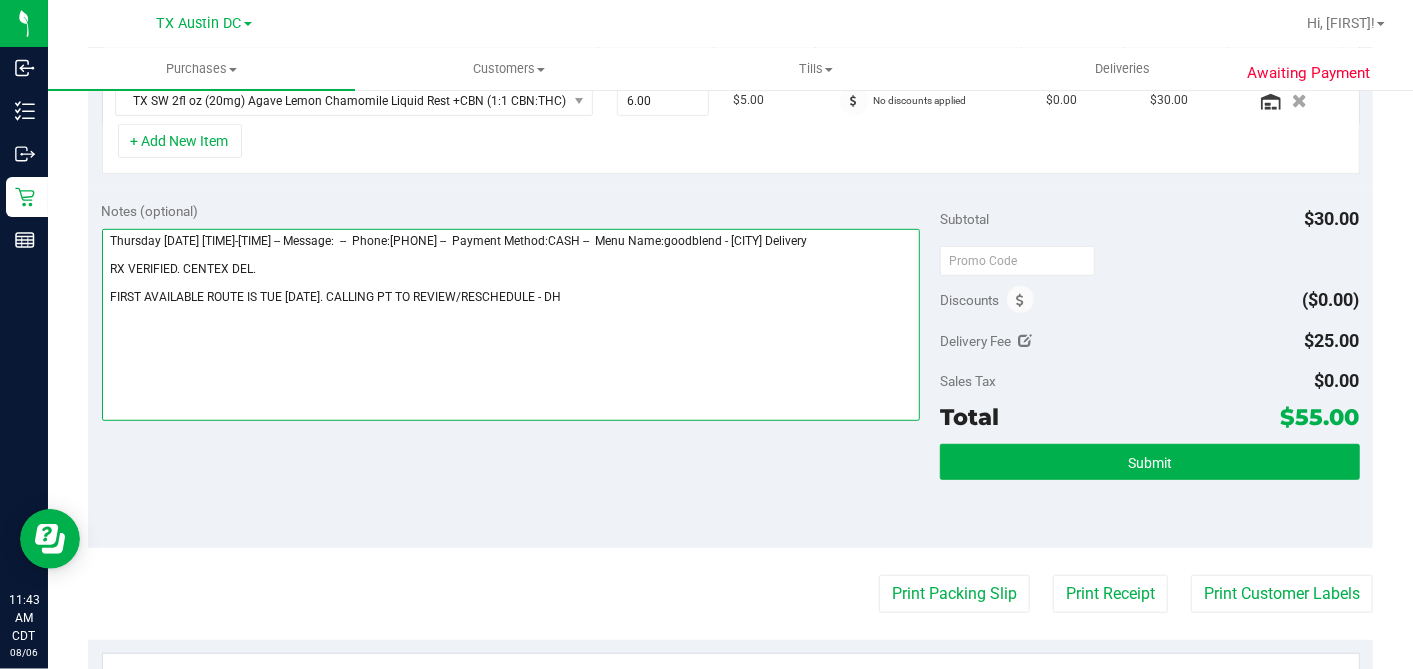 click at bounding box center [511, 325] 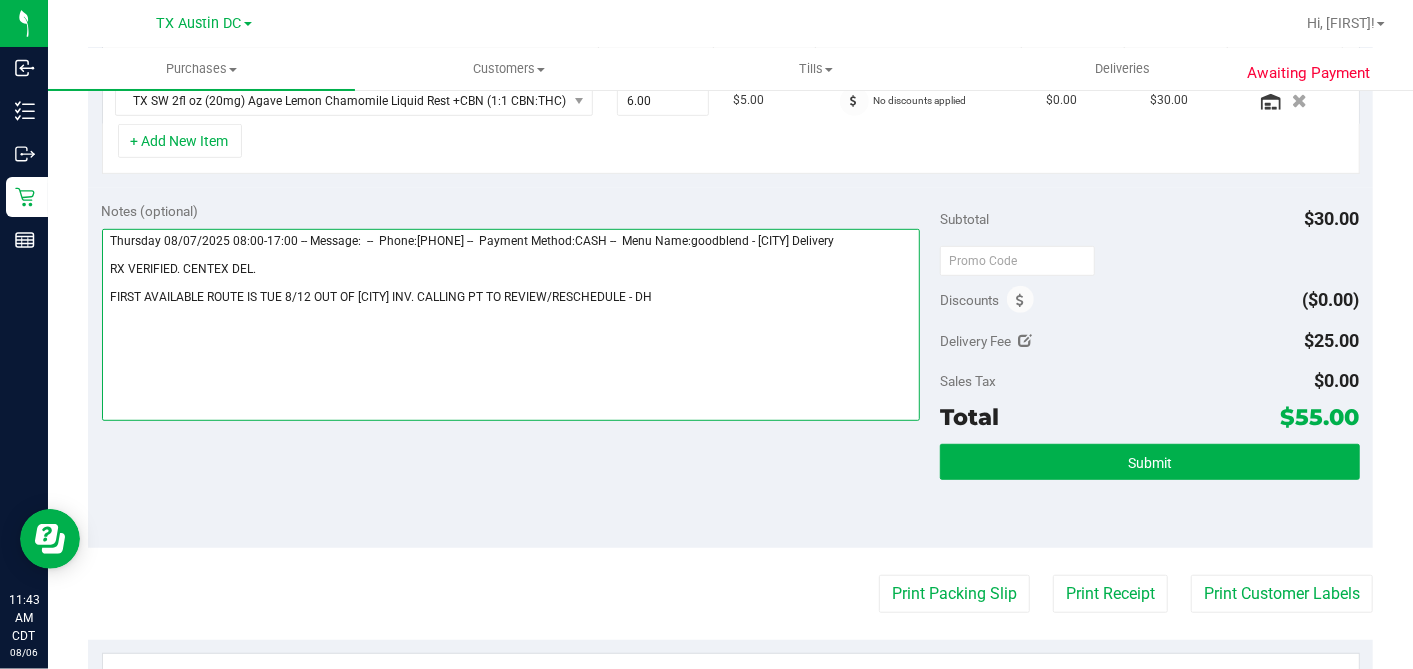 click at bounding box center (511, 325) 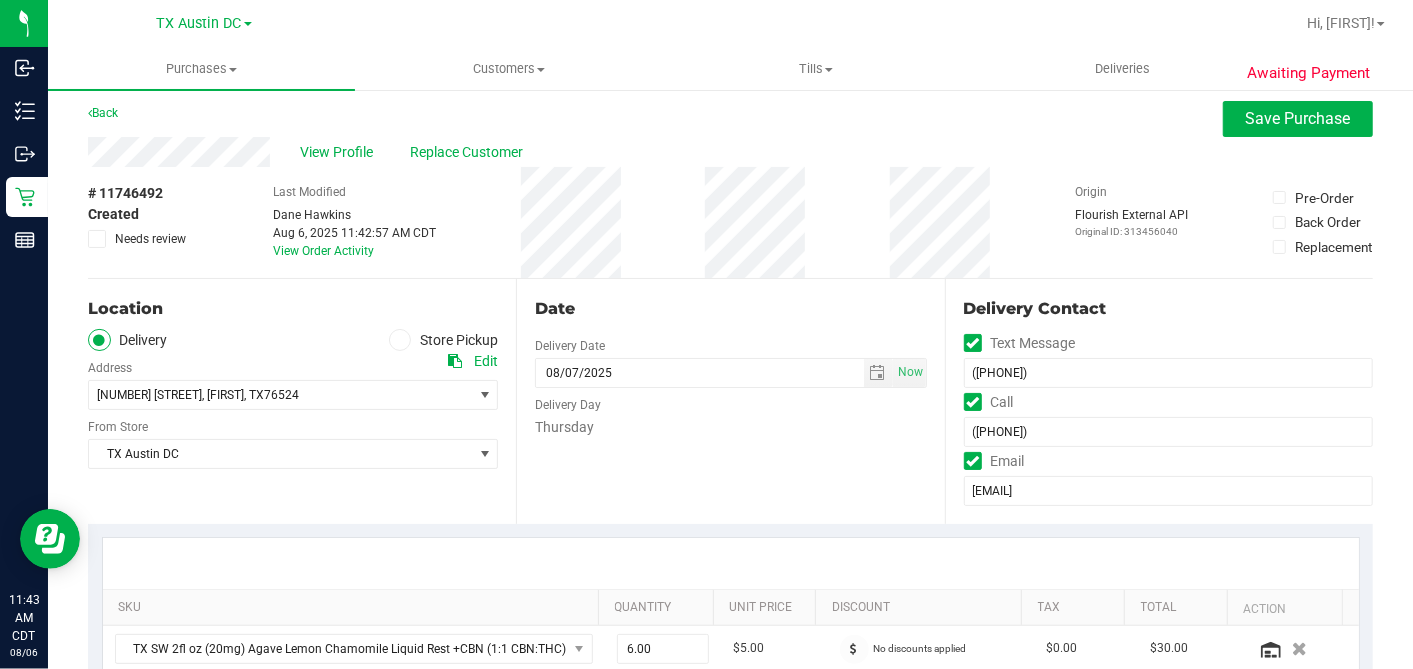 scroll, scrollTop: 0, scrollLeft: 0, axis: both 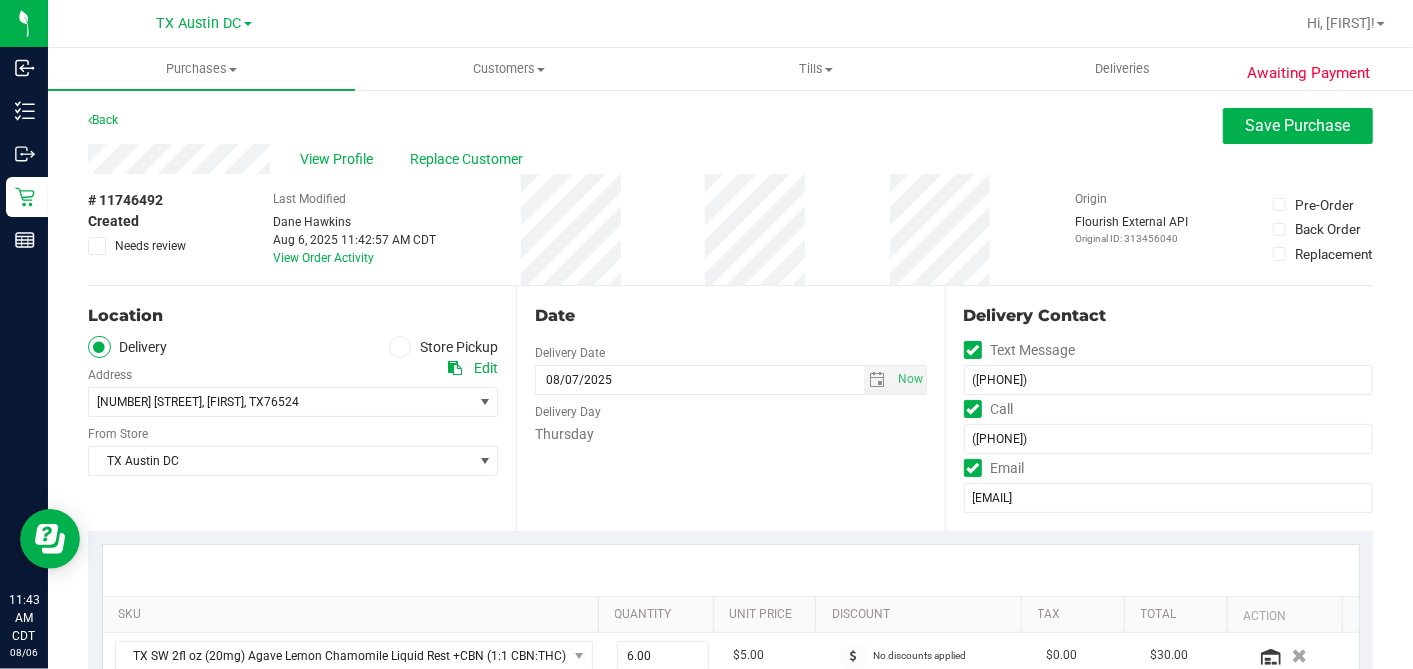 type on "Thursday [DATE] [TIME]-[TIME] -- Message:  --  Phone:[PHONE] --  Payment Method:CASH --  Menu Name:goodblend - [CITY] Delivery
RX VERIFIED. CENTEX DEL.
FIRST AVAILABLE ROUTE IS TUE [DATE] OUT OF PLANO INV. CALLING PT TO REVIEW/RESCHEDULE. LEFT VM - DH" 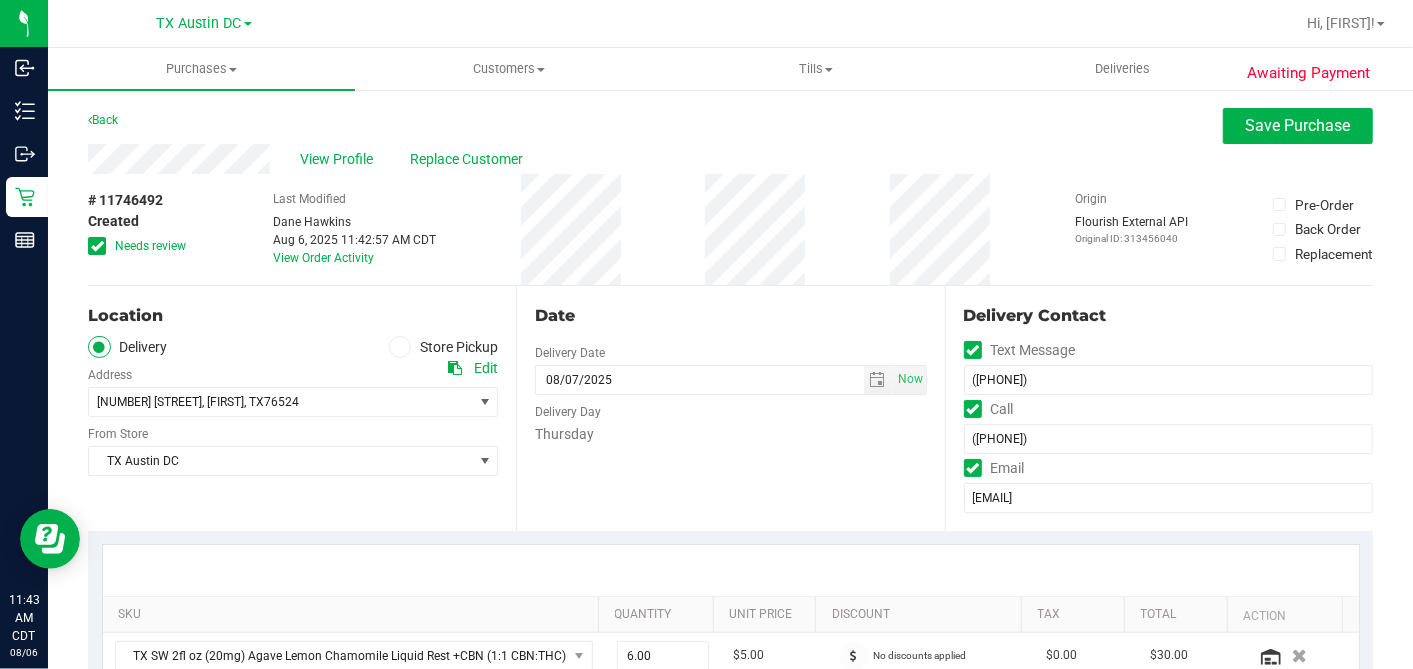 click on "View Profile
Replace Customer" at bounding box center (730, 159) 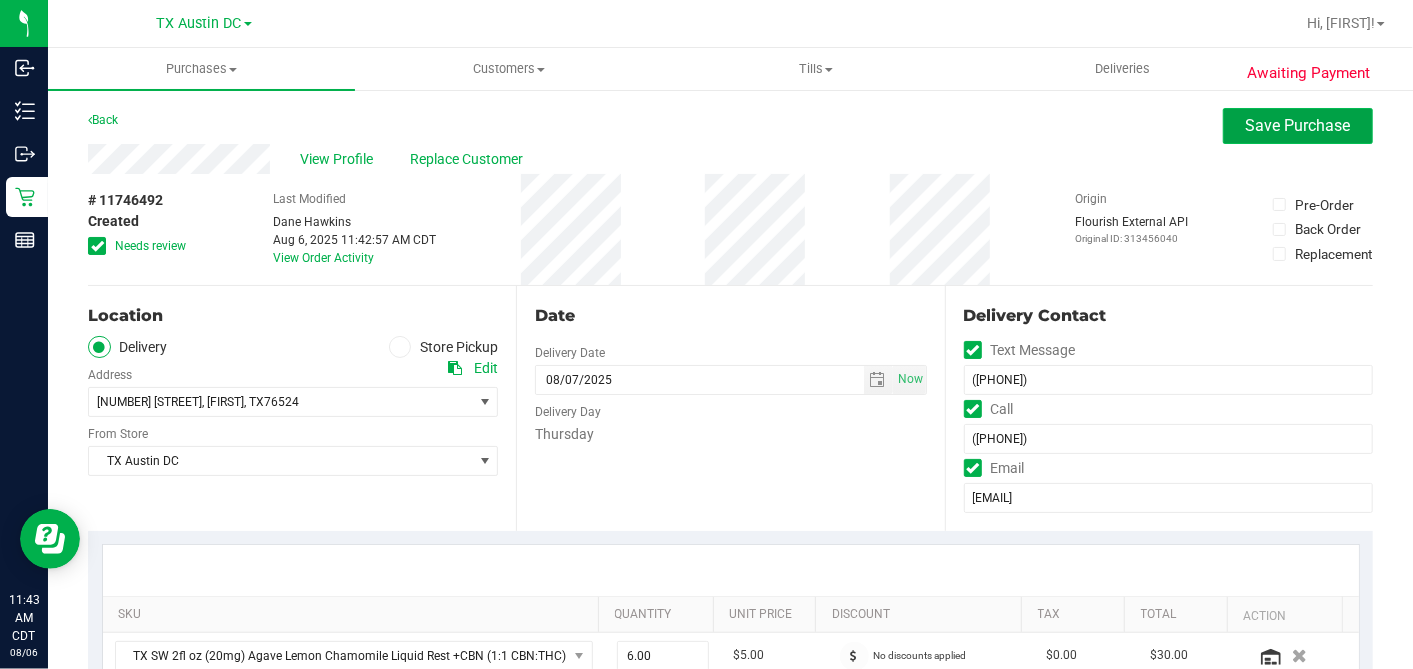 click on "Save Purchase" at bounding box center (1298, 125) 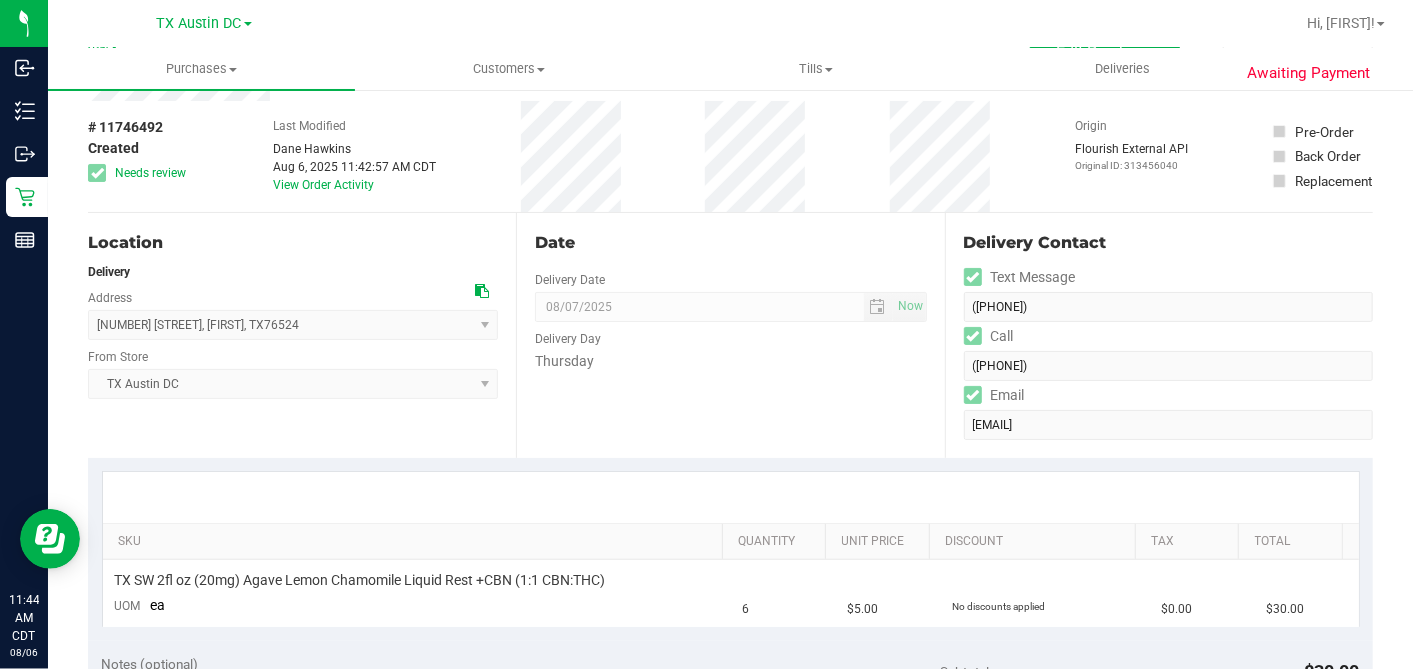 scroll, scrollTop: 0, scrollLeft: 0, axis: both 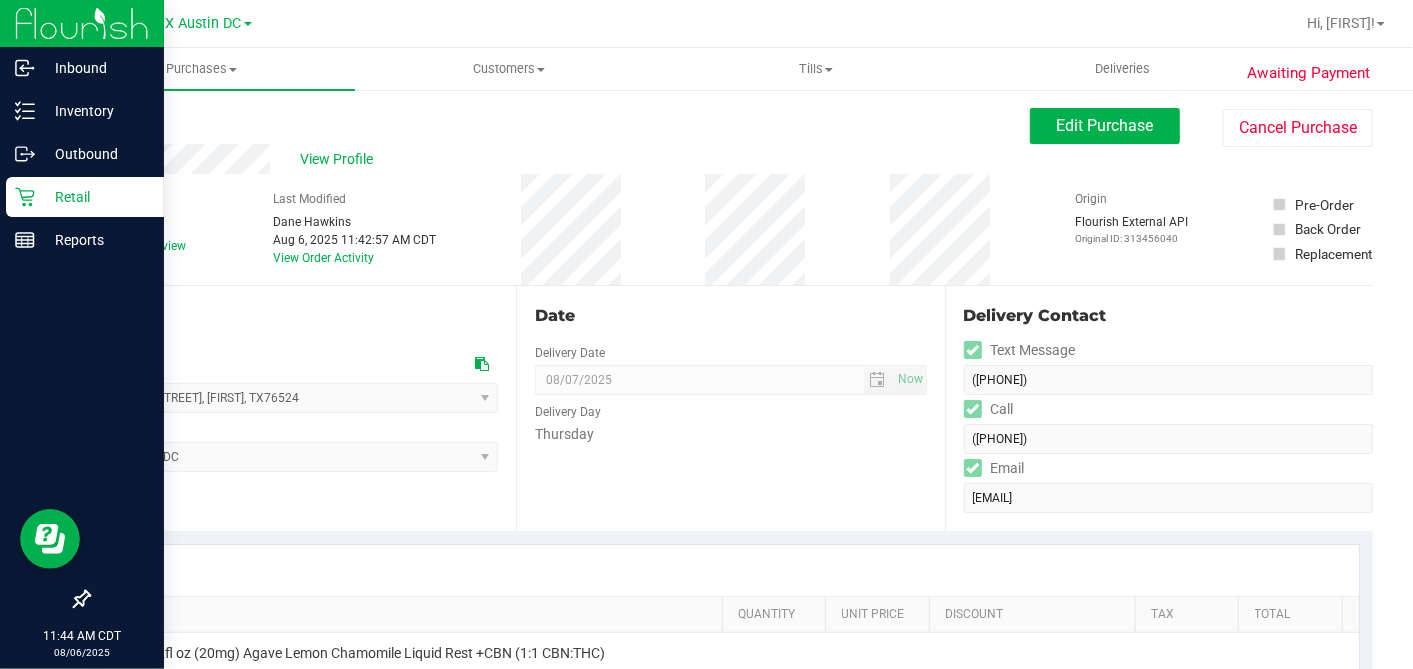 drag, startPoint x: 4, startPoint y: 197, endPoint x: 40, endPoint y: 206, distance: 37.107952 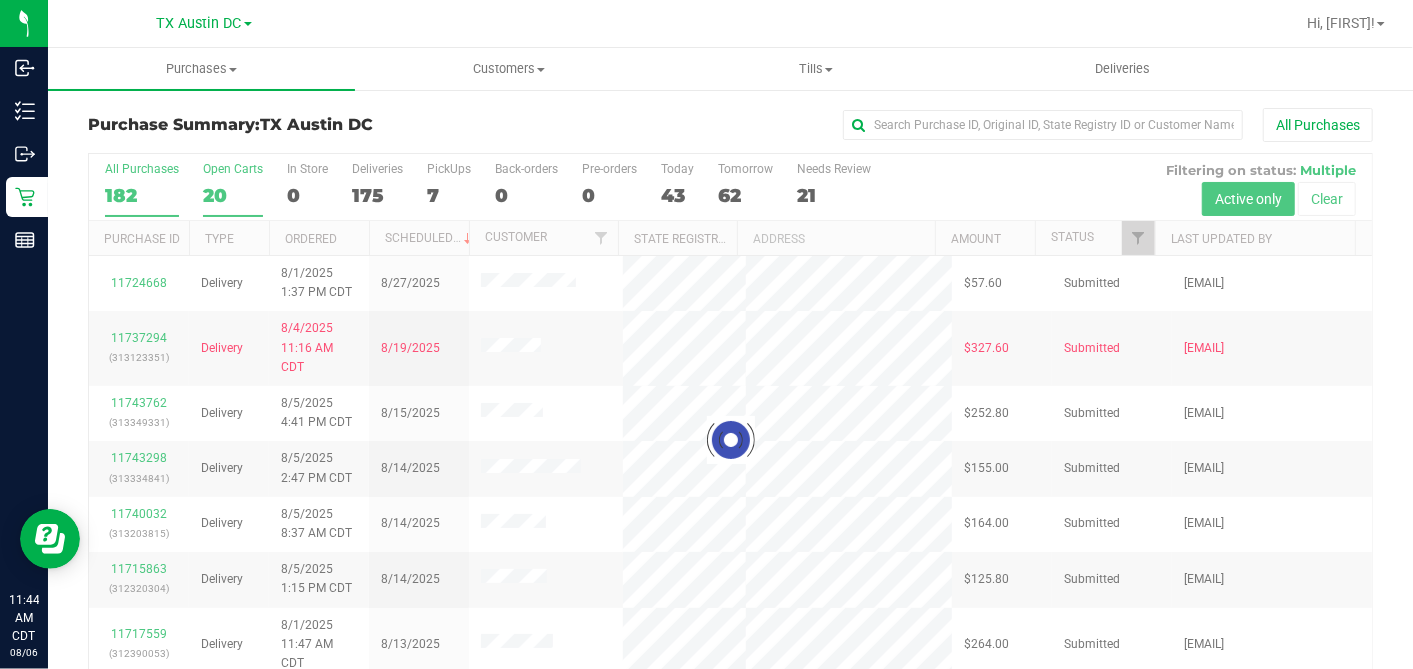 click at bounding box center (730, 439) 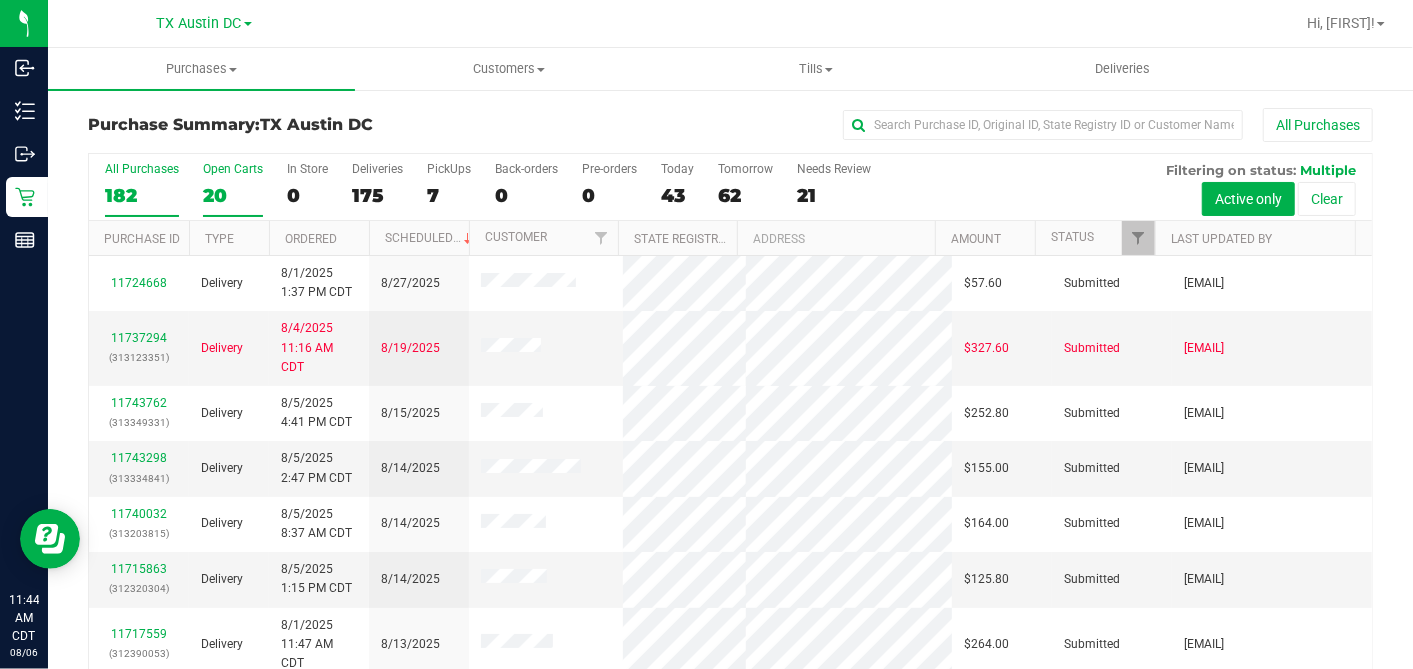 click on "20" at bounding box center [233, 195] 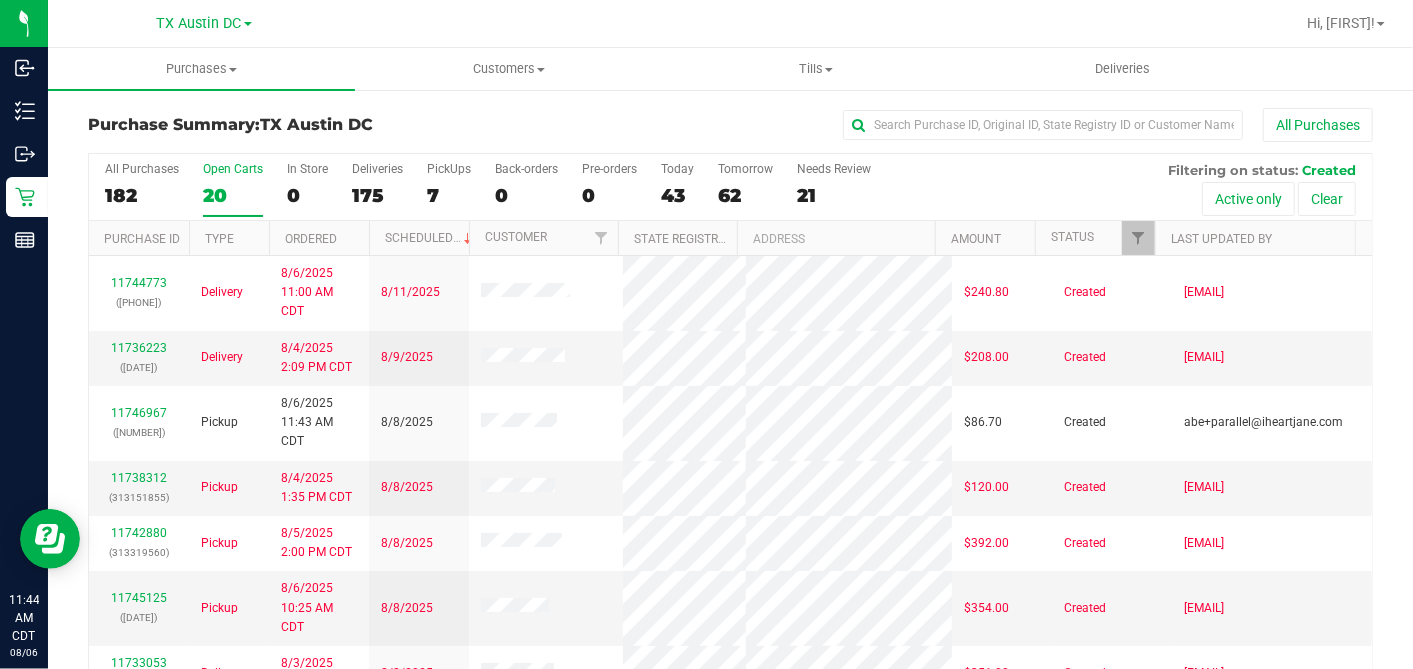 click on "Ordered" at bounding box center [319, 238] 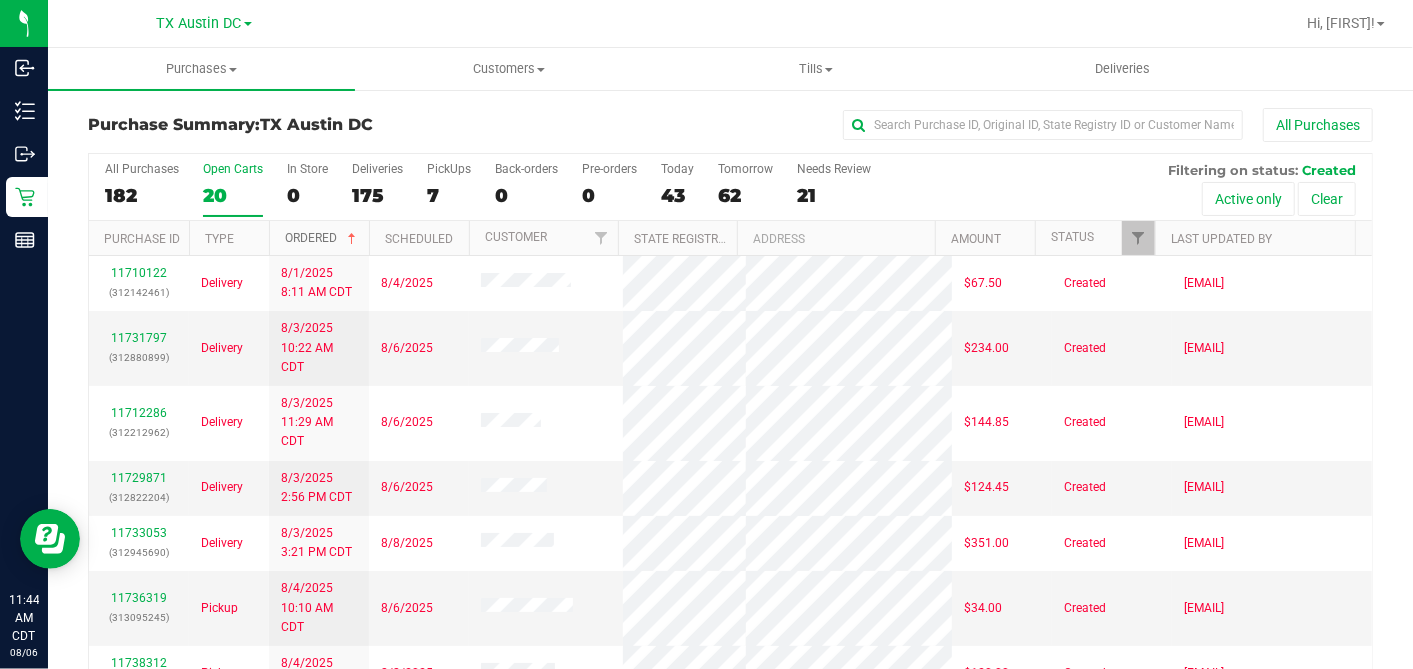 click at bounding box center (352, 239) 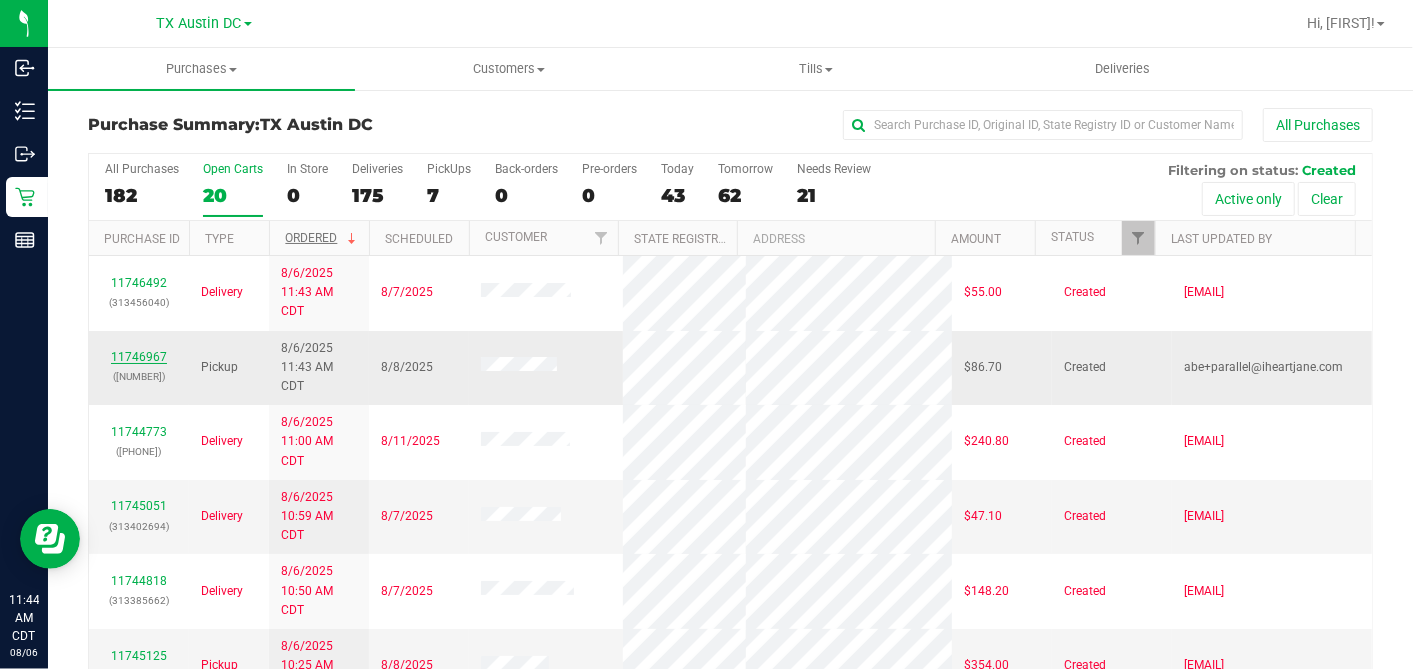 click on "11746967" at bounding box center (139, 357) 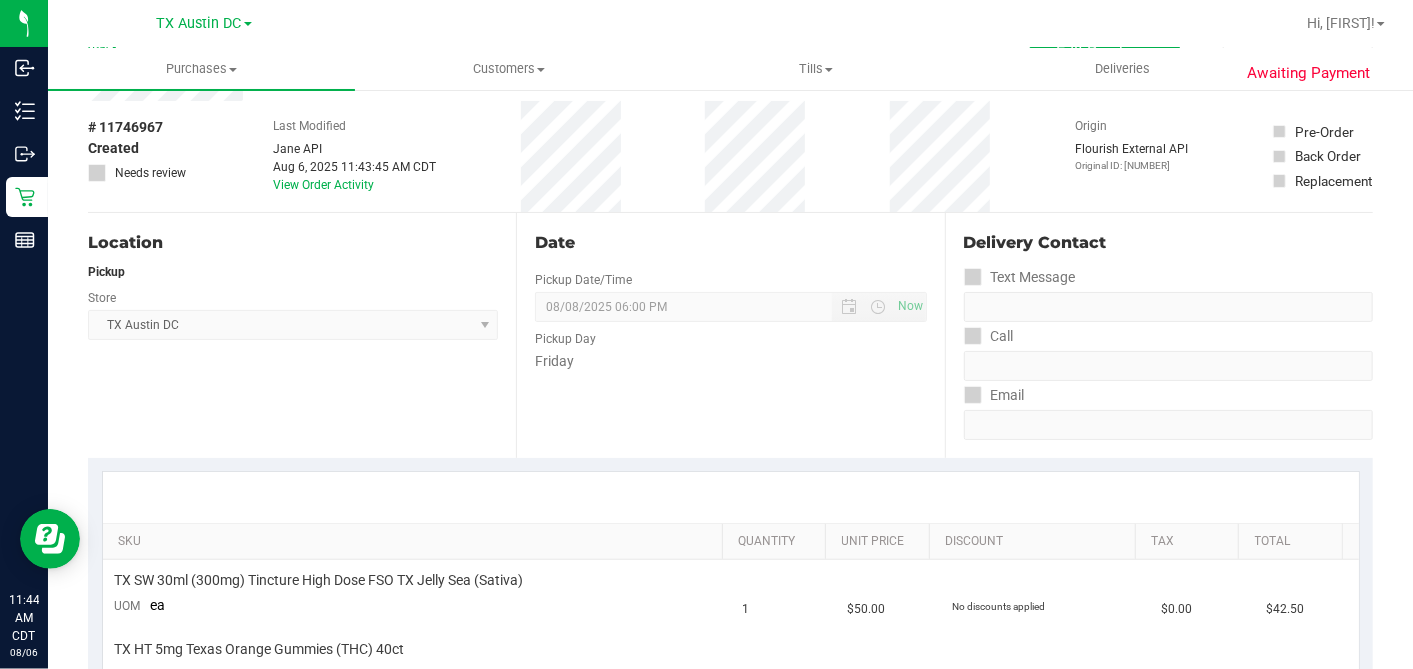scroll, scrollTop: 0, scrollLeft: 0, axis: both 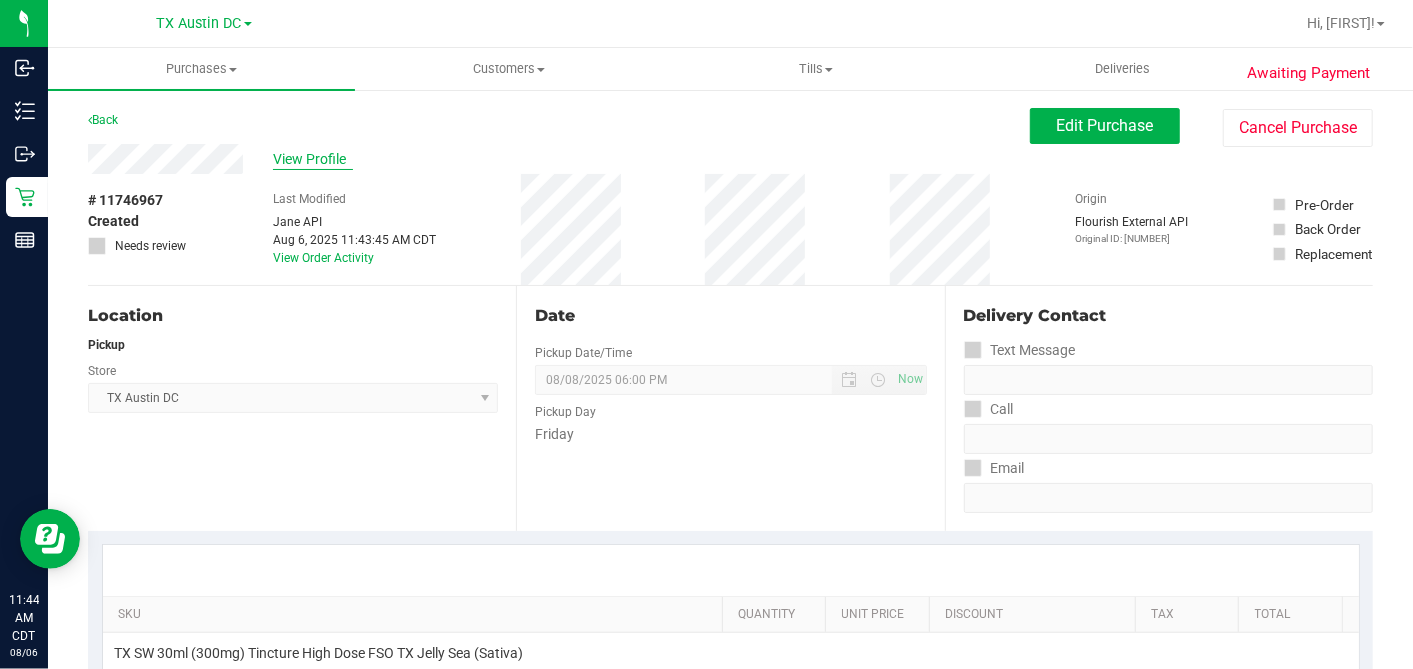 click on "View Profile" at bounding box center [313, 159] 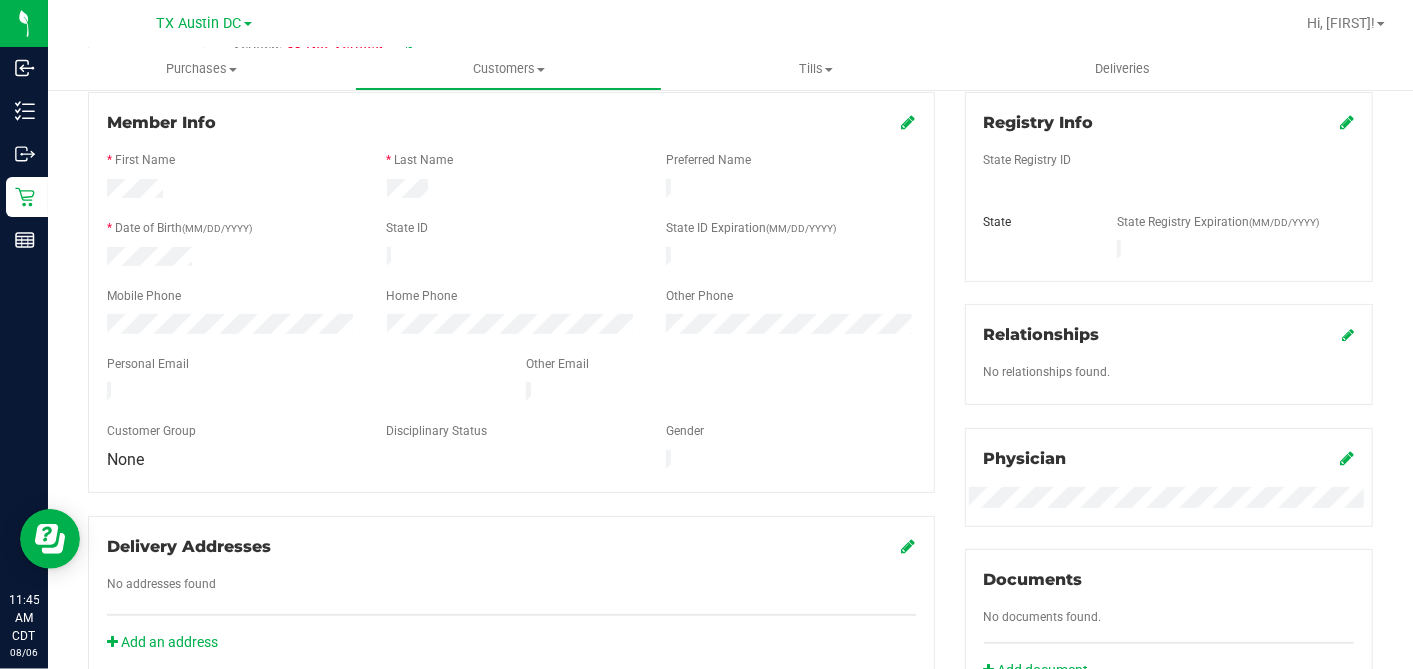 scroll, scrollTop: 0, scrollLeft: 0, axis: both 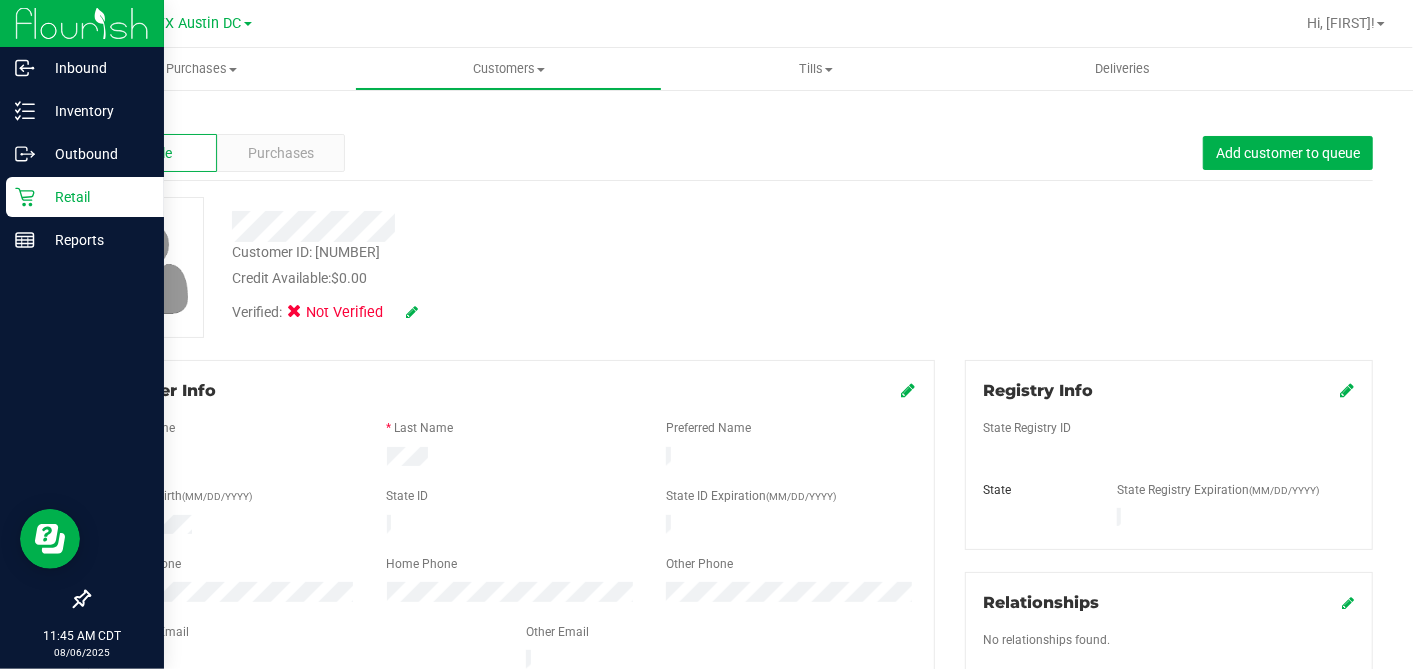 click on "Retail" at bounding box center (95, 197) 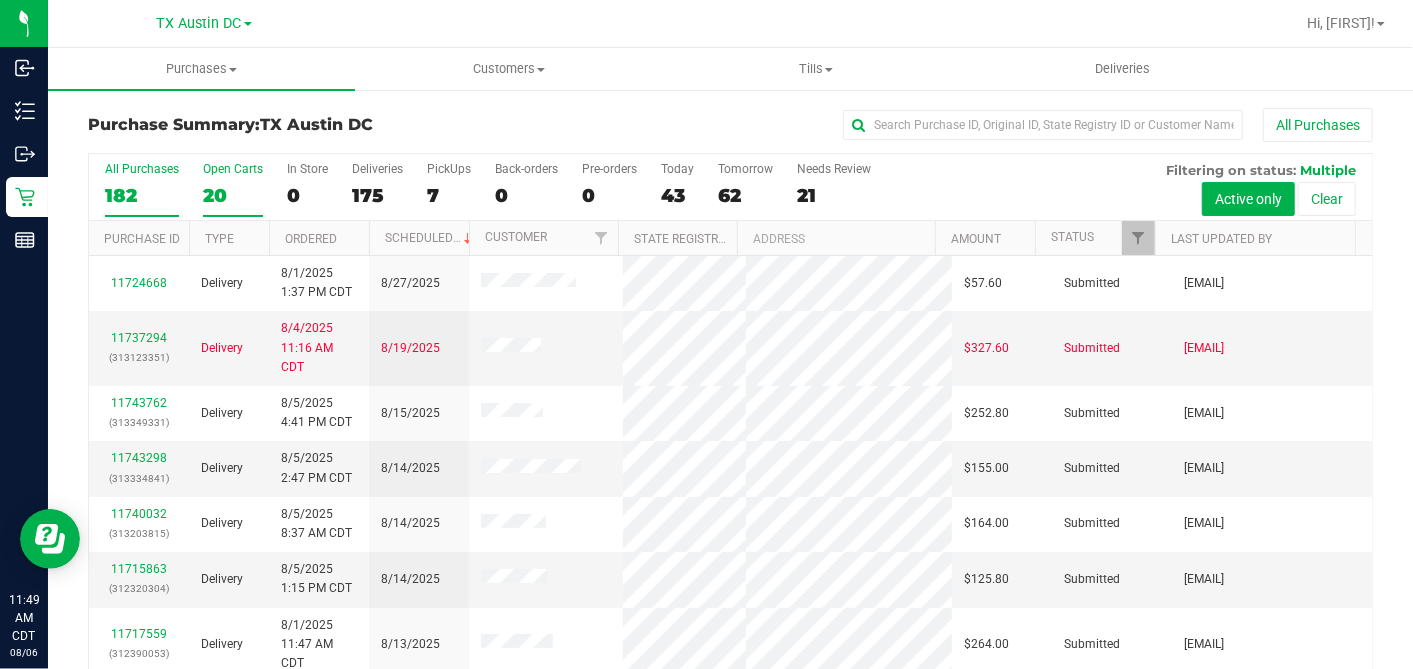 click on "20" at bounding box center [233, 195] 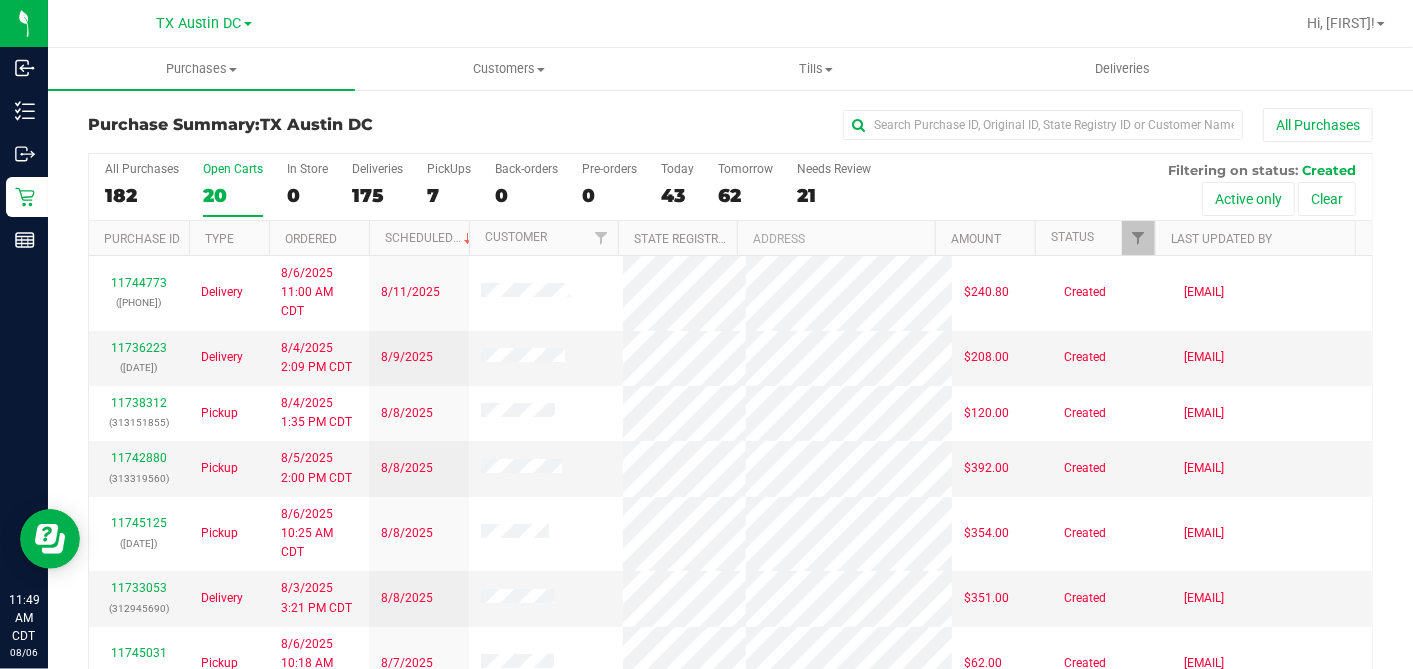 click on "Ordered" at bounding box center [319, 238] 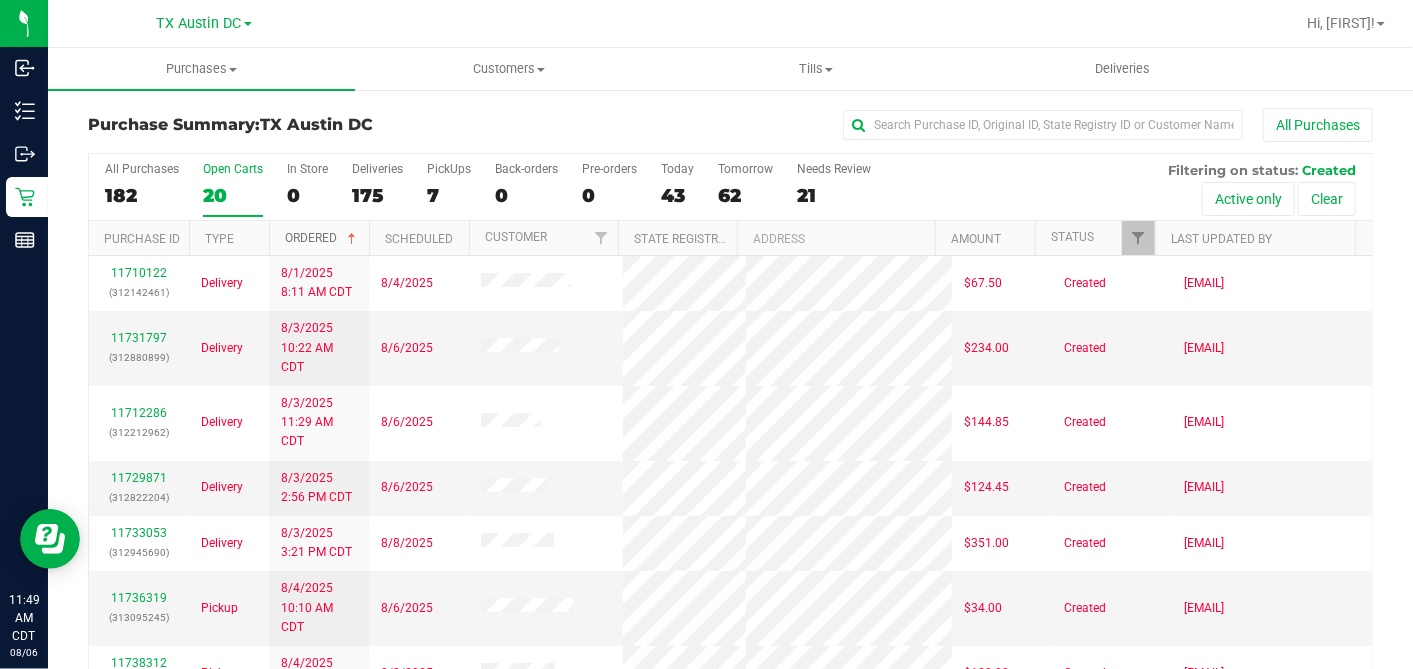 click at bounding box center (352, 239) 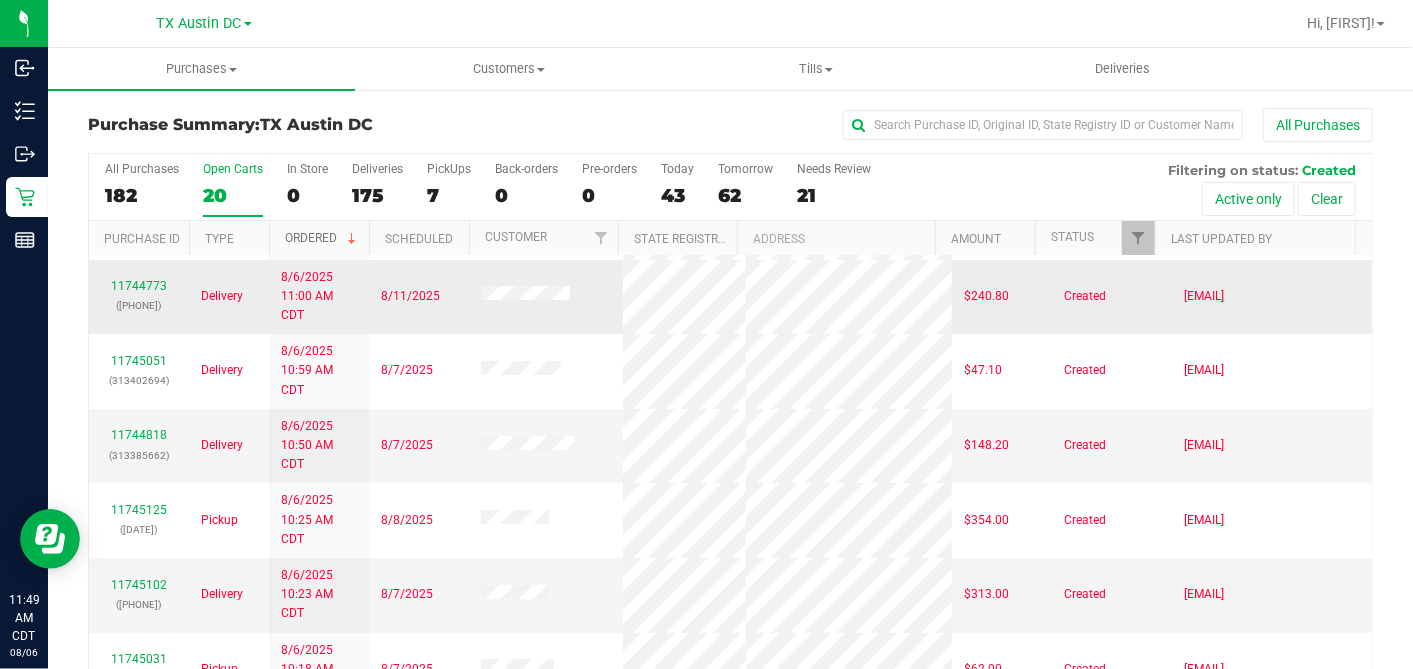 scroll, scrollTop: 0, scrollLeft: 0, axis: both 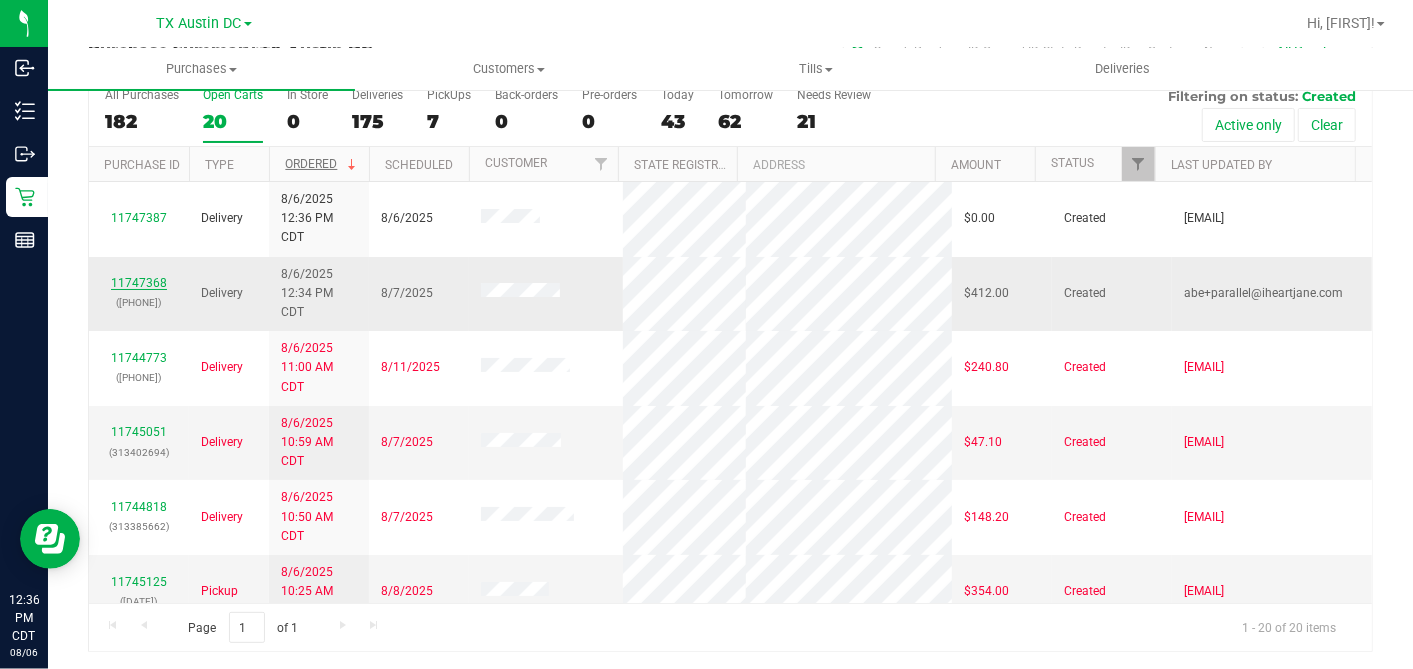 click on "11747368" at bounding box center (139, 283) 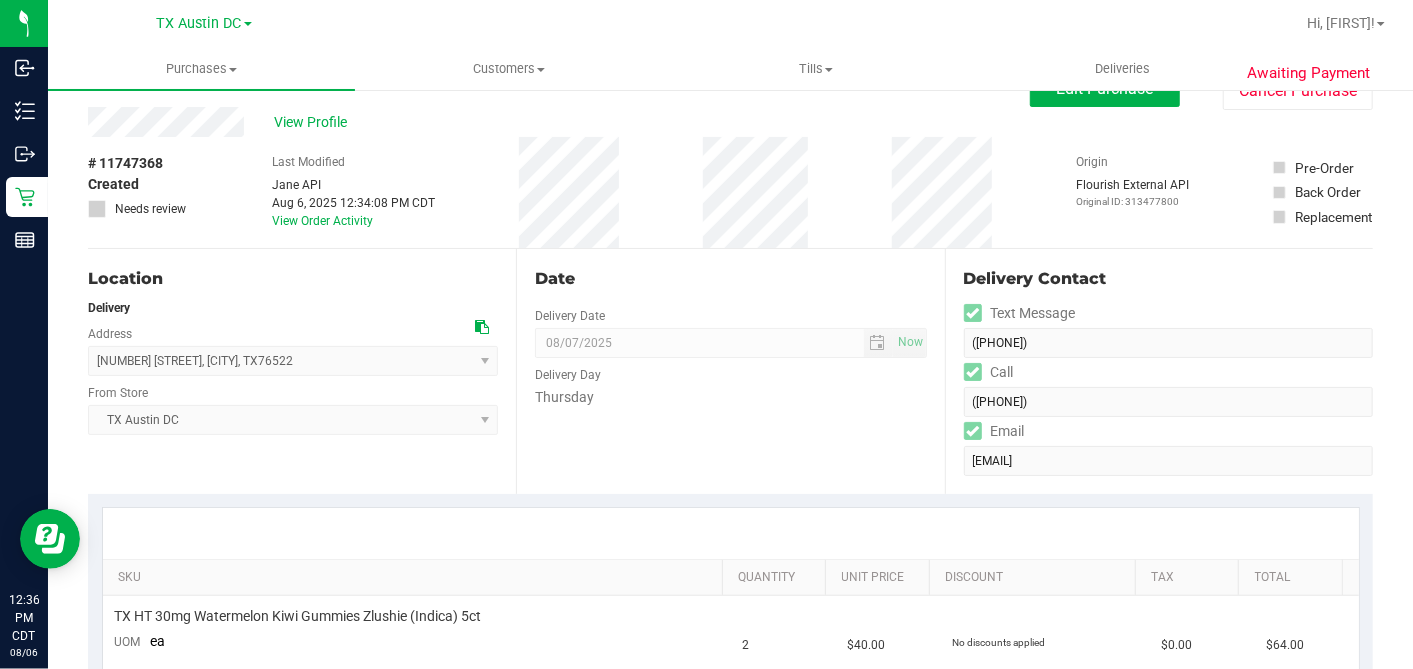 scroll, scrollTop: 0, scrollLeft: 0, axis: both 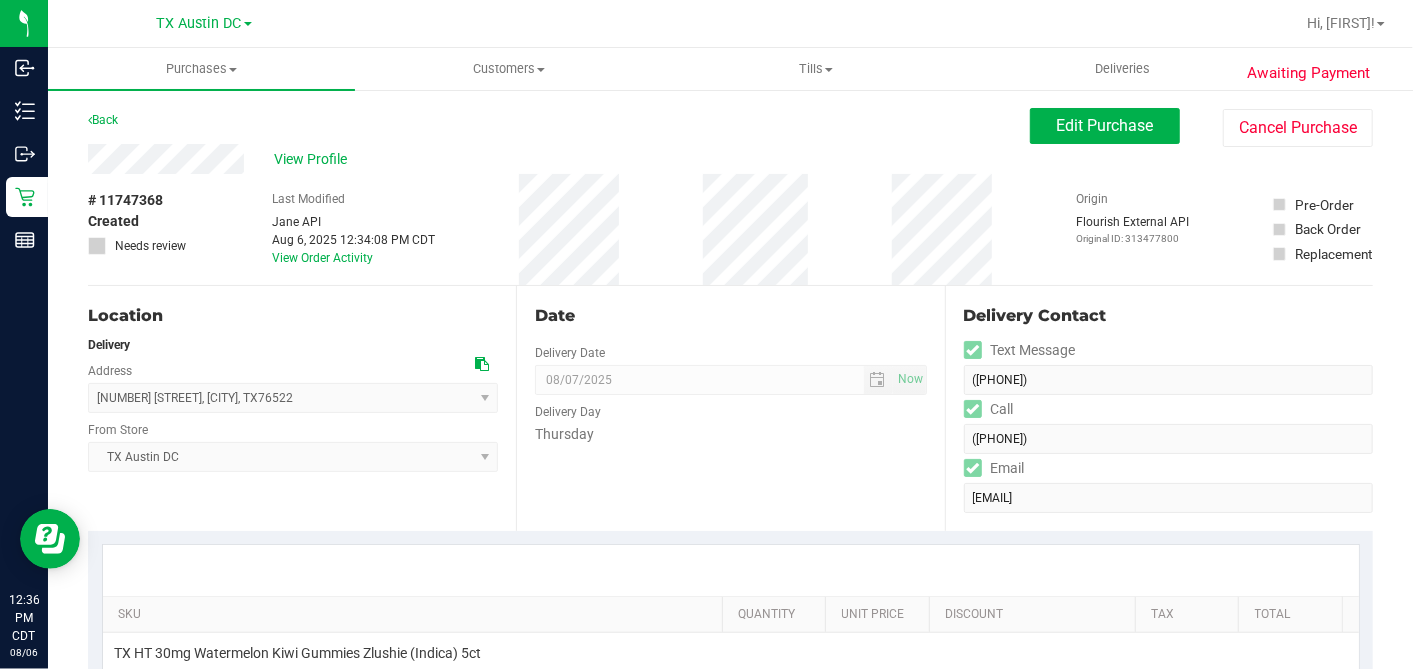 click on "# 11747368
Created
Needs review
Last Modified
[PERSON]
Aug 6, 2025 12:34:08 PM CDT
View Order Activity
Origin
Flourish External API
Original ID: 313477800
Pre-Order
Back Order" at bounding box center [730, 229] 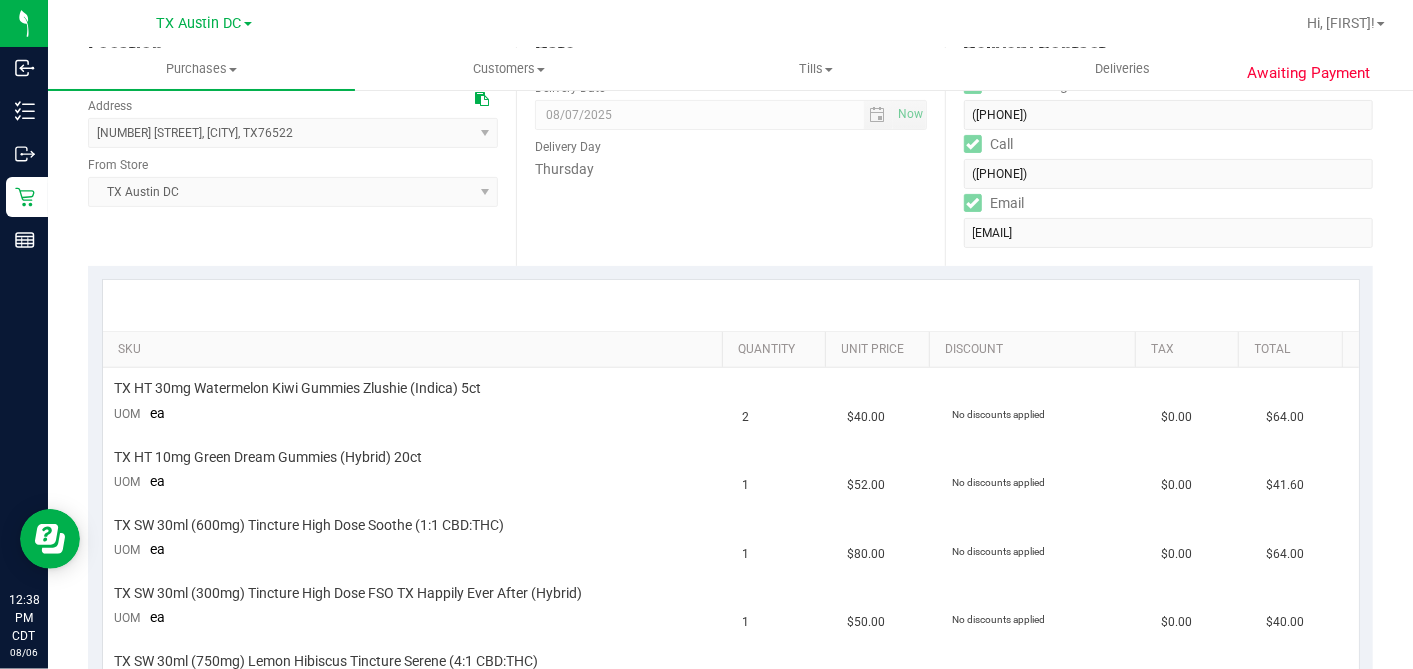 scroll, scrollTop: 111, scrollLeft: 0, axis: vertical 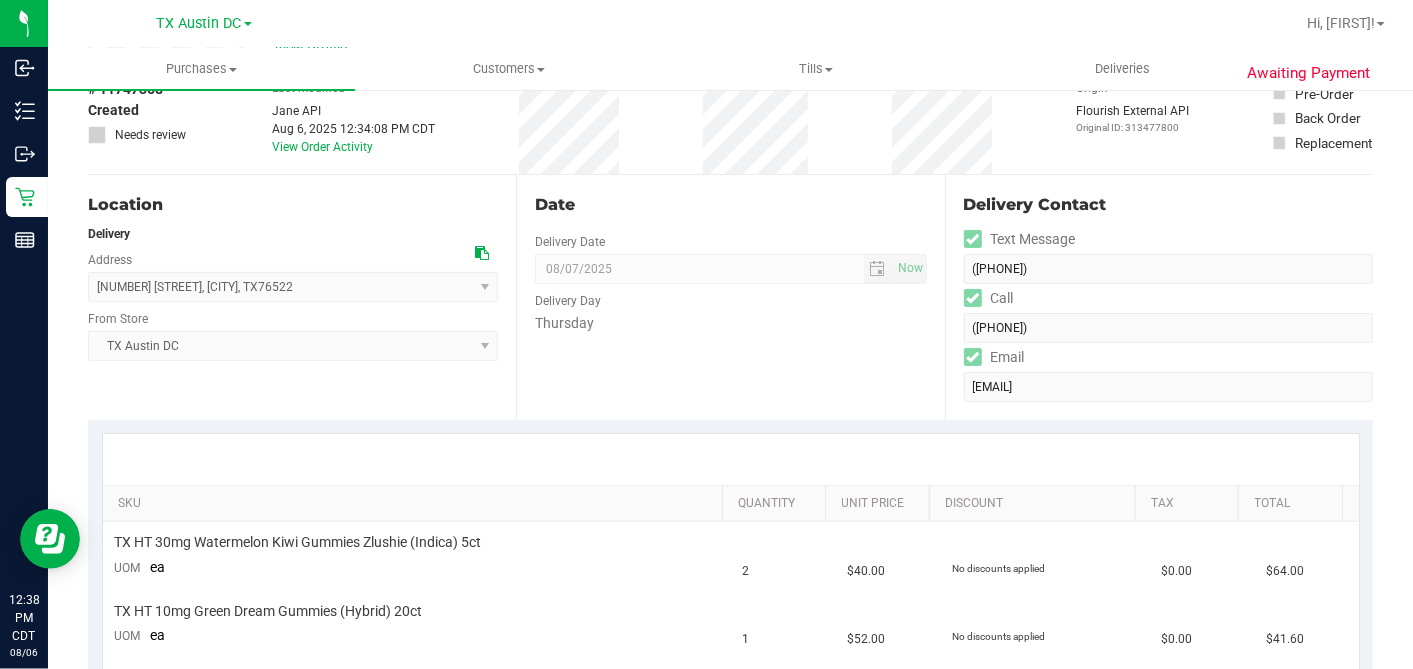 click at bounding box center [482, 253] 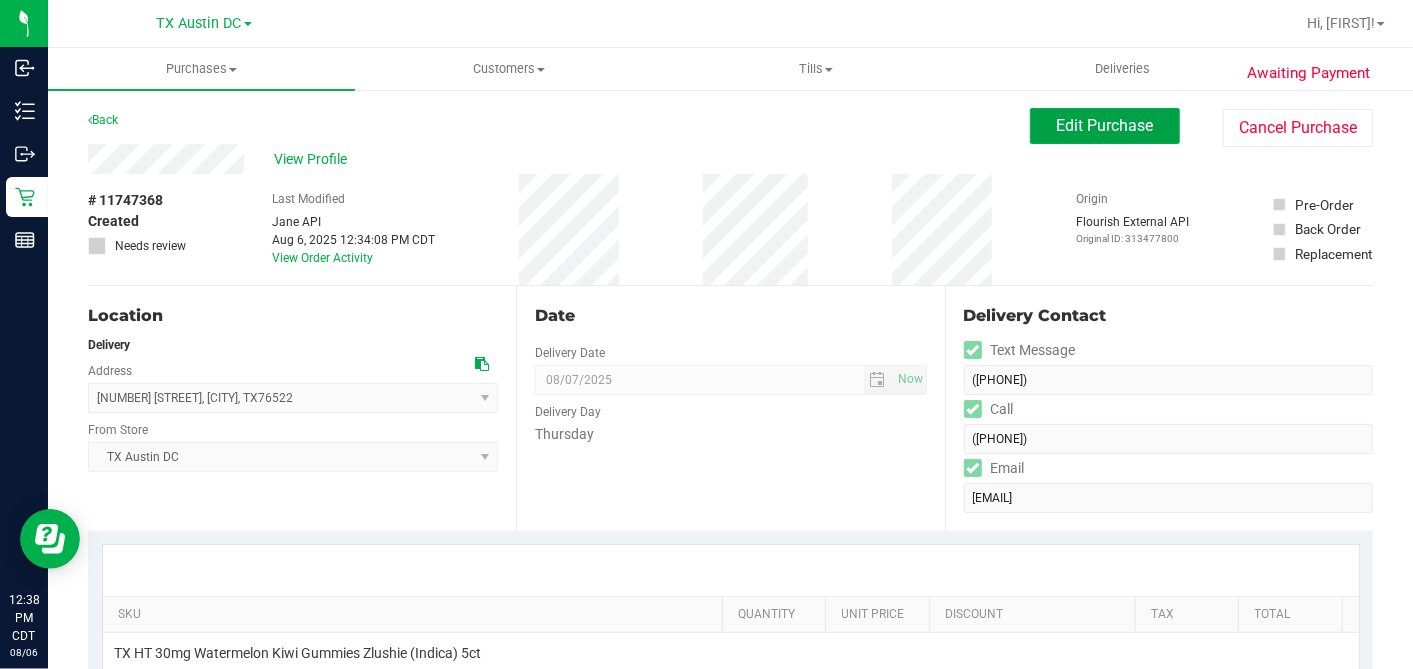 drag, startPoint x: 1024, startPoint y: 126, endPoint x: 1318, endPoint y: 105, distance: 294.74905 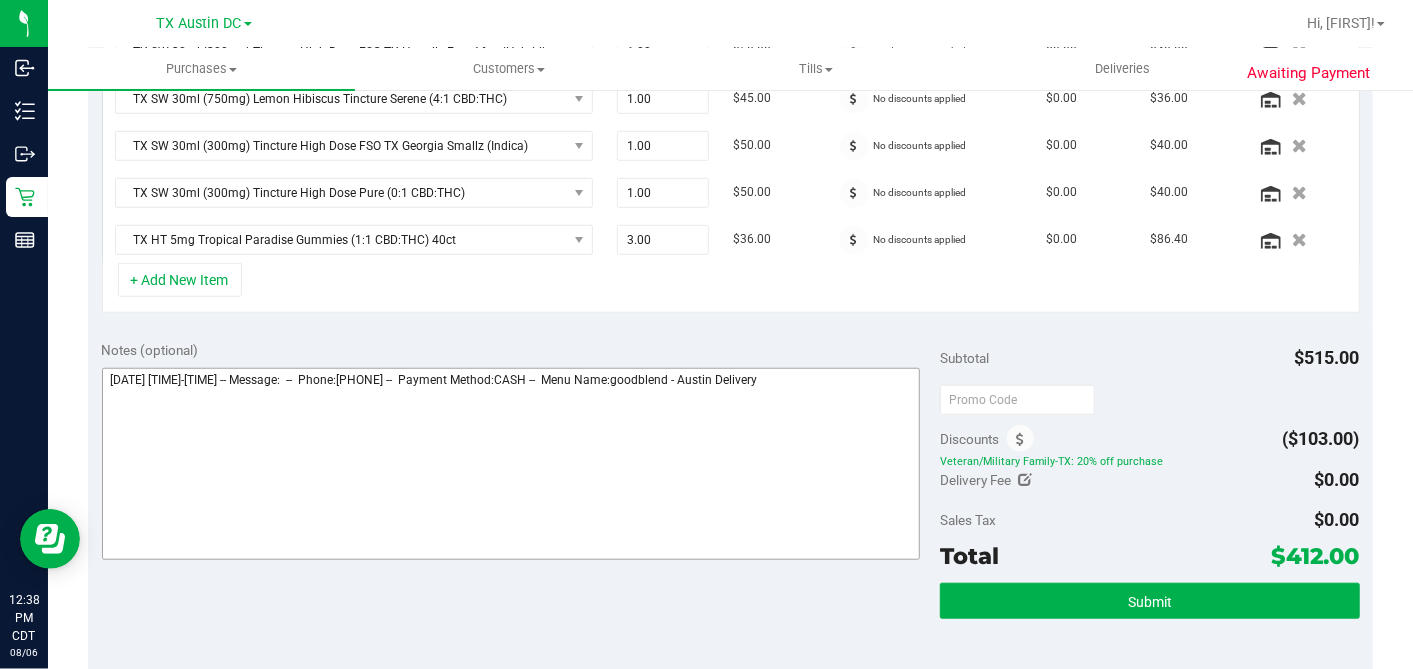 scroll, scrollTop: 777, scrollLeft: 0, axis: vertical 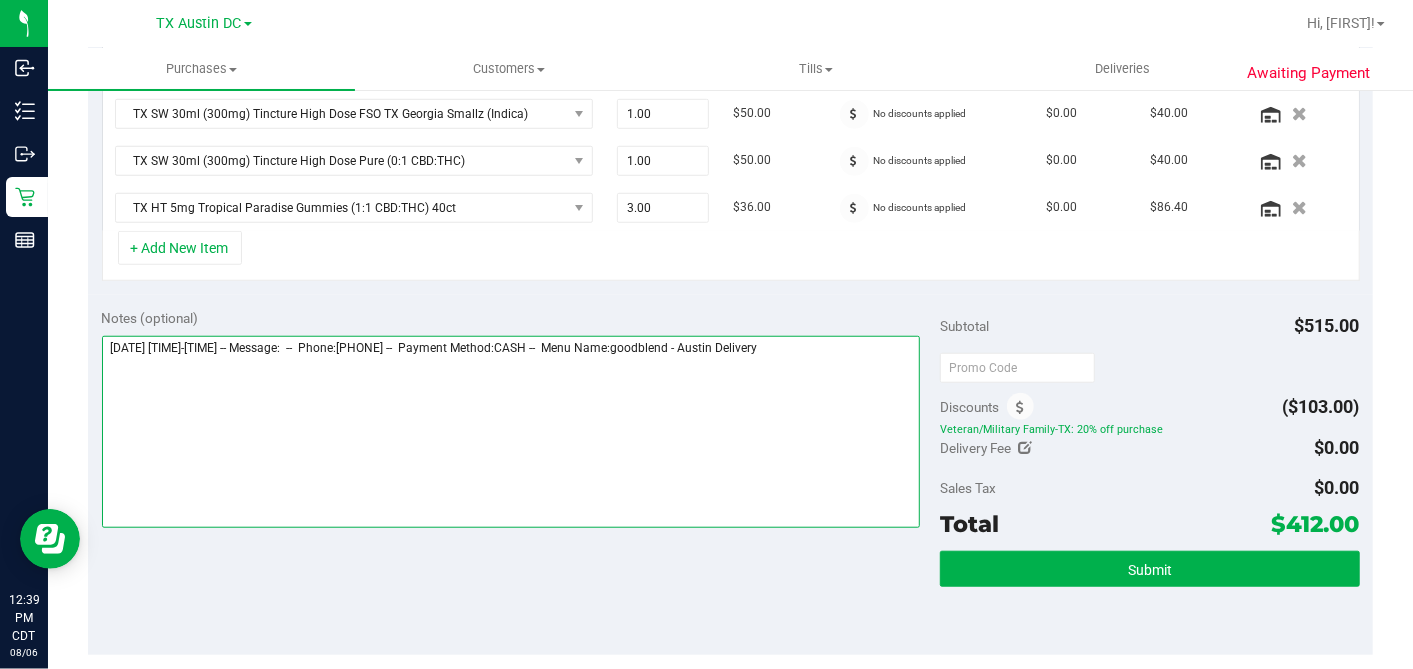 click at bounding box center (511, 432) 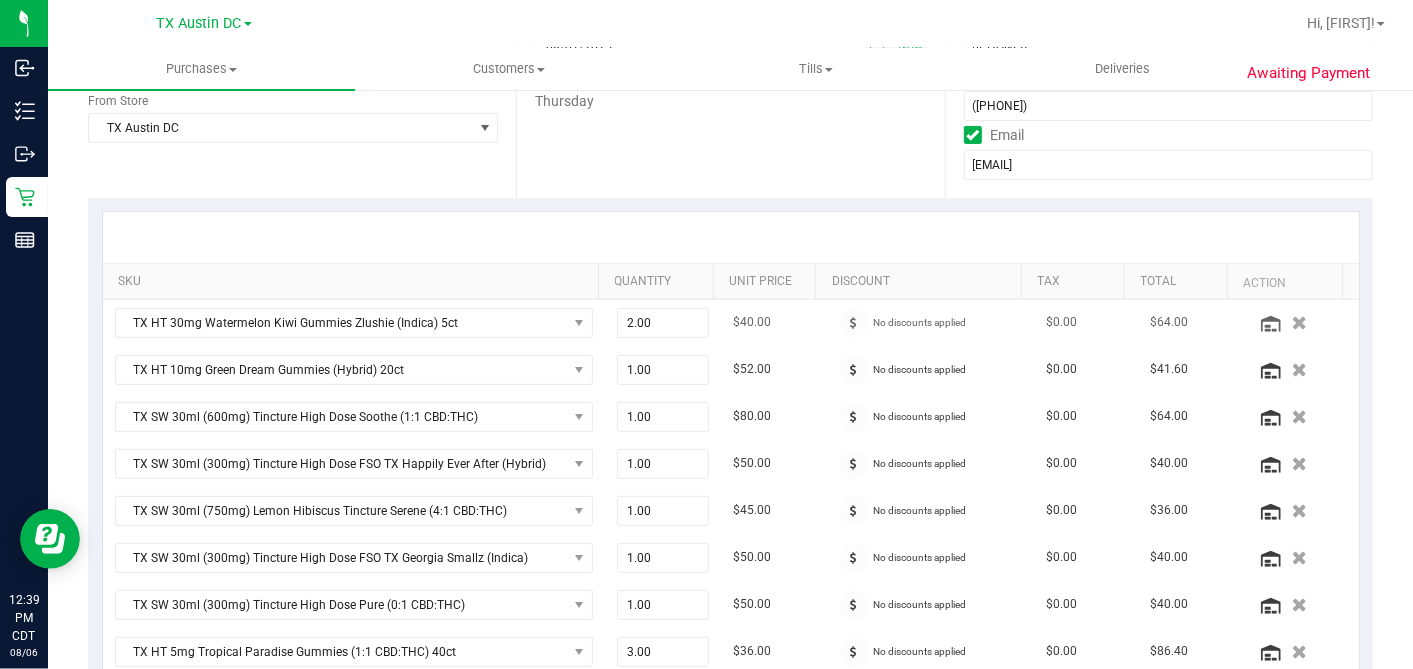 scroll, scrollTop: 0, scrollLeft: 0, axis: both 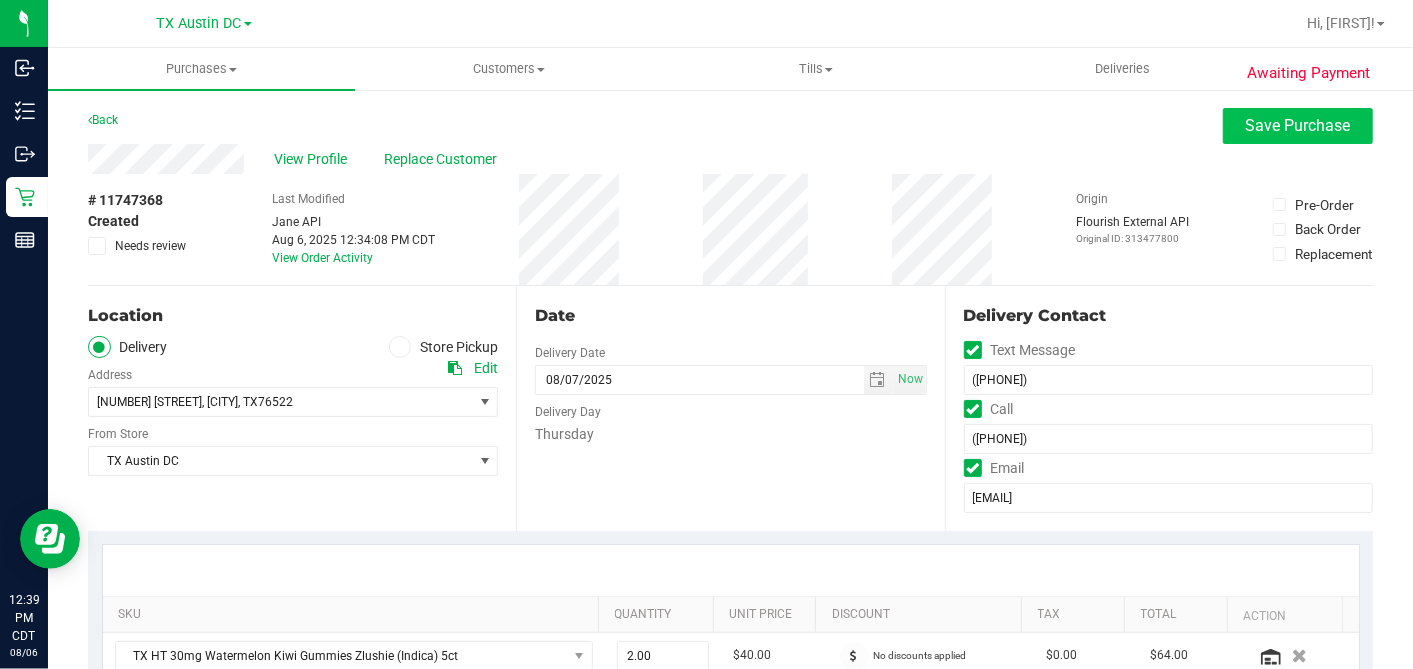 type on "Thursday 08/07/2025 08:00-17:00 -- Message:  --  Phone:[PHONE] --  Payment Method:CASH --  Menu Name:goodblend - [CITY] Delivery
RX VERIFIED. CENTEX DEL.
FIRST AVAILABLE ROUTE IS TUE 8/12 OUT OF [CITY] INV. CALLNG PT TO REVIEW/RESCHEDULE - DH" 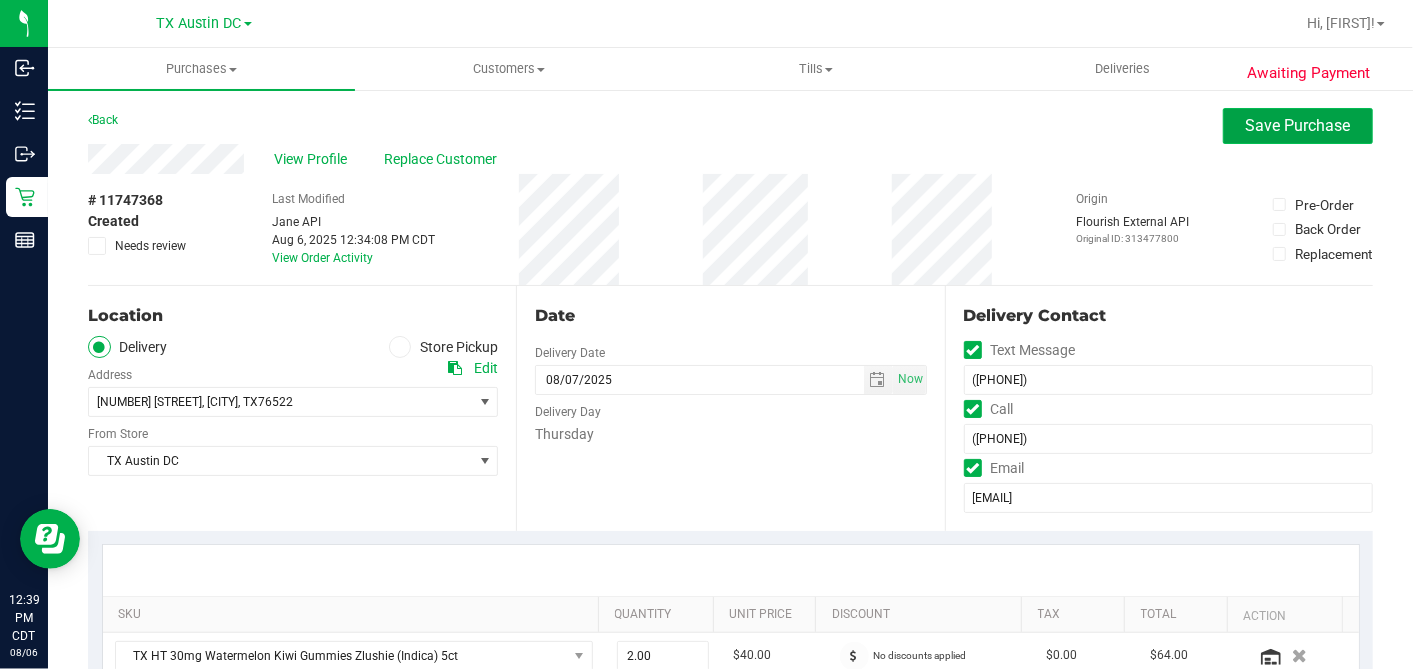 click on "Save Purchase" at bounding box center [1298, 125] 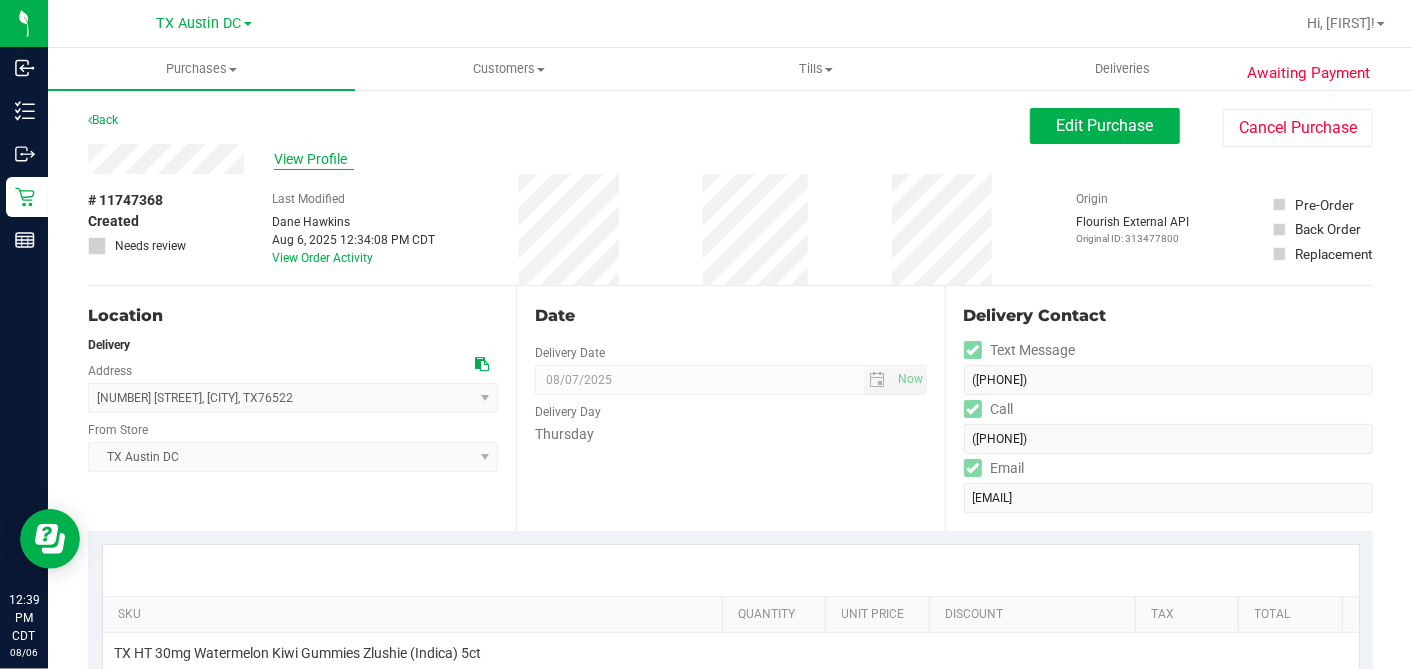 click on "View Profile" at bounding box center [314, 159] 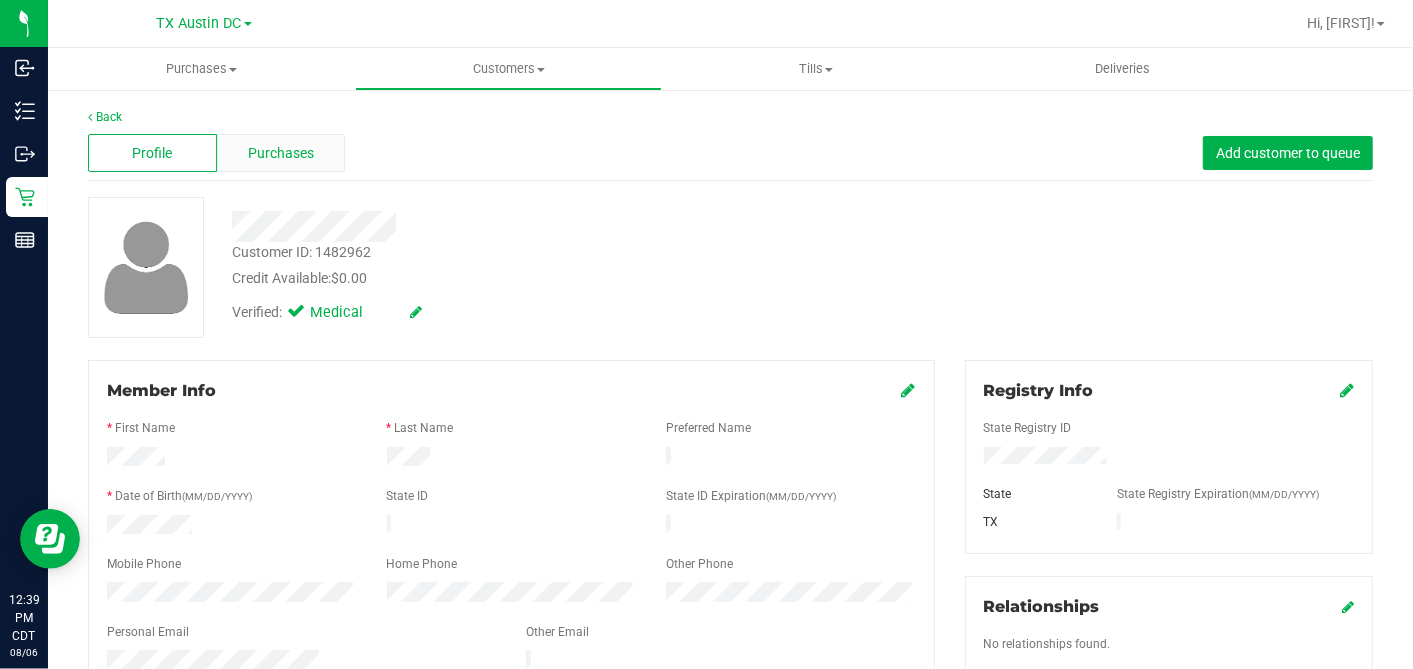 click on "Purchases" at bounding box center [281, 153] 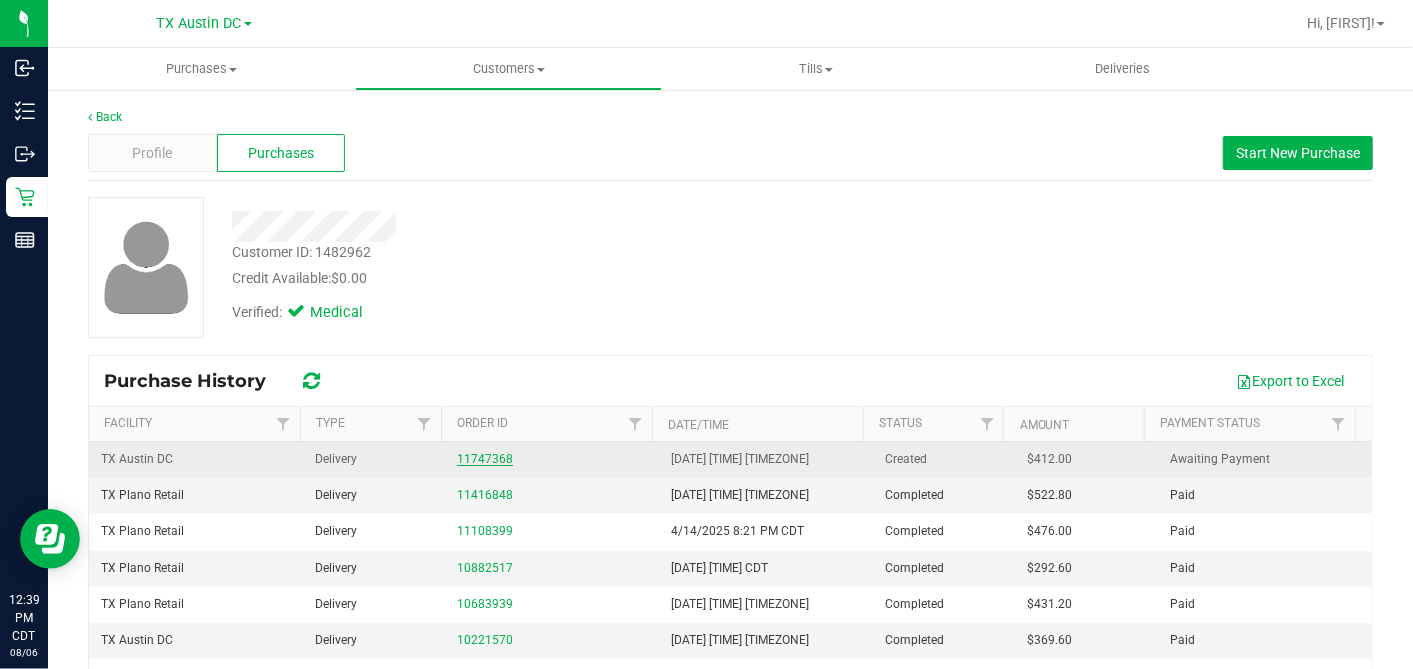 click on "11747368" at bounding box center (485, 459) 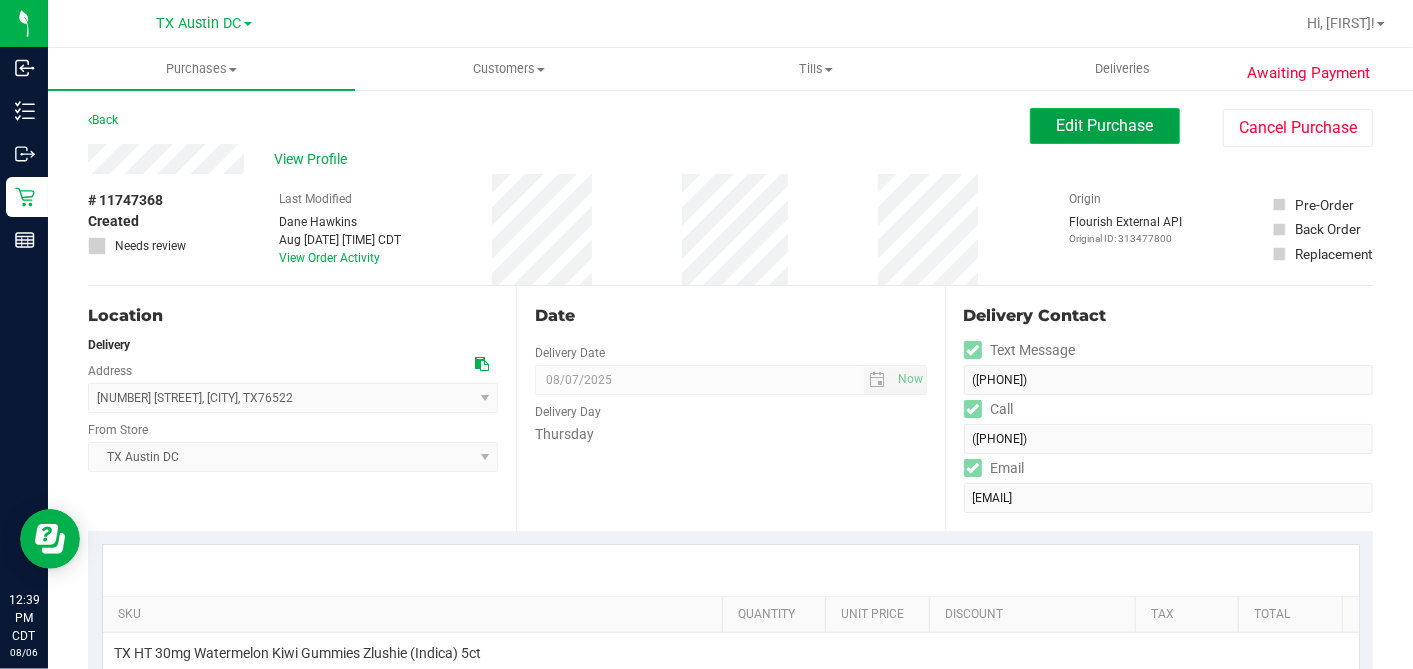click on "Edit Purchase" at bounding box center [1105, 125] 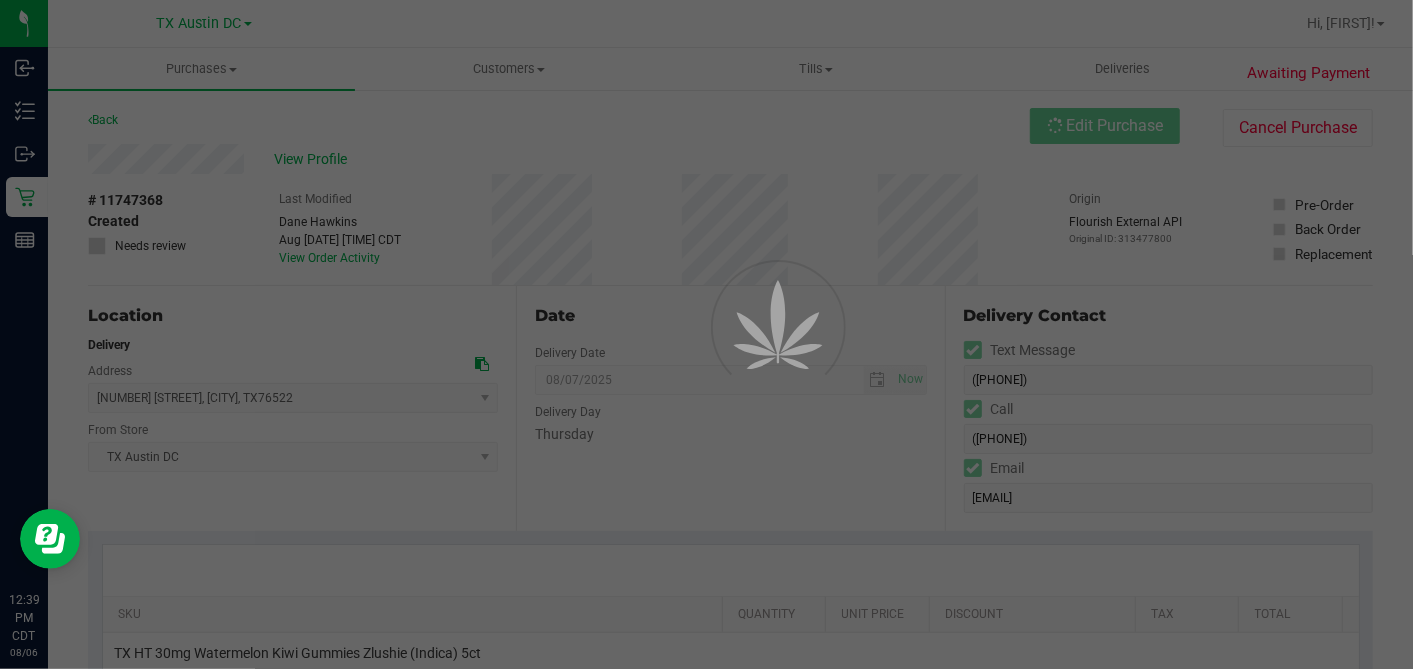 click at bounding box center (706, 334) 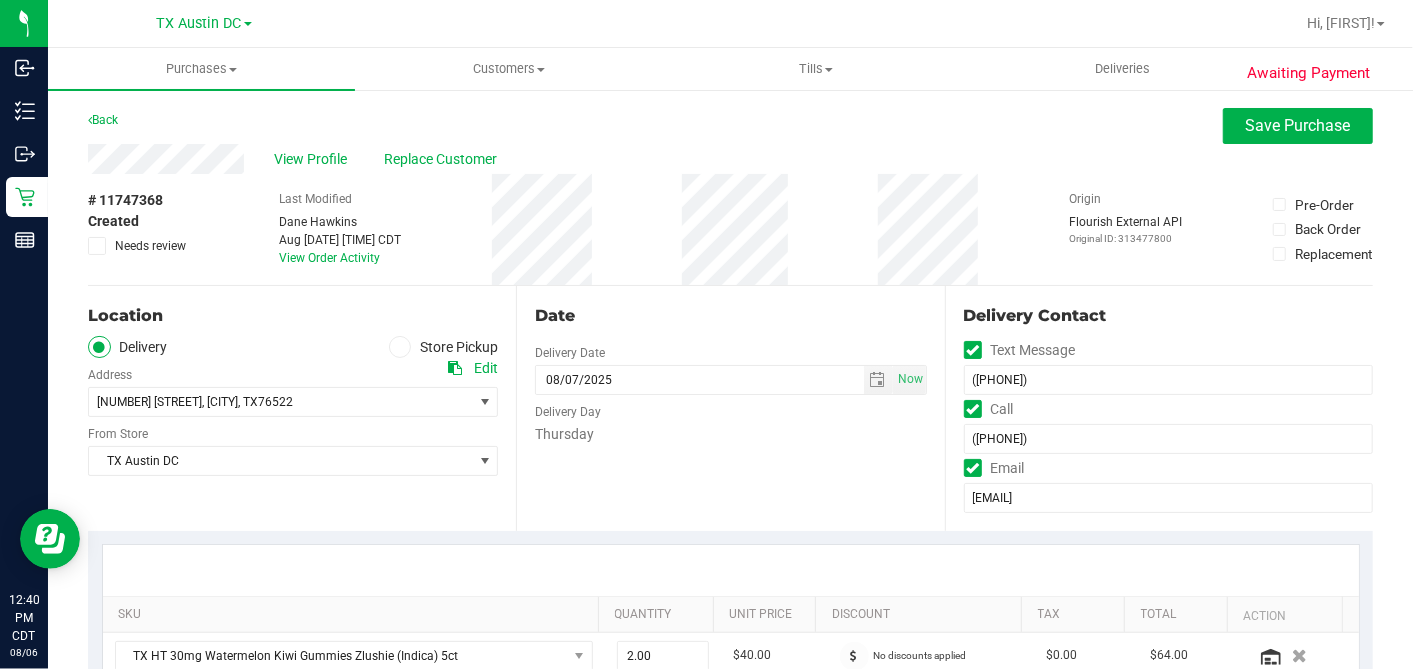 drag, startPoint x: 111, startPoint y: 245, endPoint x: 177, endPoint y: 287, distance: 78.23043 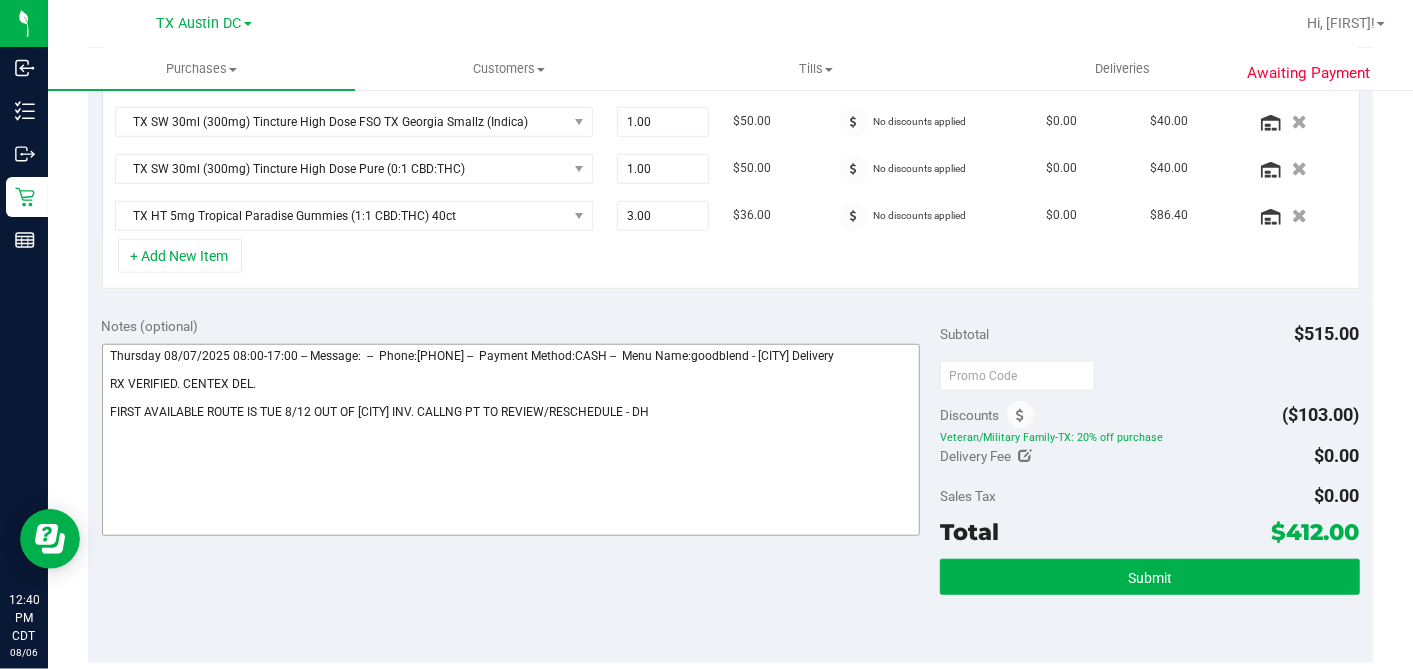 scroll, scrollTop: 777, scrollLeft: 0, axis: vertical 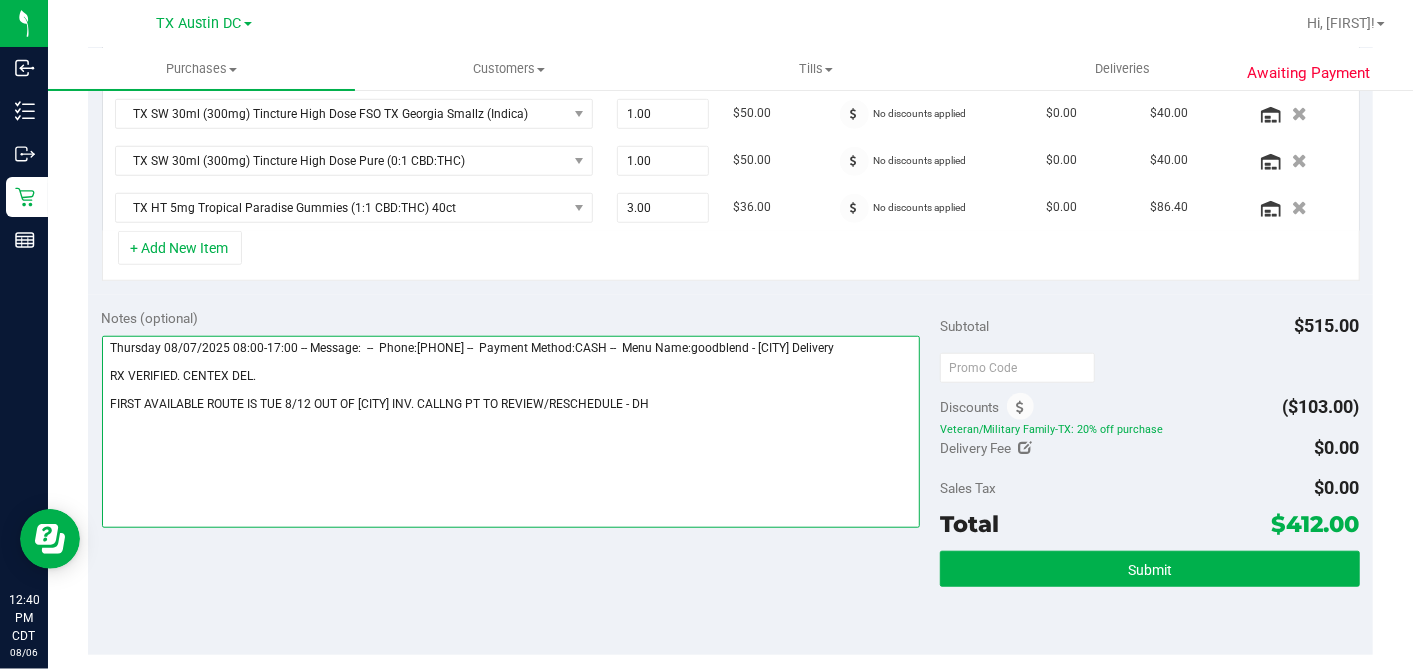 click at bounding box center [511, 432] 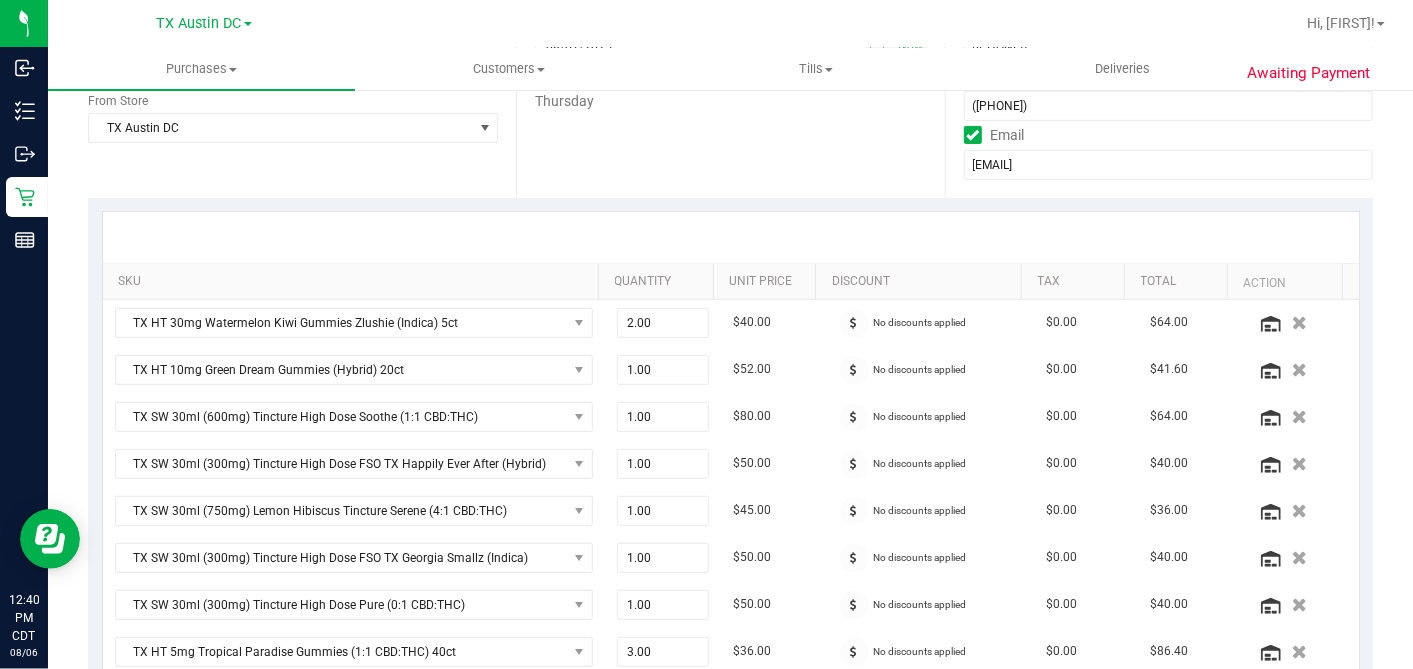 scroll, scrollTop: 0, scrollLeft: 0, axis: both 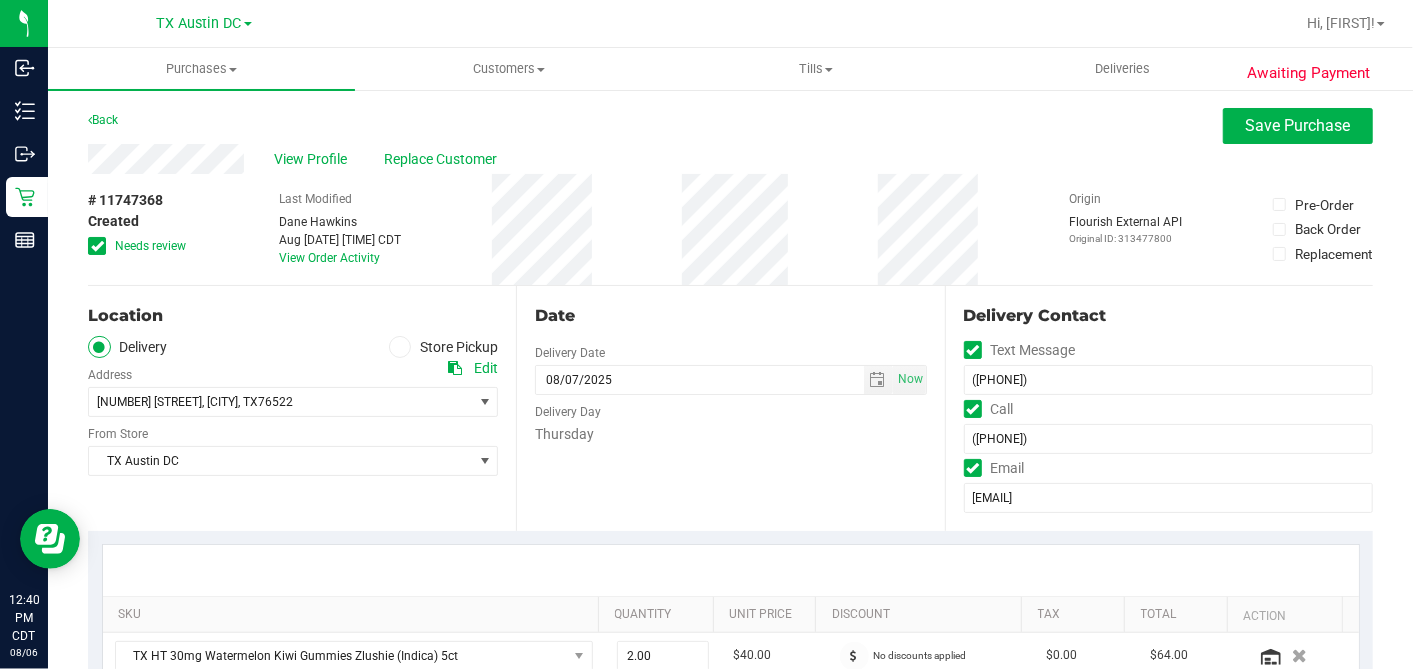 type on "Thursday 08/07/2025 08:00-17:00 -- Message:  --  Phone:[PHONE] --  Payment Method:CASH --  Menu Name:goodblend - [CITY] Delivery
RX VERIFIED. CENTEX DEL.
FIRST AVAILABLE ROUTE IS TUE 8/12 OUT OF [CITY] INV. CALLNG PT TO REVIEW/RESCHEDULE. LEFT VM - DH" 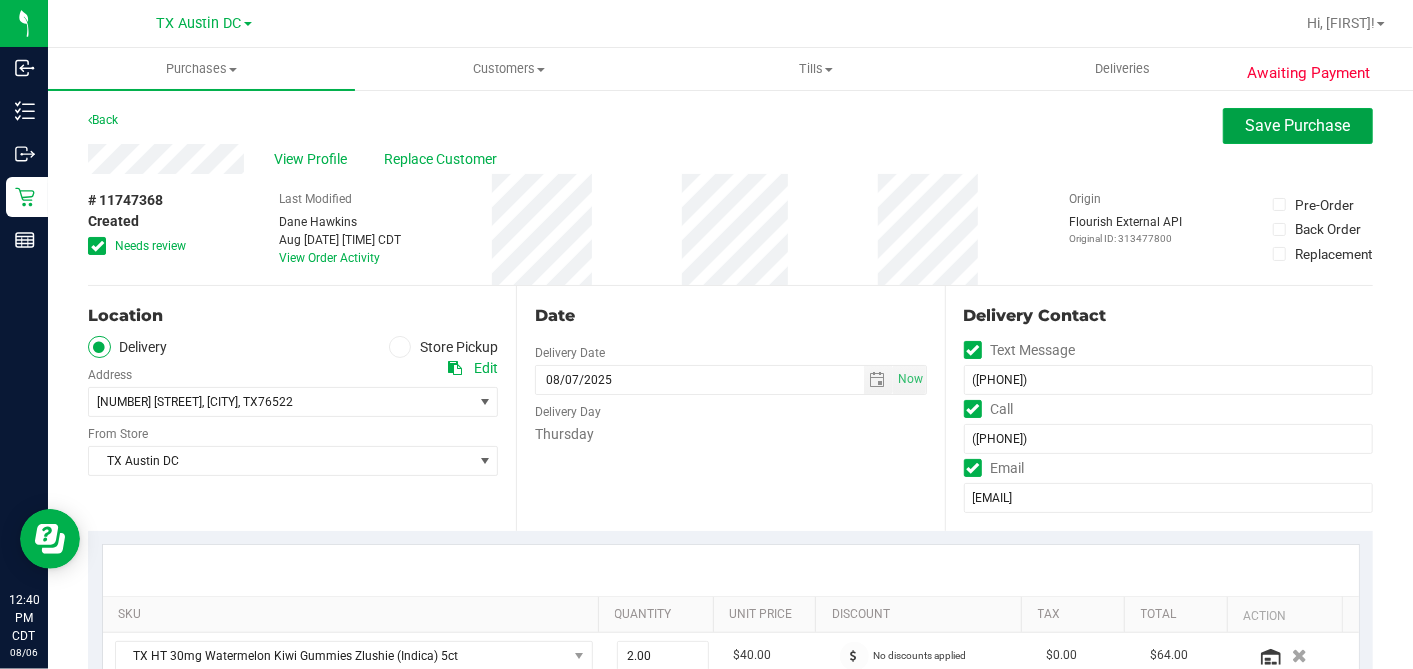 click on "Save Purchase" at bounding box center (1298, 125) 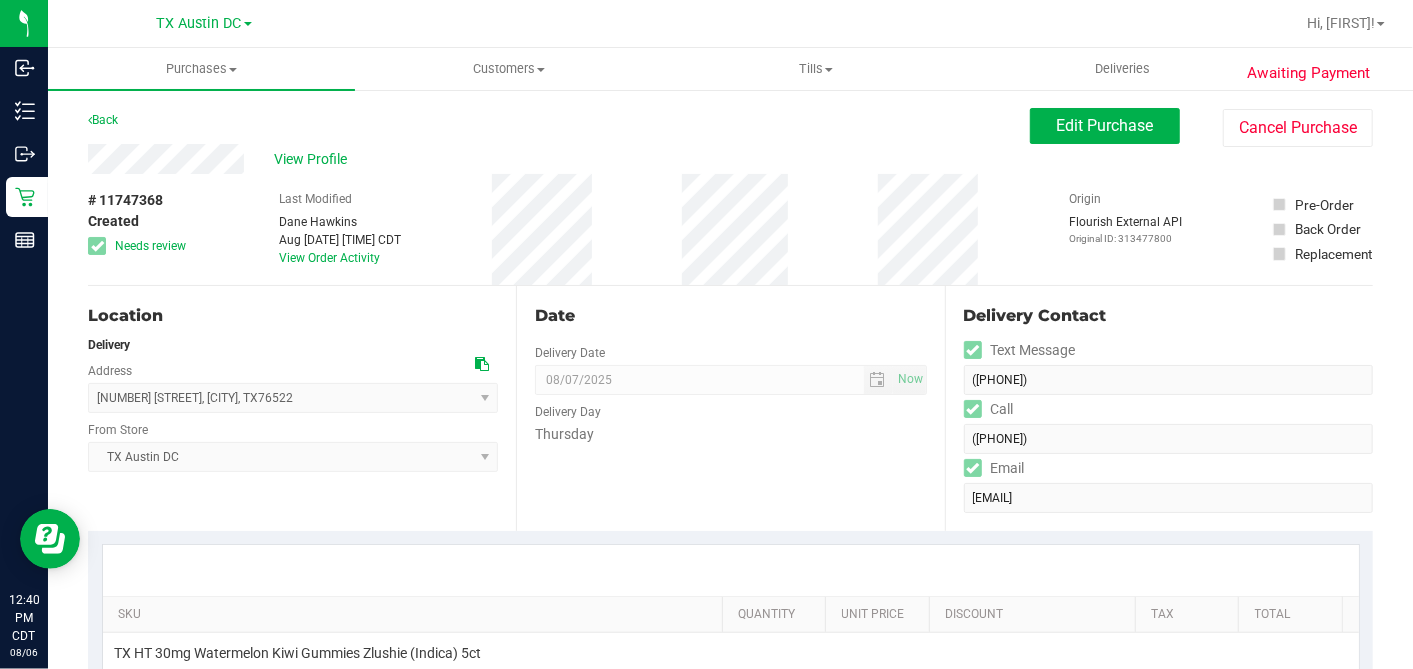 drag, startPoint x: 860, startPoint y: 236, endPoint x: 877, endPoint y: 237, distance: 17.029387 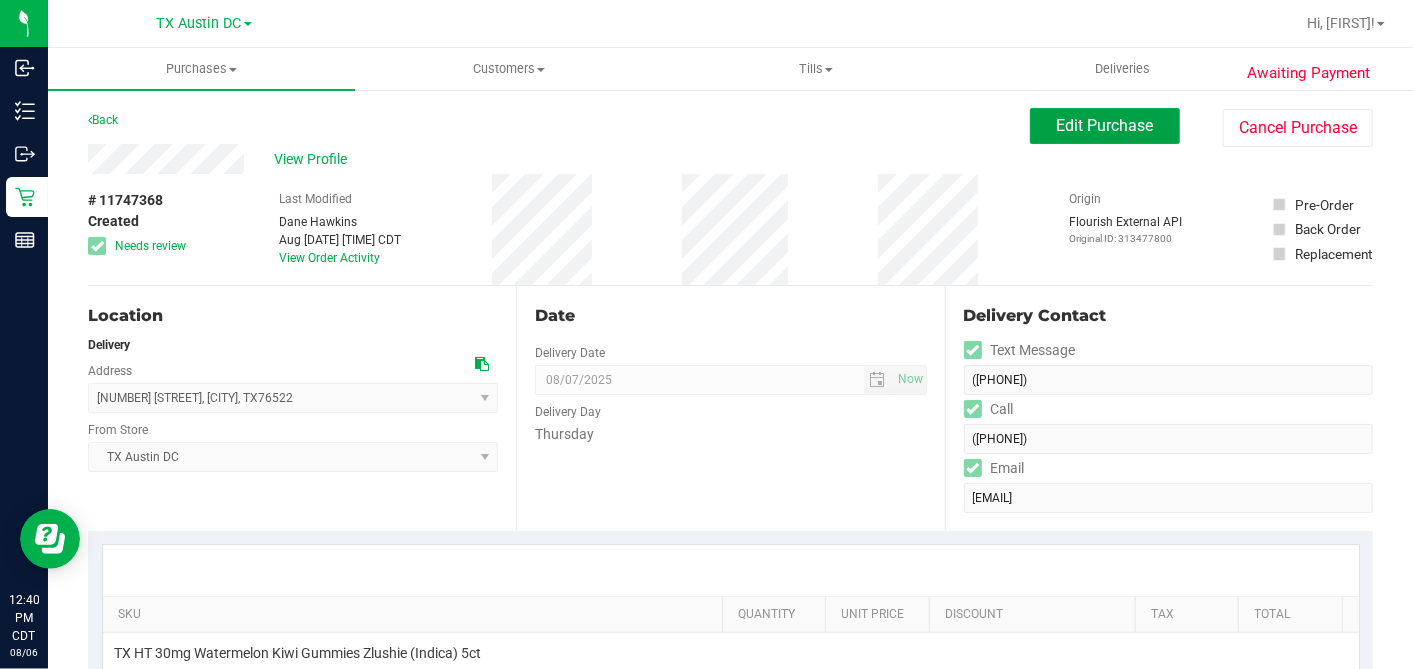 drag, startPoint x: 1022, startPoint y: 134, endPoint x: 1005, endPoint y: 140, distance: 18.027756 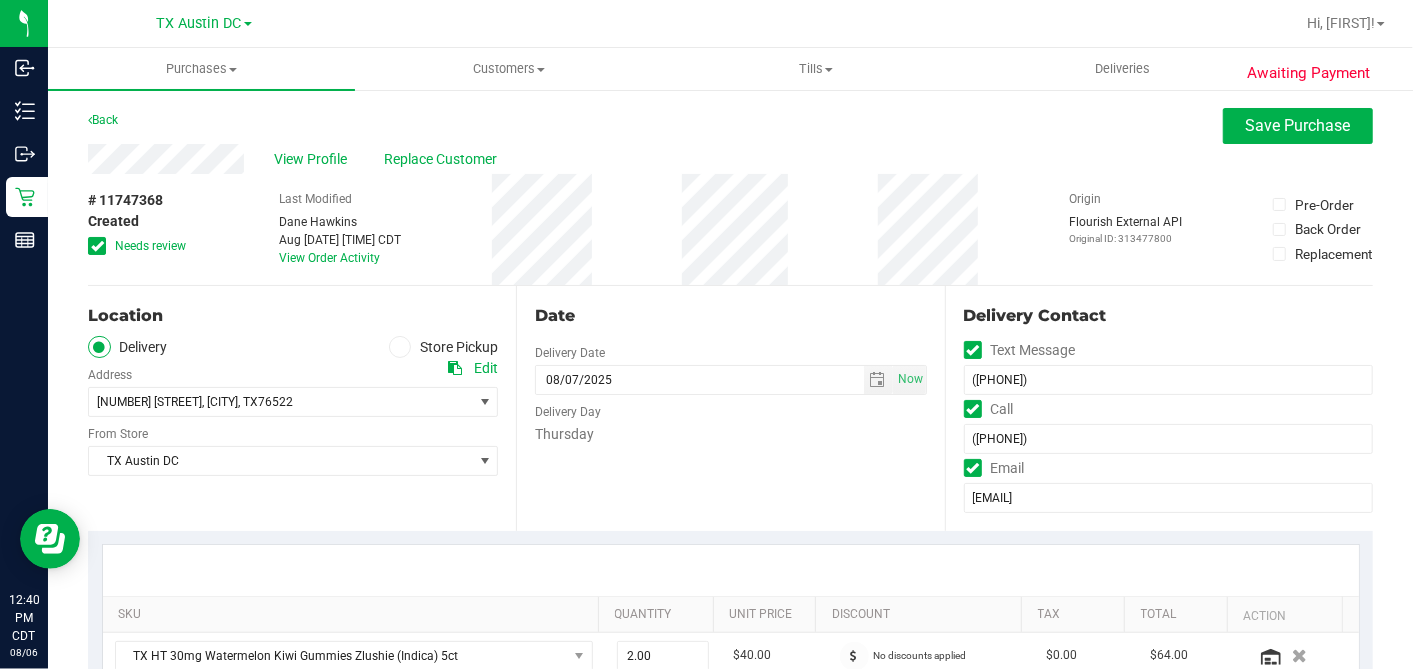 click at bounding box center (97, 246) 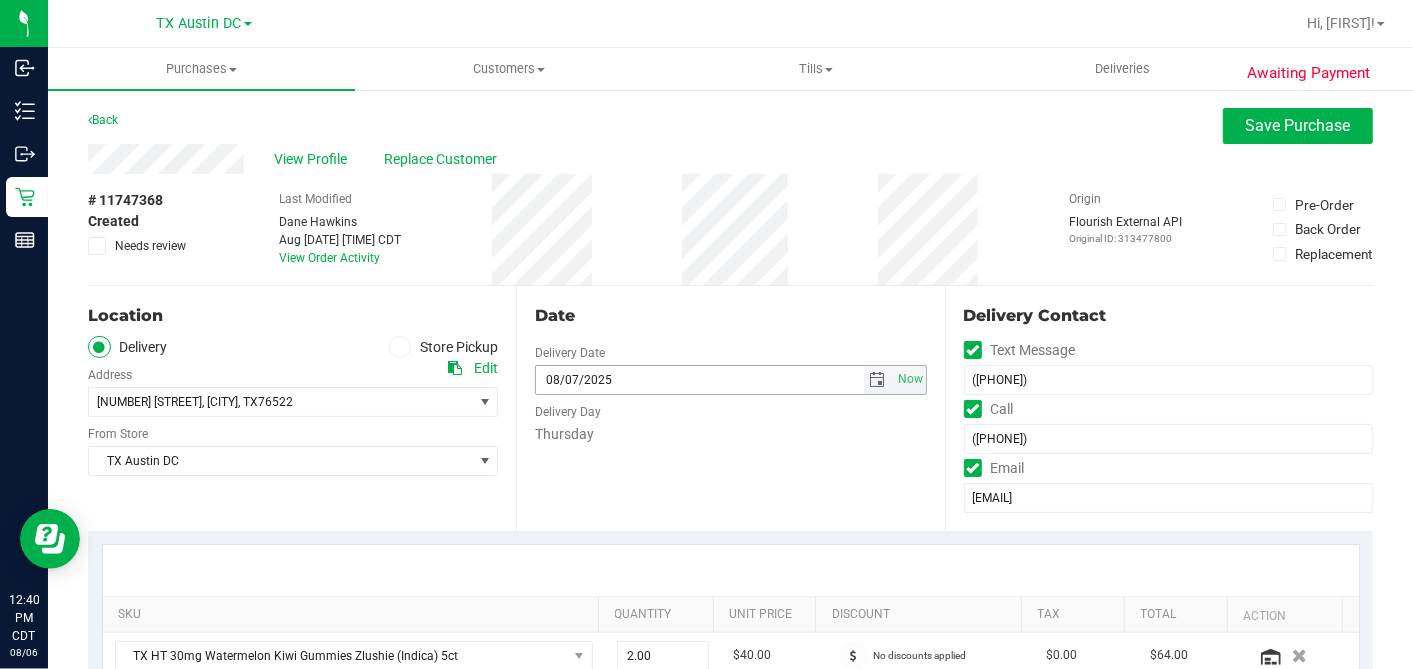 drag, startPoint x: 871, startPoint y: 383, endPoint x: 859, endPoint y: 382, distance: 12.0415945 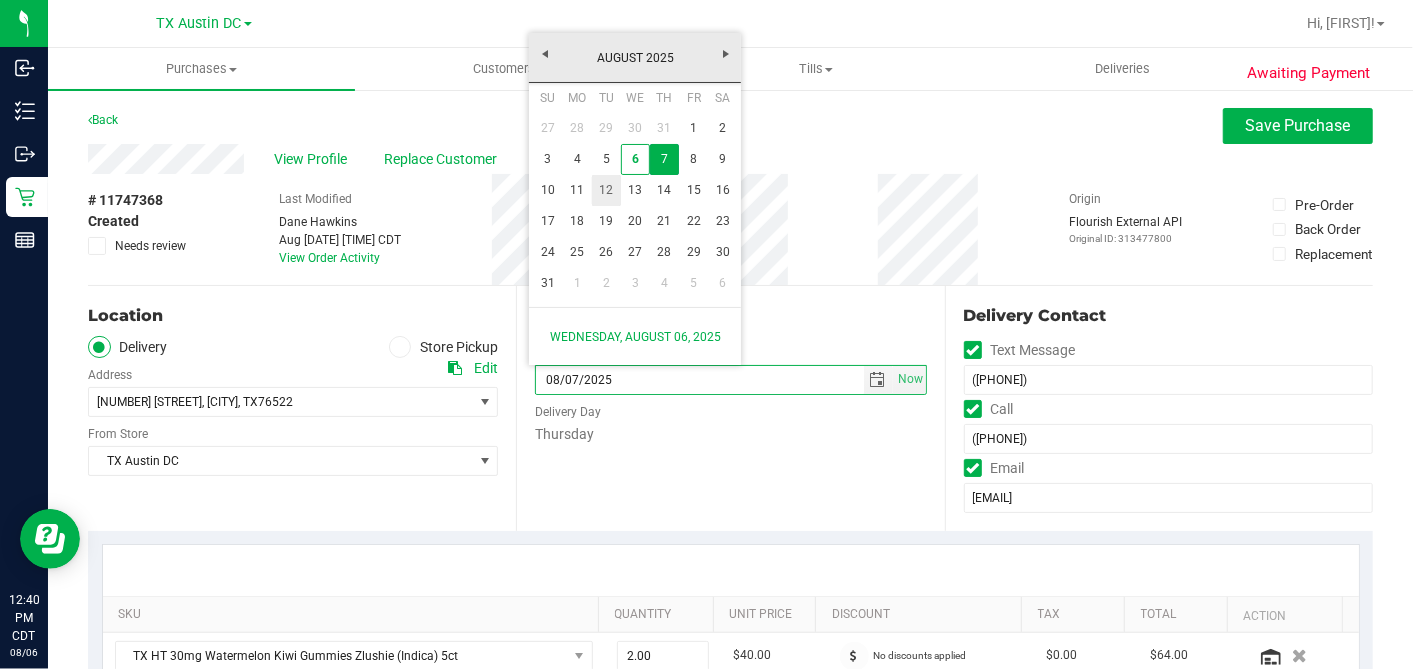 click on "12" at bounding box center (606, 190) 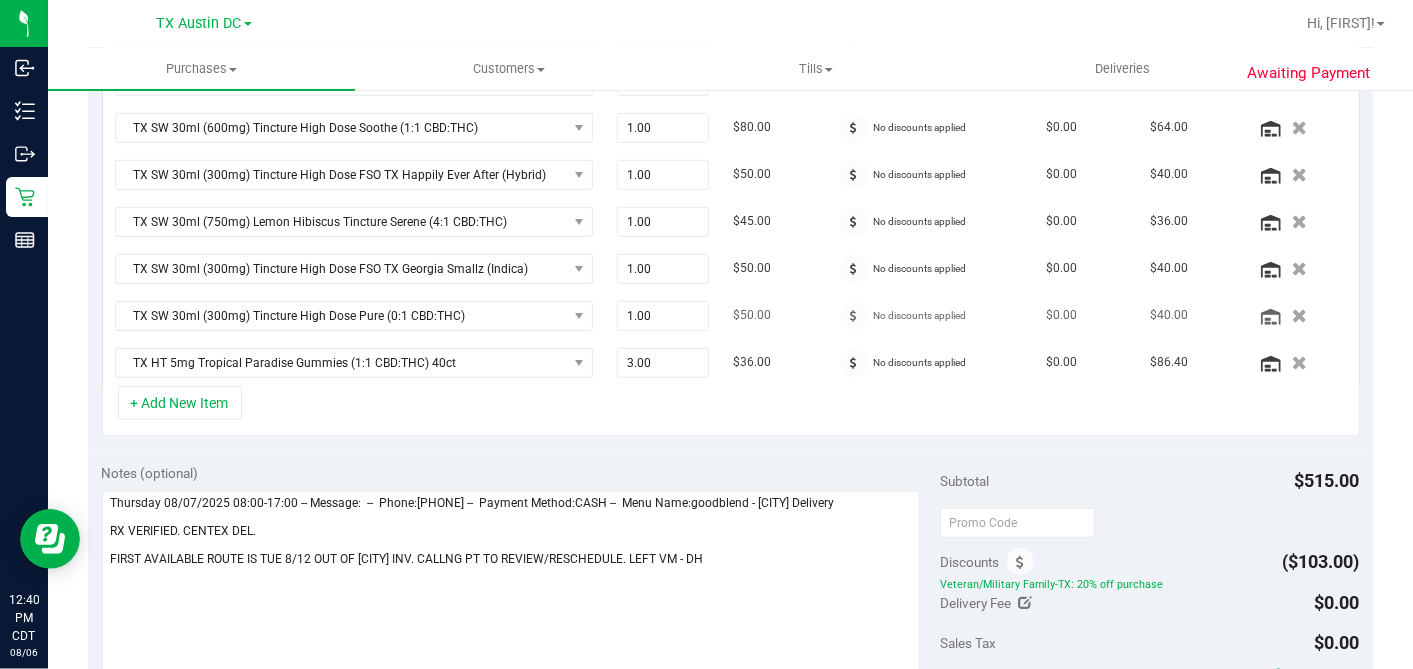 scroll, scrollTop: 666, scrollLeft: 0, axis: vertical 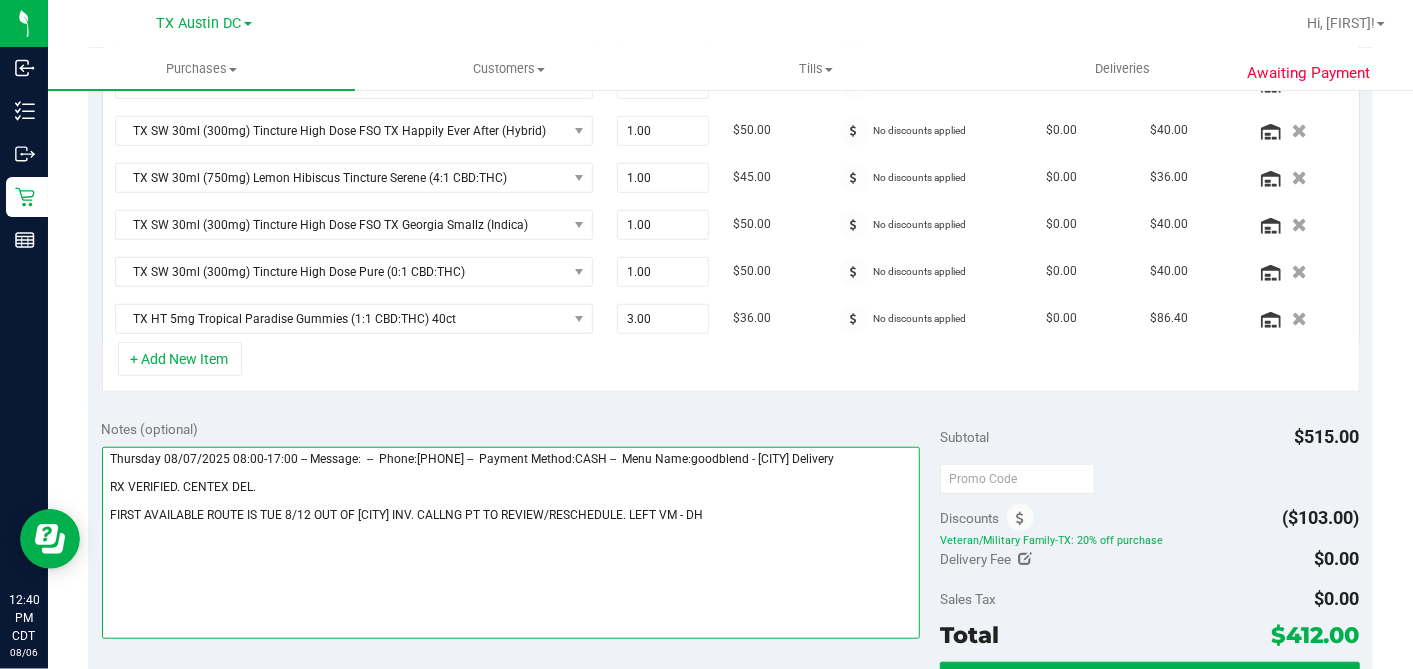 click at bounding box center [511, 543] 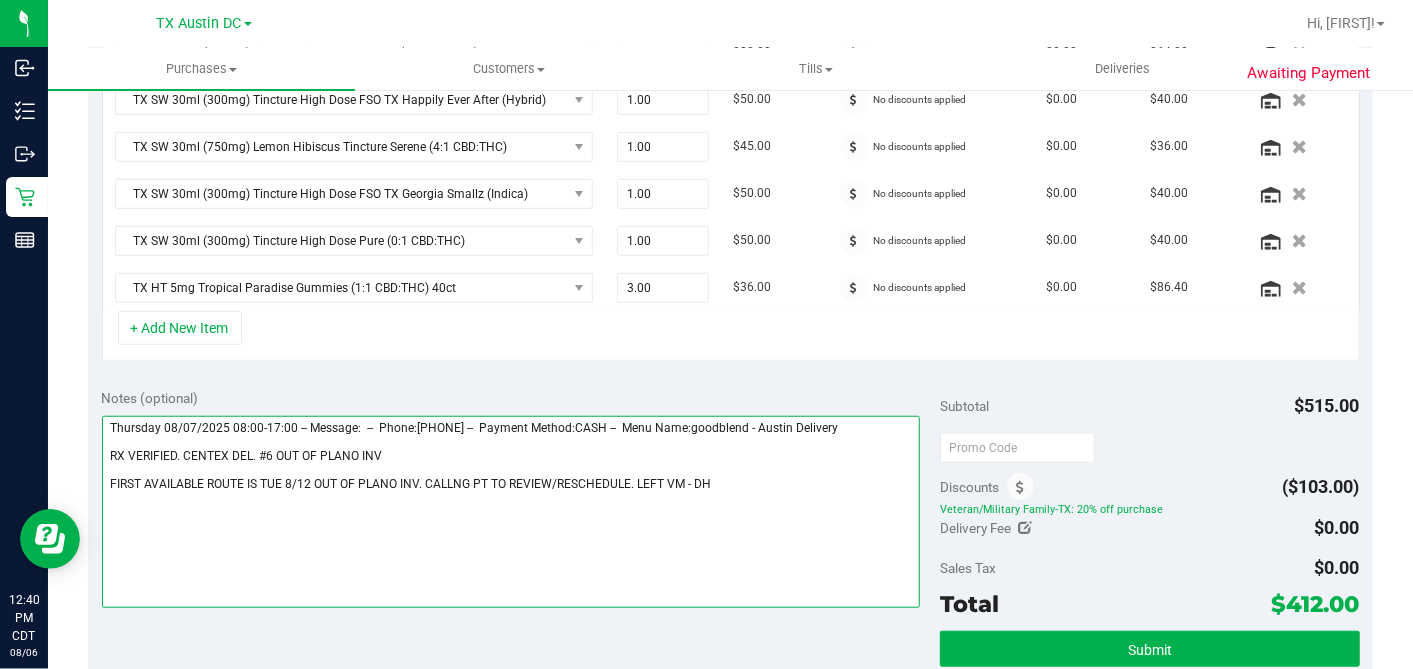 scroll, scrollTop: 777, scrollLeft: 0, axis: vertical 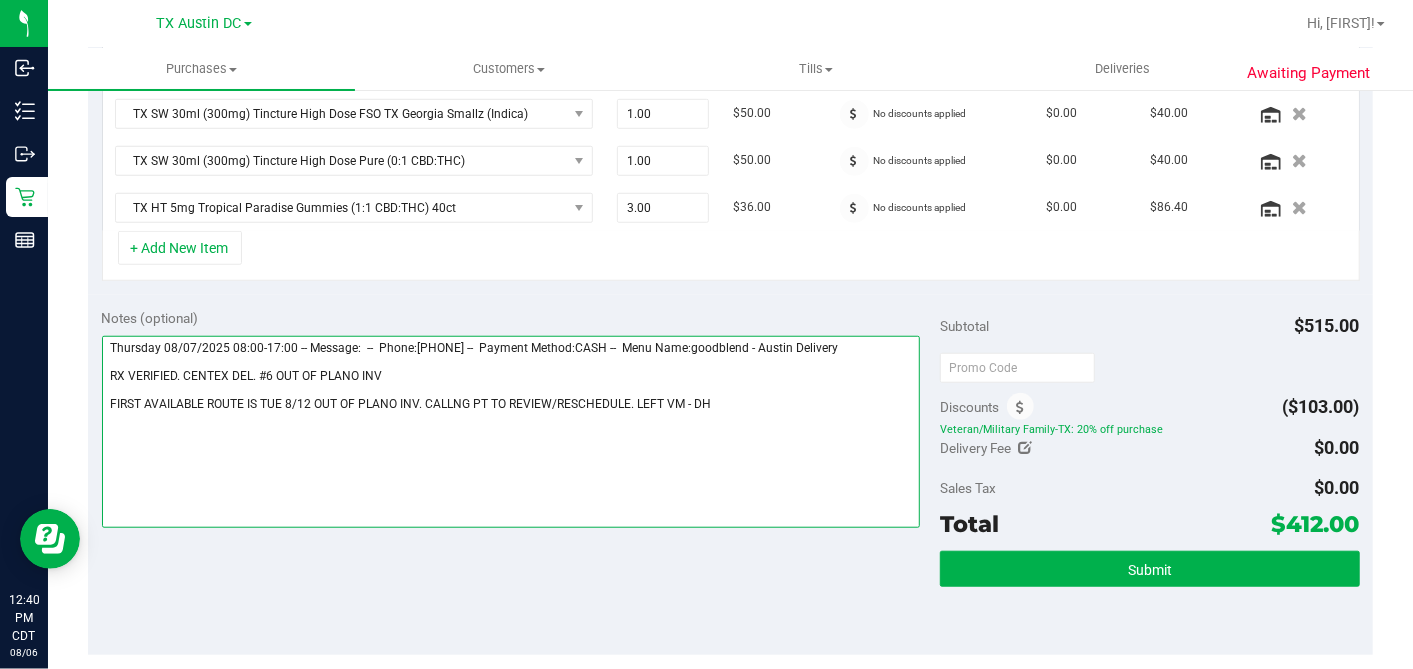 click at bounding box center [511, 432] 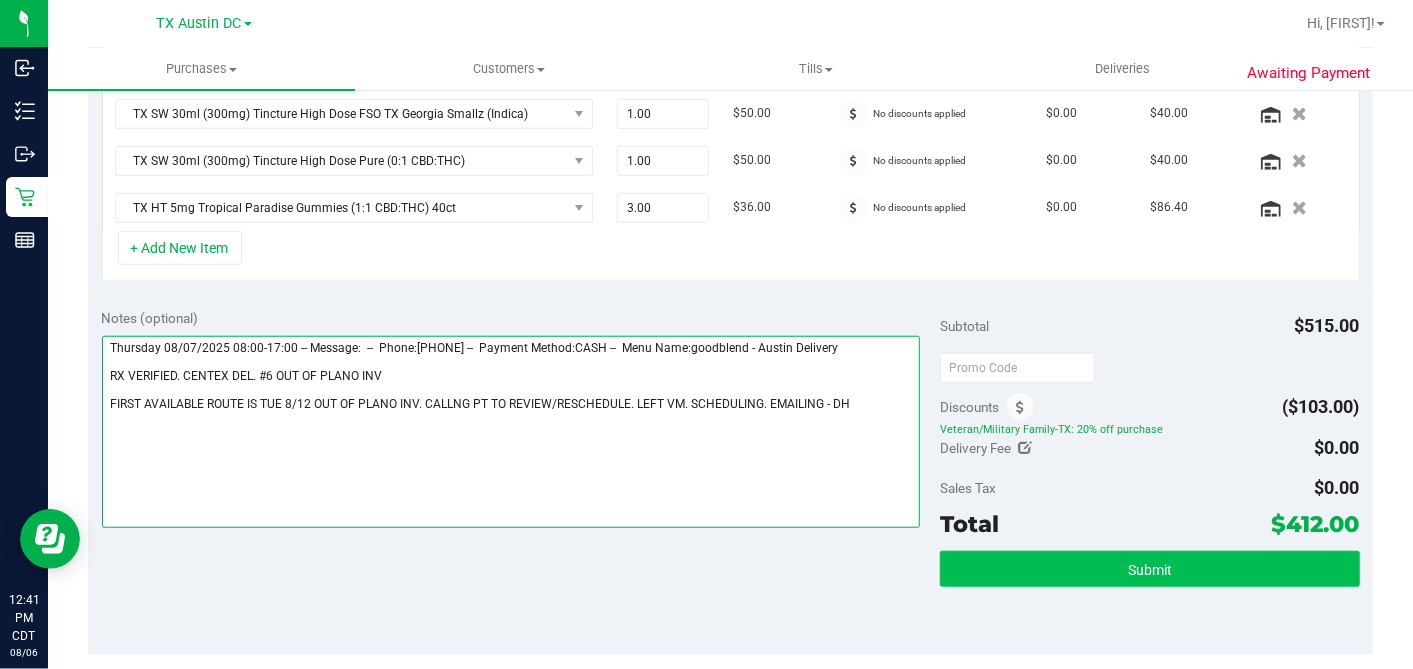 type on "Thursday 08/07/2025 08:00-17:00 -- Message:  --  Phone:[PHONE] --  Payment Method:CASH --  Menu Name:goodblend - Austin Delivery
RX VERIFIED. CENTEX DEL. #6 OUT OF PLANO INV
FIRST AVAILABLE ROUTE IS TUE 8/12 OUT OF PLANO INV. CALLNG PT TO REVIEW/RESCHEDULE. LEFT VM. SCHEDULING. EMAILING - DH" 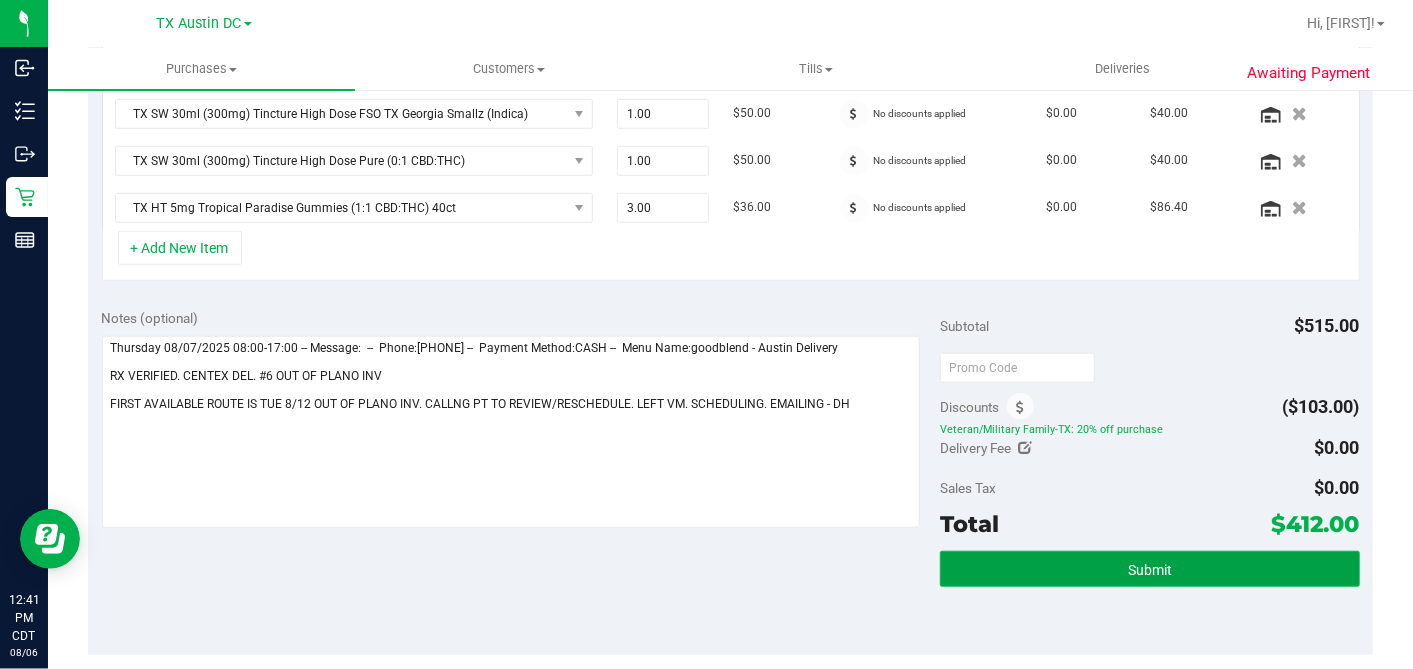 click on "Submit" at bounding box center [1149, 569] 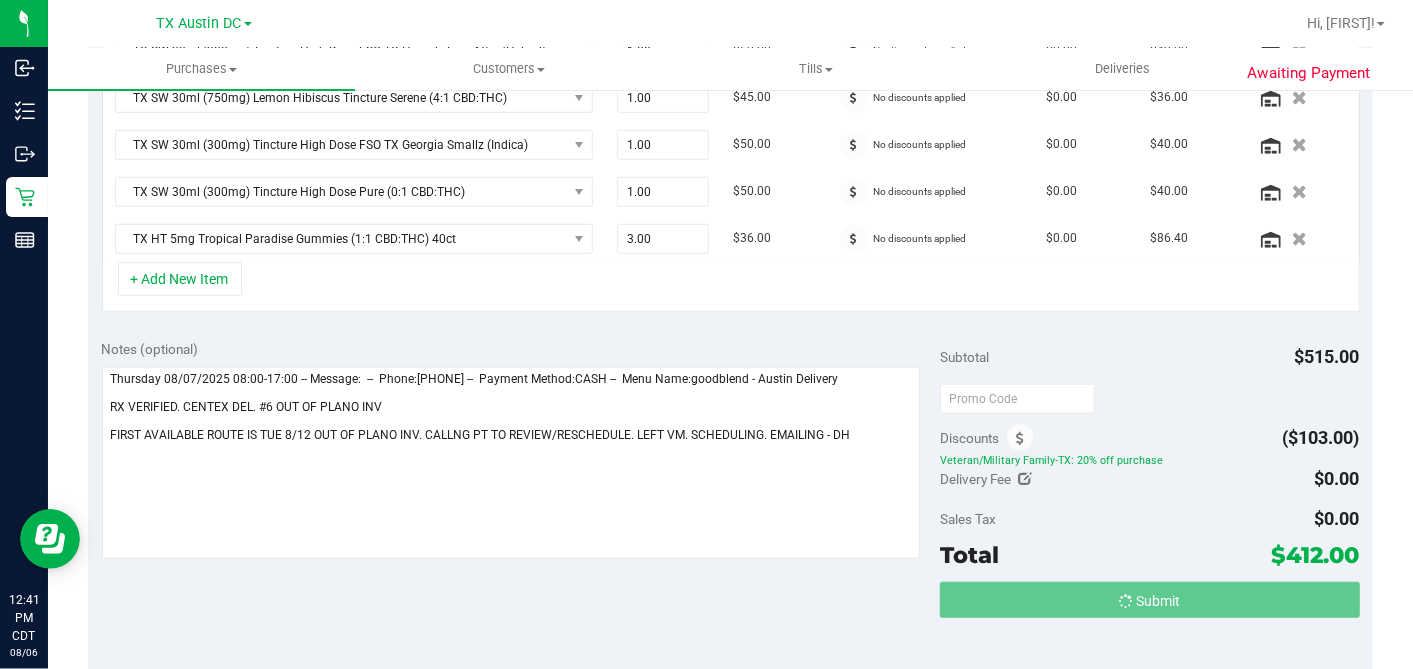scroll, scrollTop: 715, scrollLeft: 0, axis: vertical 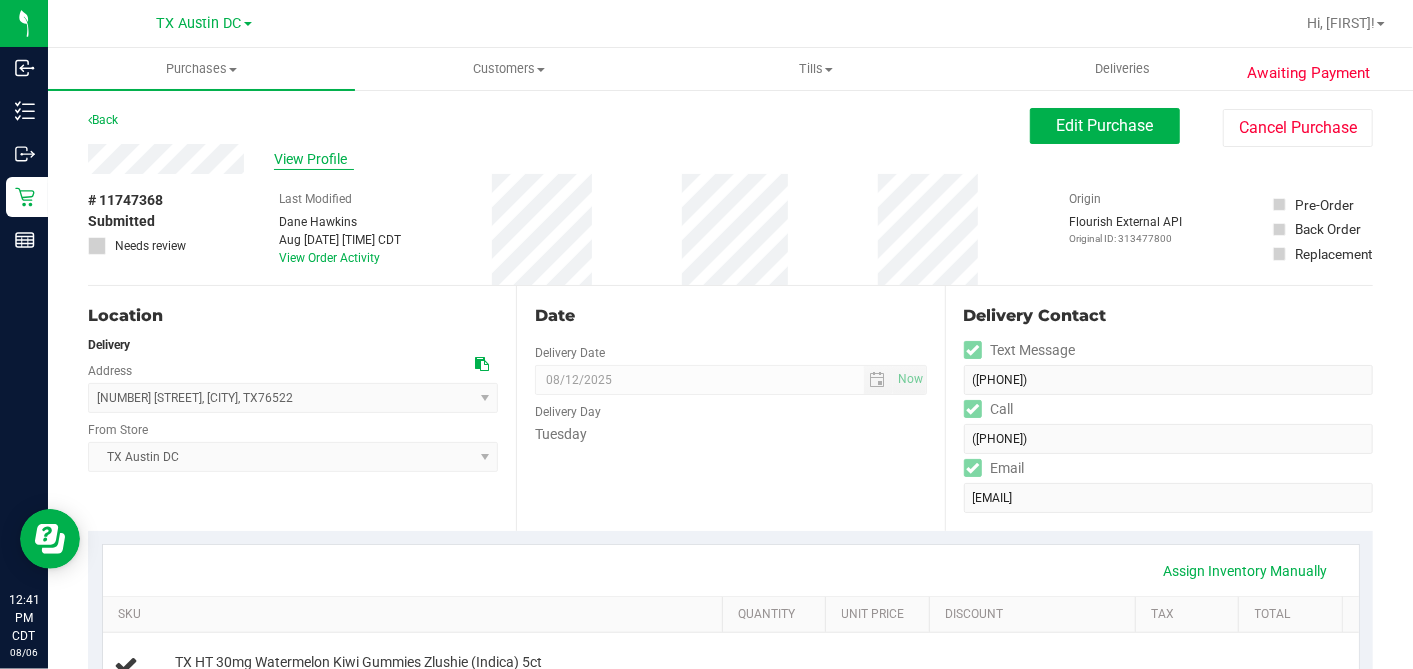 click on "View Profile" at bounding box center [314, 159] 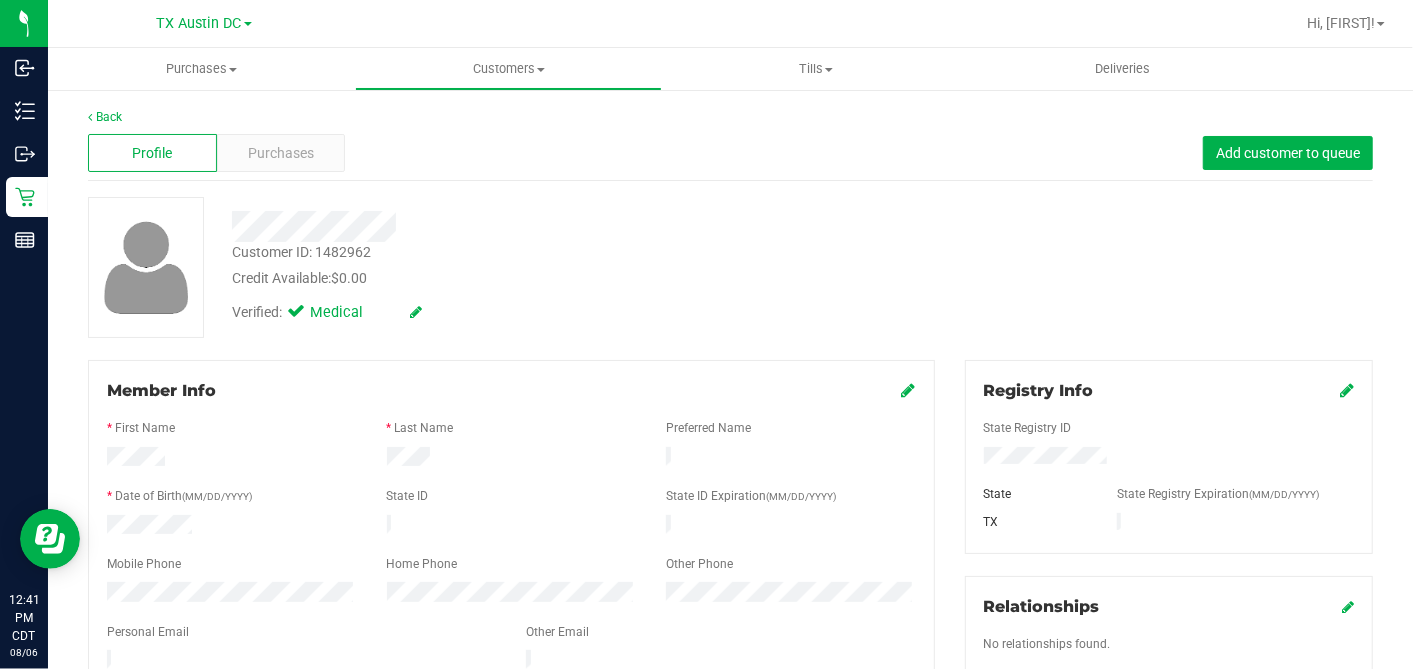click at bounding box center [511, 648] 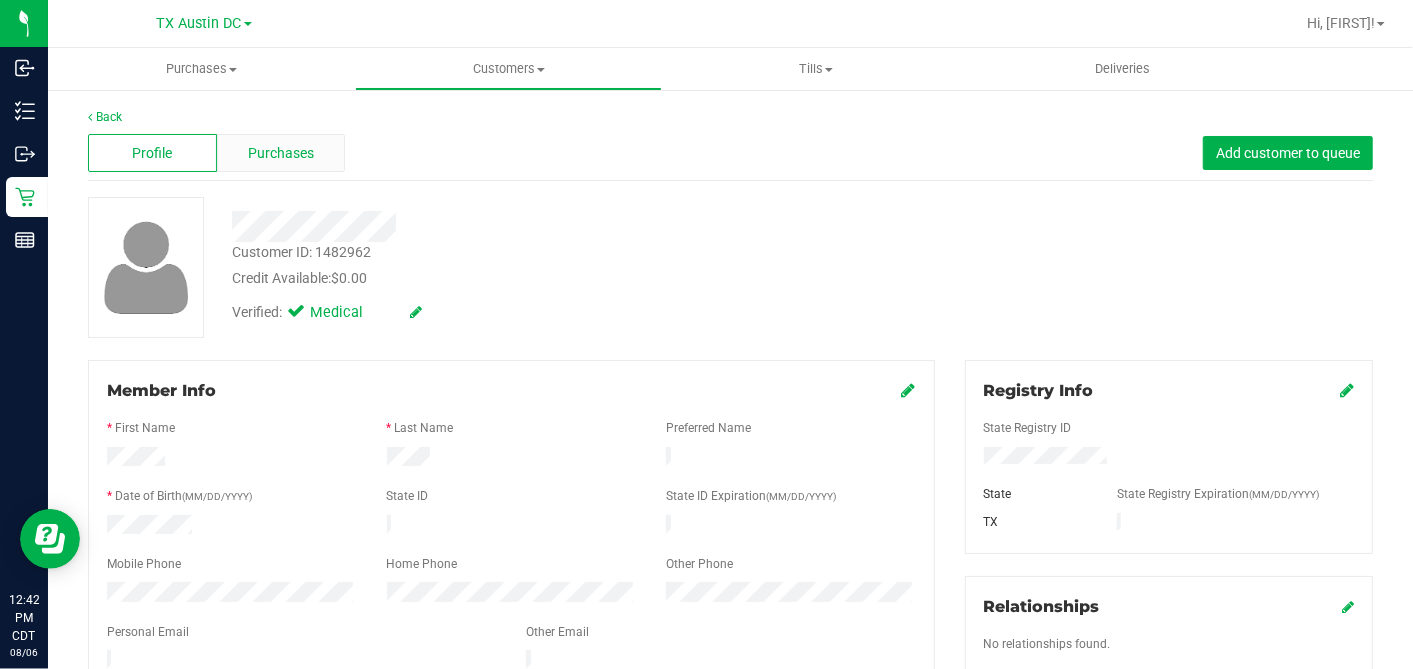 click on "Purchases" at bounding box center [281, 153] 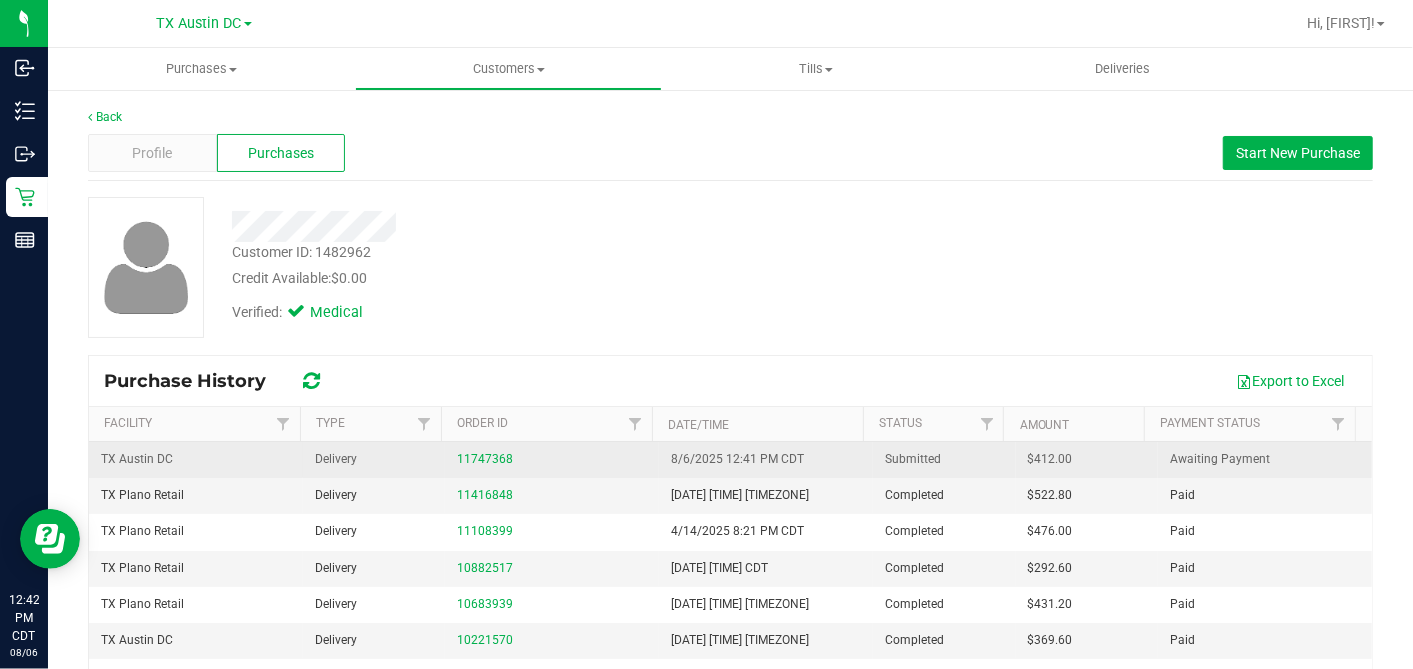 click on "$412.00" at bounding box center (1050, 459) 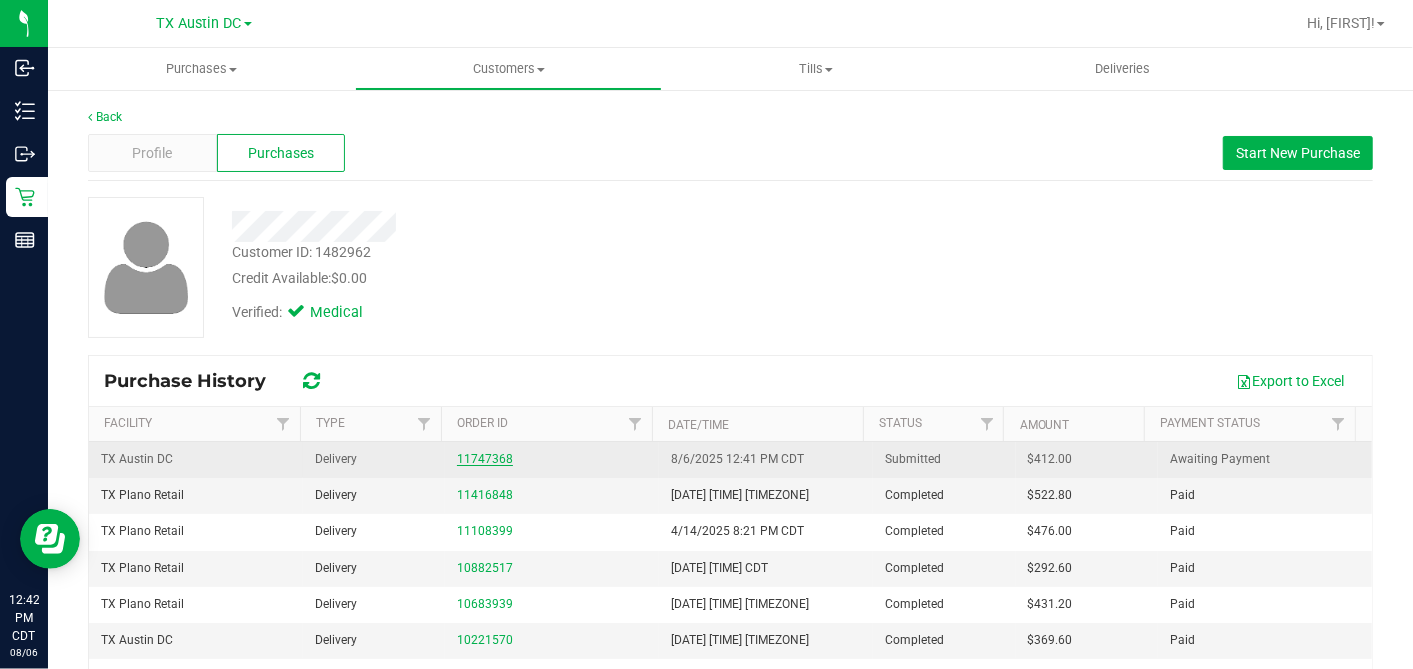 click on "11747368" at bounding box center [485, 459] 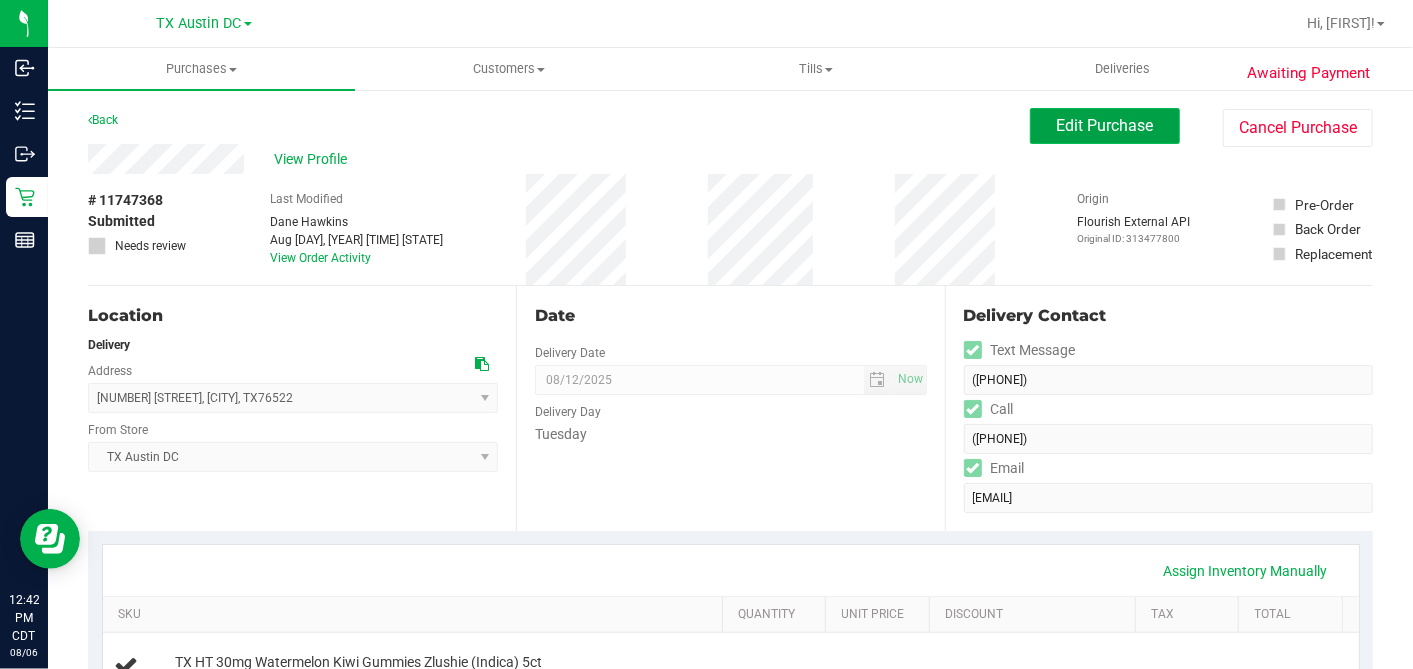 click on "Edit Purchase" at bounding box center [1105, 126] 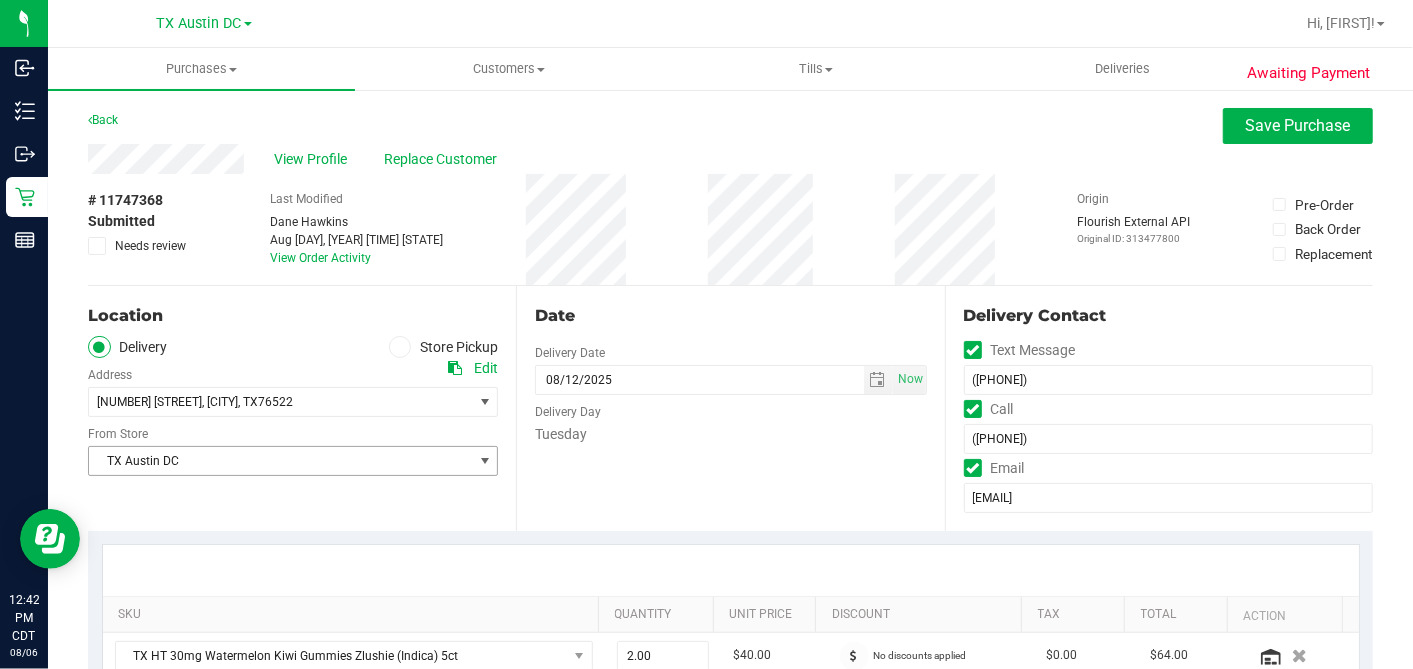 click on "TX Austin DC" at bounding box center [280, 461] 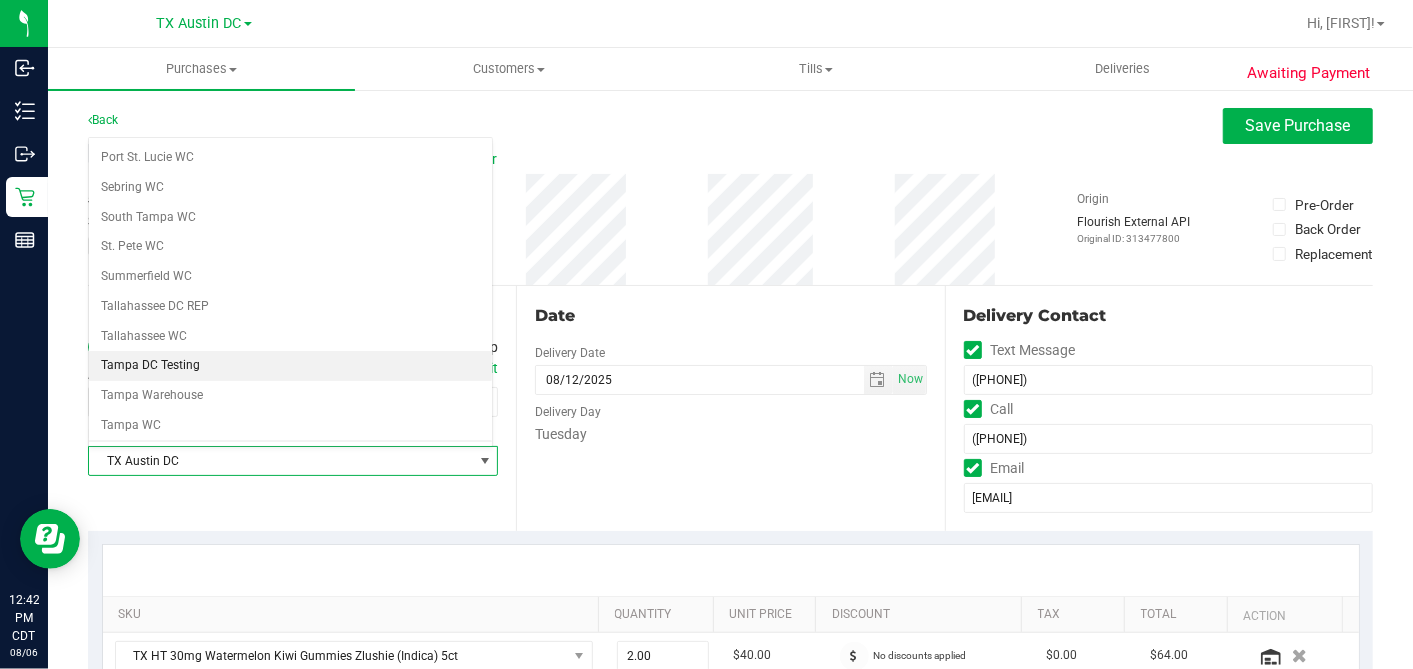 scroll, scrollTop: 1422, scrollLeft: 0, axis: vertical 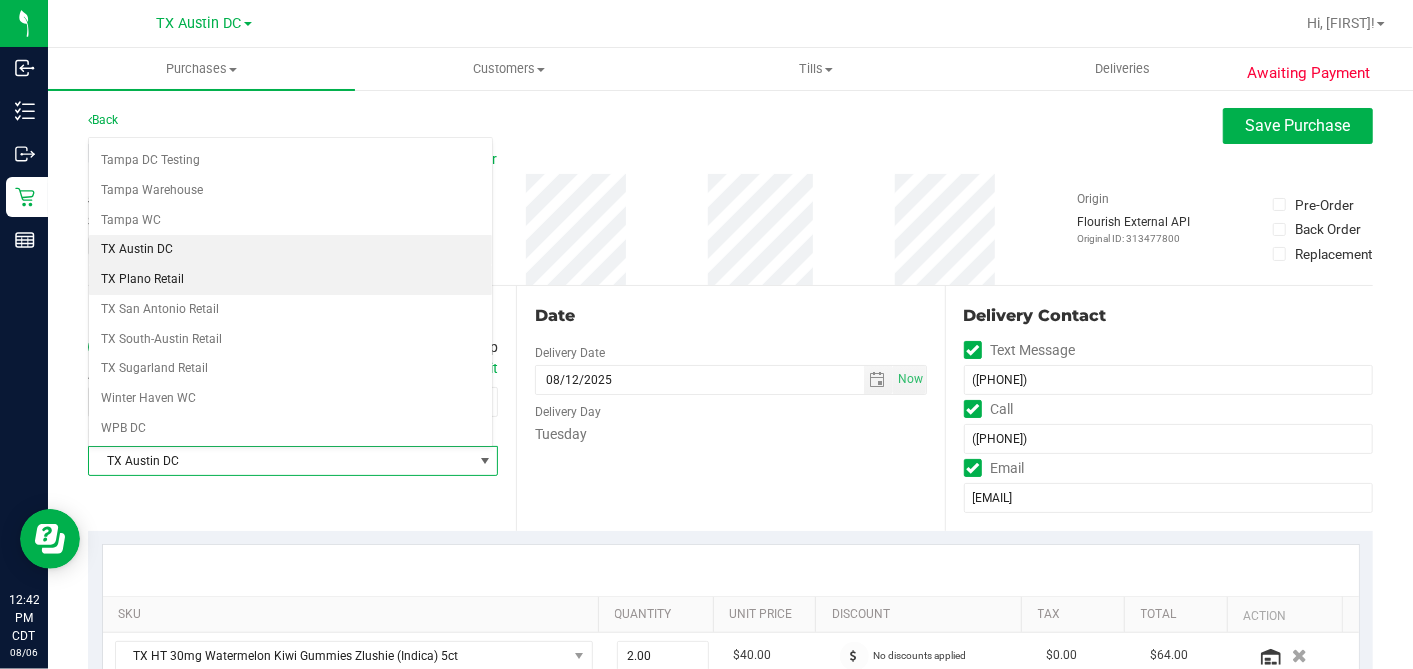 click on "TX Plano Retail" at bounding box center (290, 280) 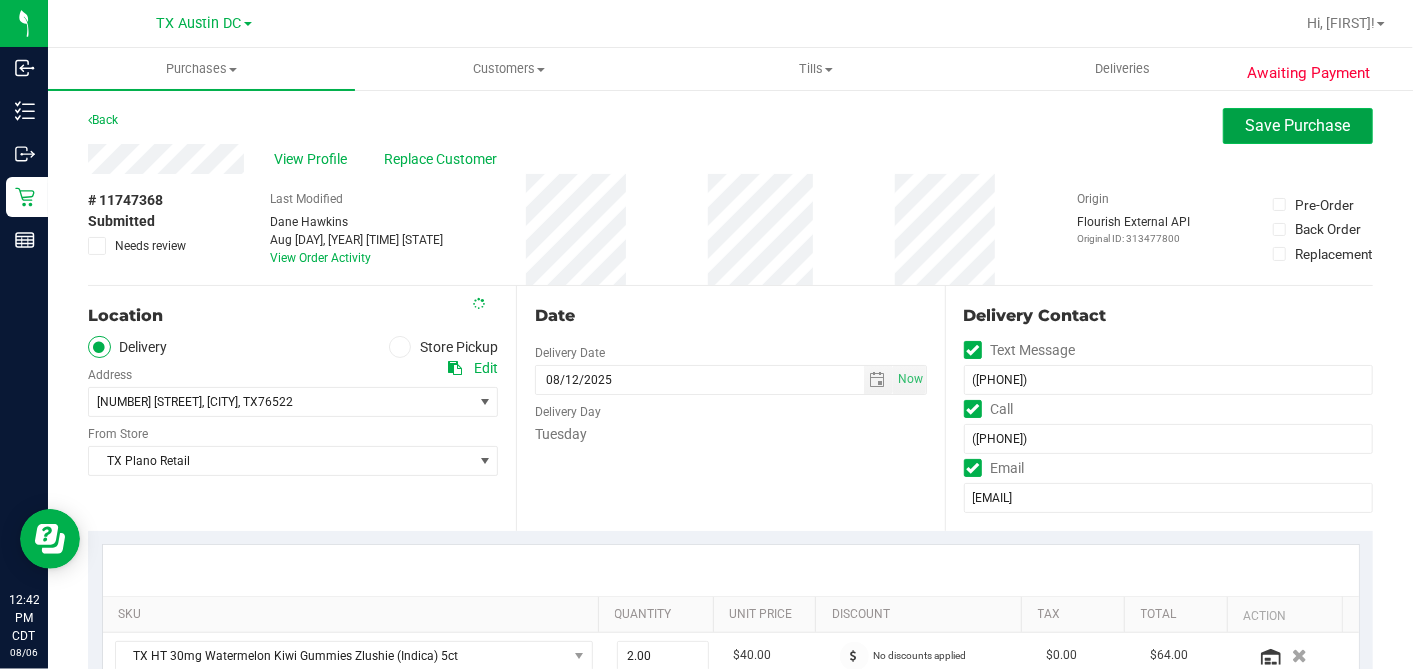 click on "Save Purchase" at bounding box center [1298, 125] 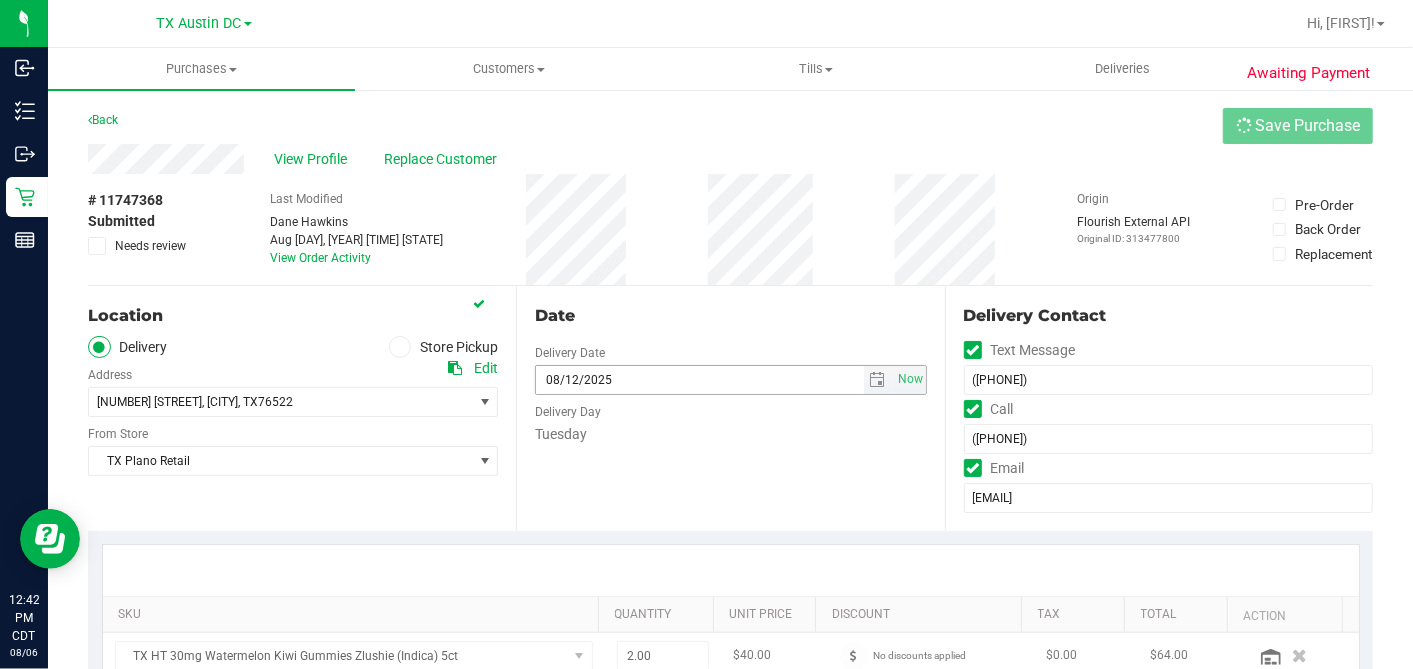 scroll, scrollTop: 333, scrollLeft: 0, axis: vertical 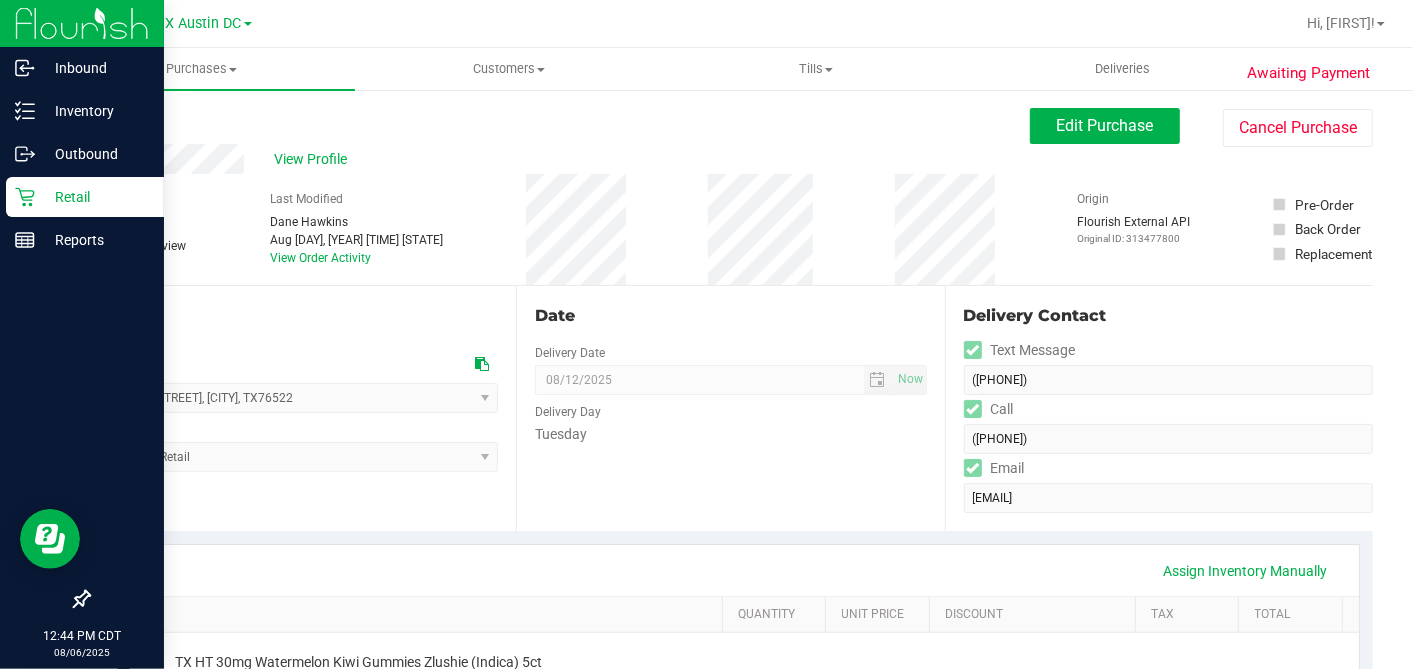 click on "Retail" at bounding box center [95, 197] 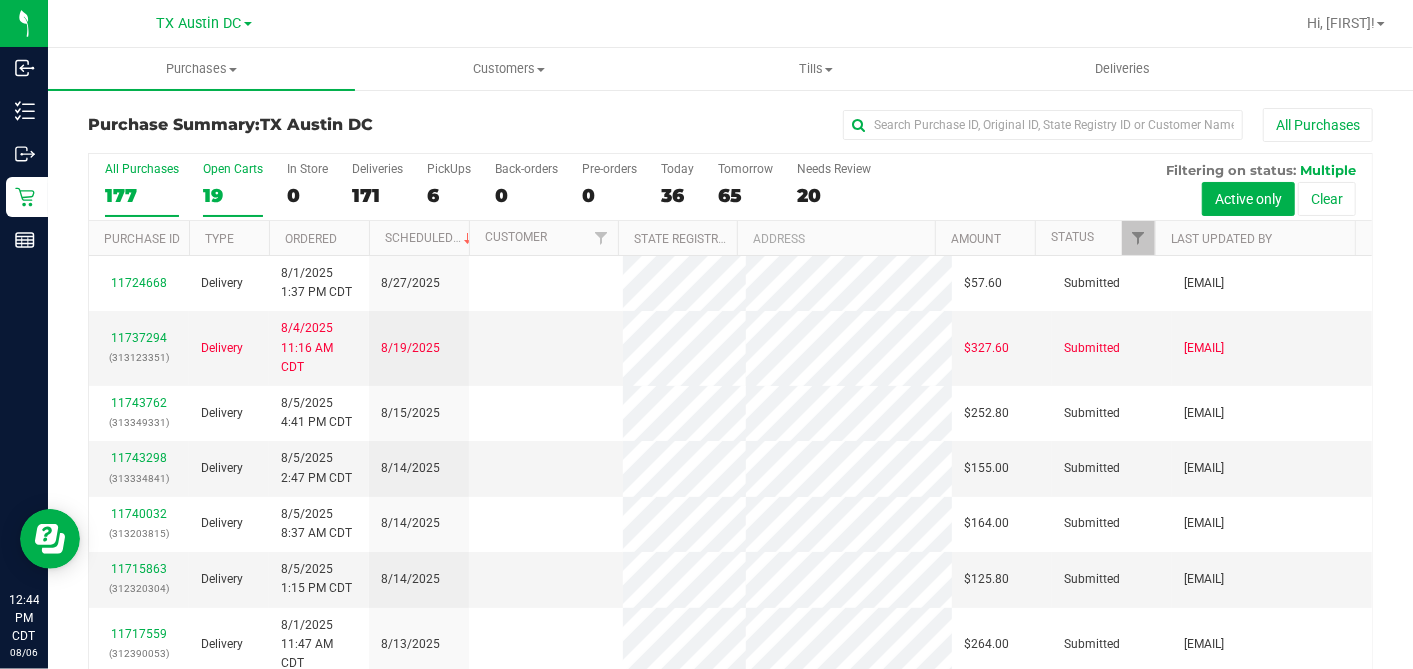 click on "19" at bounding box center [233, 195] 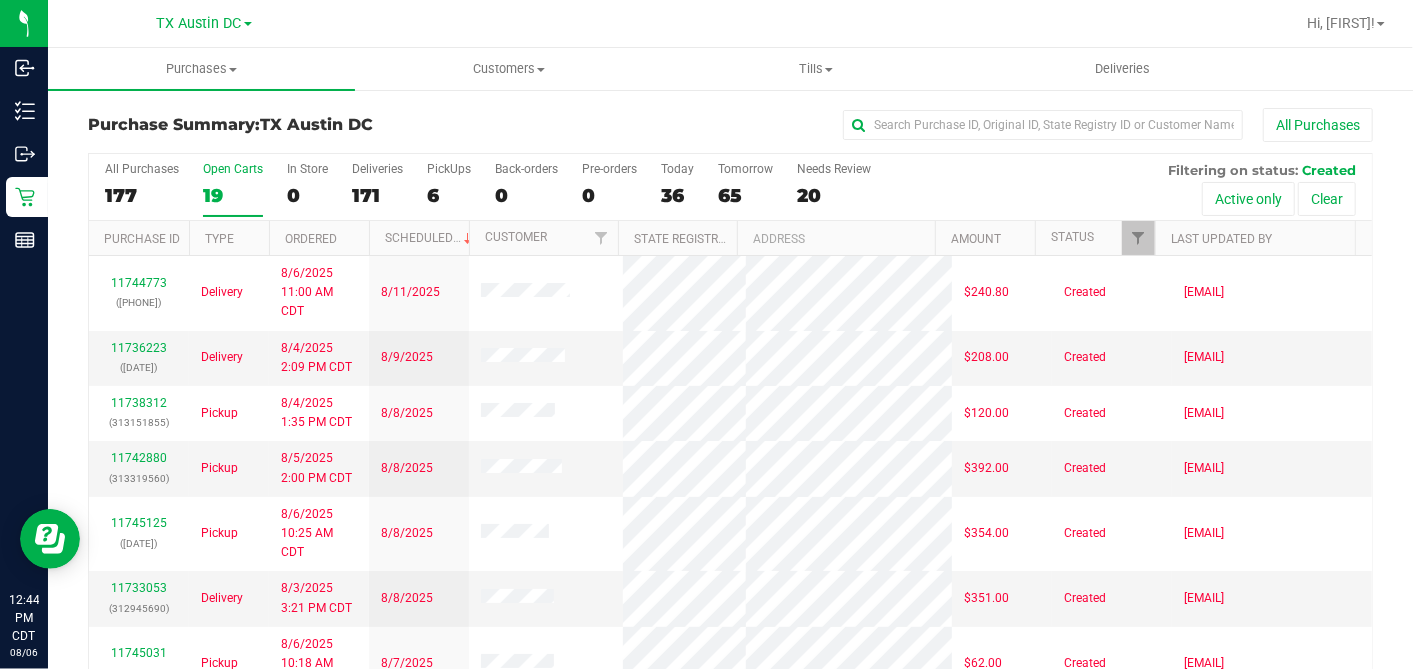 click on "All Purchases
177
Open Carts
19
In Store
0
Deliveries
171
PickUps
6
Back-orders
0
Pre-orders
0
Today
36
Tomorrow
65" at bounding box center [730, 187] 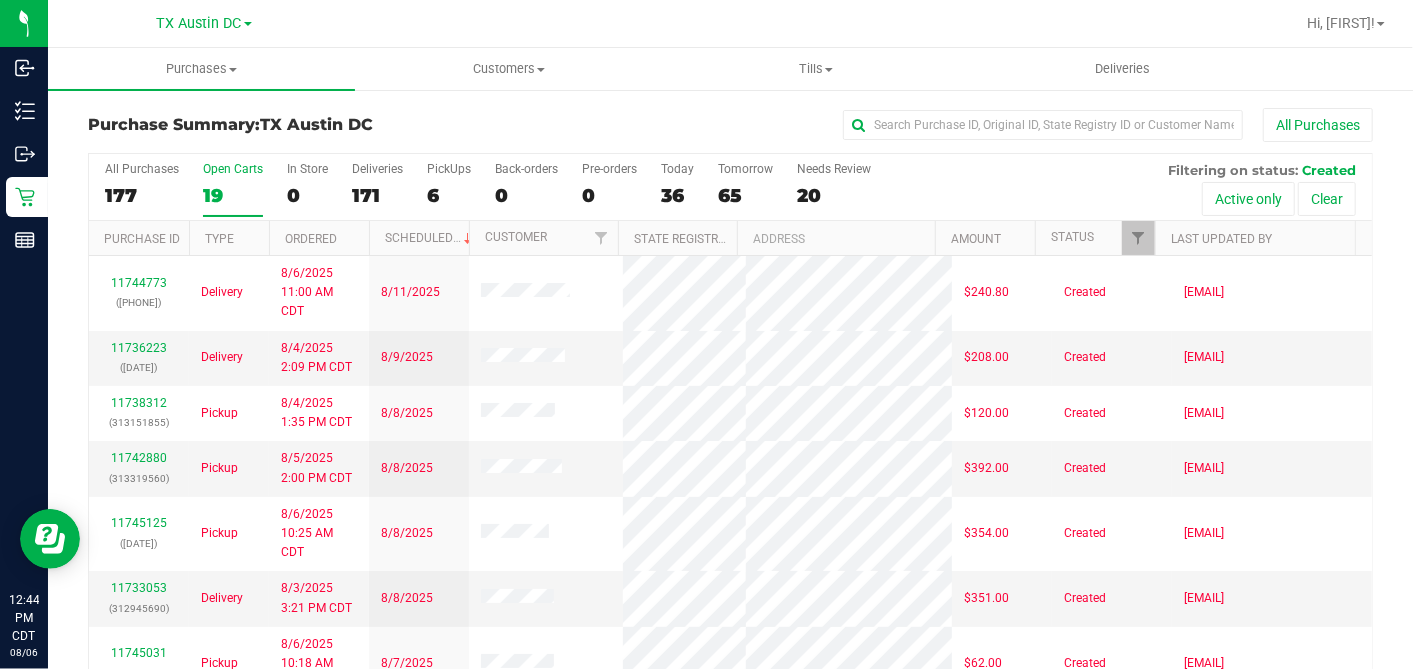 click on "Ordered" at bounding box center [319, 238] 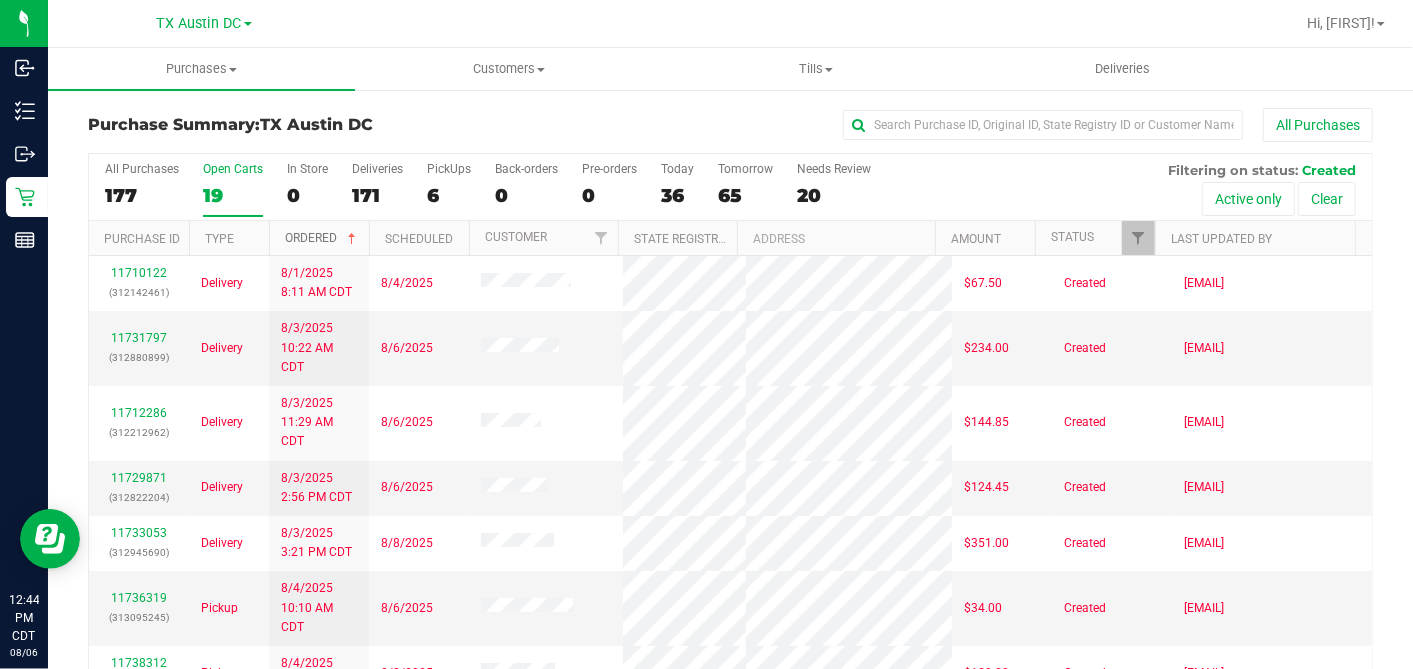 click at bounding box center [352, 239] 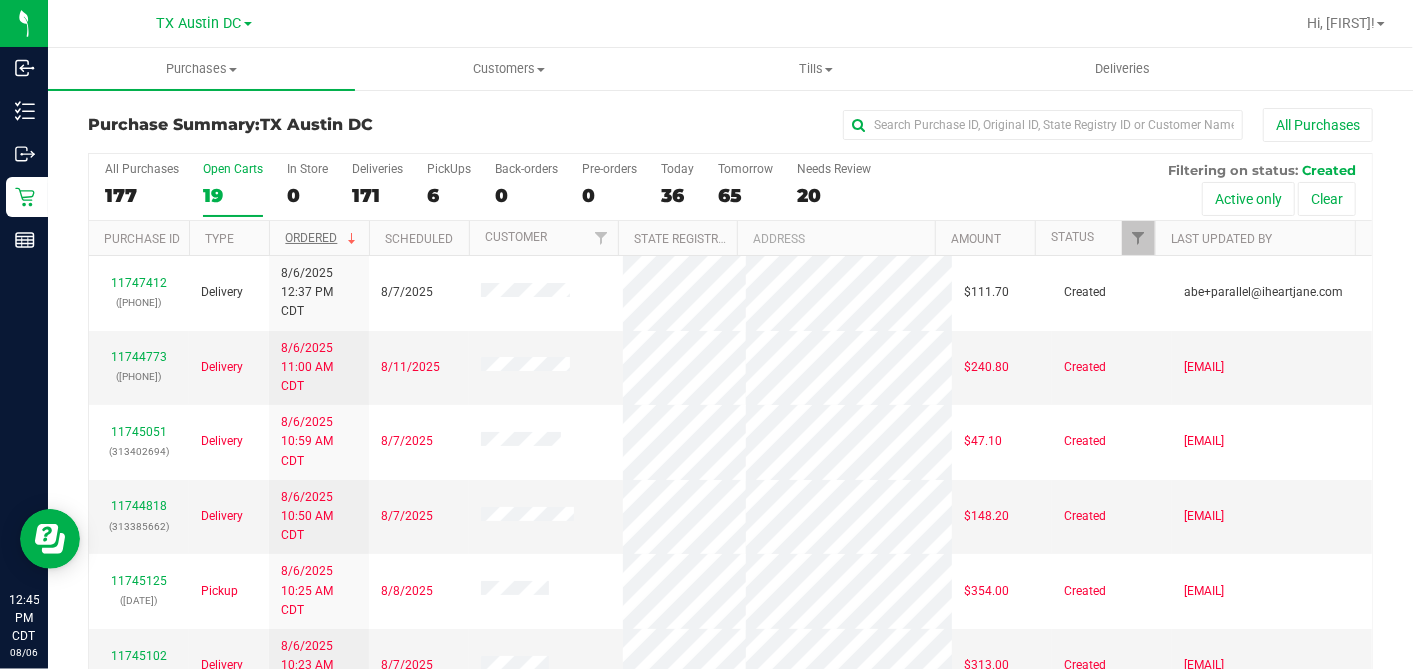click on "All Purchases
177
Open Carts
19
In Store
0
Deliveries
171
PickUps
6
Back-orders
0
Pre-orders
0
Today
36
Tomorrow
65" at bounding box center (730, 439) 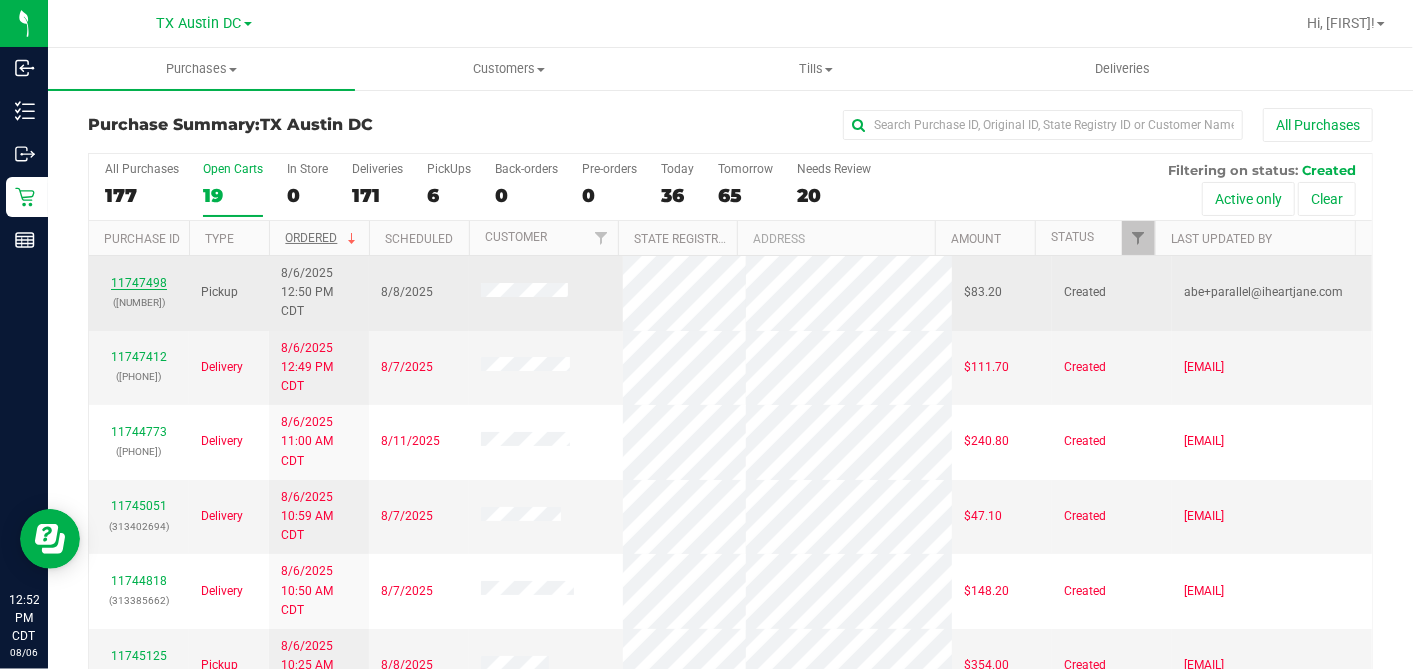 click on "11747498" at bounding box center (139, 283) 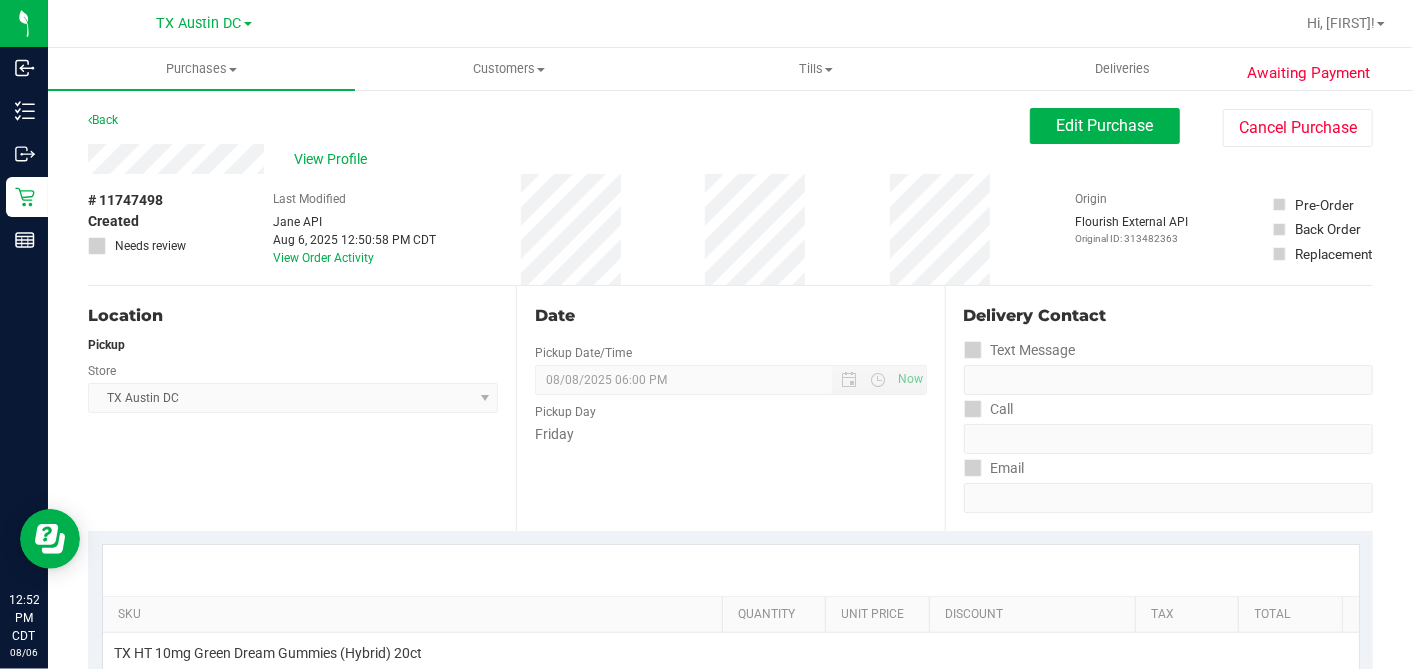 click on "# 11747498
Created
Needs review
Last Modified
[PERSON]
Aug 6, 2025 12:50:58 PM CDT
View Order Activity
Origin
Flourish External API
Original ID: 313482363
Pre-Order
Back Order" at bounding box center (730, 229) 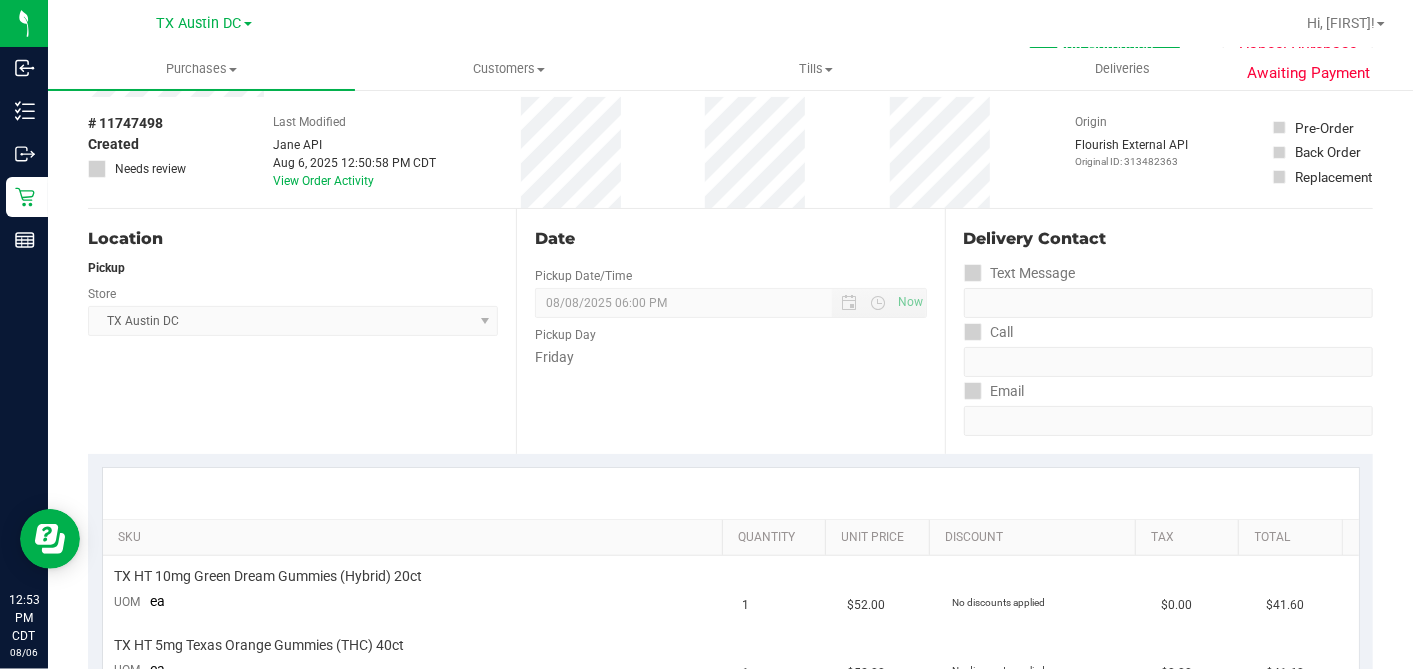 scroll, scrollTop: 0, scrollLeft: 0, axis: both 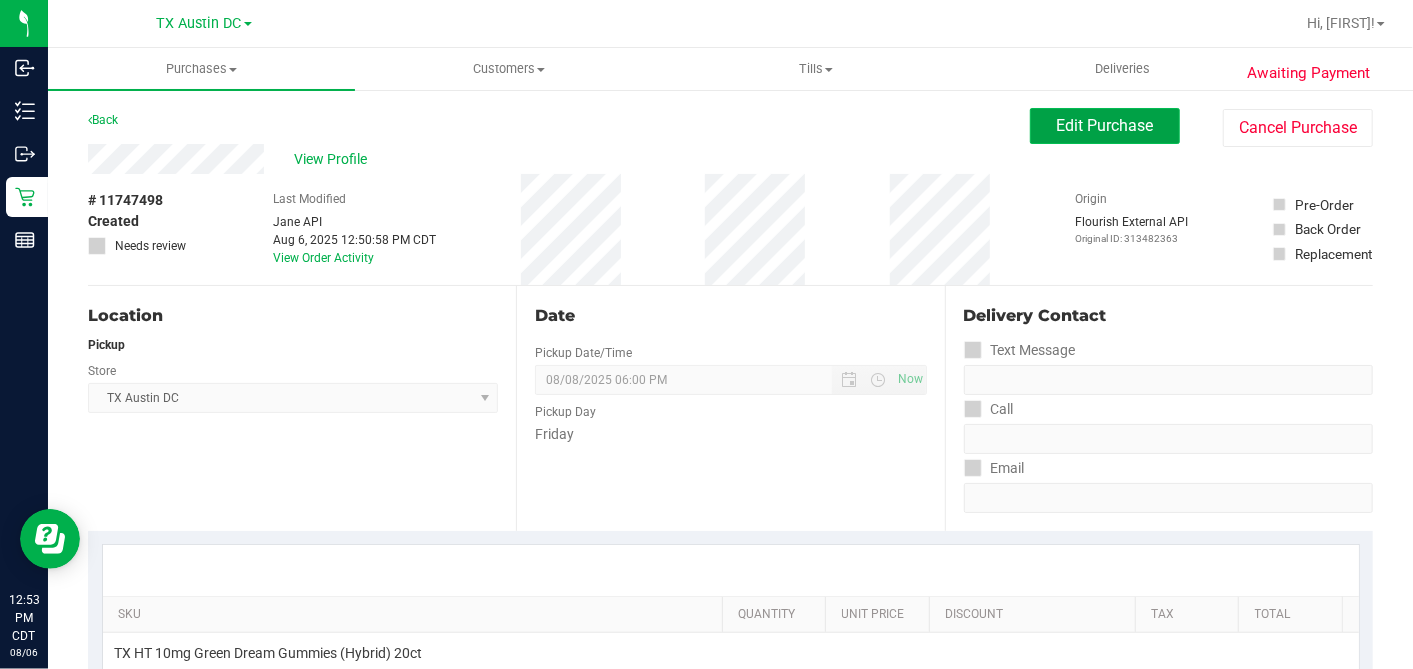 click on "Edit Purchase" at bounding box center (1105, 125) 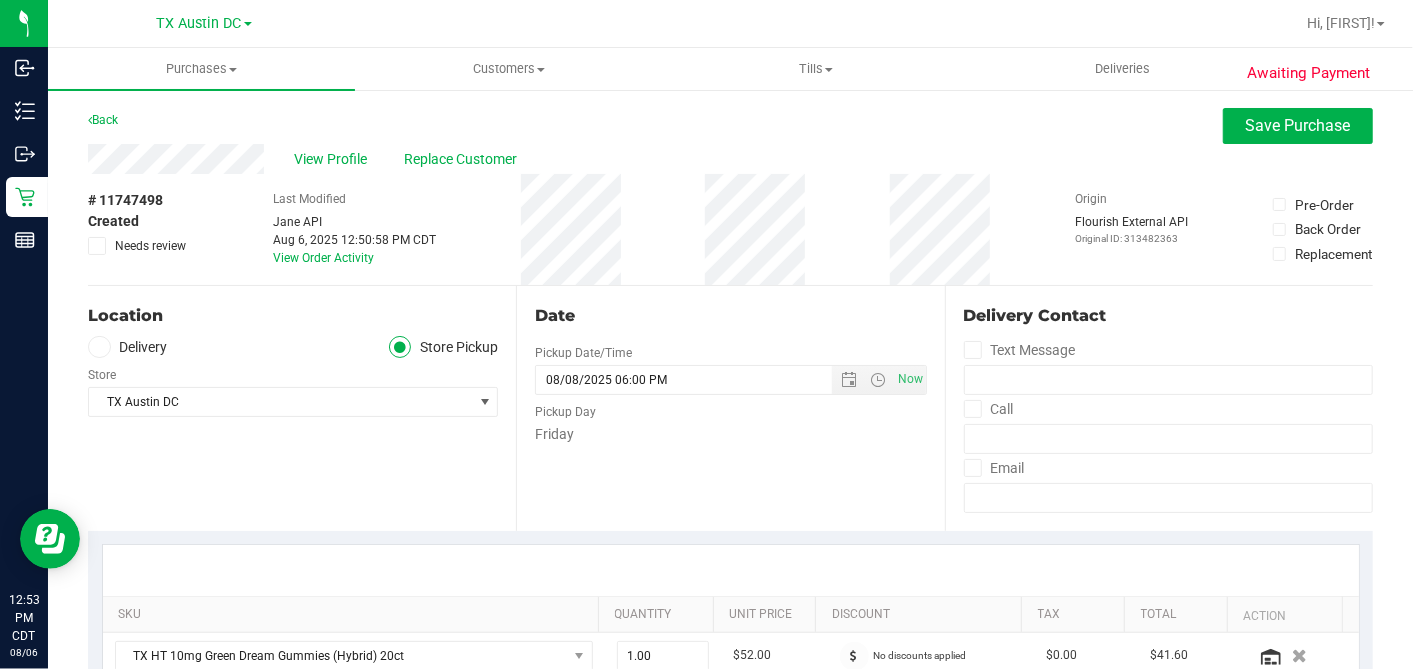 click on "Delivery" at bounding box center (128, 347) 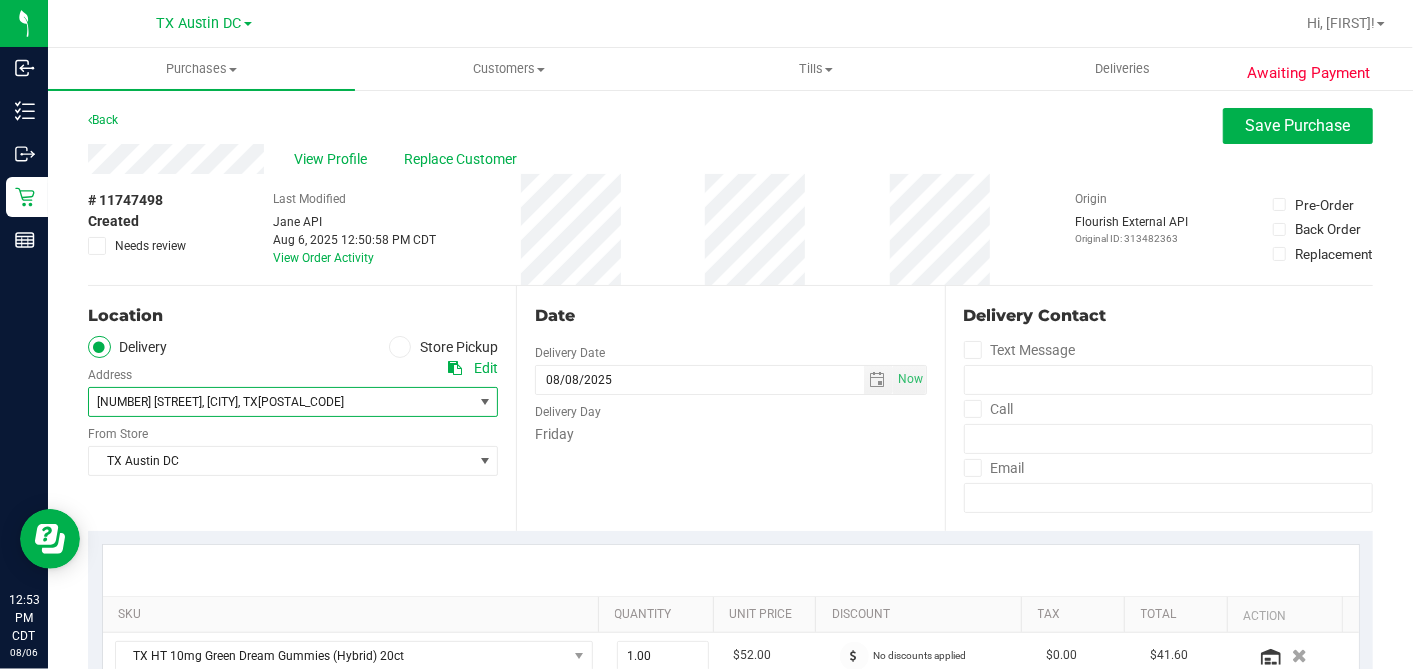 click on "[NUMBER] [STREET]
, [CITY]
, [STATE]
[POSTAL_CODE]" at bounding box center (271, 402) 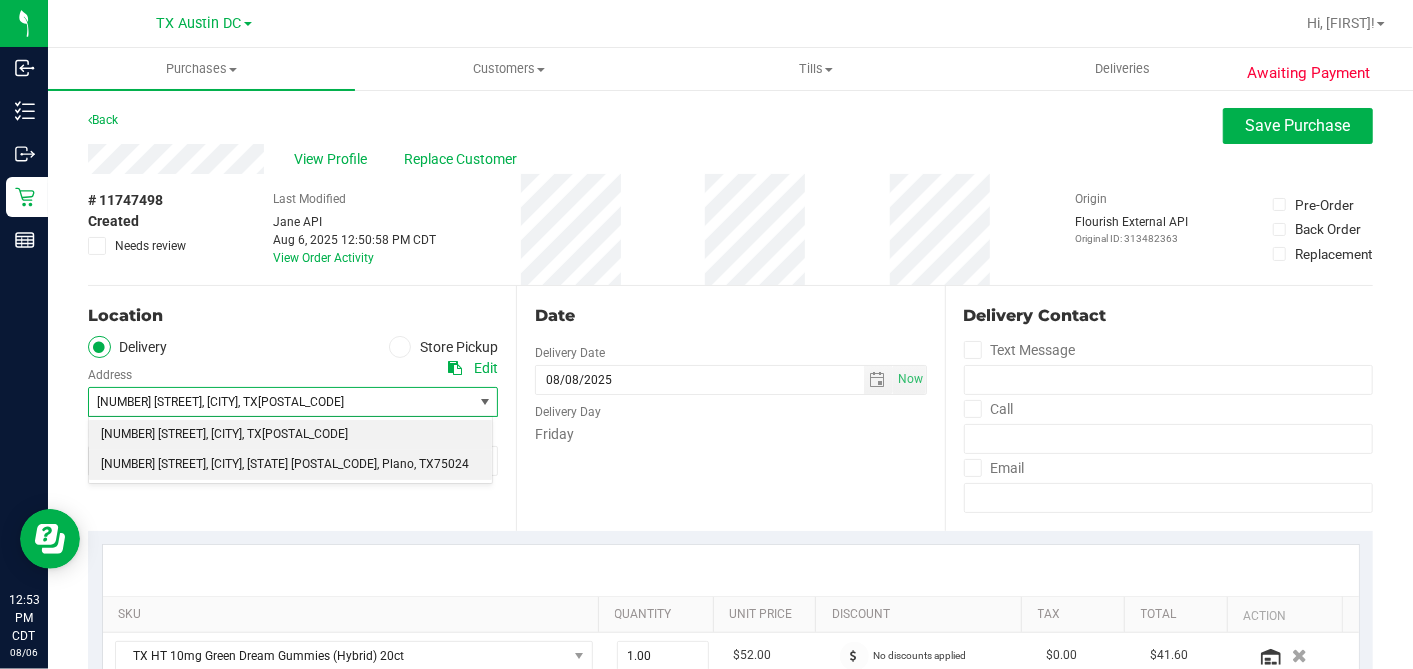 click on "[NUMBER] [STREET], [CITY], [STATE] [POSTAL_CODE]" at bounding box center [239, 465] 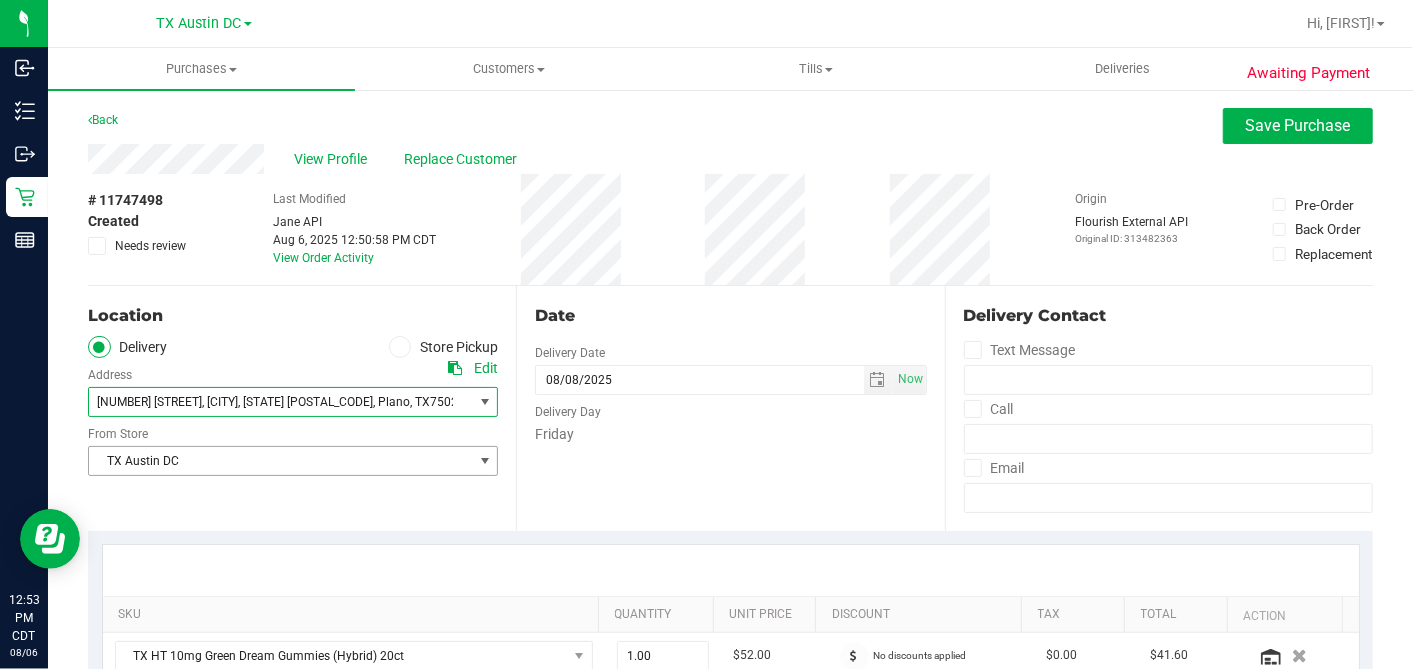 click on "TX Austin DC" at bounding box center (280, 461) 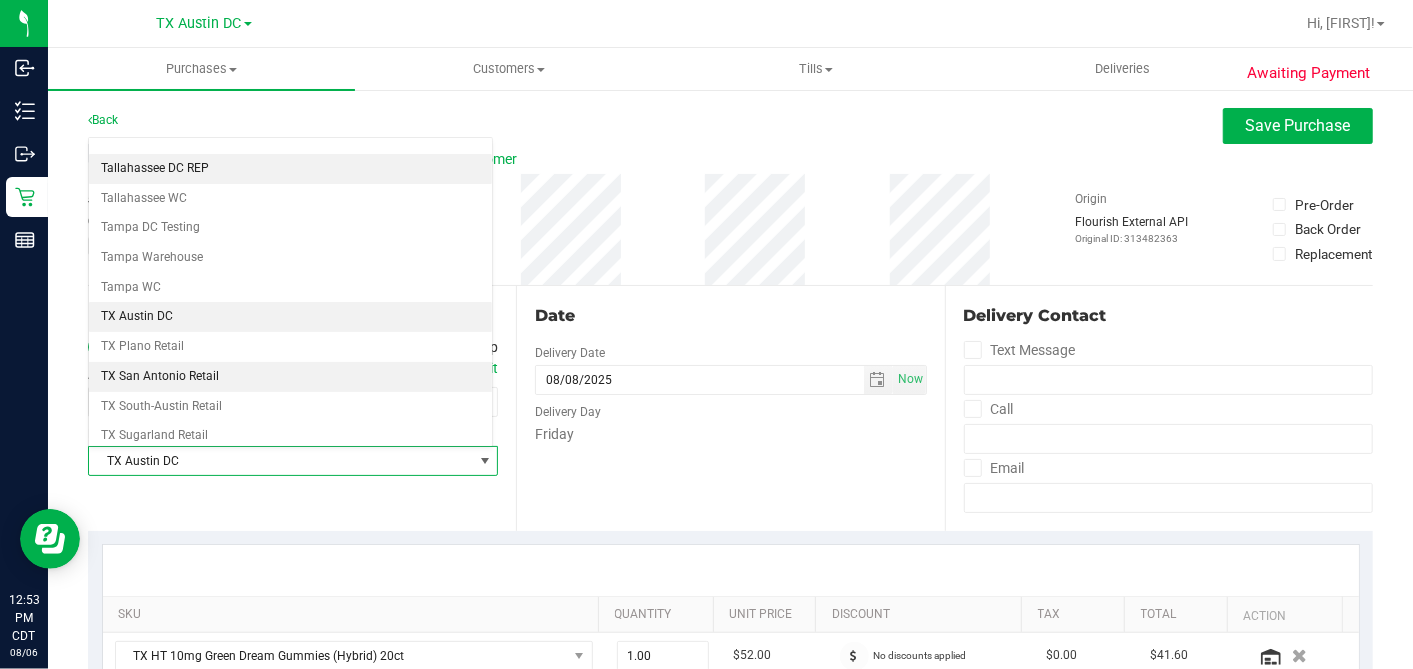 scroll, scrollTop: 1422, scrollLeft: 0, axis: vertical 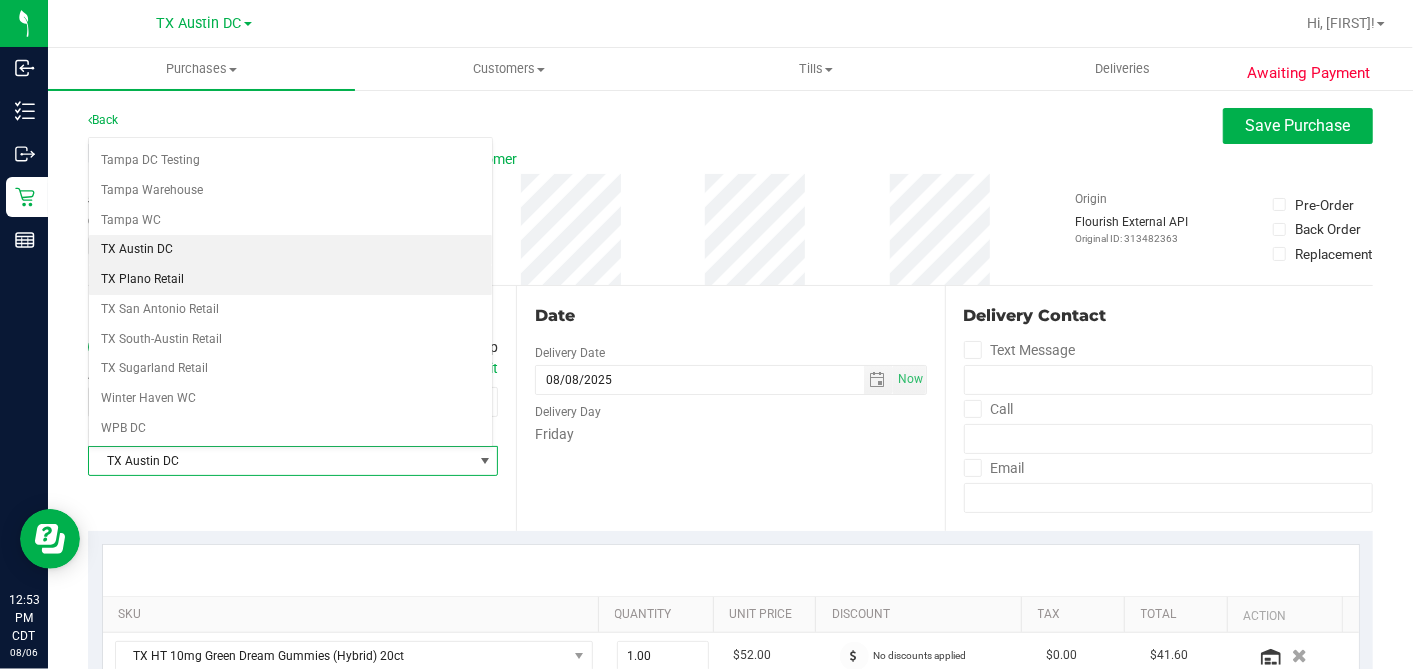 click on "TX Plano Retail" at bounding box center [290, 280] 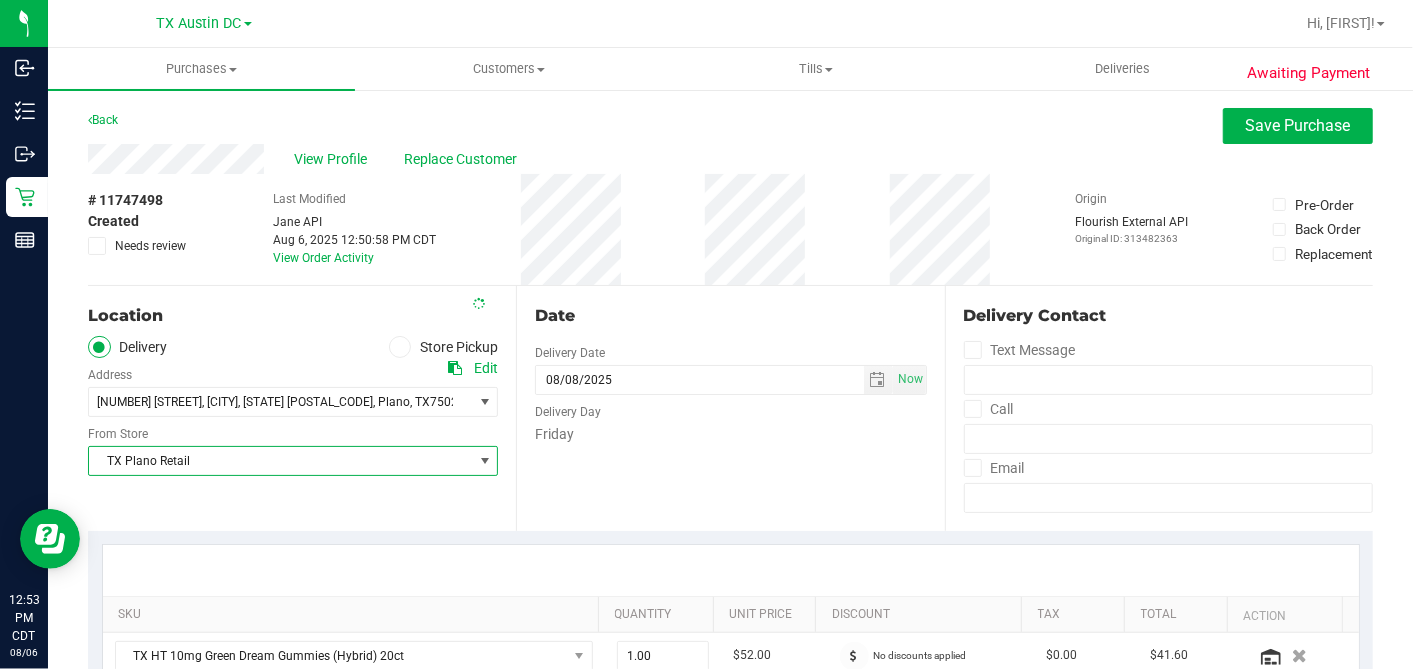 click on "Date" at bounding box center [730, 316] 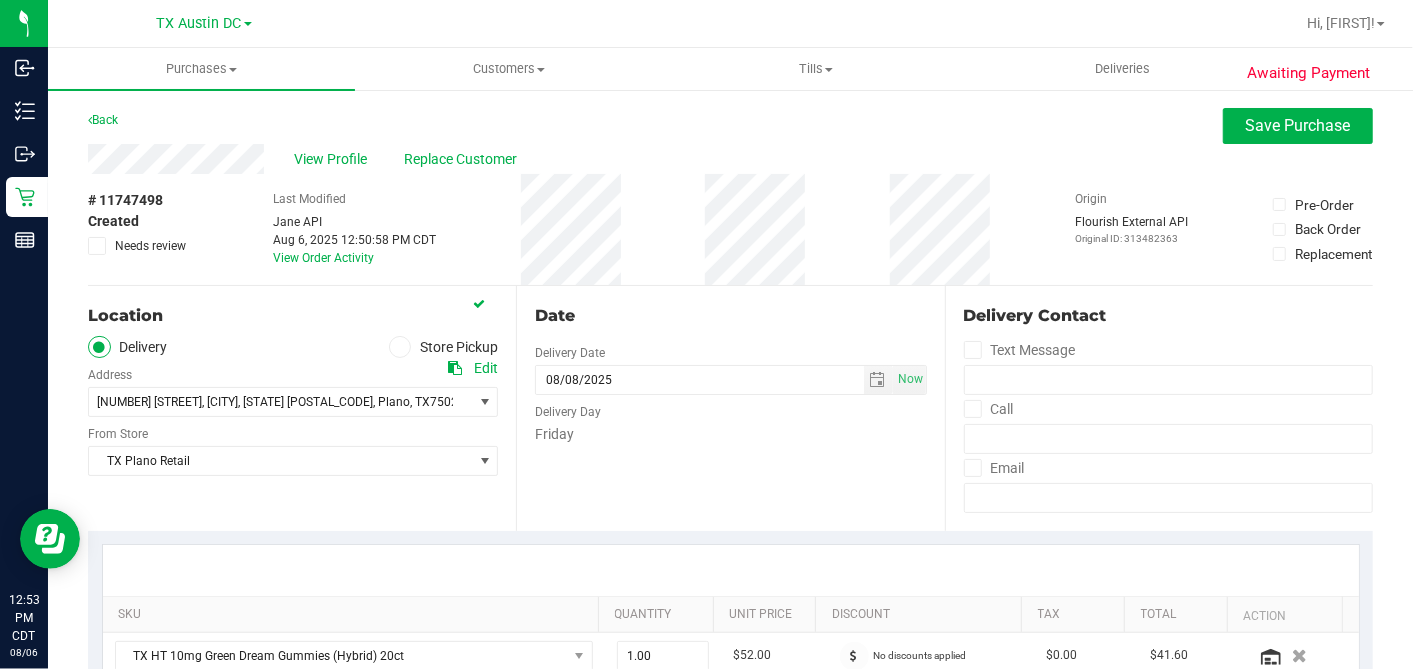 click on "Date" at bounding box center [730, 316] 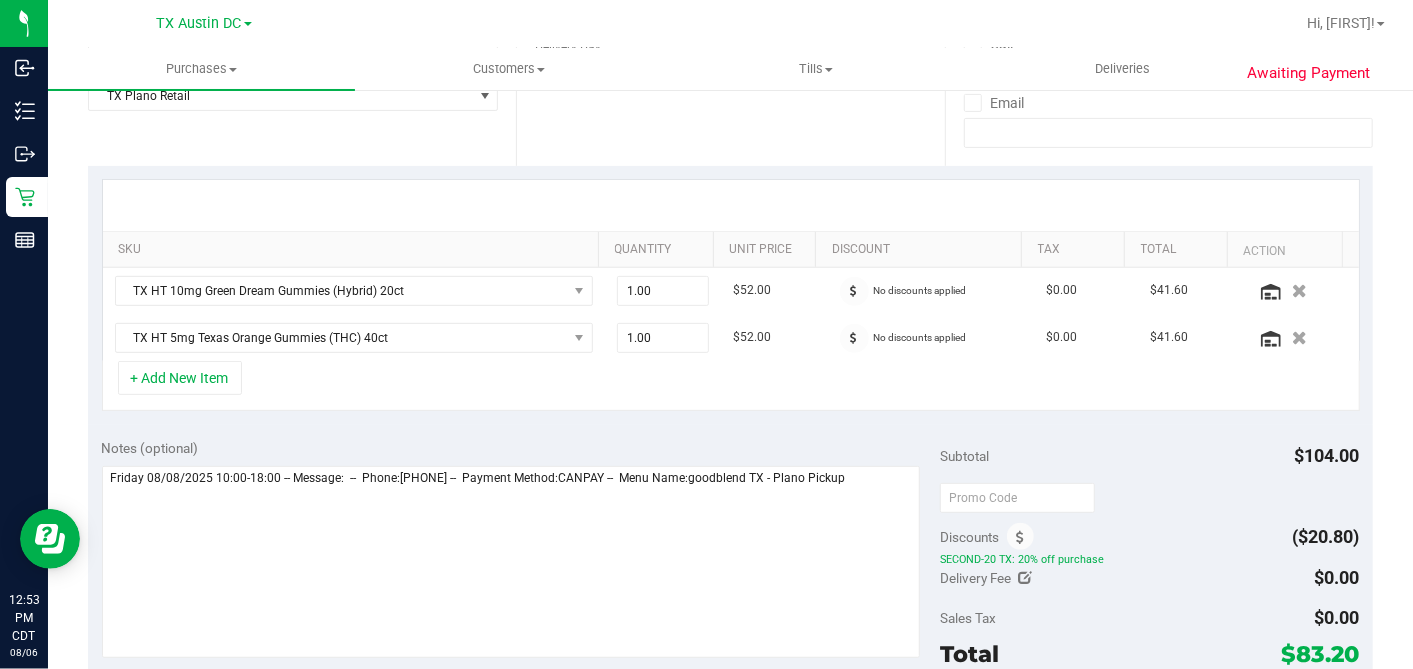 scroll, scrollTop: 555, scrollLeft: 0, axis: vertical 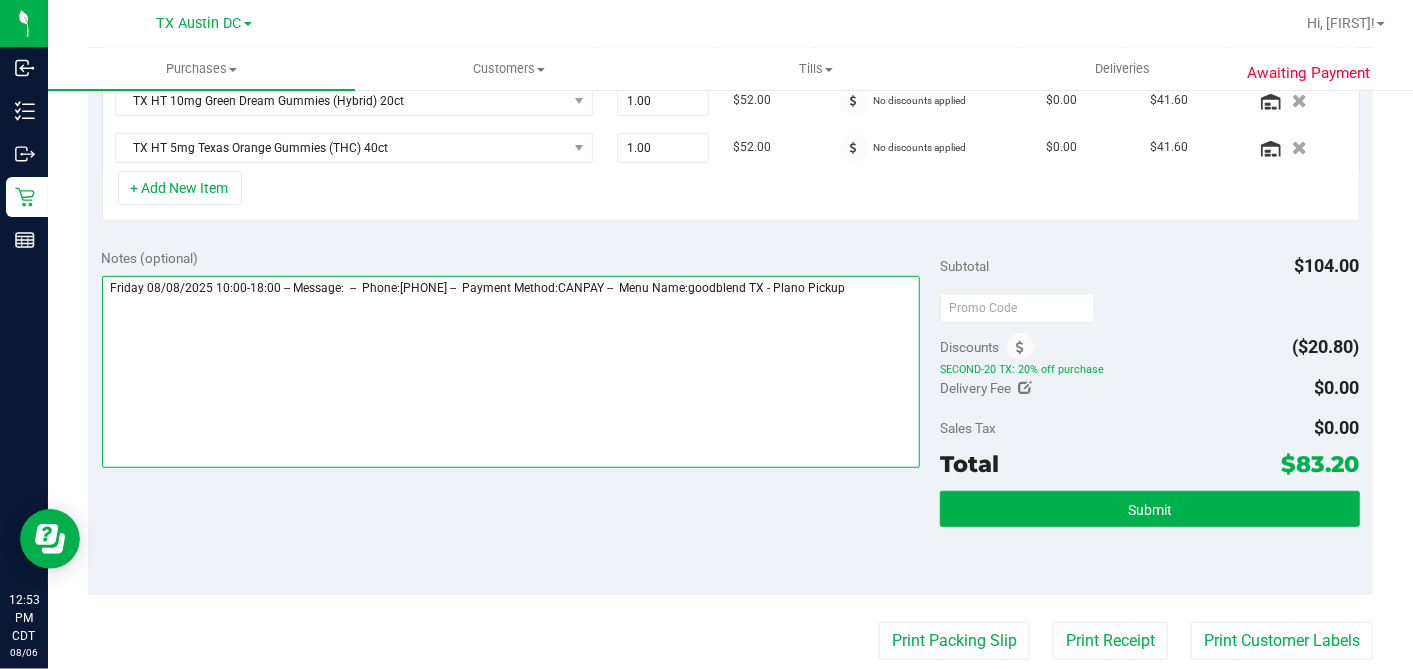 click at bounding box center (511, 372) 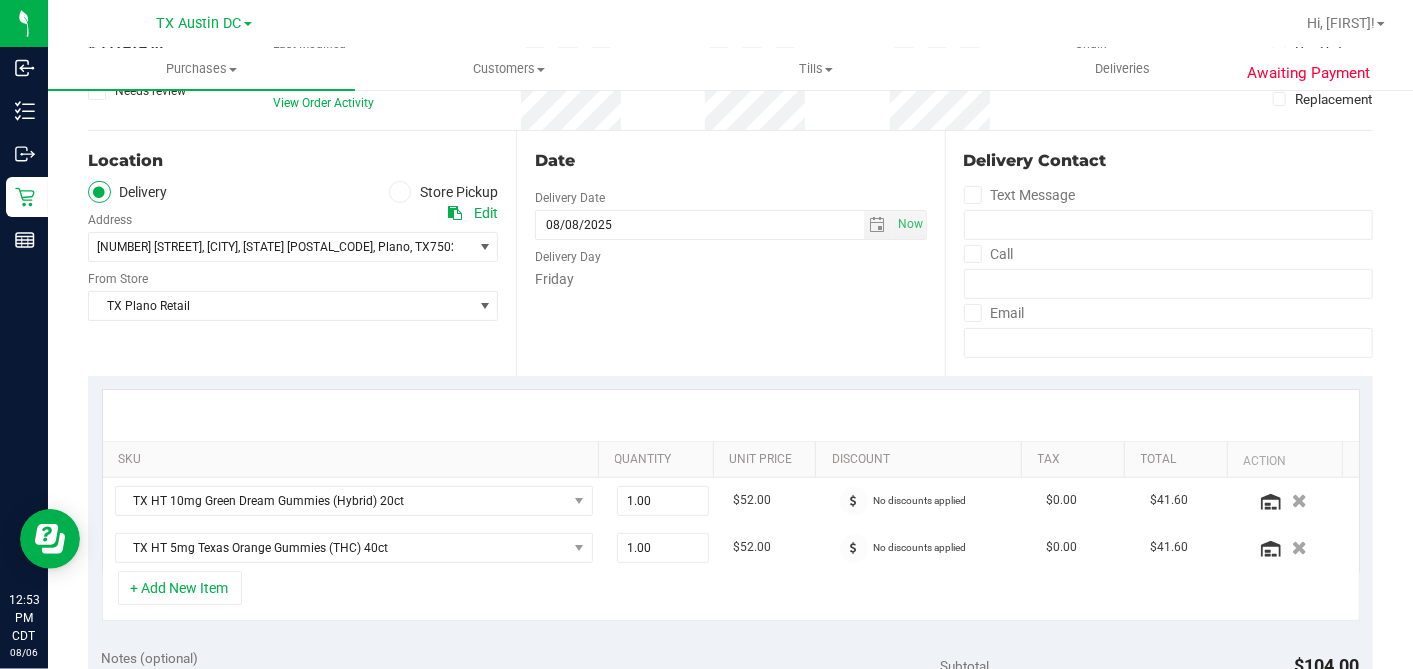scroll, scrollTop: 0, scrollLeft: 0, axis: both 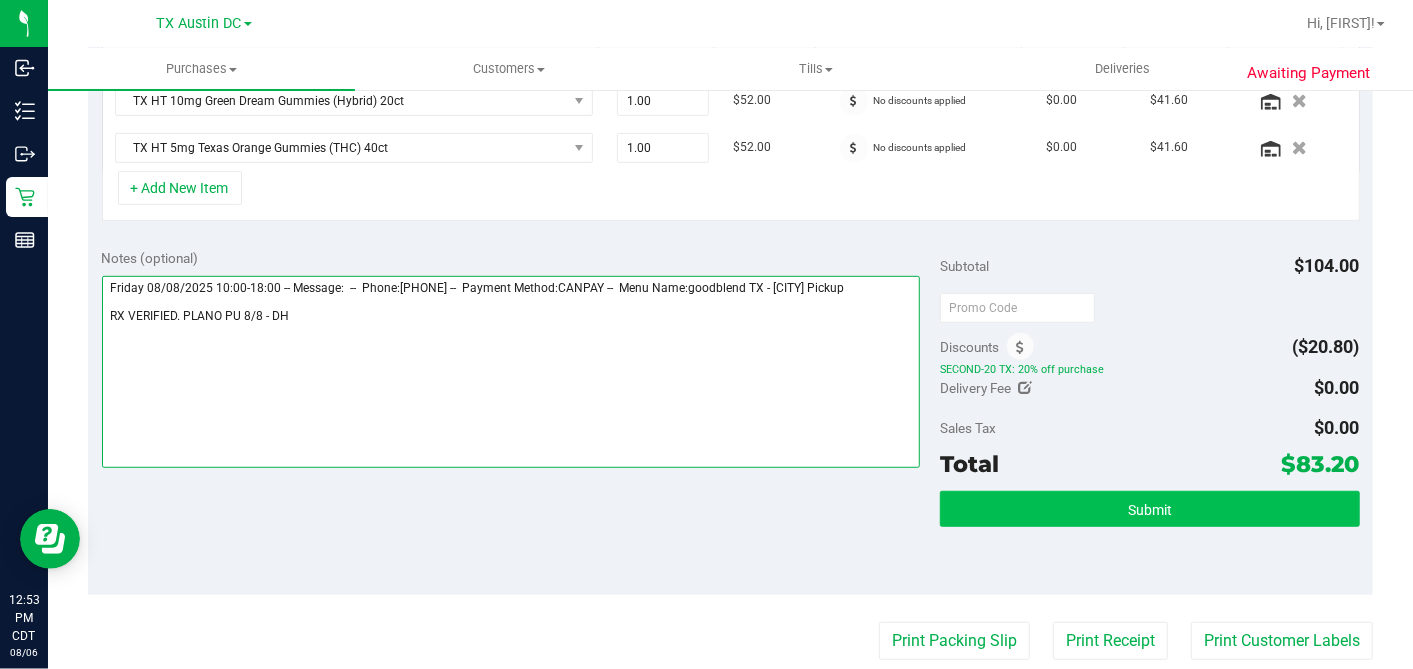 type on "Friday 08/08/2025 10:00-18:00 -- Message:  --  Phone:[PHONE] --  Payment Method:CANPAY --  Menu Name:goodblend TX - [CITY] Pickup
RX VERIFIED. PLANO PU 8/8 - DH" 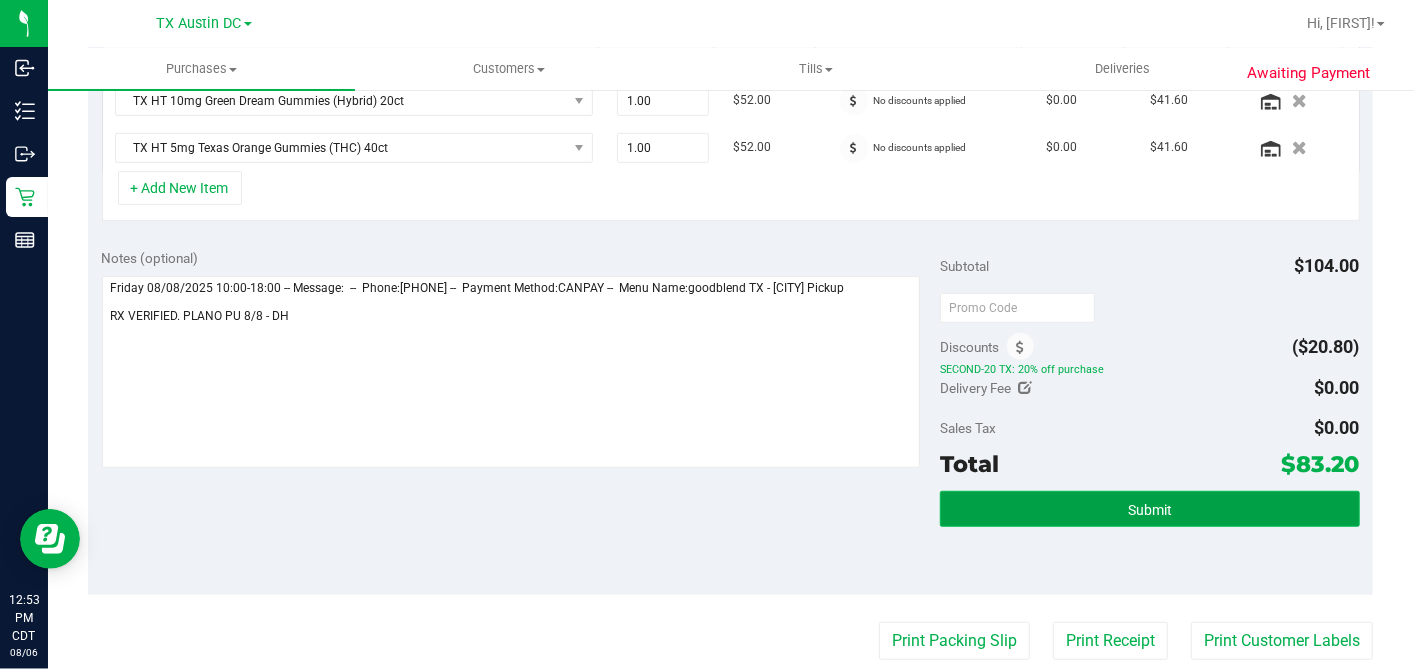click on "Submit" at bounding box center (1149, 509) 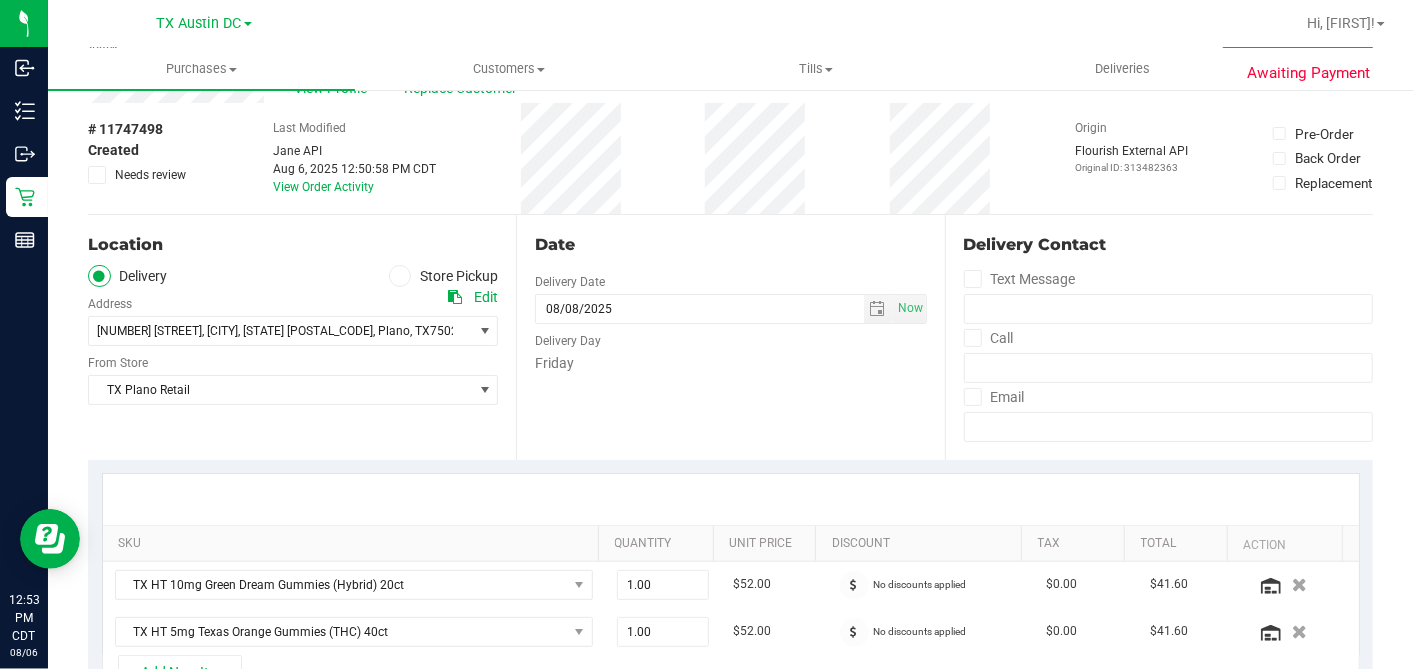 scroll, scrollTop: 0, scrollLeft: 0, axis: both 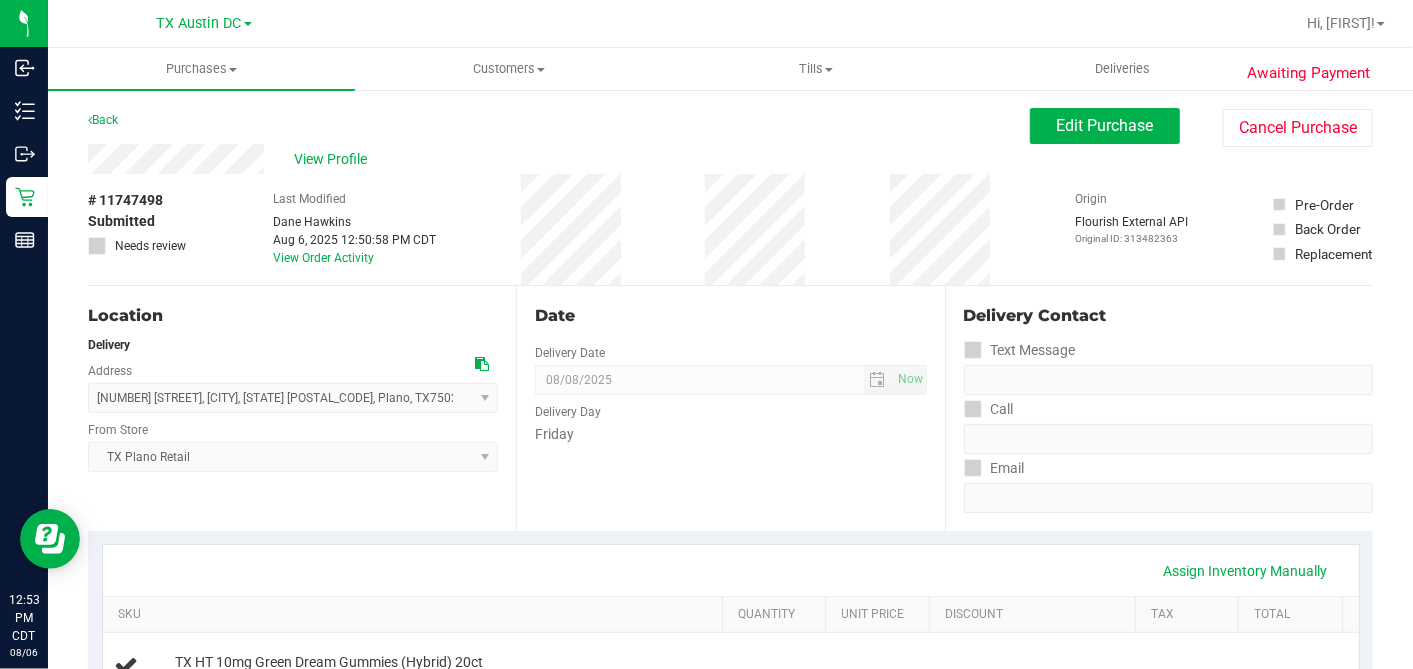 click on "View Profile" at bounding box center (334, 159) 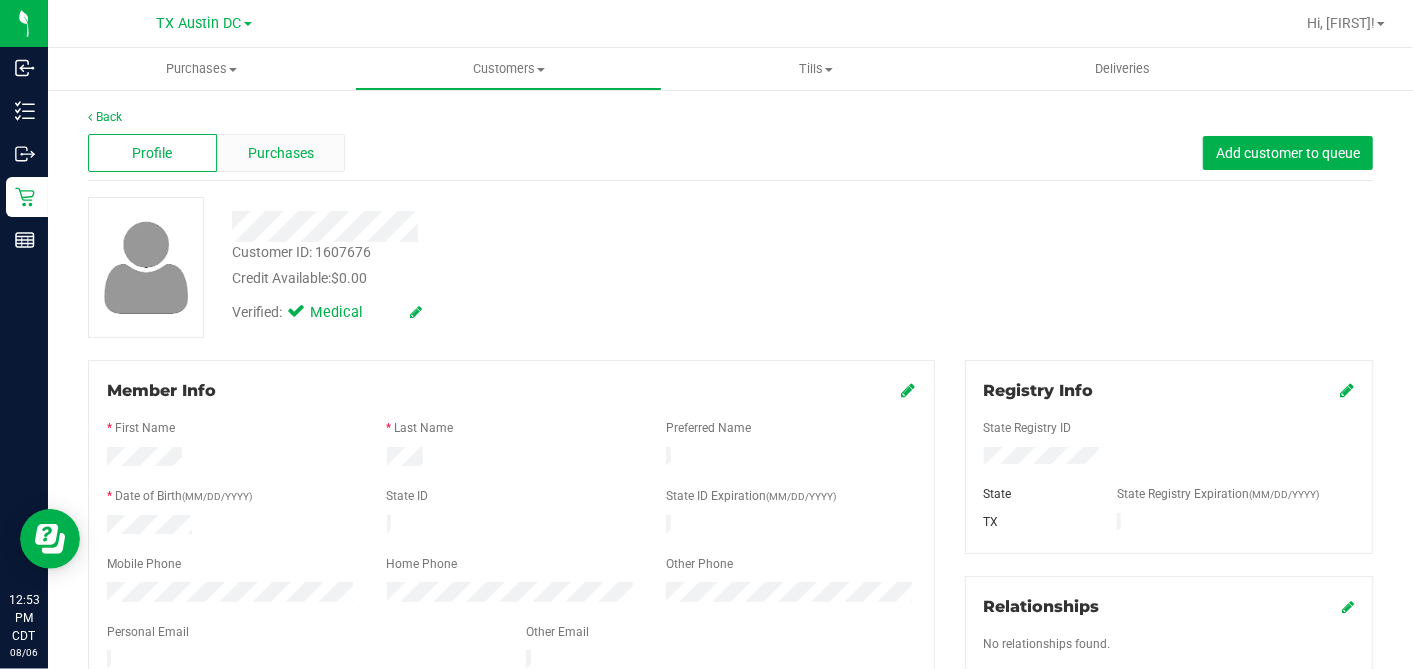 click on "Purchases" at bounding box center (281, 153) 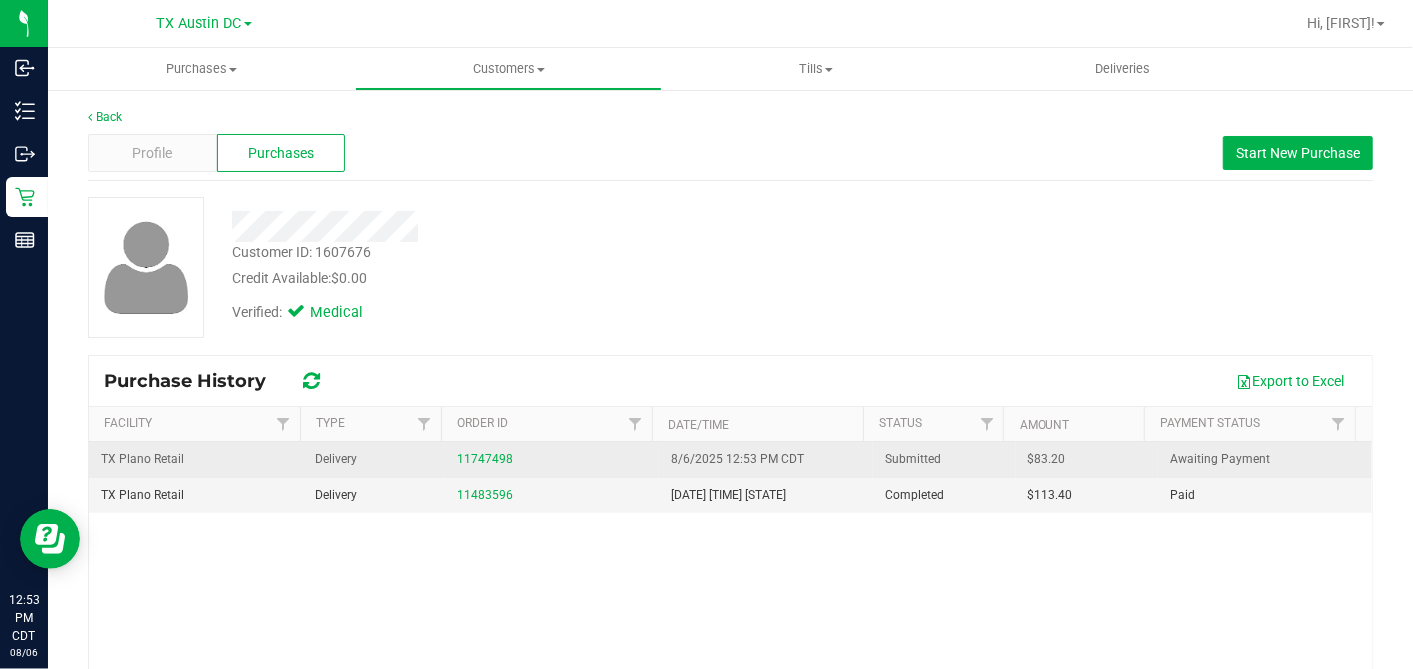 click on "$83.20" at bounding box center (1047, 459) 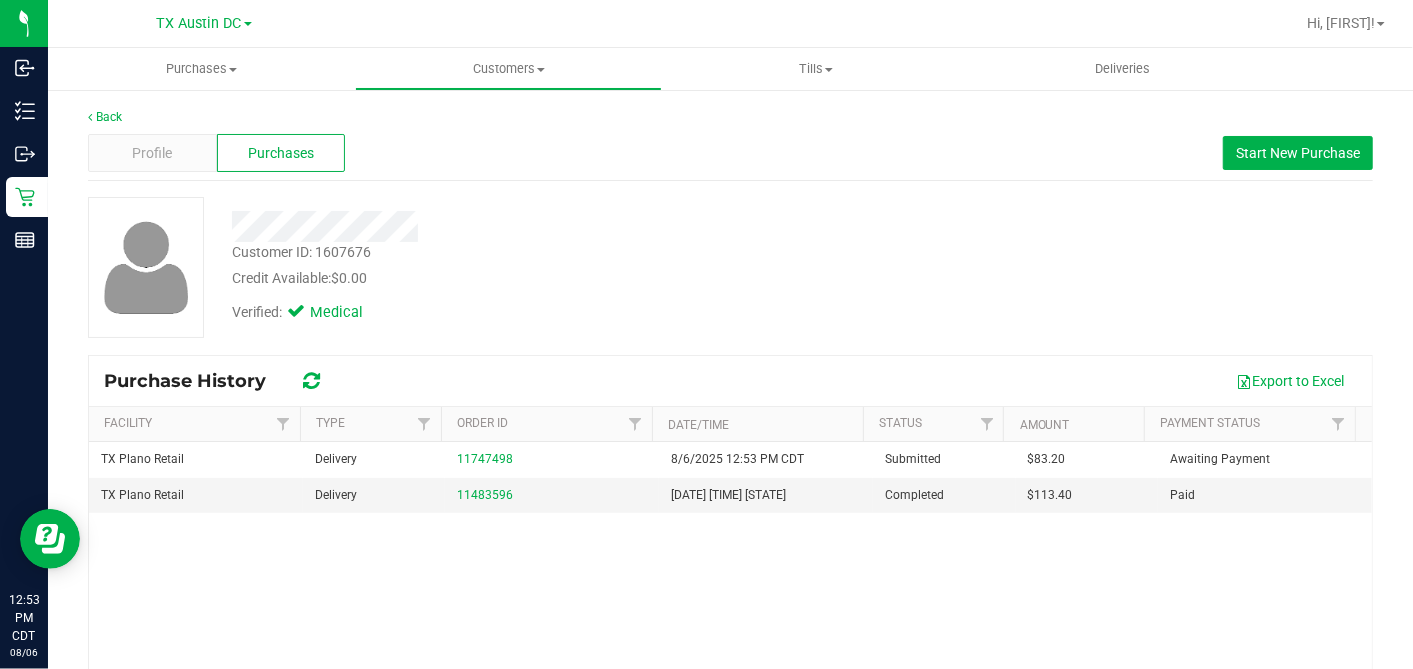 copy on "83.20" 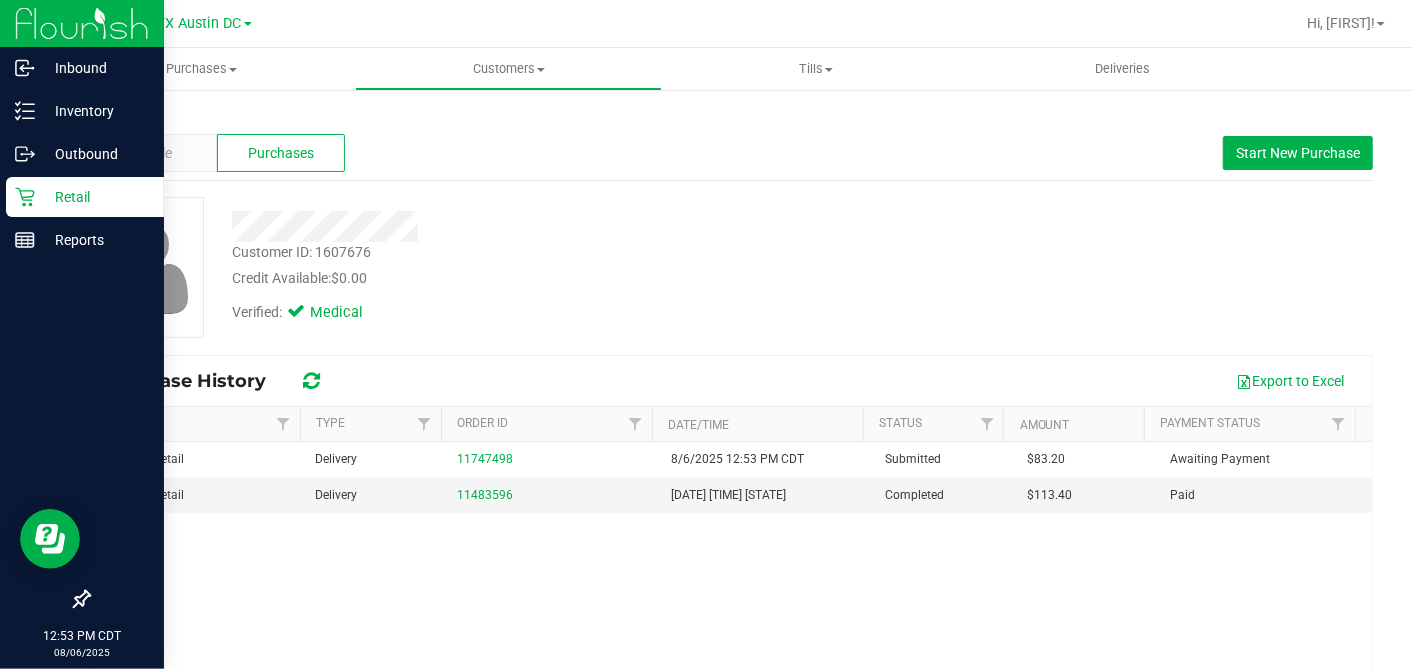 click on "Retail" at bounding box center (95, 197) 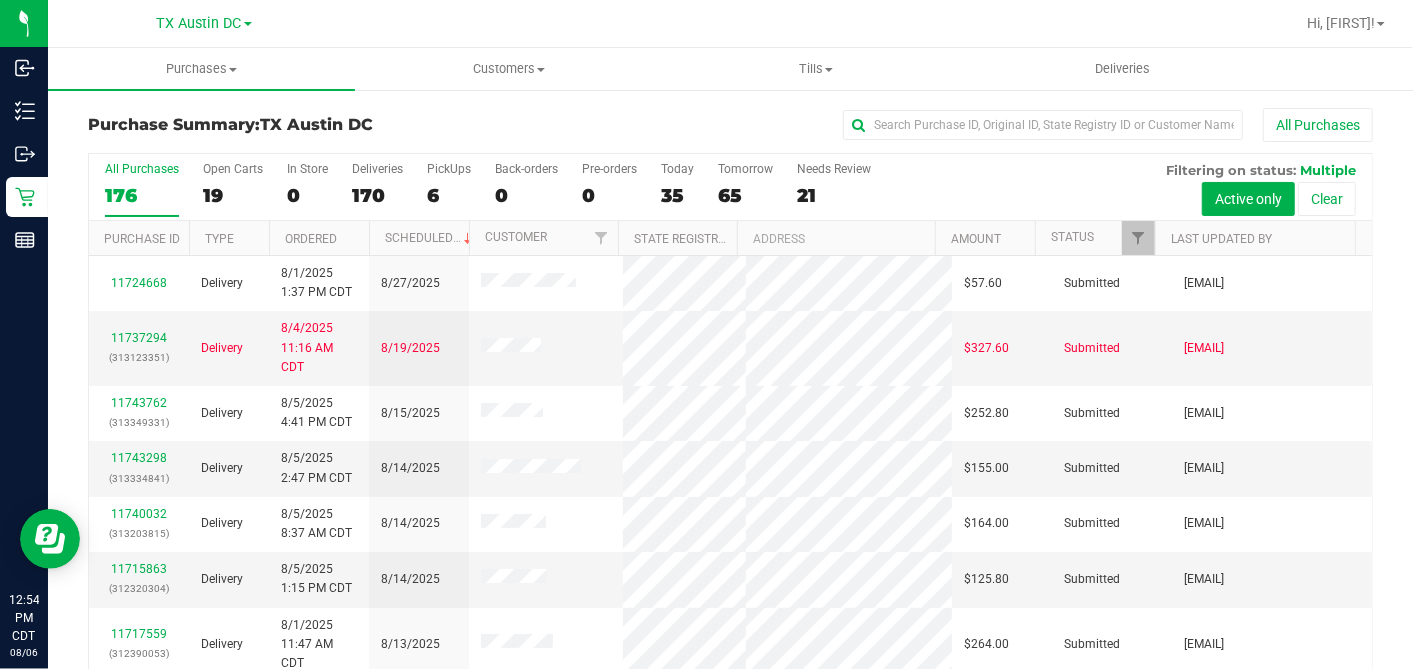 click on "19" at bounding box center (233, 195) 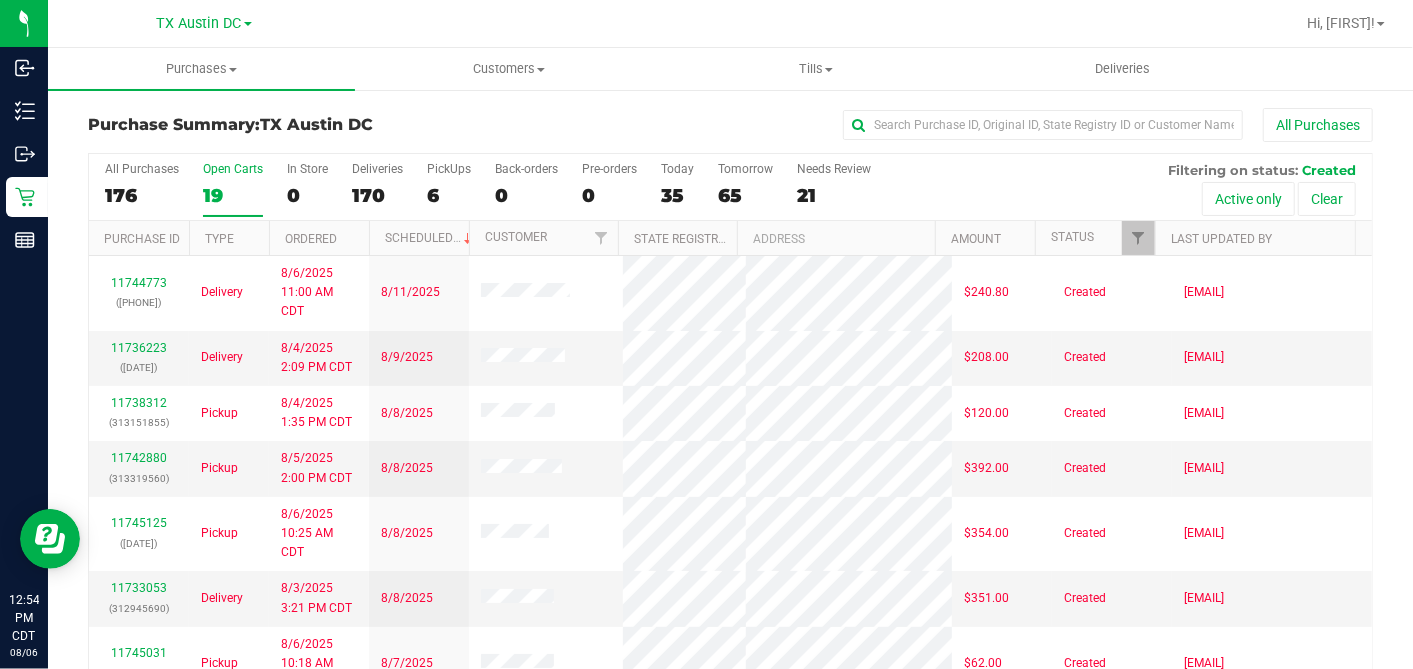 click on "Ordered" at bounding box center [319, 238] 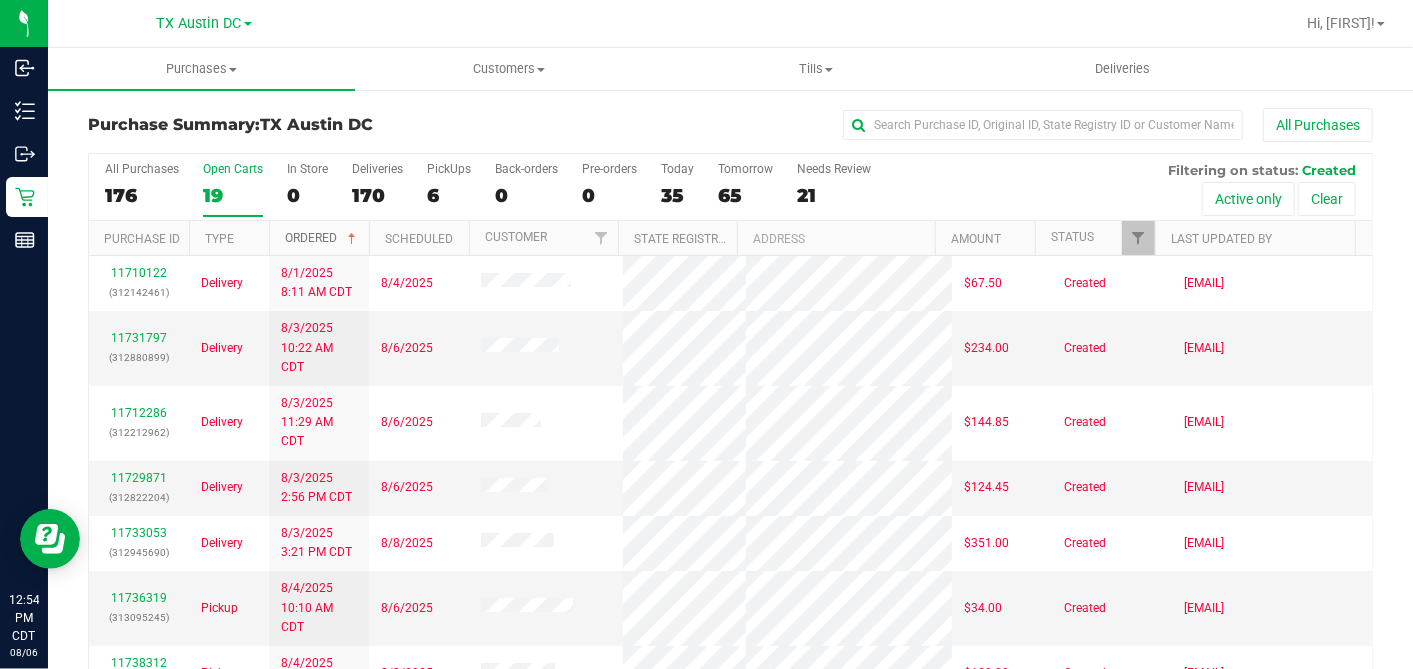 click at bounding box center (352, 239) 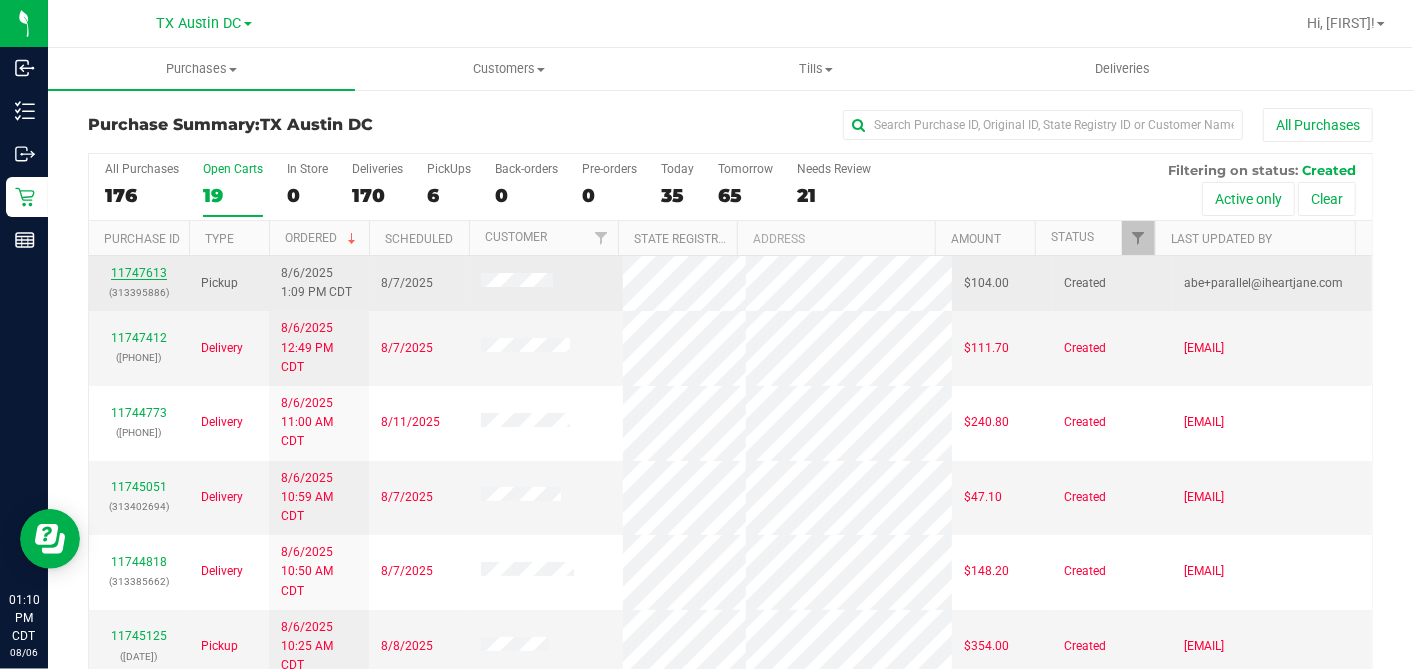 click on "11747613" at bounding box center [139, 273] 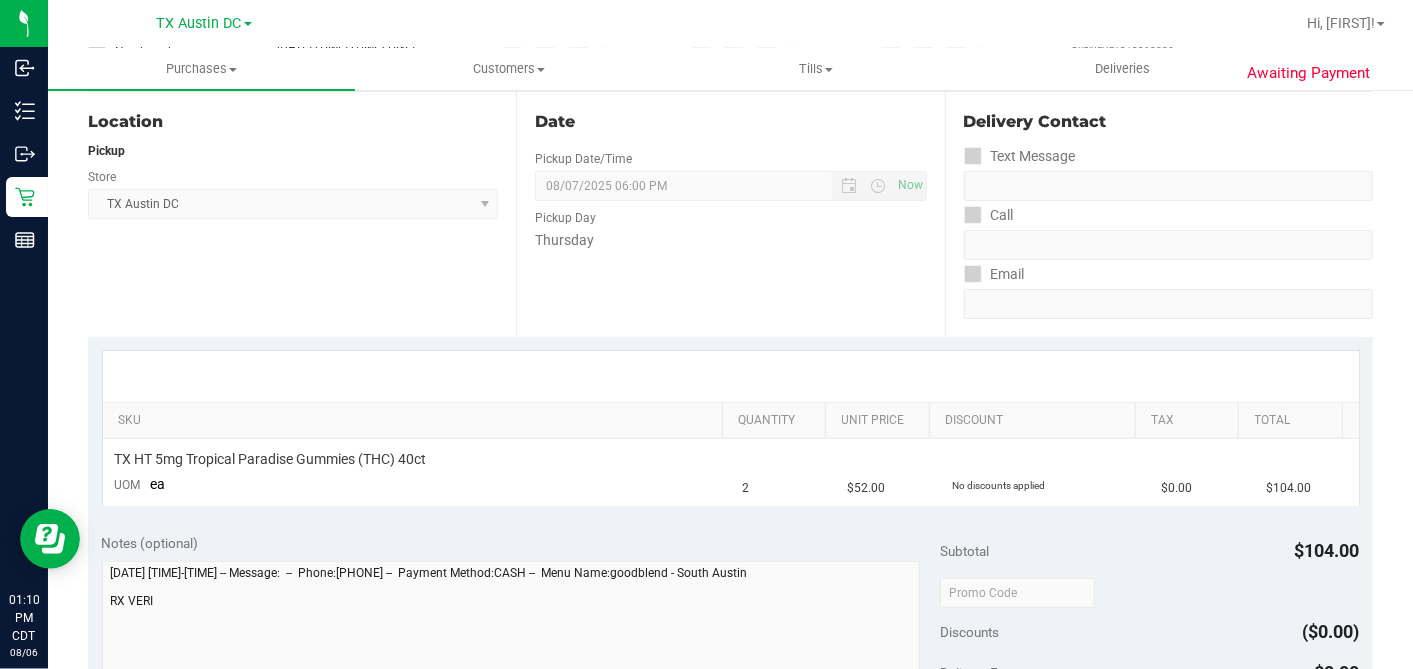scroll, scrollTop: 0, scrollLeft: 0, axis: both 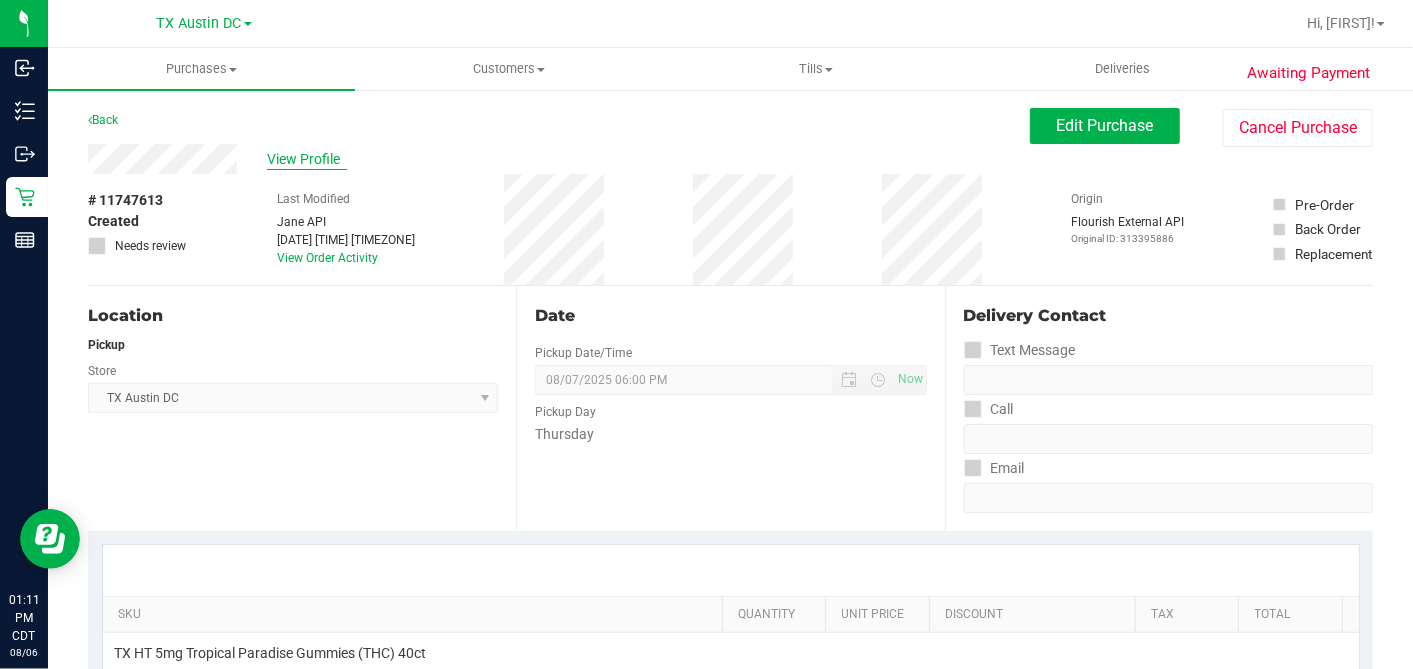 click on "View Profile" at bounding box center [307, 159] 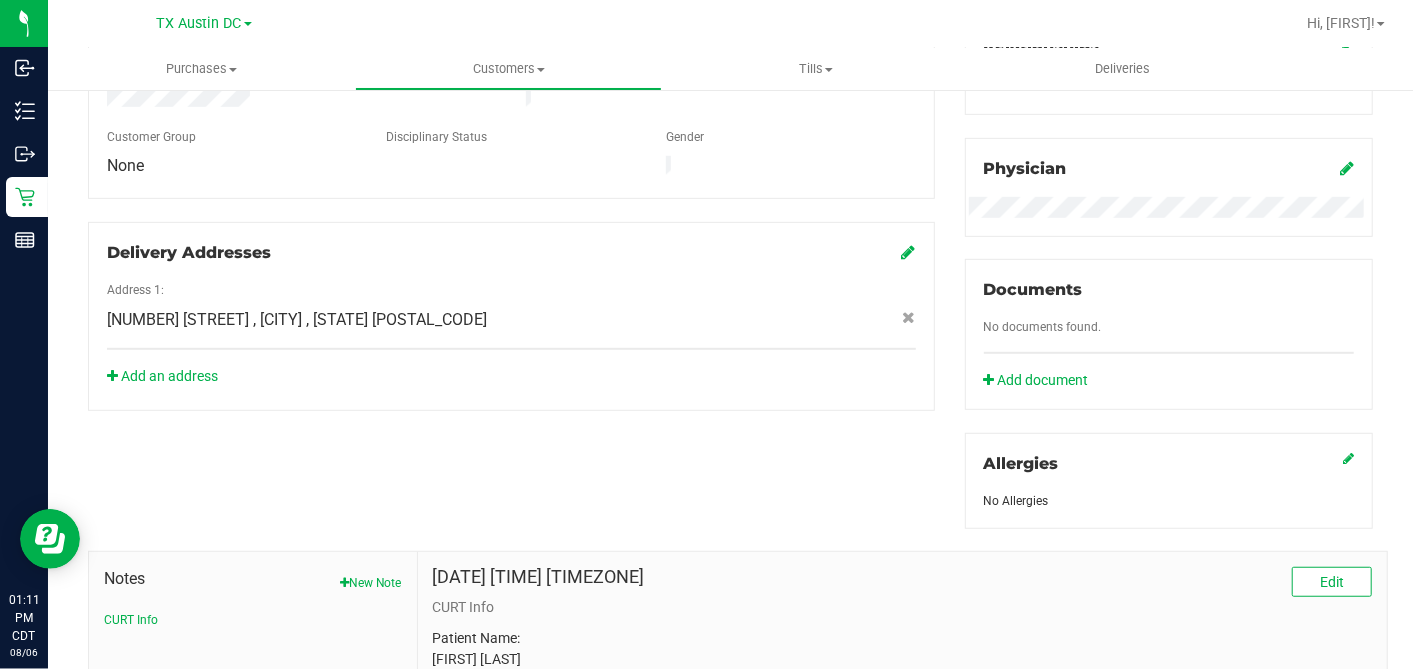 scroll, scrollTop: 826, scrollLeft: 0, axis: vertical 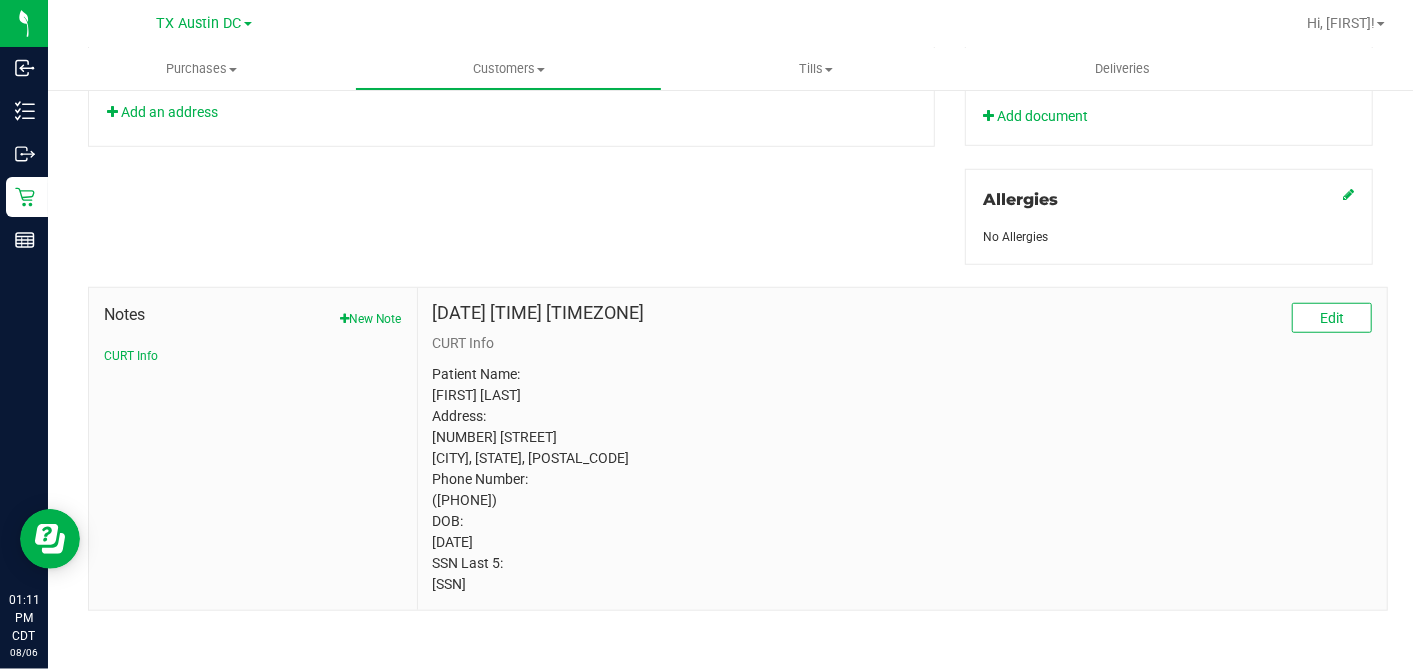 click on "Patient Name:
[FIRST] [LAST]
Address:
[NUMBER] [STREET]
[CITY], [STATE], [POSTAL_CODE]
Phone Number:
([PHONE])
DOB:
[DATE]
SSN Last 5:
[SSN]" at bounding box center (902, 479) 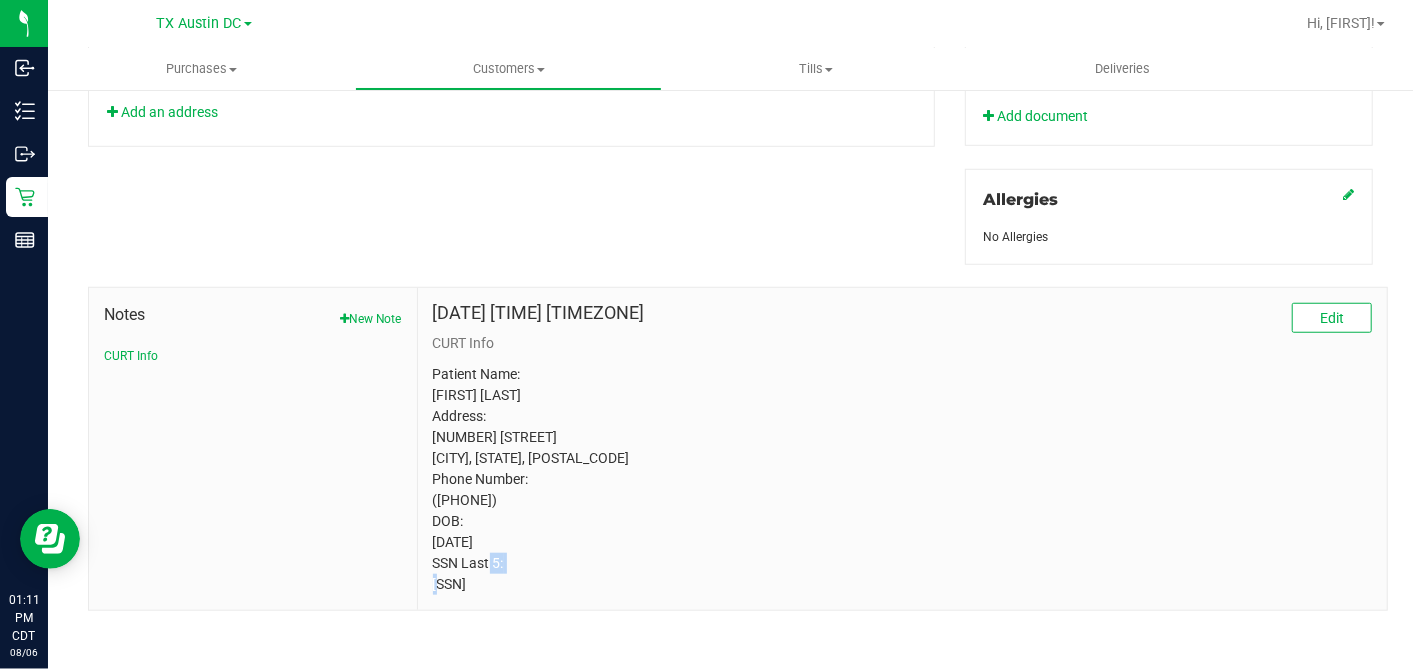 click on "Patient Name:
[FIRST] [LAST]
Address:
[NUMBER] [STREET]
[CITY], [STATE], [POSTAL_CODE]
Phone Number:
([PHONE])
DOB:
[DATE]
SSN Last 5:
[SSN]" at bounding box center (902, 479) 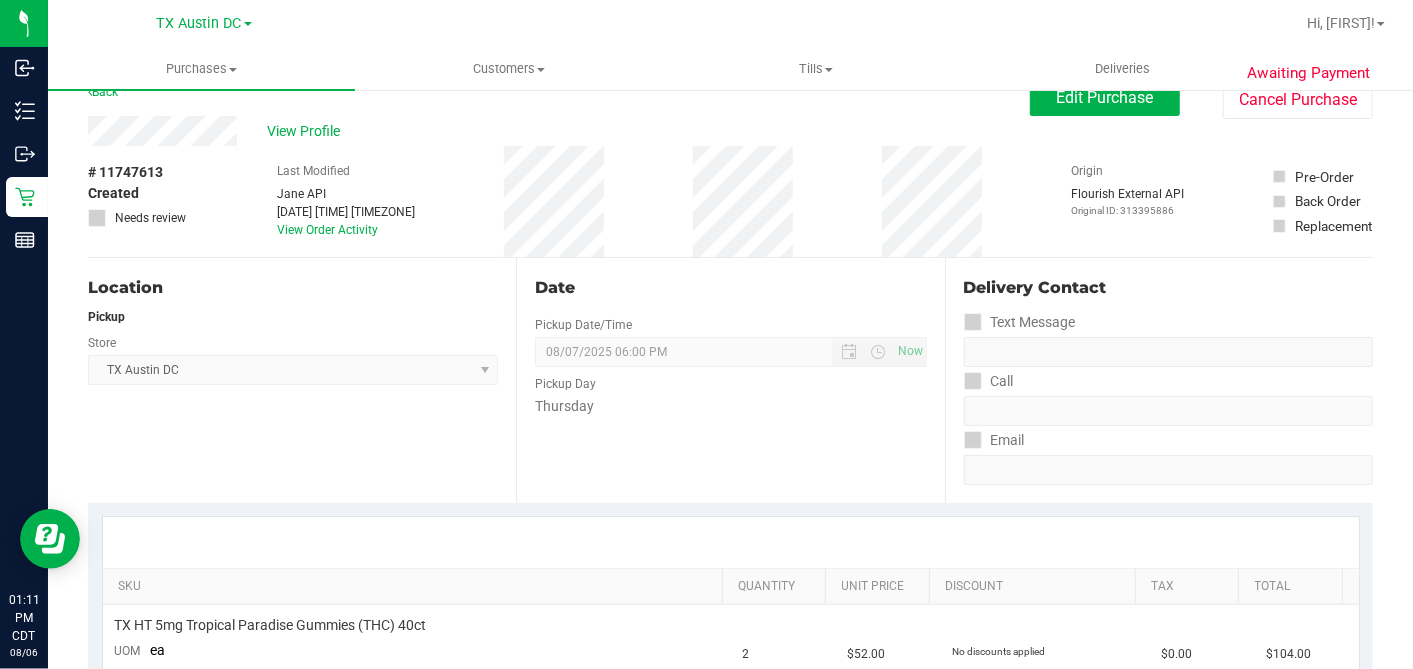 scroll, scrollTop: 0, scrollLeft: 0, axis: both 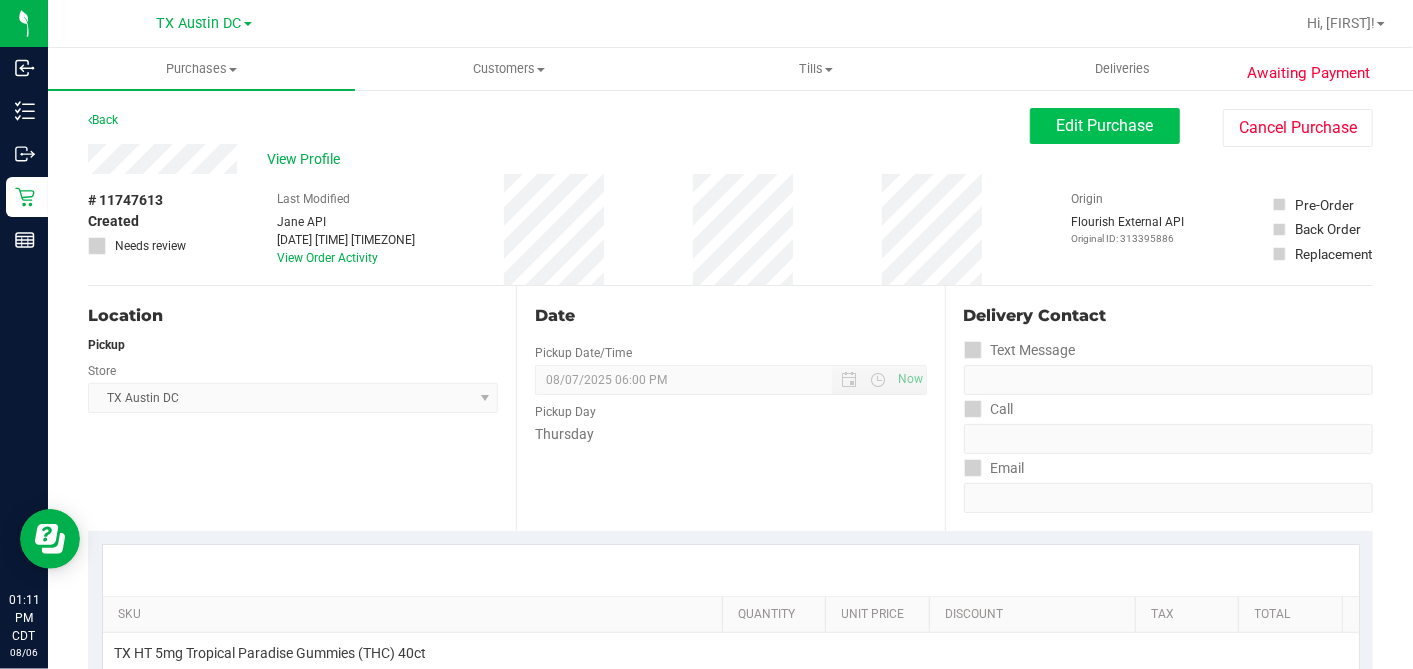 click on "Awaiting Payment
Back
Edit Purchase
Cancel Purchase
View Profile
# [NUMBER]
Created
Needs review
Last Modified
[FIRST] [LAST]
Aug [DAY], [YEAR] [TIME] [STATE]
View Order Activity
Origin" at bounding box center (730, 841) 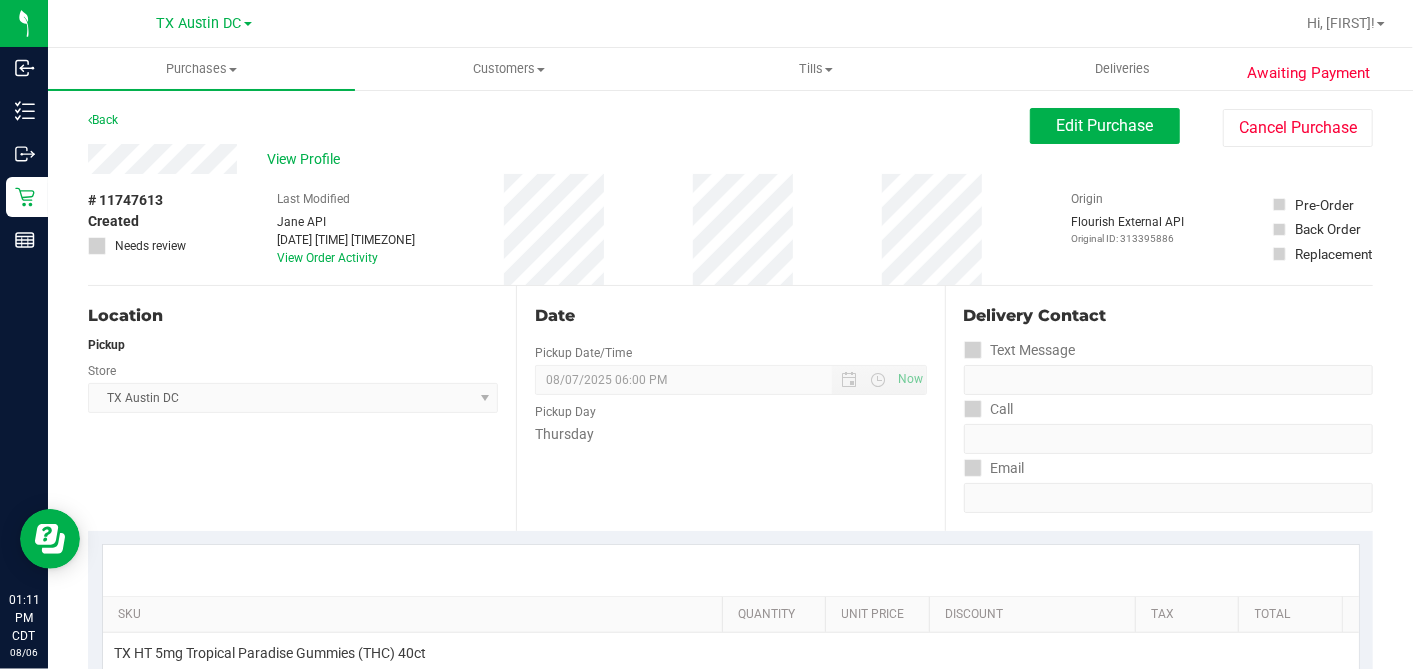 drag, startPoint x: 1039, startPoint y: 107, endPoint x: 1008, endPoint y: 128, distance: 37.44329 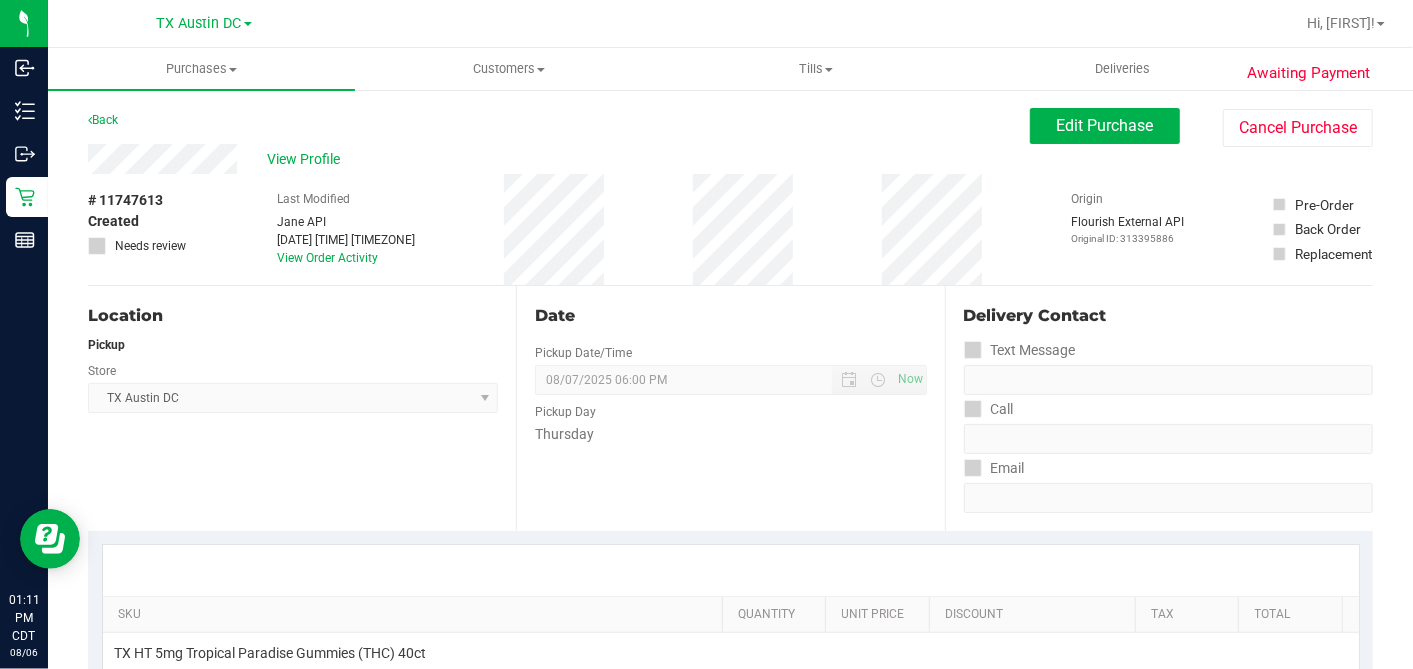 click on "Back
Edit Purchase
Cancel Purchase" at bounding box center (730, 126) 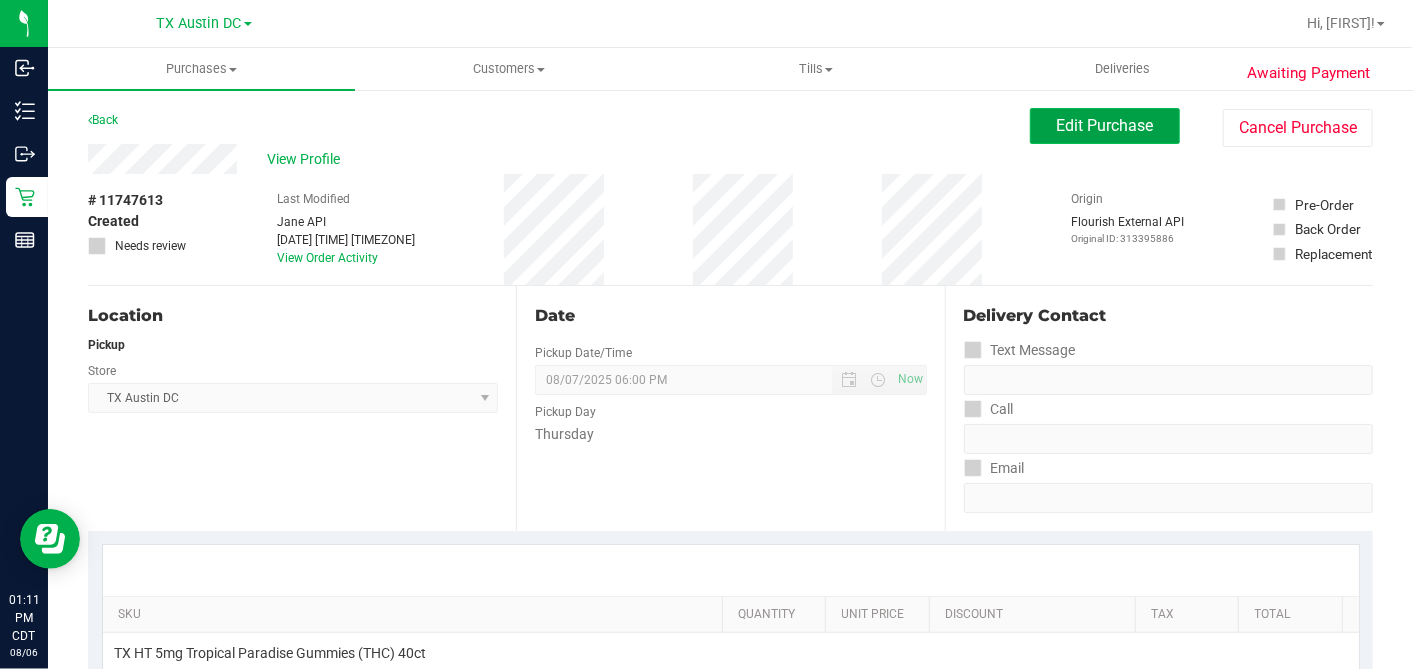 click on "Edit Purchase" at bounding box center [1105, 125] 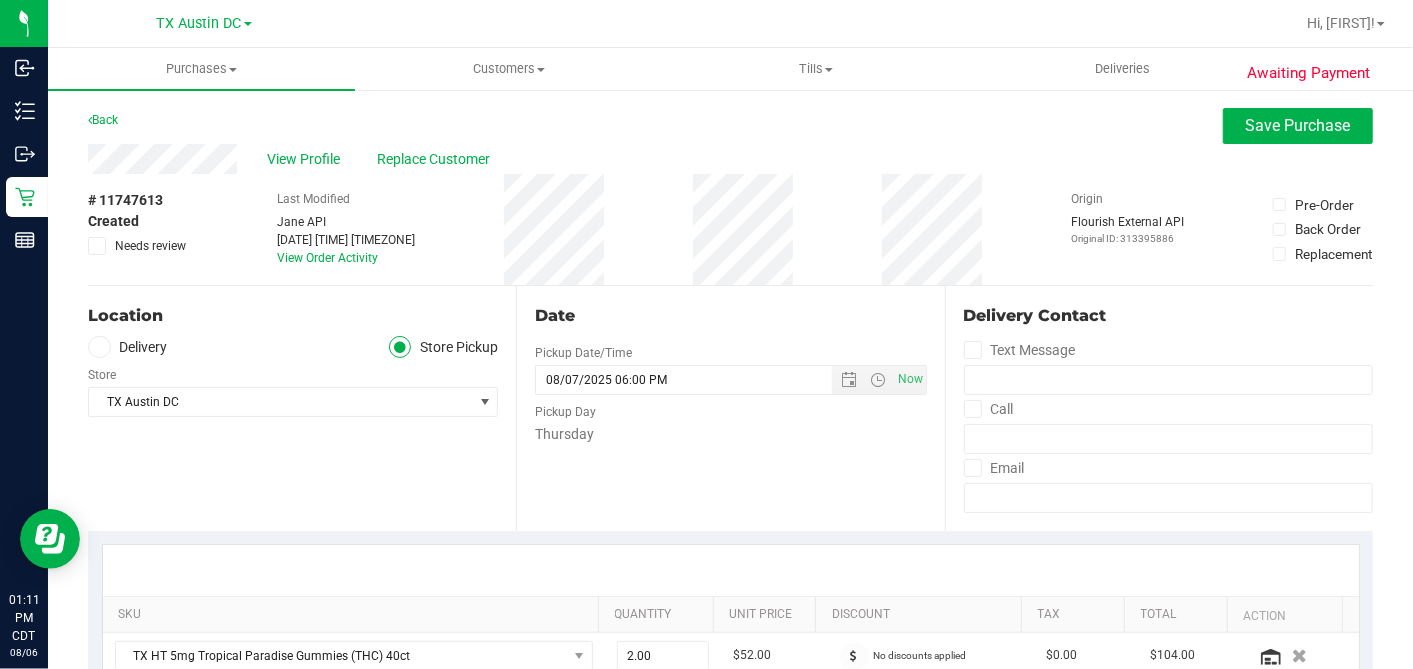 click at bounding box center [99, 347] 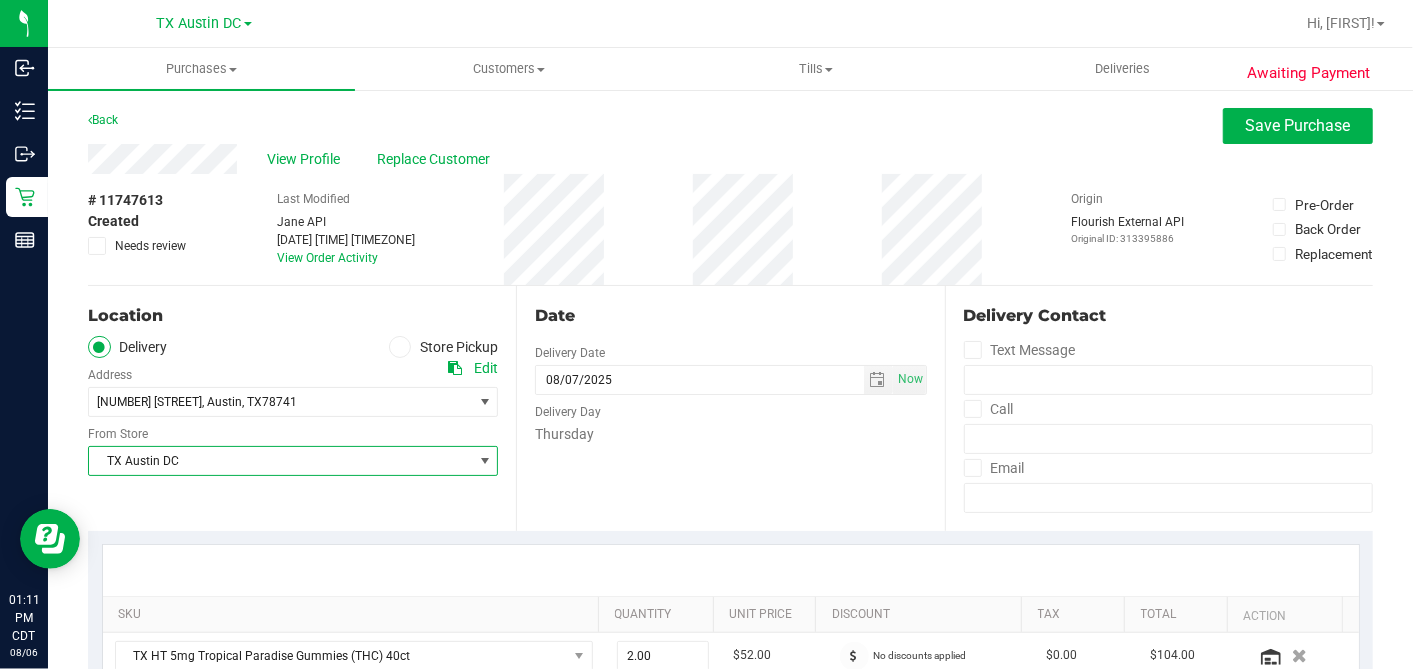 click on "TX Austin DC" at bounding box center [280, 461] 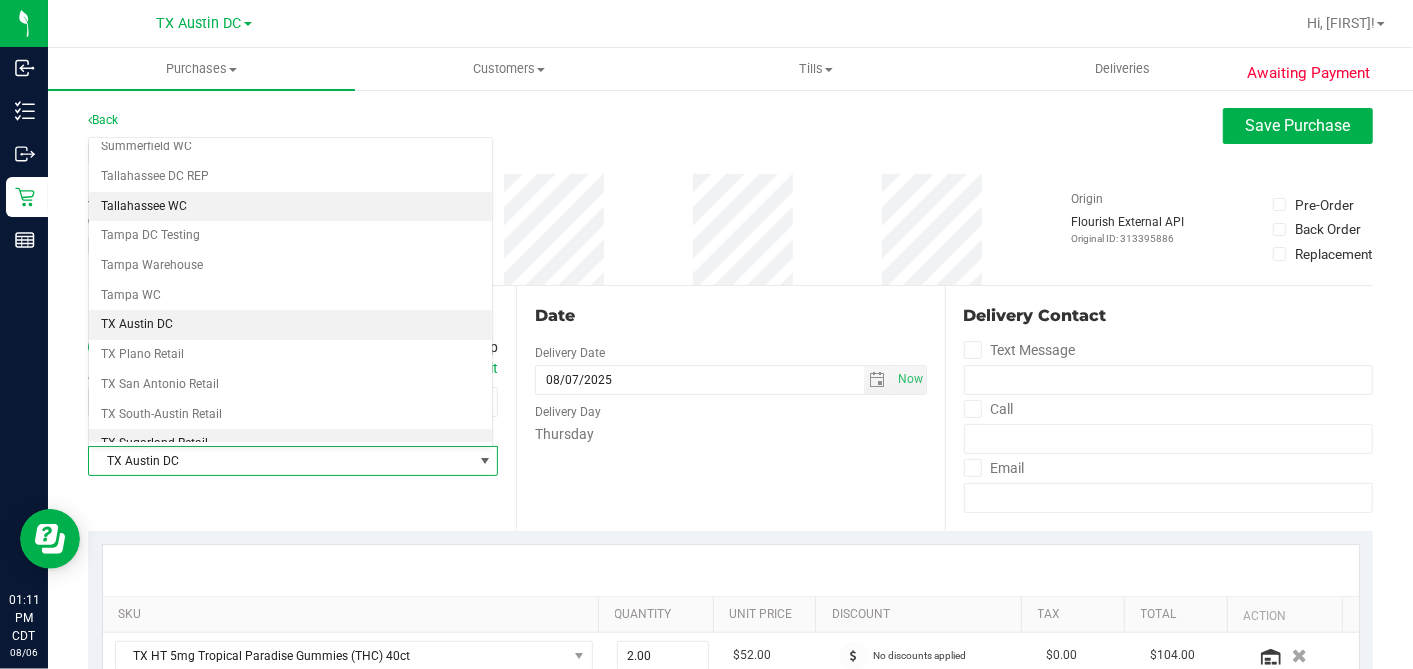 scroll, scrollTop: 1422, scrollLeft: 0, axis: vertical 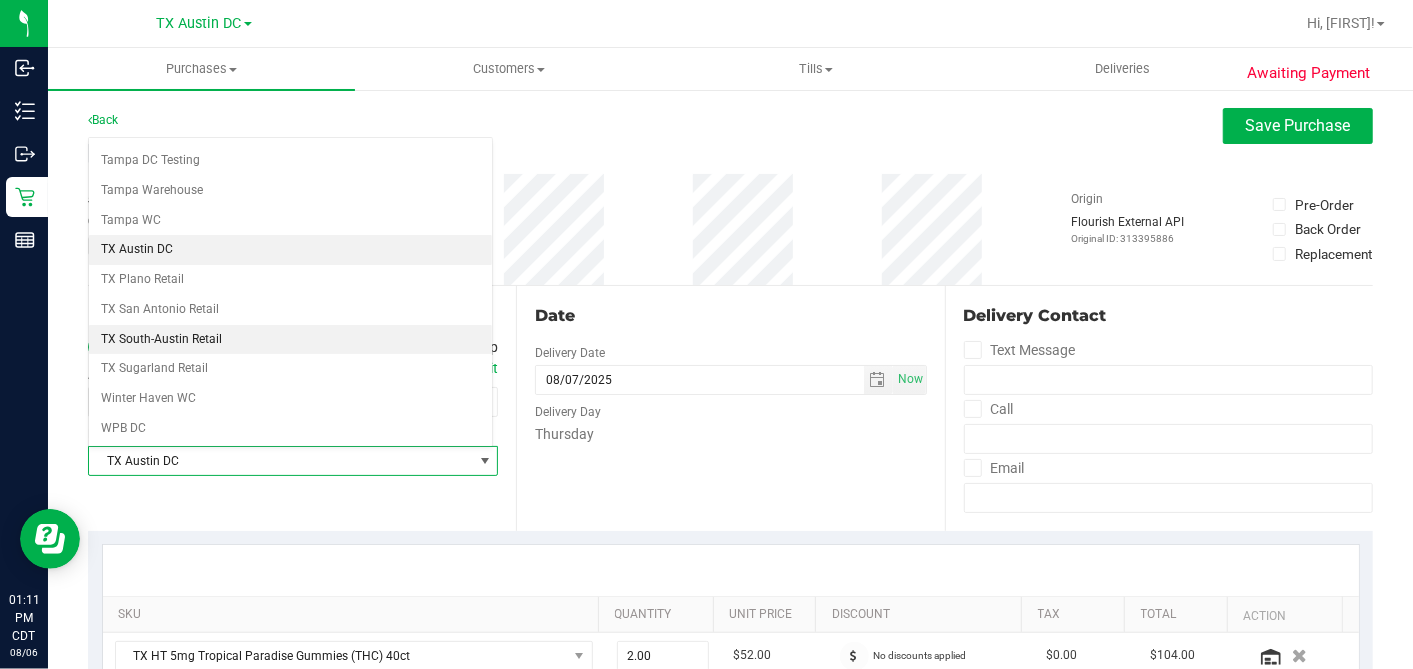 click on "TX South-Austin Retail" at bounding box center [290, 340] 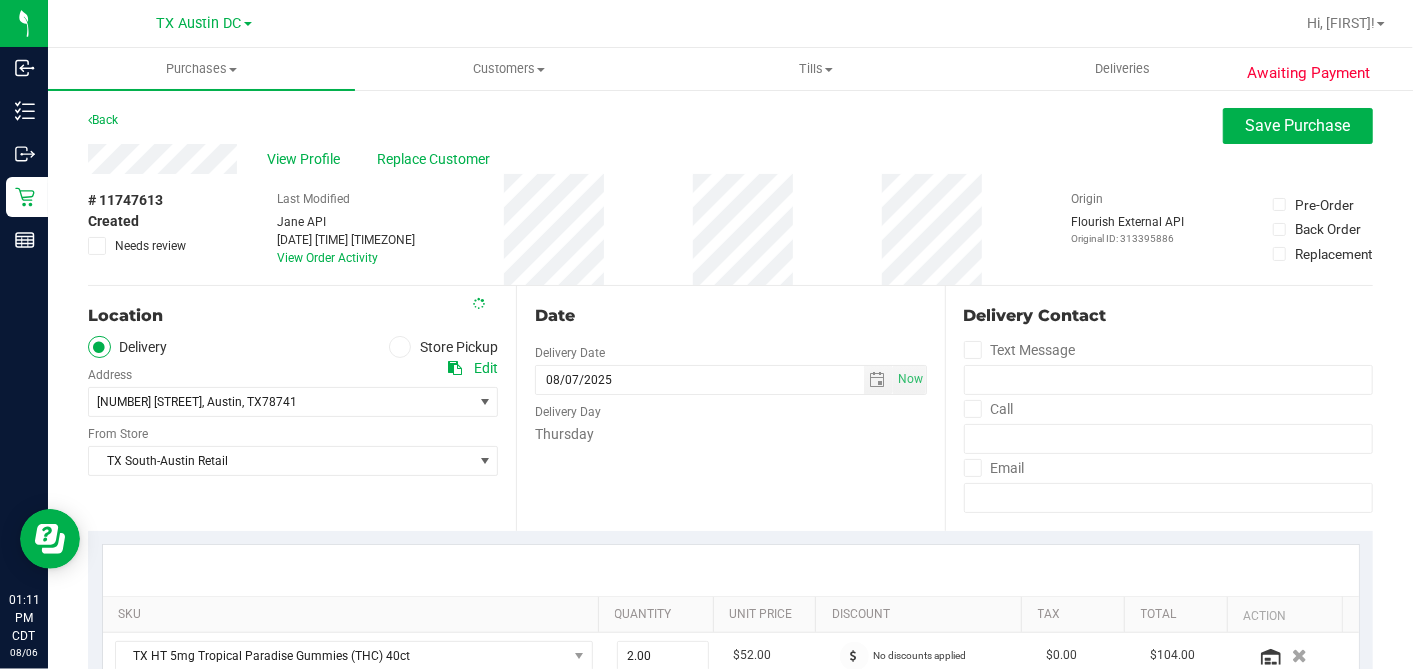 click on "Date" at bounding box center (730, 316) 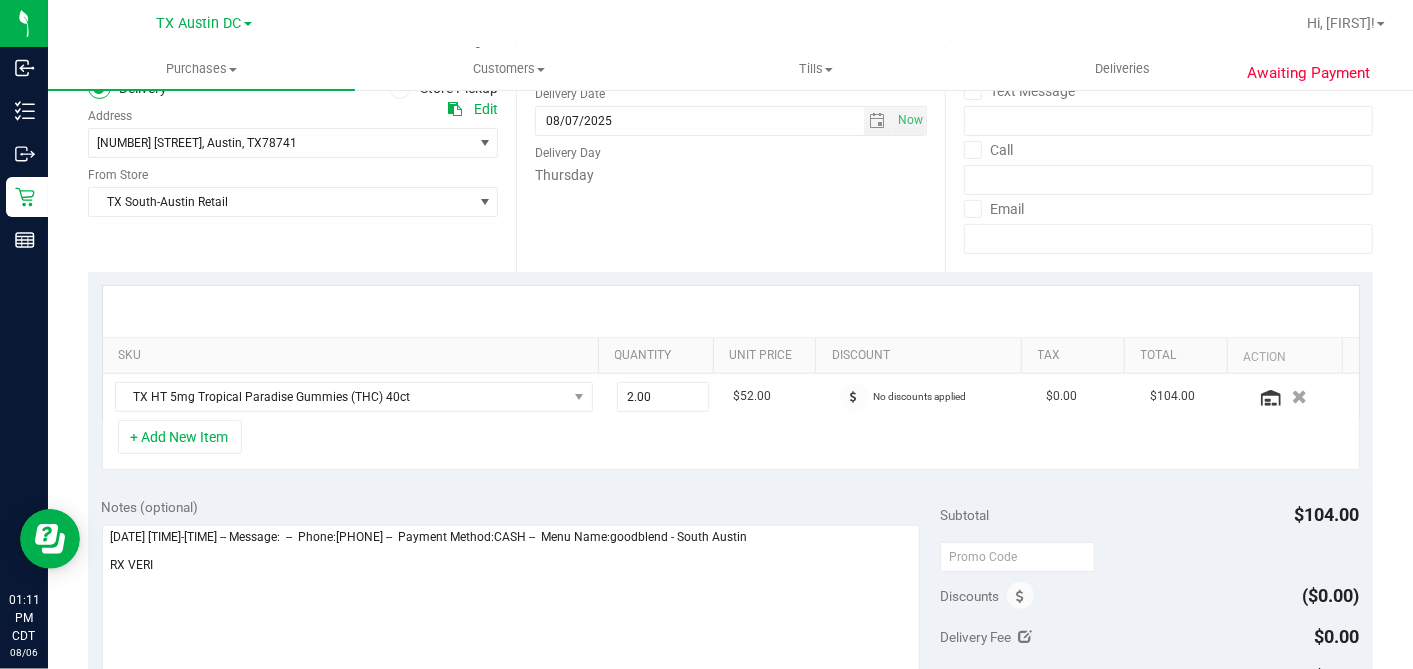 scroll, scrollTop: 444, scrollLeft: 0, axis: vertical 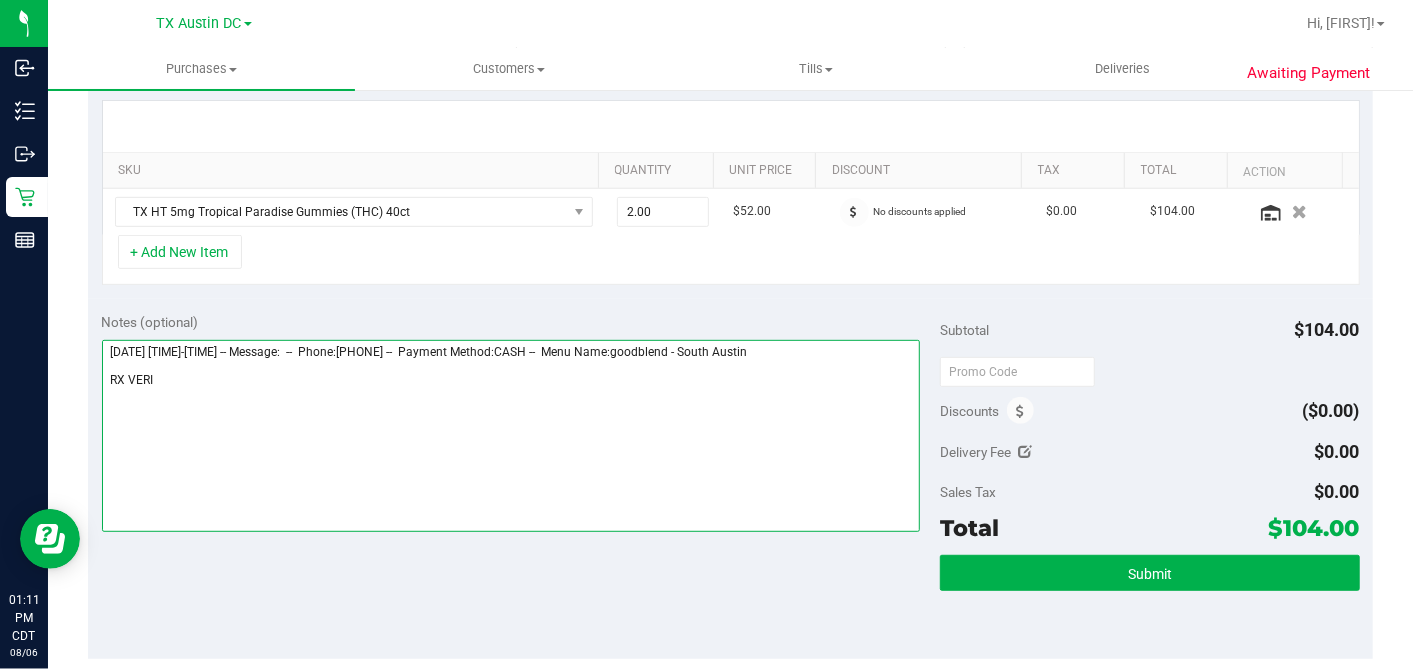 click at bounding box center (511, 436) 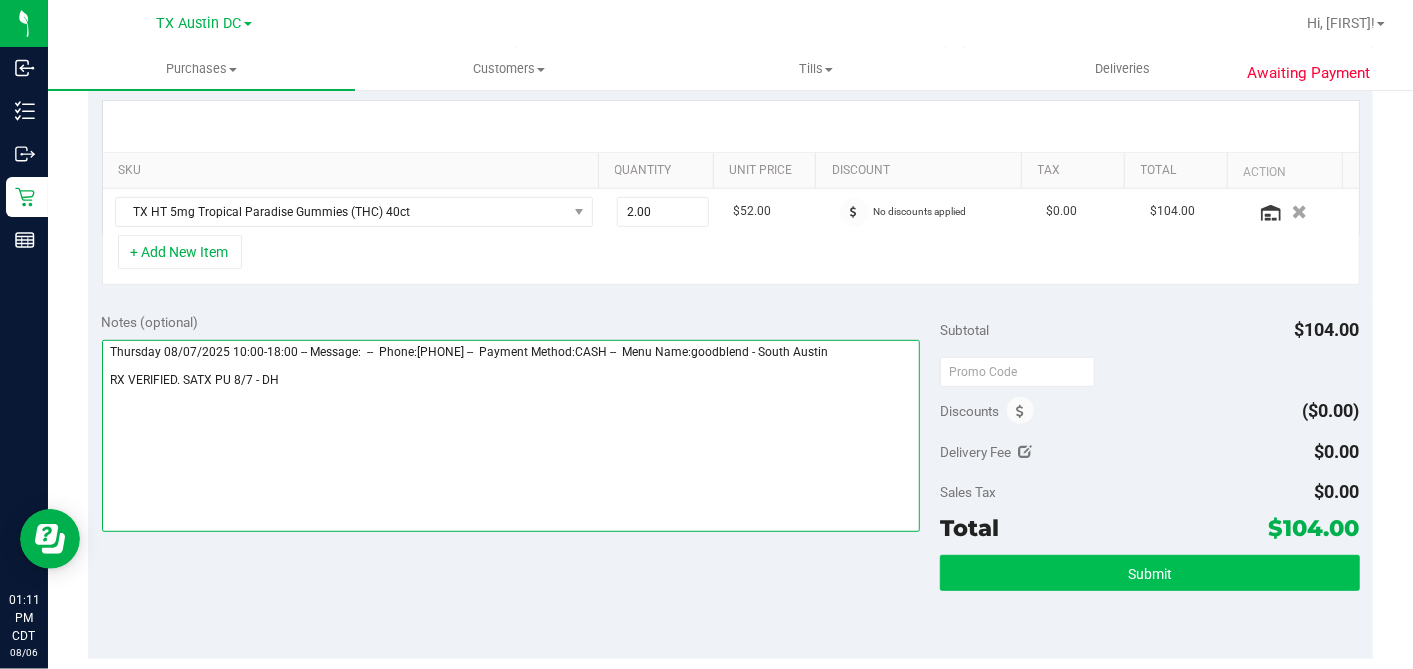 type on "Thursday 08/07/2025 10:00-18:00 -- Message:  --  Phone:[PHONE] --  Payment Method:CASH --  Menu Name:goodblend - South Austin
RX VERIFIED. SATX PU 8/7 - DH" 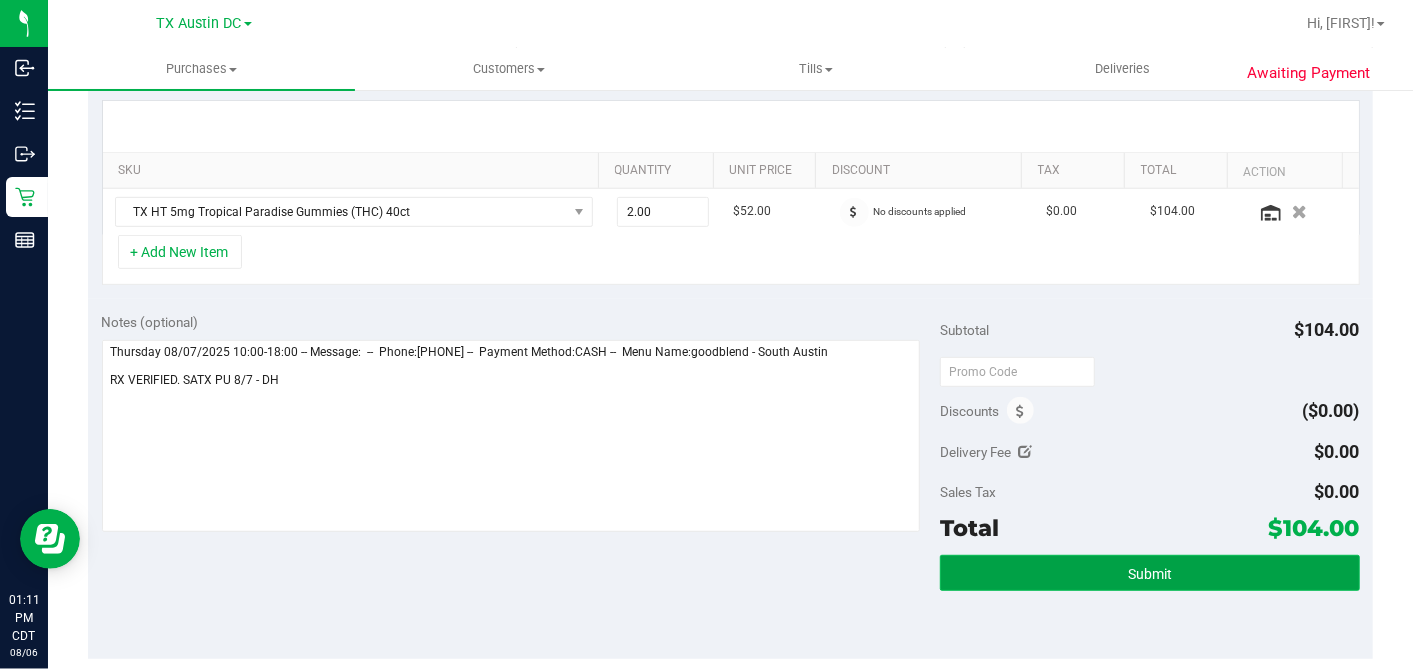 click on "Submit" at bounding box center (1149, 573) 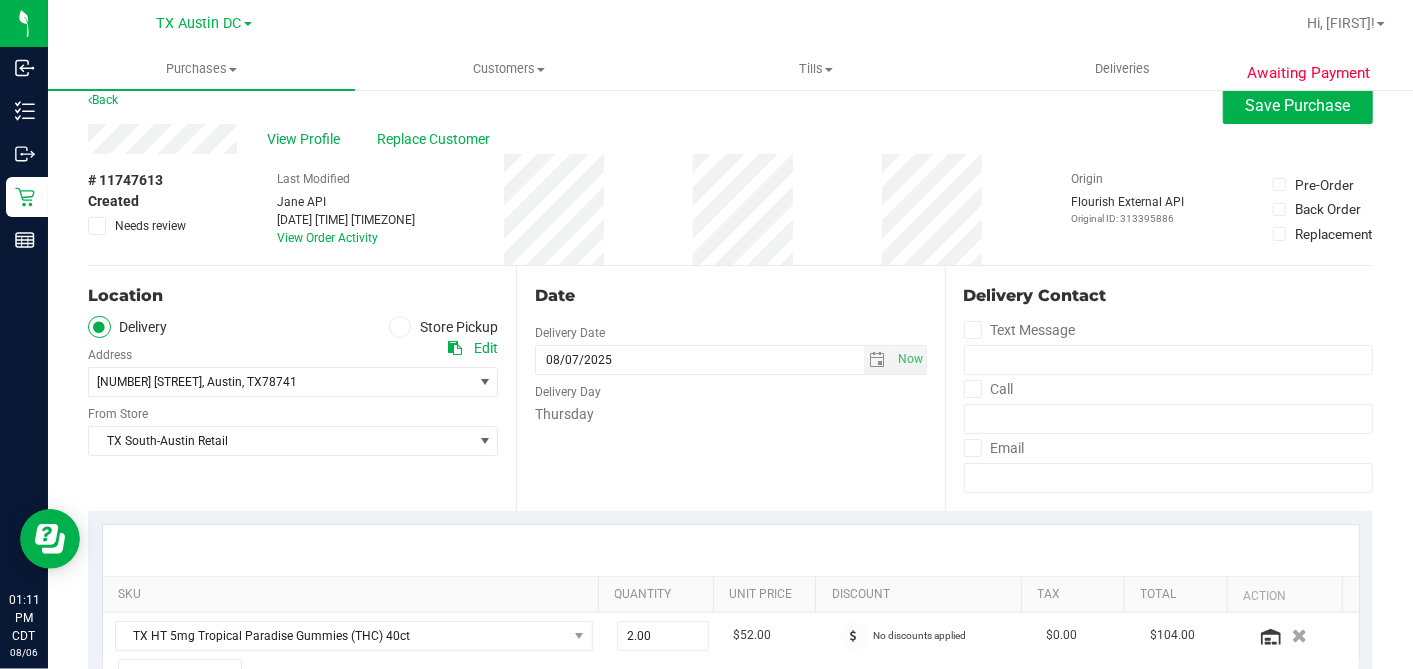 scroll, scrollTop: 0, scrollLeft: 0, axis: both 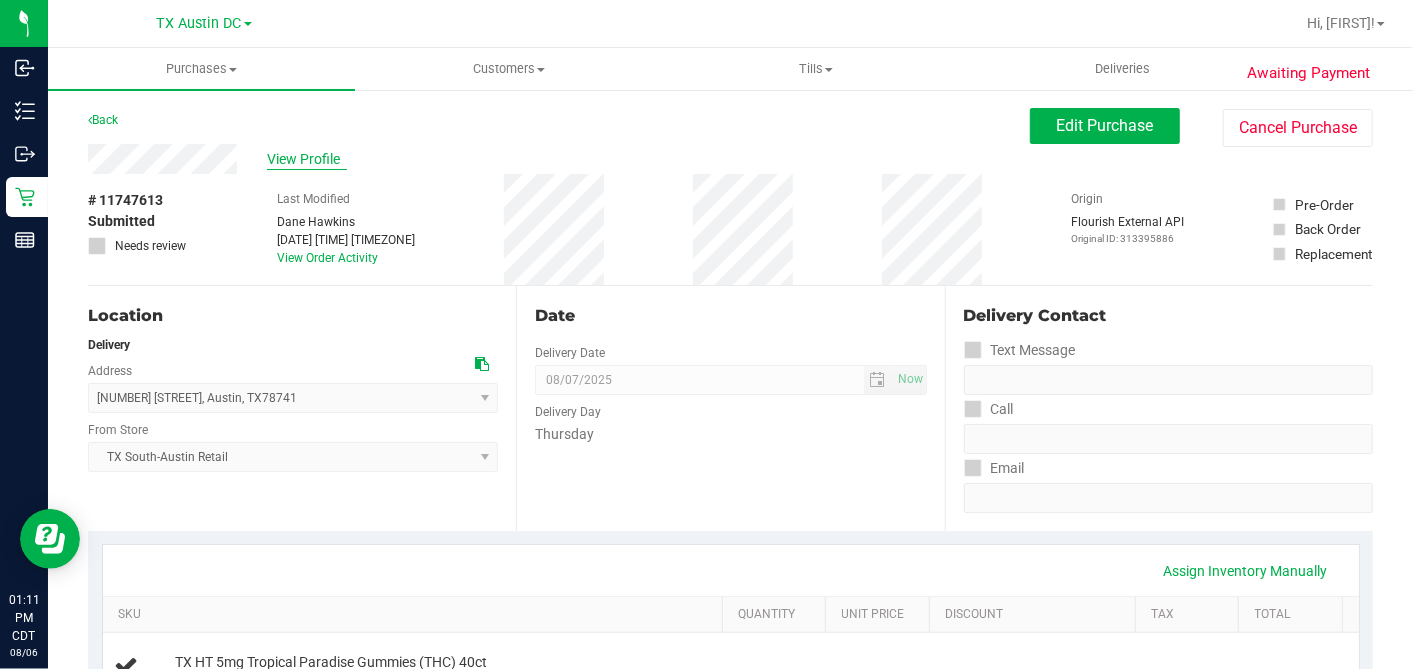 click on "View Profile" at bounding box center [307, 159] 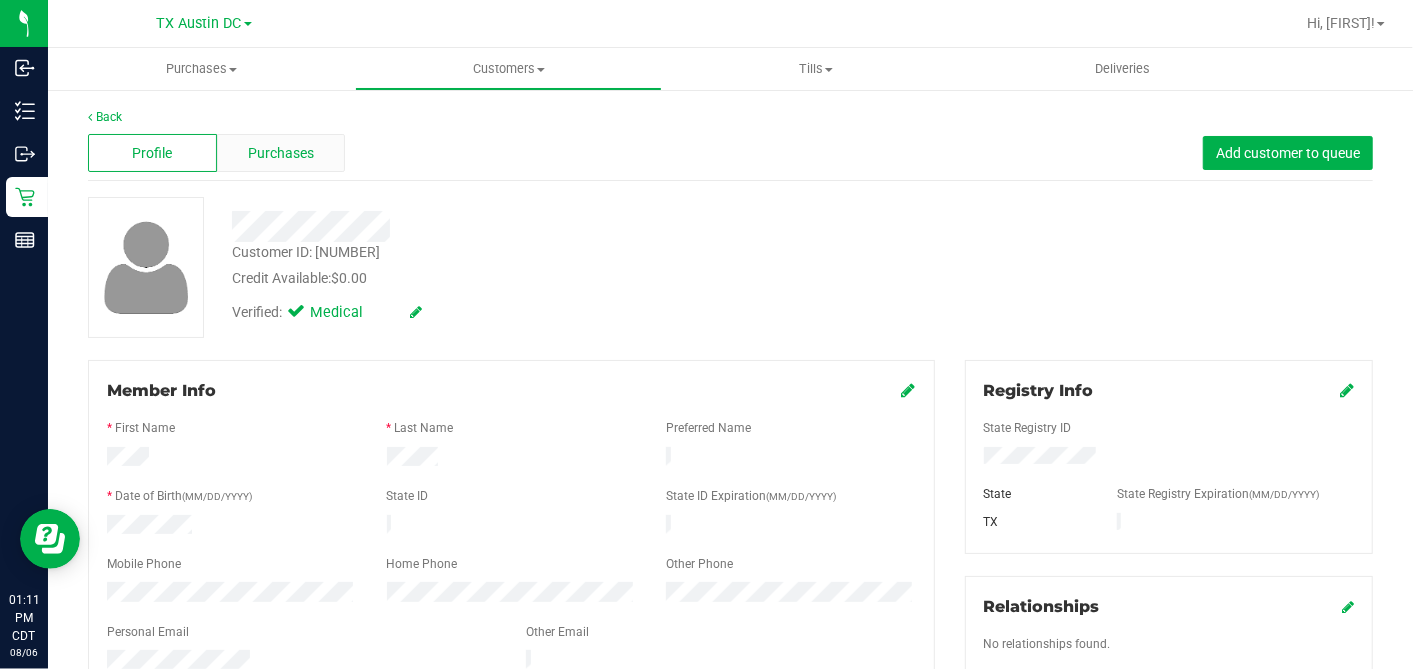click on "Purchases" at bounding box center [281, 153] 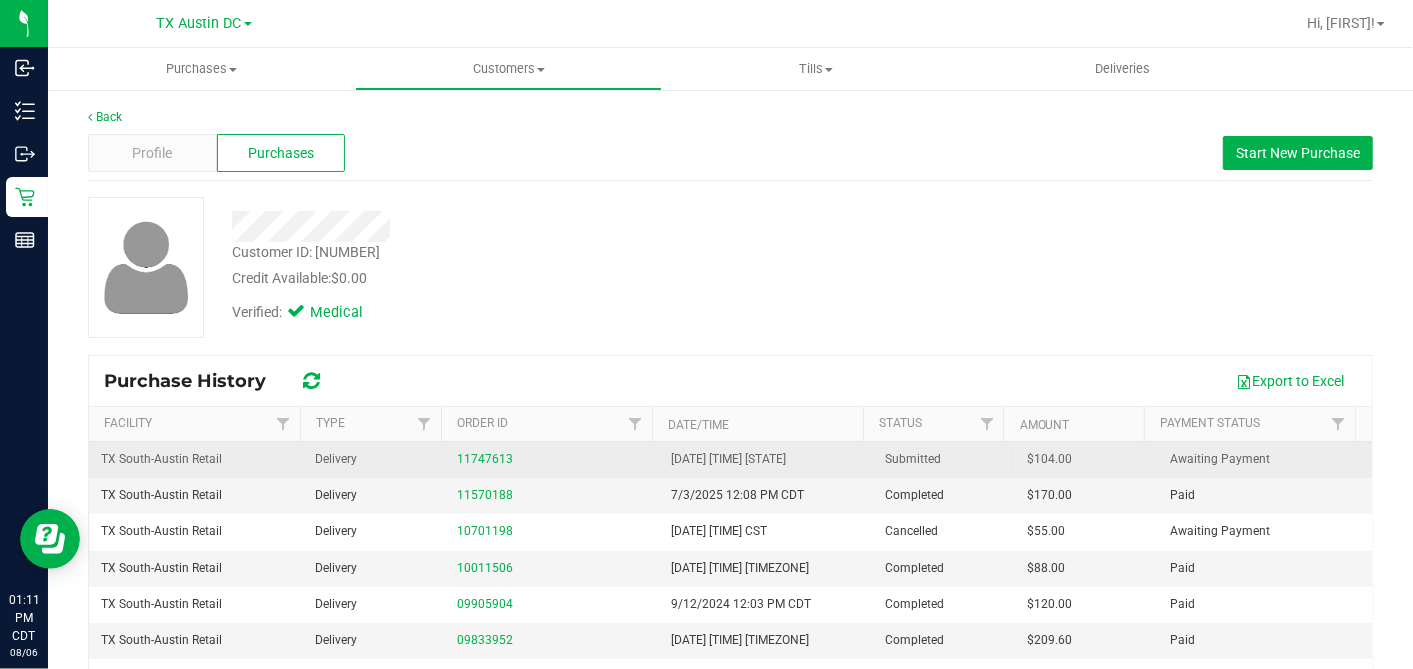 click on "$104.00" at bounding box center (1050, 459) 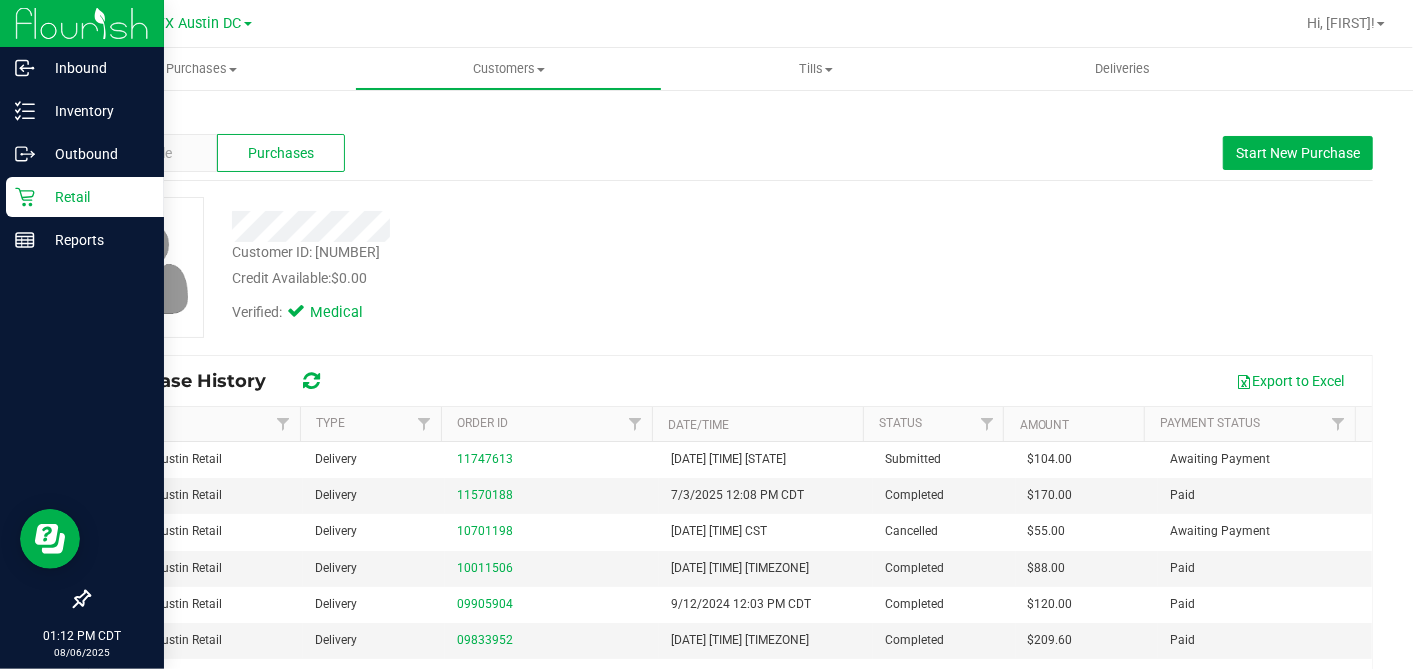 click 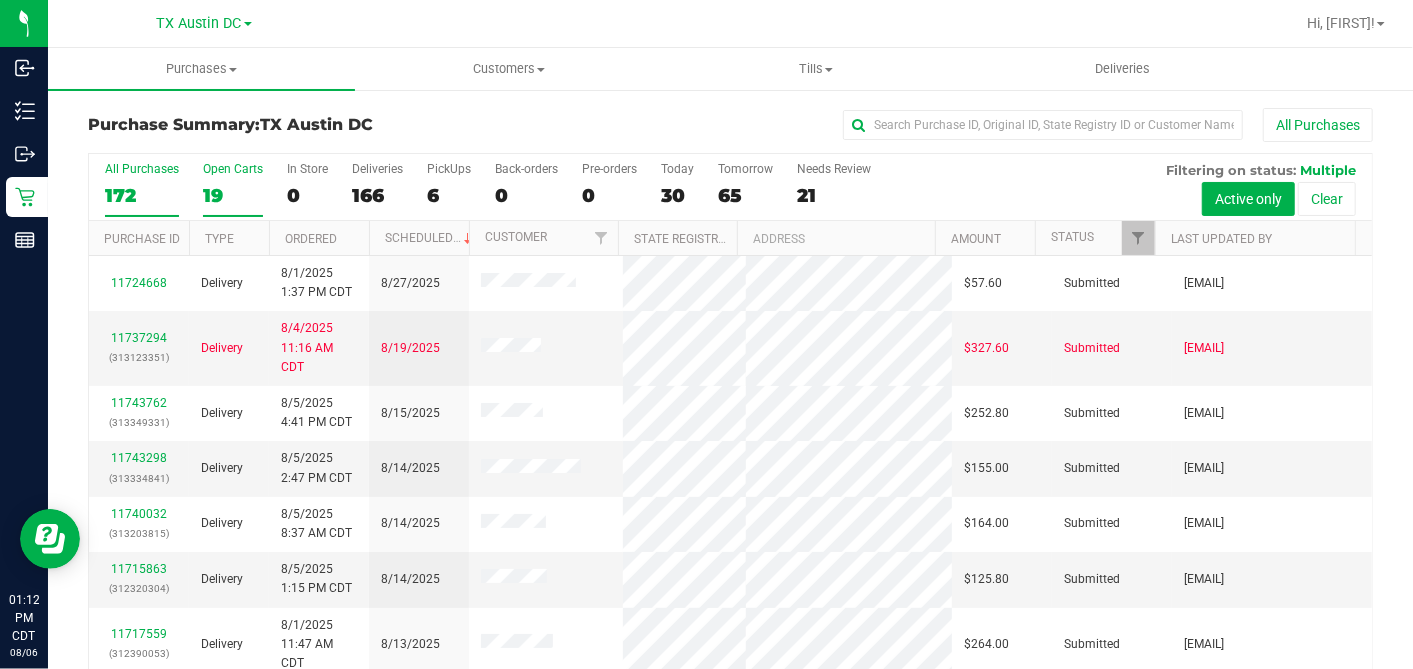 click on "19" at bounding box center (233, 195) 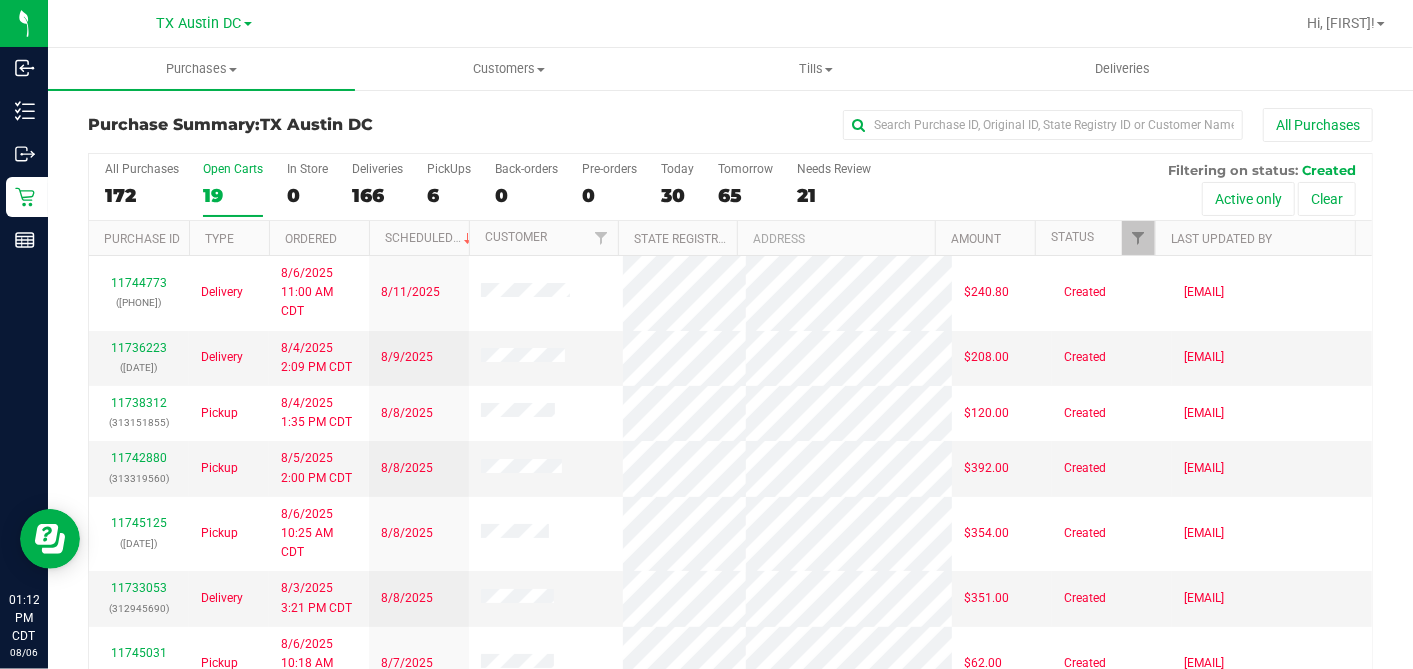 click on "Ordered" at bounding box center (319, 238) 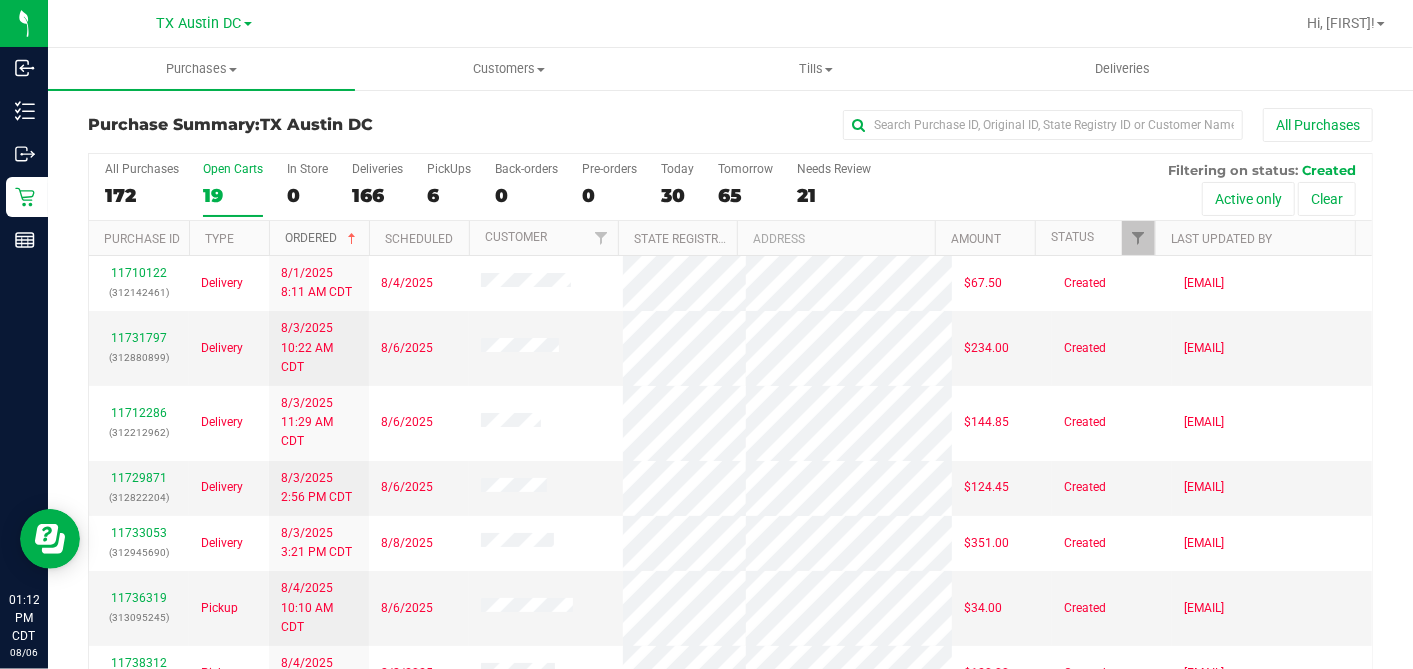 click at bounding box center (352, 239) 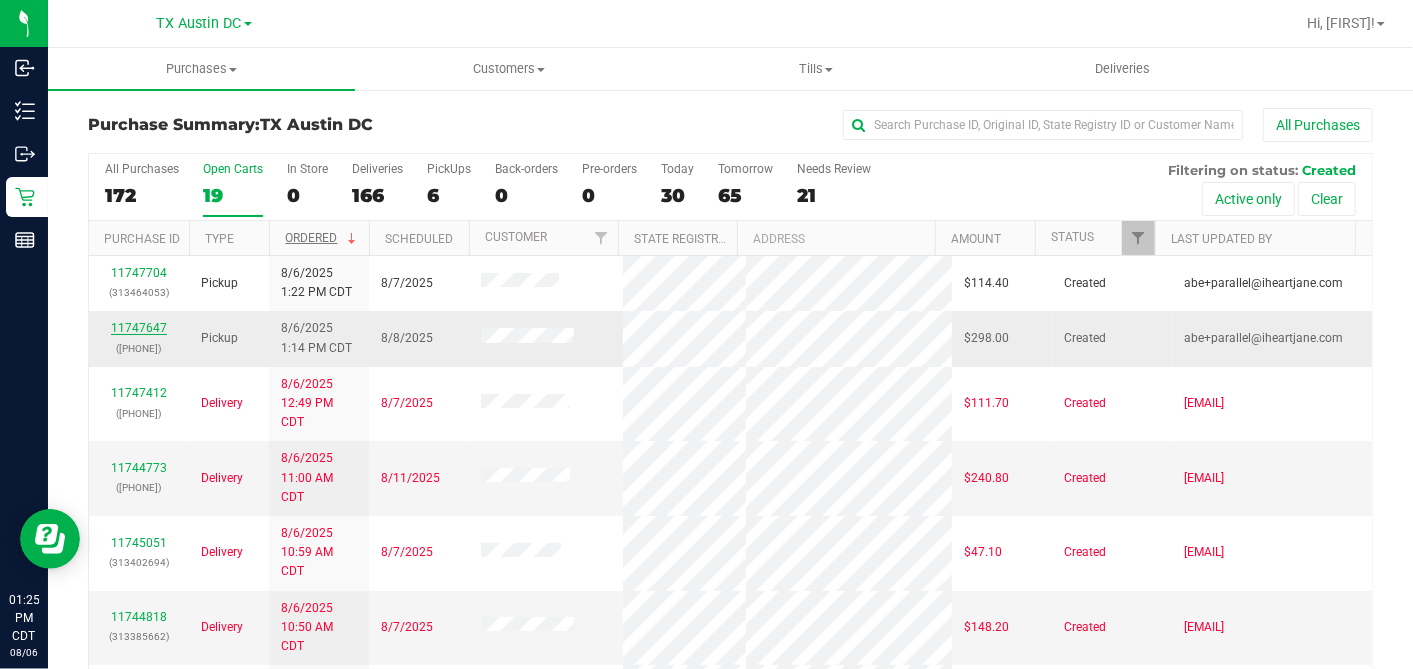 click on "11747647" at bounding box center (139, 328) 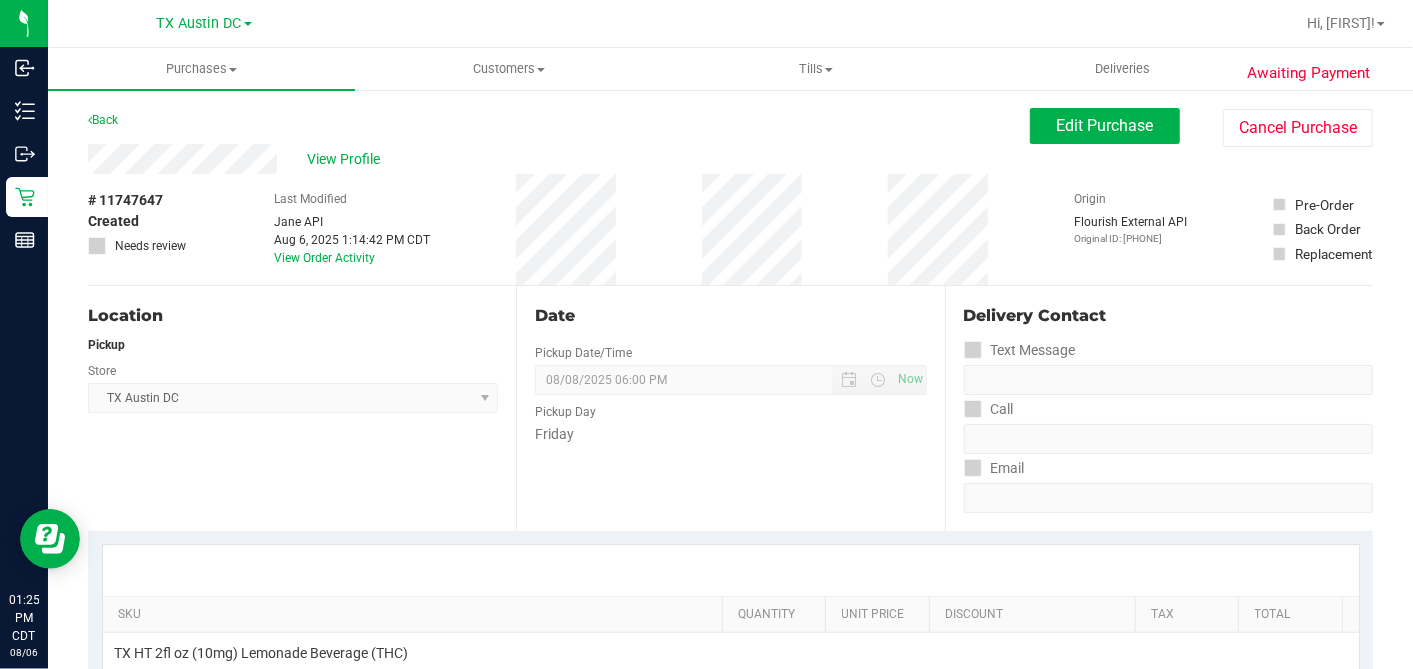 click on "# [NUMBER]
Created
Needs review
Last Modified
[PERSON]
Aug [DATE] [TIME] CDT
View Order Activity
Origin
Flourish External API
Original ID: [NUMBER]
Pre-Order
Back Order" at bounding box center (730, 229) 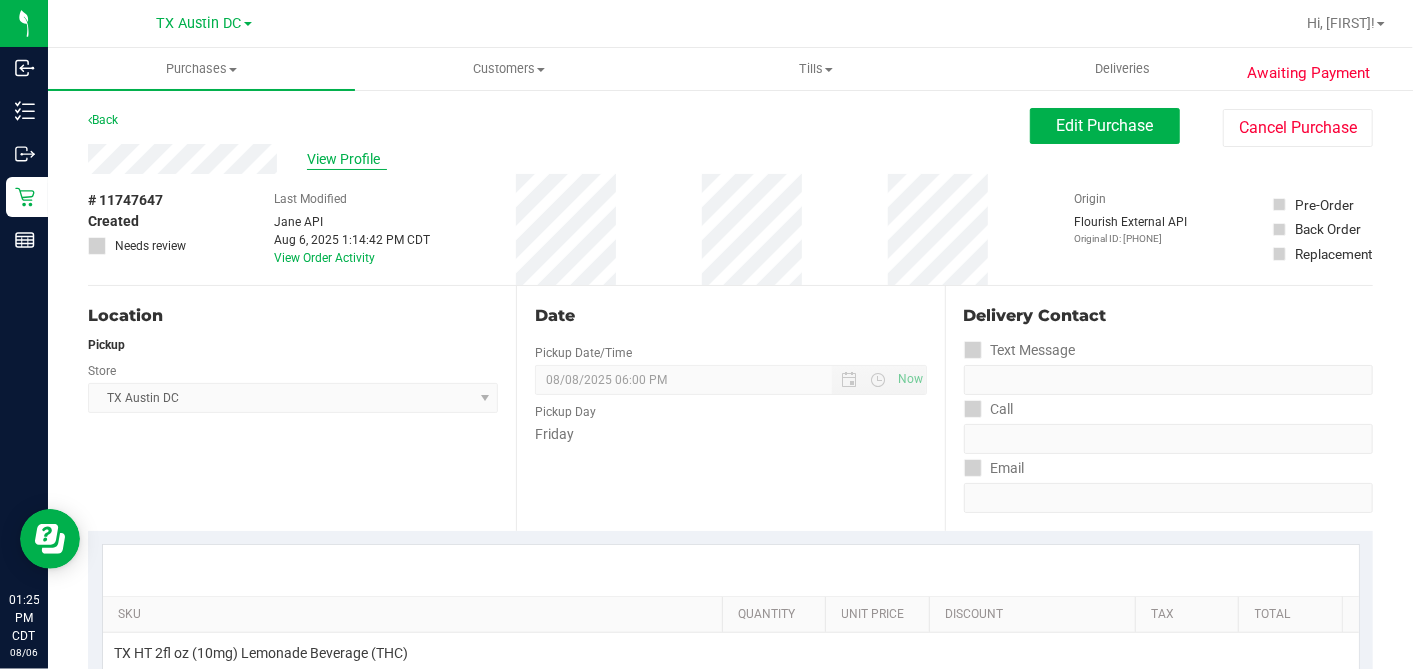 click on "View Profile" at bounding box center (347, 159) 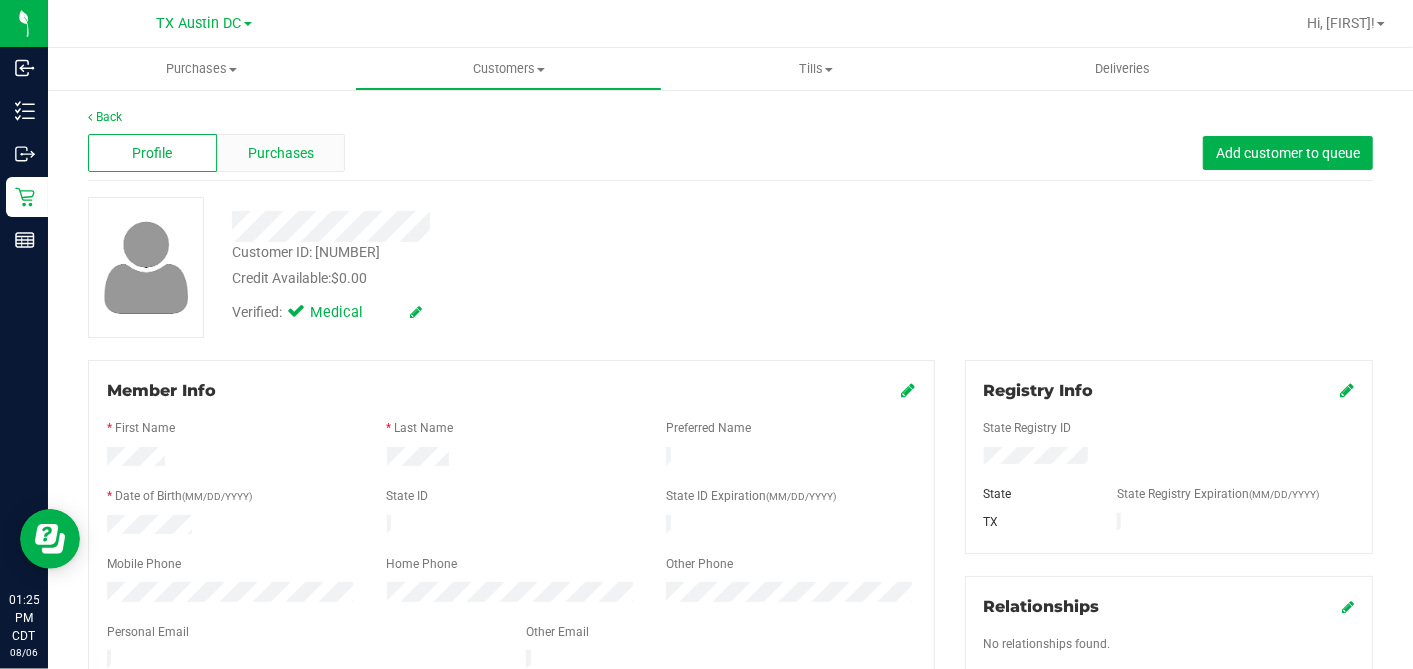 click on "Purchases" at bounding box center (281, 153) 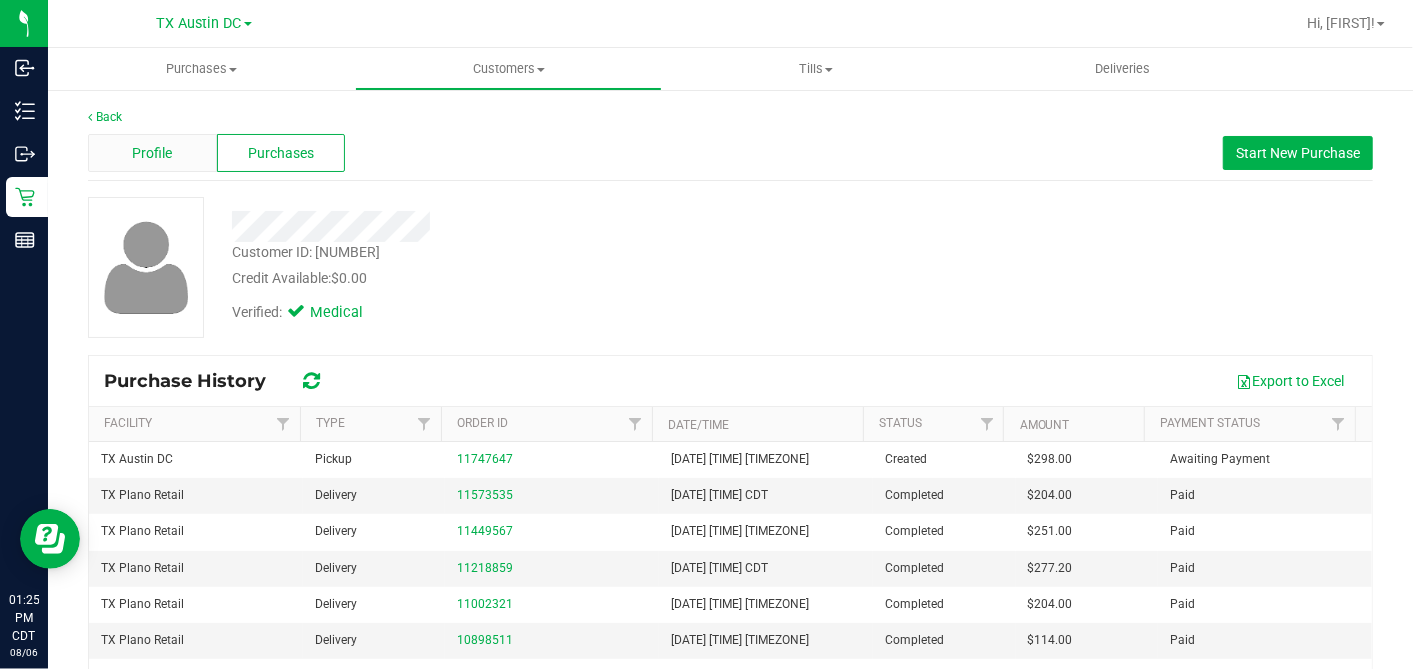 click on "Profile" at bounding box center [152, 153] 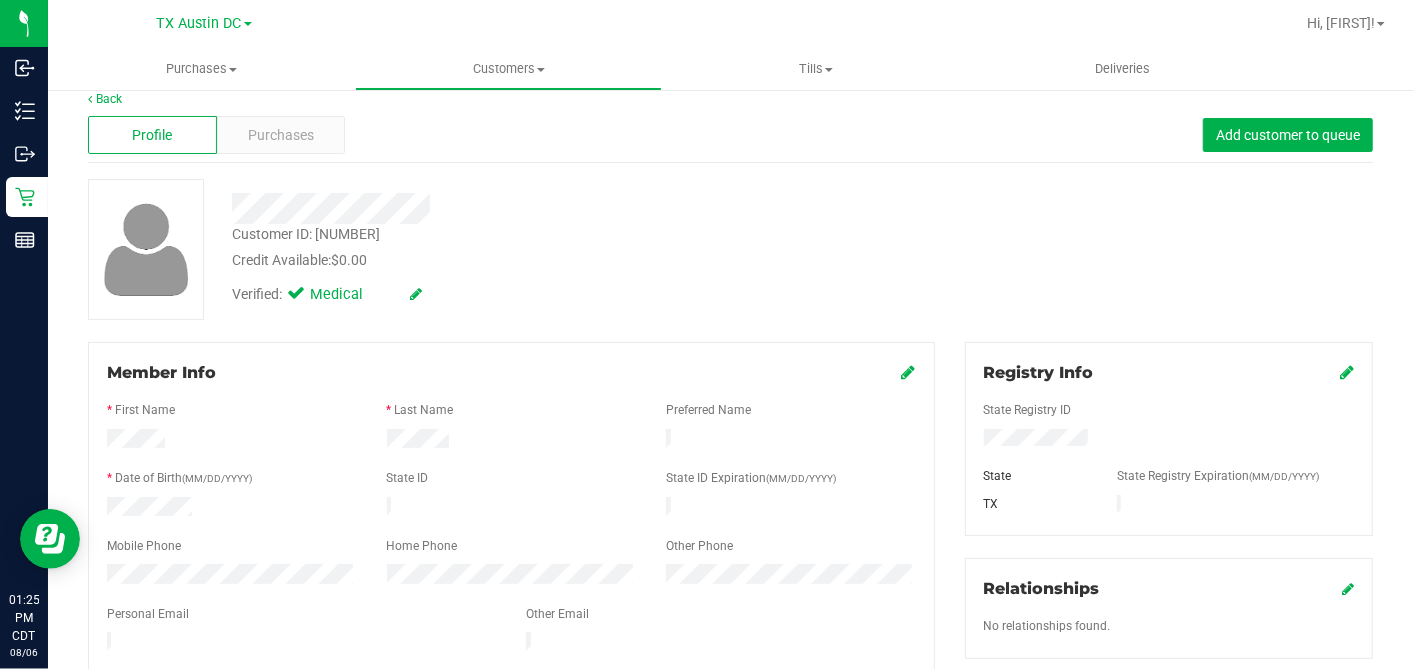 scroll, scrollTop: 0, scrollLeft: 0, axis: both 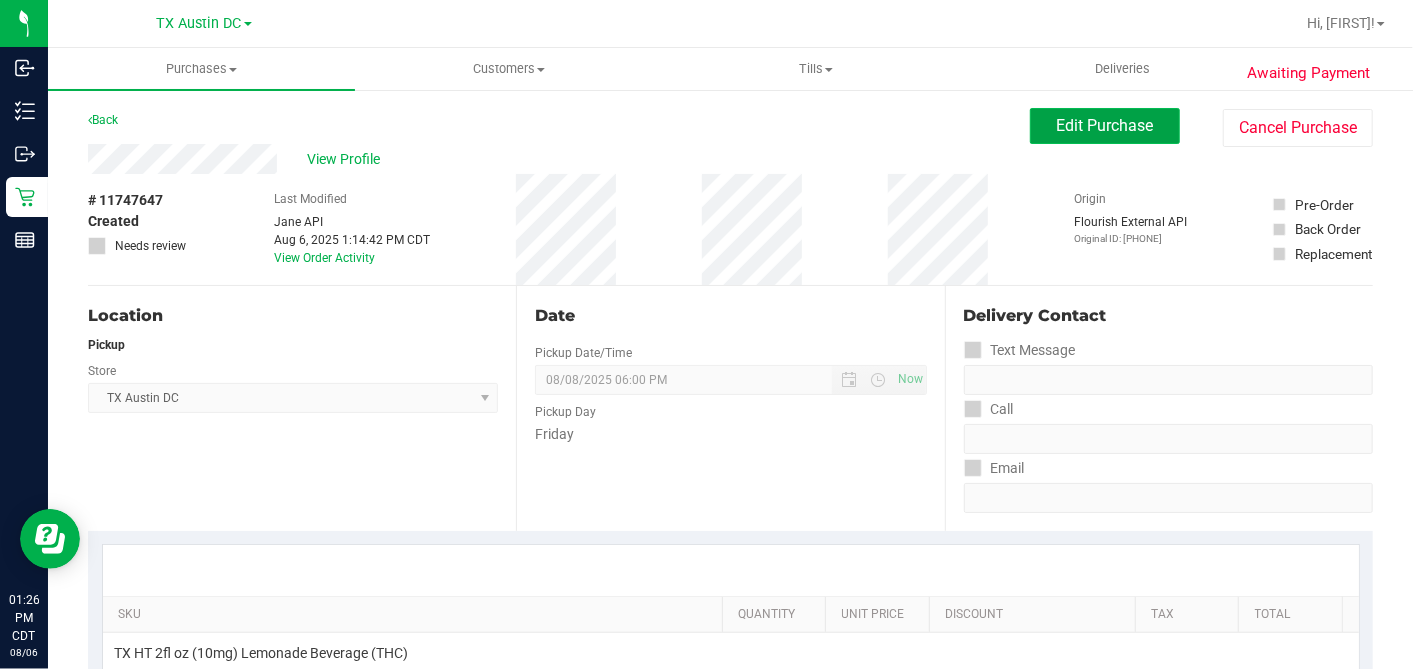 drag, startPoint x: 1041, startPoint y: 143, endPoint x: 1011, endPoint y: 149, distance: 30.594116 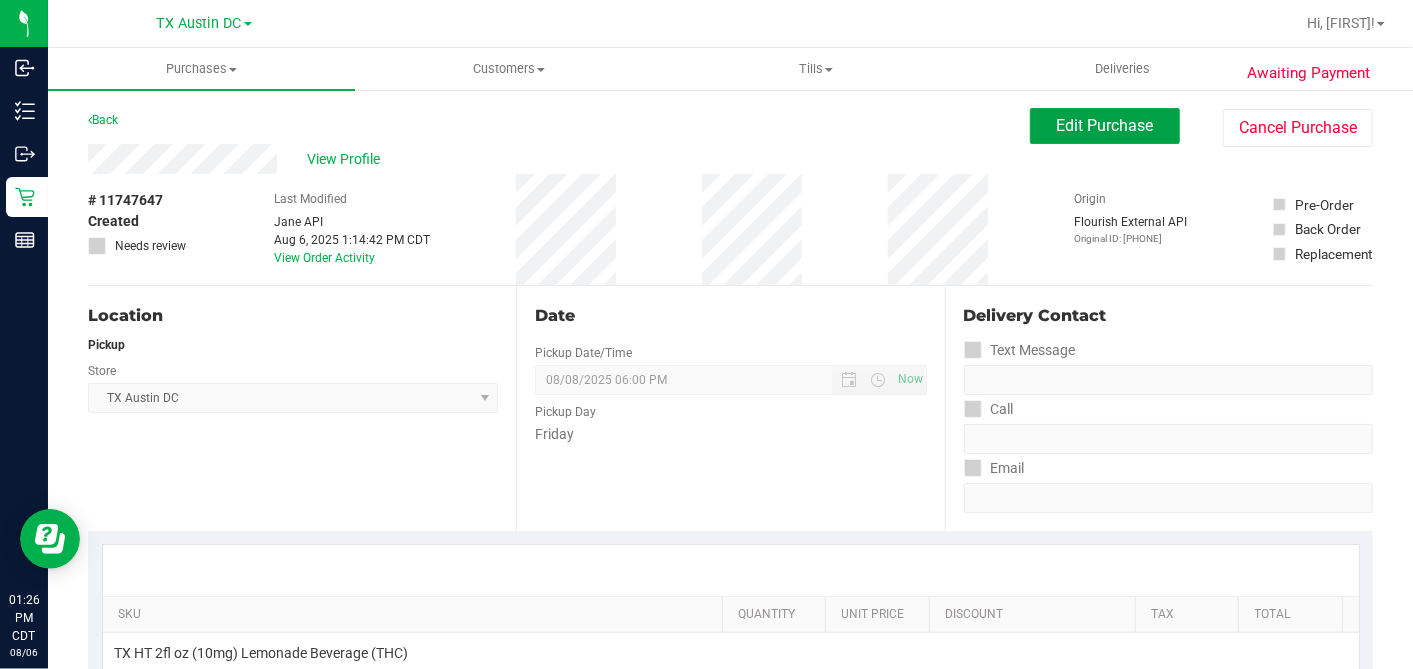 click on "Edit Purchase
Cancel Purchase" at bounding box center [1201, 127] 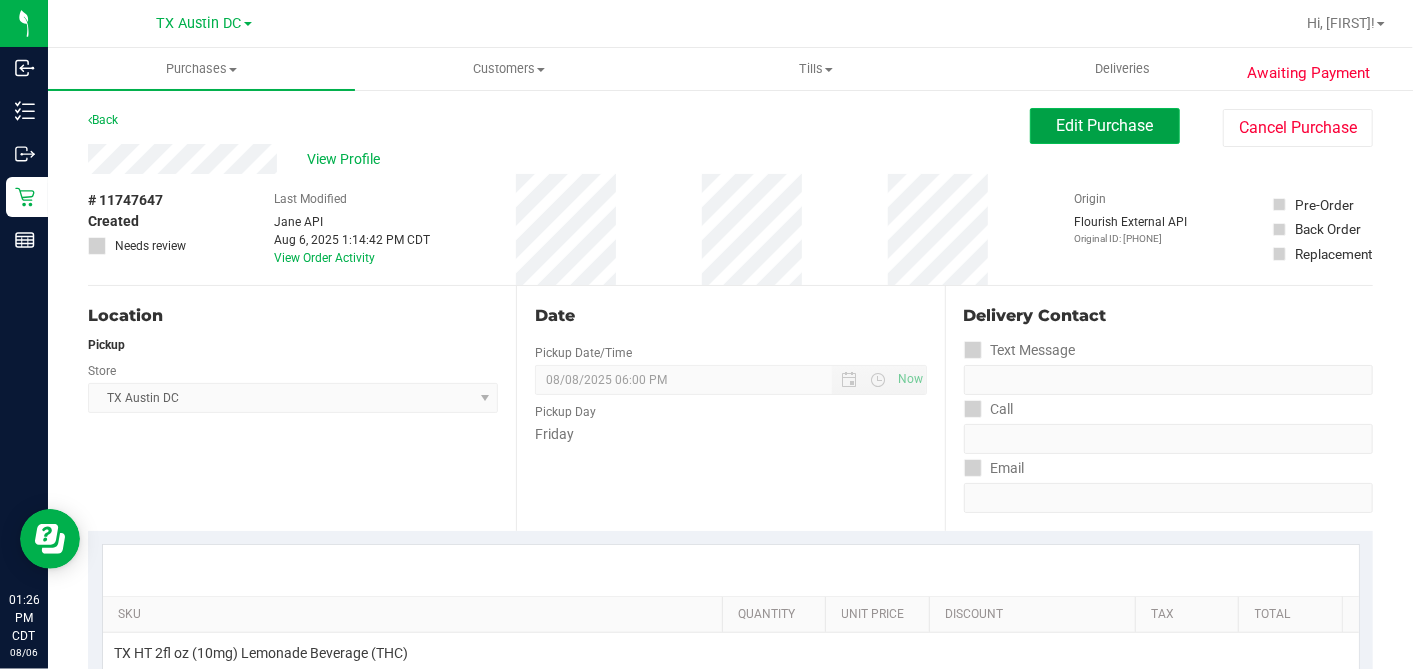 click on "Edit Purchase" at bounding box center (1105, 125) 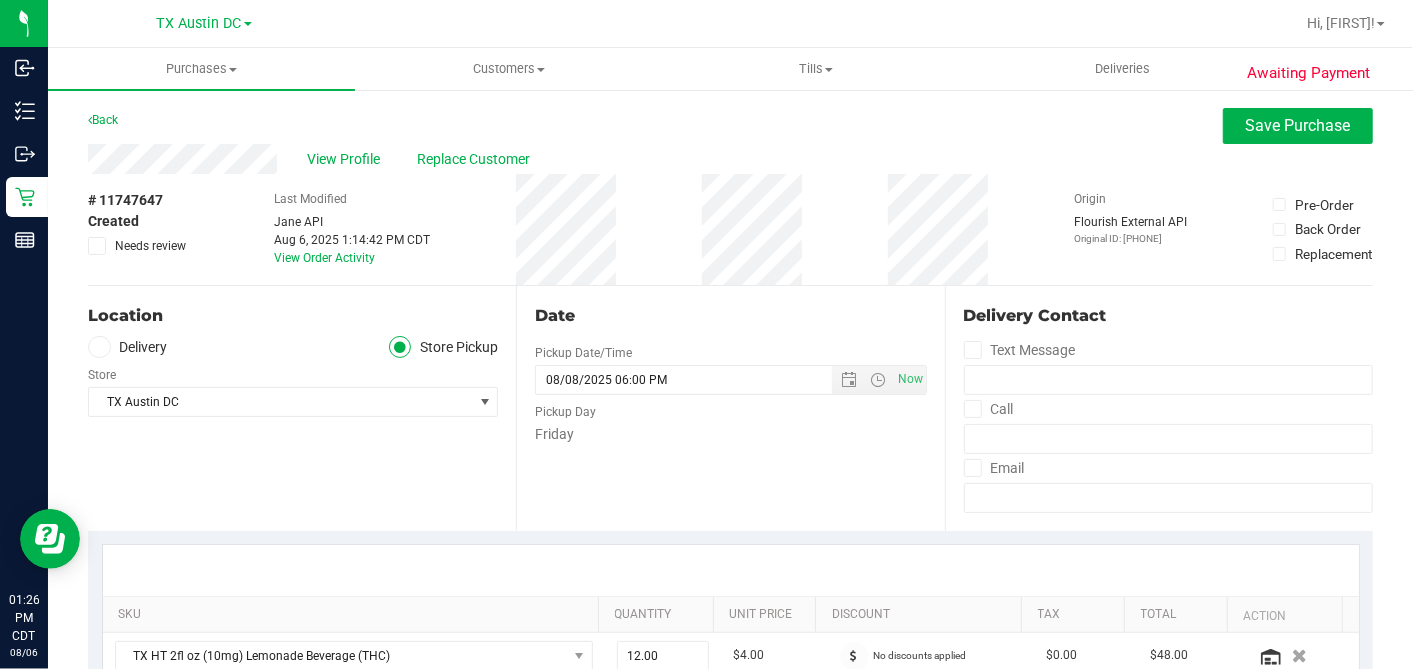 click at bounding box center [99, 347] 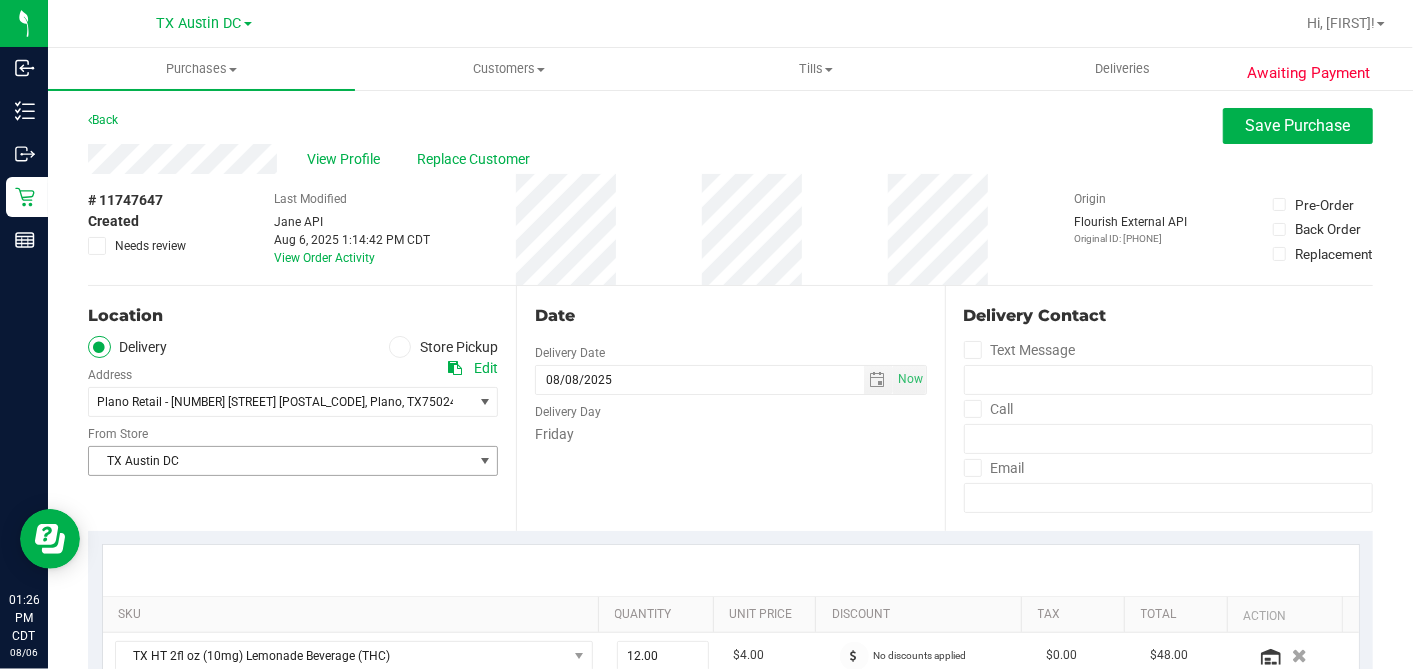 click on "TX Austin DC" at bounding box center (280, 461) 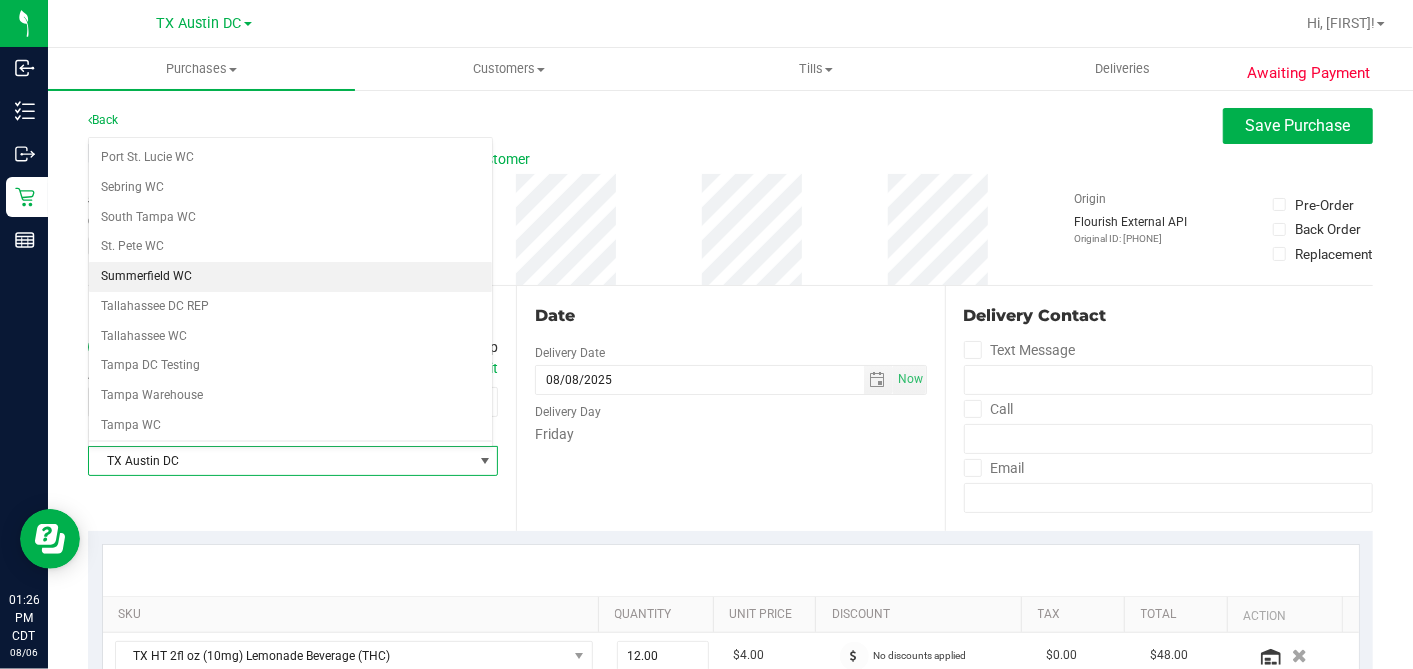 scroll, scrollTop: 1422, scrollLeft: 0, axis: vertical 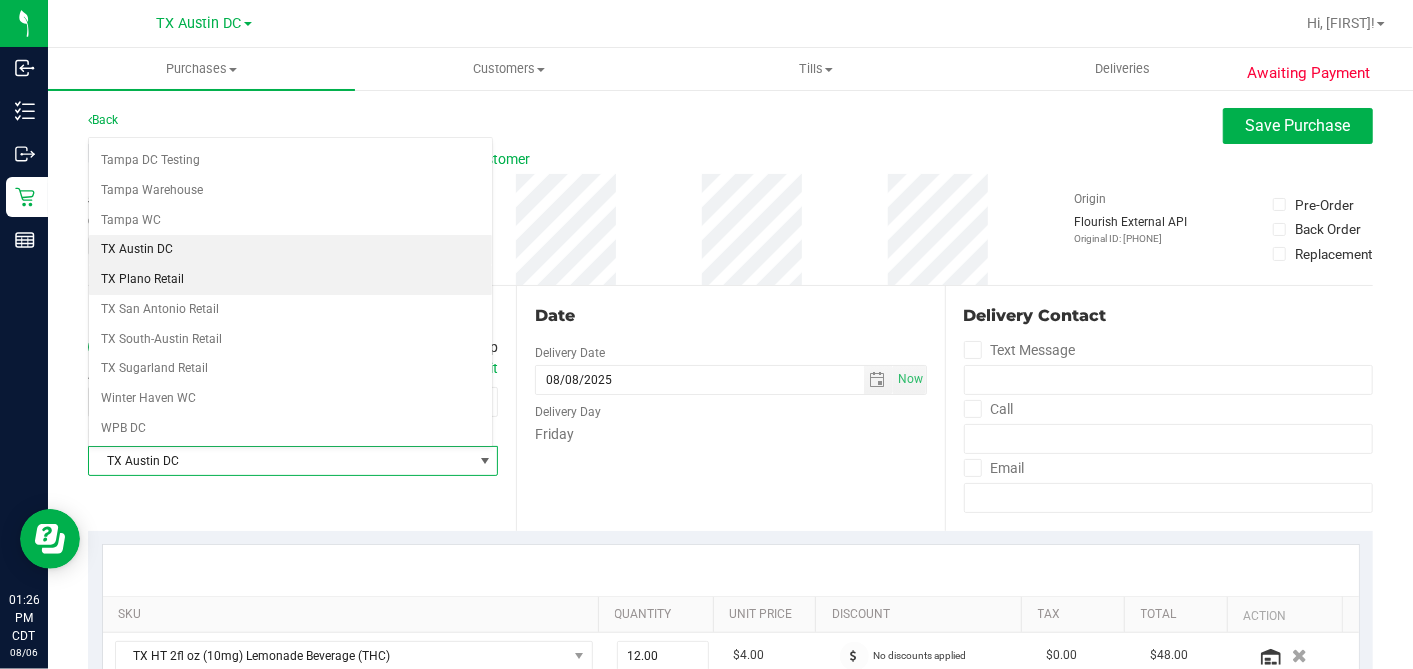 click on "TX Plano Retail" at bounding box center (290, 280) 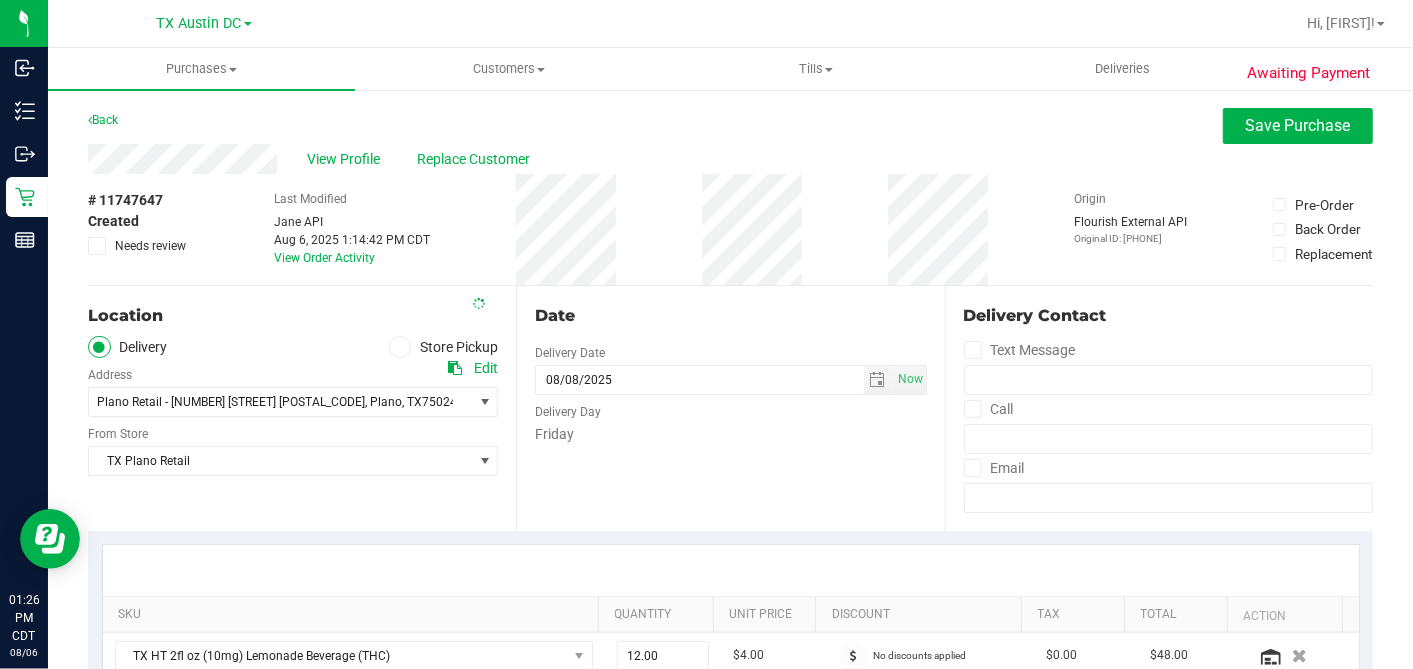 scroll, scrollTop: 444, scrollLeft: 0, axis: vertical 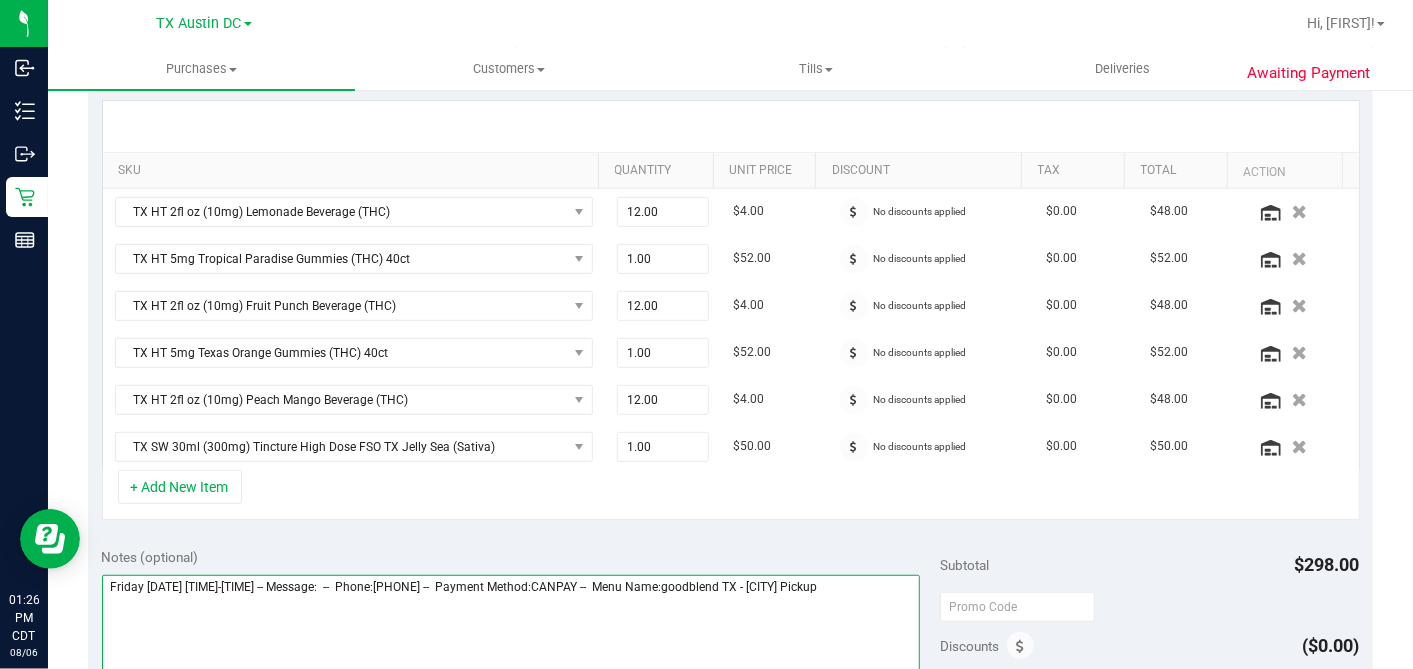 click at bounding box center (511, 671) 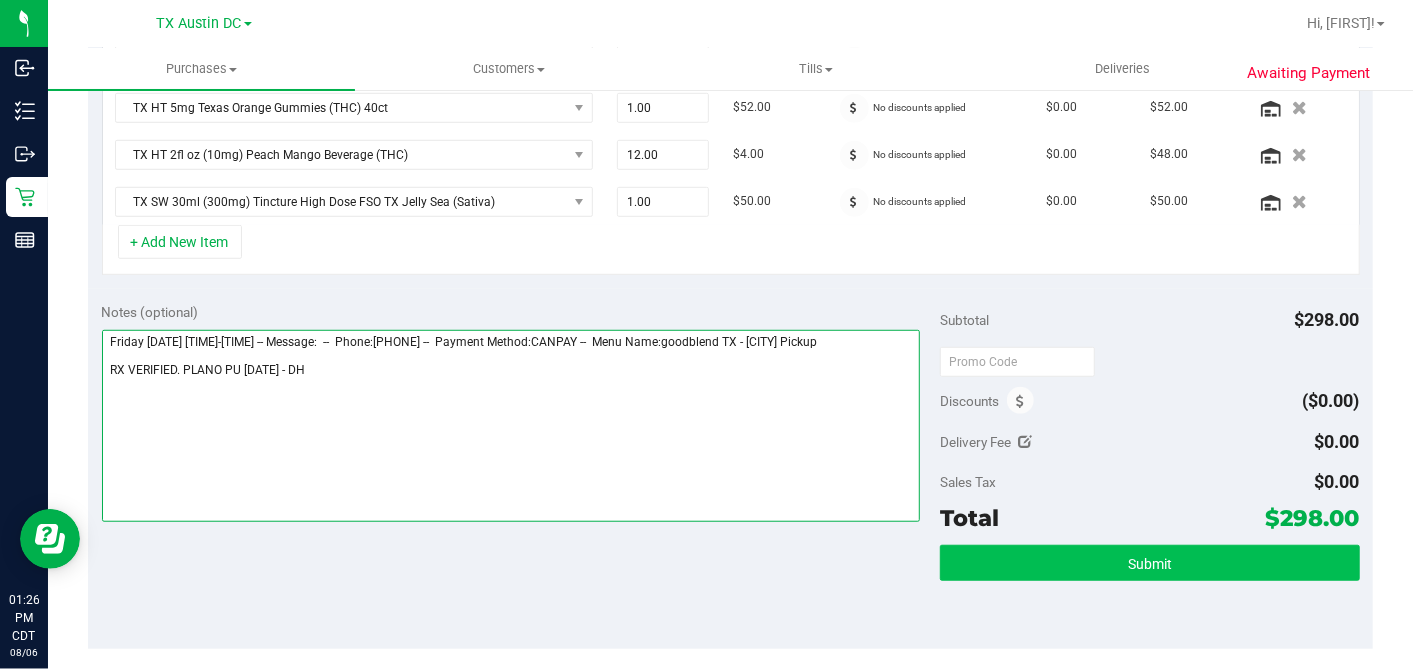 scroll, scrollTop: 888, scrollLeft: 0, axis: vertical 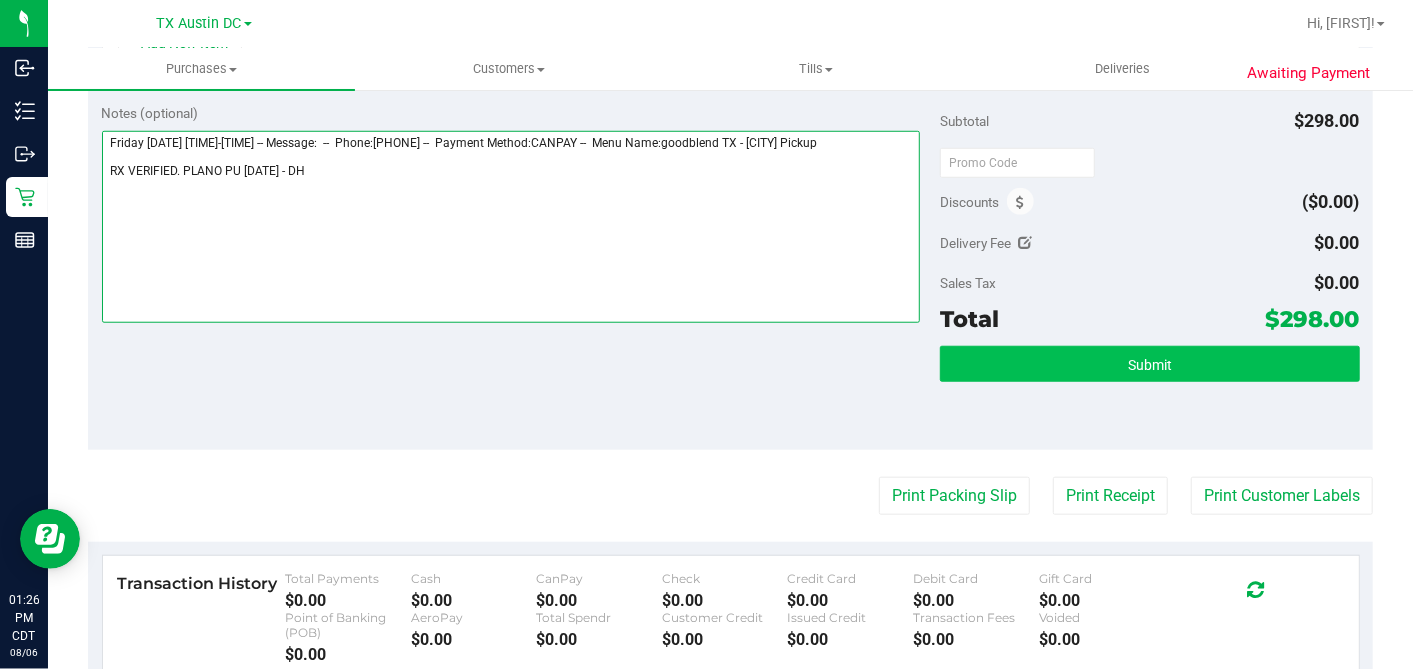 type on "Friday [DATE] [TIME]-[TIME] -- Message:  --  Phone:[PHONE] --  Payment Method:CANPAY --  Menu Name:goodblend TX - [CITY] Pickup
RX VERIFIED. PLANO PU [DATE] - DH" 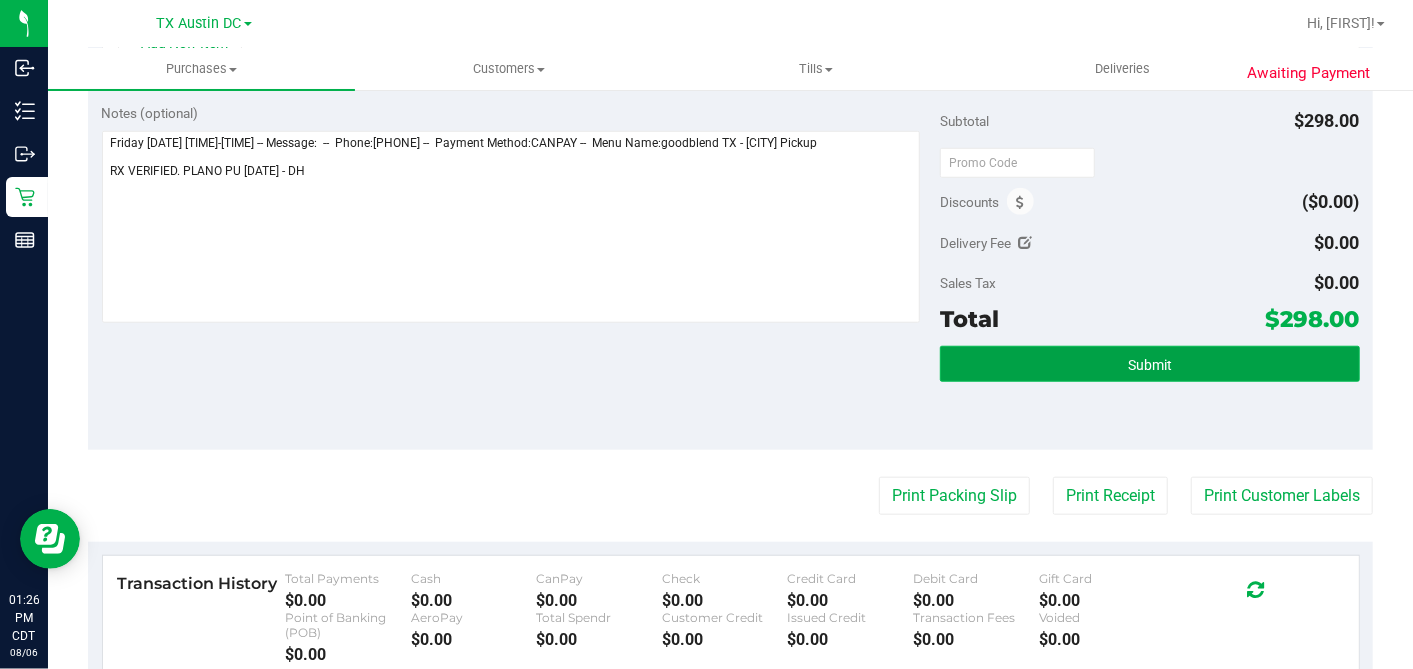 click on "Submit" at bounding box center [1150, 365] 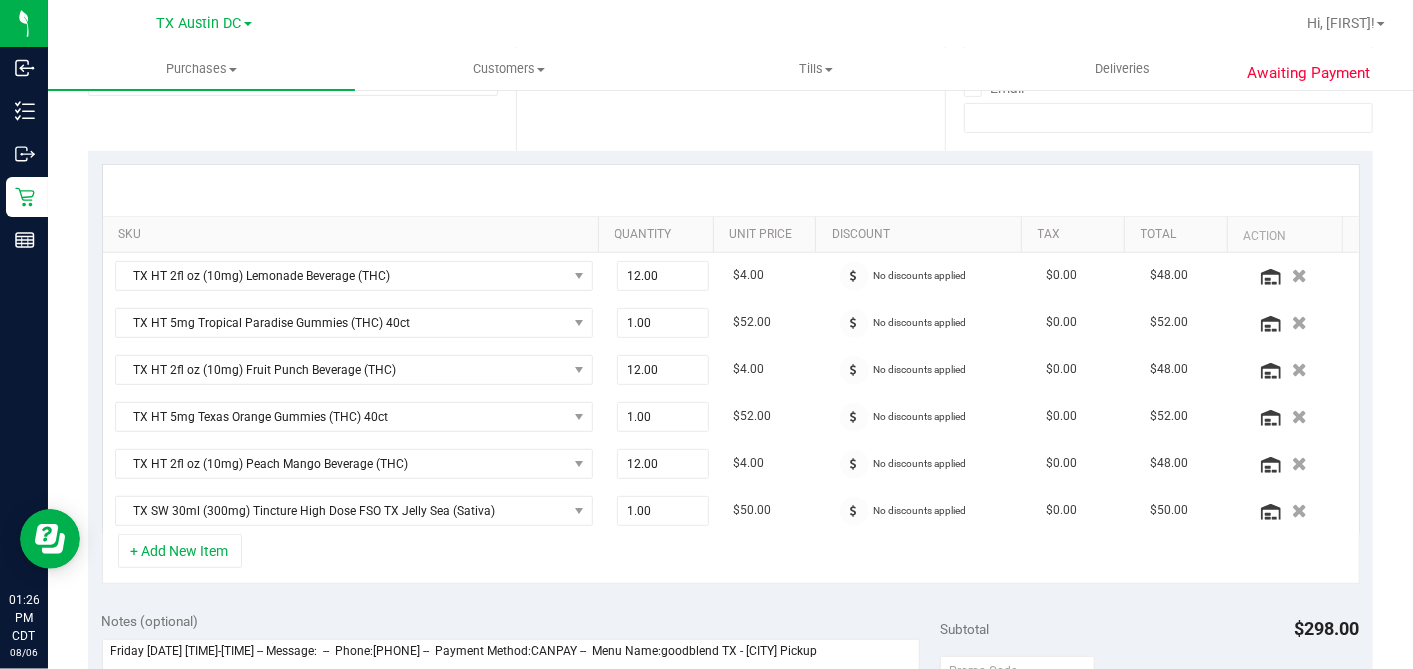 scroll, scrollTop: 222, scrollLeft: 0, axis: vertical 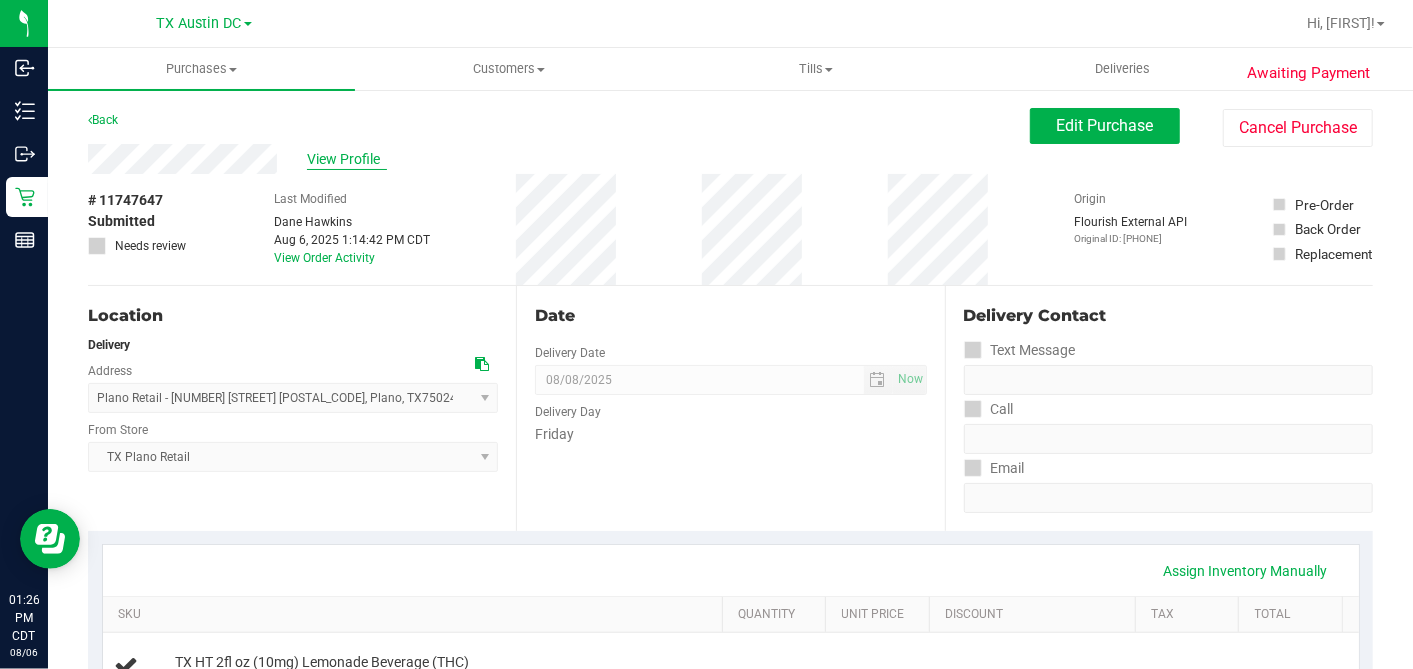click on "View Profile" at bounding box center [347, 159] 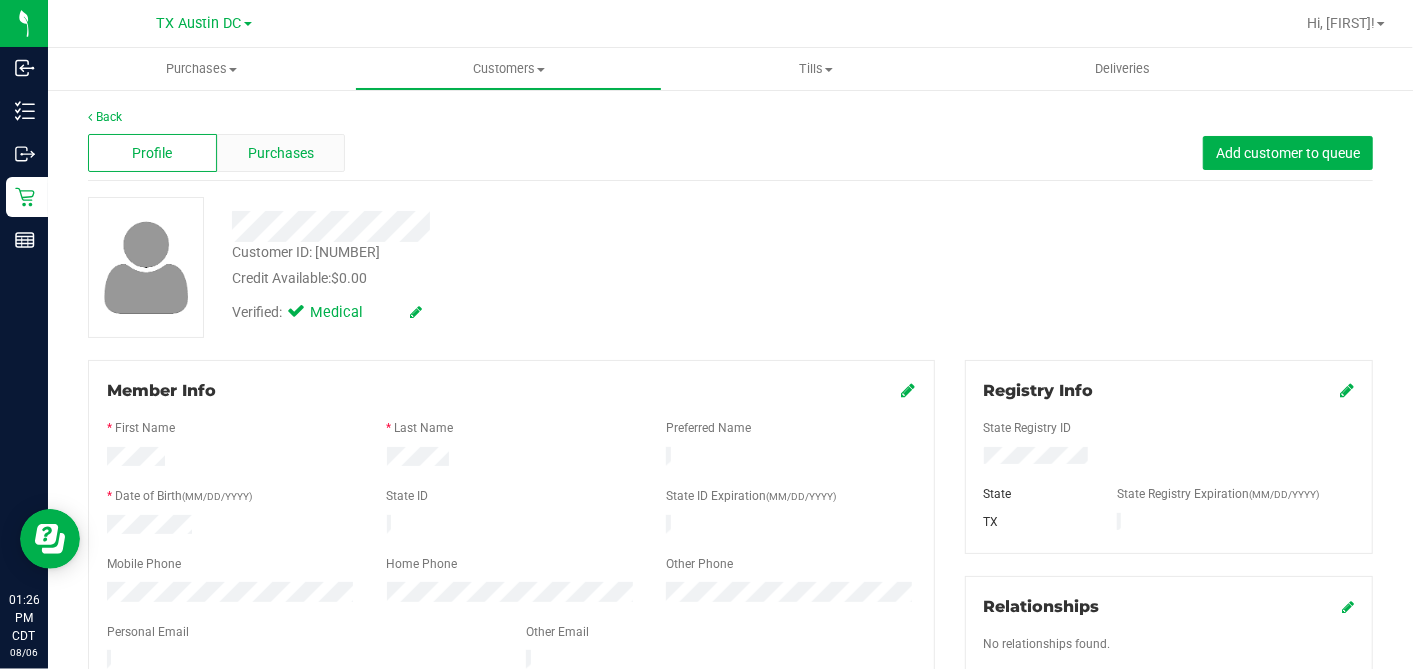 click on "Purchases" at bounding box center (281, 153) 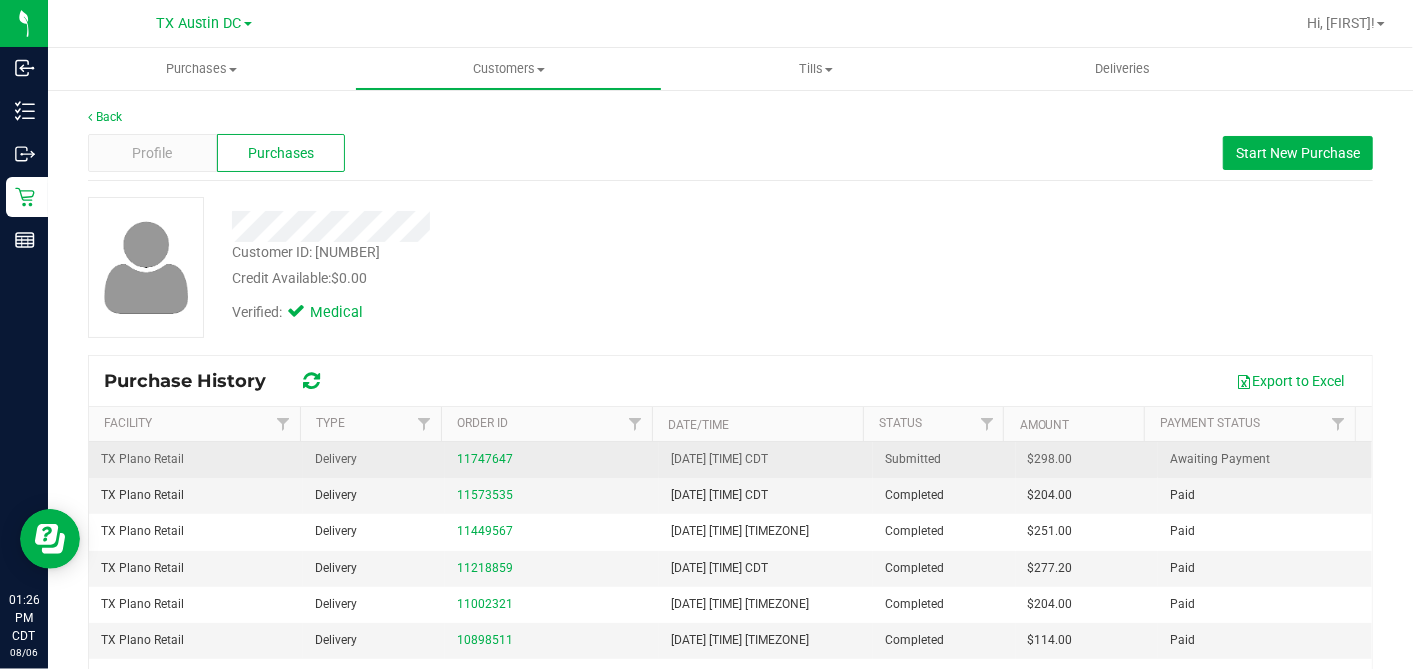 click on "$298.00" at bounding box center (1050, 459) 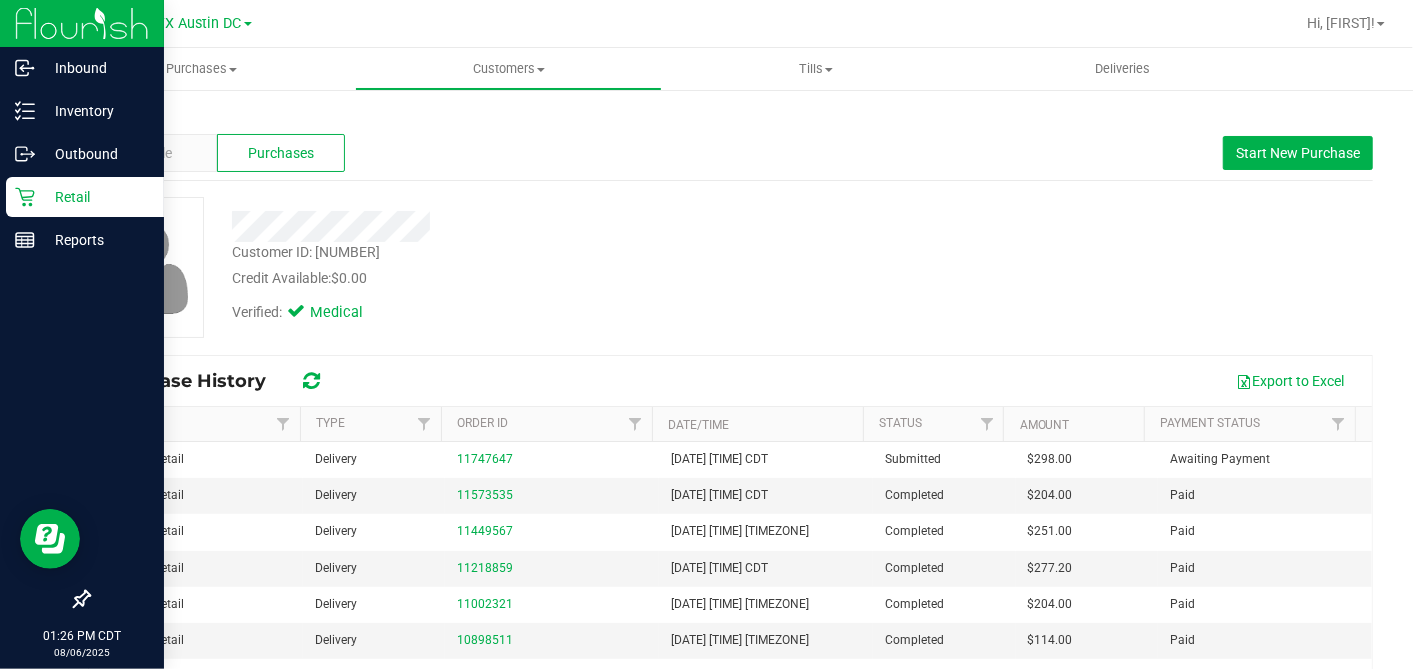 click on "Retail" at bounding box center (95, 197) 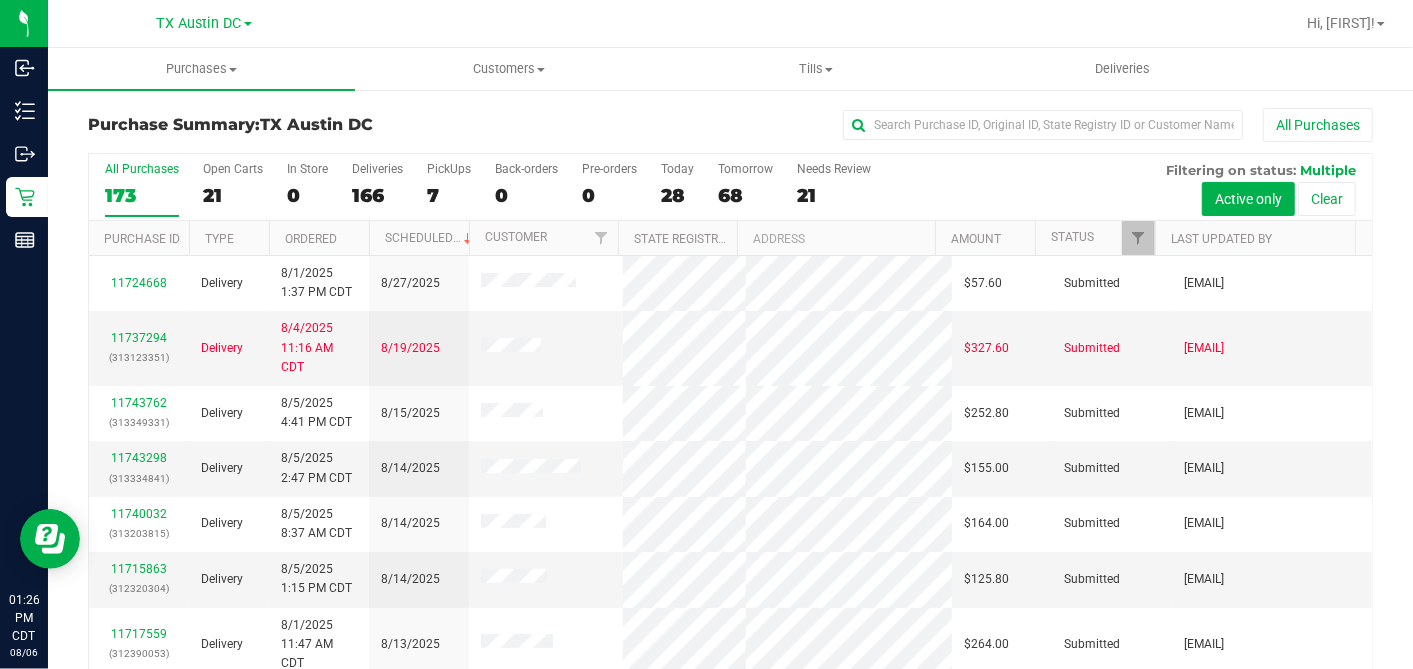 click on "21" at bounding box center (233, 195) 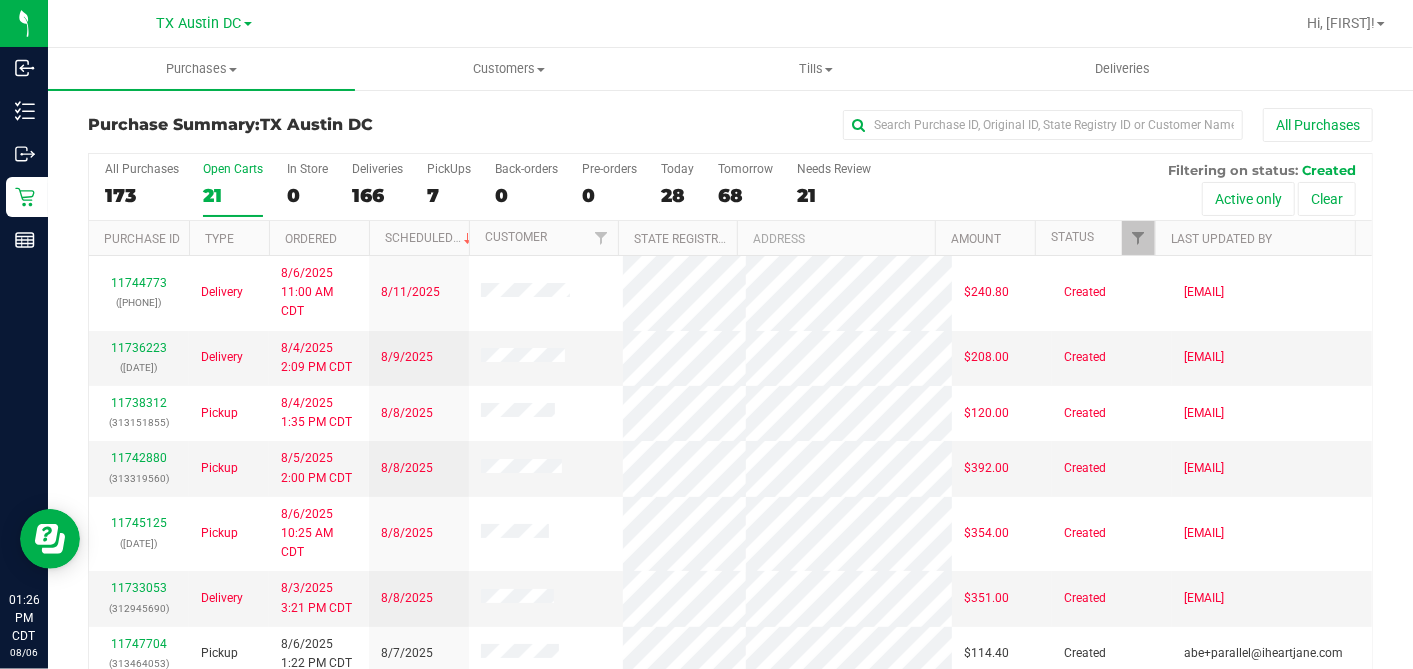 click on "Ordered" at bounding box center (319, 238) 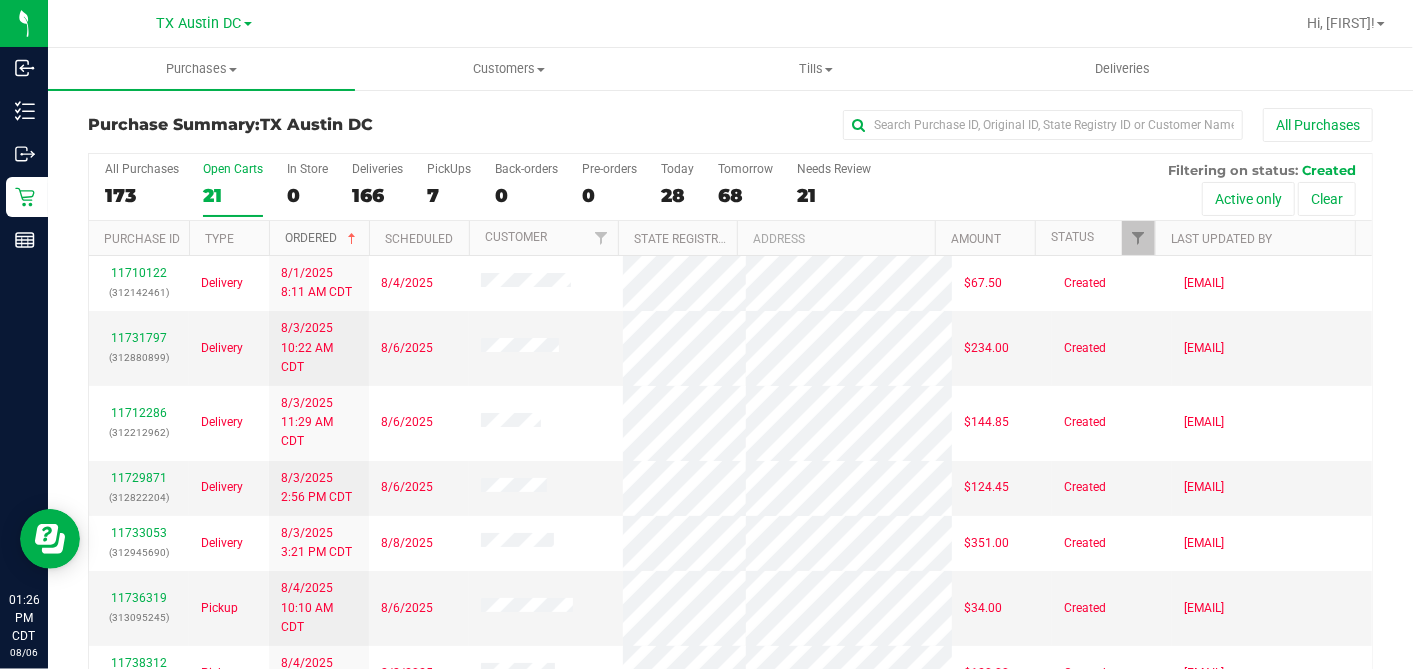 click at bounding box center [352, 239] 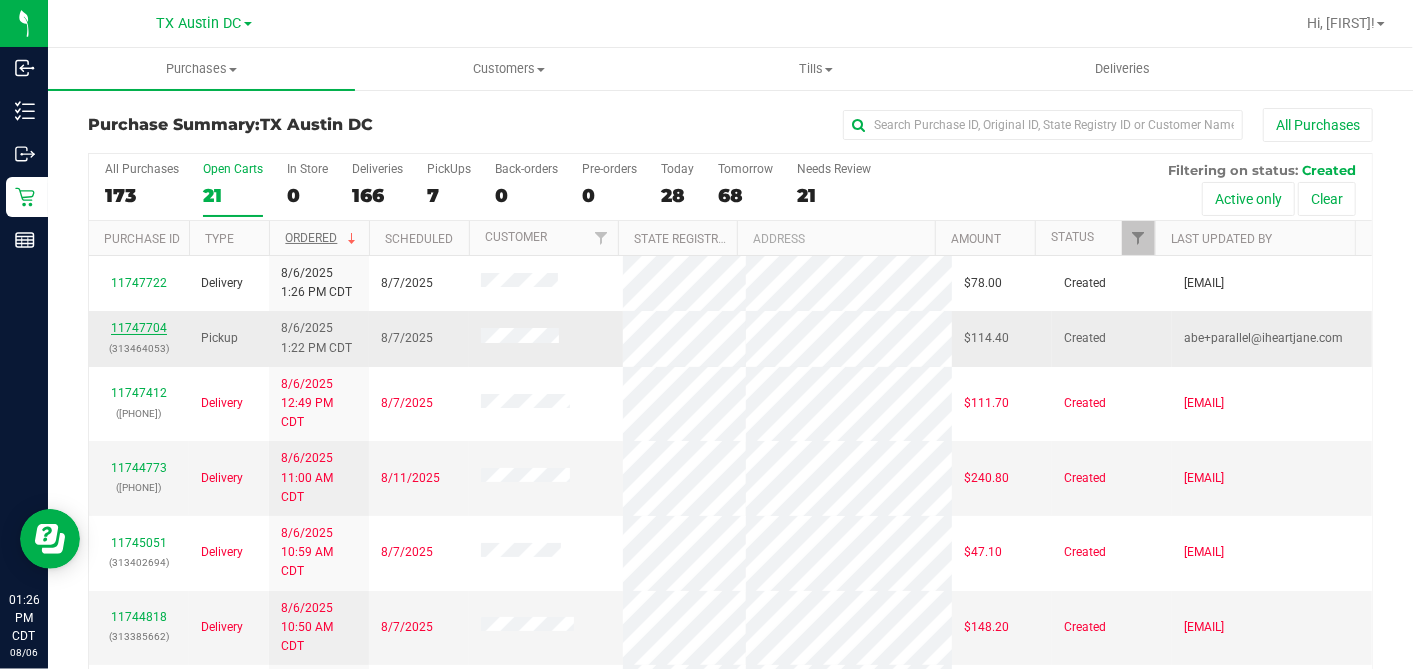 click on "11747704" at bounding box center (139, 328) 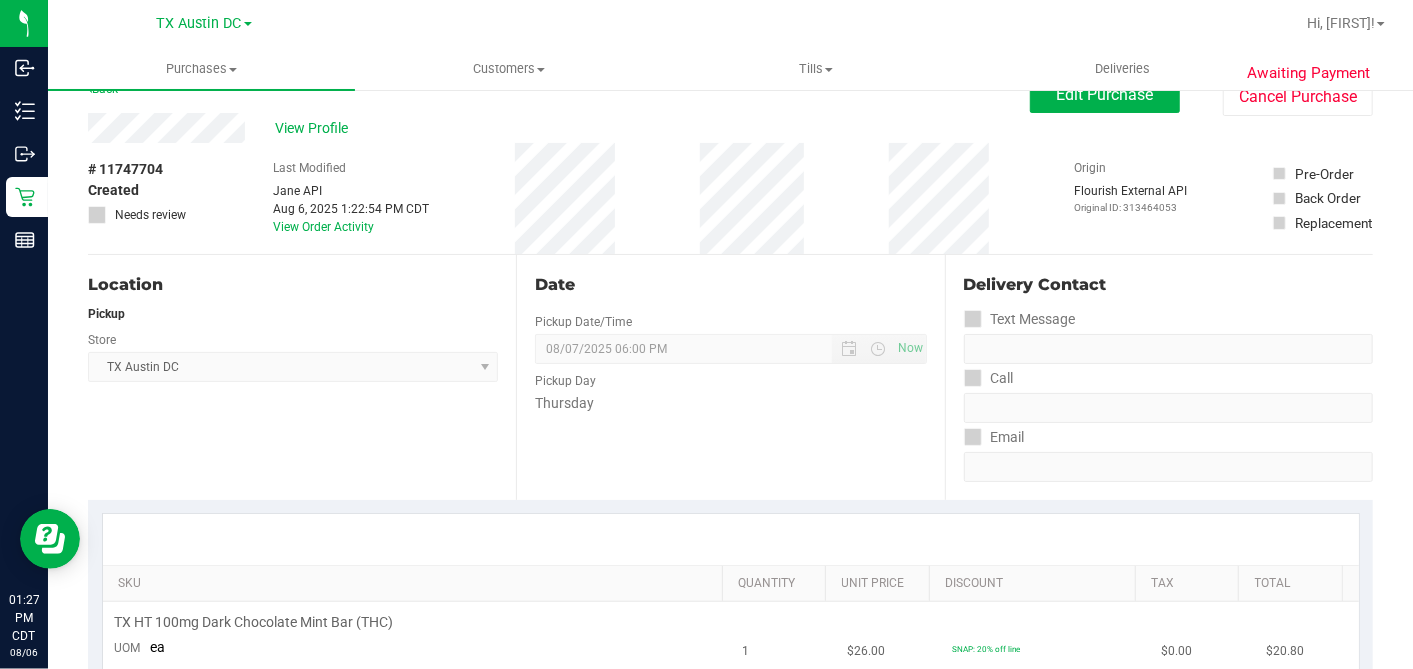 scroll, scrollTop: 0, scrollLeft: 0, axis: both 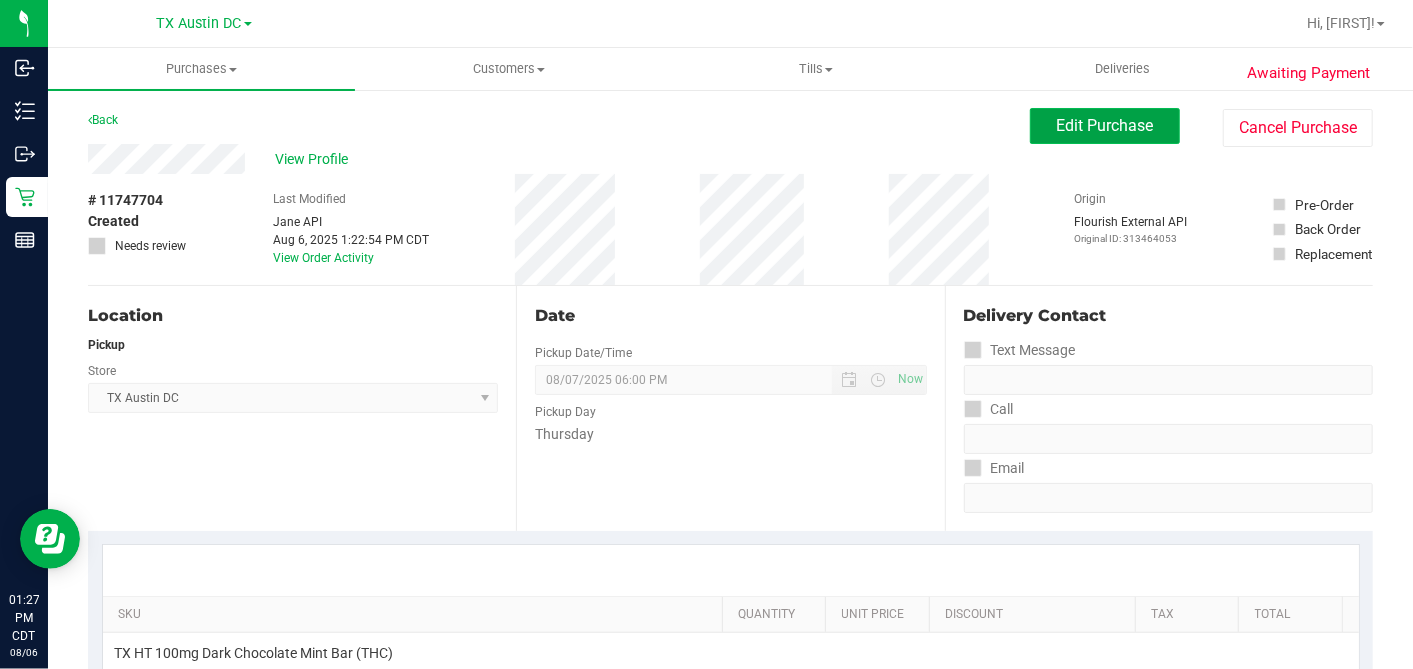 click on "Edit Purchase" at bounding box center [1105, 126] 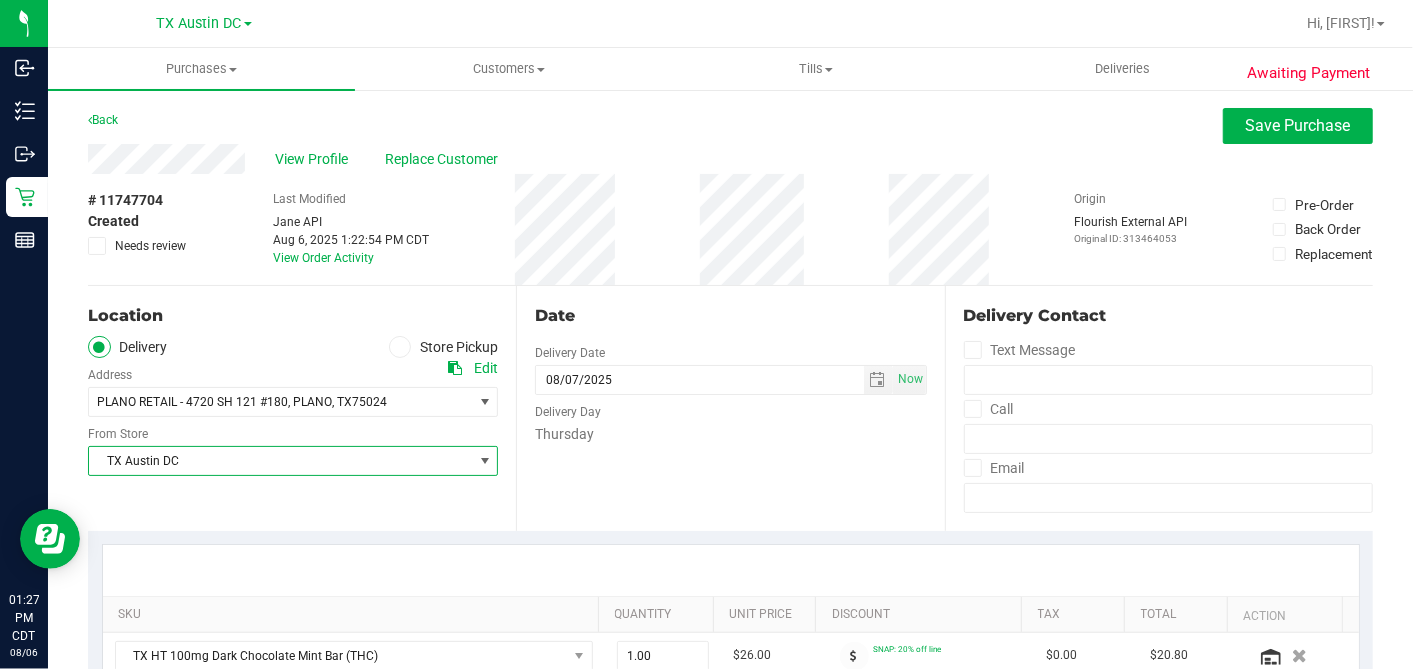 click on "TX Austin DC" at bounding box center [280, 461] 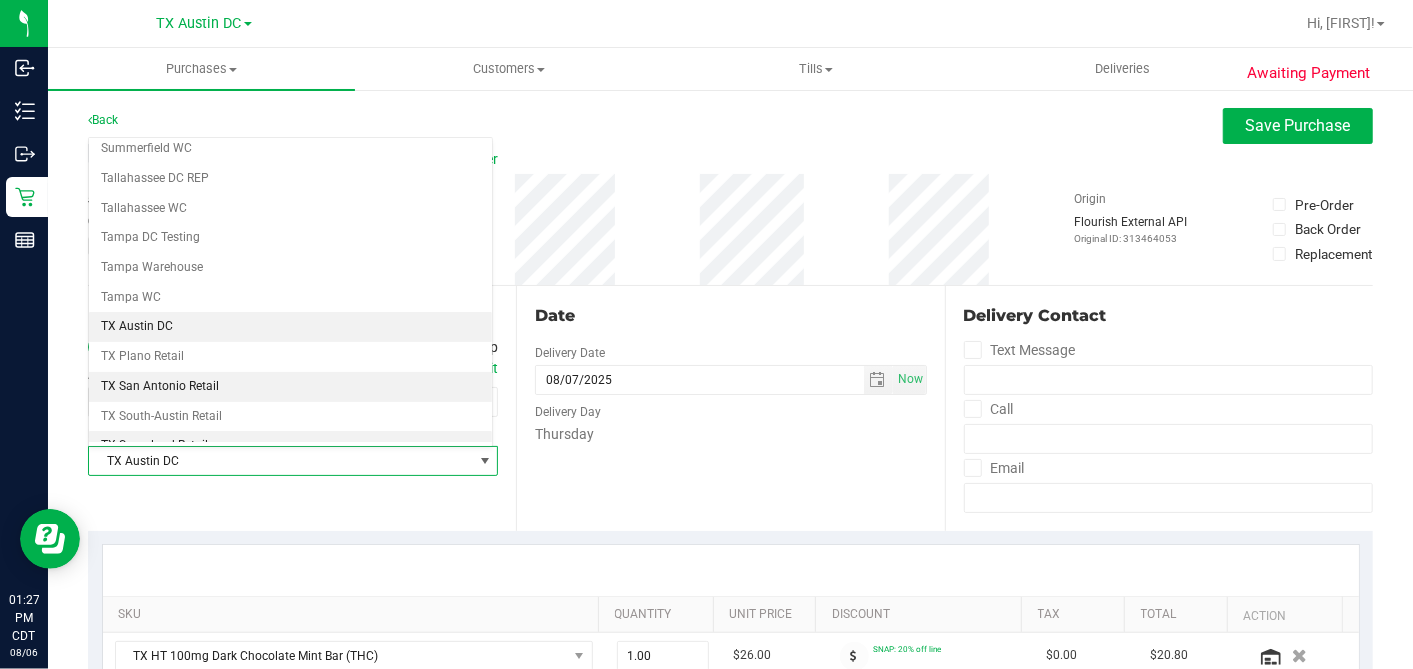 scroll, scrollTop: 1422, scrollLeft: 0, axis: vertical 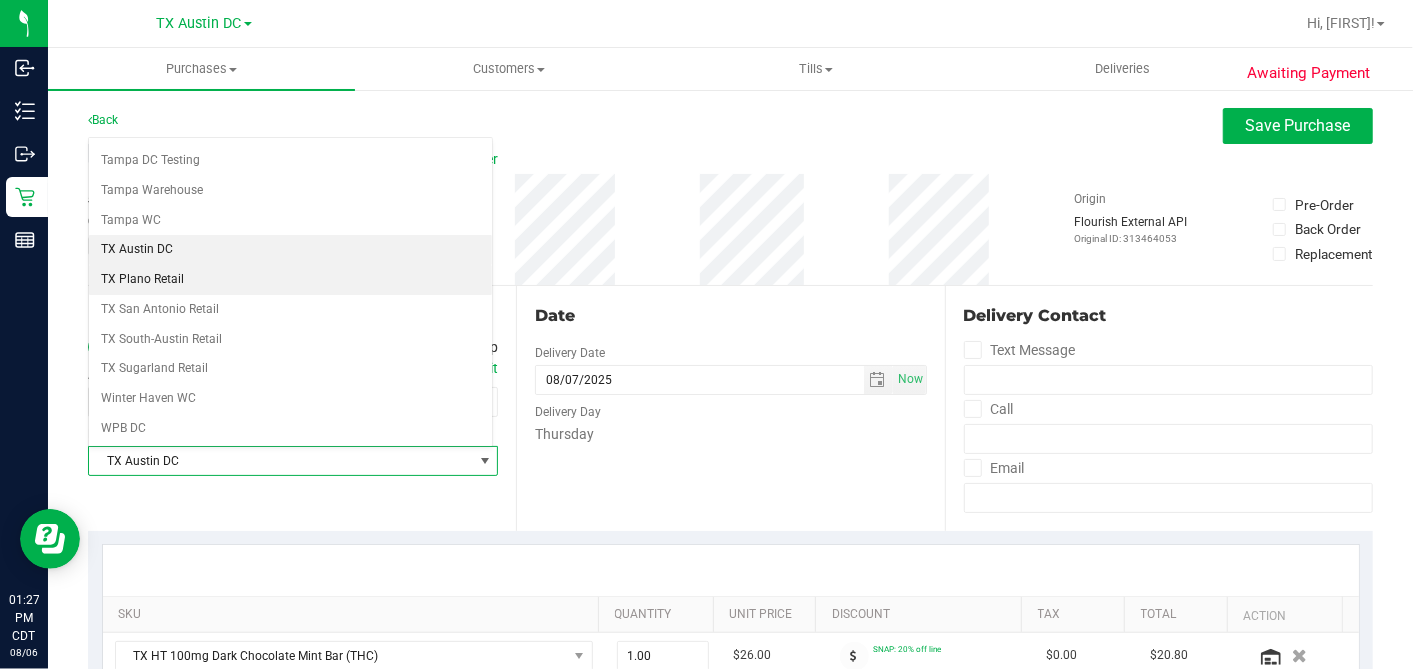 drag, startPoint x: 183, startPoint y: 256, endPoint x: 443, endPoint y: 260, distance: 260.03076 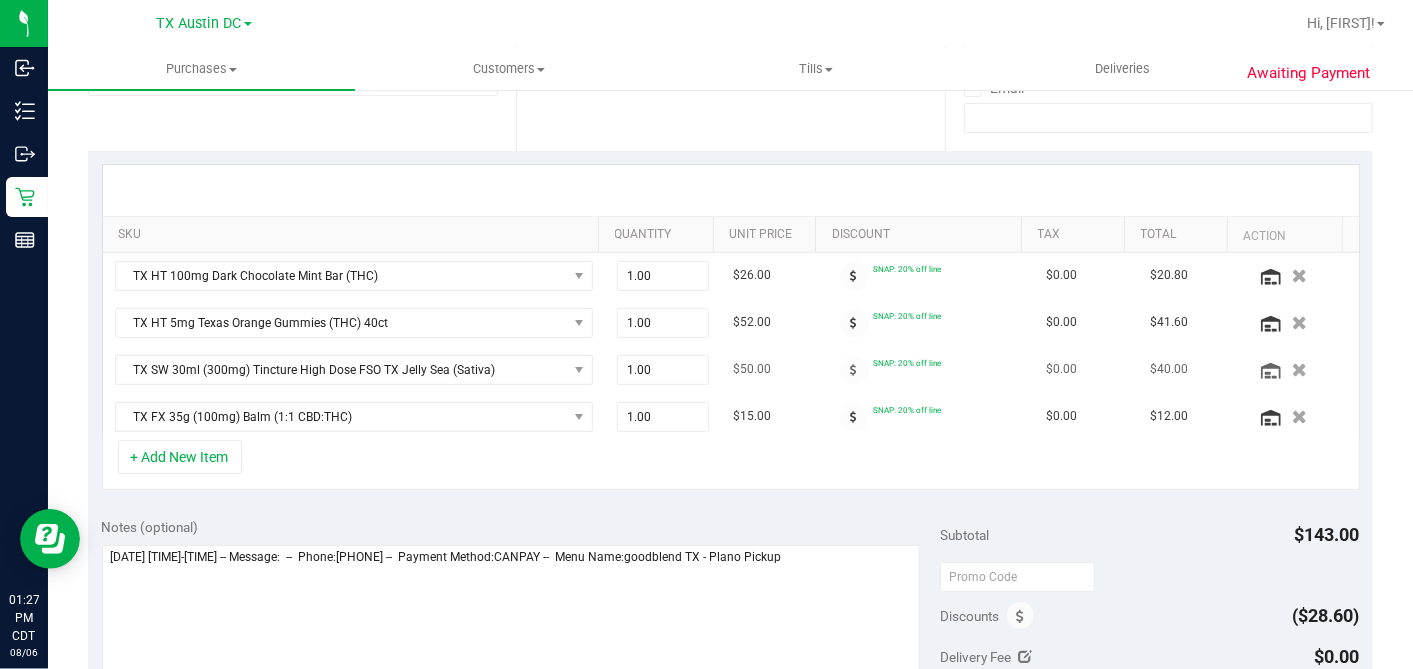 scroll, scrollTop: 444, scrollLeft: 0, axis: vertical 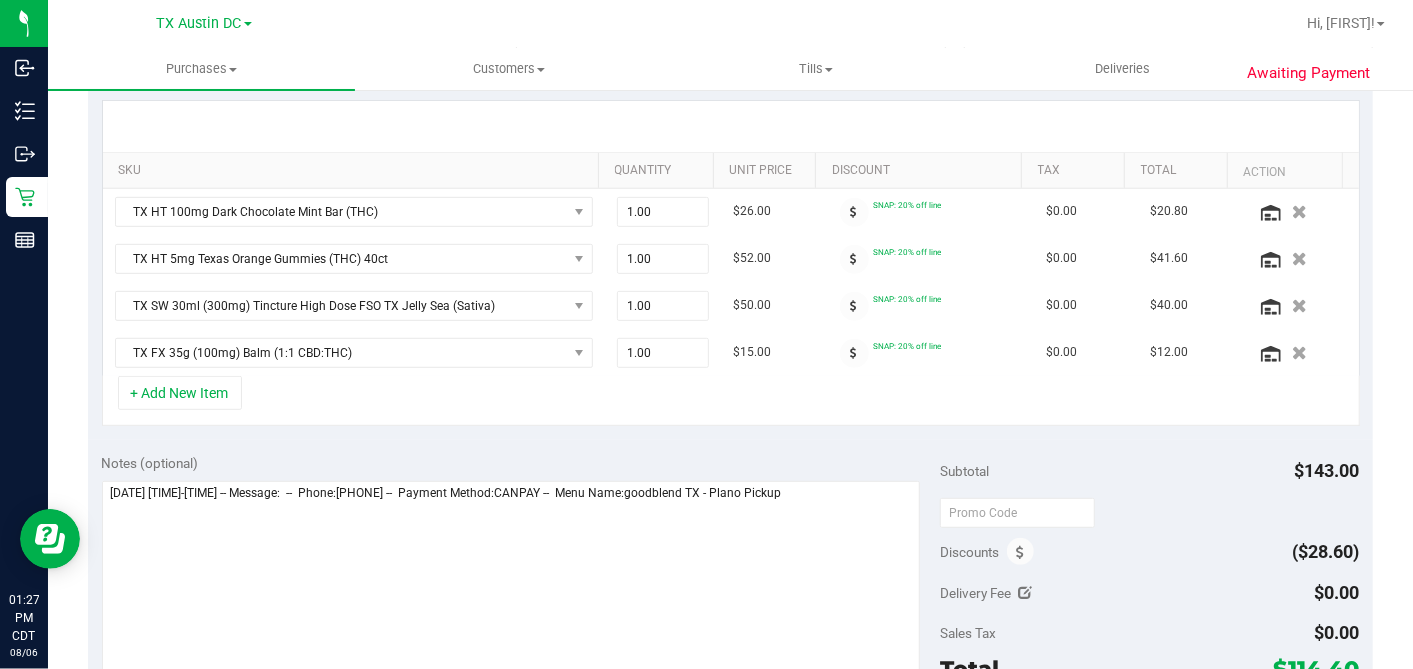 click on "Notes (optional)" at bounding box center (521, 565) 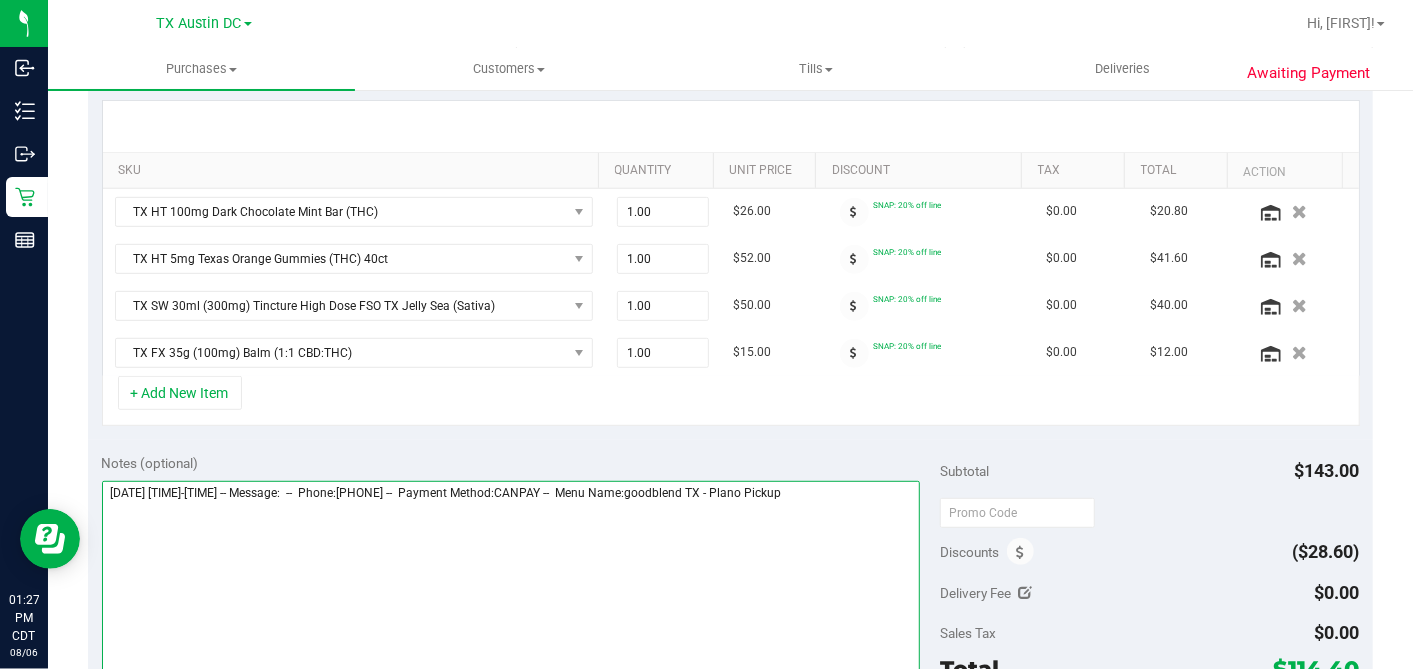 click at bounding box center (511, 577) 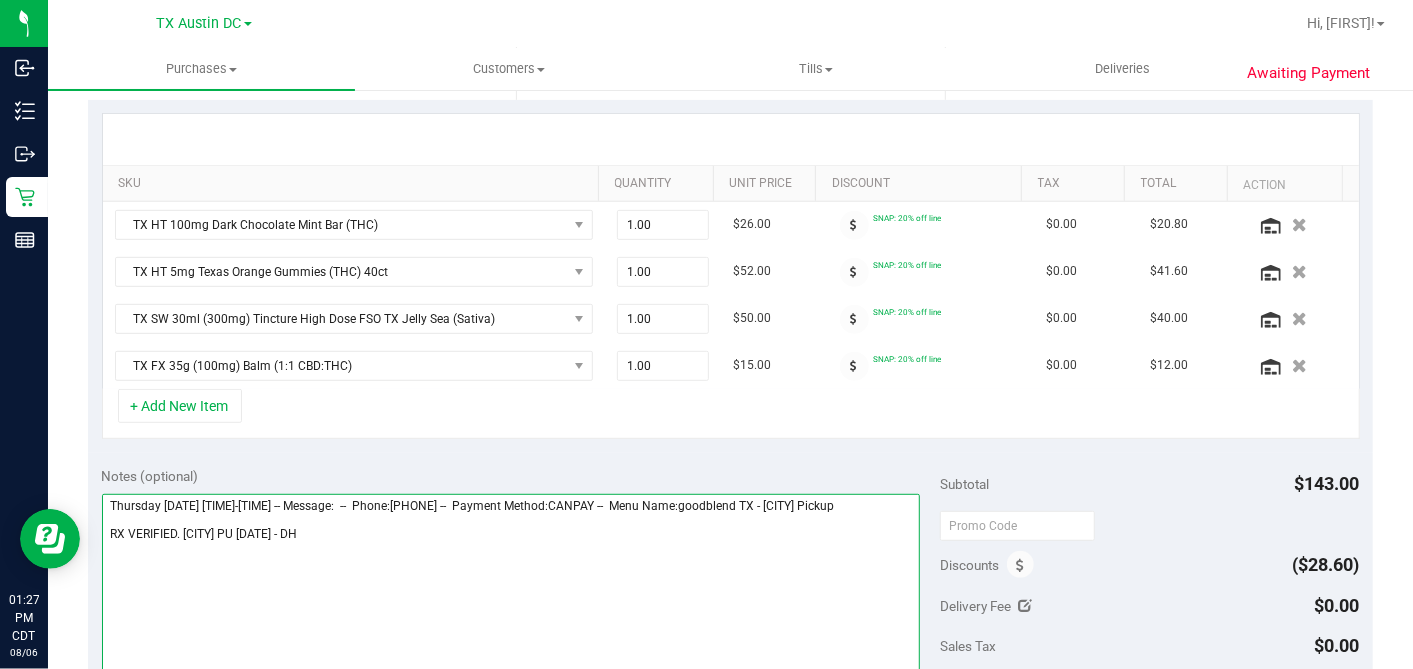 scroll, scrollTop: 777, scrollLeft: 0, axis: vertical 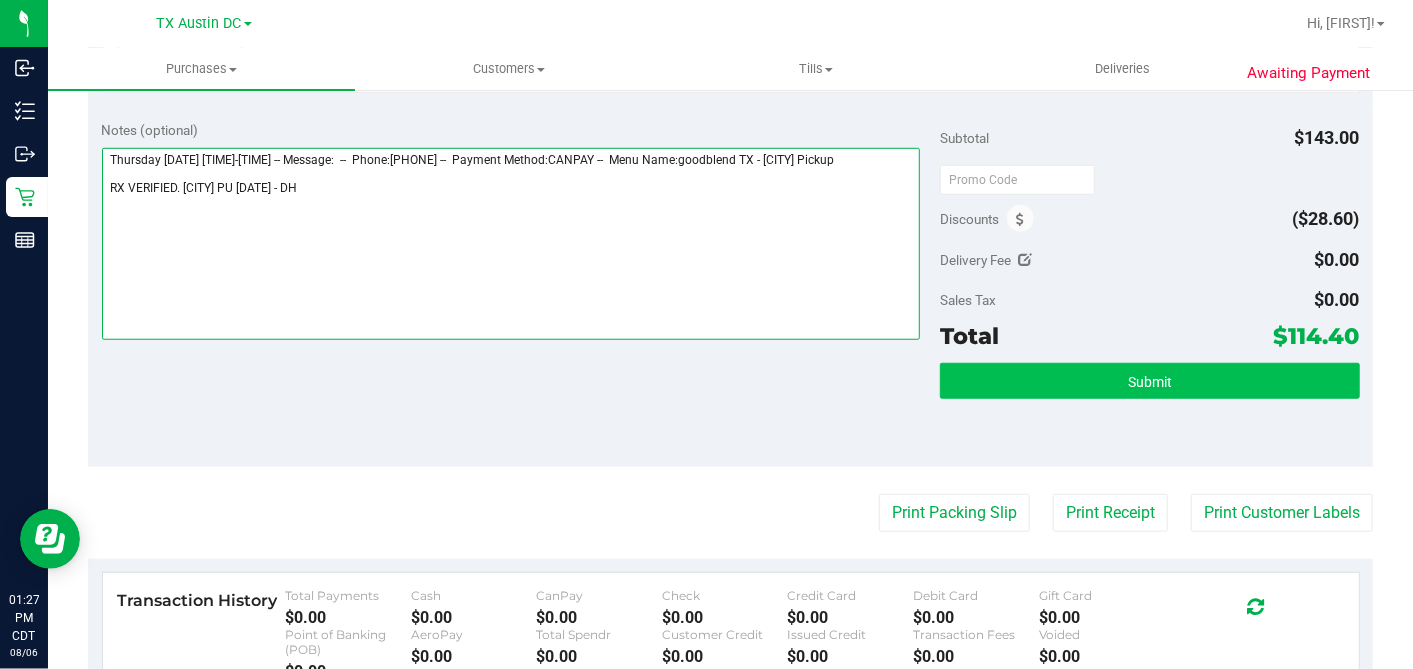 type on "Thursday [DATE] [TIME]-[TIME] -- Message:  --  Phone:[PHONE] --  Payment Method:CANPAY --  Menu Name:goodblend TX - [CITY] Pickup
RX VERIFIED. [CITY] PU [DATE] - DH" 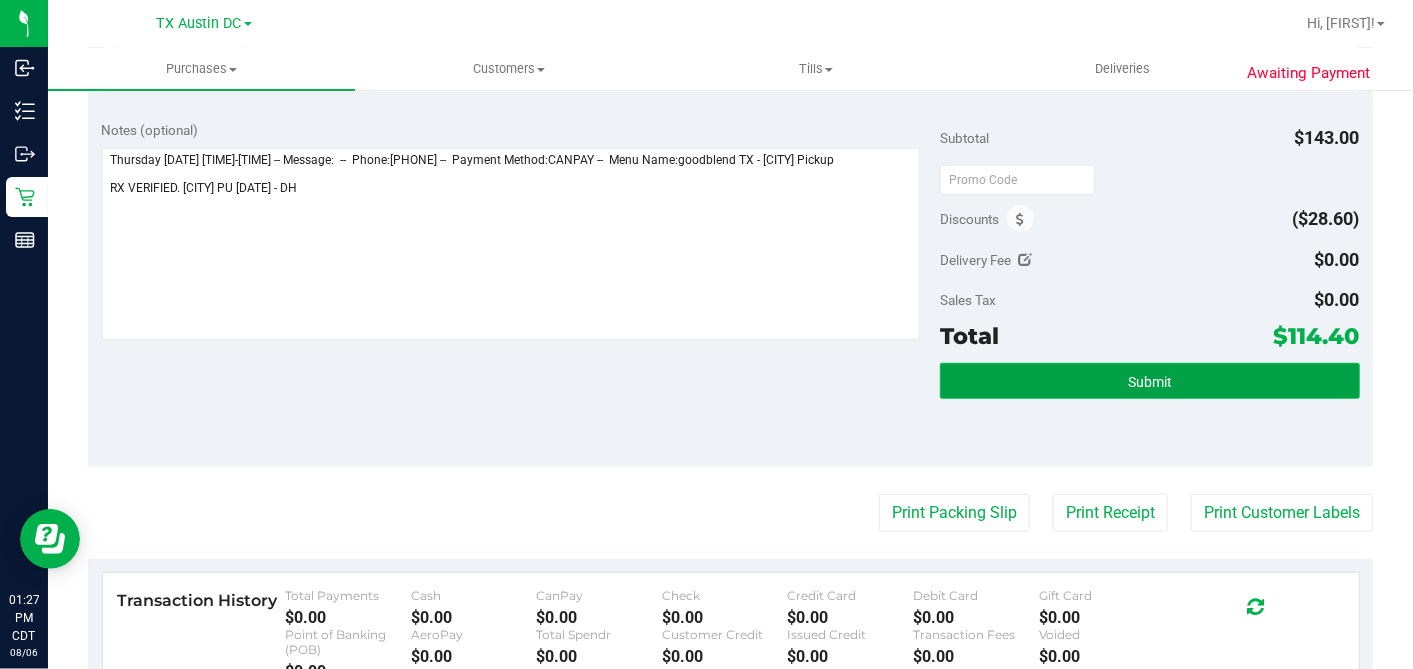 click on "Submit" at bounding box center (1149, 381) 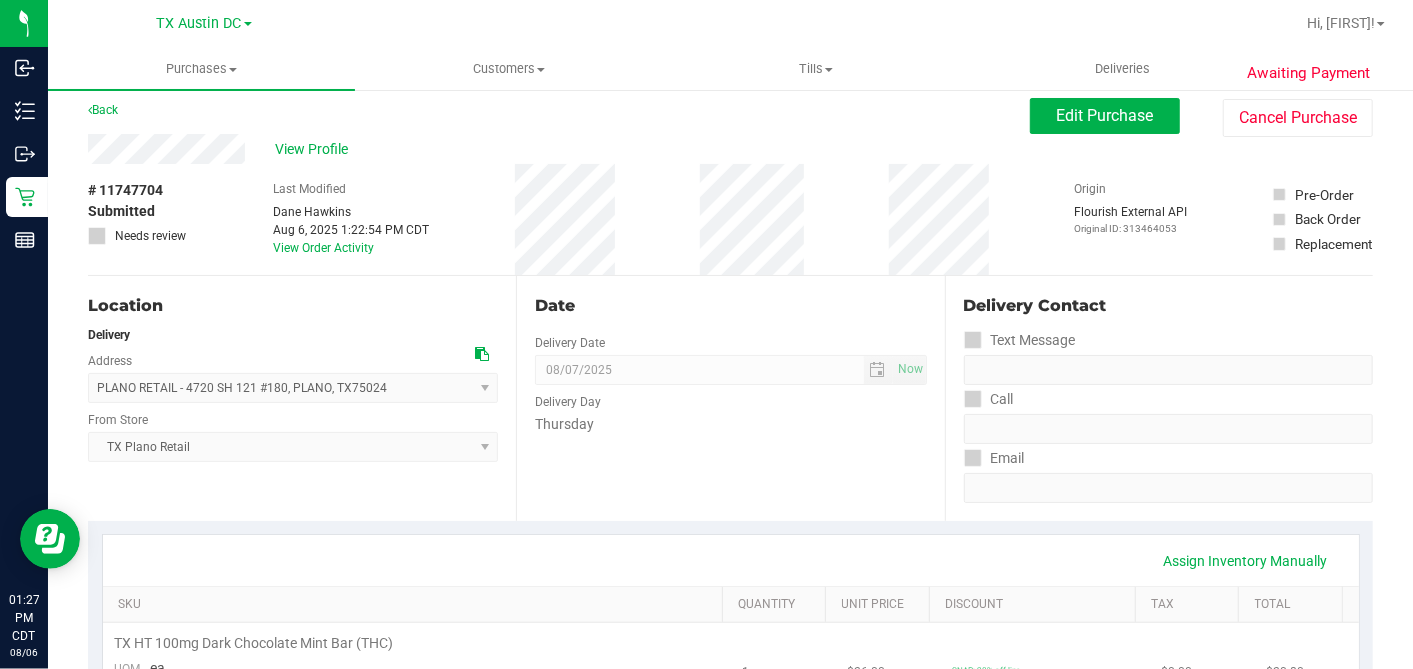 scroll, scrollTop: 0, scrollLeft: 0, axis: both 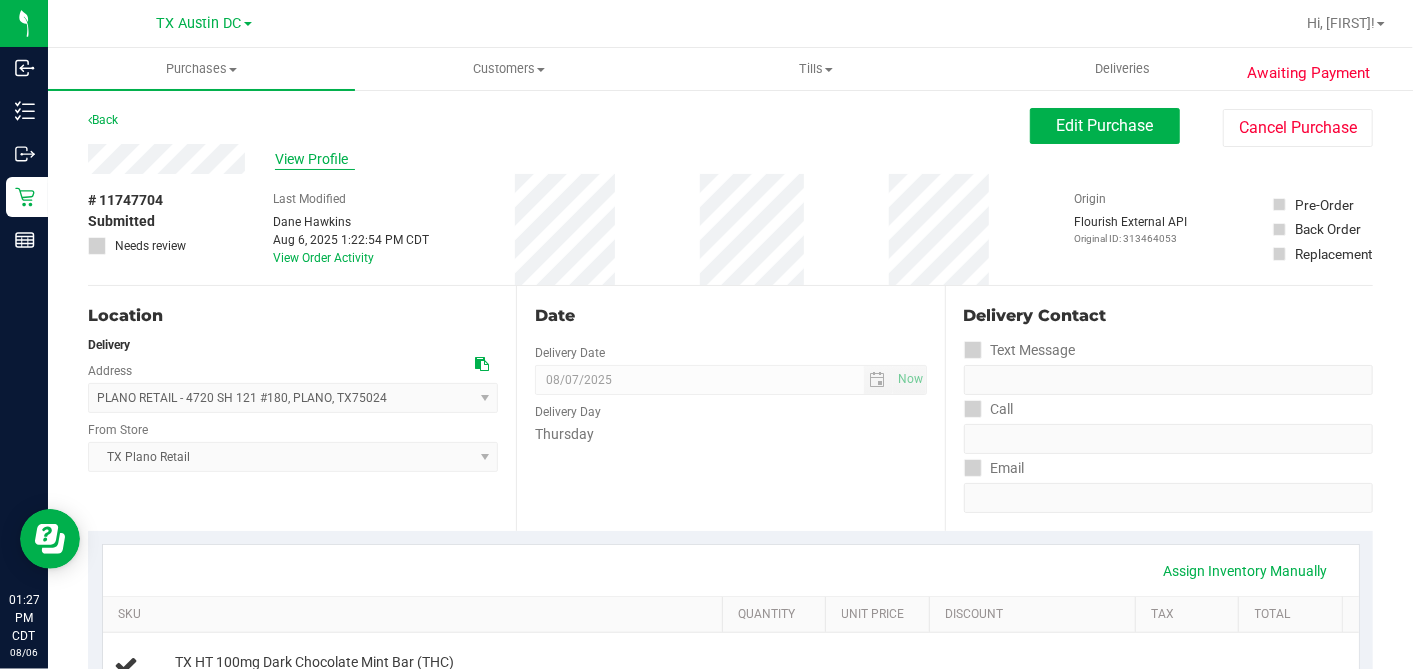 click on "View Profile" at bounding box center [315, 159] 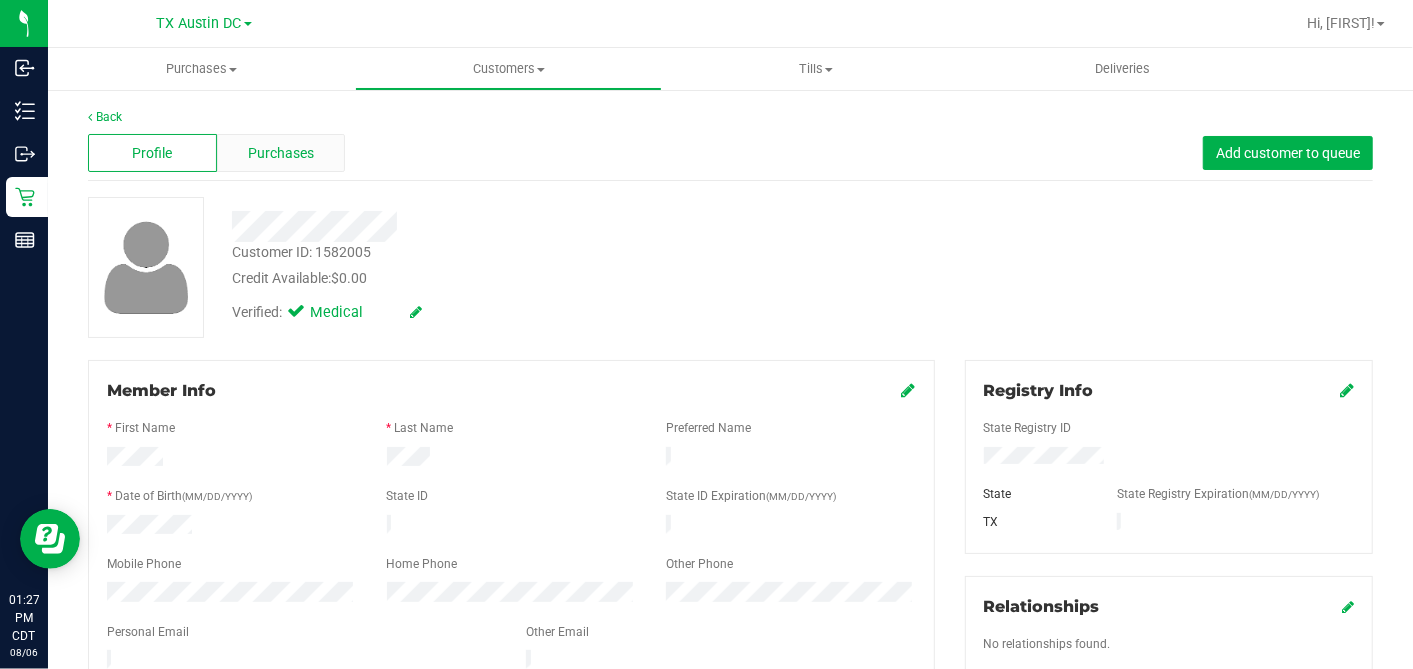 click on "Profile
Purchases
Add customer to queue" at bounding box center (730, 153) 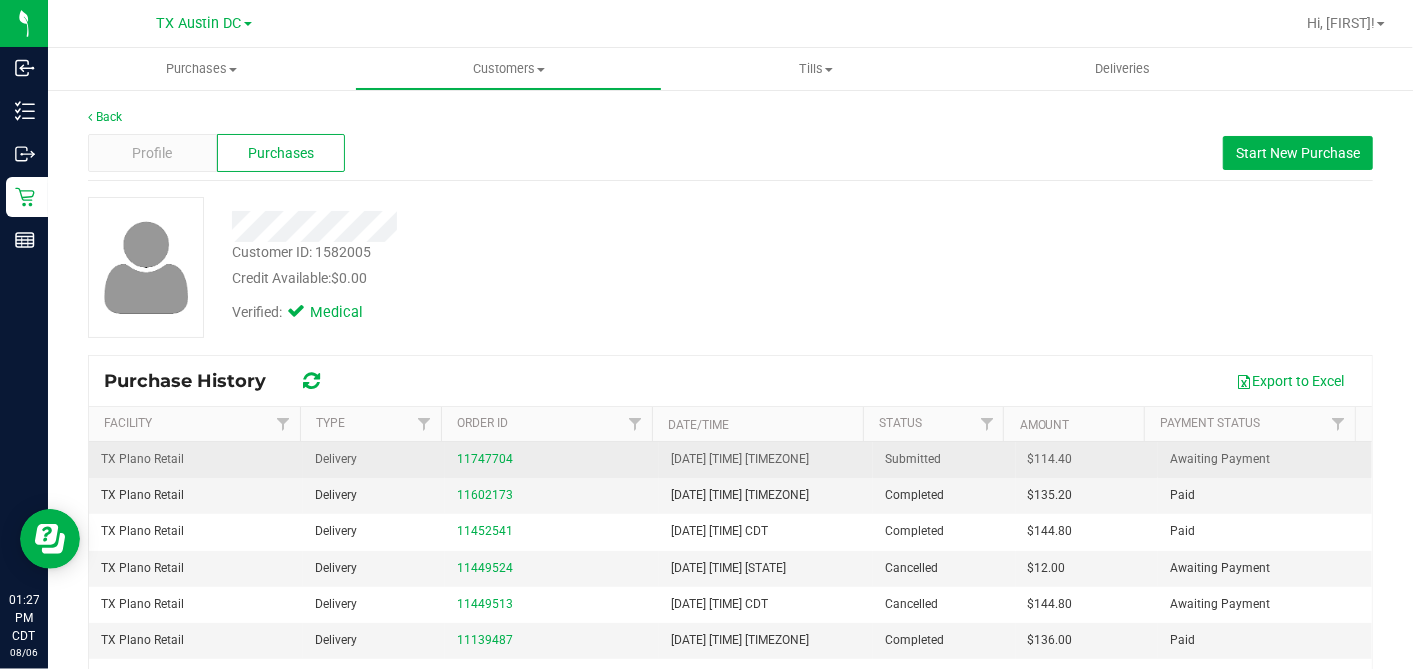 click on "$114.40" at bounding box center [1050, 459] 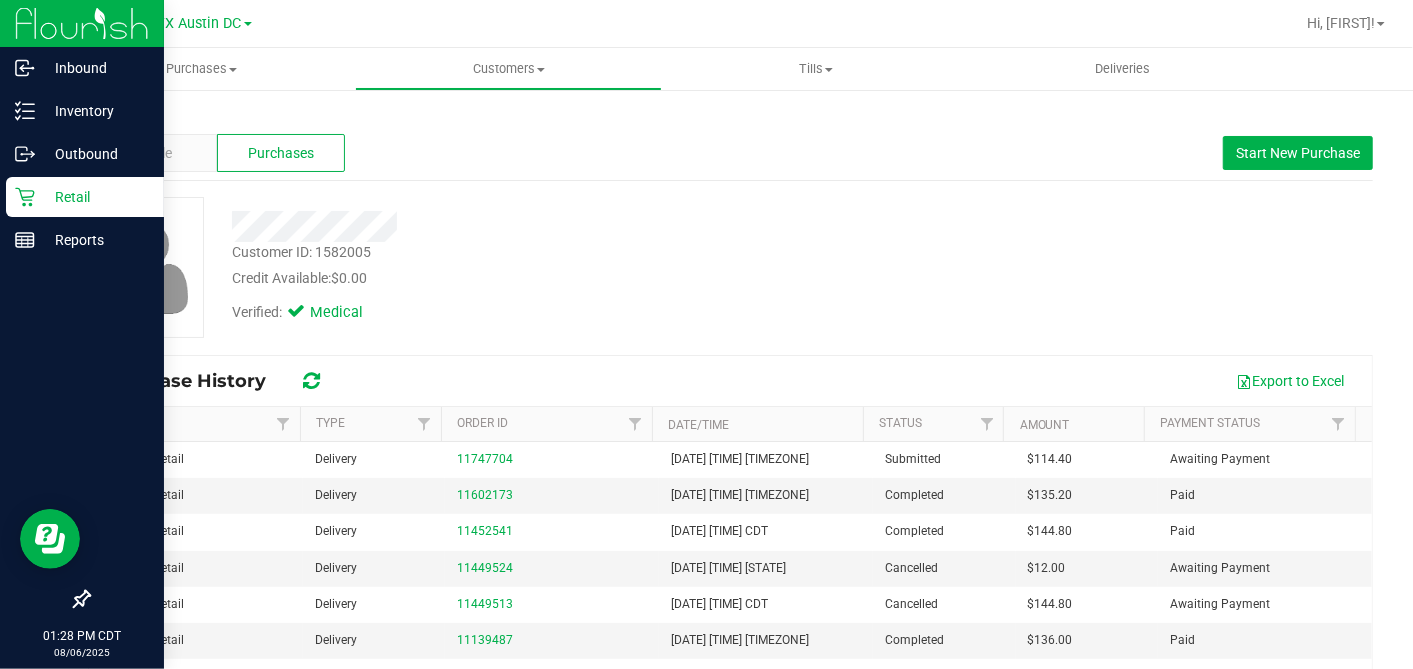 click on "Retail" at bounding box center [85, 197] 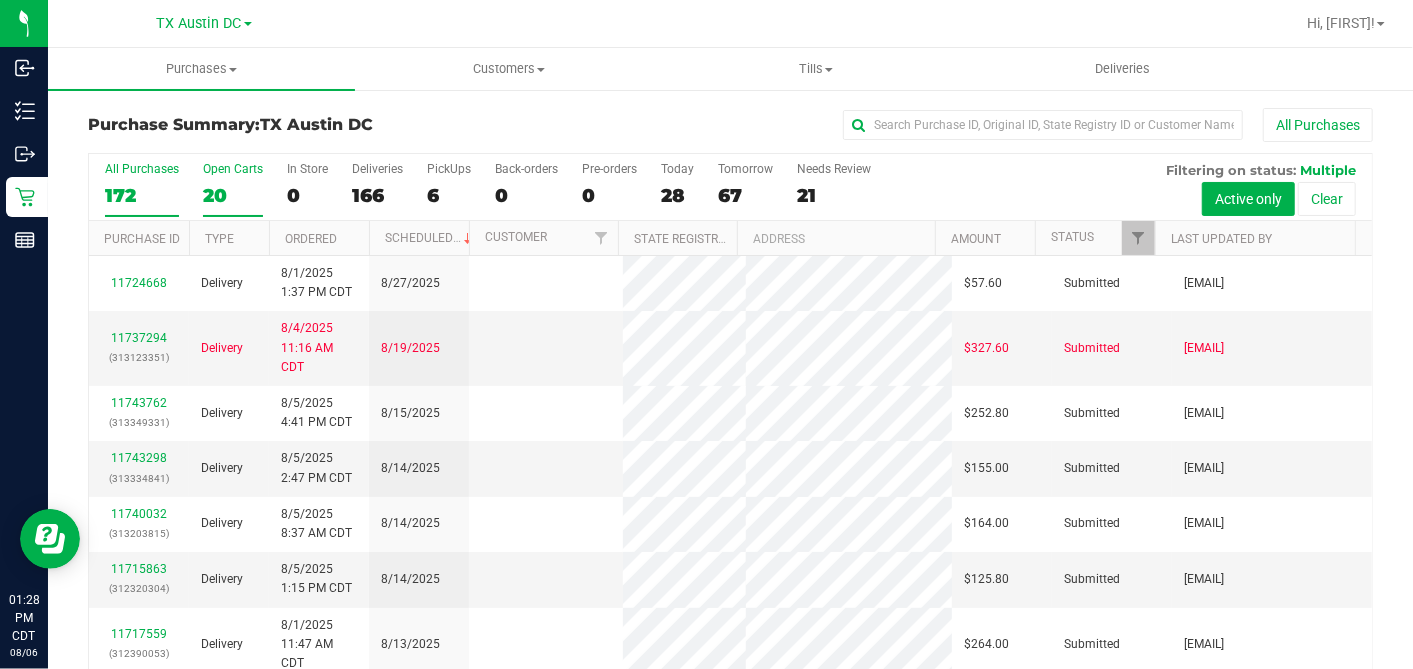 click on "20" at bounding box center [233, 195] 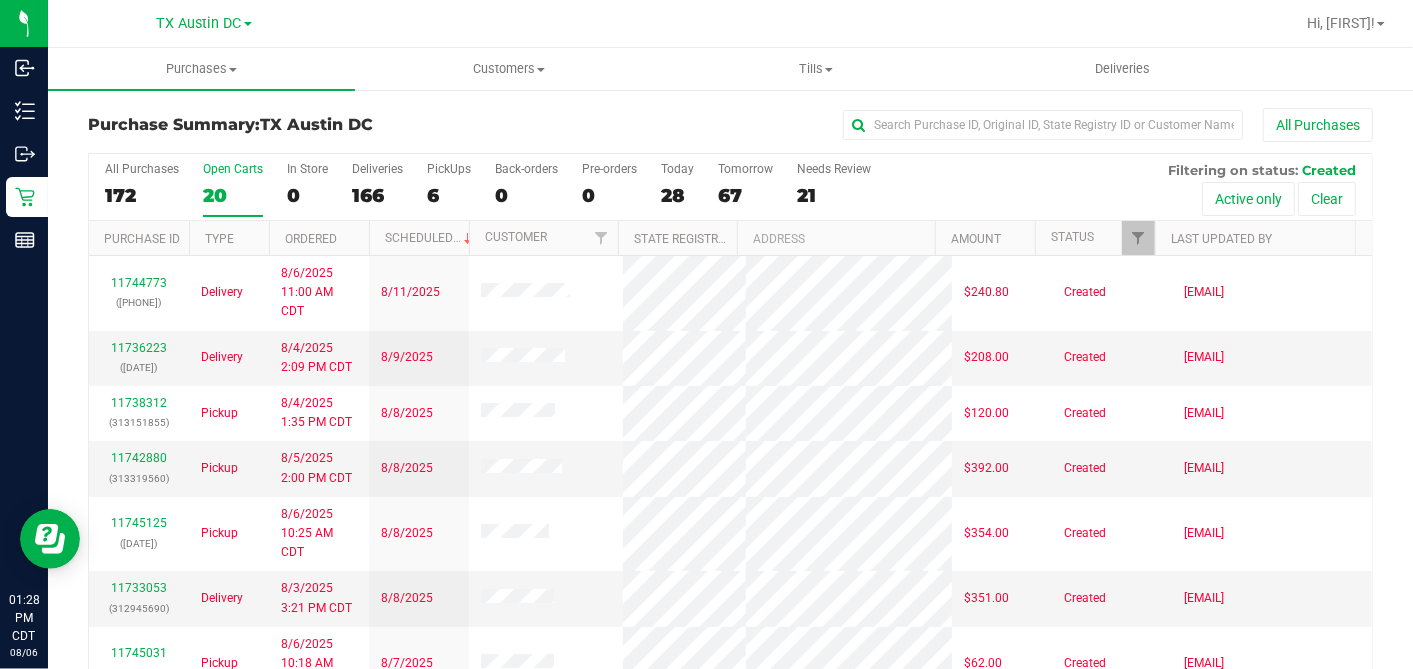 click on "Ordered" at bounding box center [319, 238] 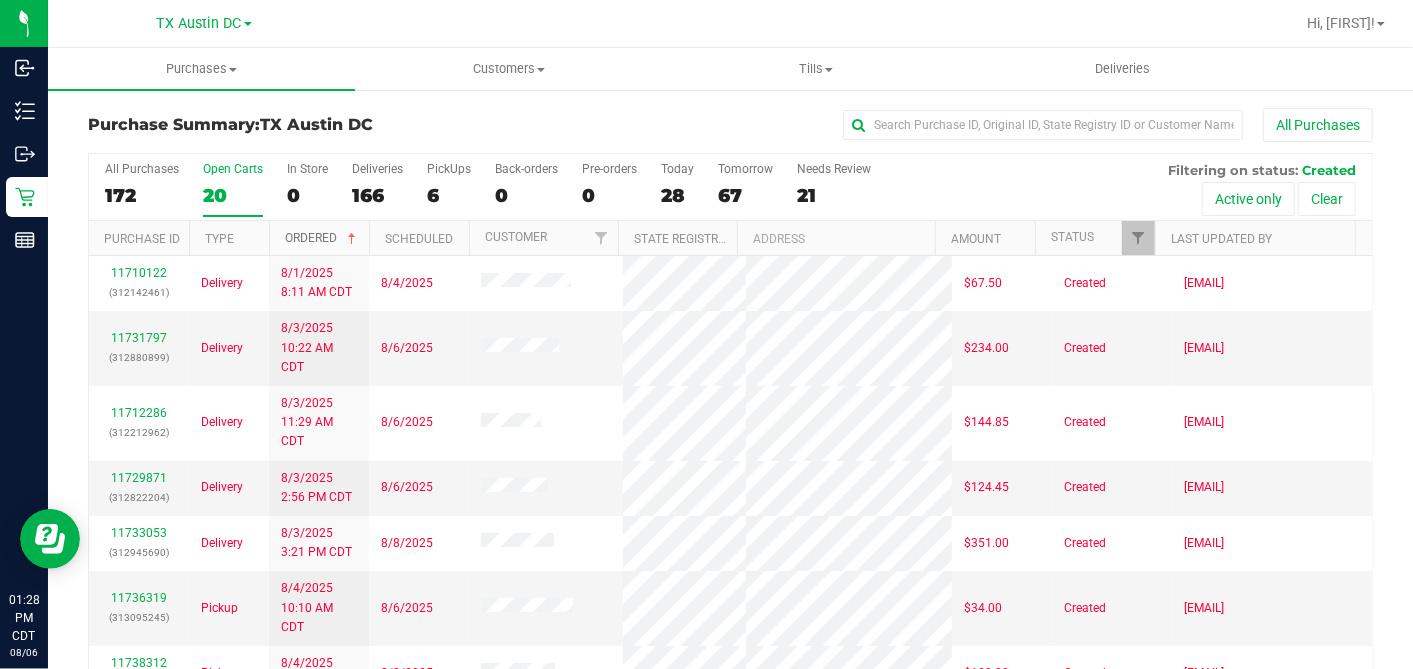 click at bounding box center (352, 239) 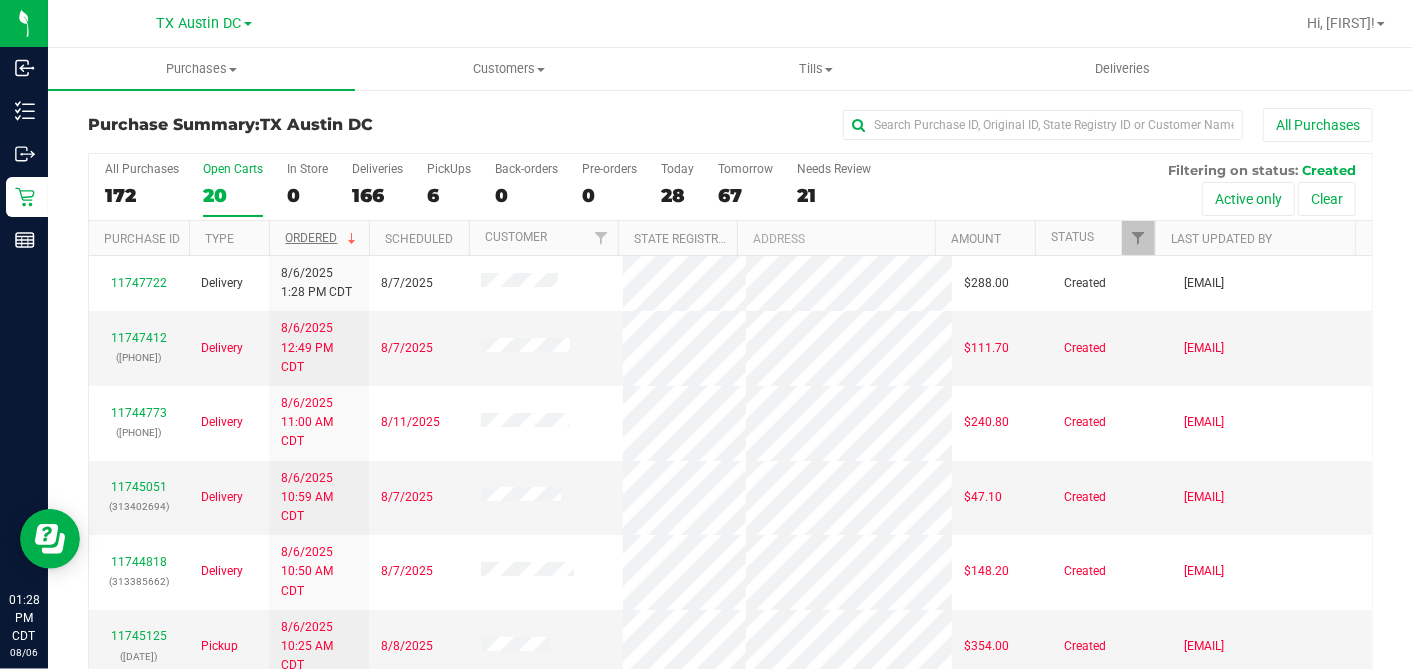 click on "Purchase Summary:
TX Austin DC
All Purchases
All Purchases
172
Open Carts
20
In Store
0
Deliveries
166
PickUps
6
Back-orders
0" at bounding box center [730, 417] 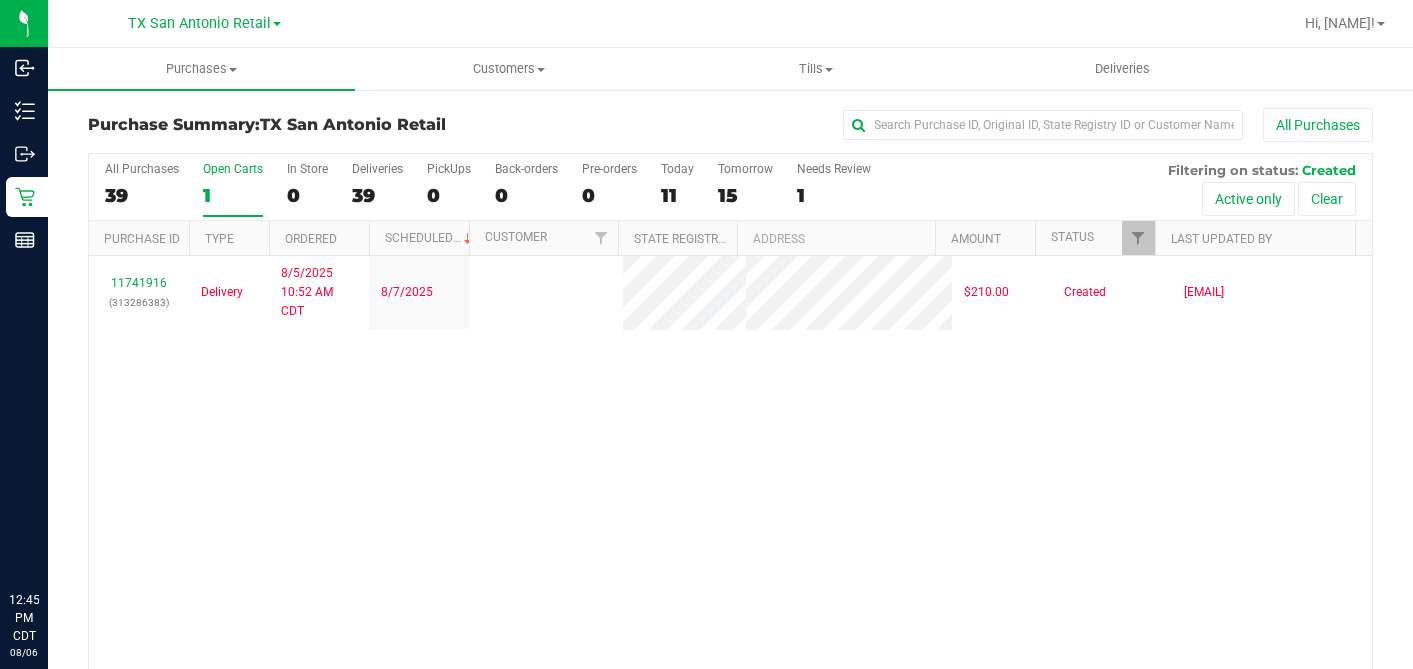 scroll, scrollTop: 0, scrollLeft: 0, axis: both 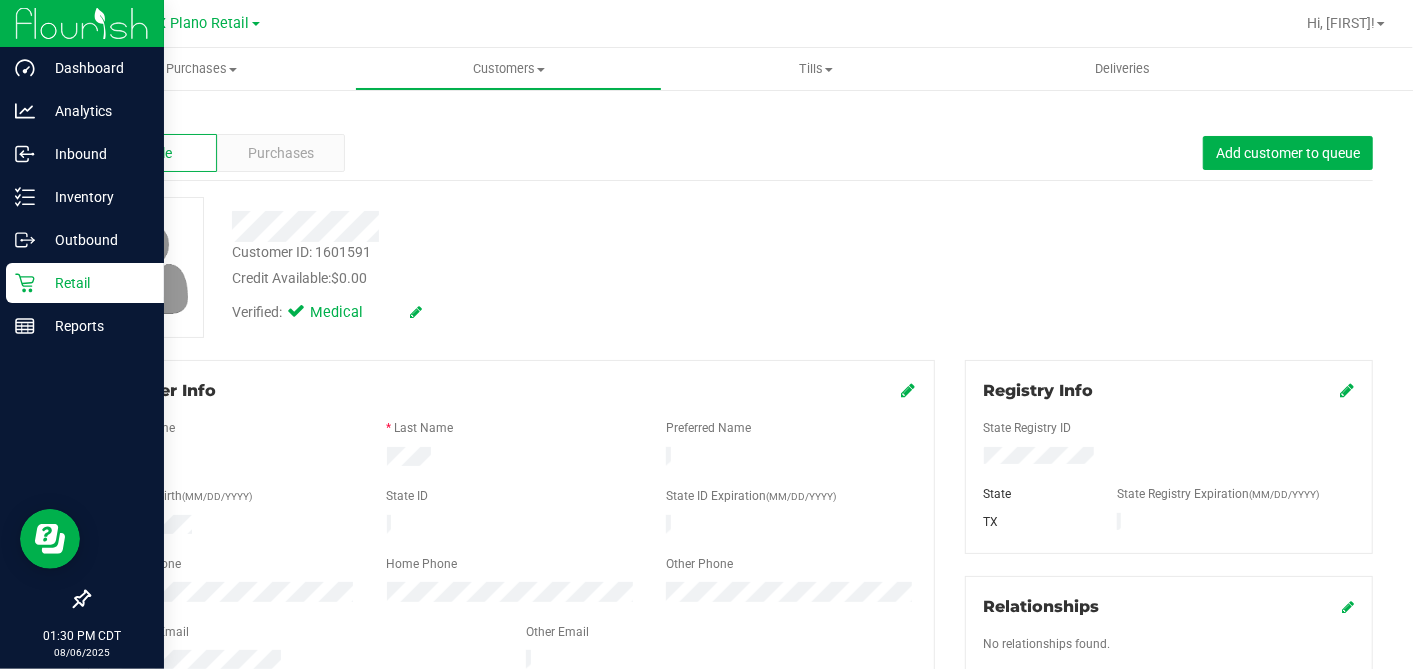 drag, startPoint x: 41, startPoint y: 284, endPoint x: 94, endPoint y: 302, distance: 55.97321 